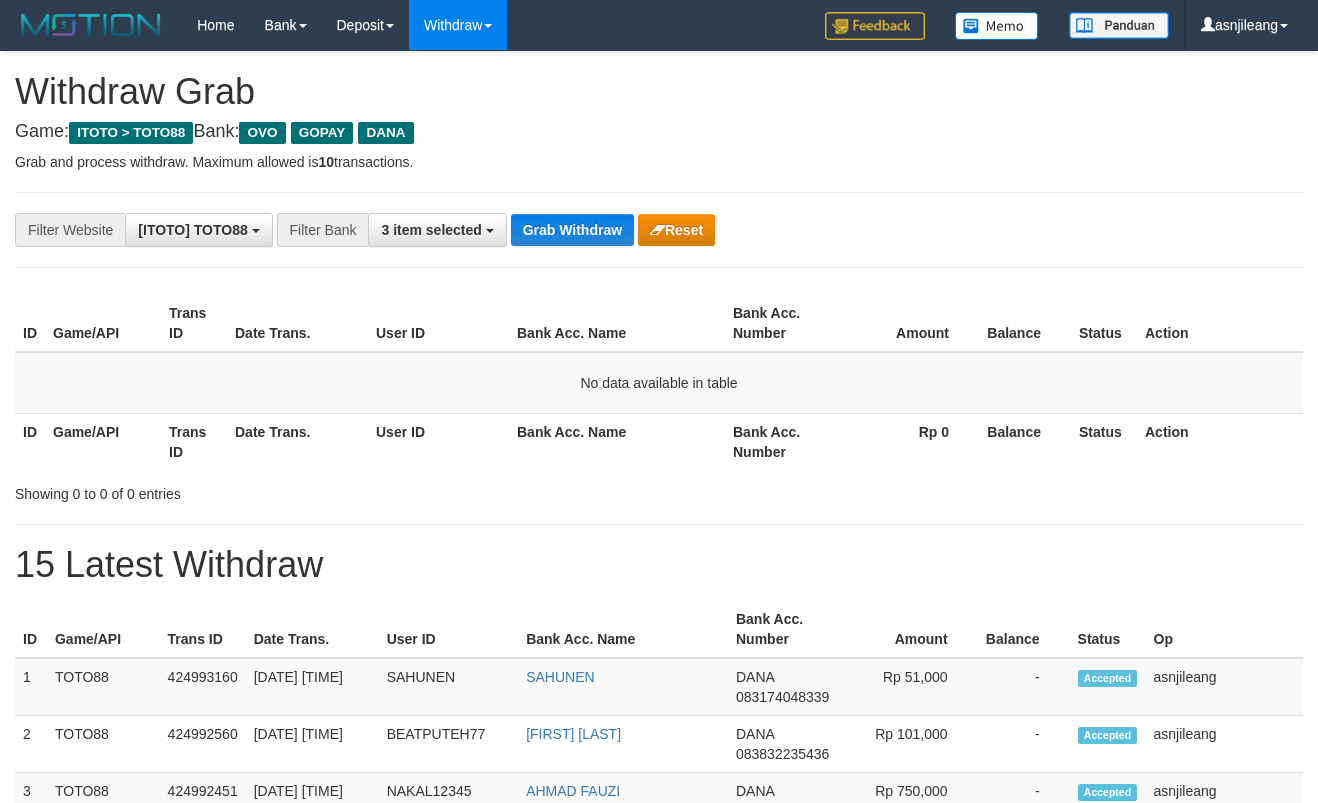 scroll, scrollTop: 0, scrollLeft: 0, axis: both 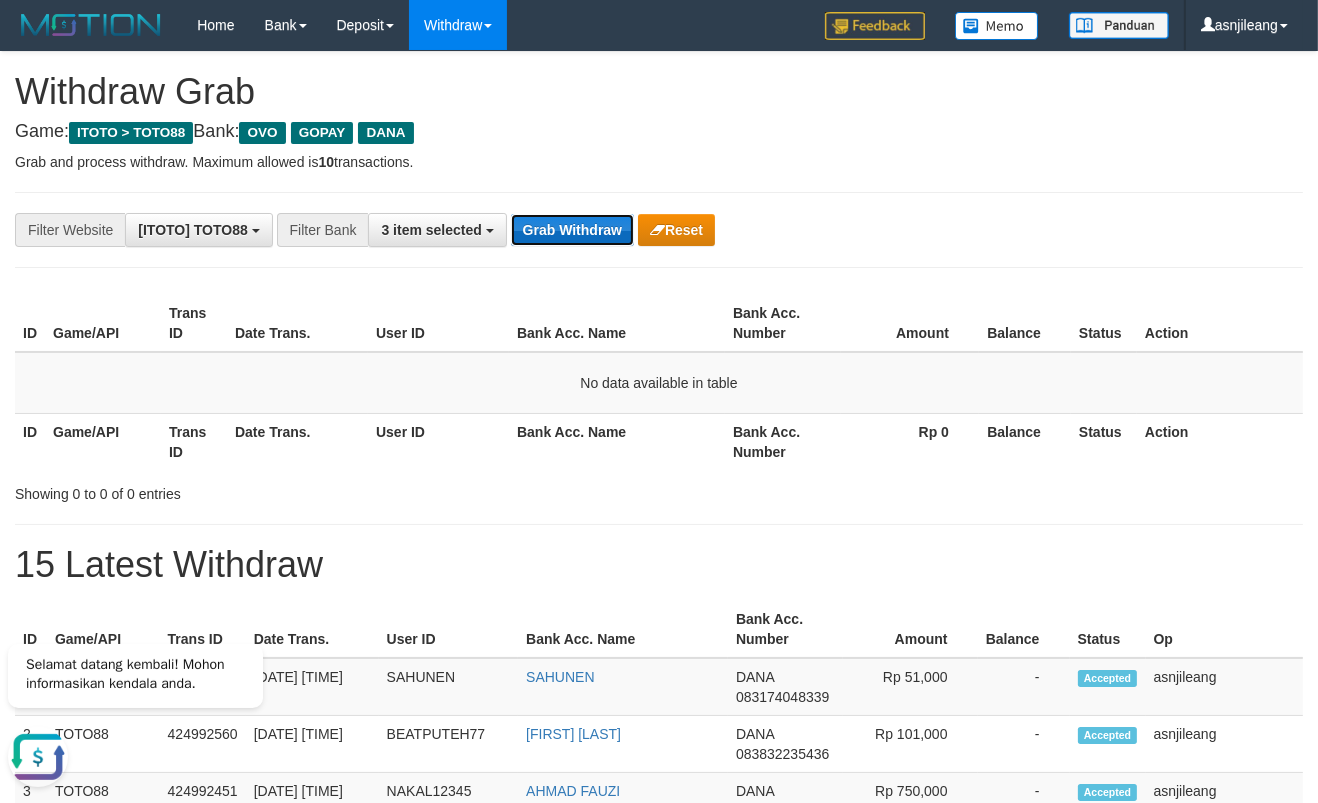 click on "Grab Withdraw" at bounding box center [572, 230] 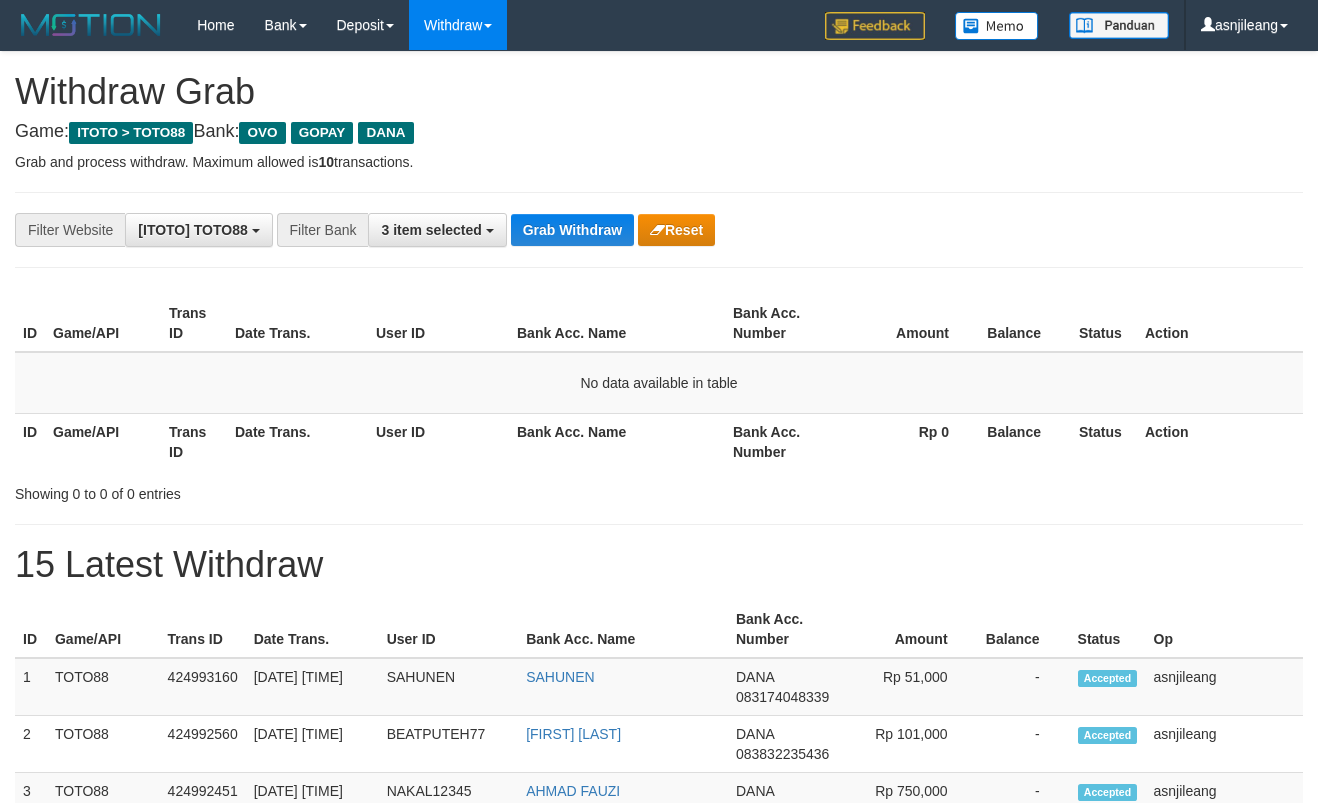 scroll, scrollTop: 0, scrollLeft: 0, axis: both 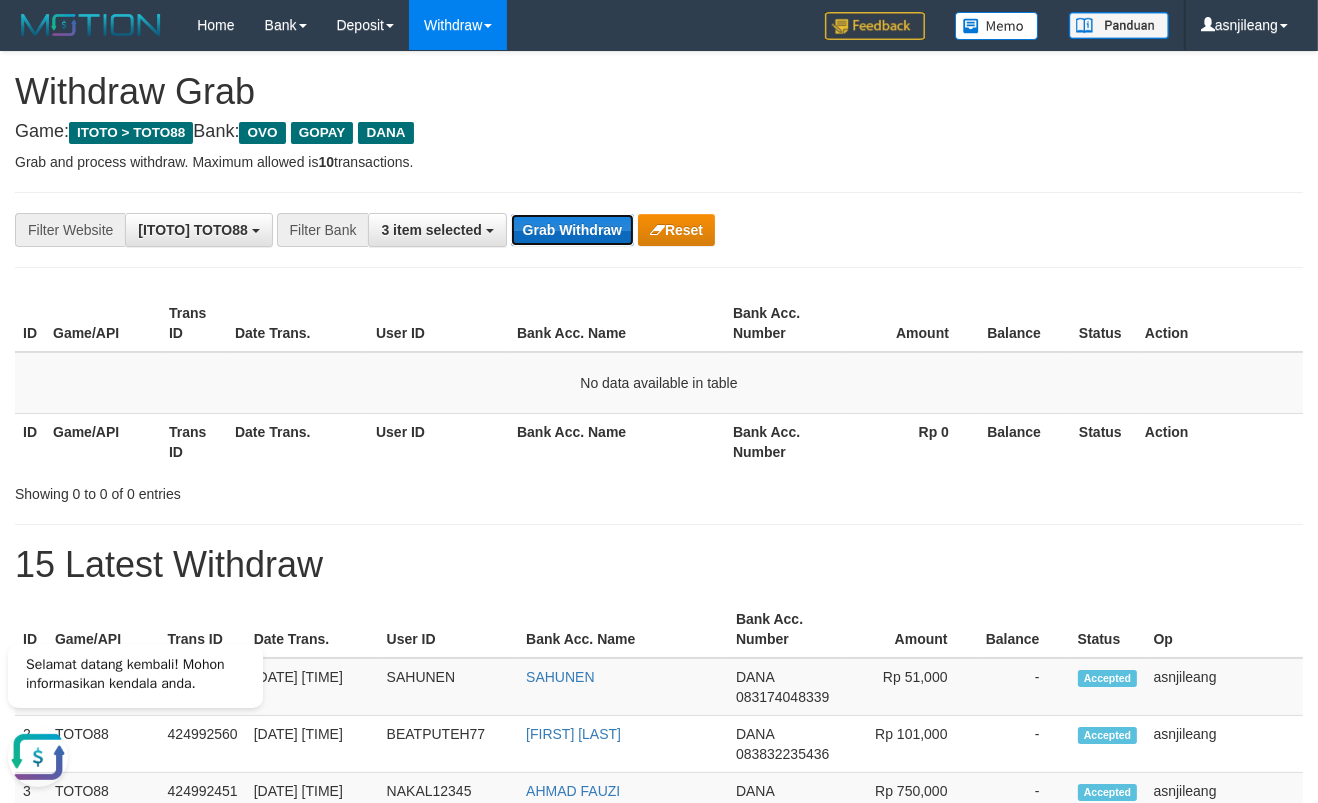 click on "Grab Withdraw" at bounding box center [572, 230] 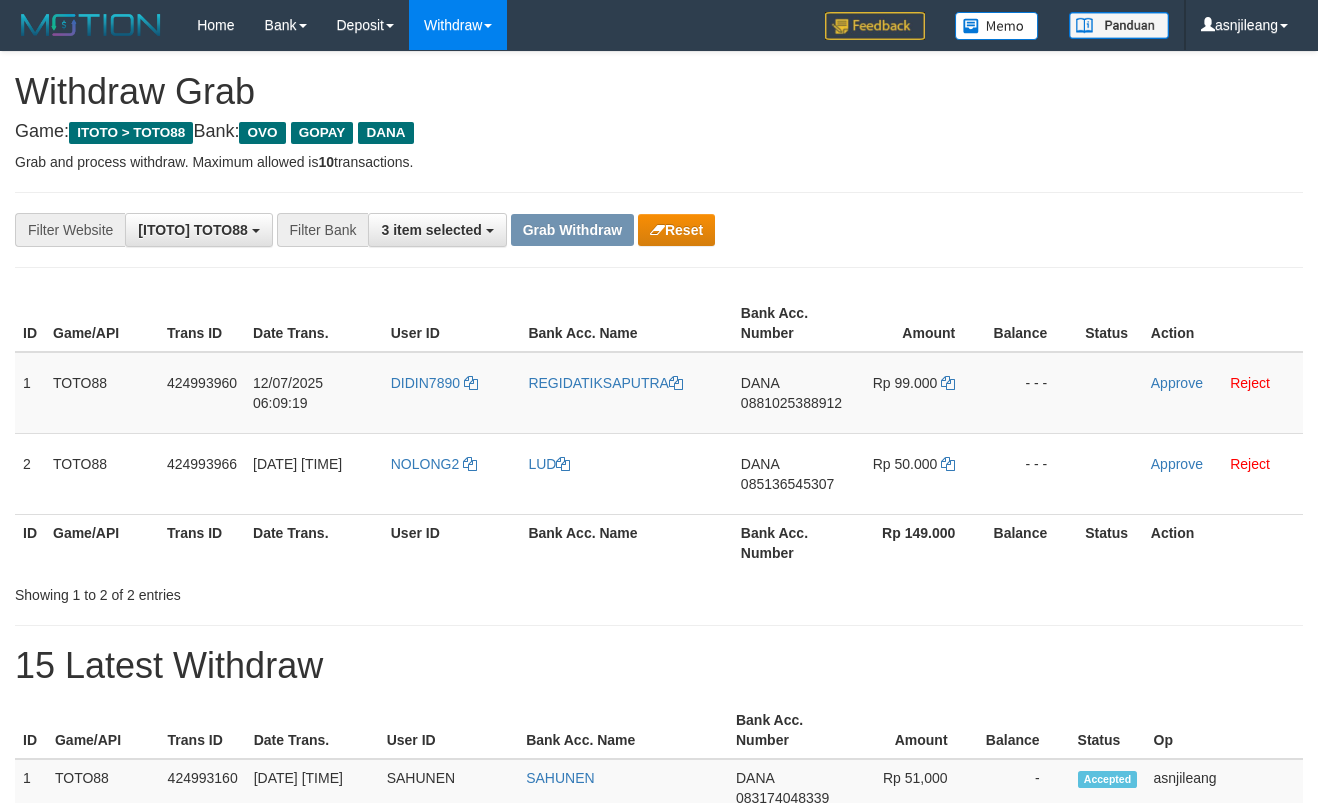 scroll, scrollTop: 0, scrollLeft: 0, axis: both 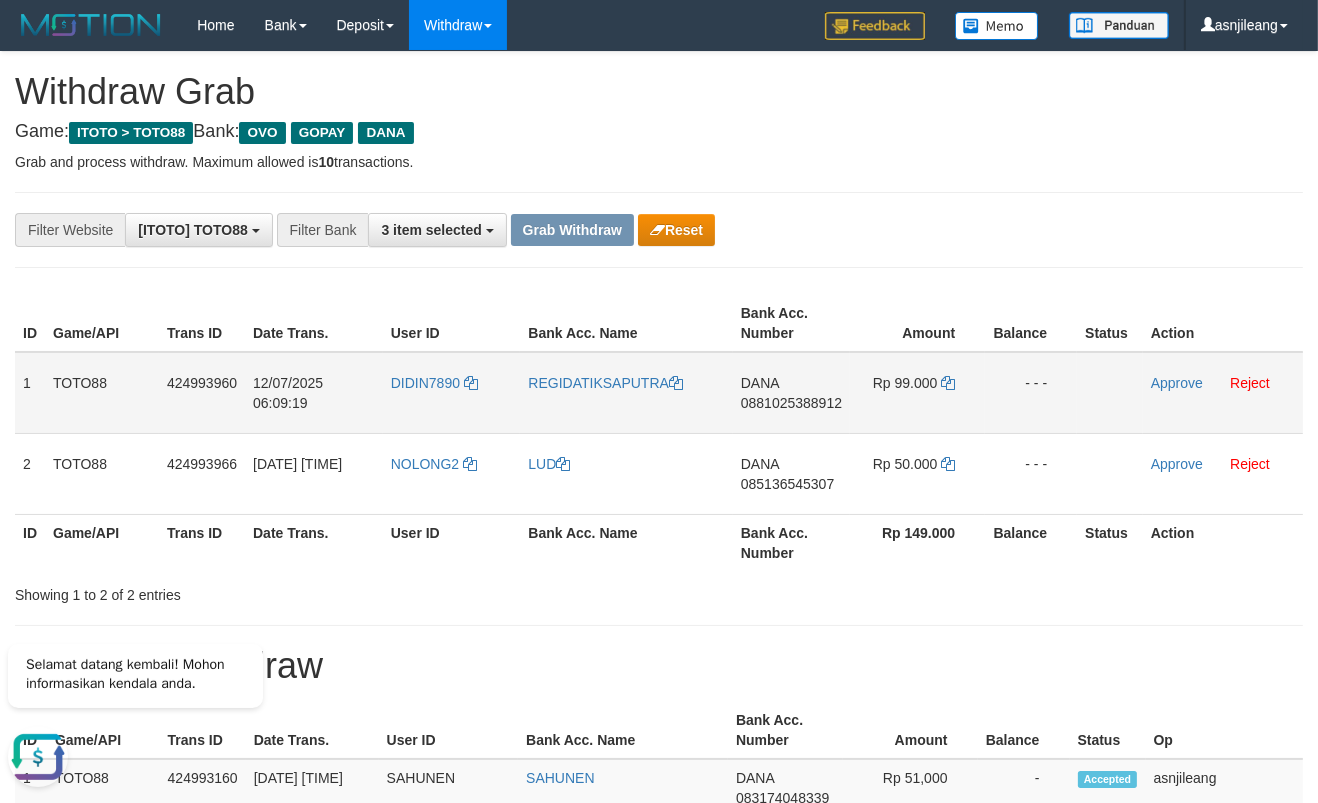 click on "0881025388912" at bounding box center [791, 403] 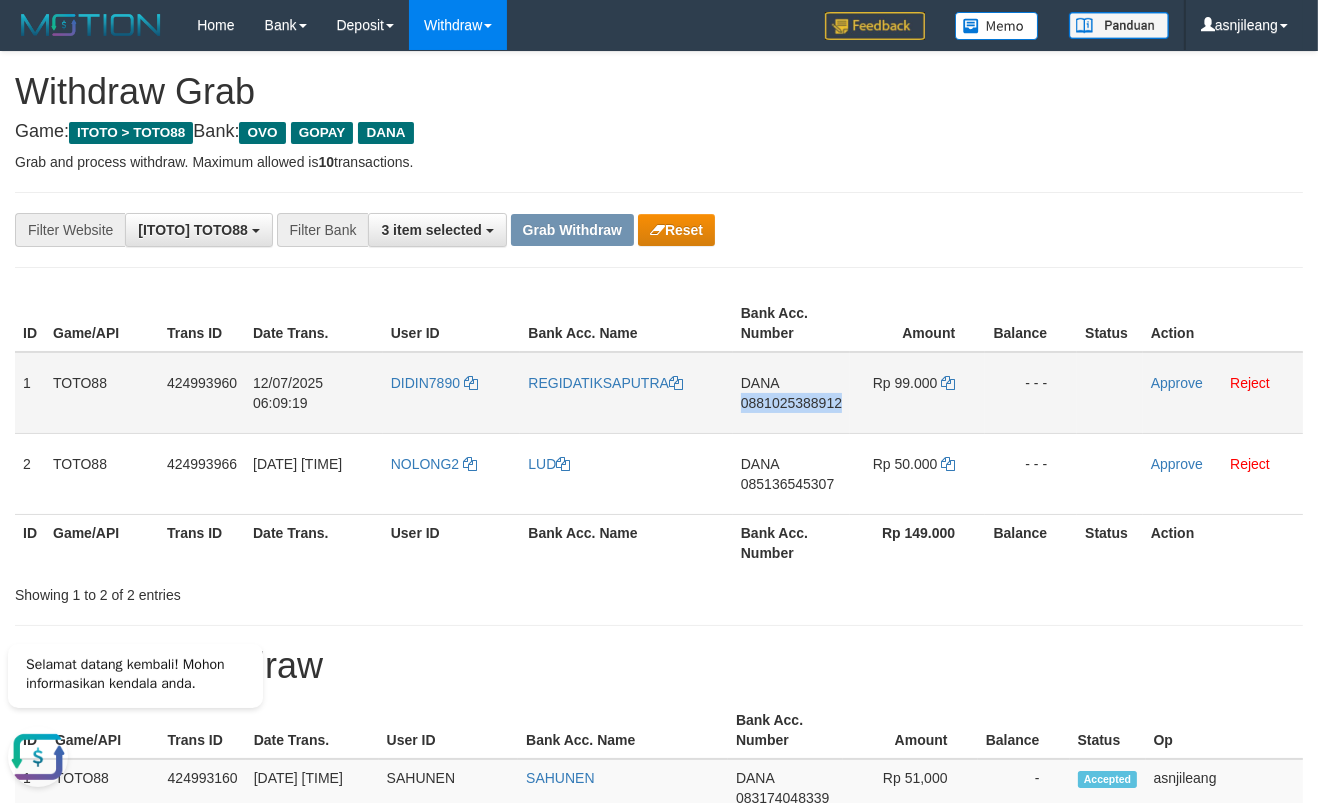 click on "0881025388912" at bounding box center [791, 403] 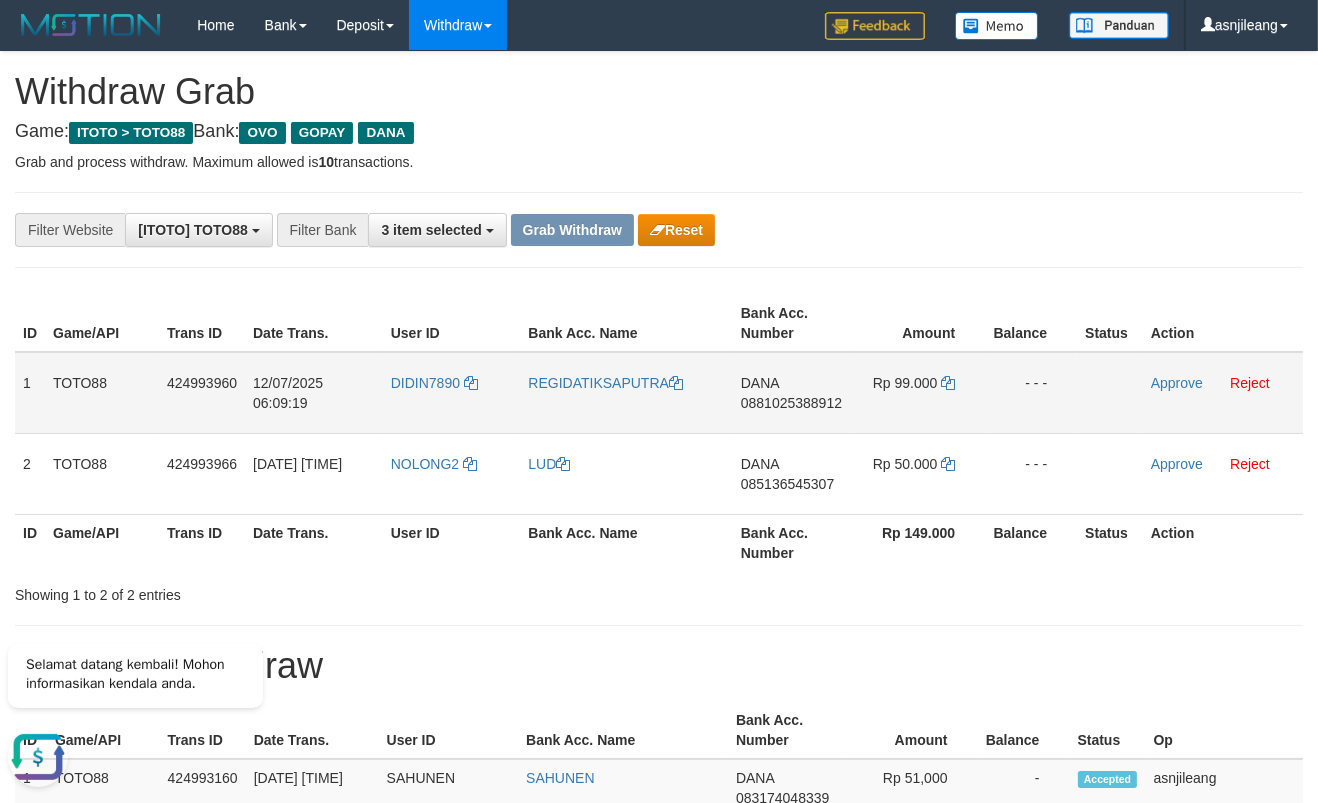 click on "0881025388912" at bounding box center (791, 403) 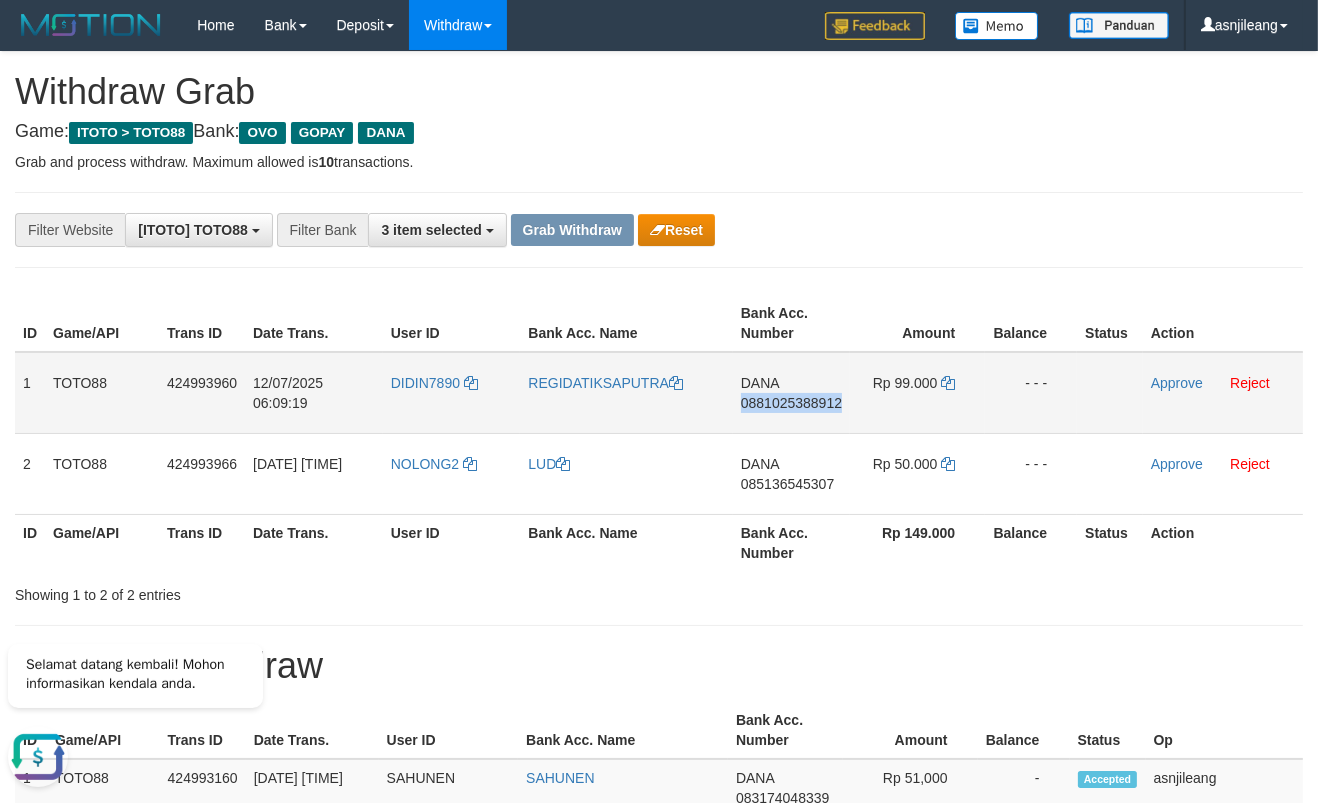 click on "0881025388912" at bounding box center (791, 403) 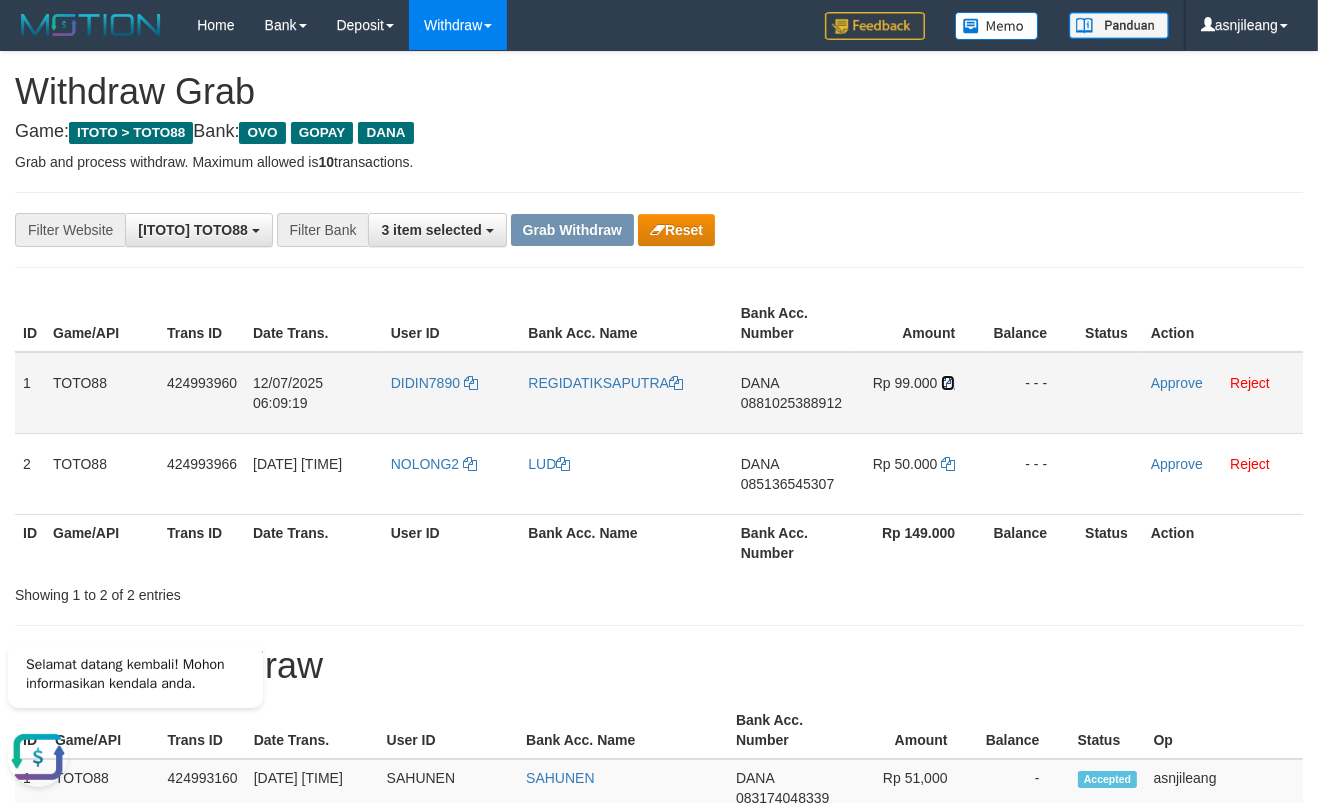 click at bounding box center [948, 383] 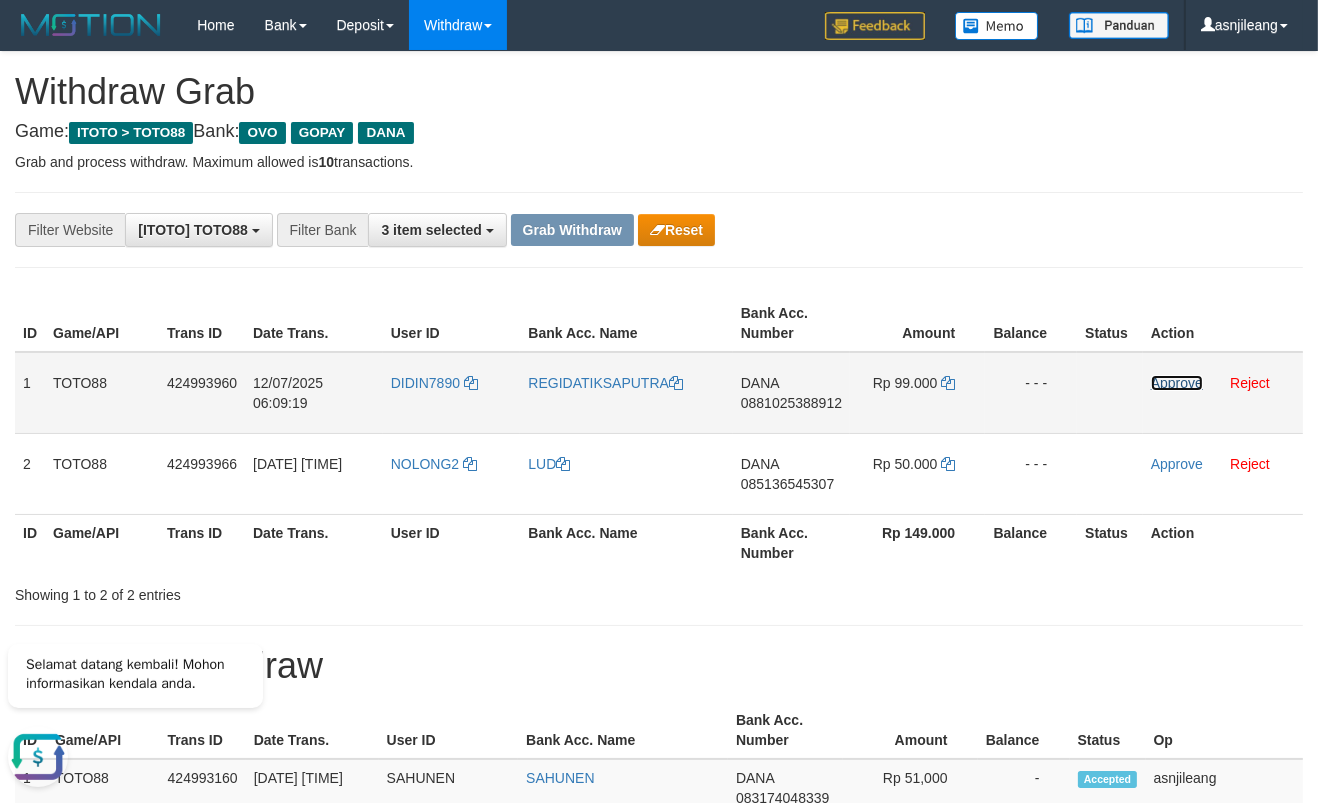 click on "Approve" at bounding box center [1177, 383] 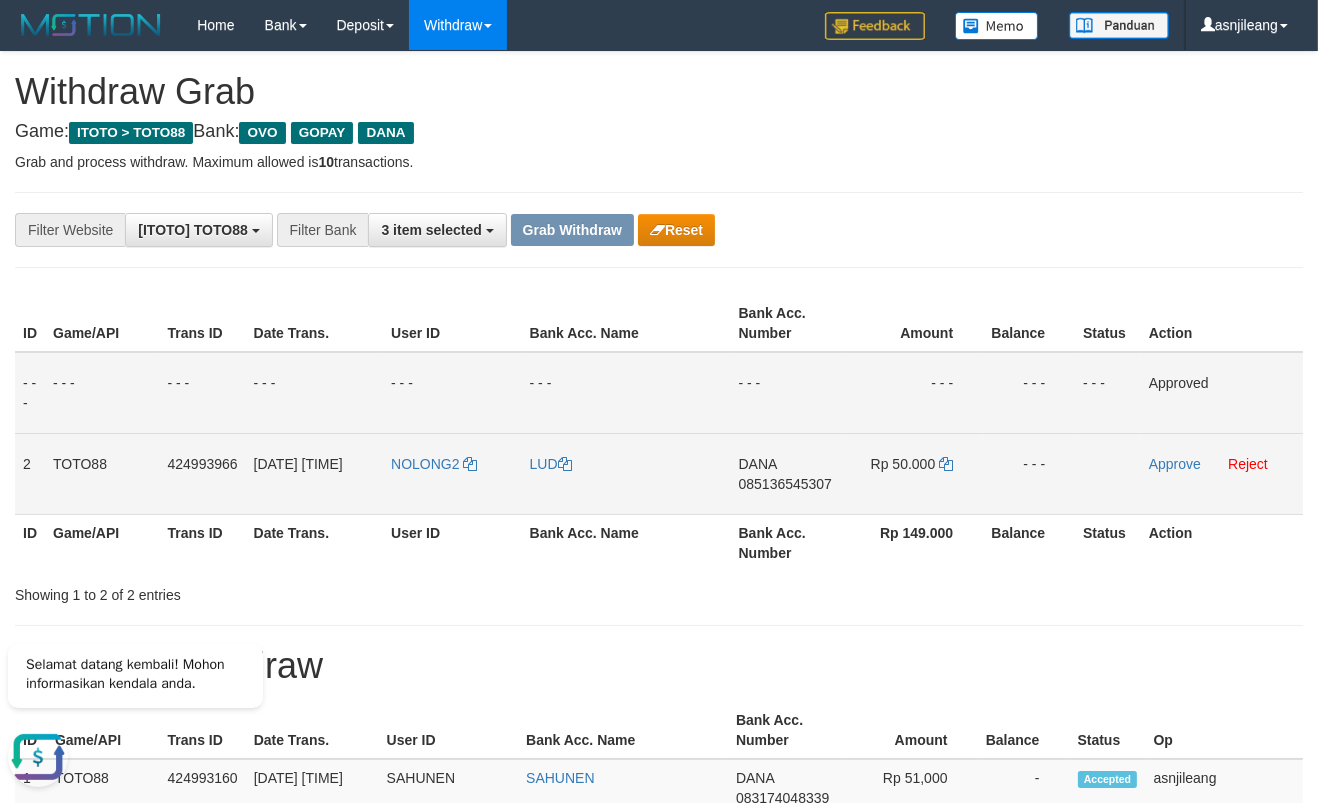 click on "085136545307" at bounding box center (785, 484) 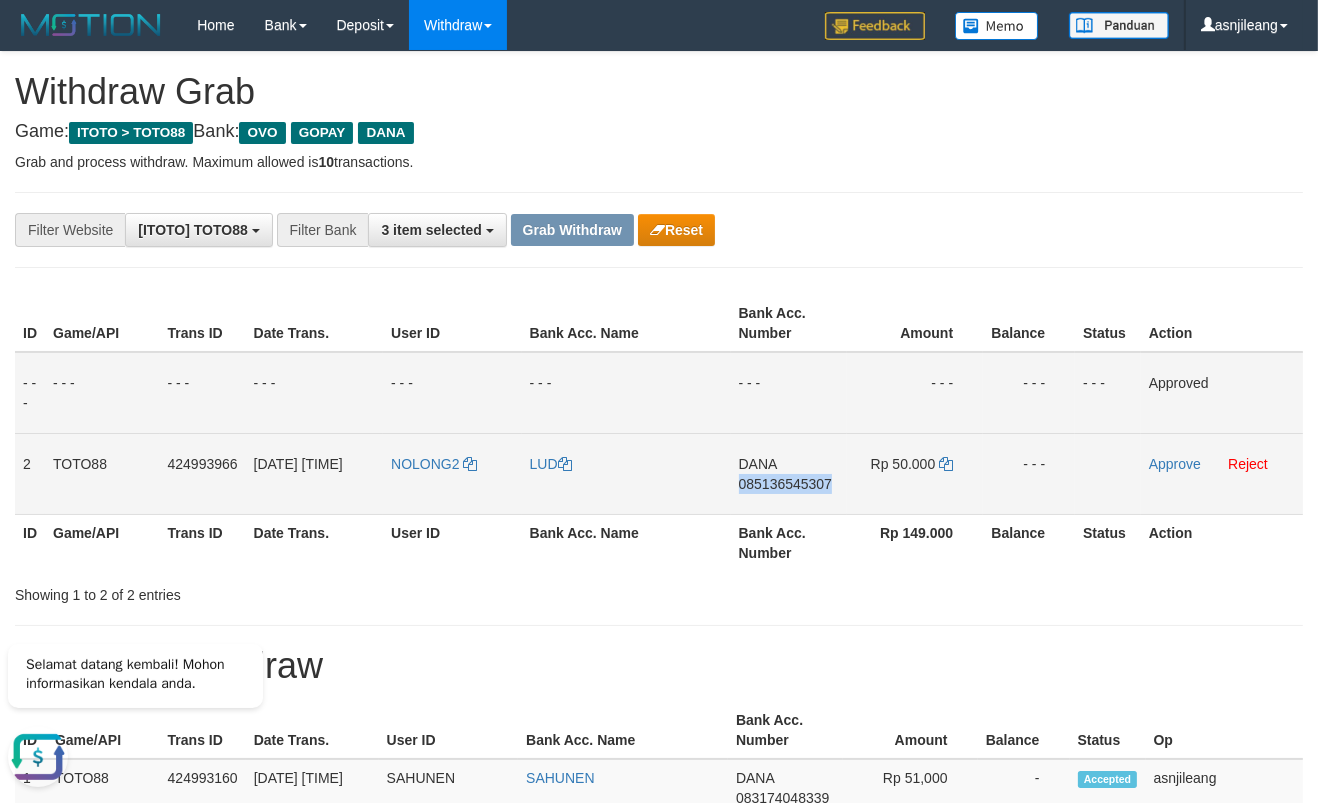click on "085136545307" at bounding box center [785, 484] 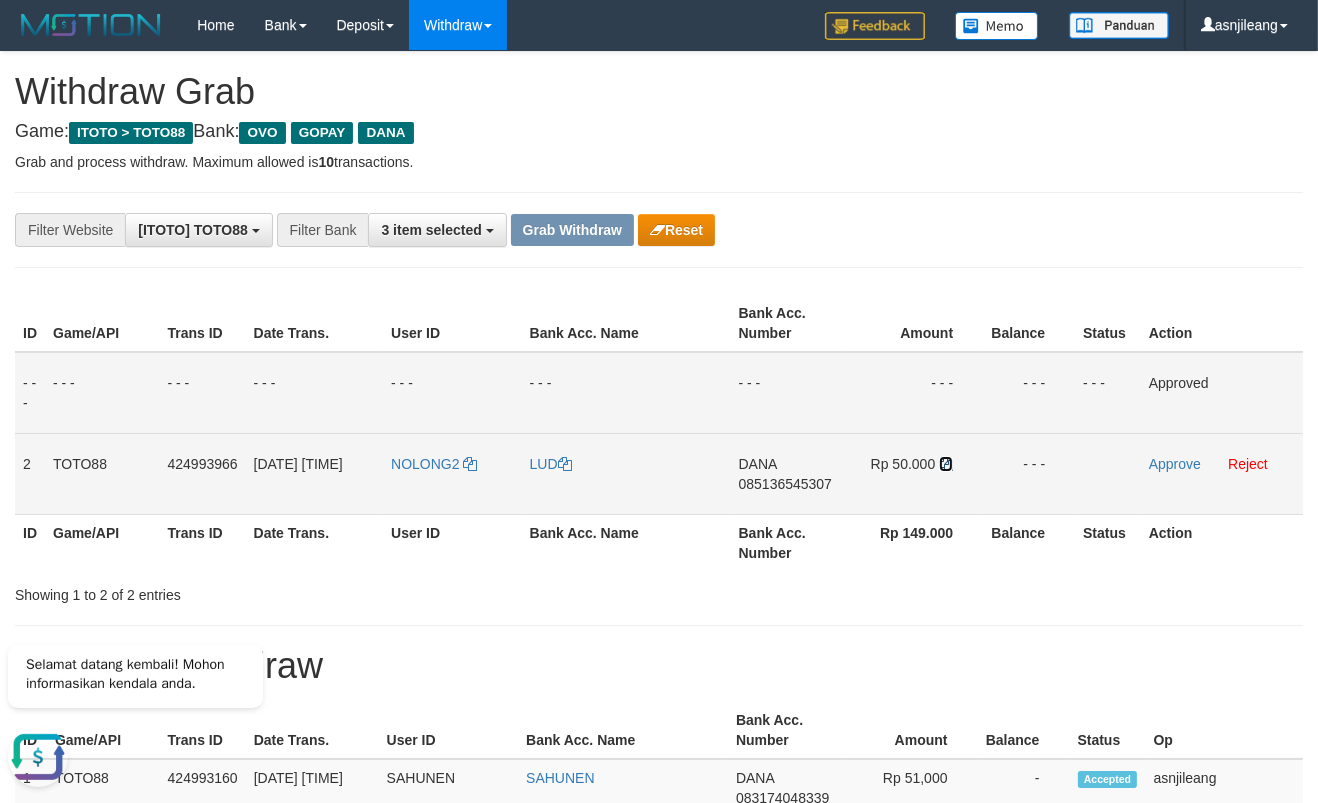 click at bounding box center (946, 464) 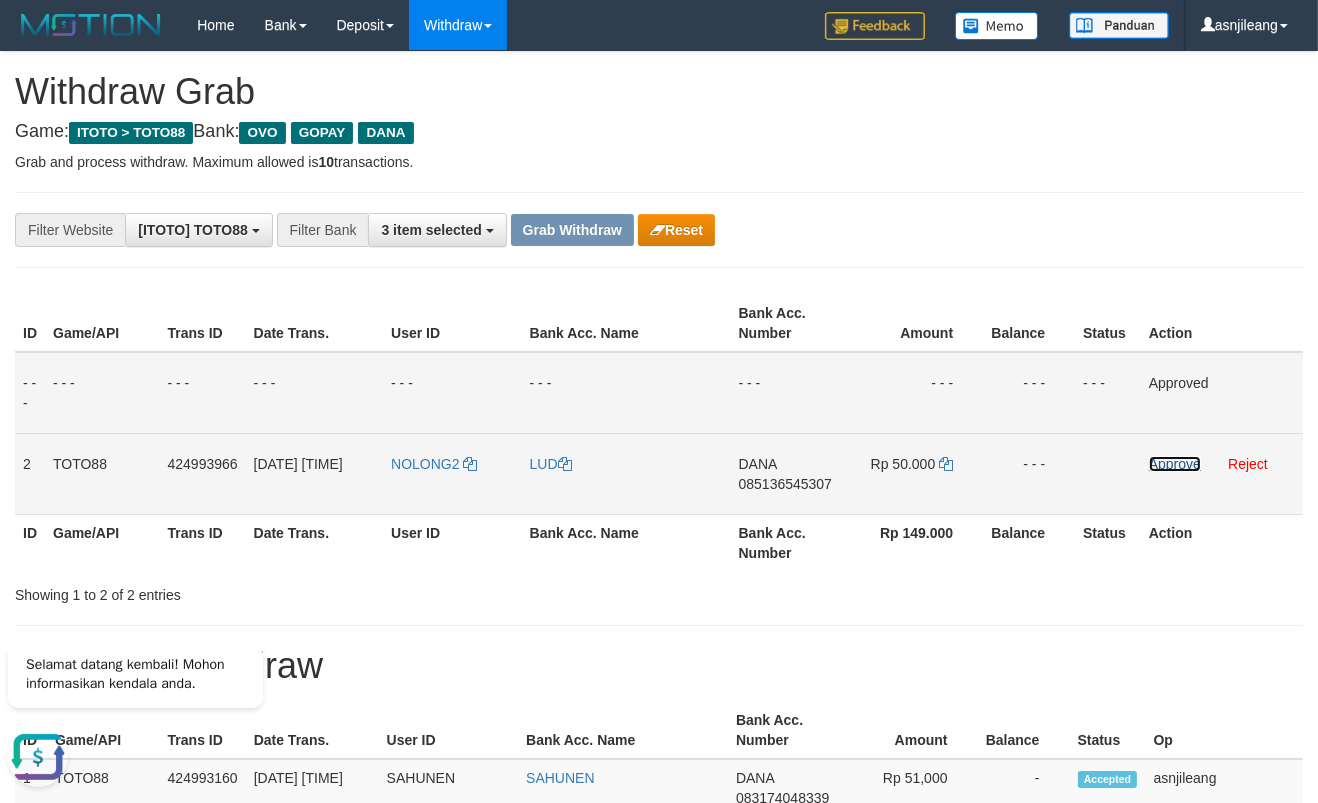 click on "Approve" at bounding box center [1175, 464] 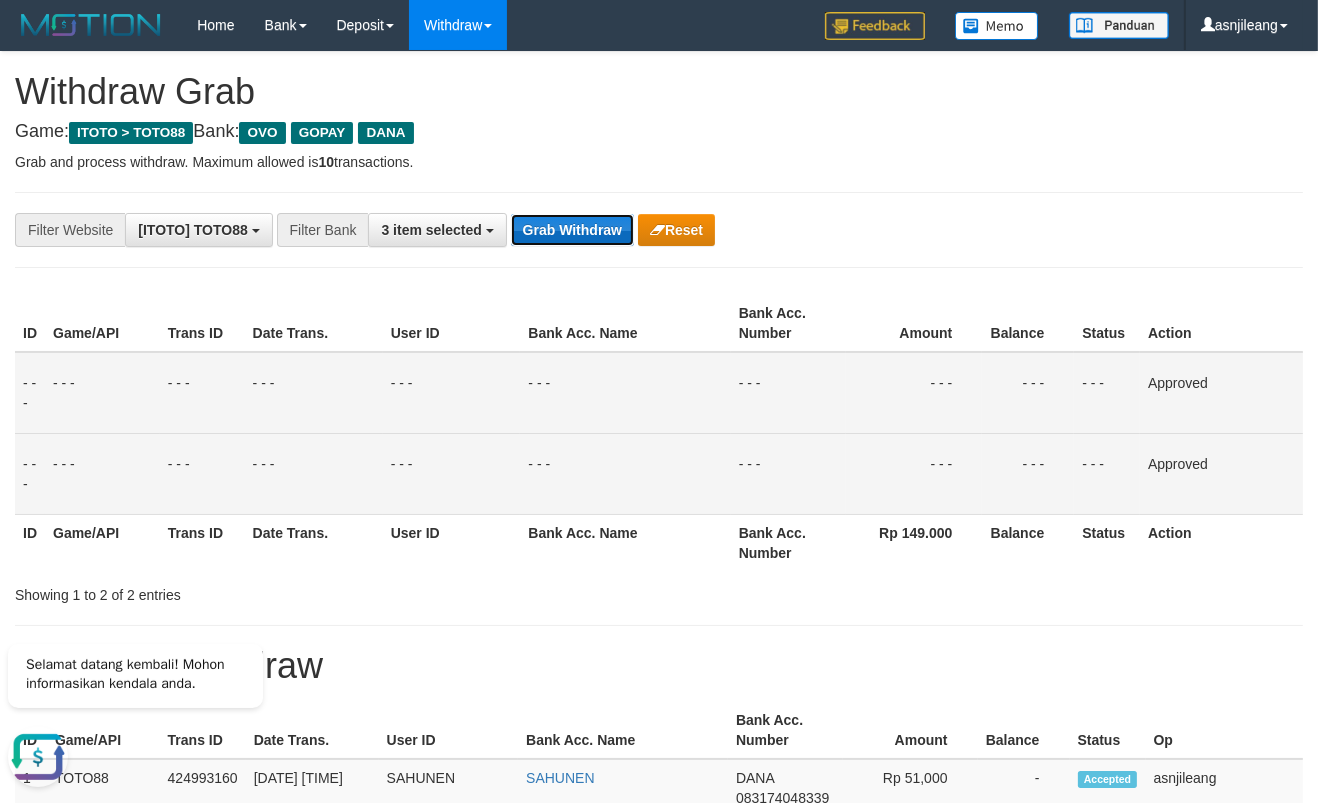 click on "Grab Withdraw" at bounding box center [572, 230] 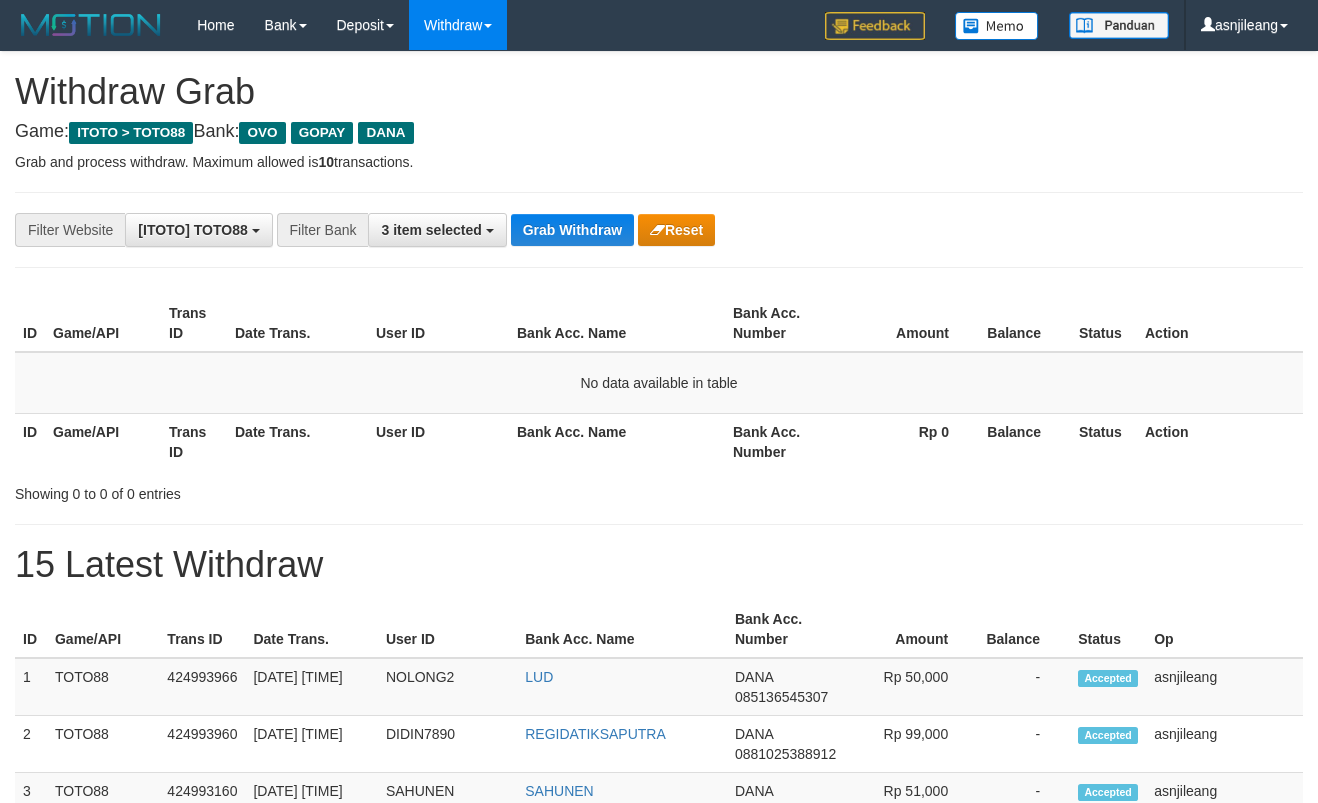 click on "Grab Withdraw" at bounding box center (572, 230) 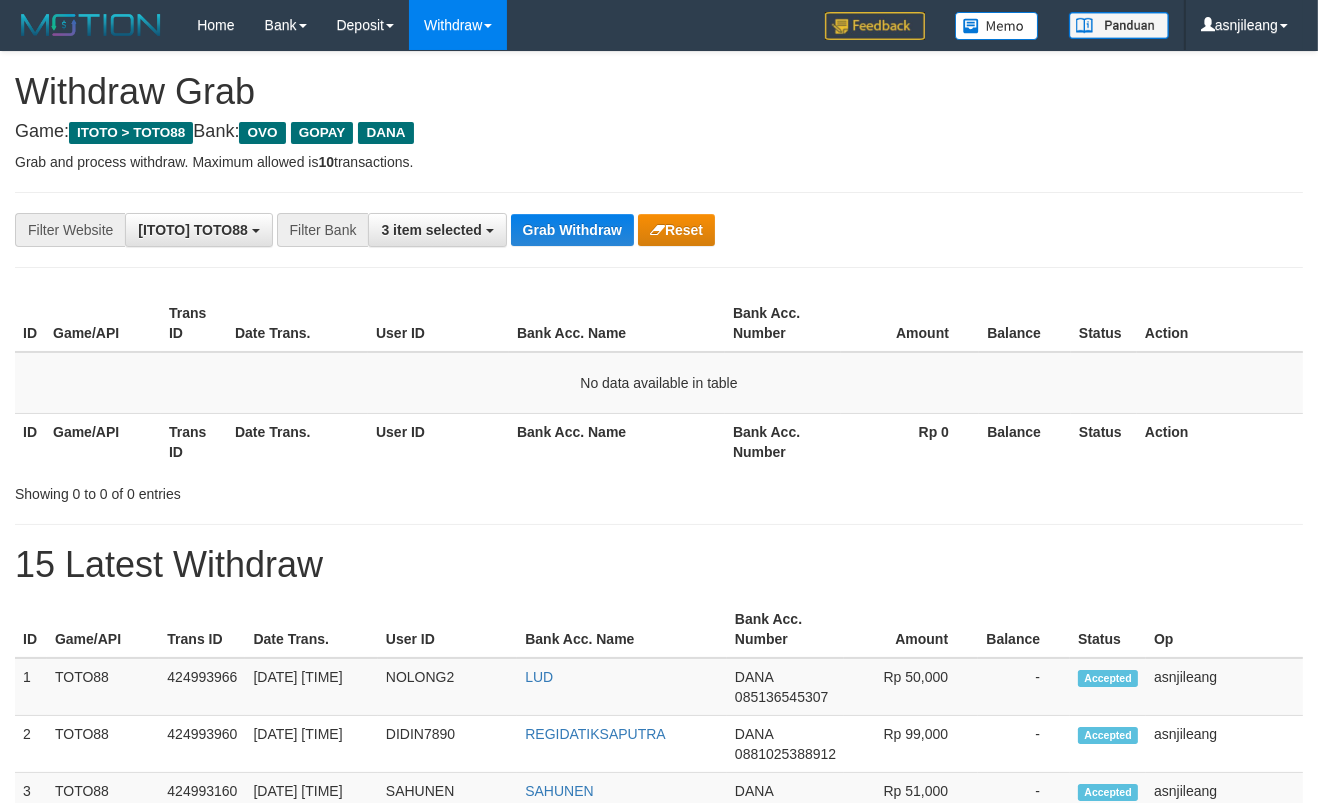 scroll, scrollTop: 17, scrollLeft: 0, axis: vertical 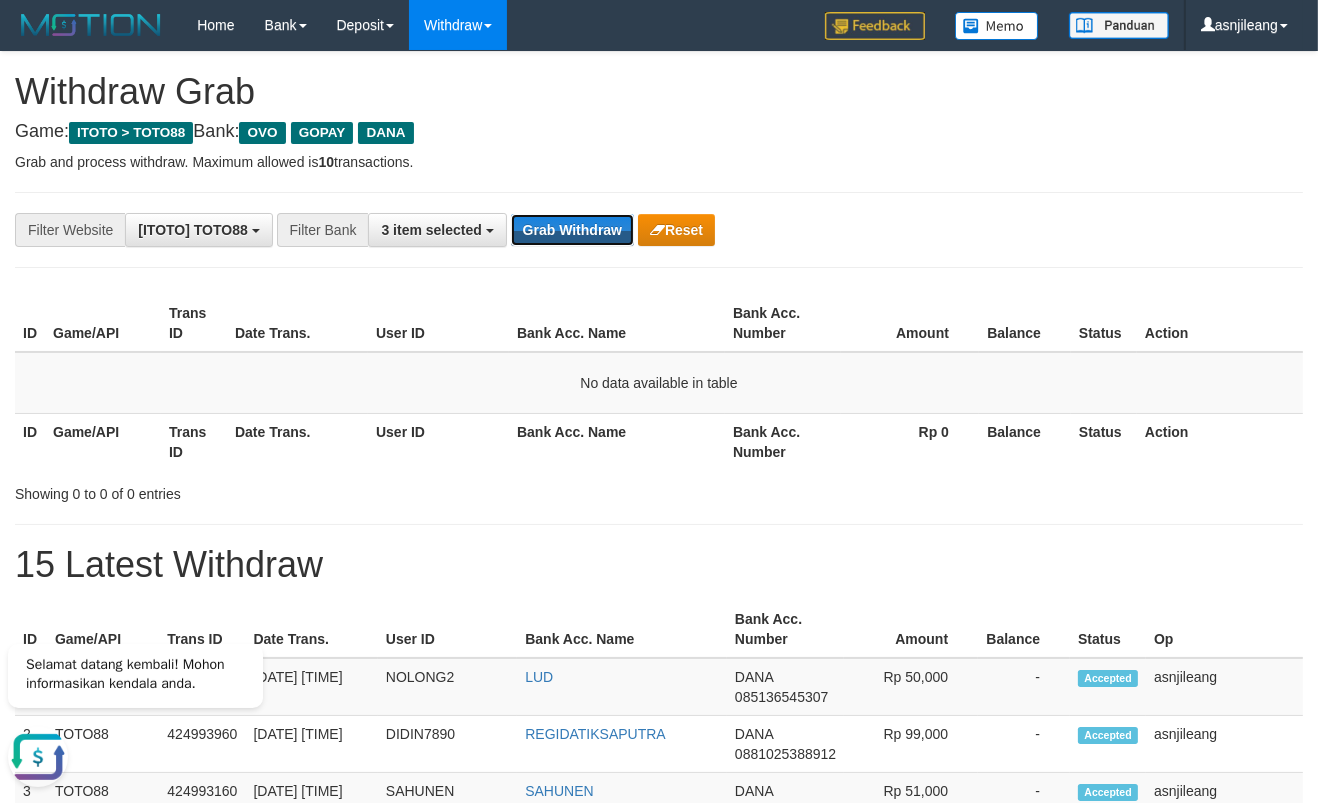 click on "Grab Withdraw" at bounding box center [572, 230] 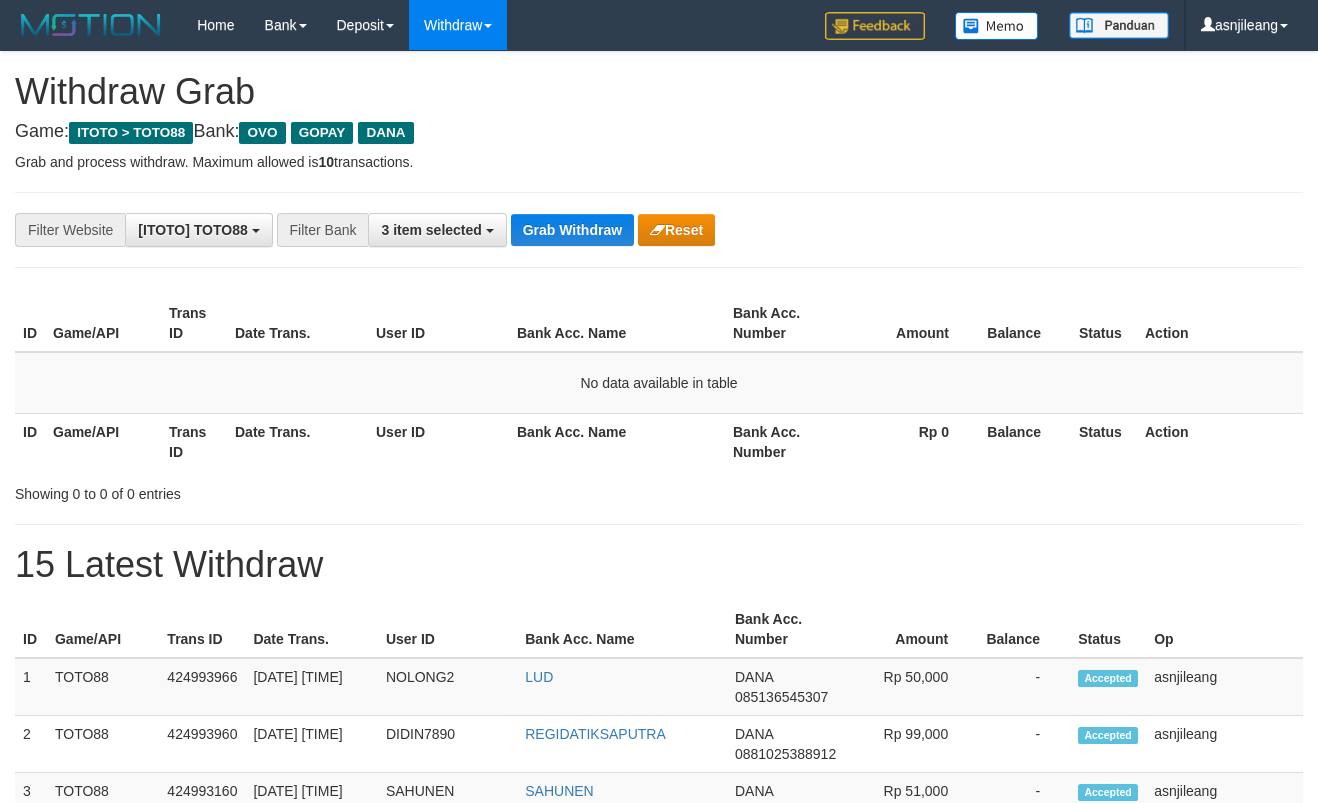 scroll, scrollTop: 0, scrollLeft: 0, axis: both 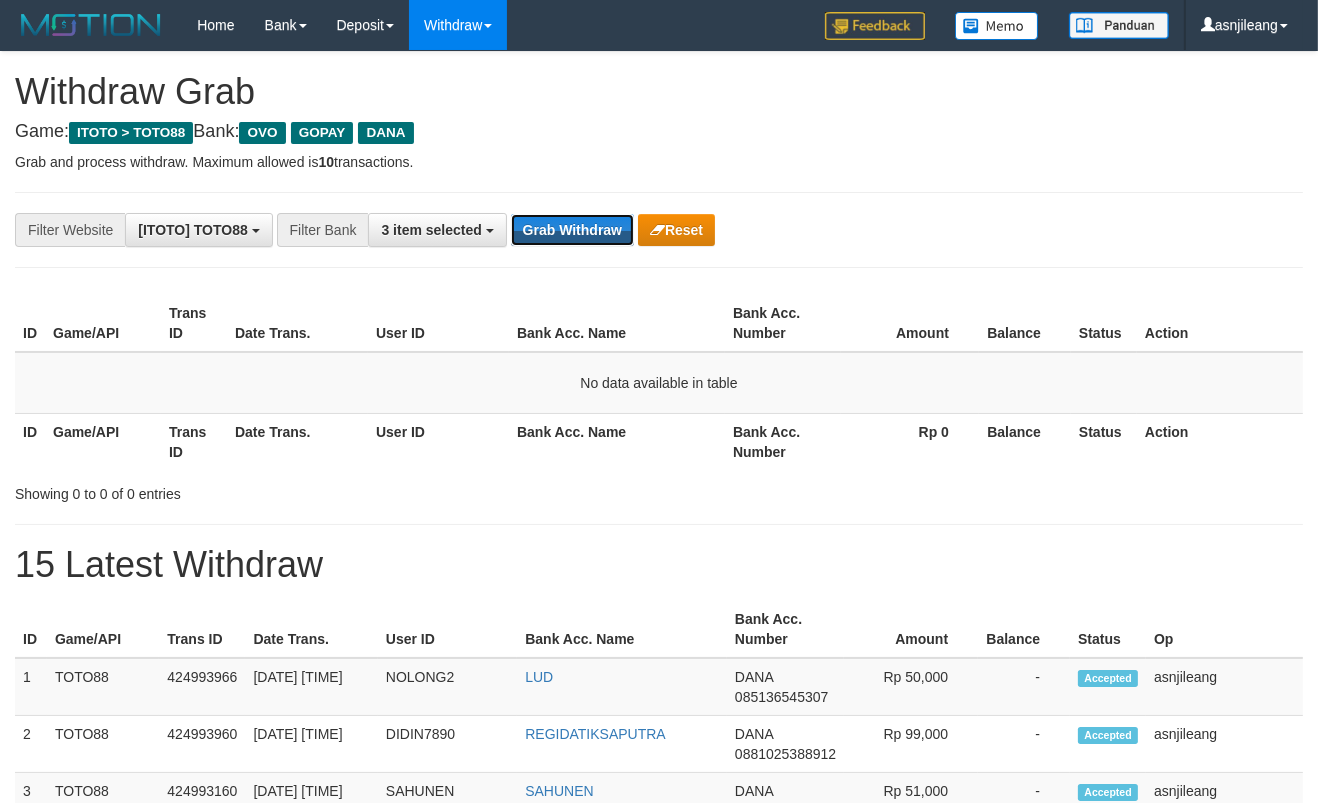 click on "Grab Withdraw" at bounding box center [572, 230] 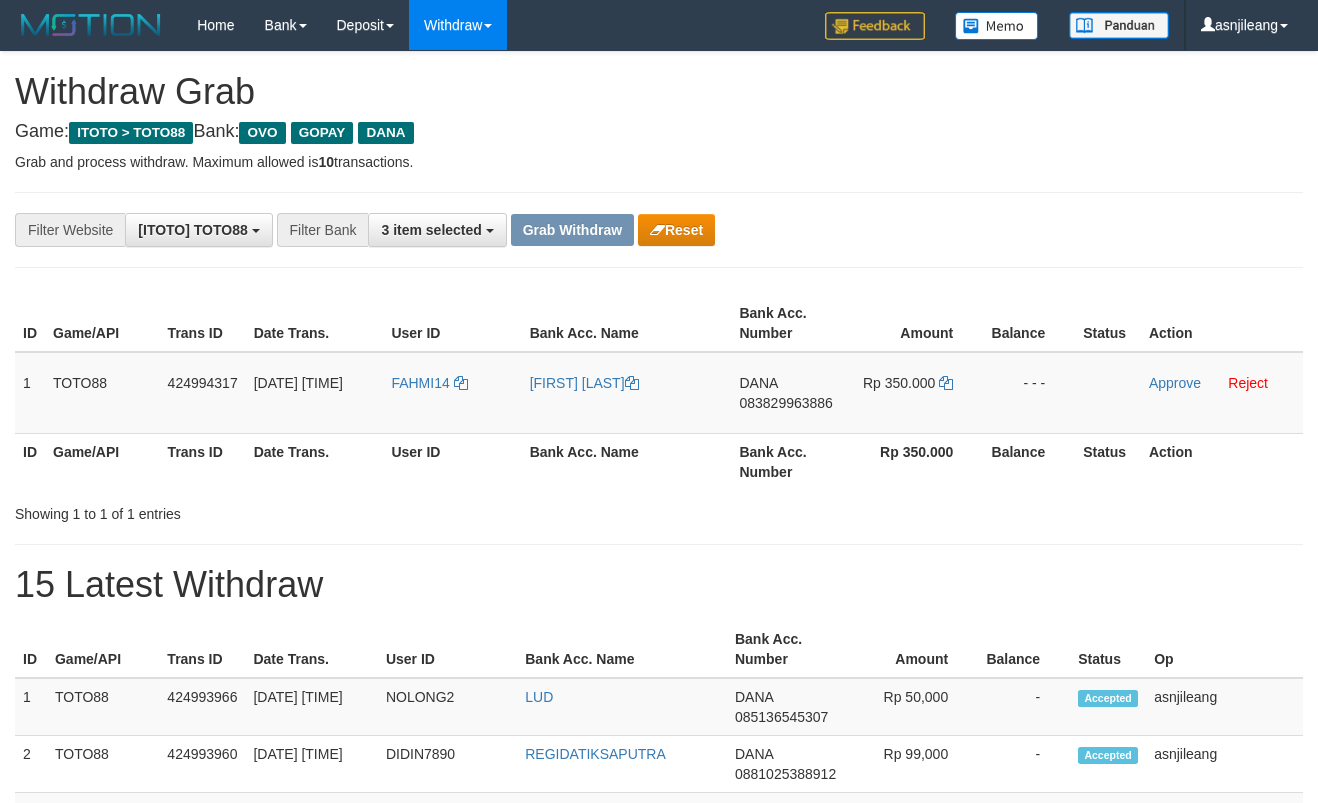 scroll, scrollTop: 0, scrollLeft: 0, axis: both 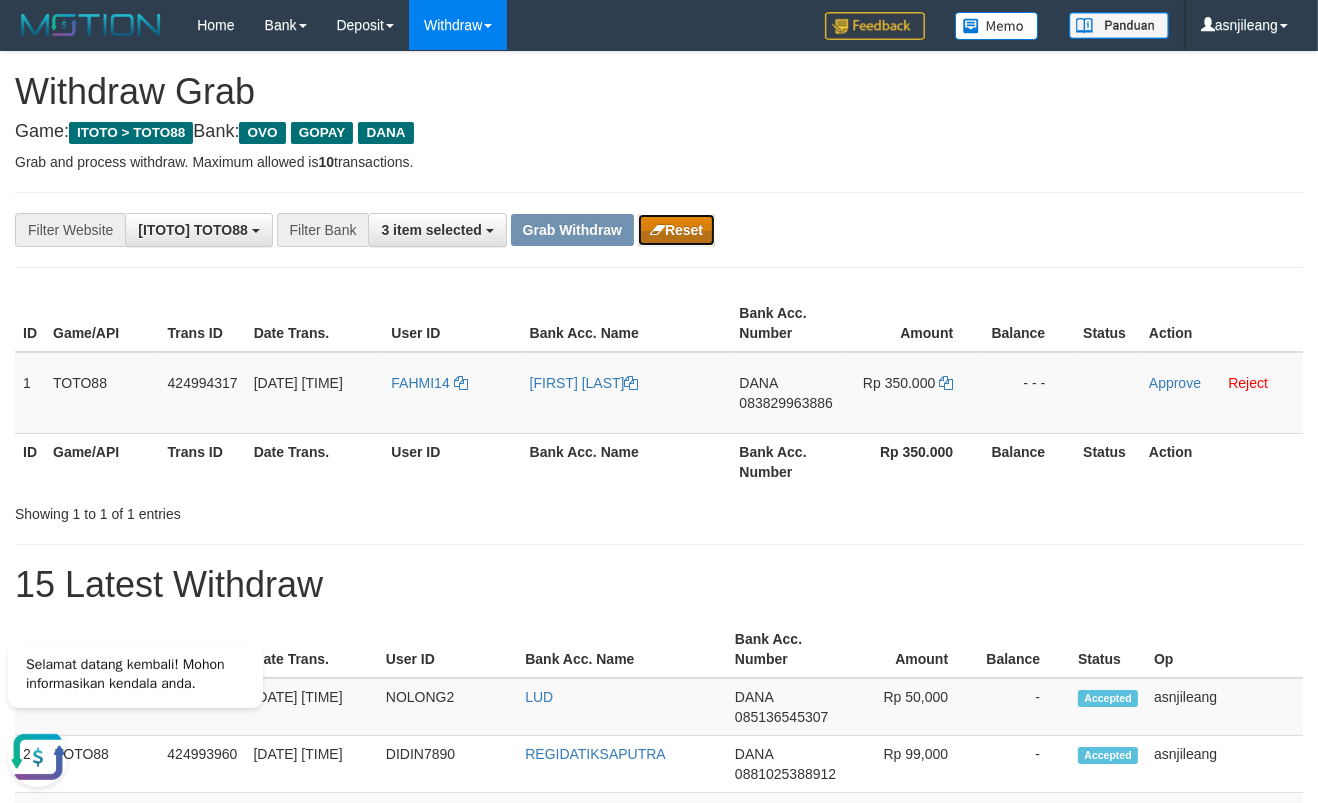 click on "Reset" at bounding box center [676, 230] 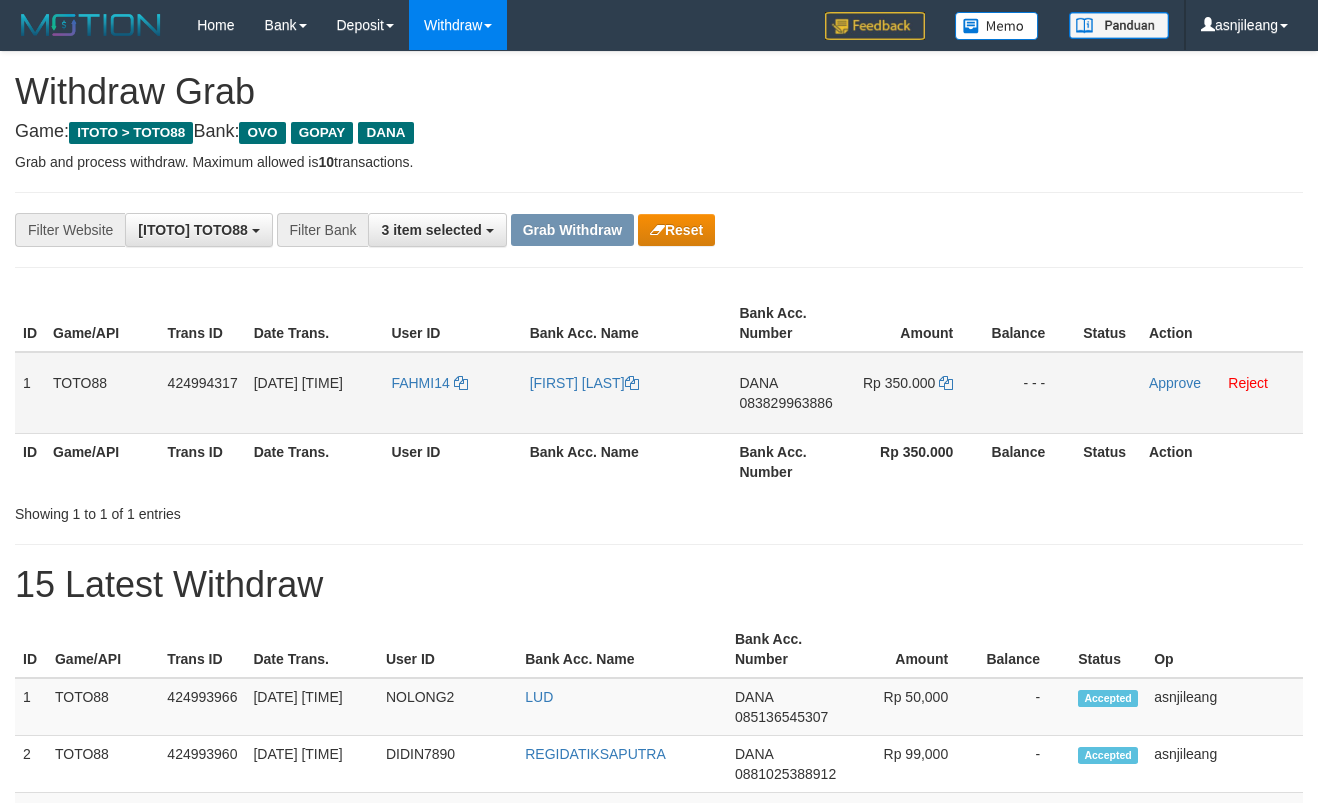 scroll, scrollTop: 0, scrollLeft: 0, axis: both 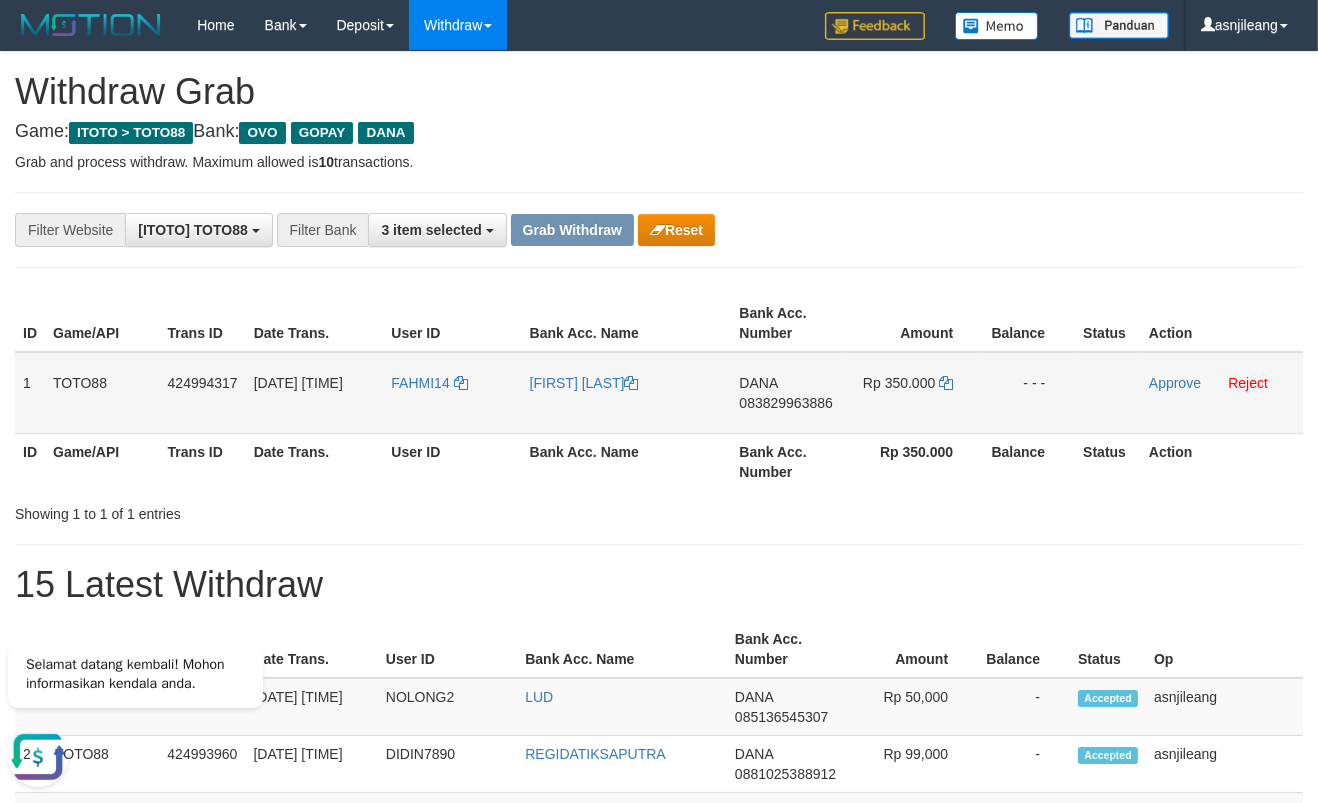 click on "DANA
[PHONE]" at bounding box center [789, 393] 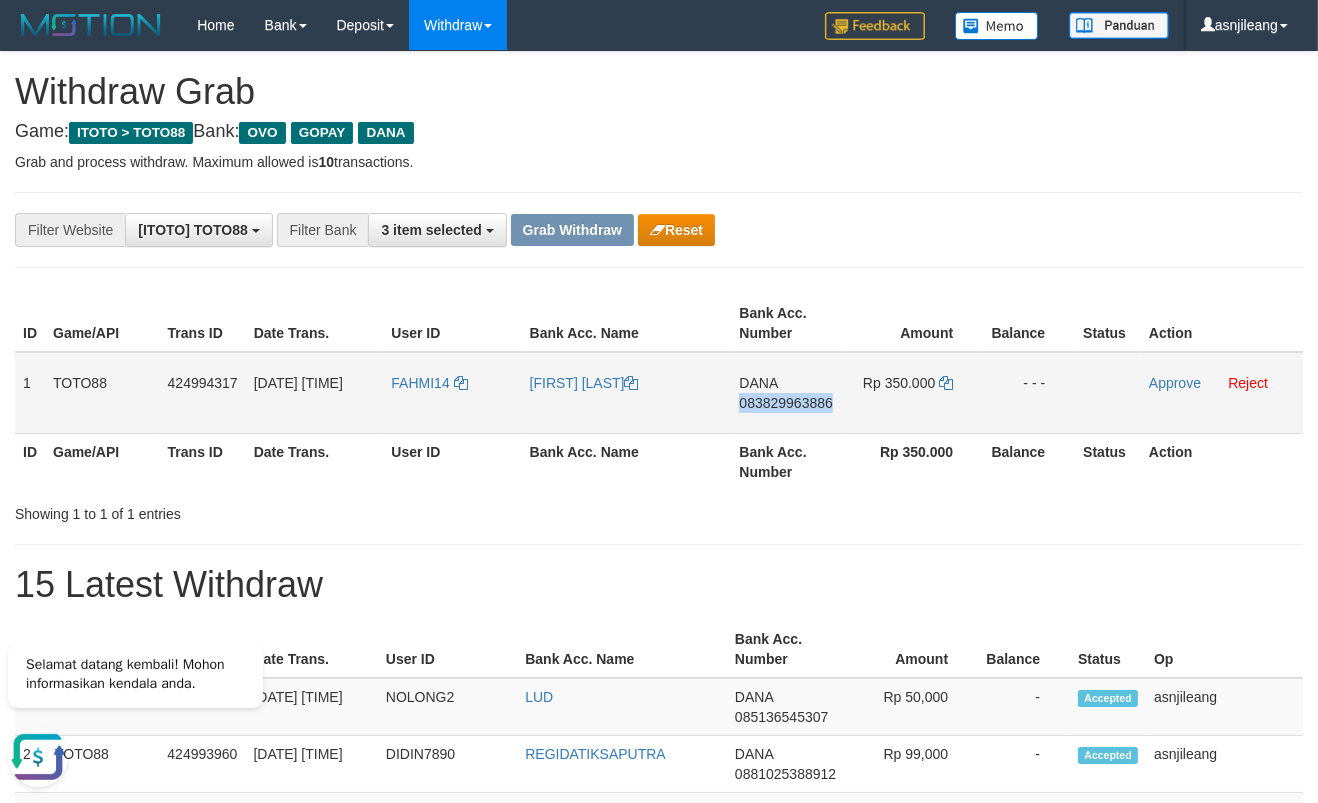 click on "DANA
[PHONE]" at bounding box center [789, 393] 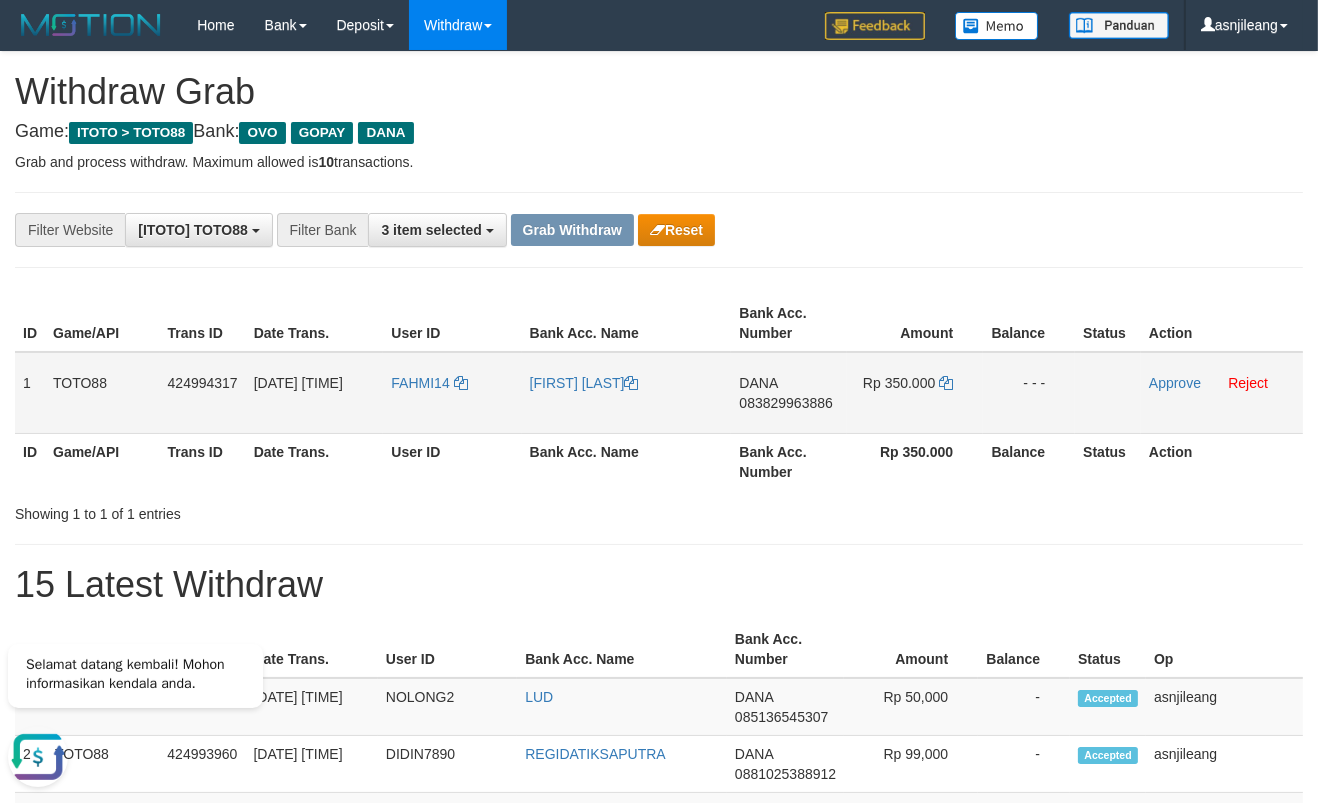 click on "DANA
083829963886" at bounding box center (789, 393) 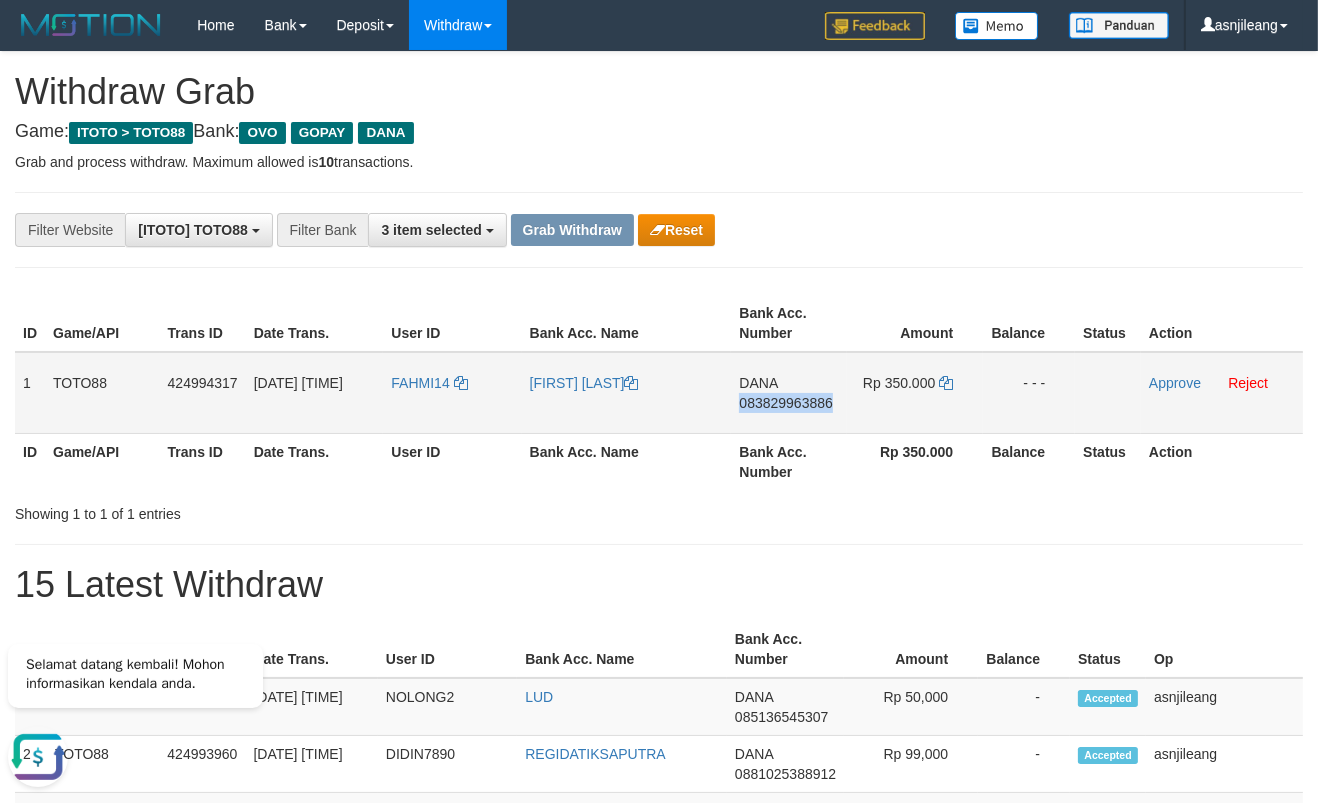 click on "DANA
083829963886" at bounding box center (789, 393) 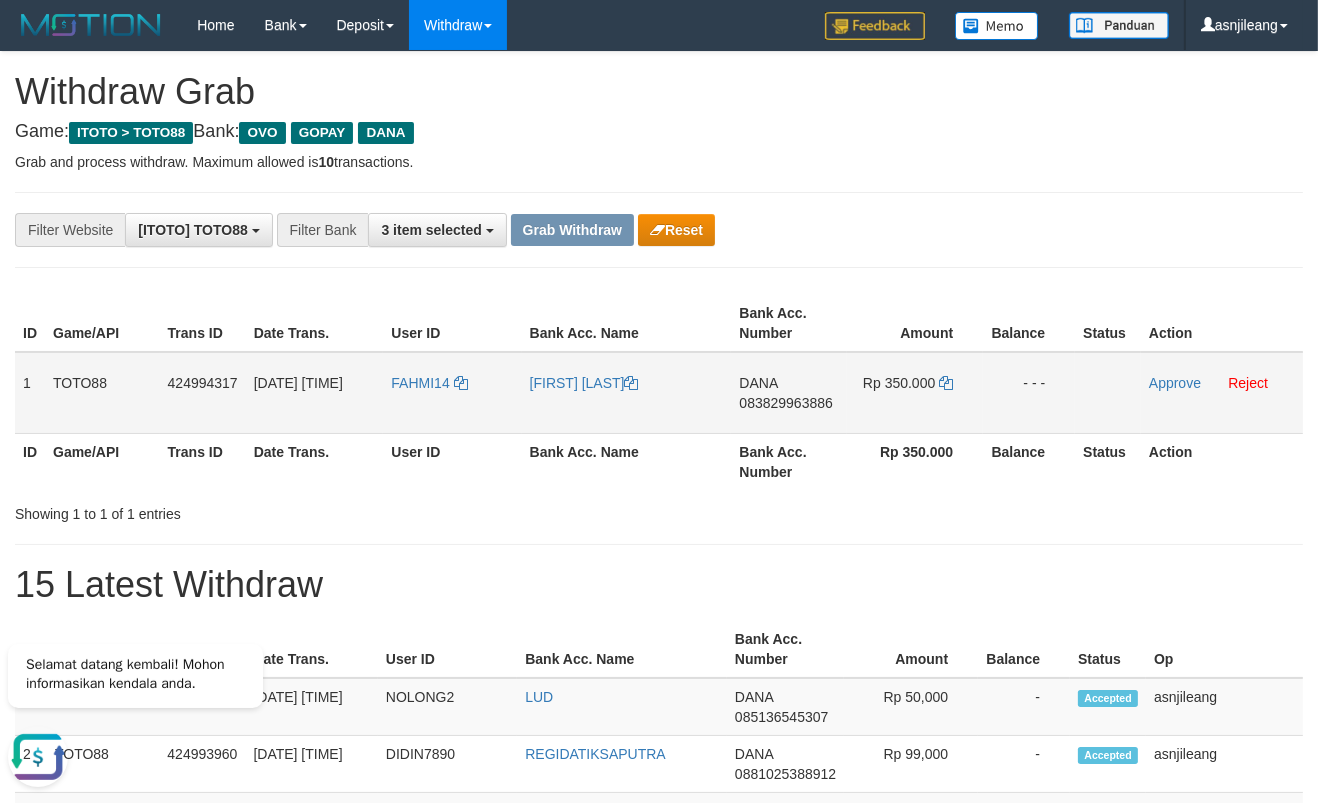 click on "Rp 350.000" at bounding box center [915, 393] 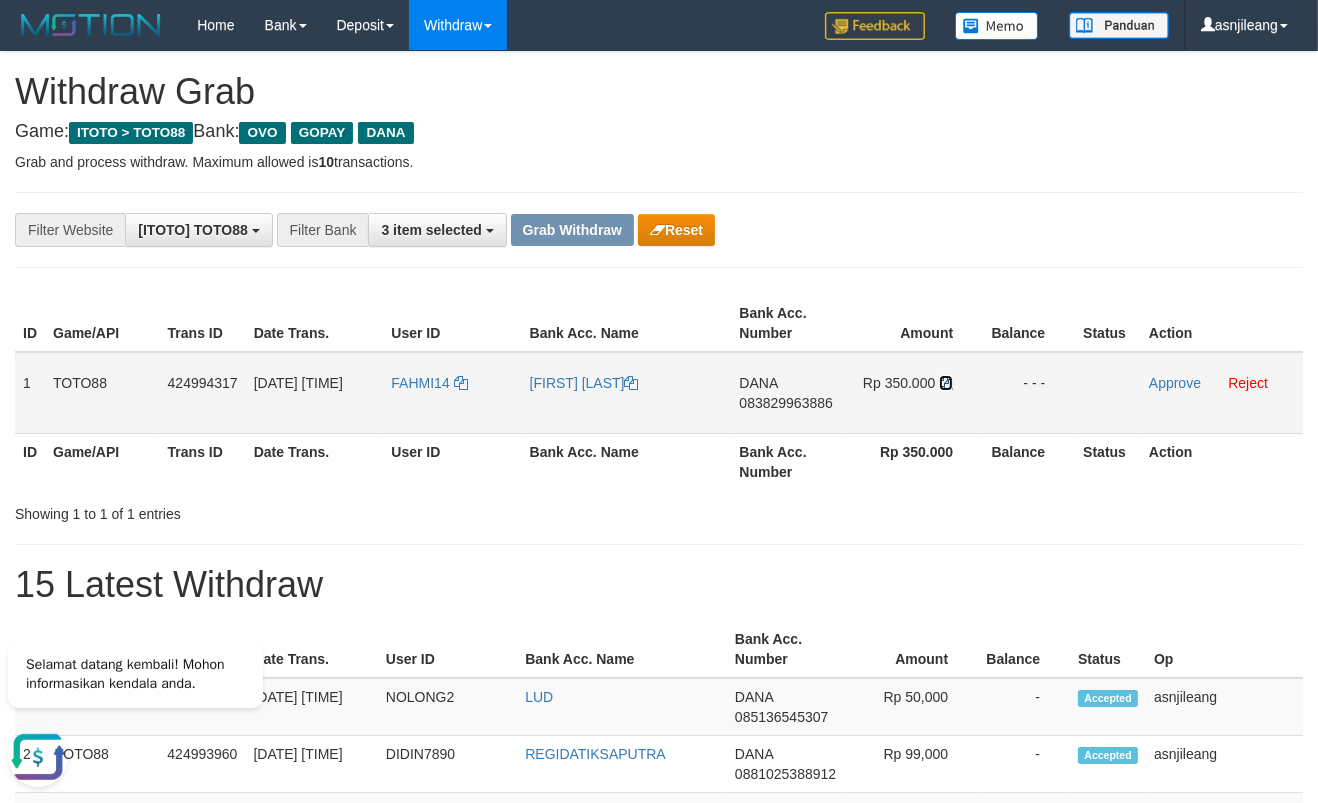 click at bounding box center [946, 383] 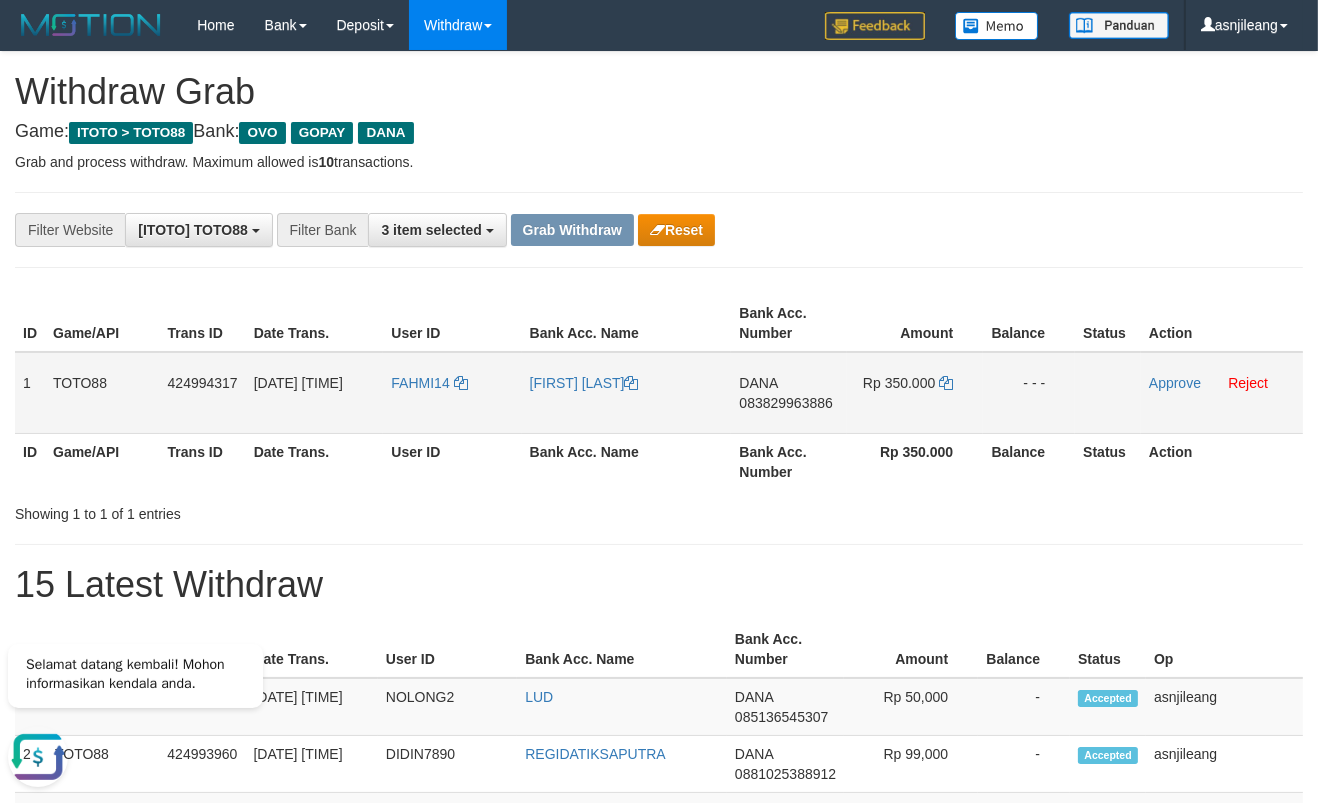 click on "Approve
Reject" at bounding box center [1222, 393] 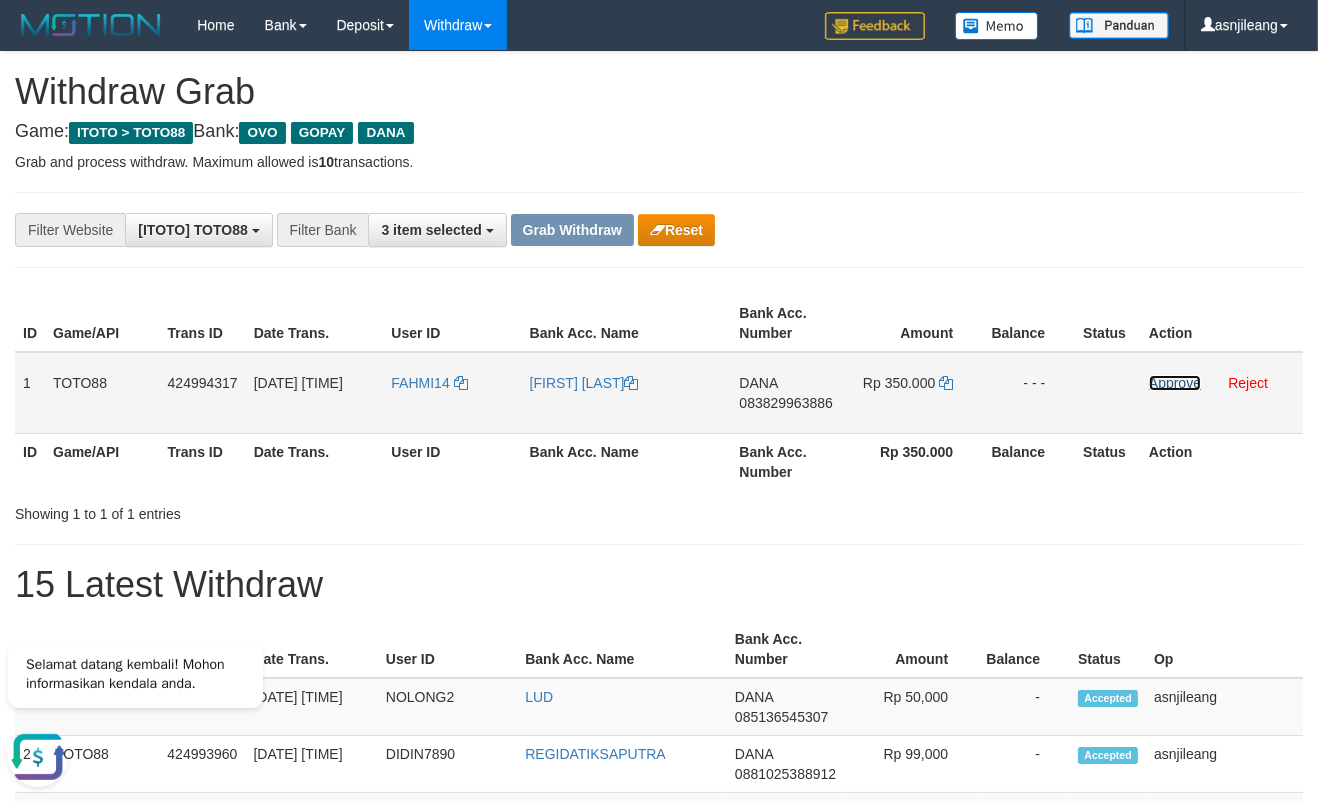 click on "Approve" at bounding box center [1175, 383] 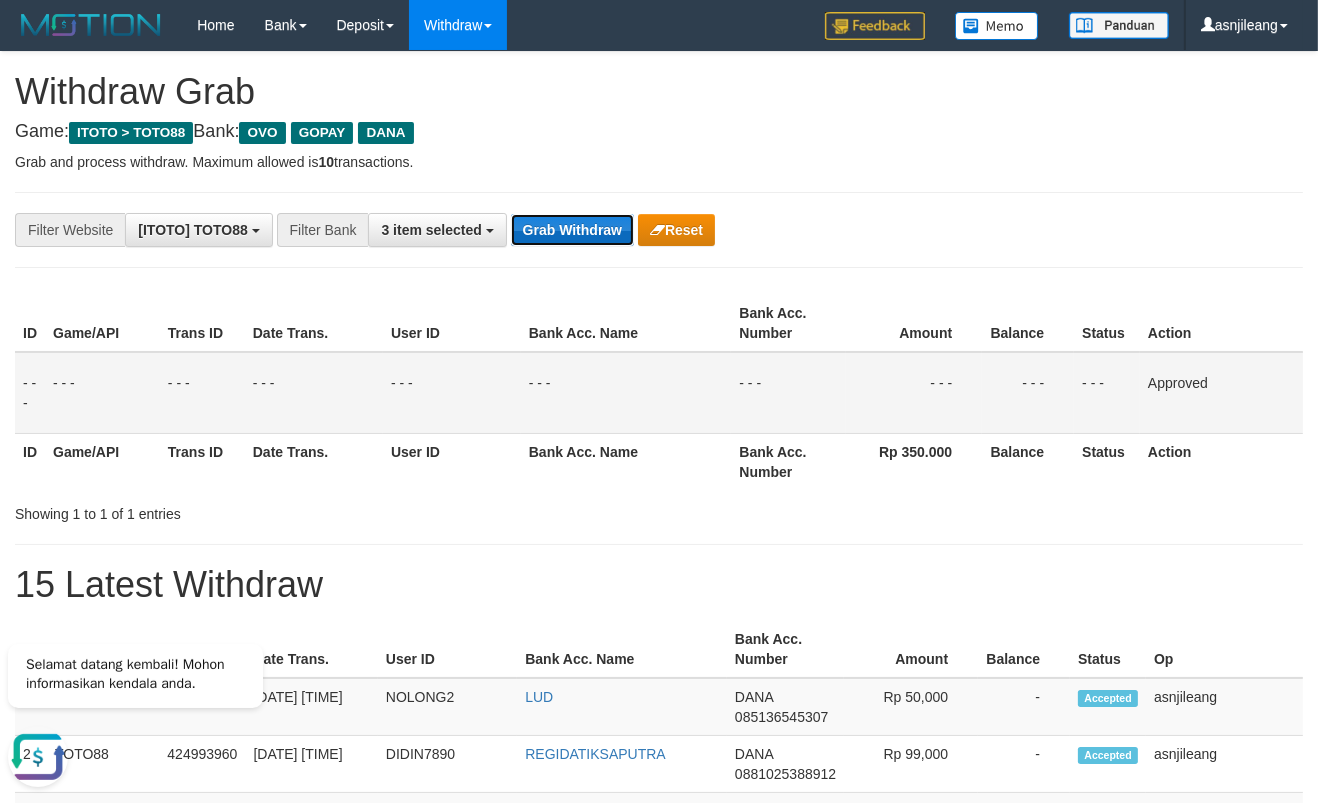 click on "Grab Withdraw" at bounding box center [572, 230] 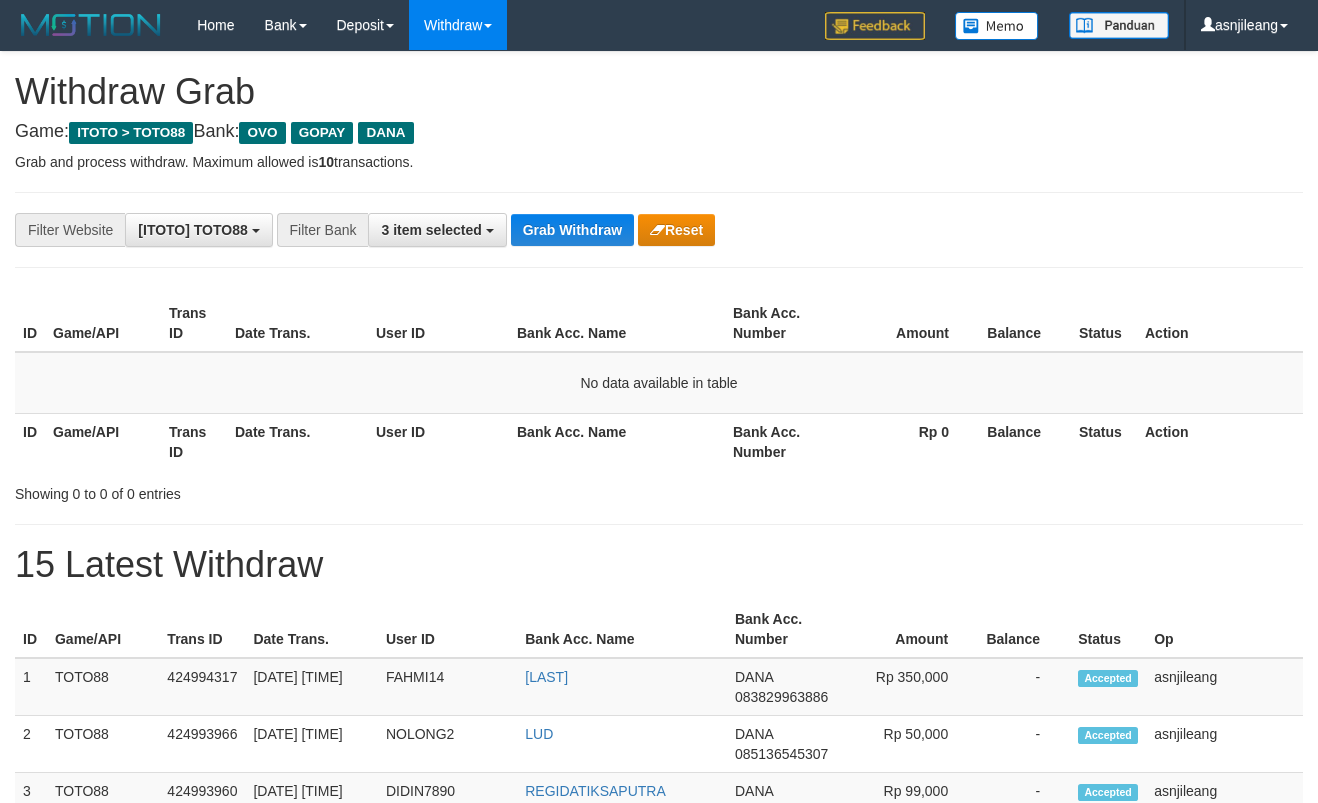 scroll, scrollTop: 0, scrollLeft: 0, axis: both 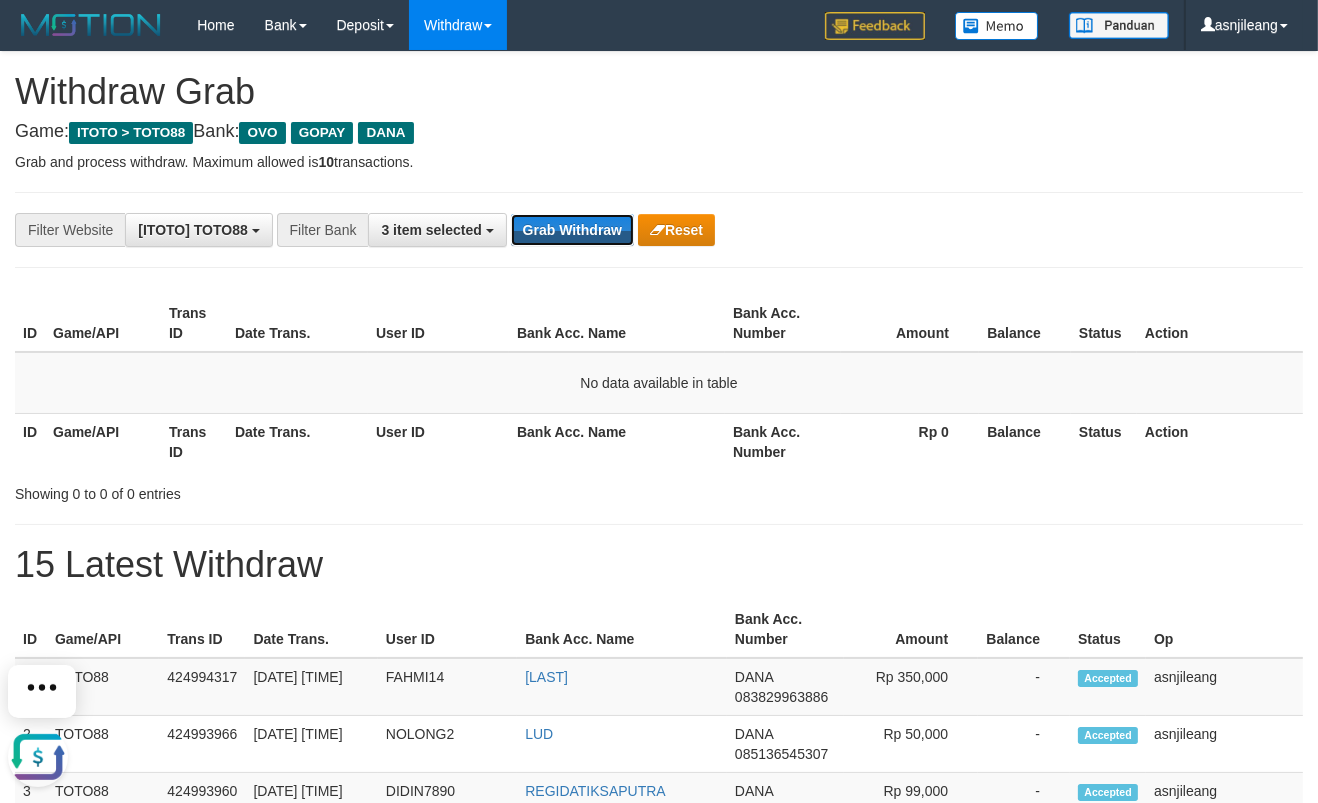 click on "Grab Withdraw" at bounding box center (572, 230) 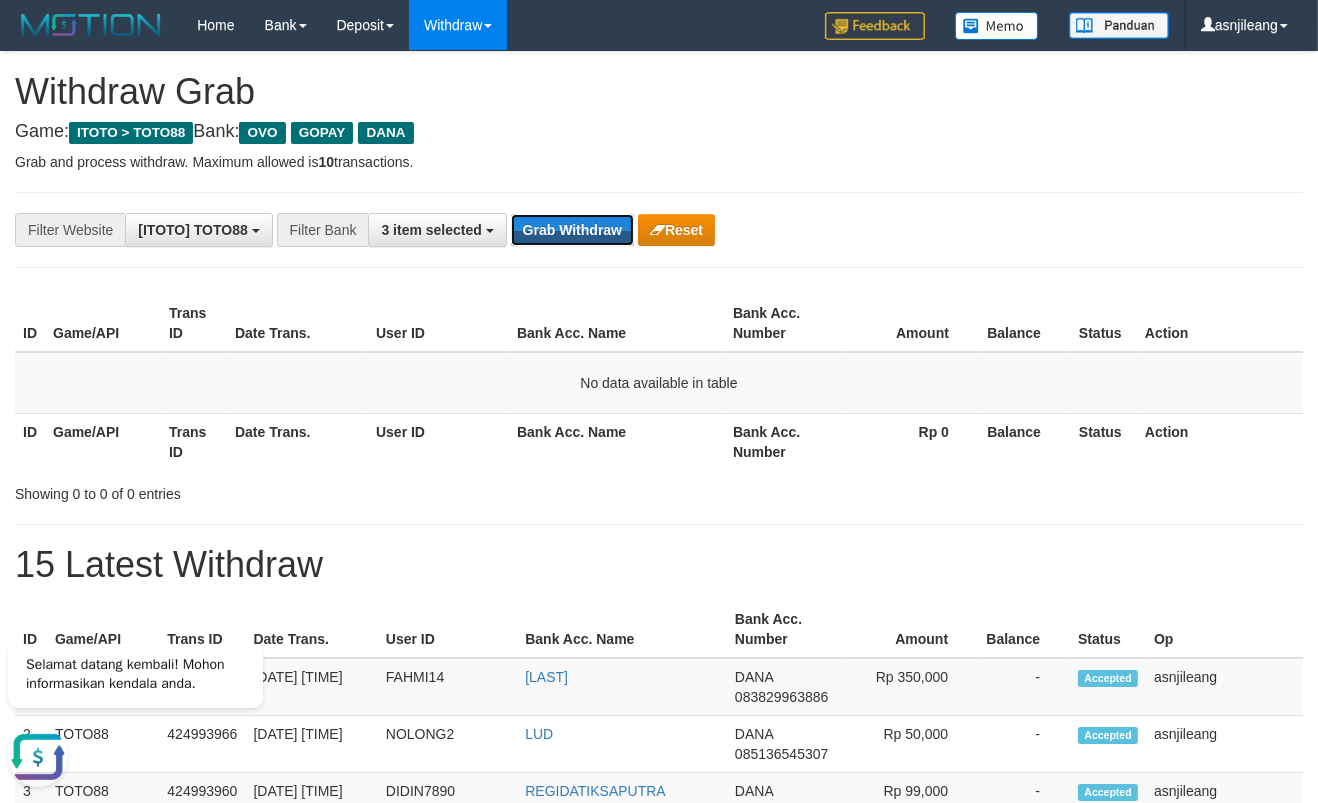 click on "Grab Withdraw" at bounding box center (572, 230) 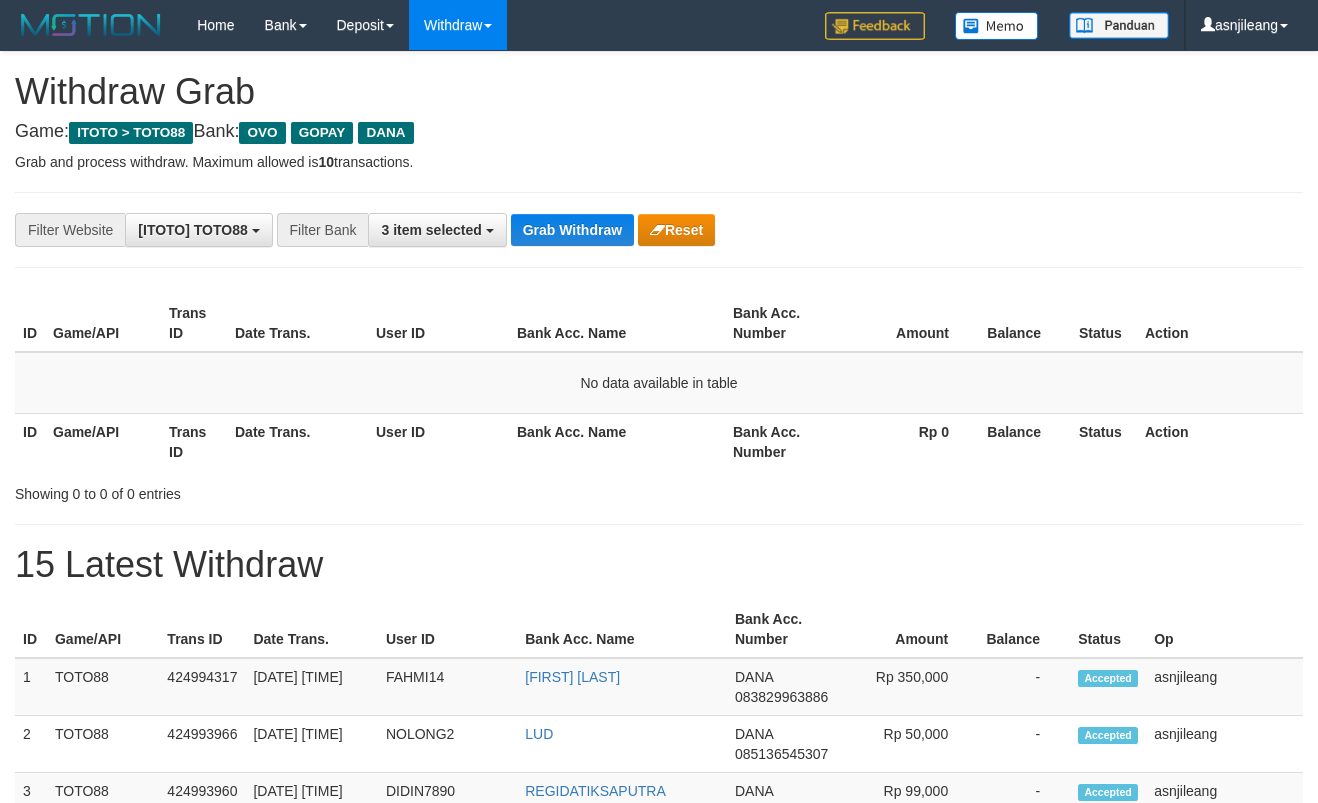 scroll, scrollTop: 0, scrollLeft: 0, axis: both 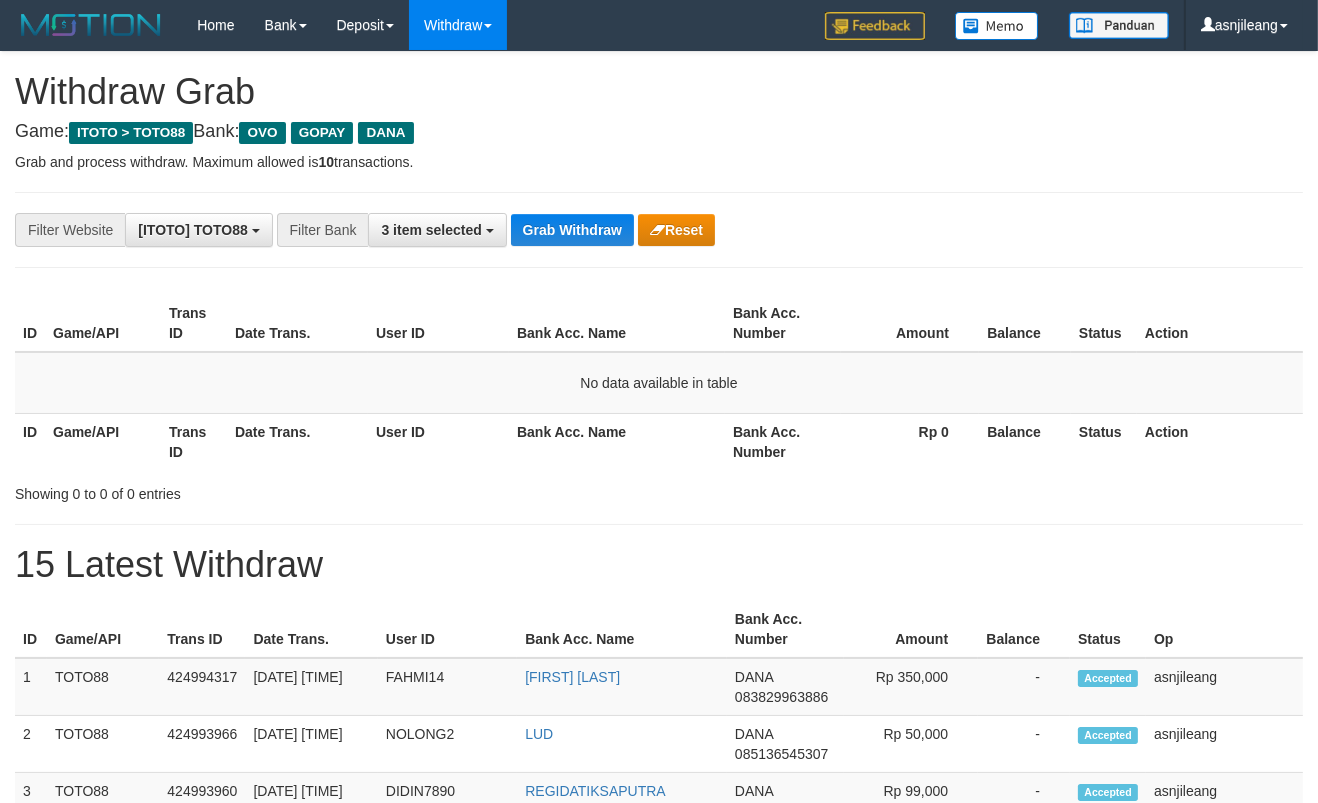 click on "Grab Withdraw" at bounding box center (572, 230) 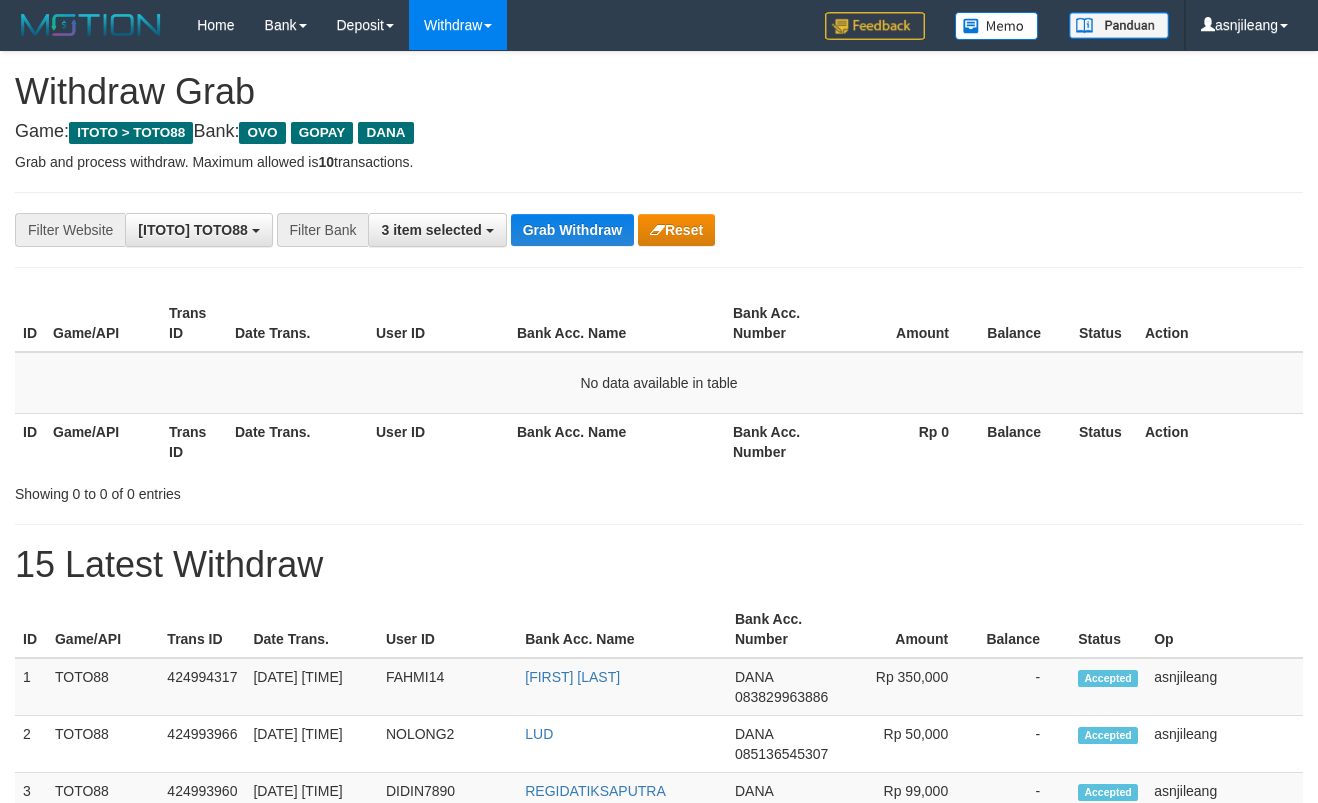scroll, scrollTop: 0, scrollLeft: 0, axis: both 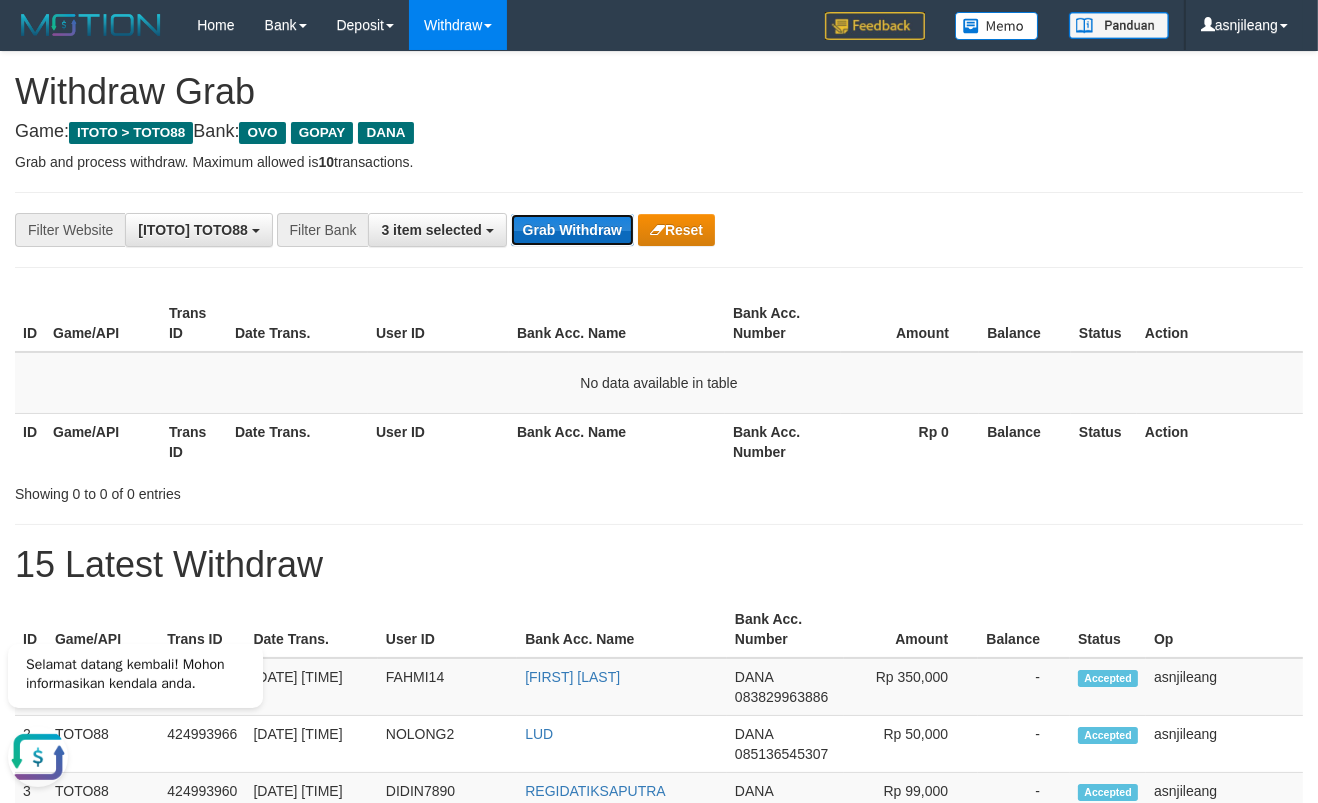click on "Grab Withdraw" at bounding box center (572, 230) 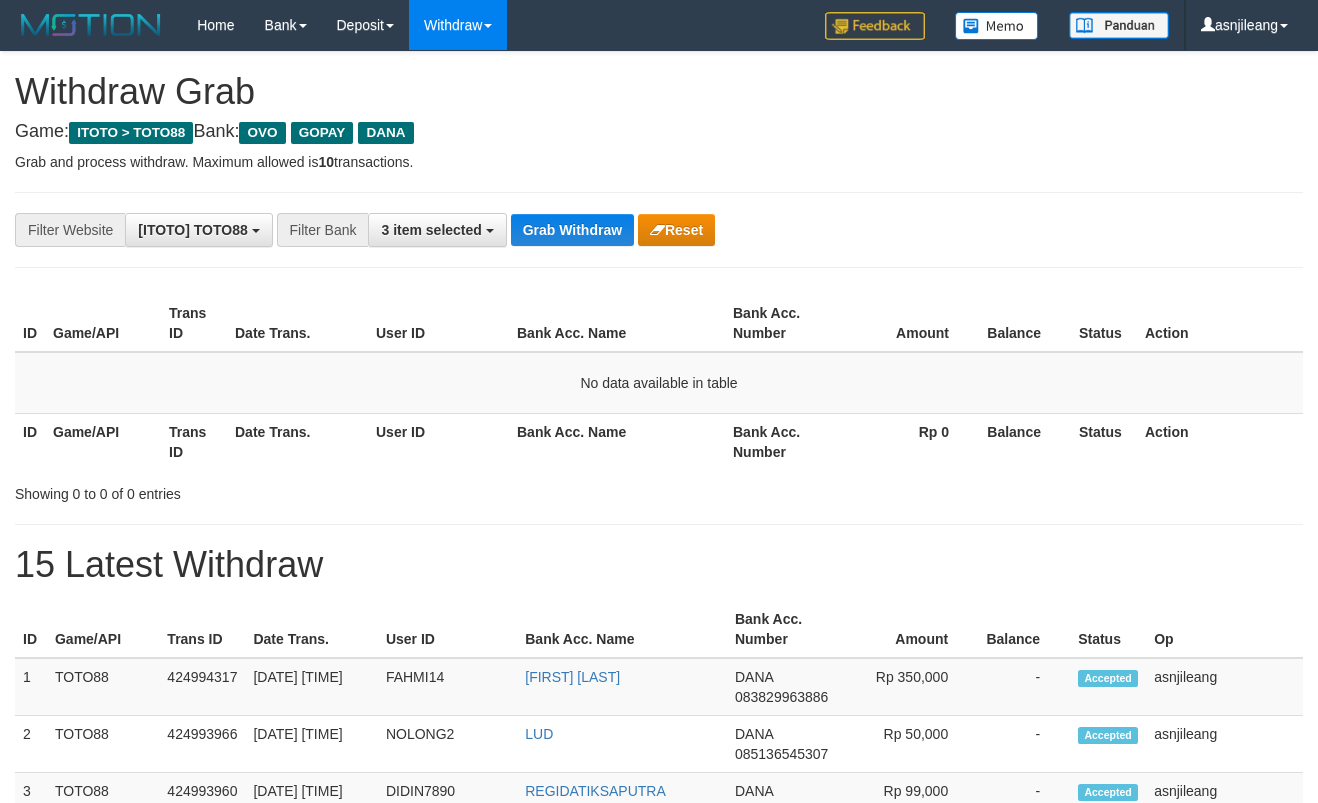 scroll, scrollTop: 0, scrollLeft: 0, axis: both 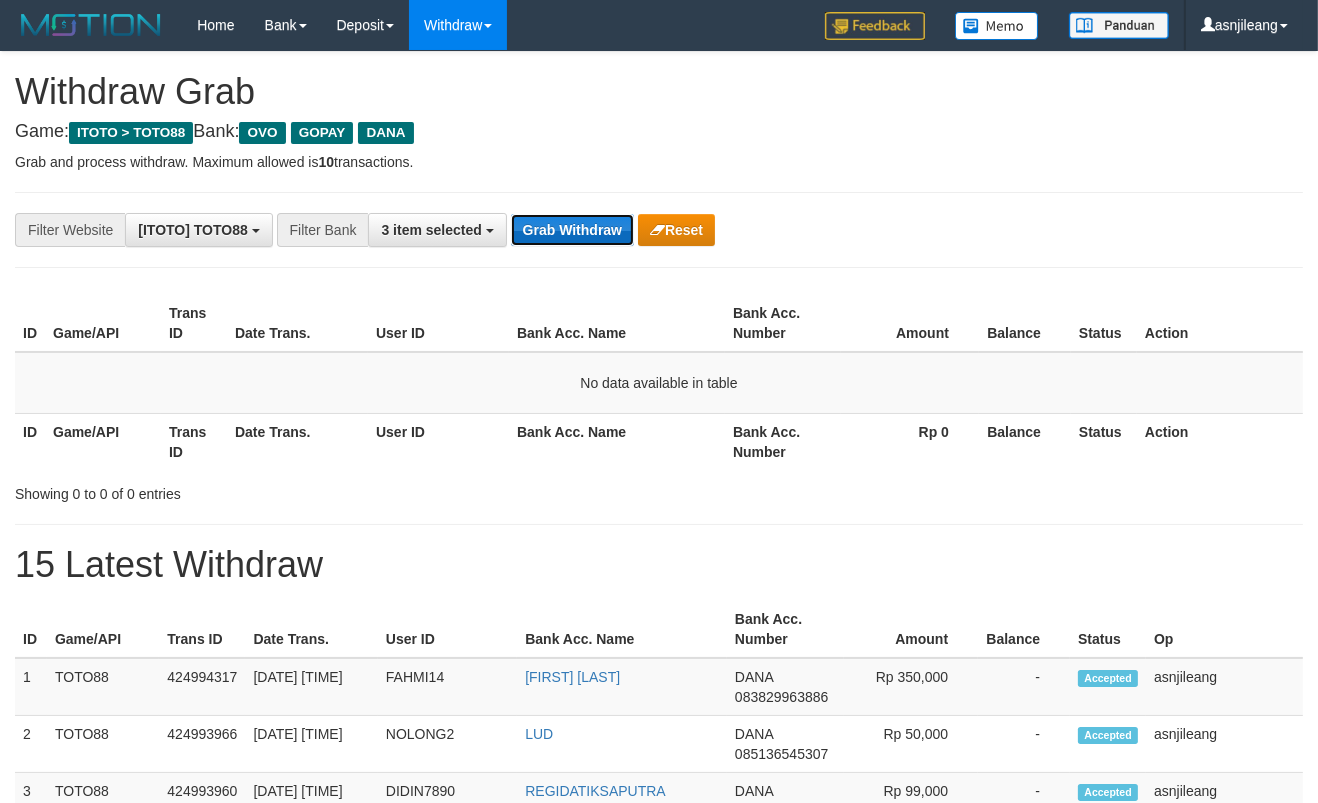 click on "Grab Withdraw" at bounding box center (572, 230) 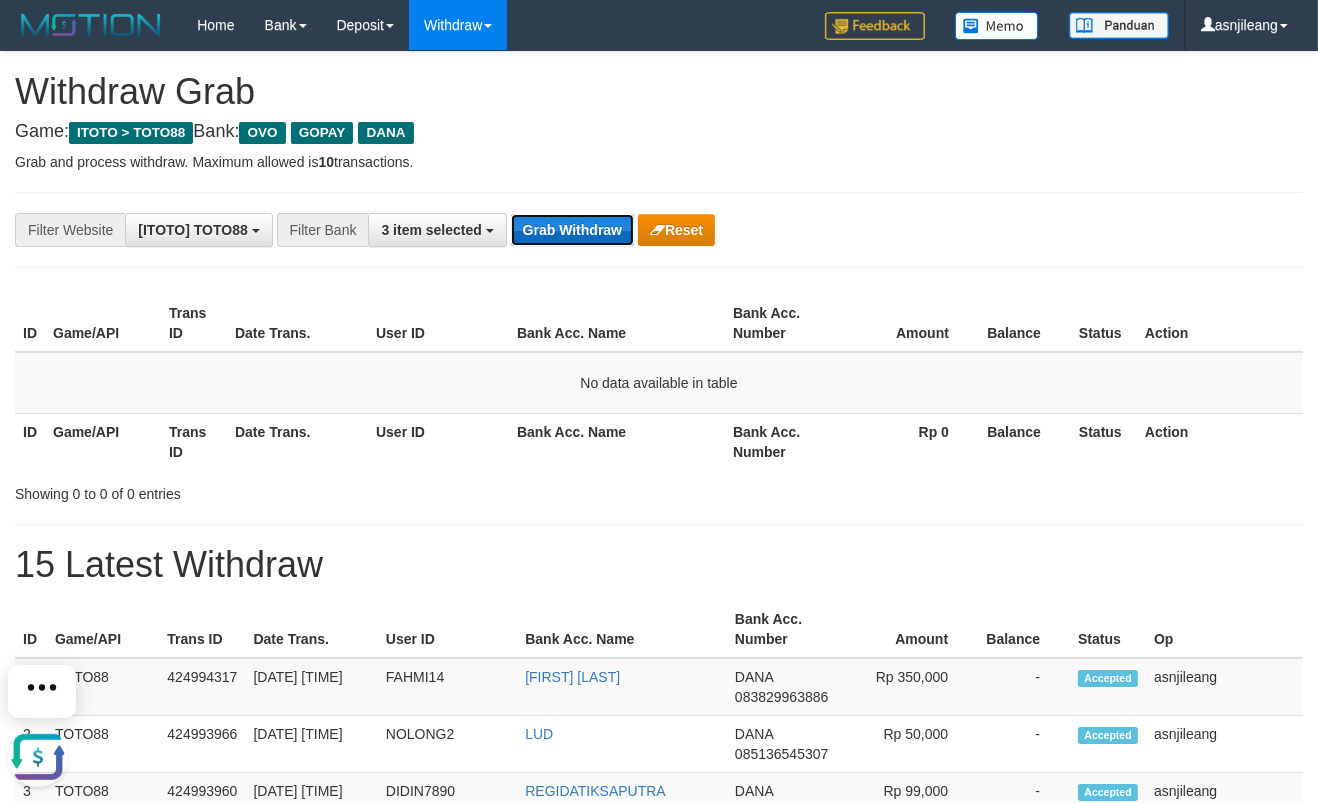 click on "Grab Withdraw" at bounding box center [572, 230] 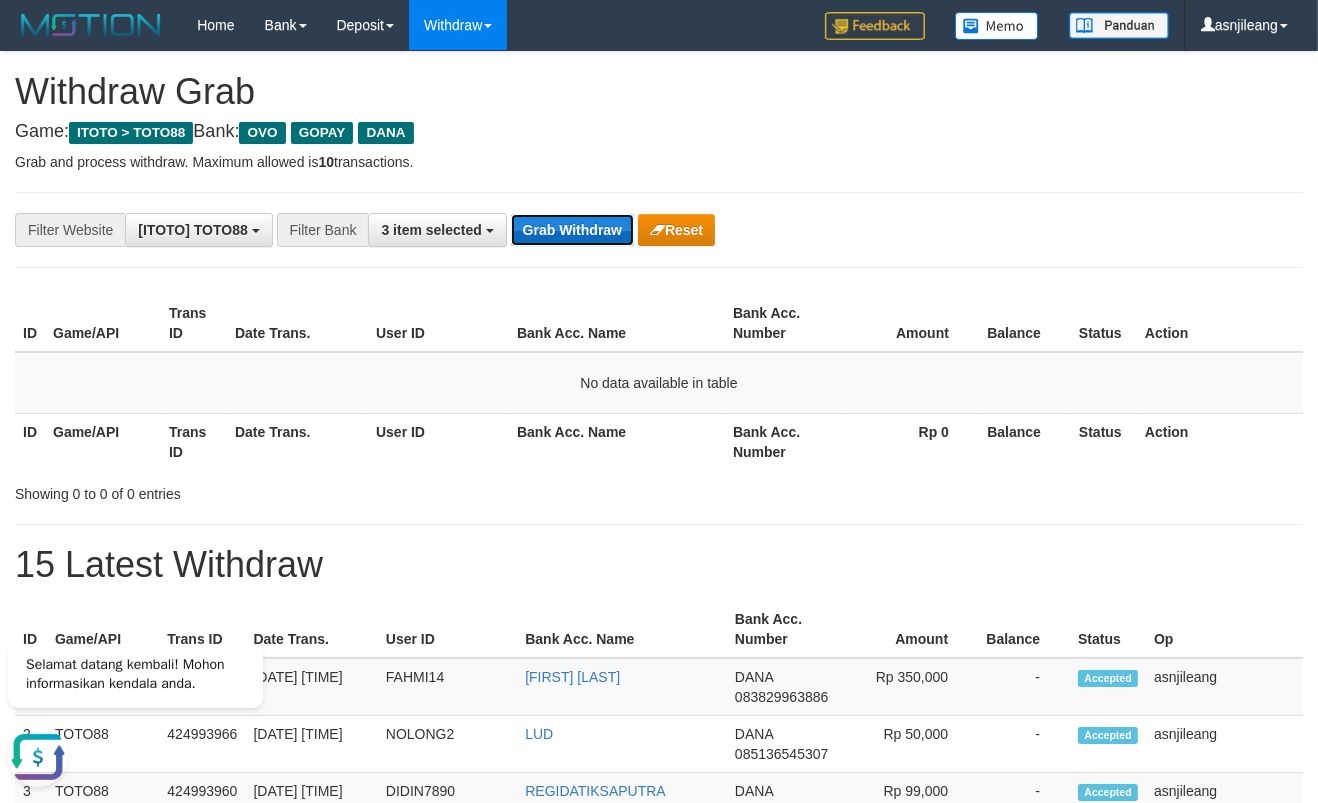 click on "Grab Withdraw" at bounding box center [572, 230] 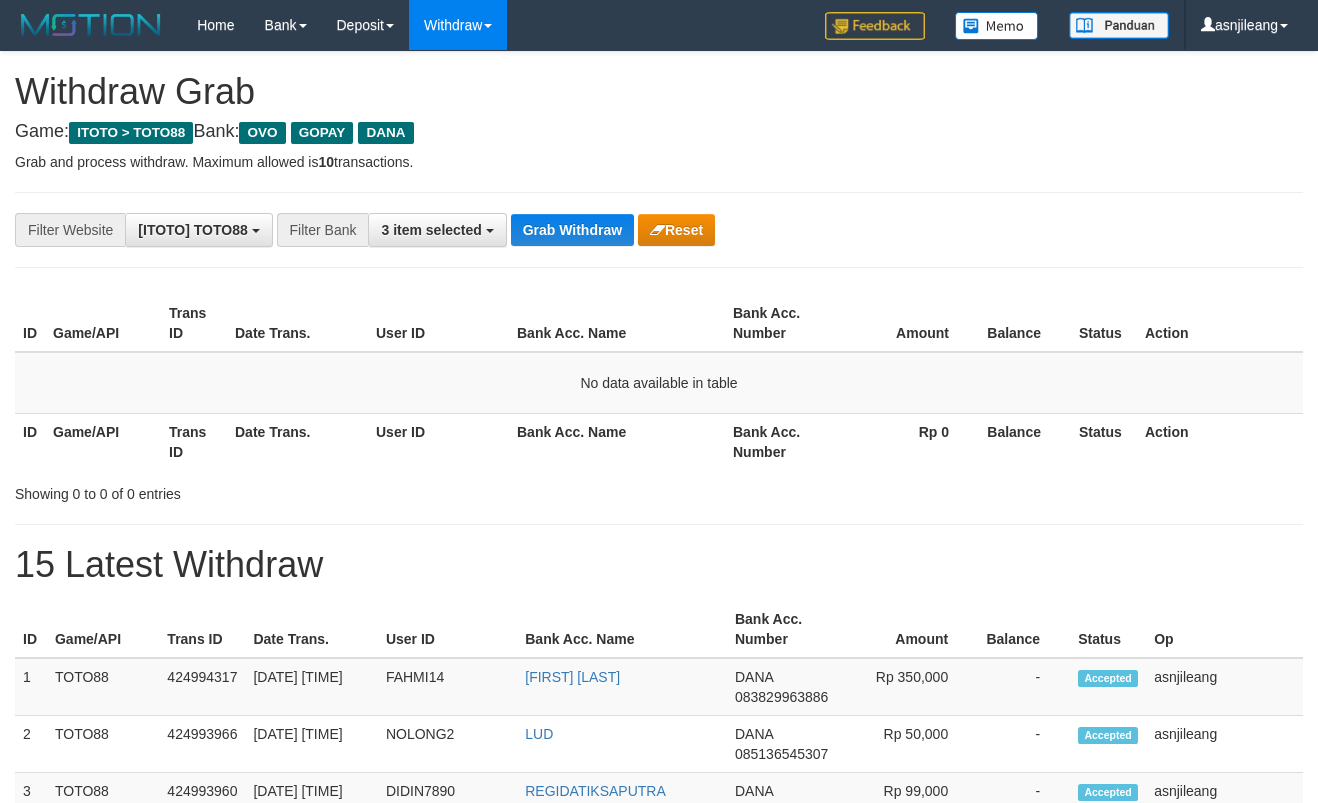 scroll, scrollTop: 0, scrollLeft: 0, axis: both 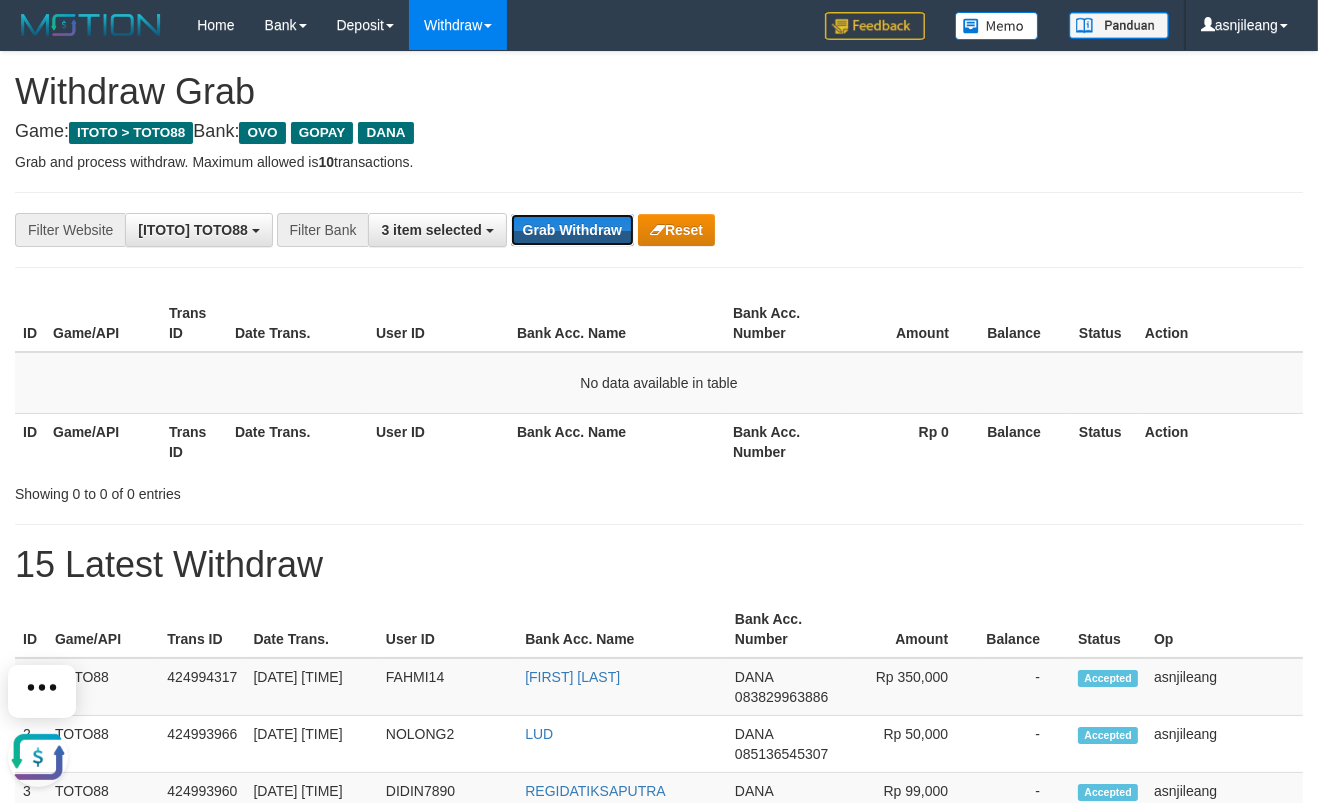 click on "Grab Withdraw" at bounding box center [572, 230] 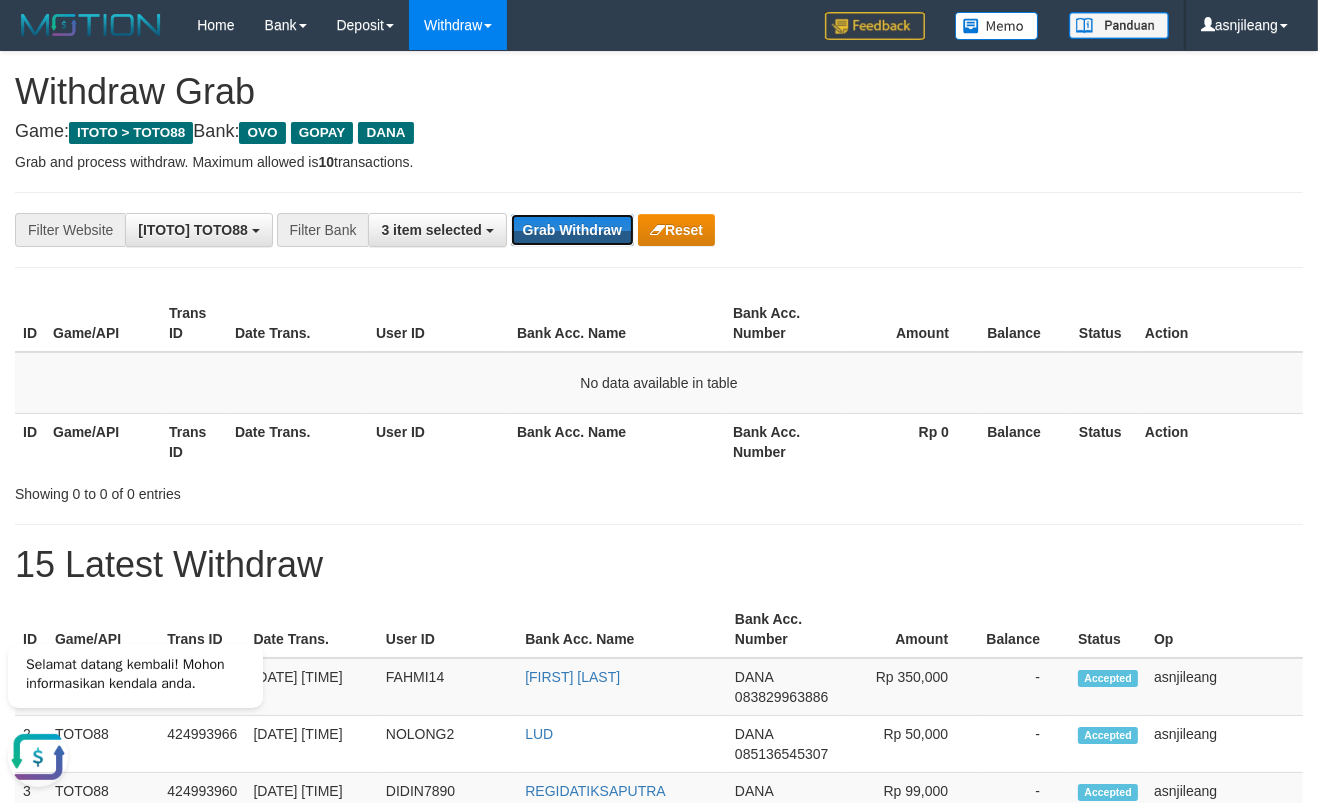 click on "Grab Withdraw" at bounding box center (572, 230) 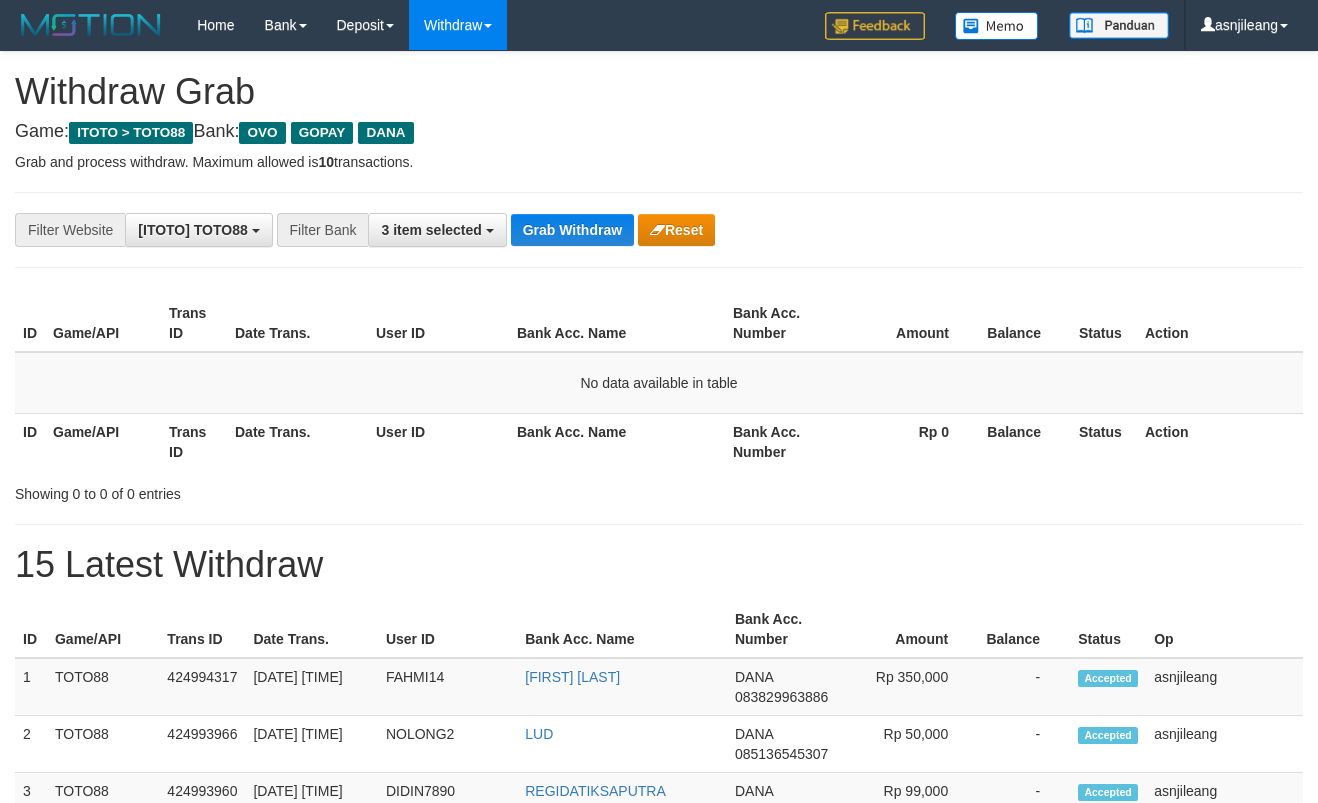 scroll, scrollTop: 0, scrollLeft: 0, axis: both 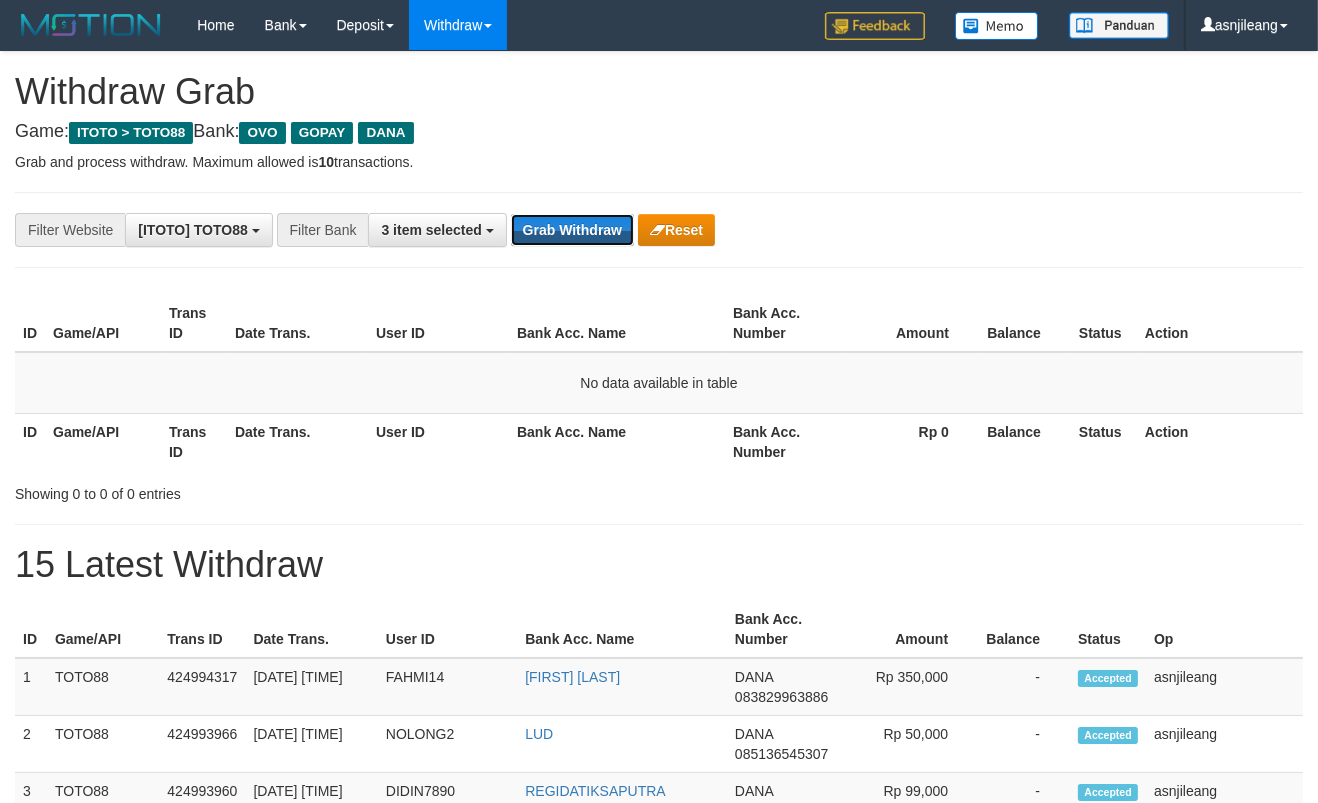 click on "Grab Withdraw" at bounding box center (572, 230) 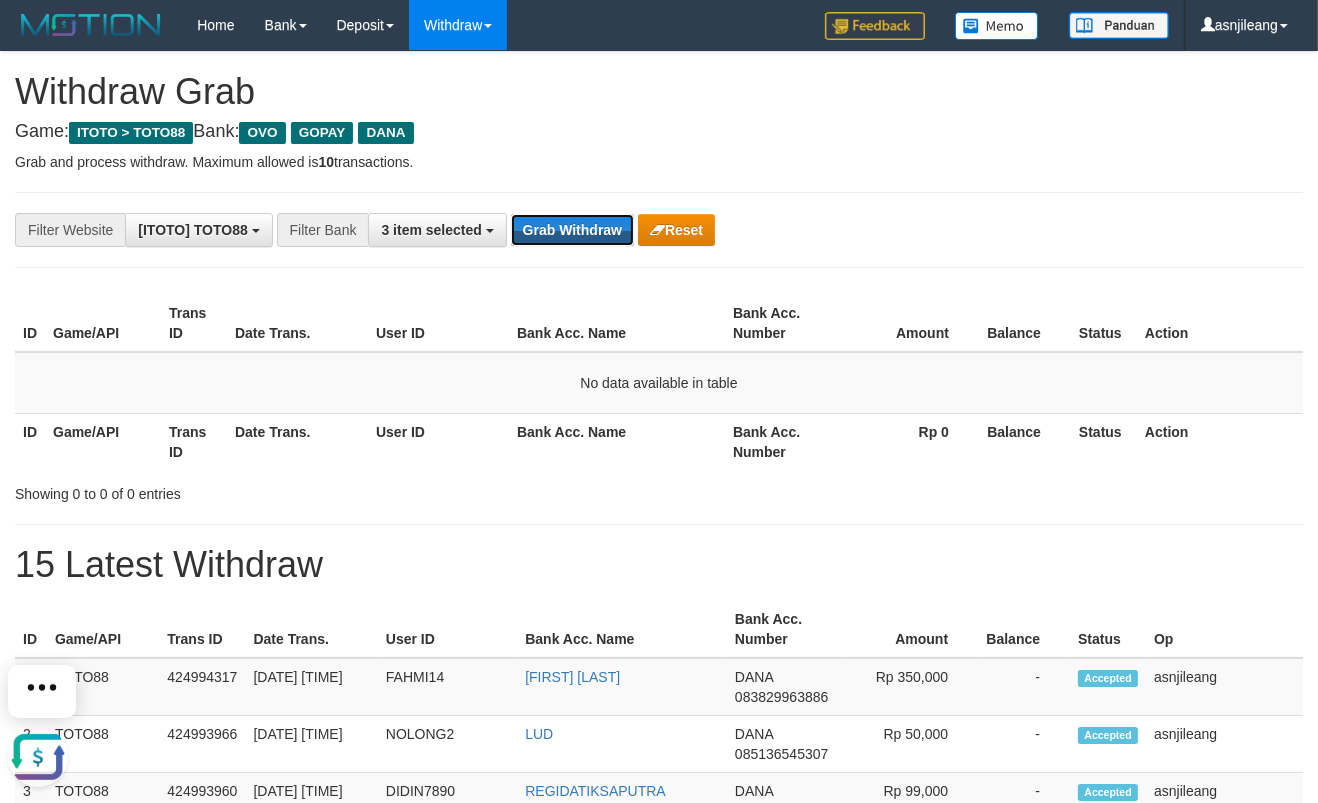 scroll, scrollTop: 0, scrollLeft: 0, axis: both 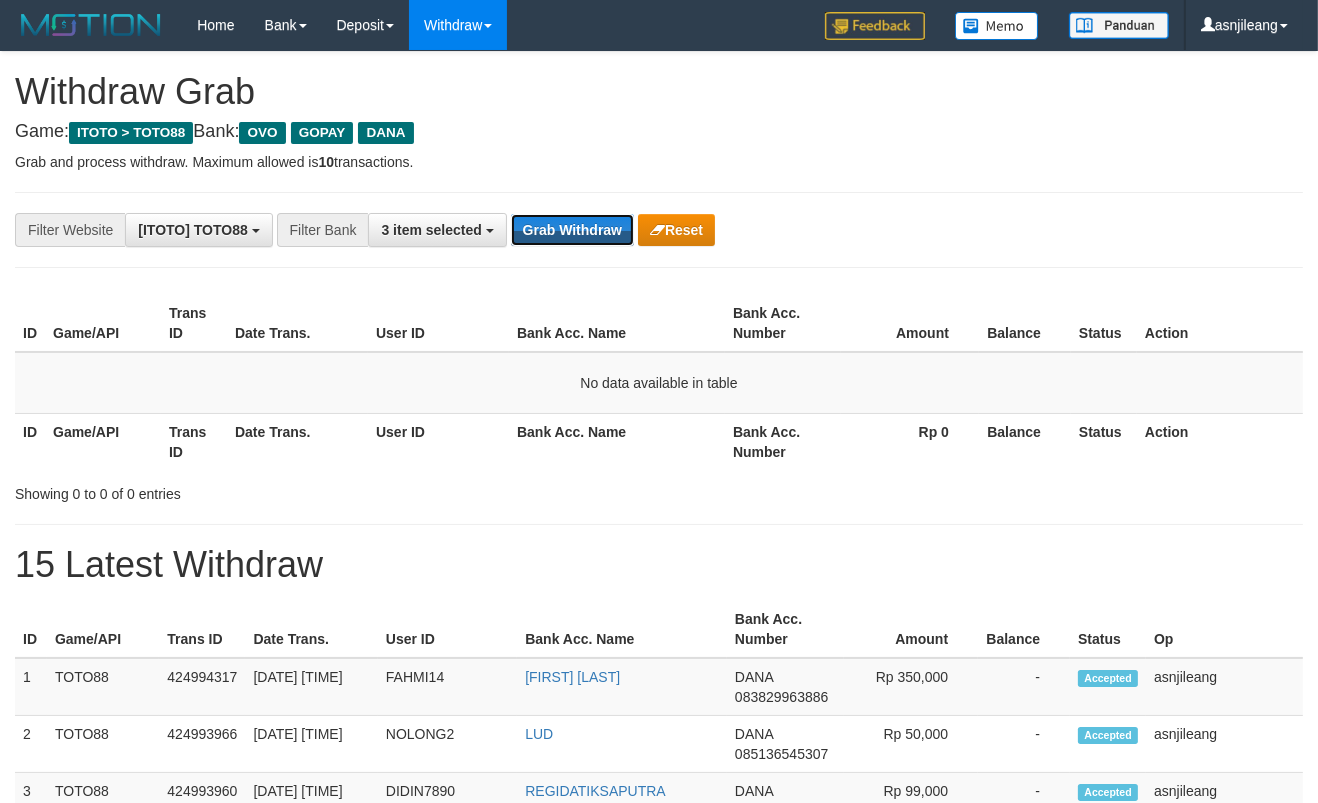 click on "Grab Withdraw" at bounding box center (572, 230) 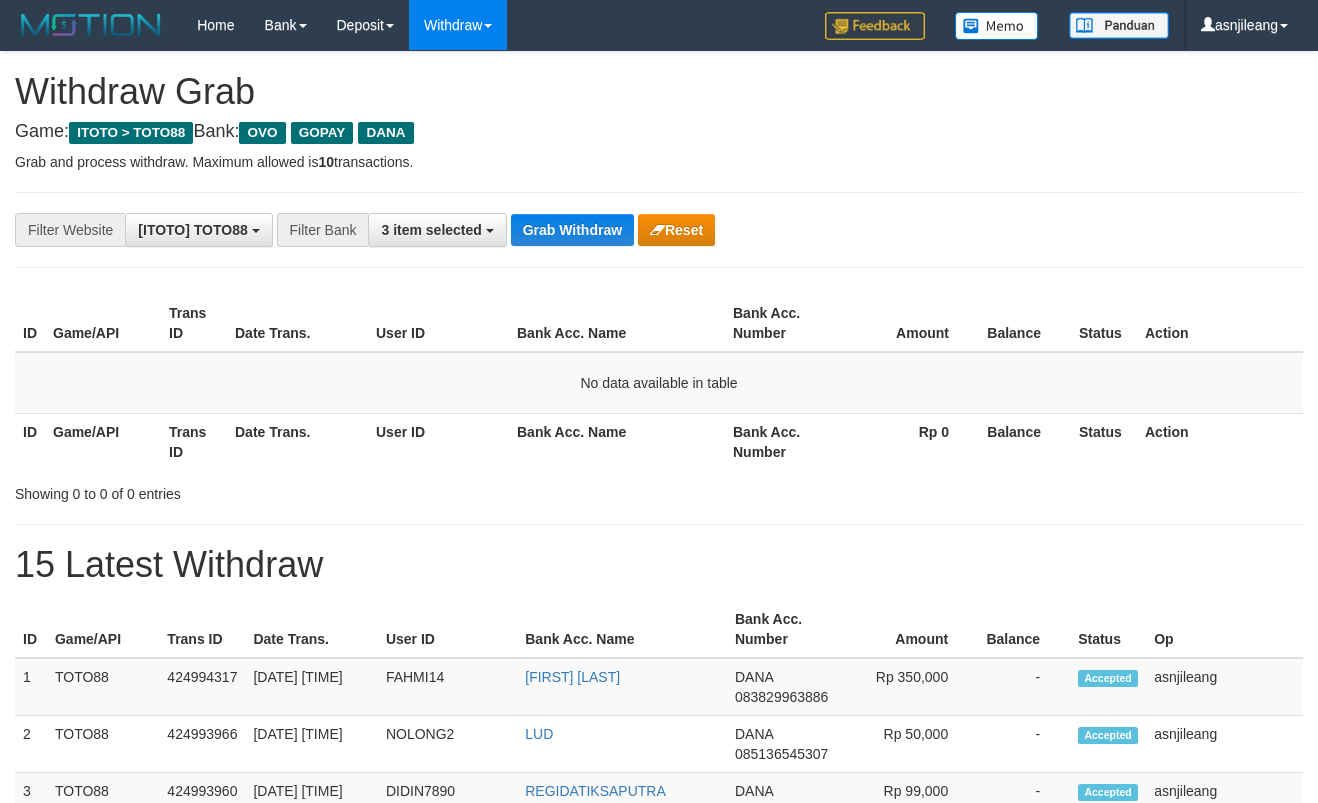 scroll, scrollTop: 0, scrollLeft: 0, axis: both 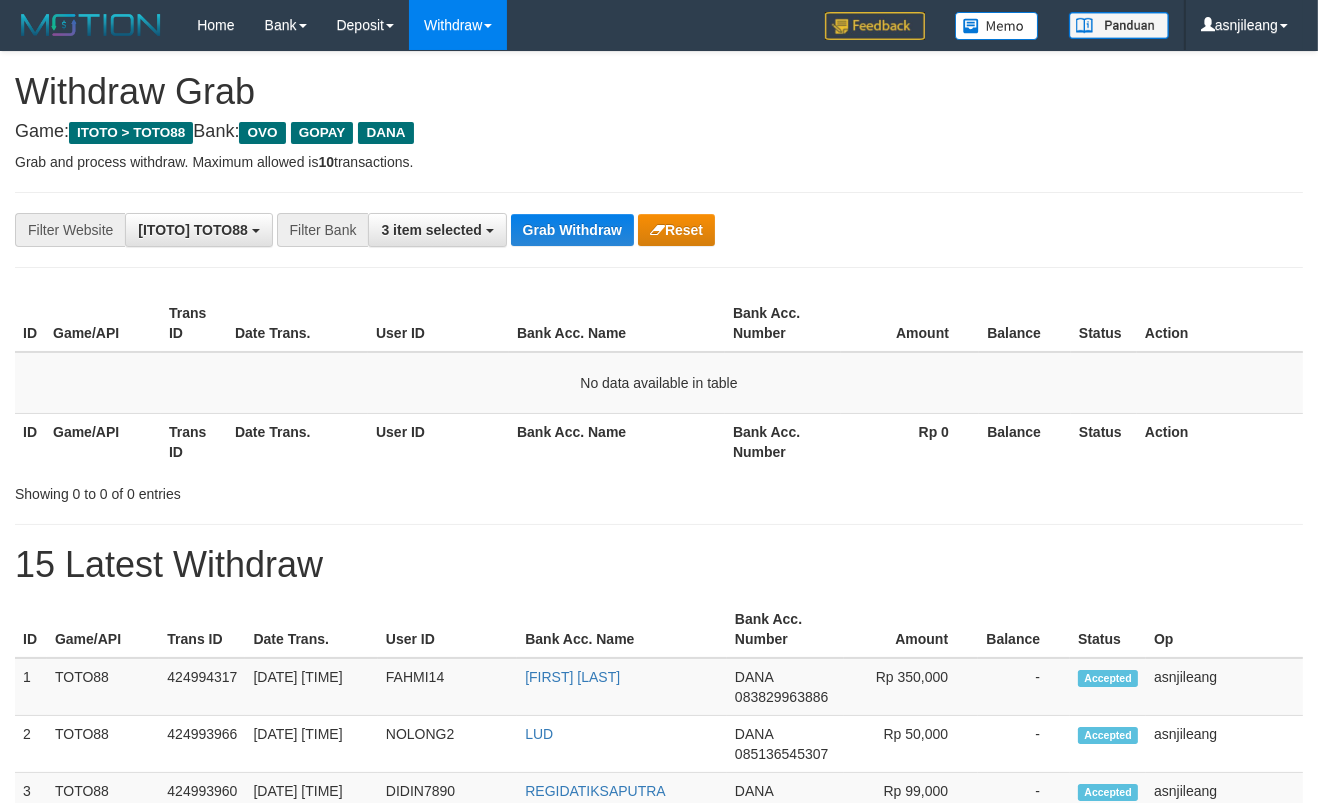 click on "Grab Withdraw" at bounding box center (572, 230) 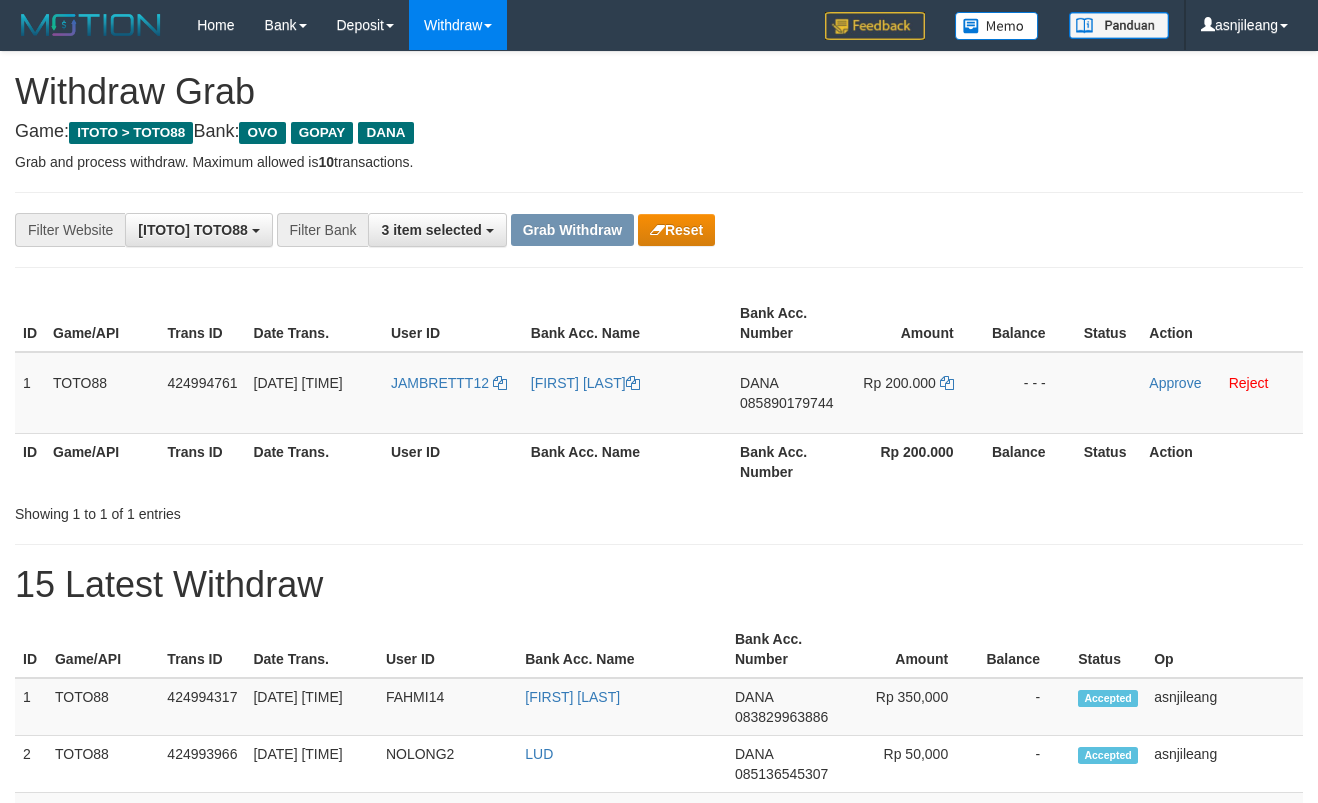 scroll, scrollTop: 0, scrollLeft: 0, axis: both 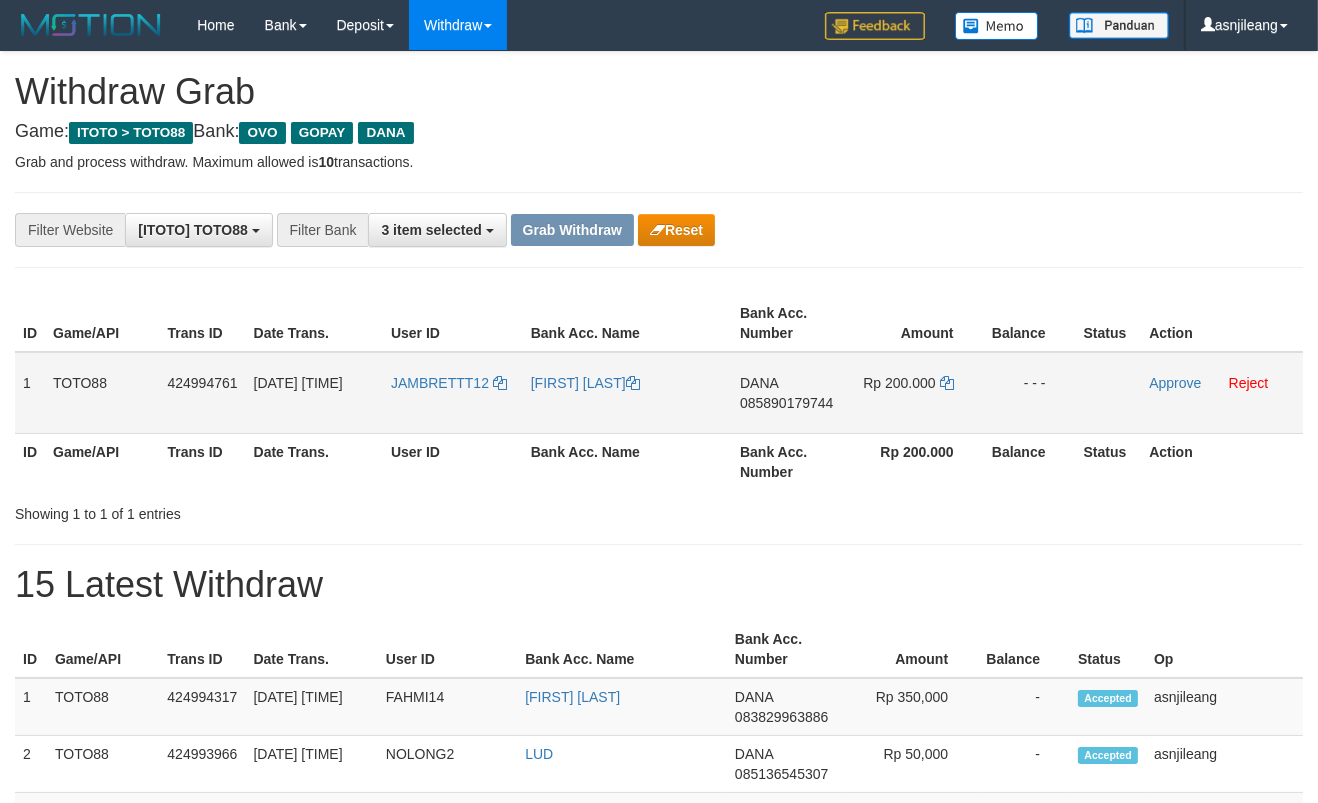 click on "[FIRST]
[PHONE]" at bounding box center [790, 393] 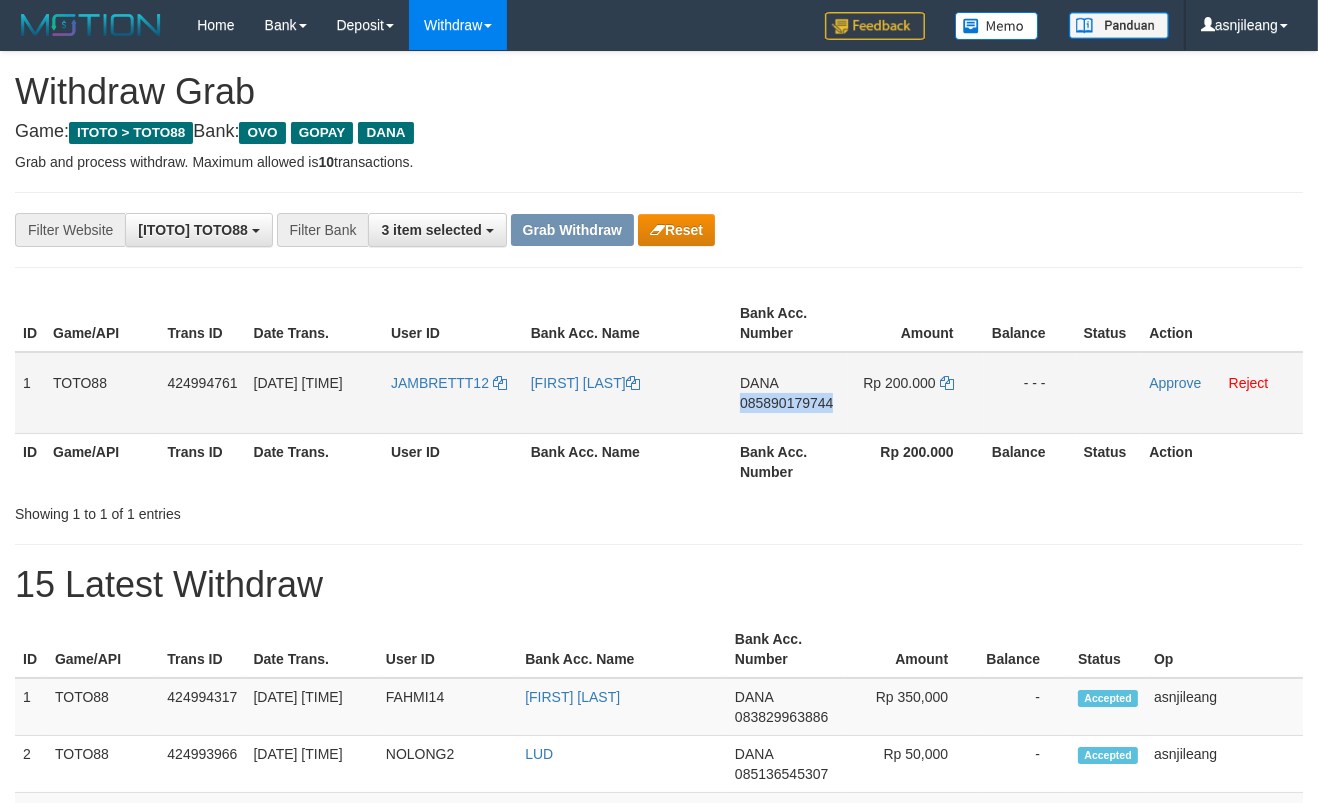 click on "[FIRST]
[PHONE]" at bounding box center [790, 393] 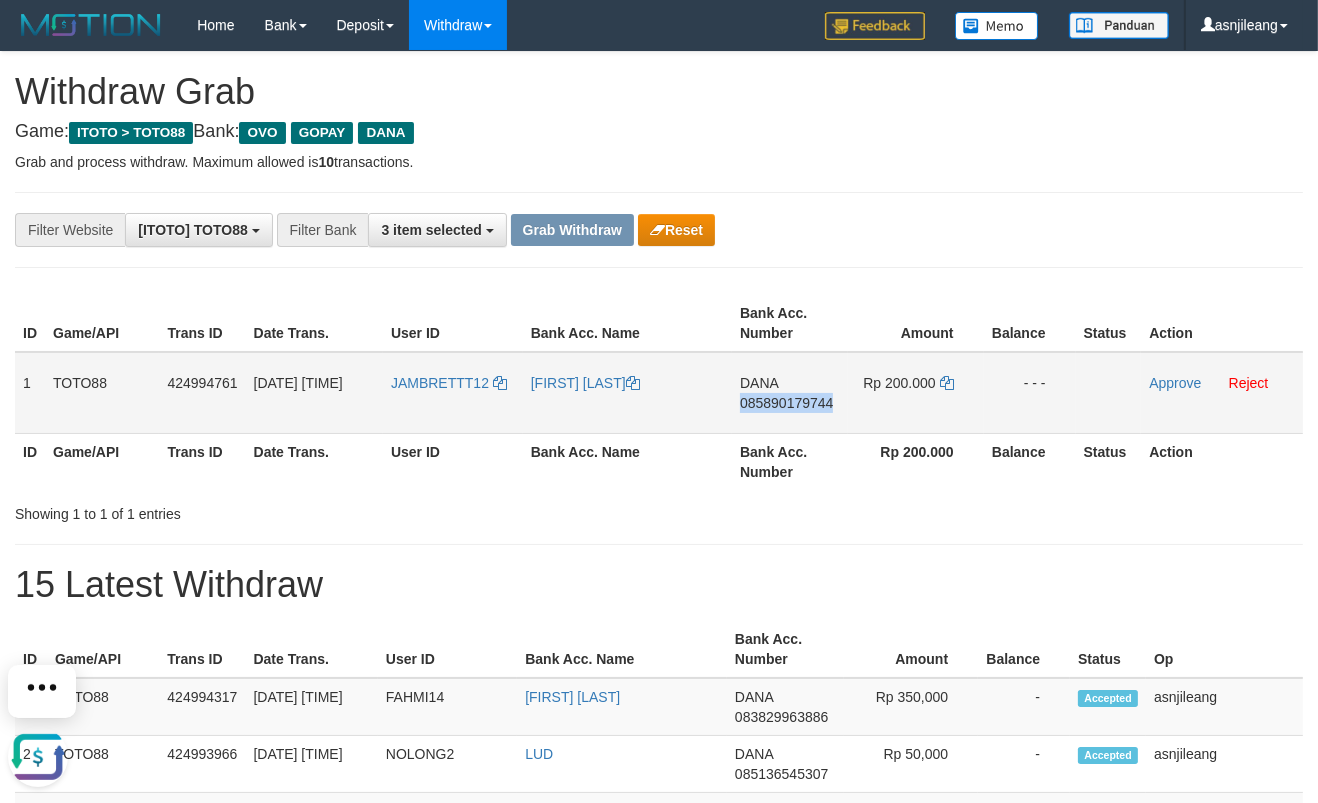 scroll, scrollTop: 0, scrollLeft: 0, axis: both 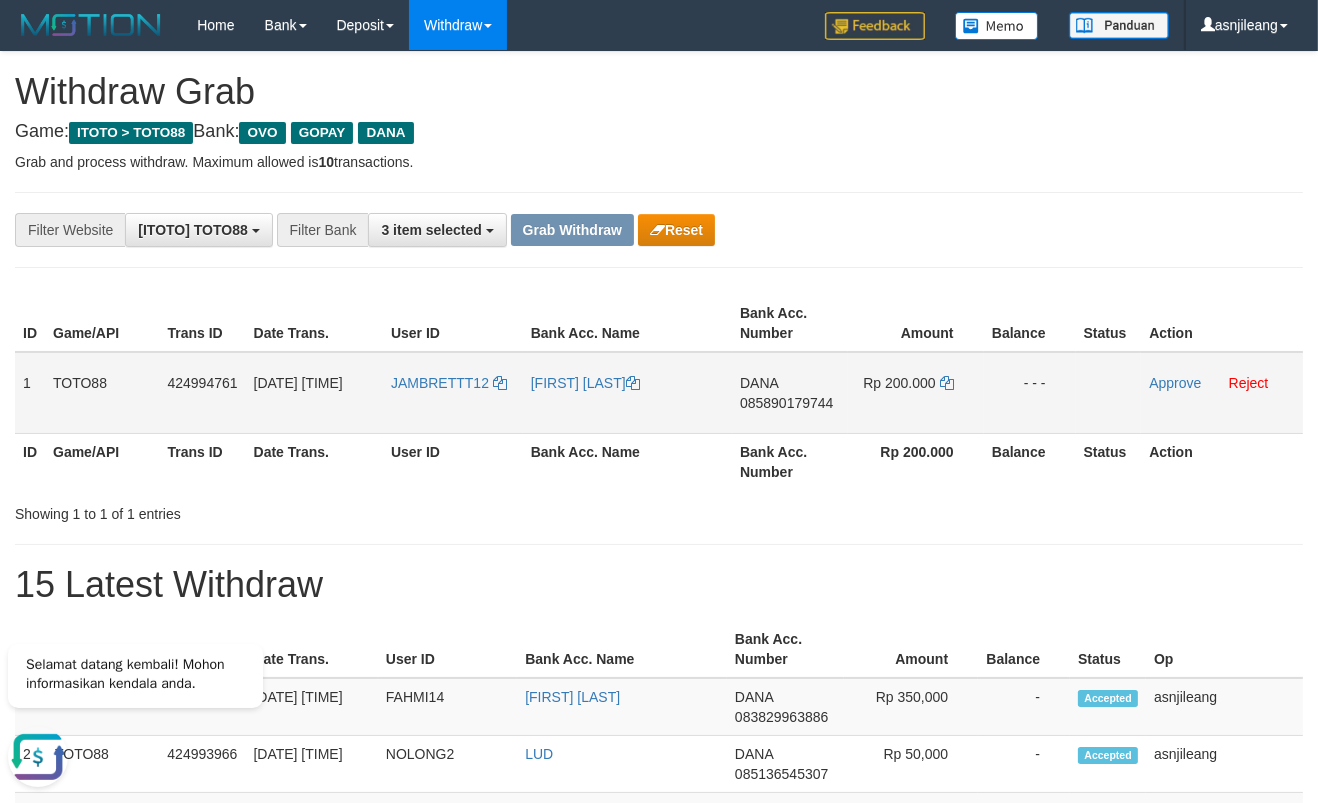 click on "Rp 200.000" at bounding box center [916, 393] 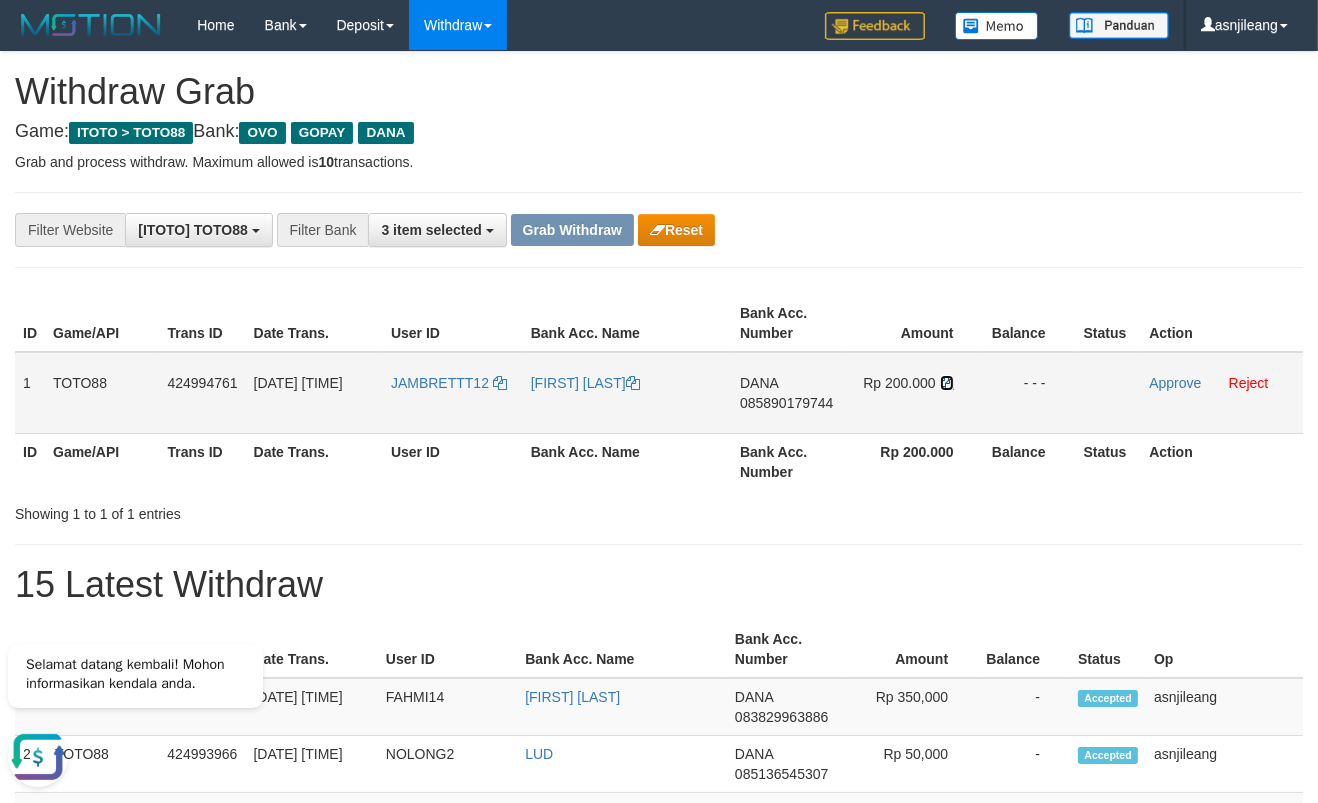 click at bounding box center [947, 383] 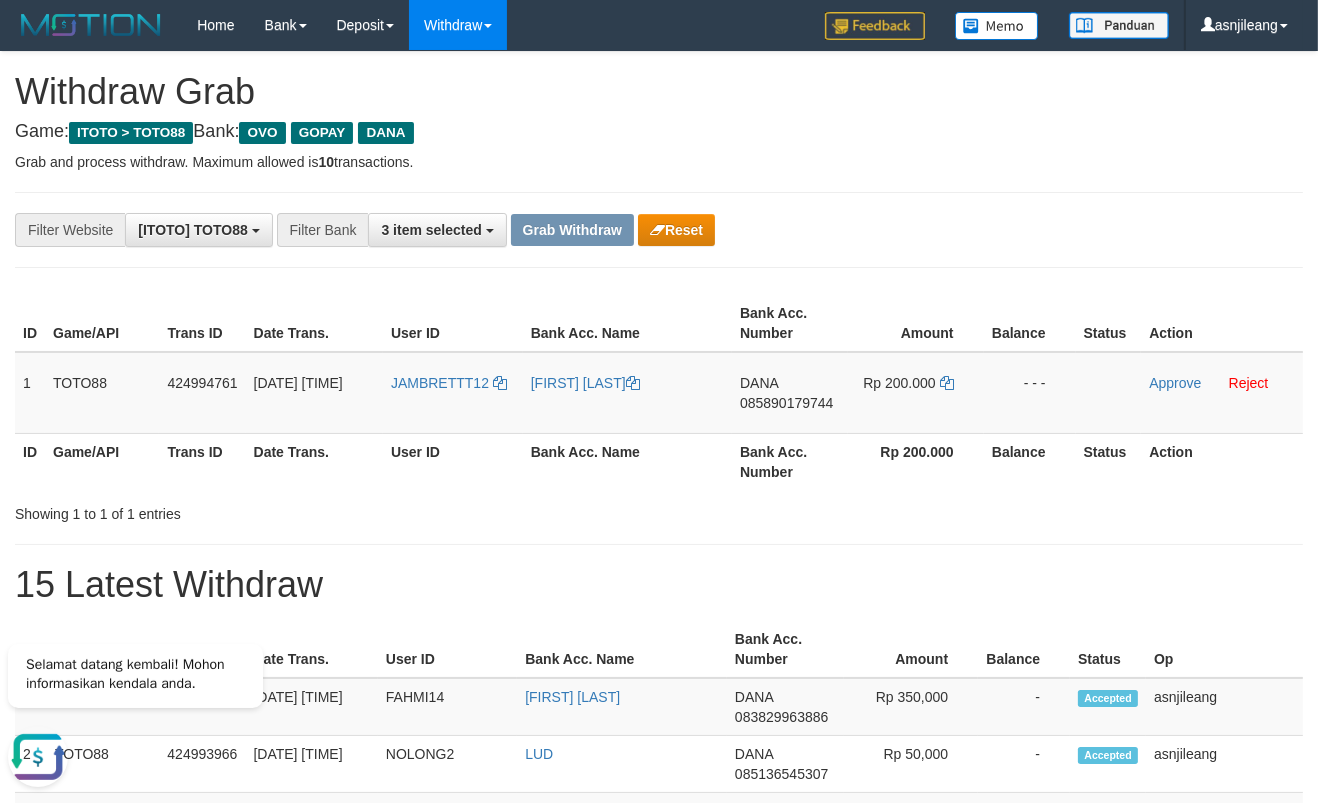 drag, startPoint x: 888, startPoint y: 376, endPoint x: 34, endPoint y: 346, distance: 854.5268 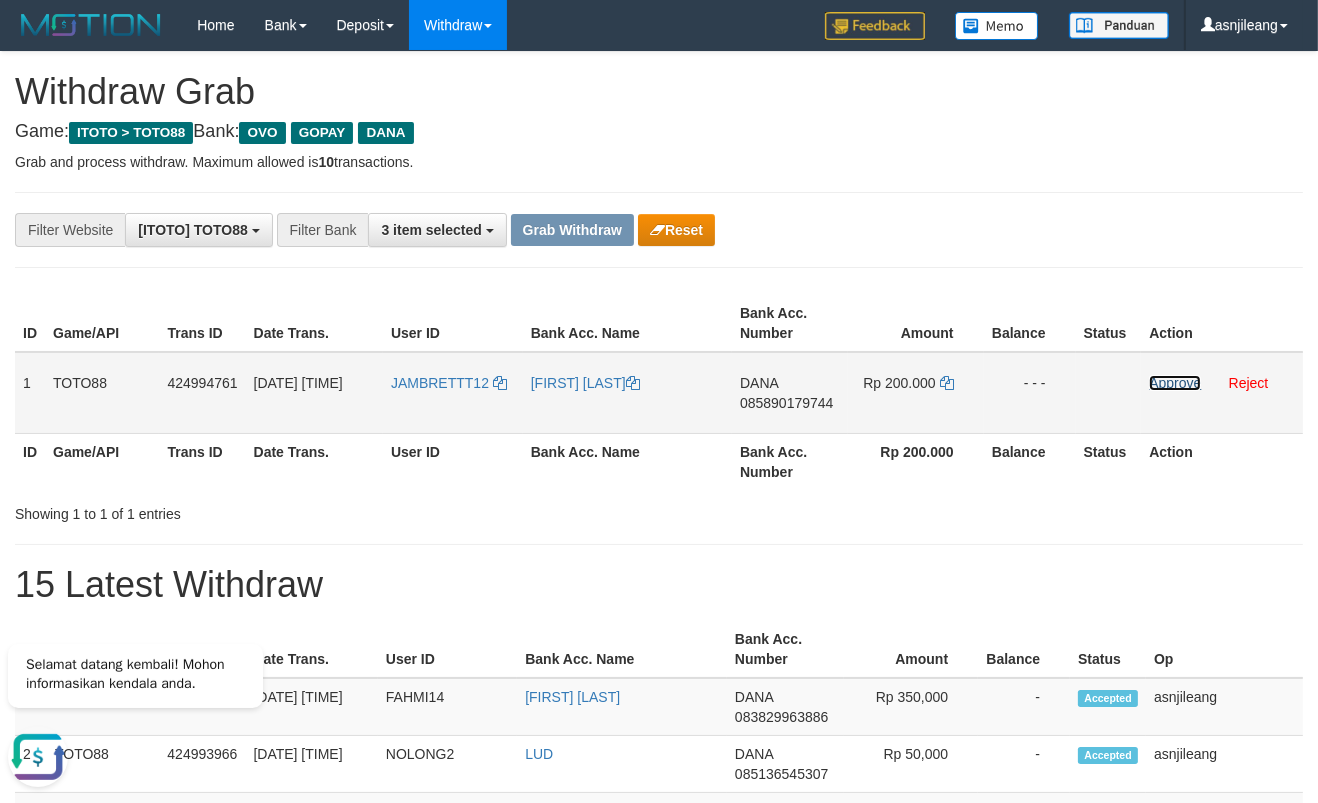 click on "Approve" at bounding box center [1175, 383] 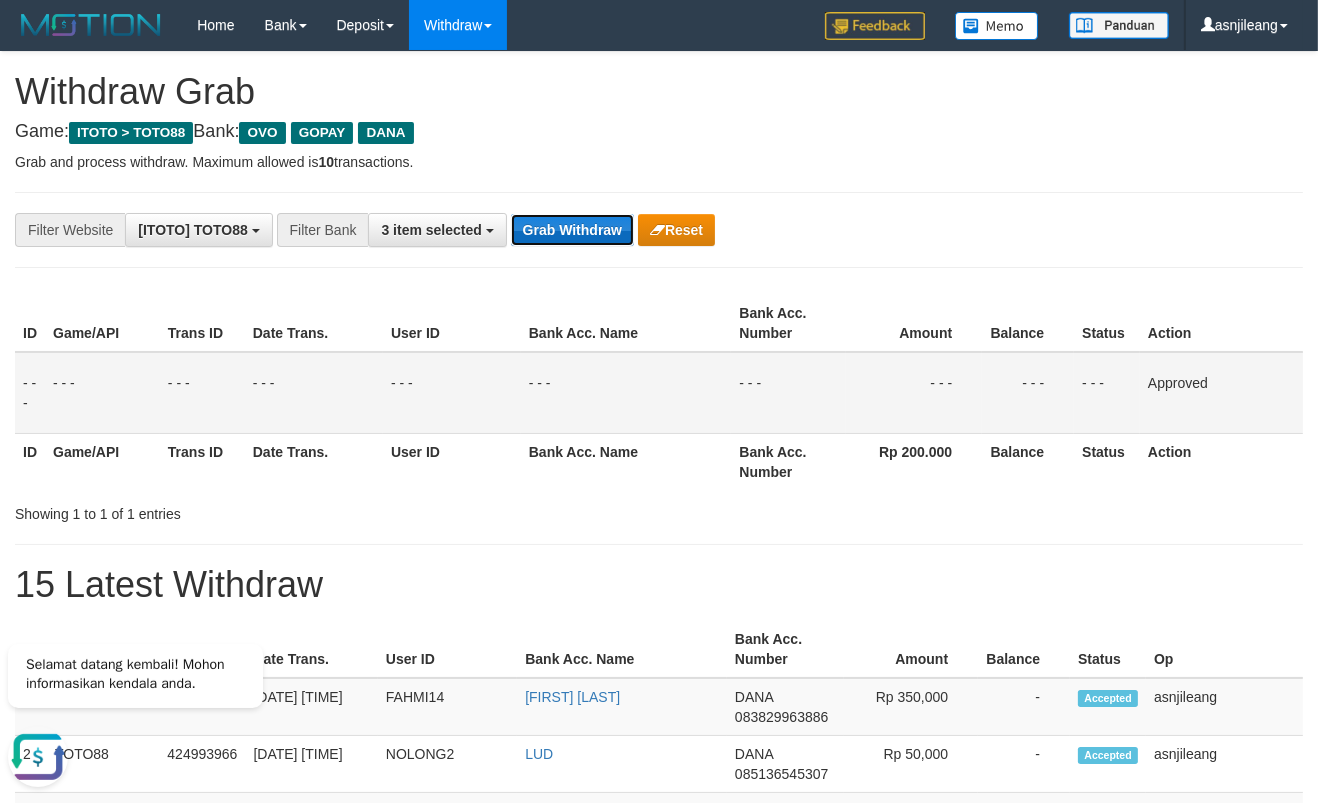 click on "Grab Withdraw" at bounding box center (572, 230) 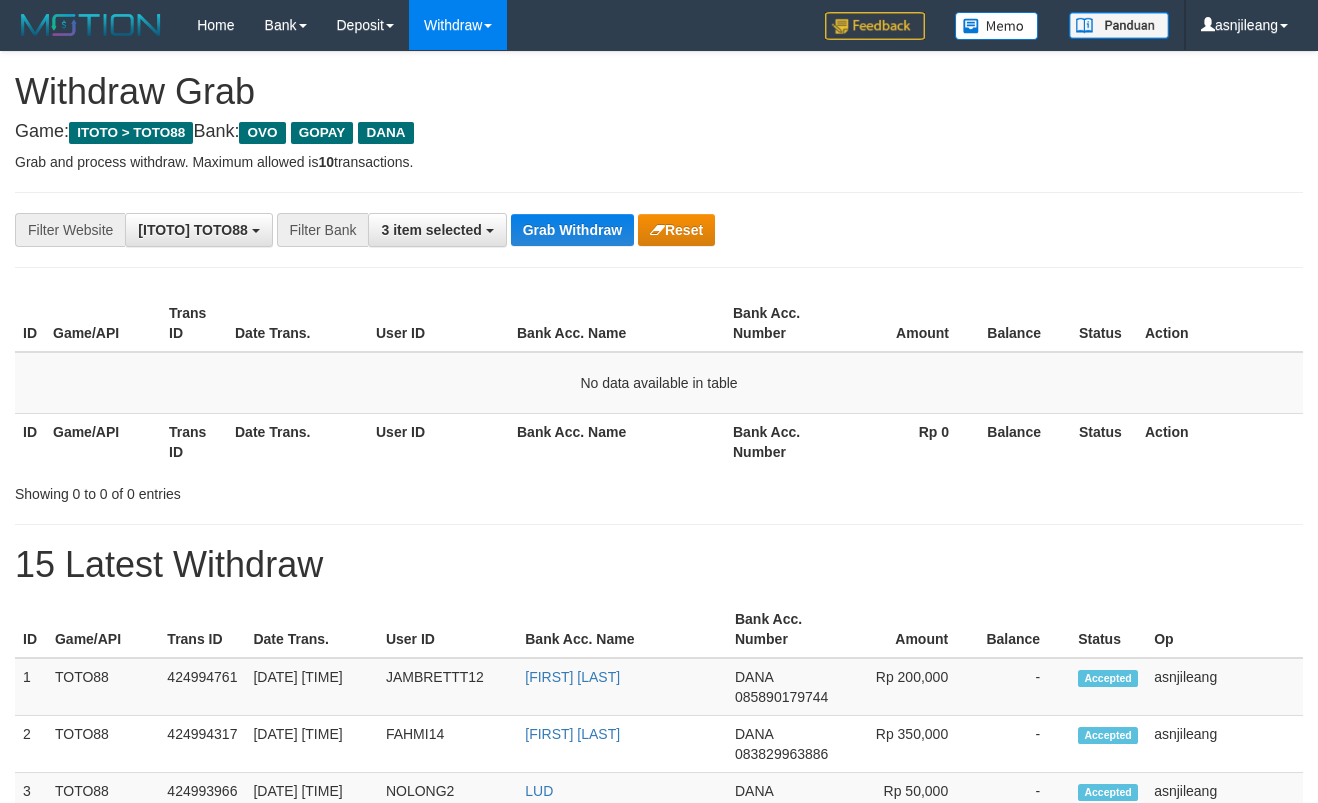 scroll, scrollTop: 0, scrollLeft: 0, axis: both 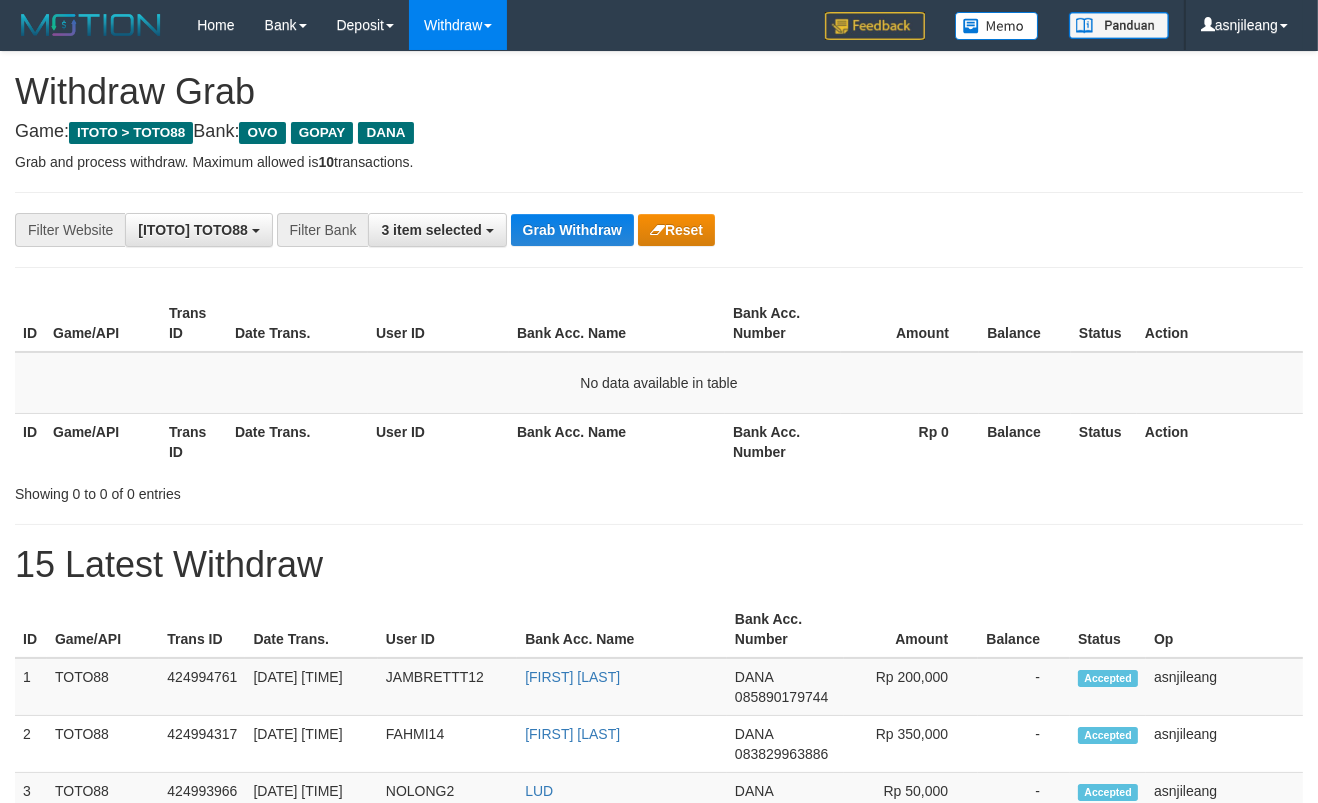 click on "Grab Withdraw" at bounding box center (572, 230) 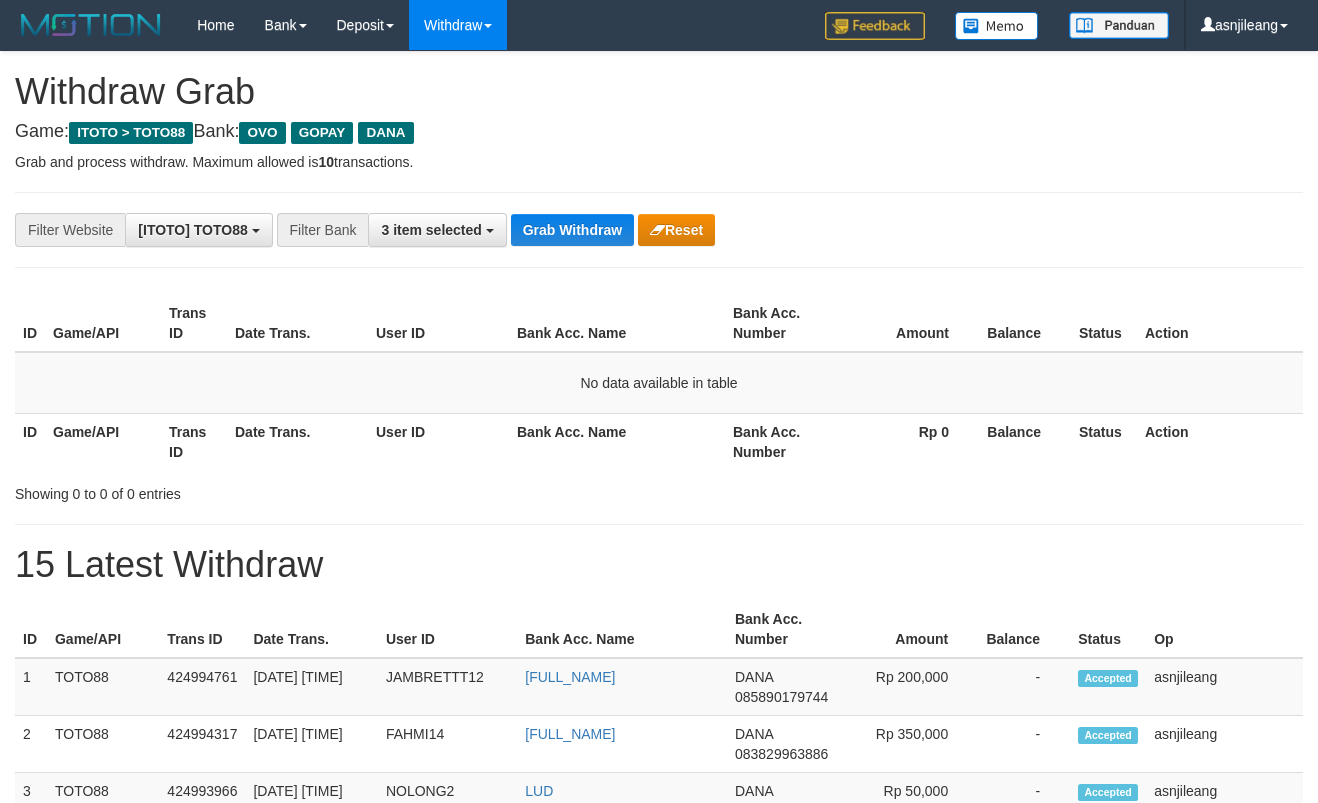 scroll, scrollTop: 0, scrollLeft: 0, axis: both 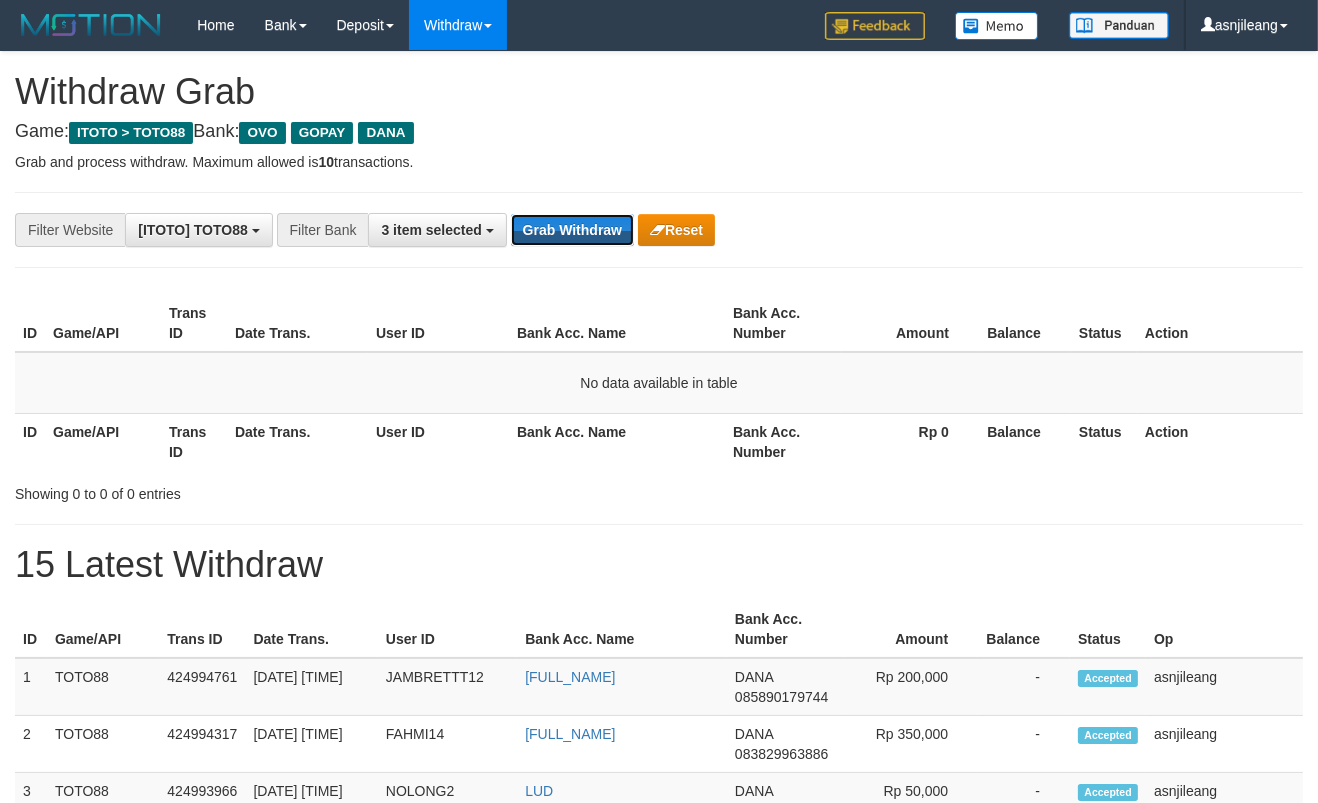 click on "Grab Withdraw" at bounding box center (572, 230) 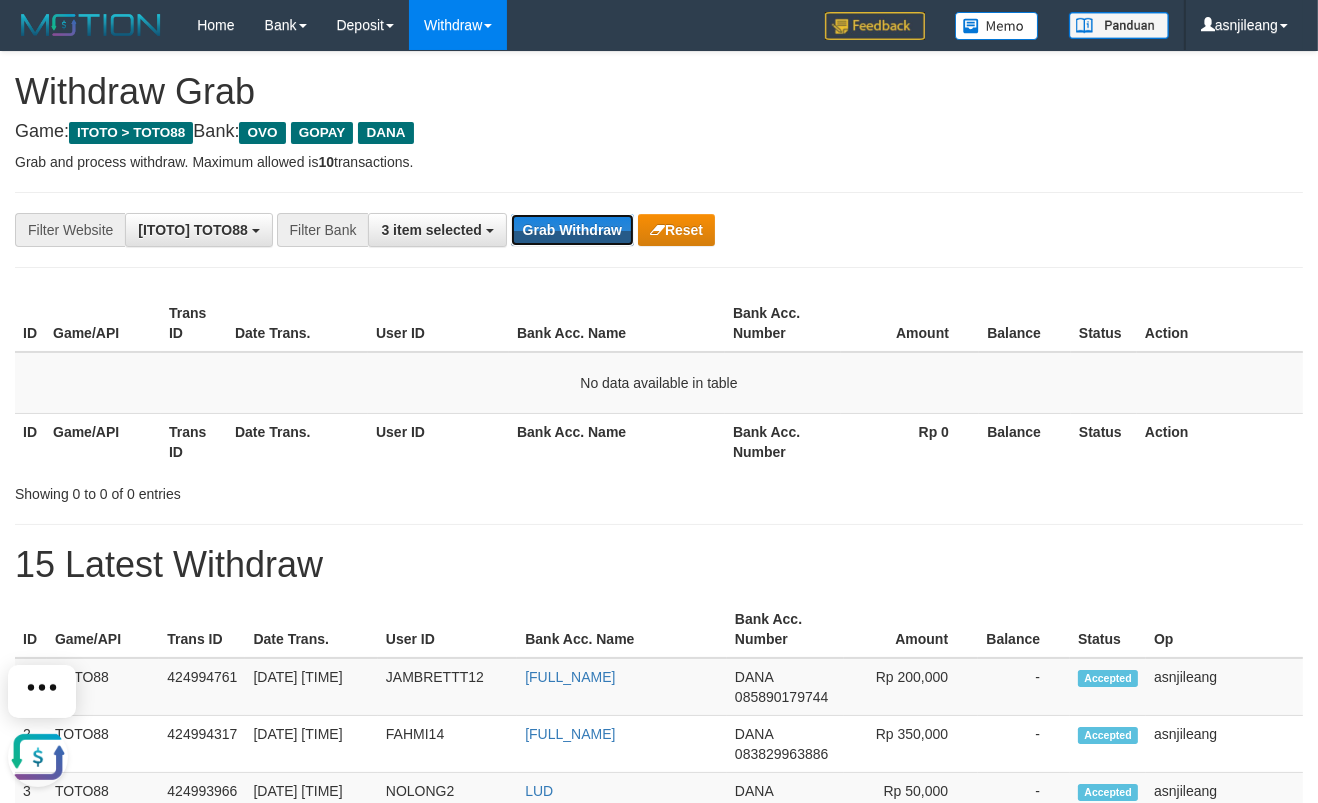 scroll, scrollTop: 0, scrollLeft: 0, axis: both 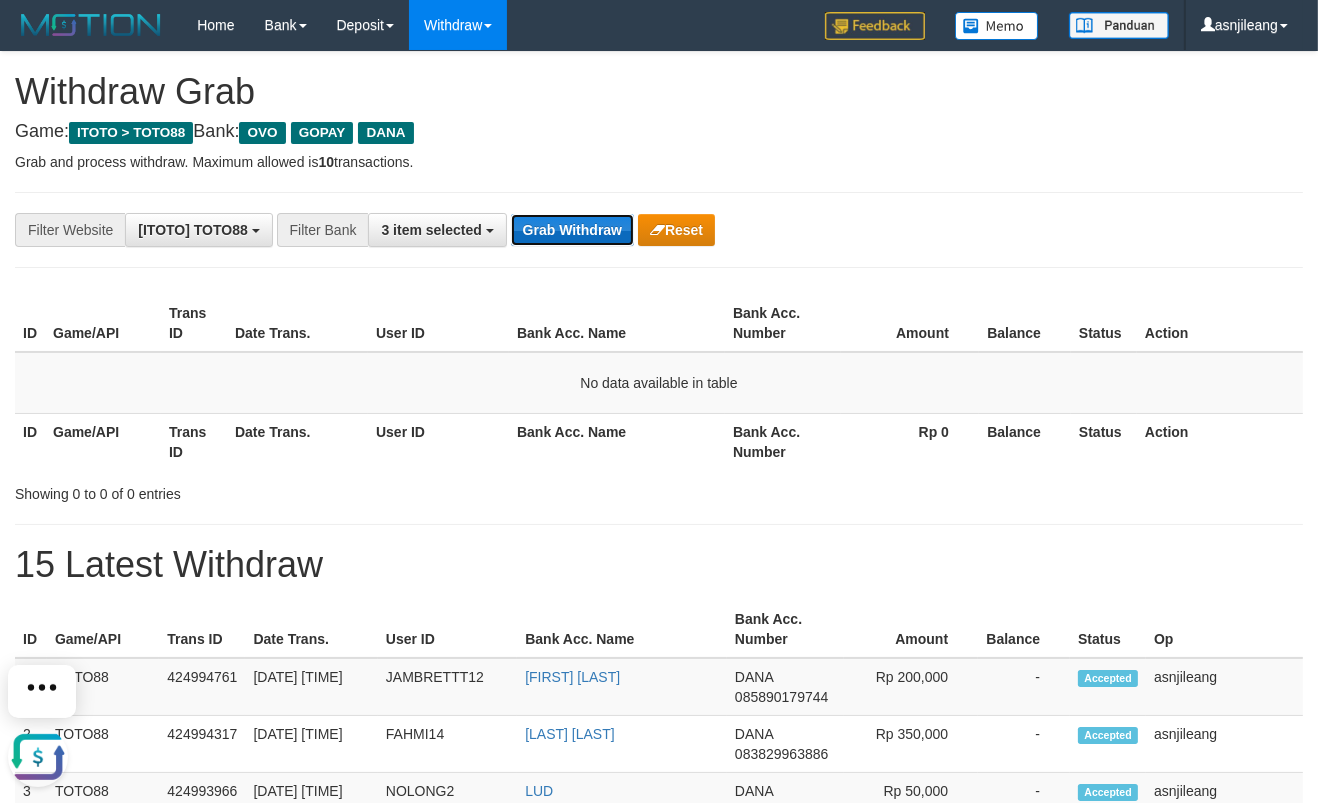 click on "Grab Withdraw" at bounding box center (572, 230) 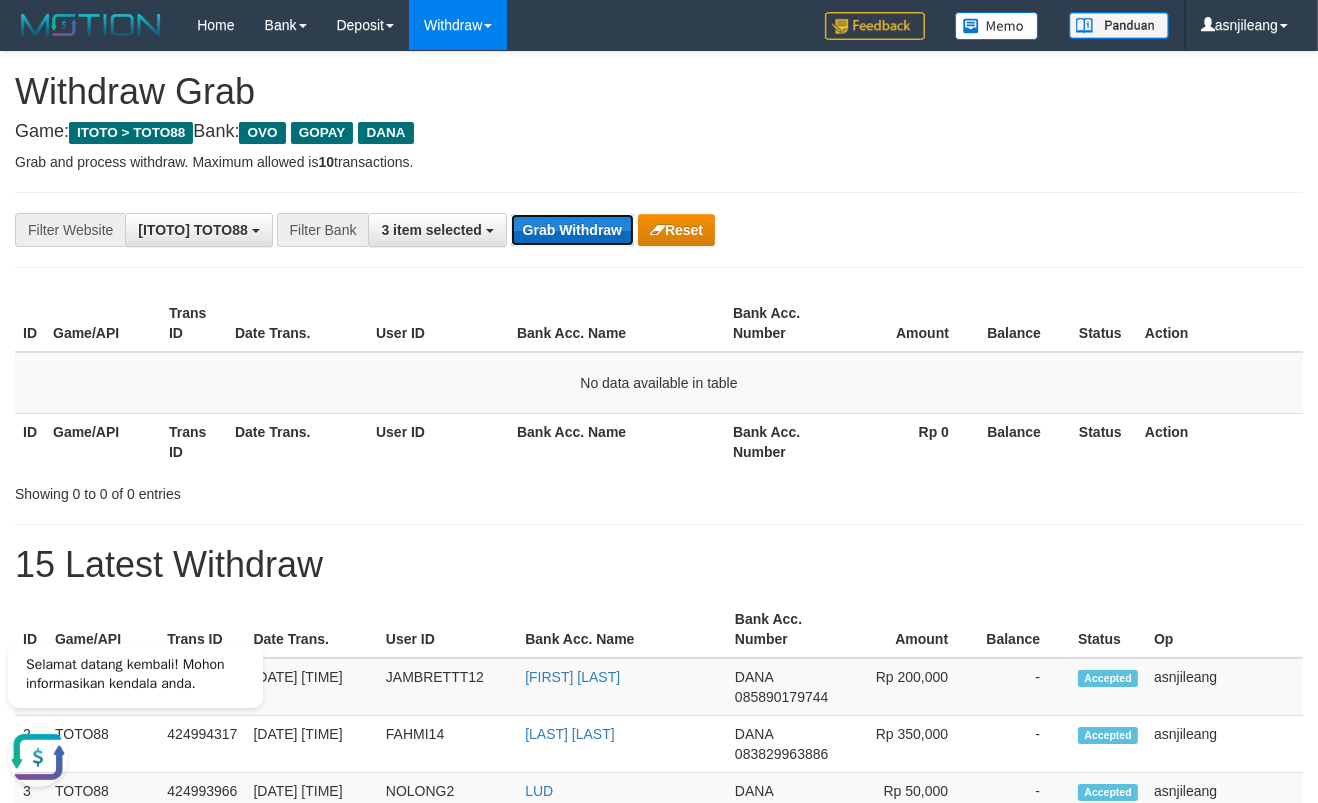 click on "Grab Withdraw" at bounding box center [572, 230] 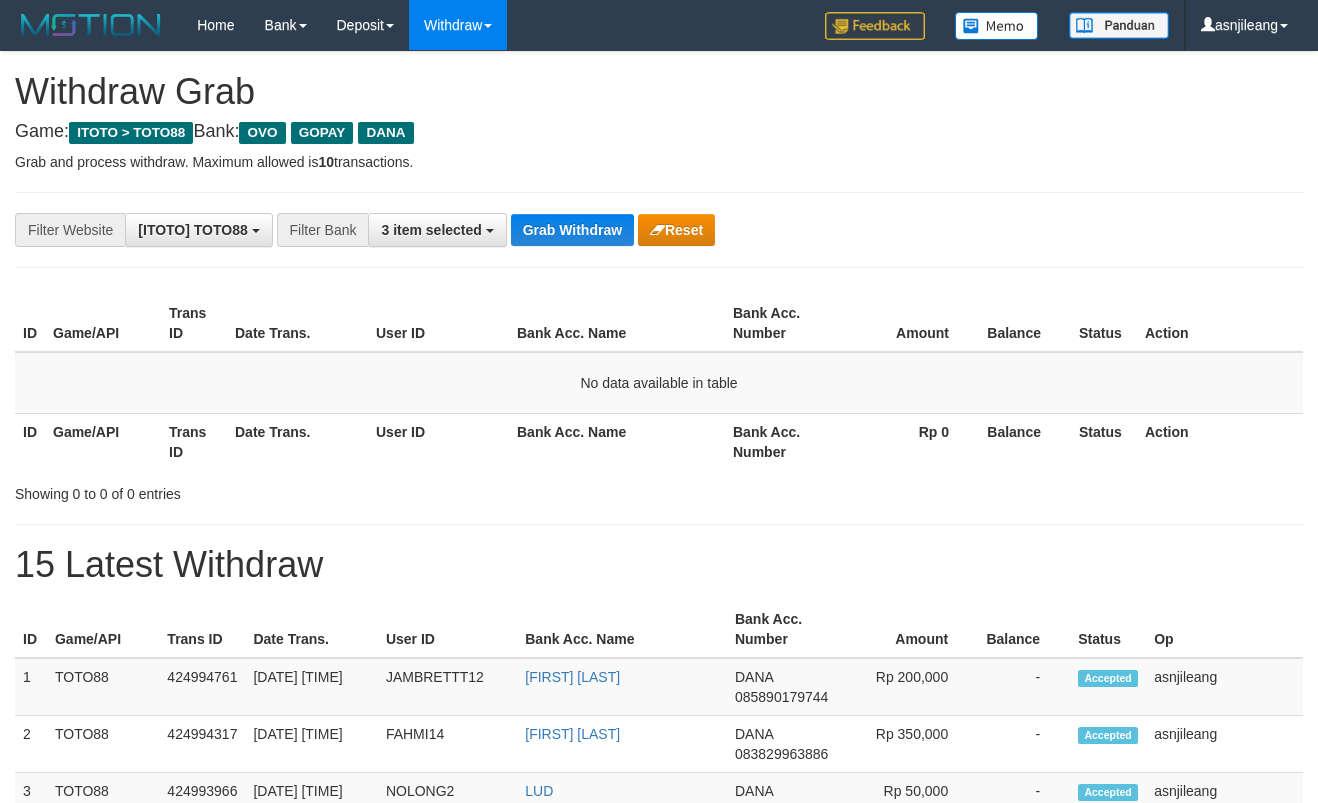 scroll, scrollTop: 0, scrollLeft: 0, axis: both 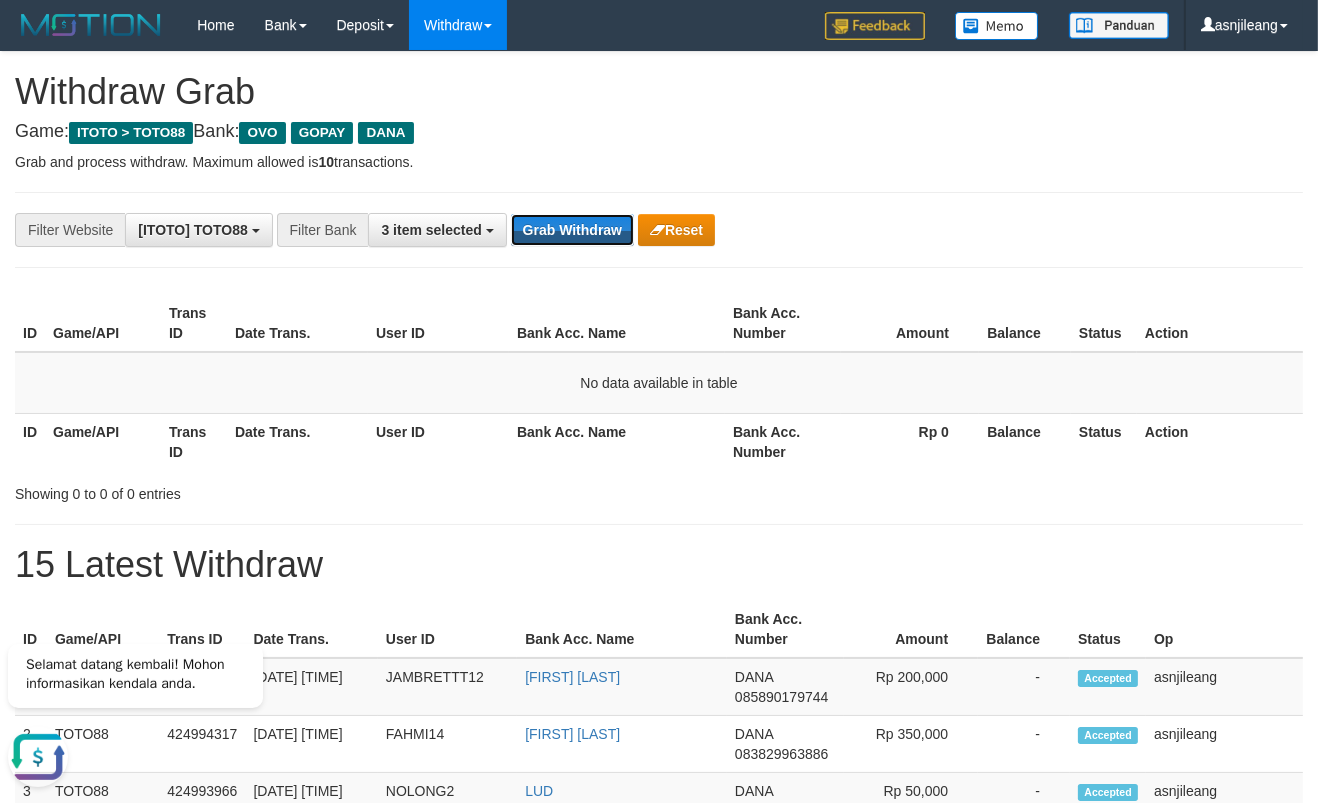 click on "Grab Withdraw" at bounding box center [572, 230] 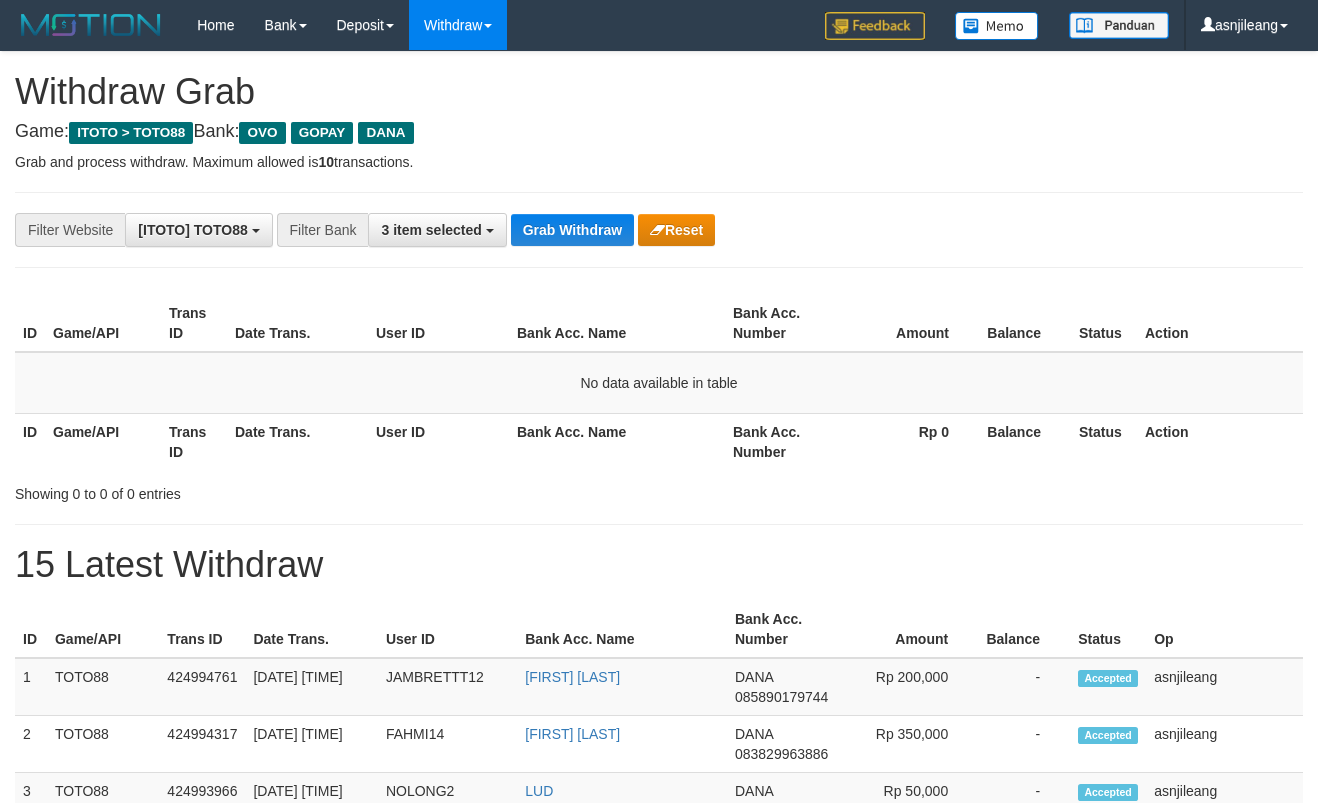 scroll, scrollTop: 0, scrollLeft: 0, axis: both 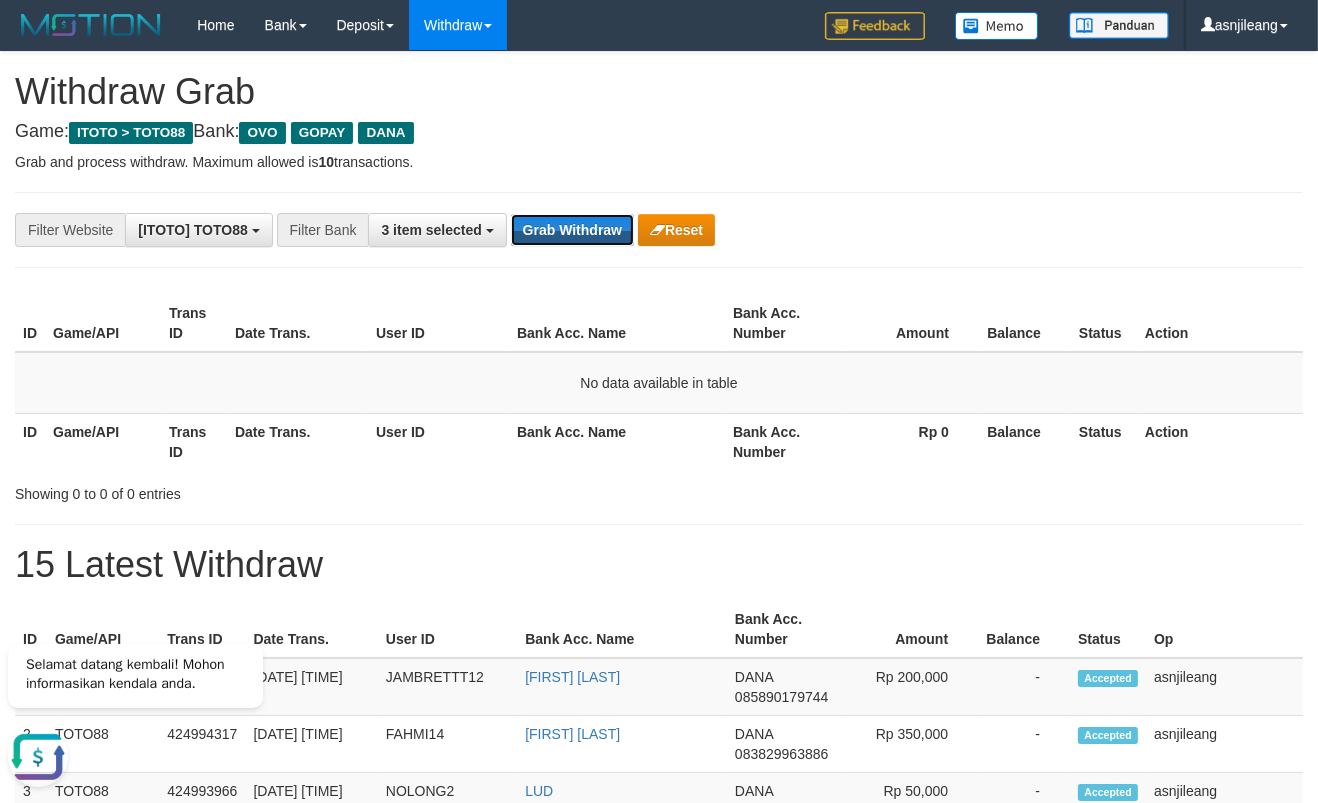 click on "Grab Withdraw" at bounding box center [572, 230] 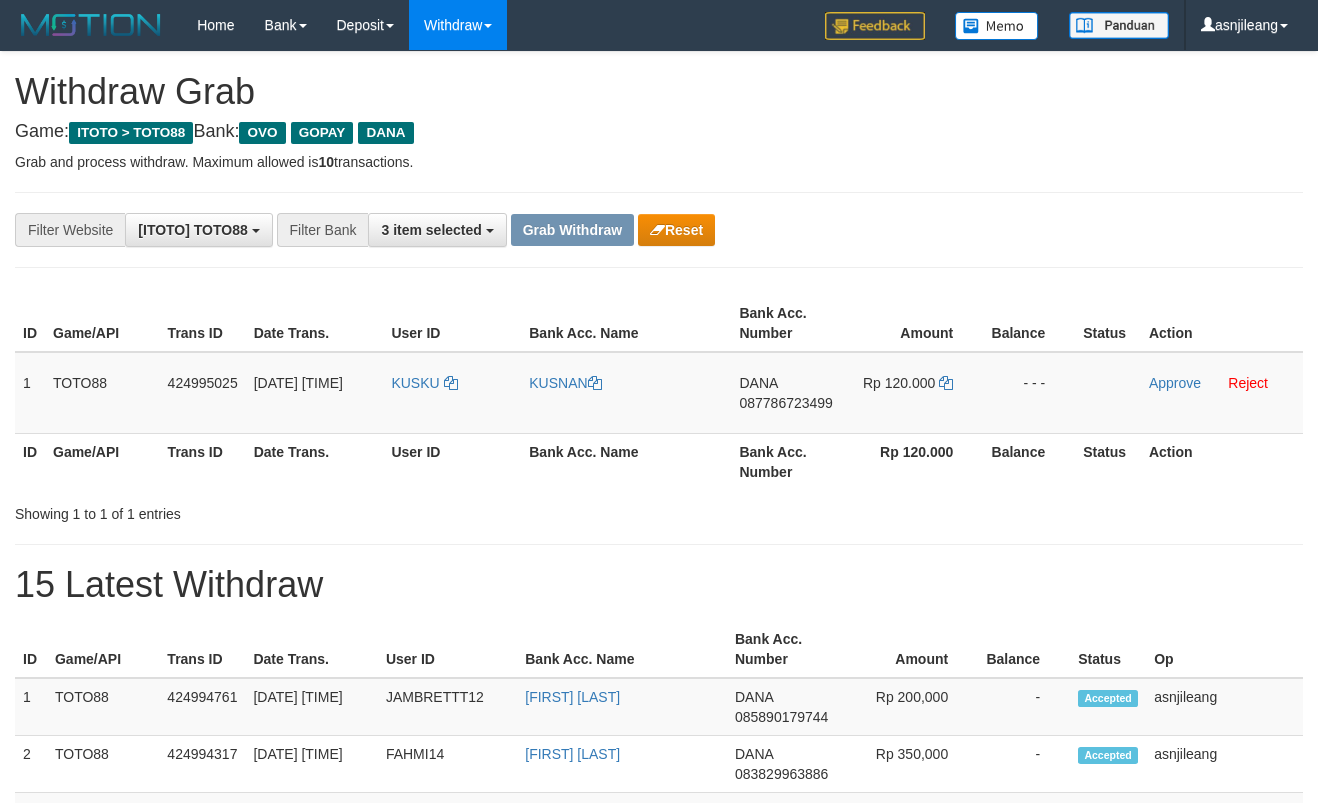 scroll, scrollTop: 0, scrollLeft: 0, axis: both 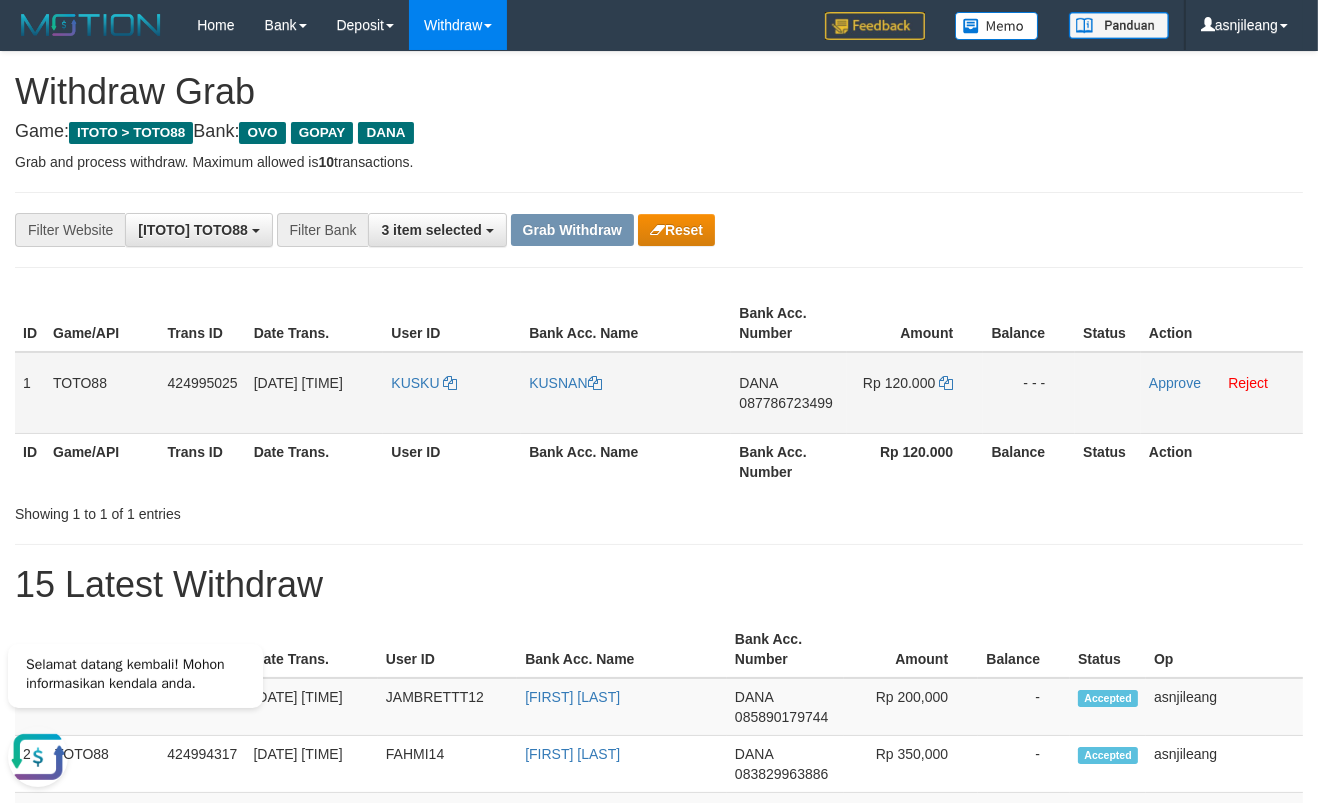 click on "DANA
087786723499" at bounding box center (789, 393) 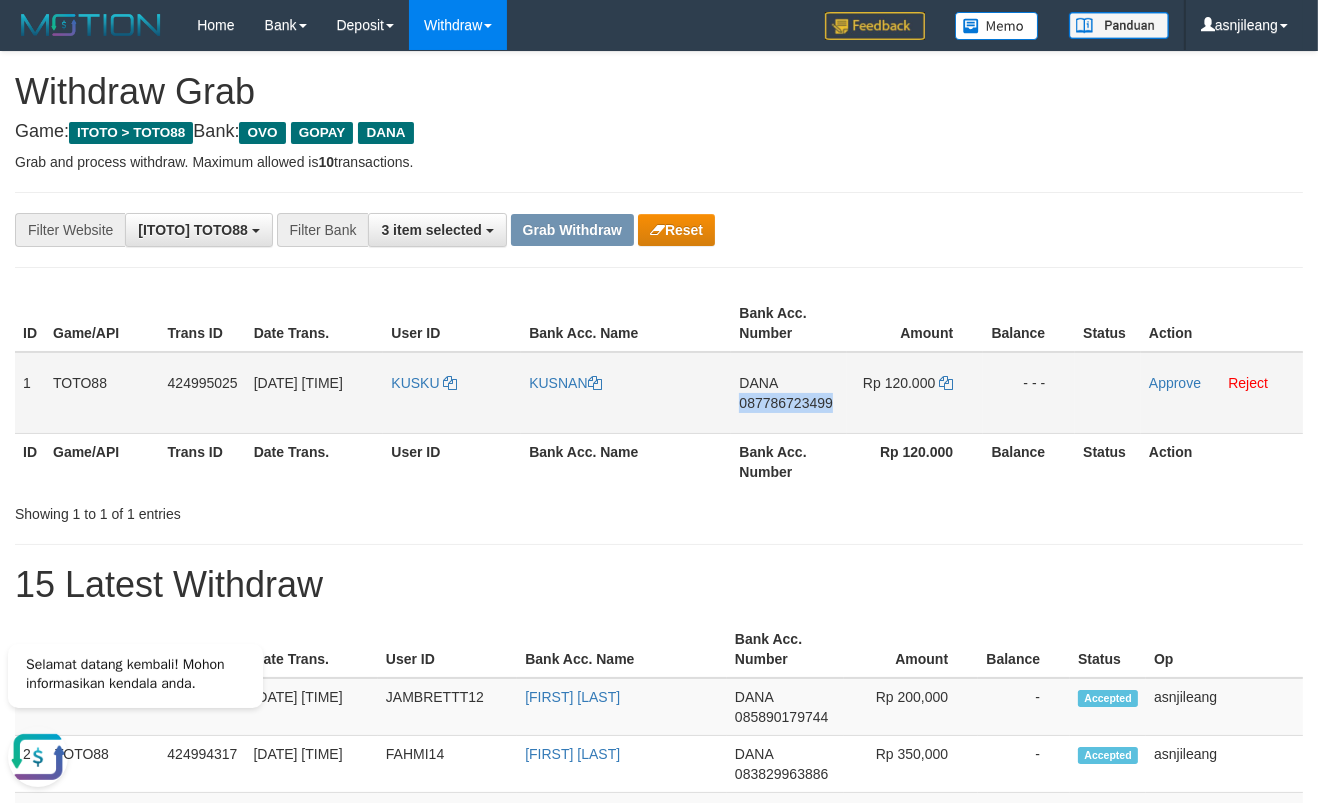 click on "DANA
087786723499" at bounding box center (789, 393) 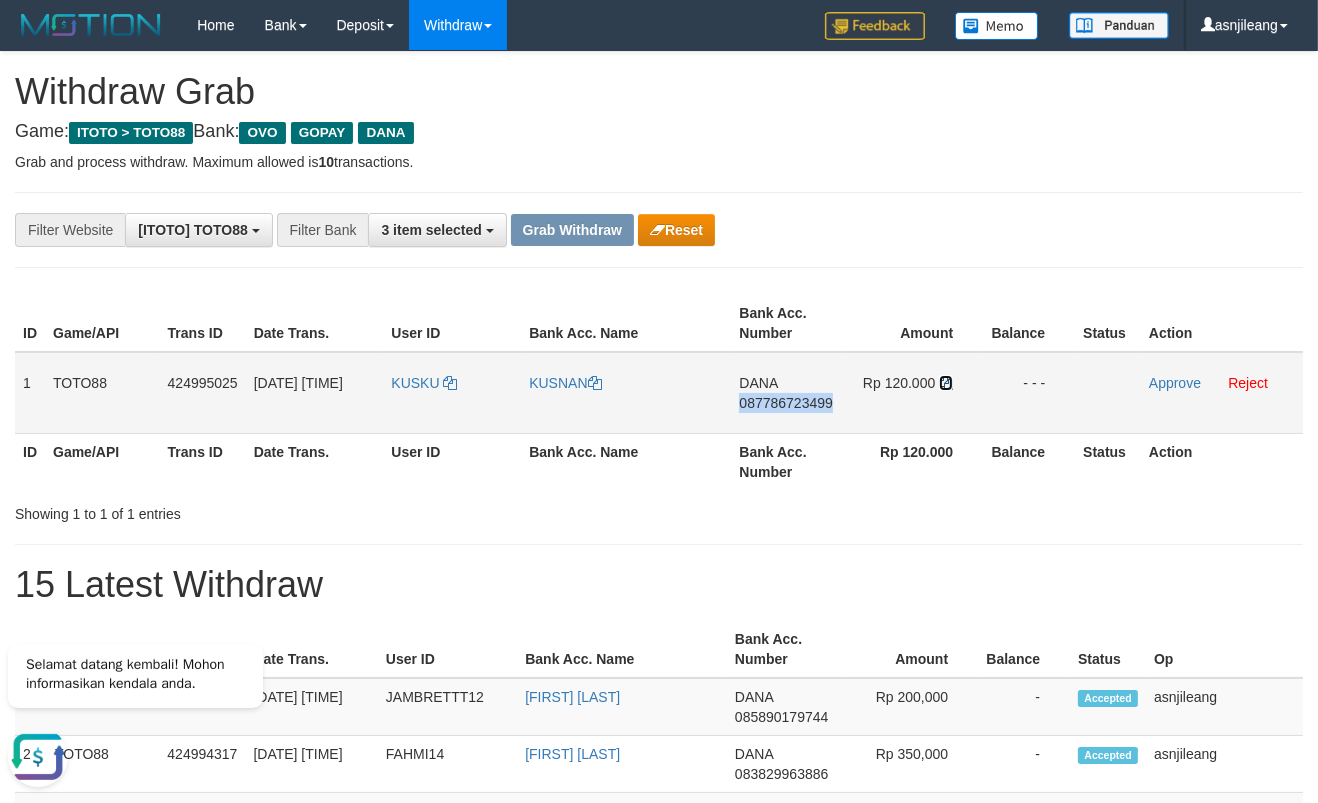 click at bounding box center (946, 383) 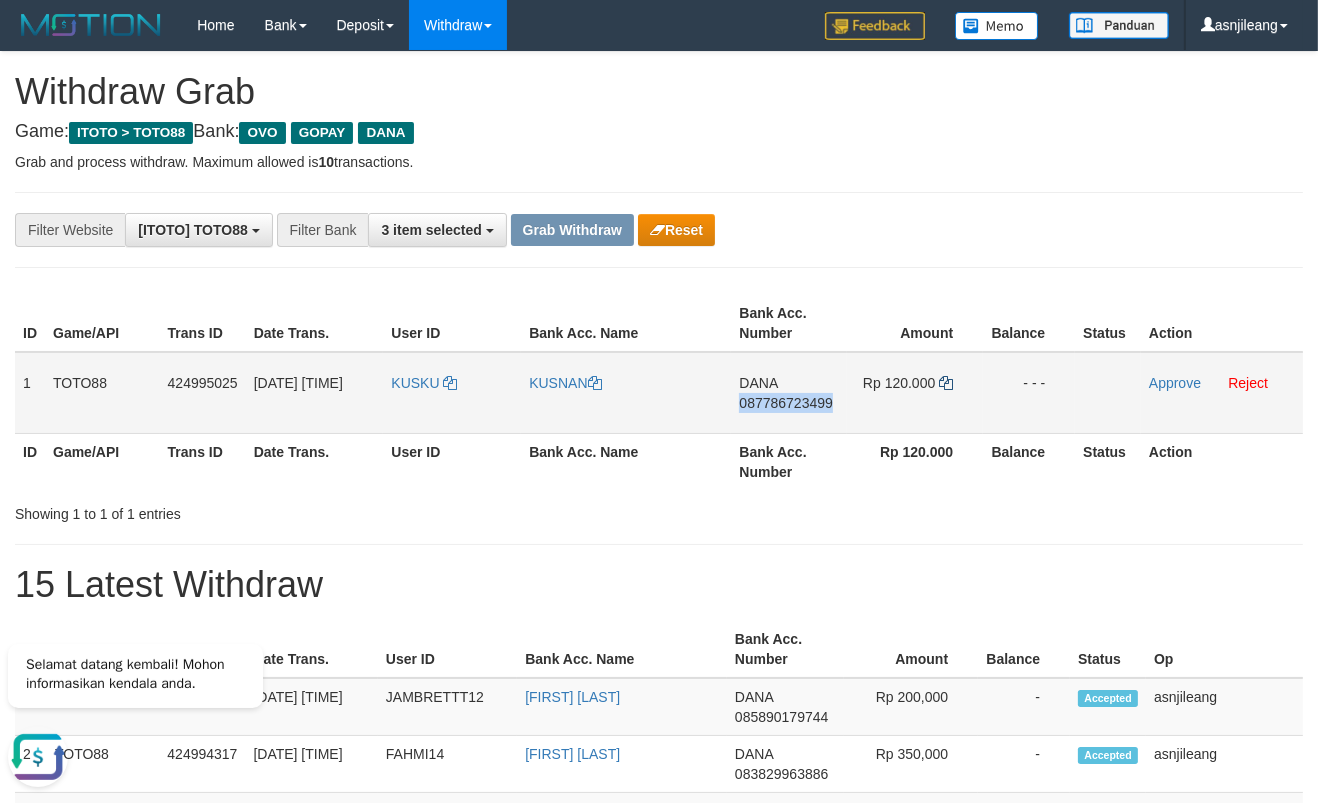 copy on "087786723499" 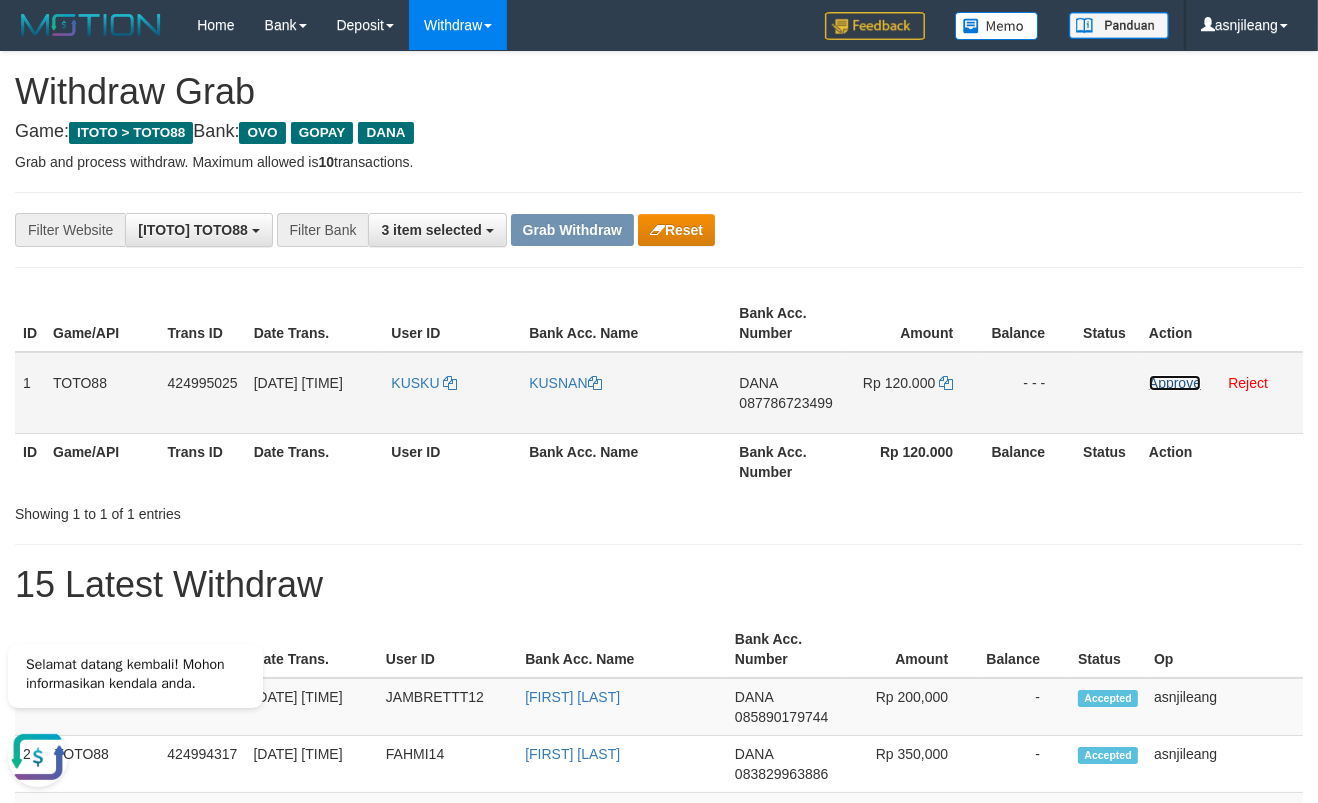 click on "Approve" at bounding box center (1175, 383) 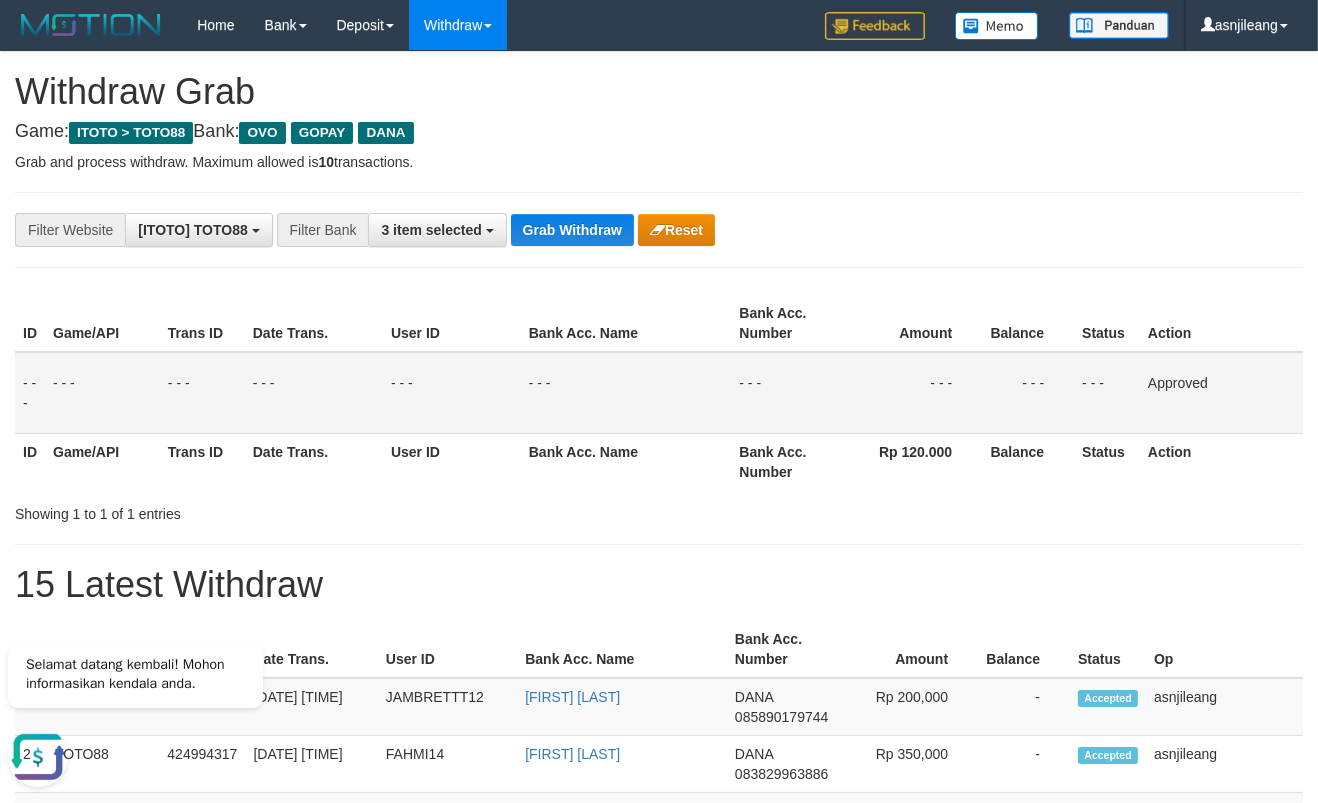 click on "**********" at bounding box center (659, 1123) 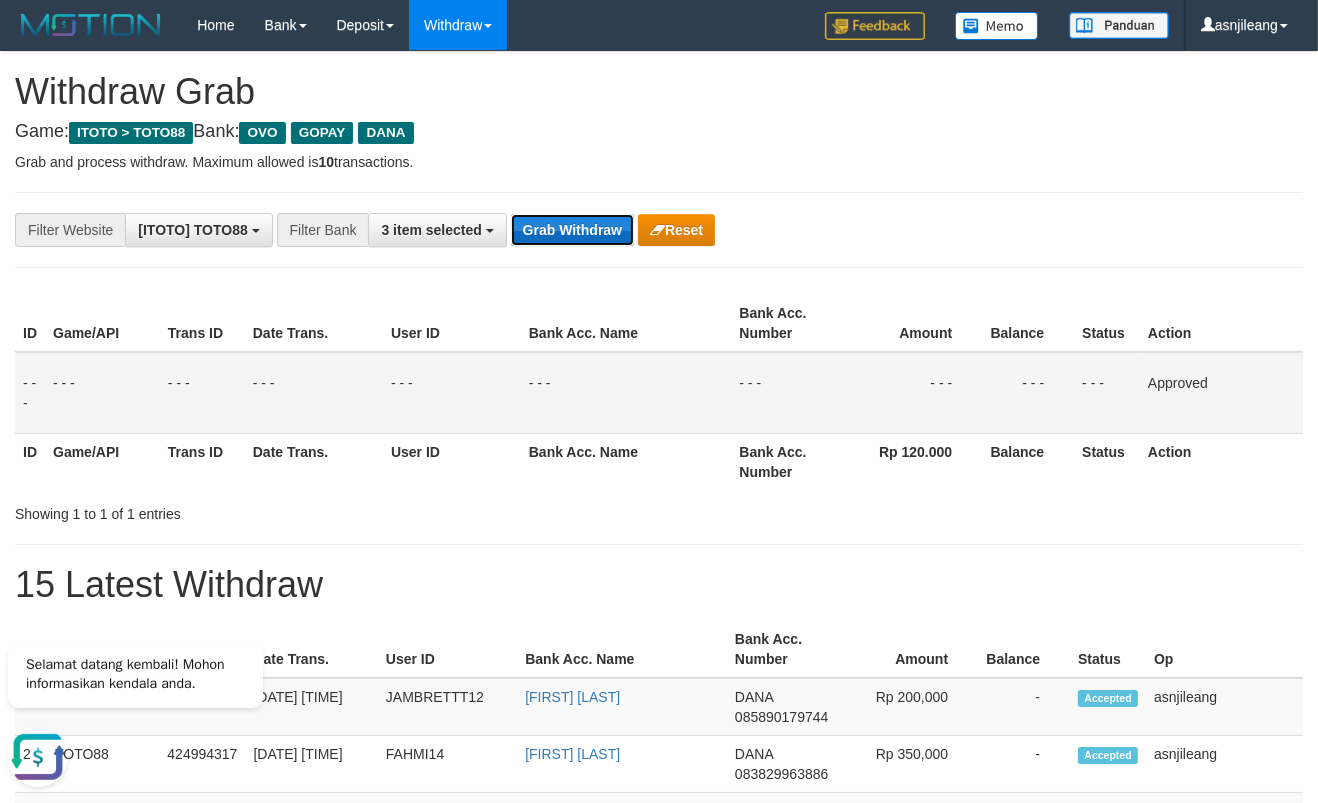 click on "Grab Withdraw" at bounding box center (572, 230) 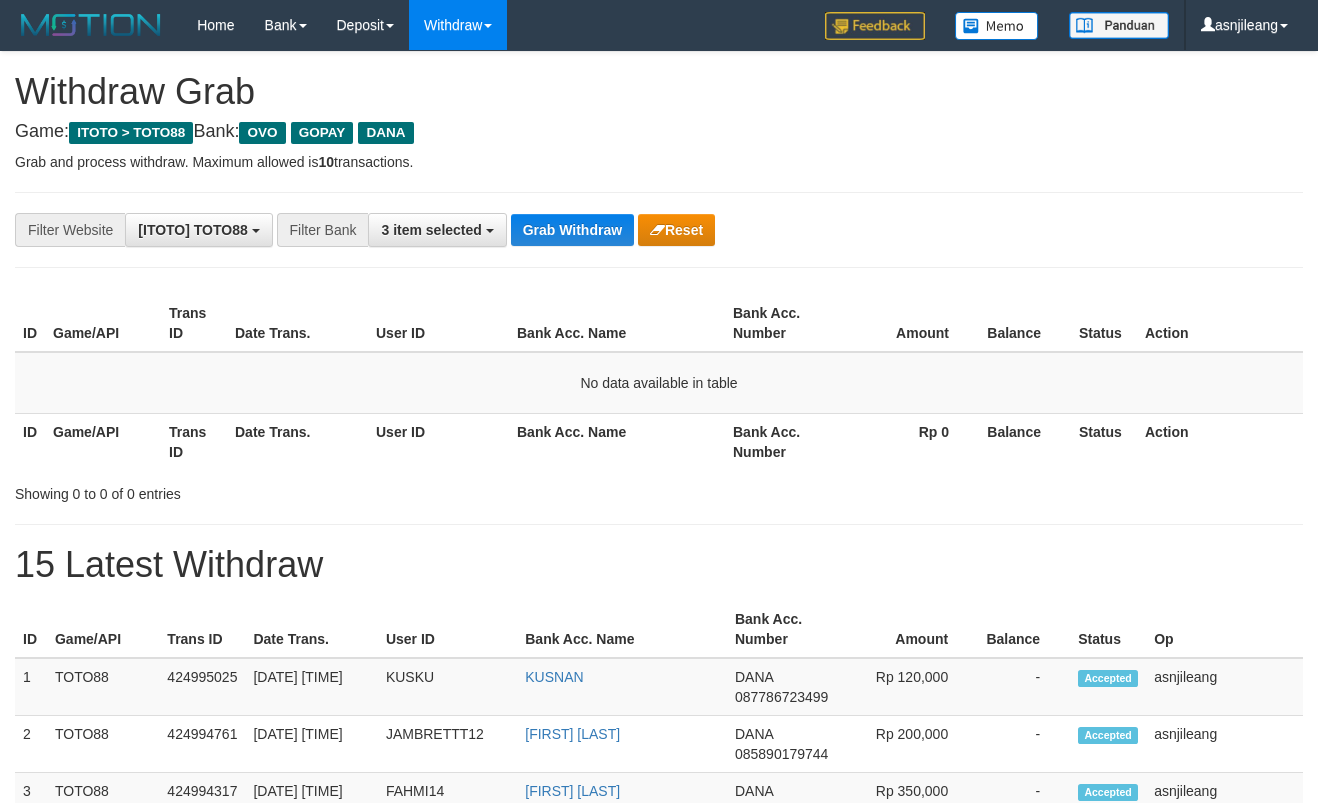 scroll, scrollTop: 0, scrollLeft: 0, axis: both 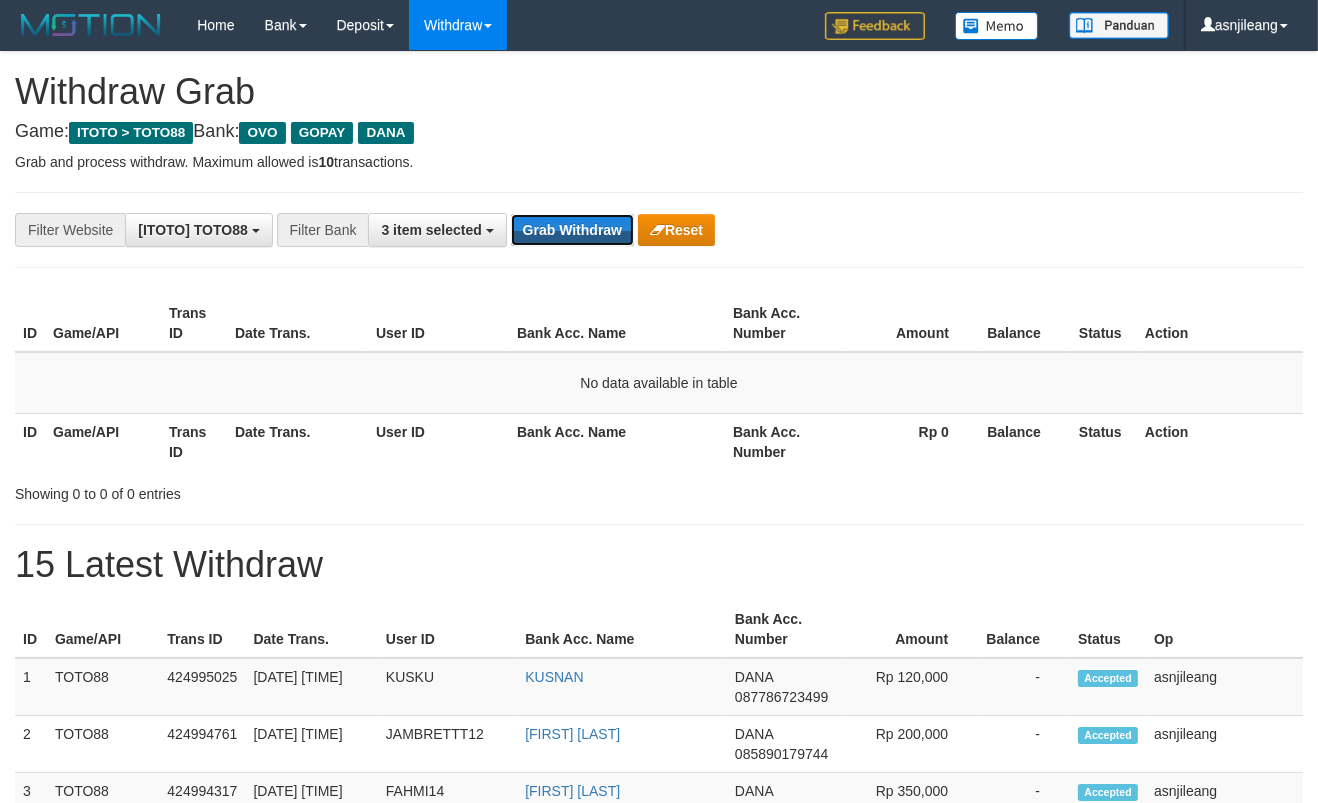 click on "Grab Withdraw" at bounding box center (572, 230) 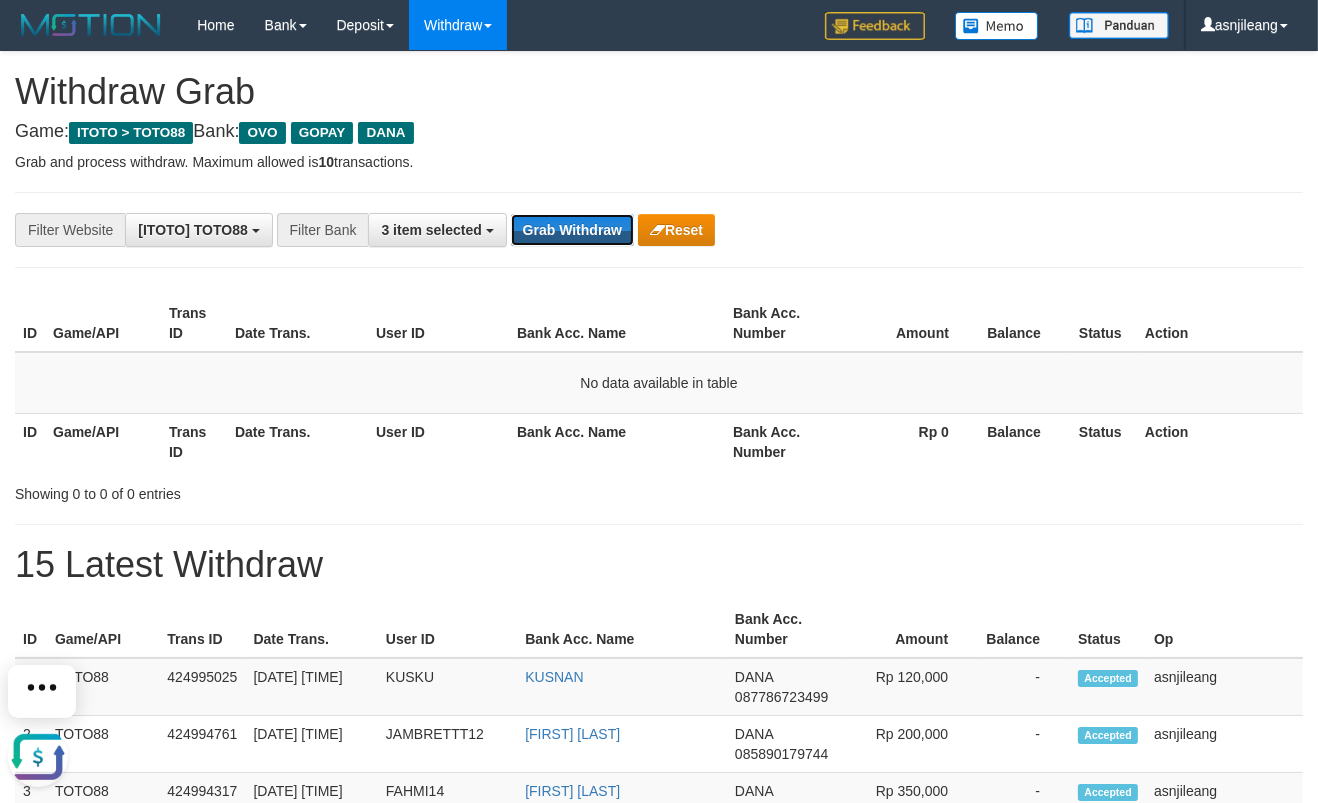 scroll, scrollTop: 0, scrollLeft: 0, axis: both 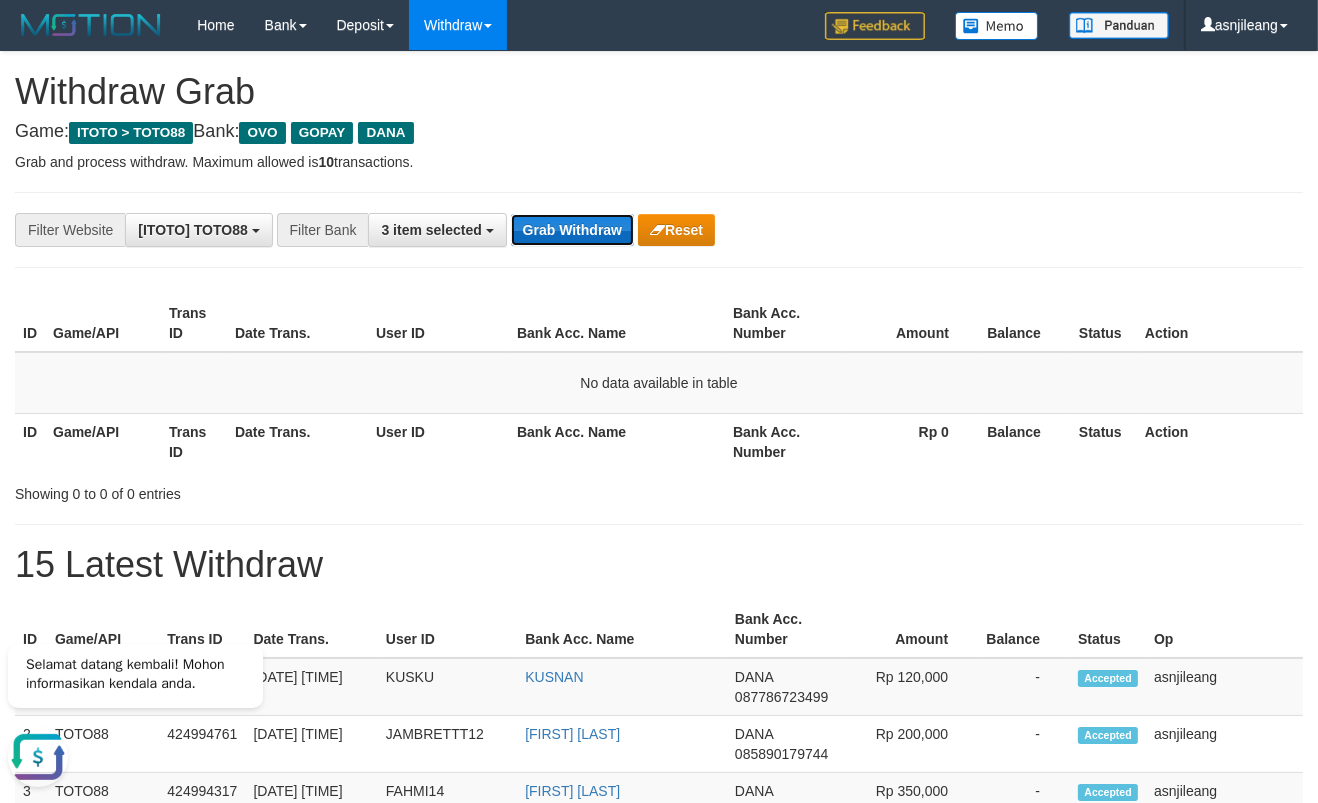 click on "Grab Withdraw" at bounding box center [572, 230] 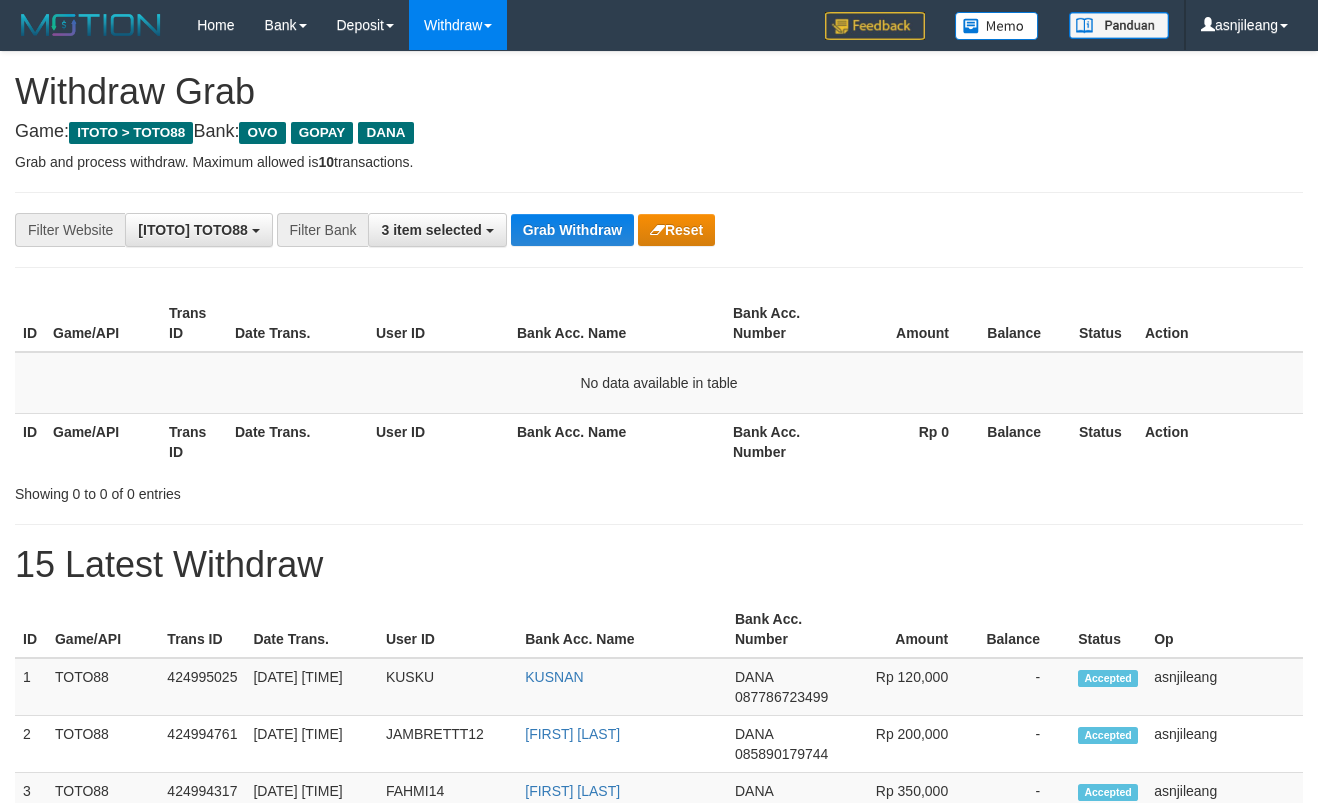 scroll, scrollTop: 0, scrollLeft: 0, axis: both 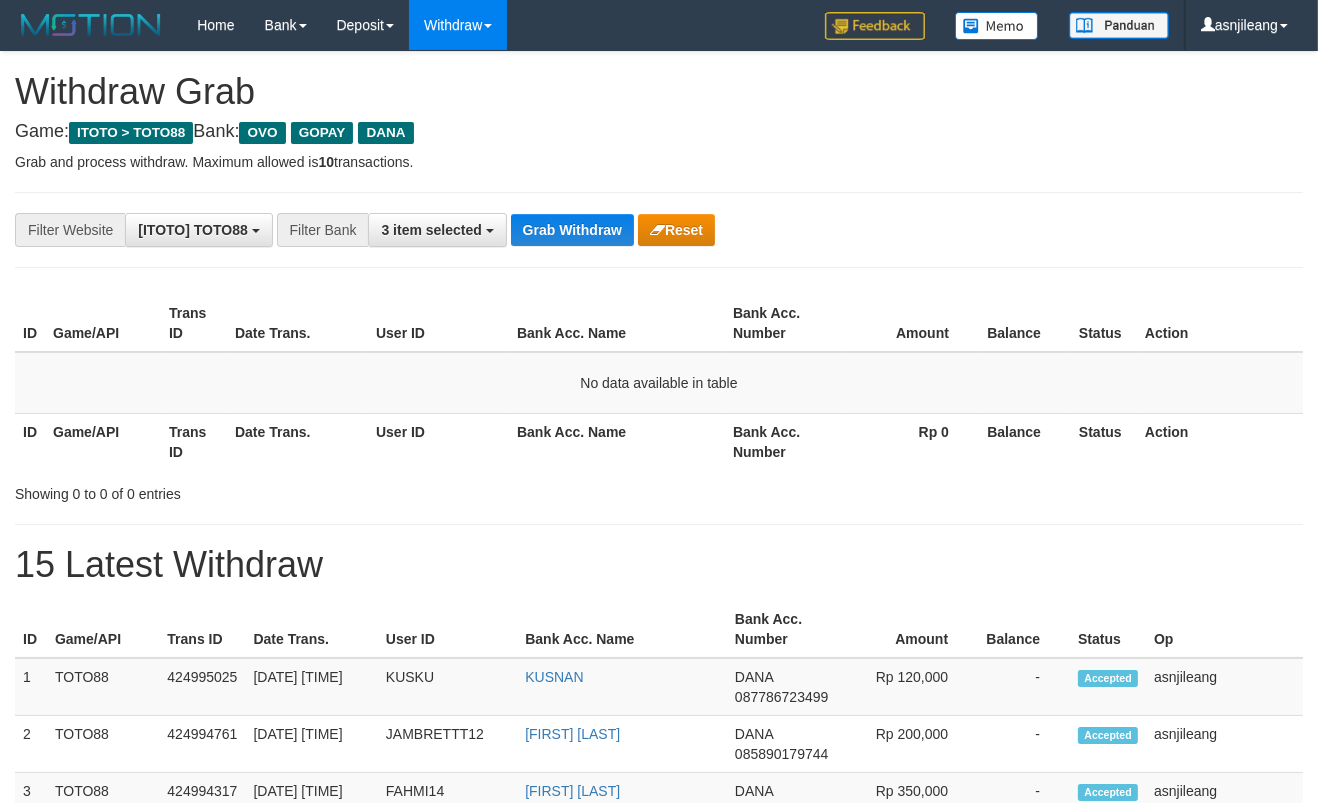 click on "Grab Withdraw" at bounding box center [572, 230] 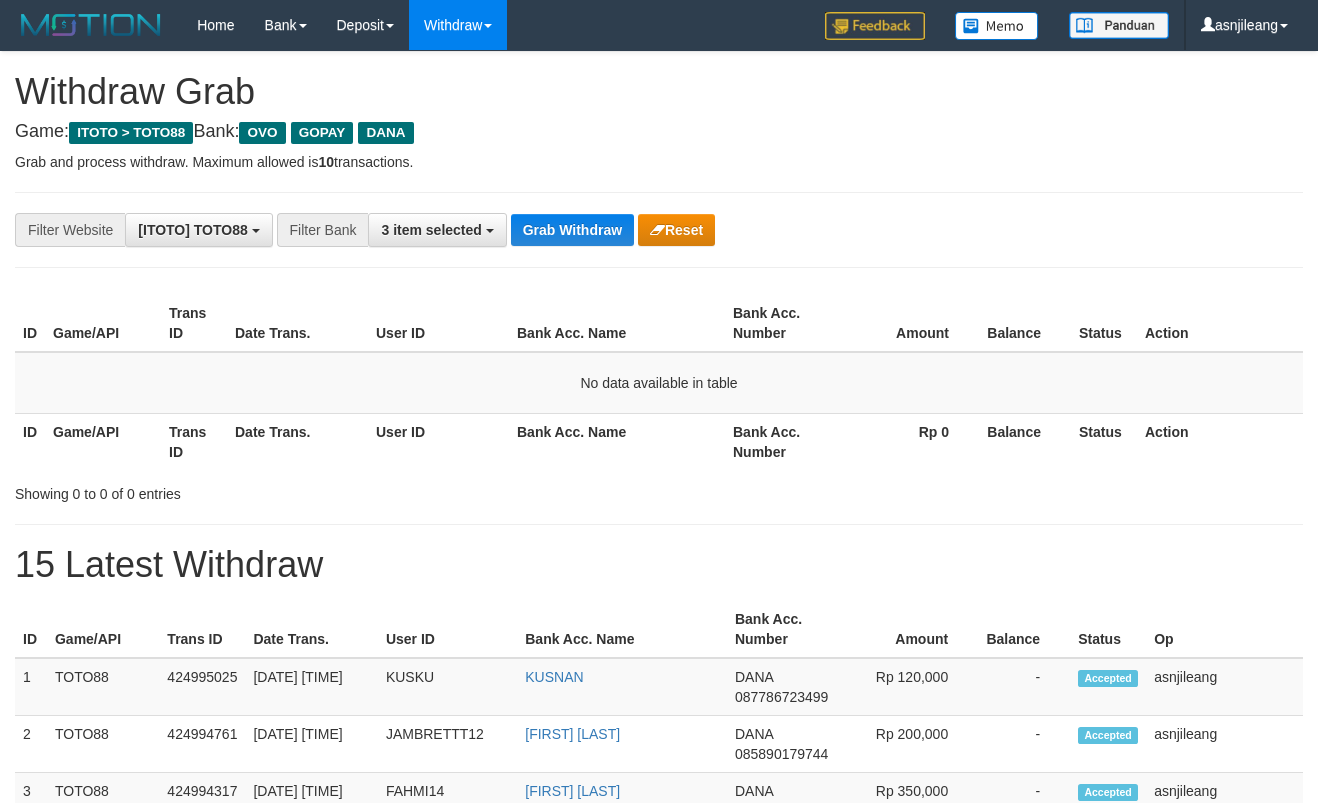 scroll, scrollTop: 0, scrollLeft: 0, axis: both 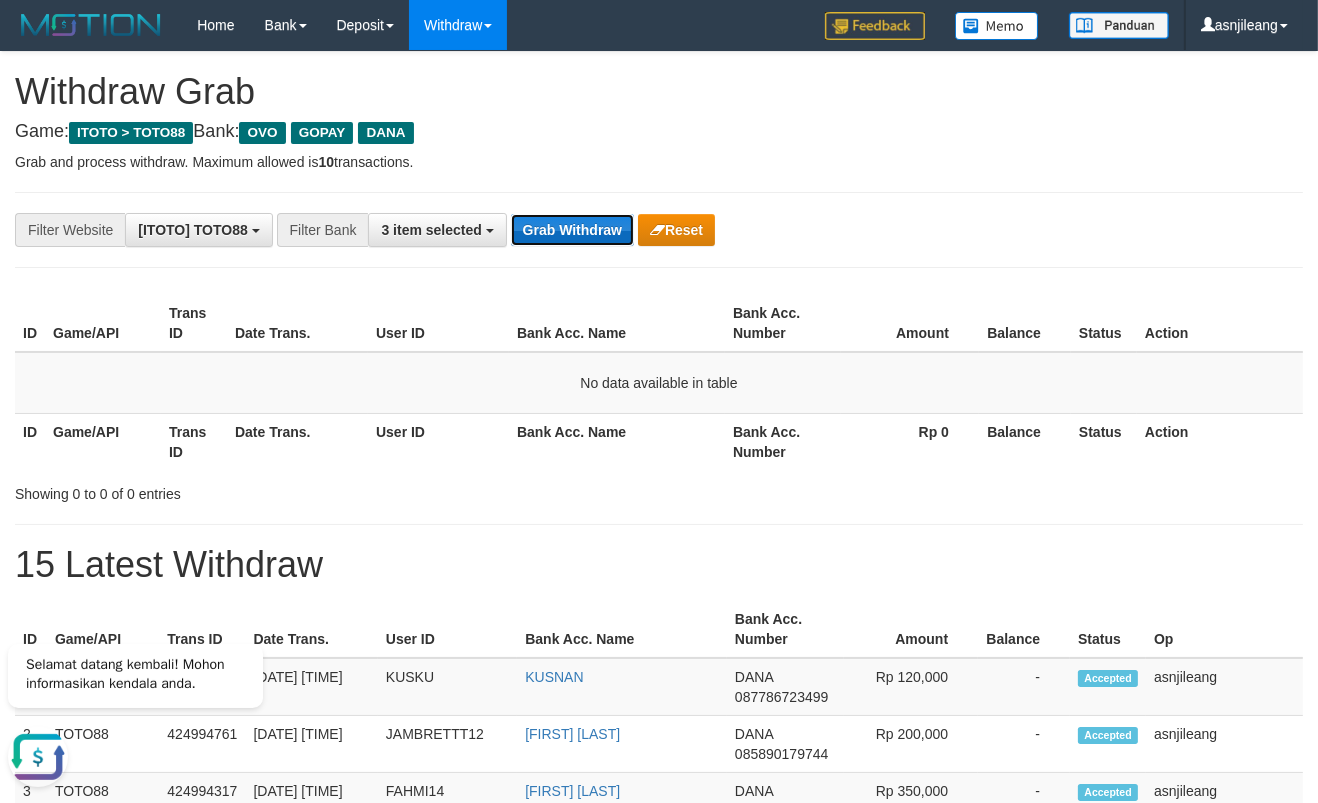 click on "Grab Withdraw" at bounding box center (572, 230) 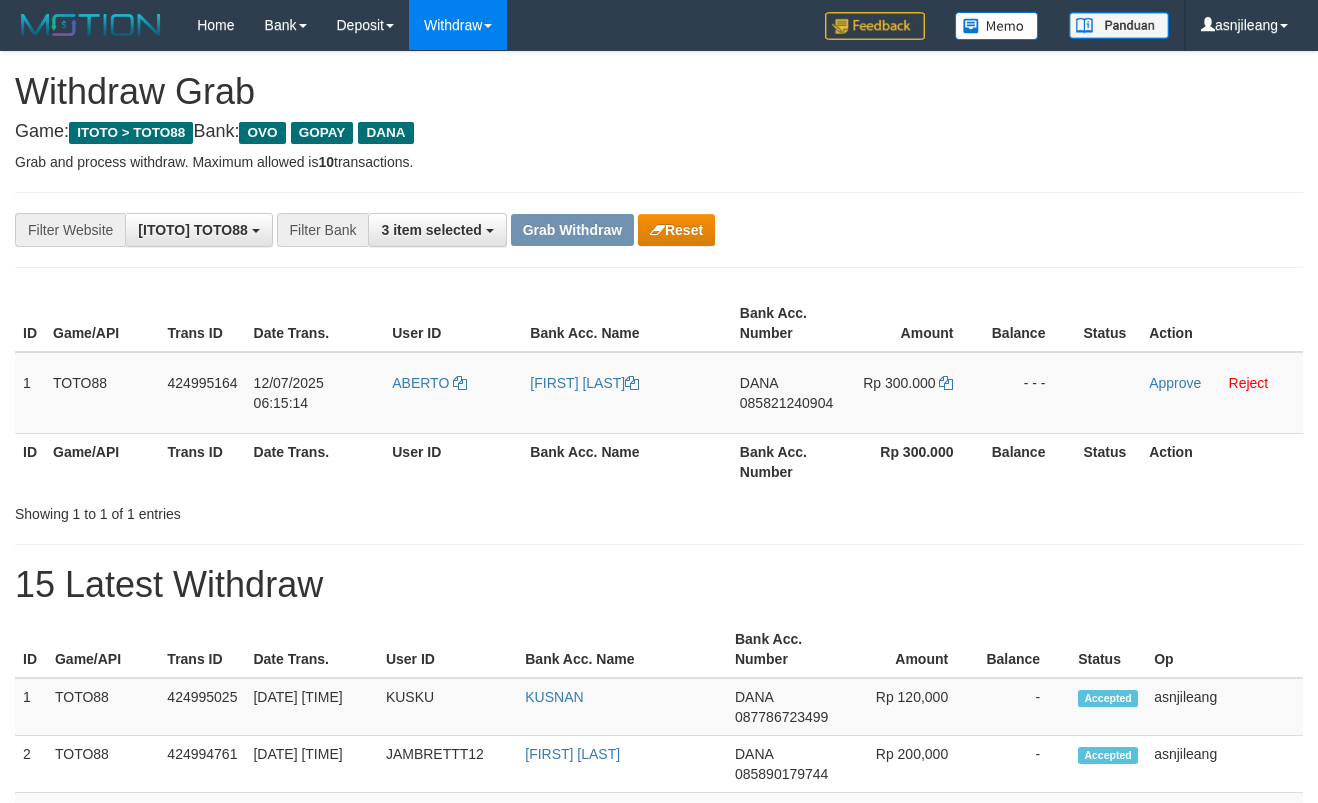 scroll, scrollTop: 0, scrollLeft: 0, axis: both 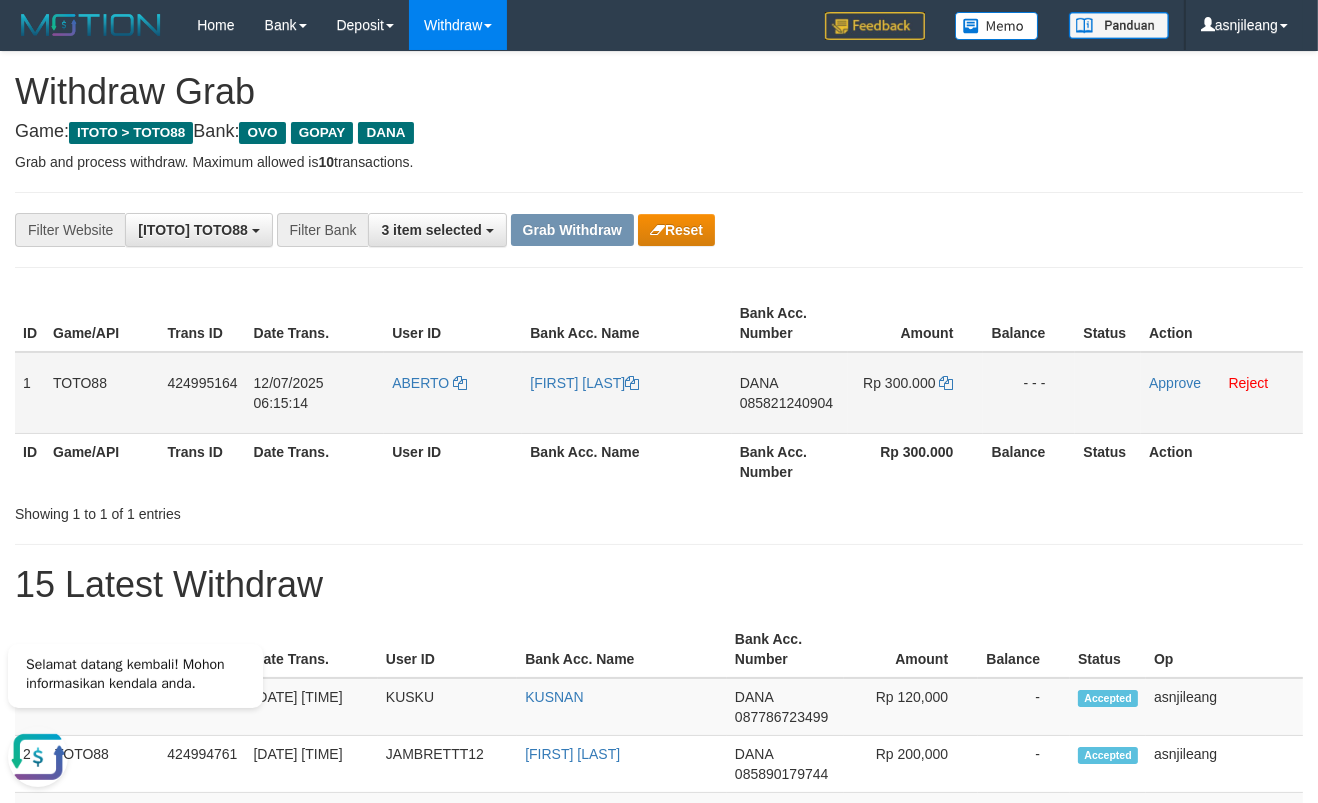 click on "[NAME]
[PHONE]" at bounding box center (790, 393) 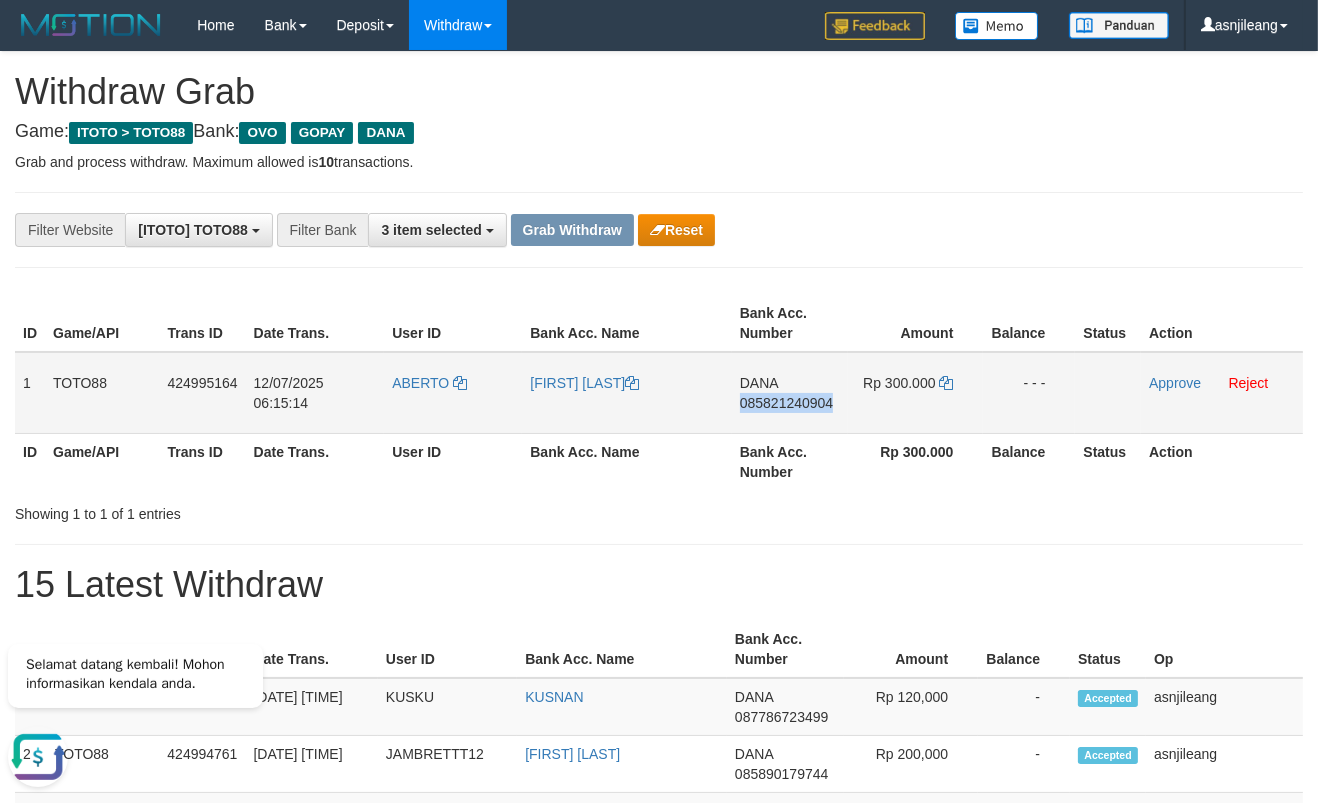 click on "[NAME]
[PHONE]" at bounding box center [790, 393] 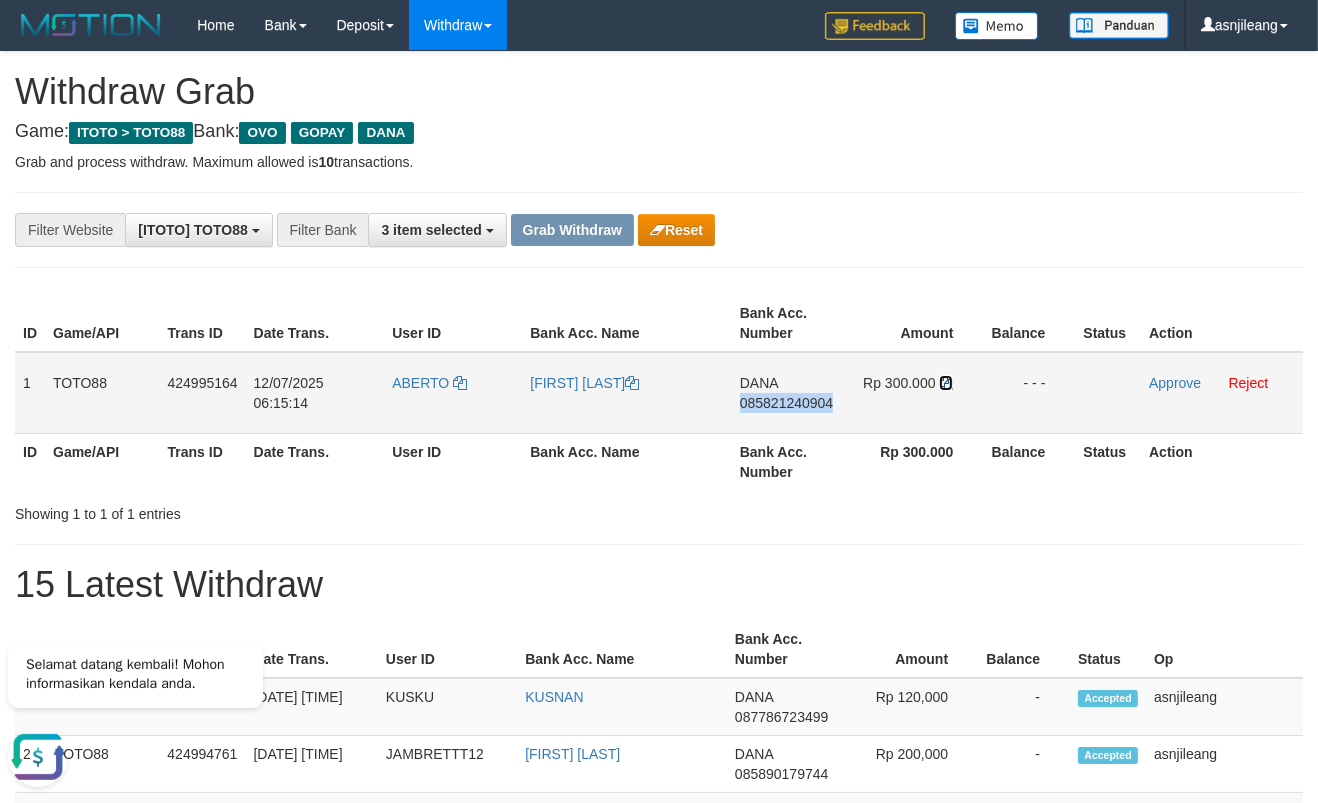 click at bounding box center (946, 383) 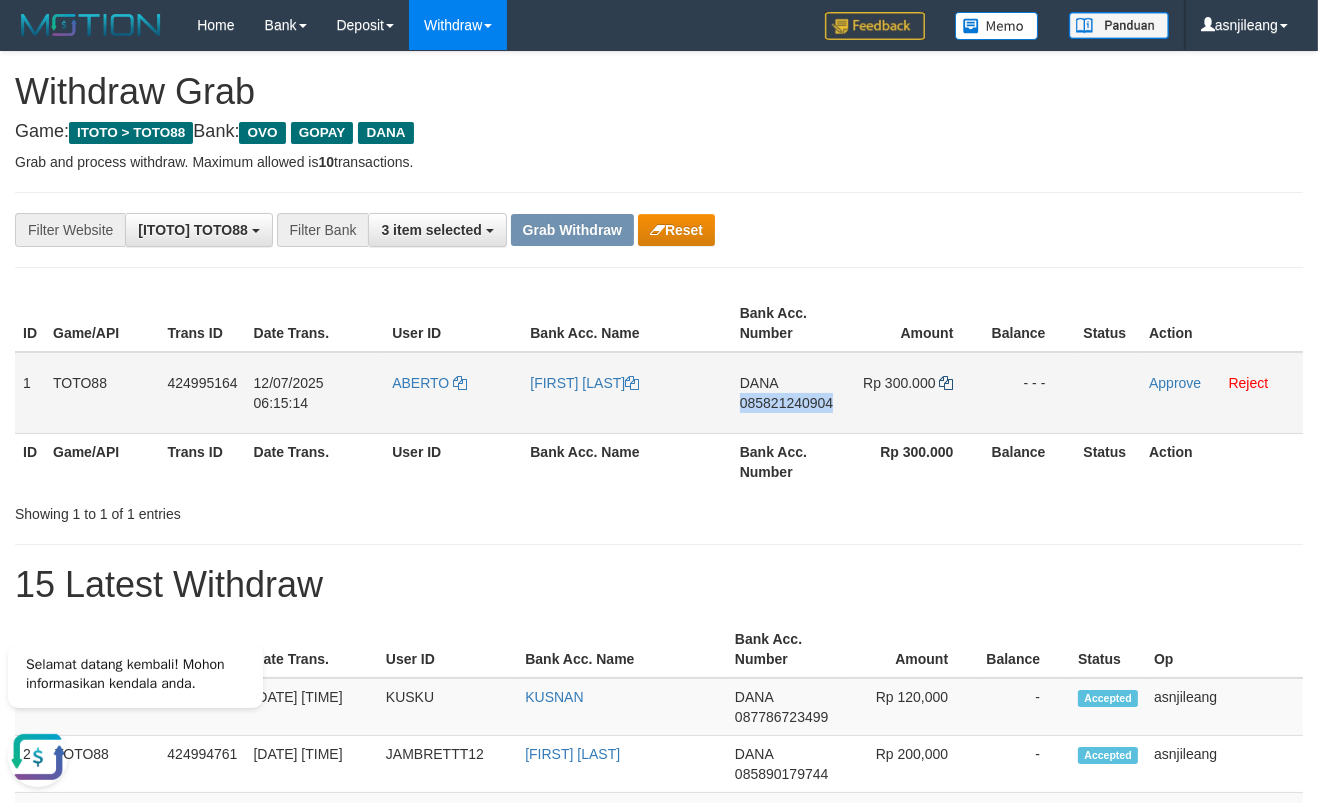 copy on "085821240904" 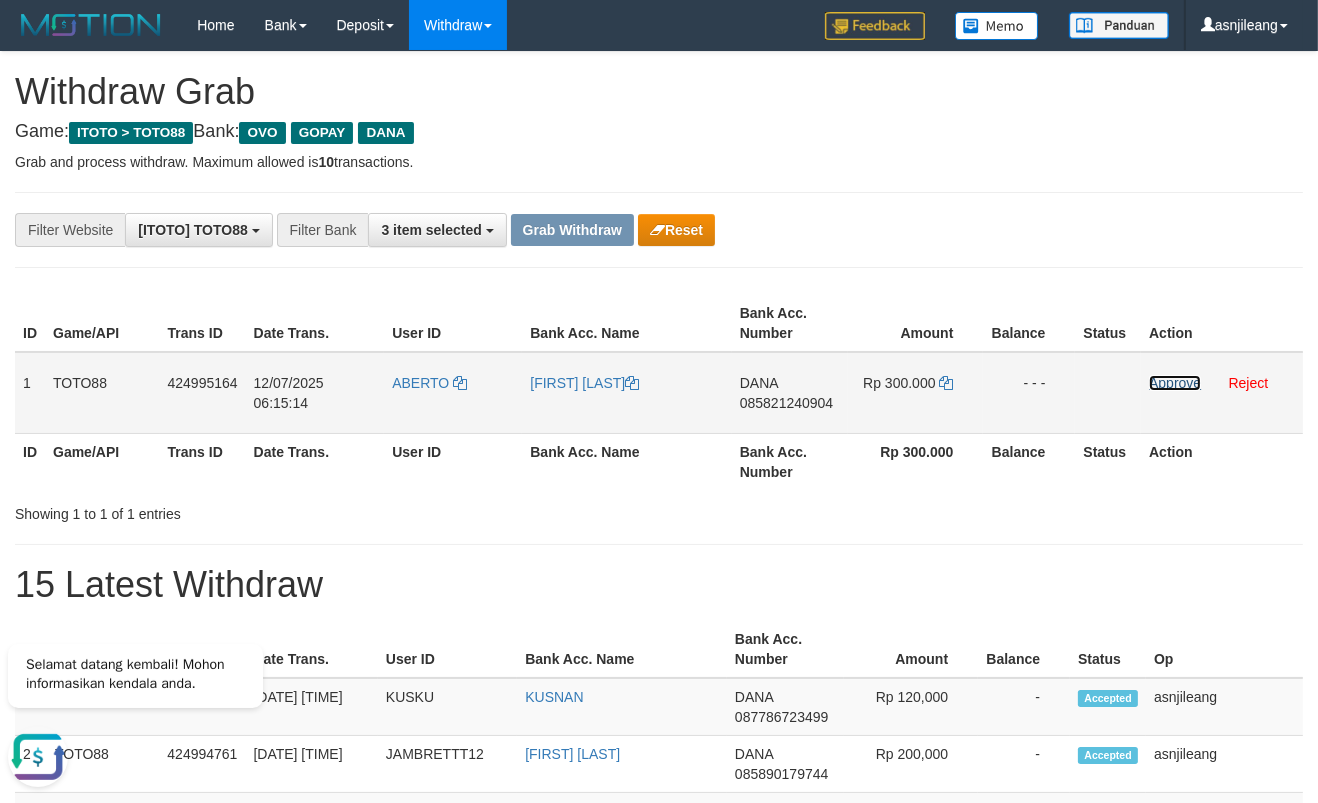 click on "Approve" at bounding box center [1175, 383] 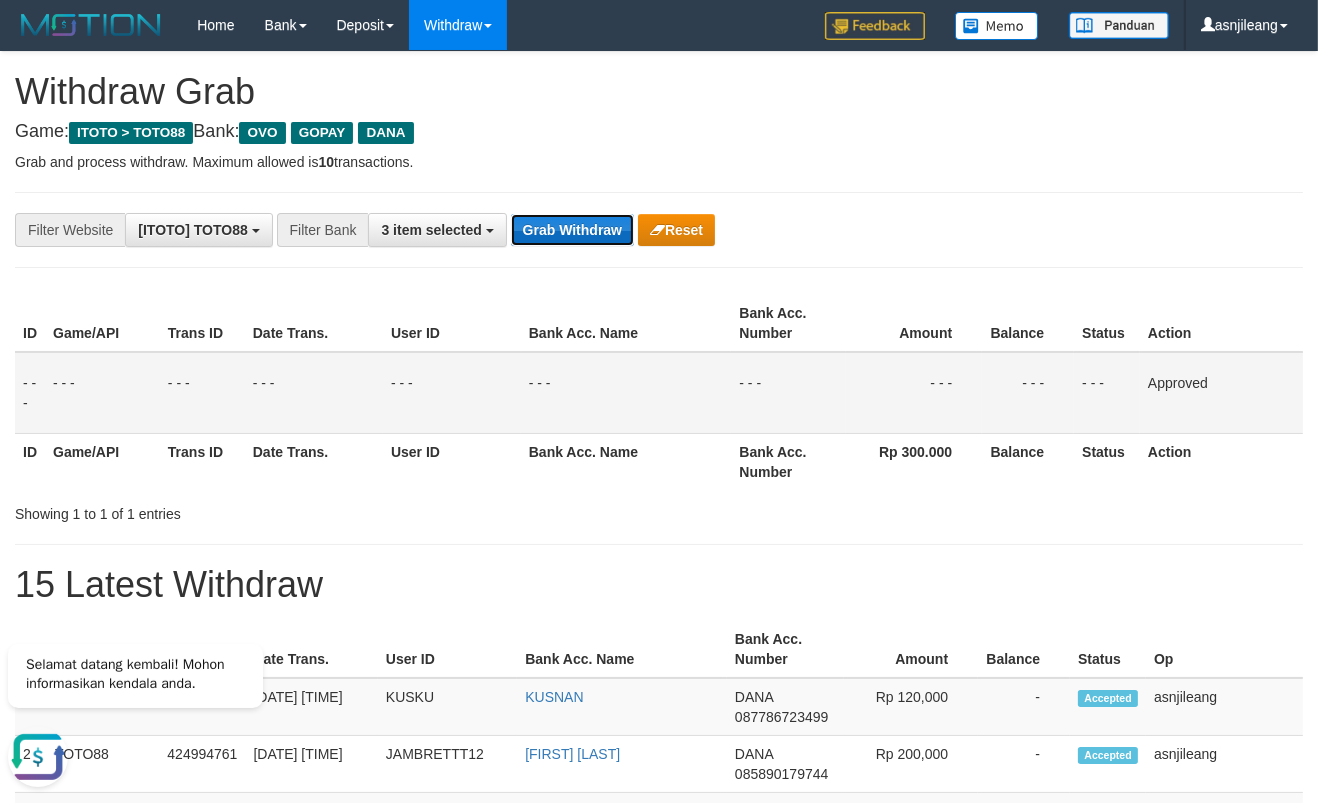 click on "Grab Withdraw" at bounding box center (572, 230) 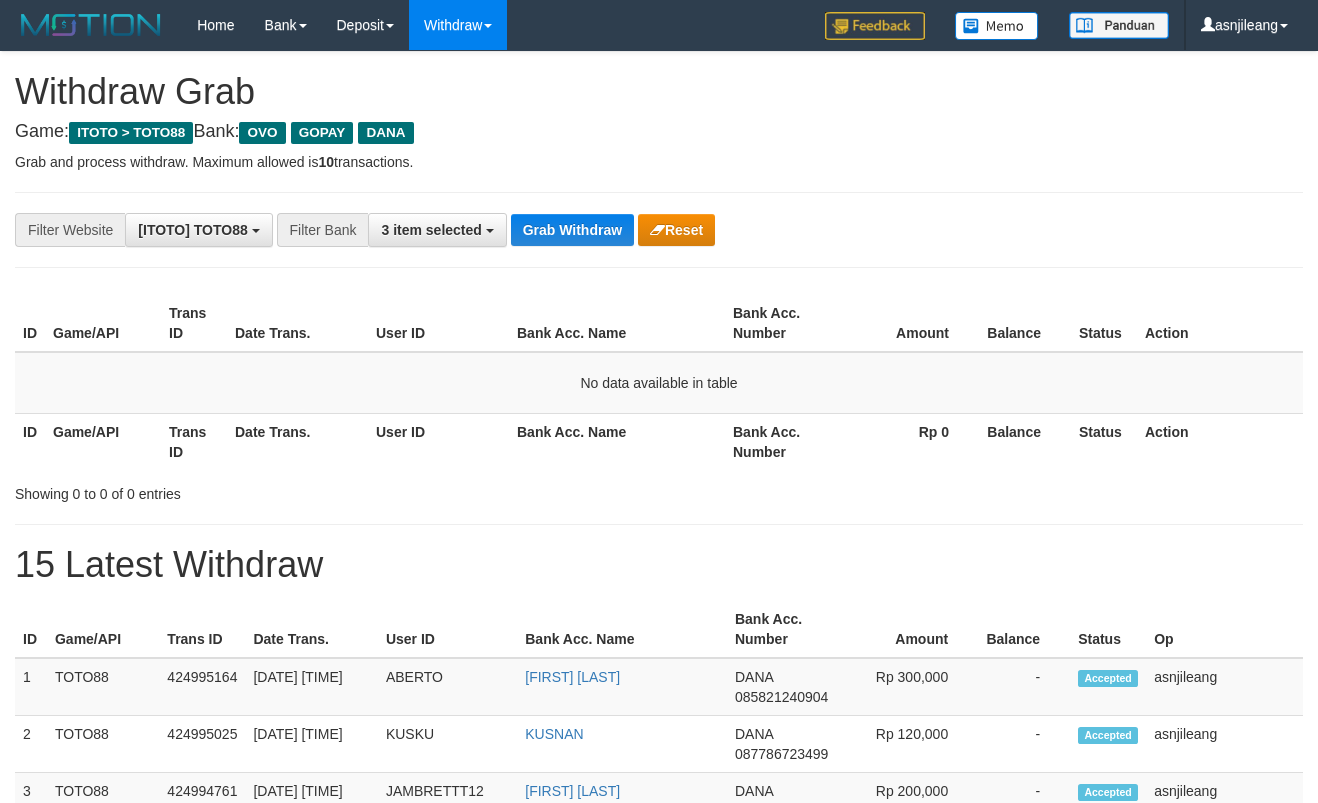 click on "Grab Withdraw" at bounding box center (572, 230) 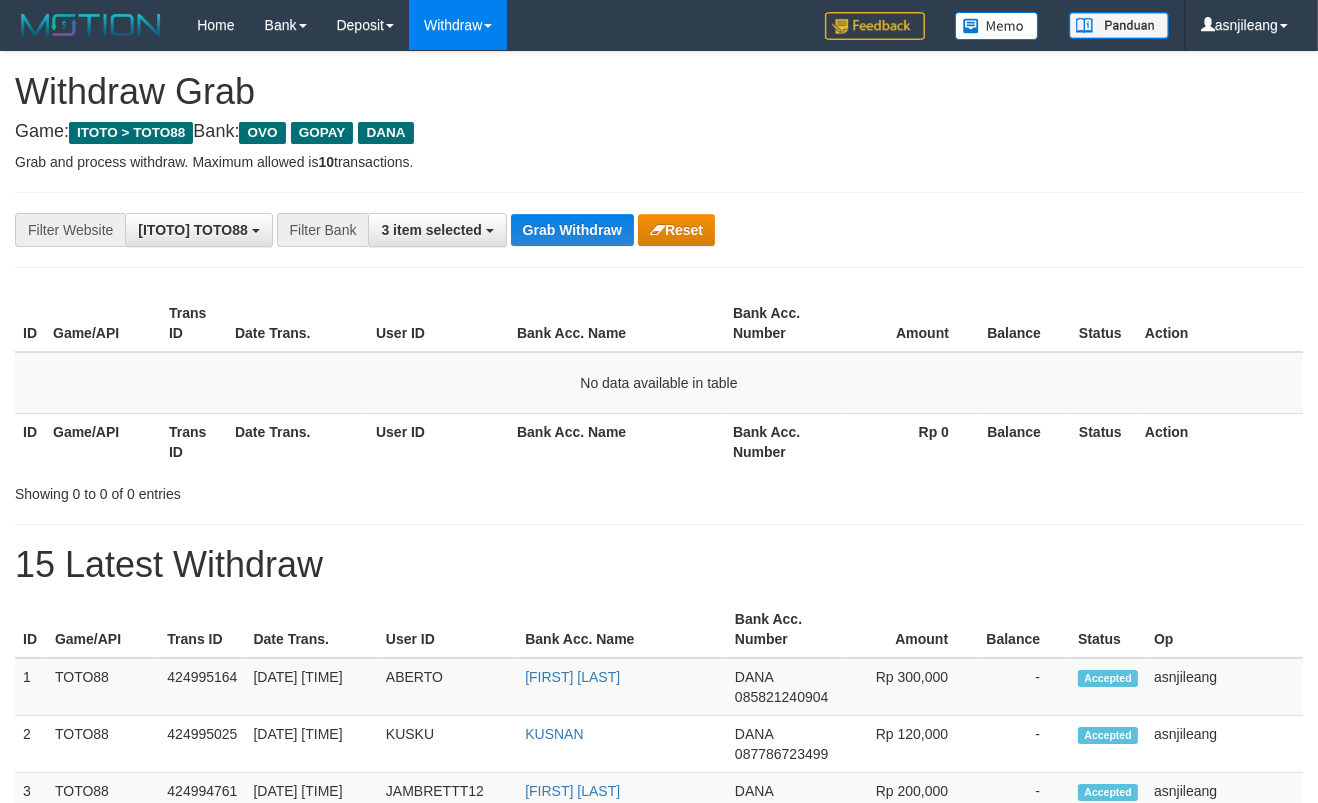 scroll, scrollTop: 17, scrollLeft: 0, axis: vertical 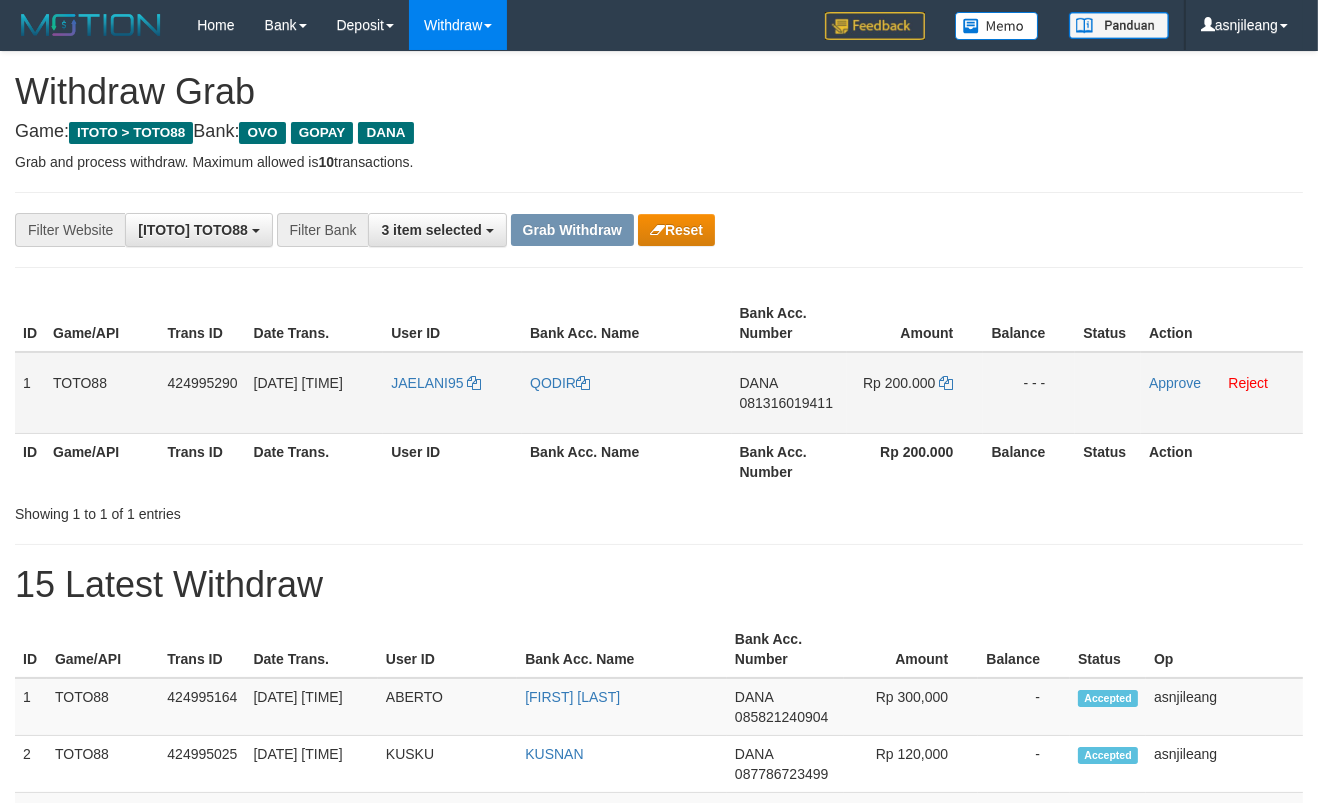 click on "081316019411" at bounding box center [786, 403] 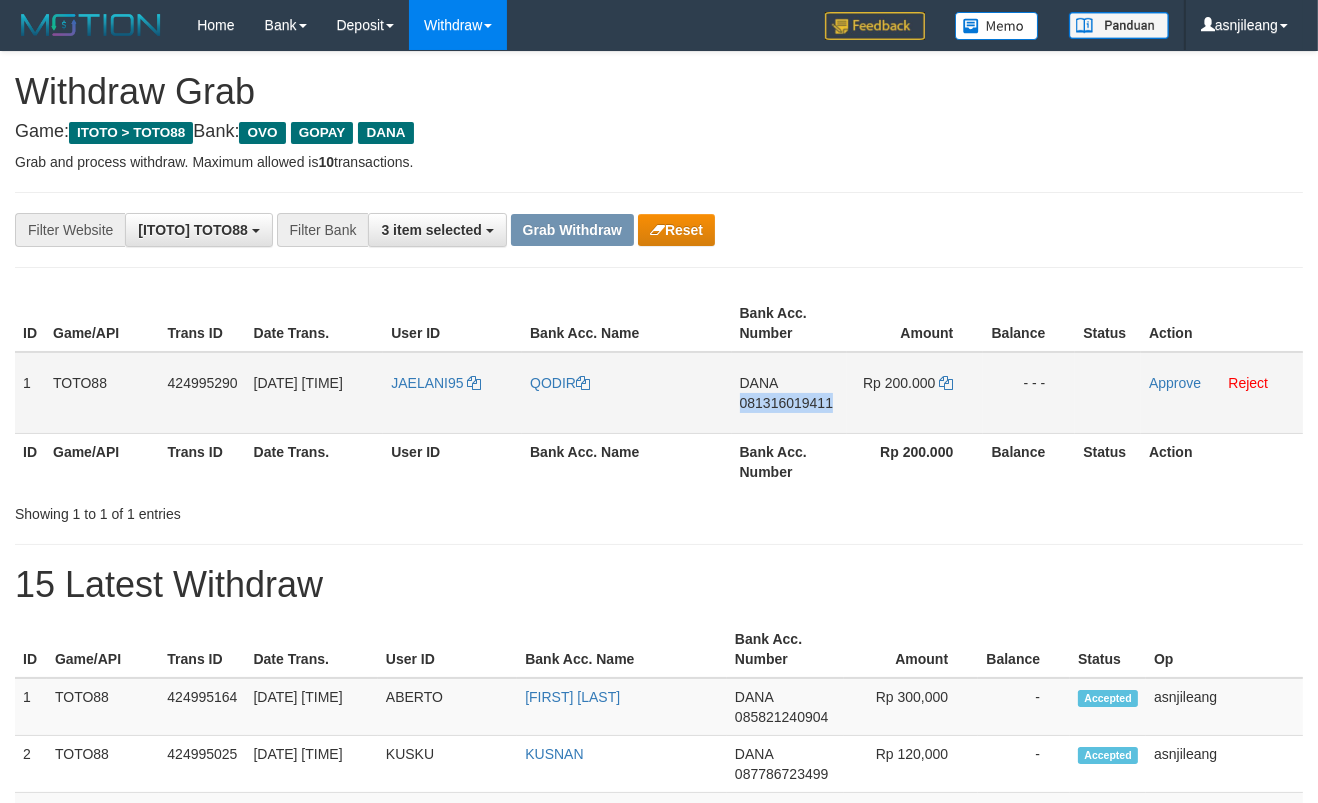 click on "081316019411" at bounding box center [786, 403] 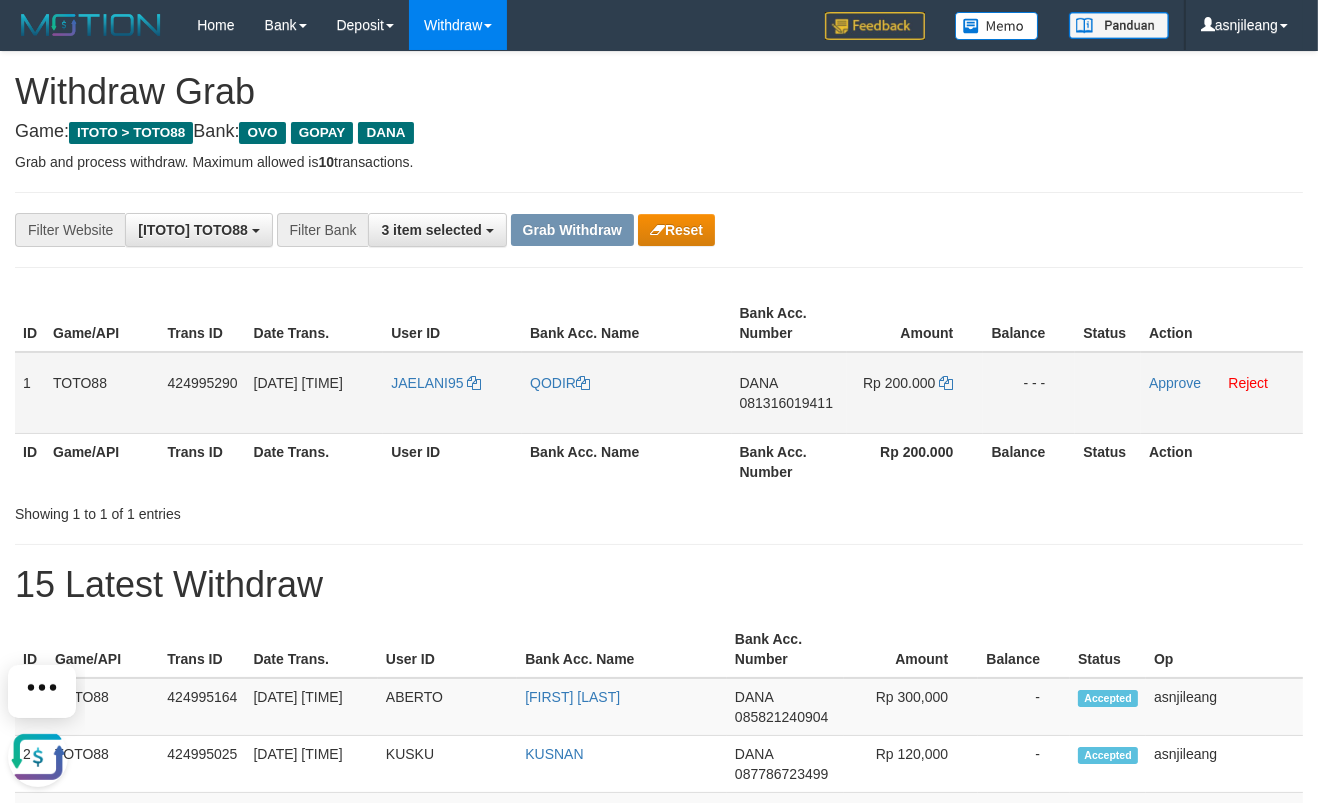 scroll, scrollTop: 0, scrollLeft: 0, axis: both 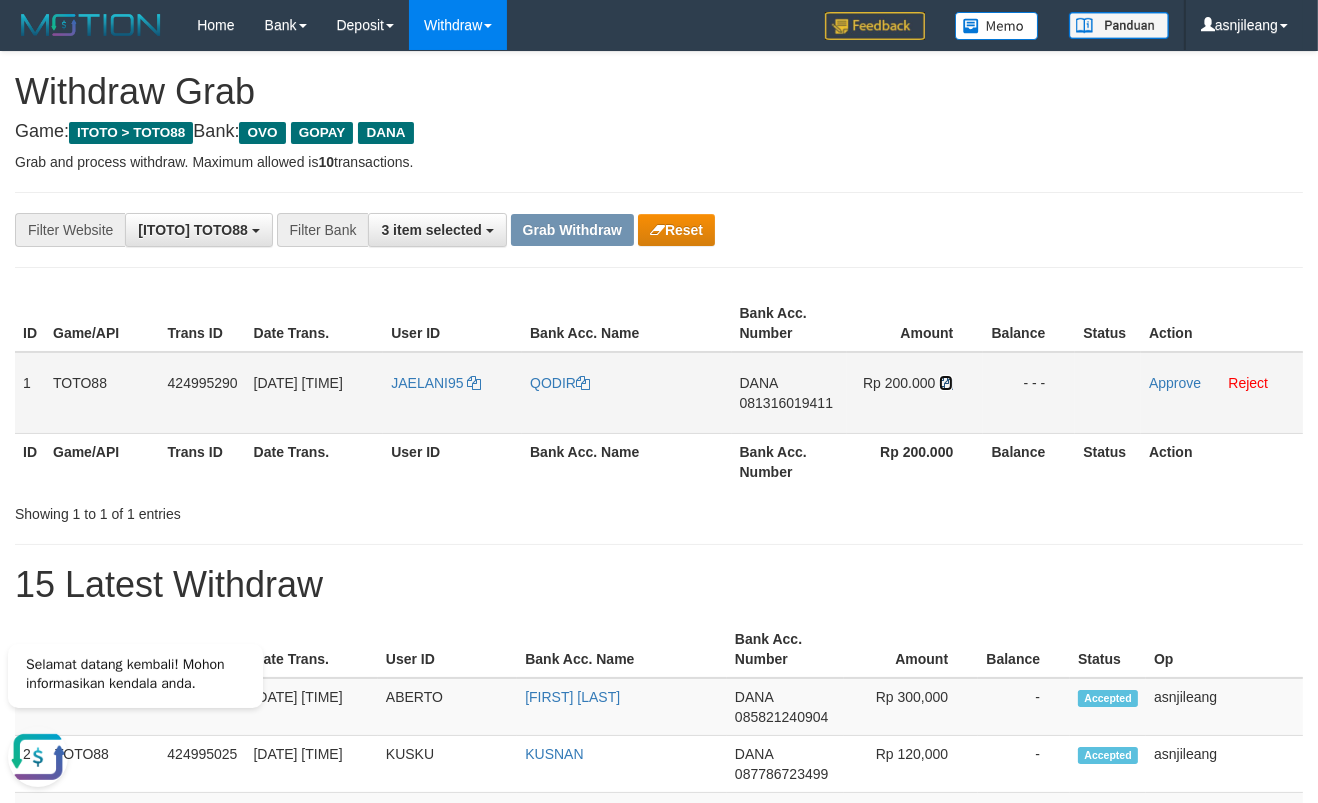 click at bounding box center [946, 383] 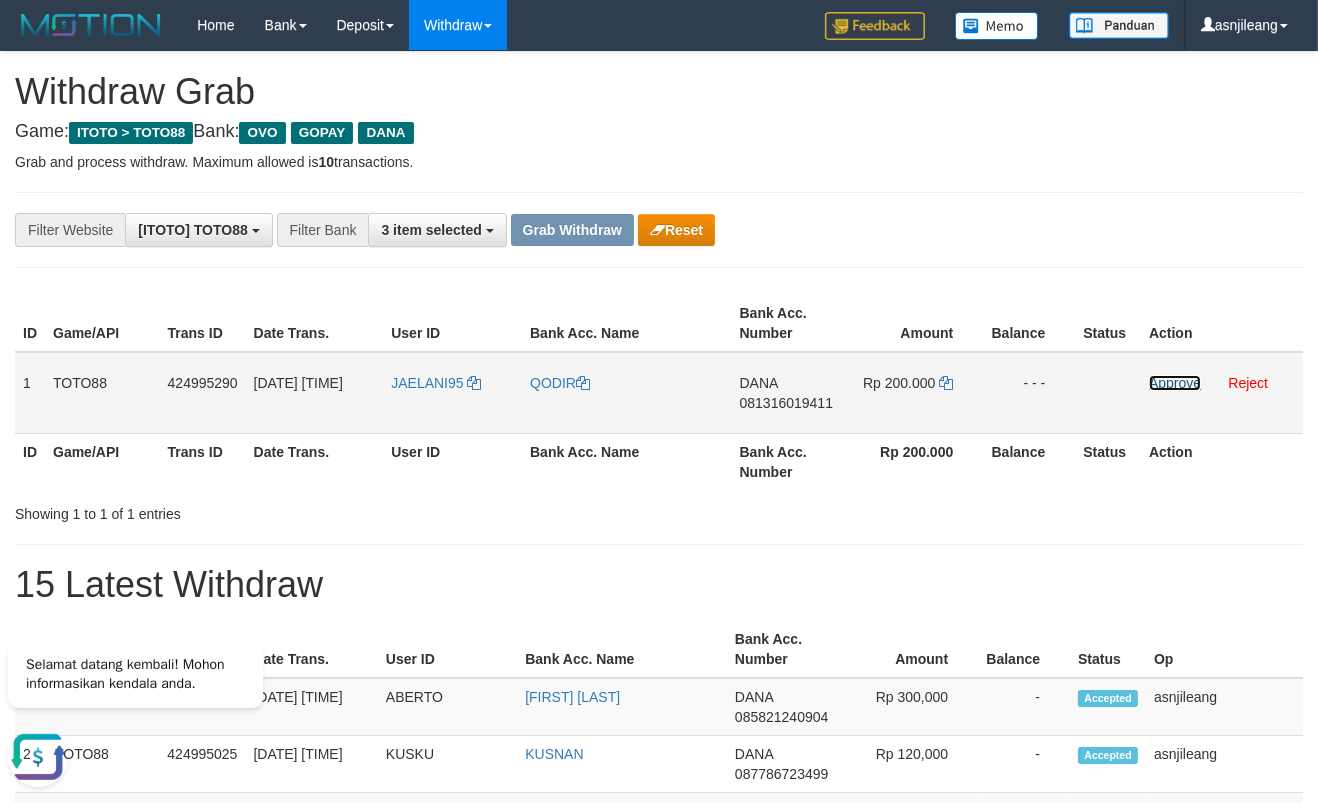 click on "Approve" at bounding box center (1175, 383) 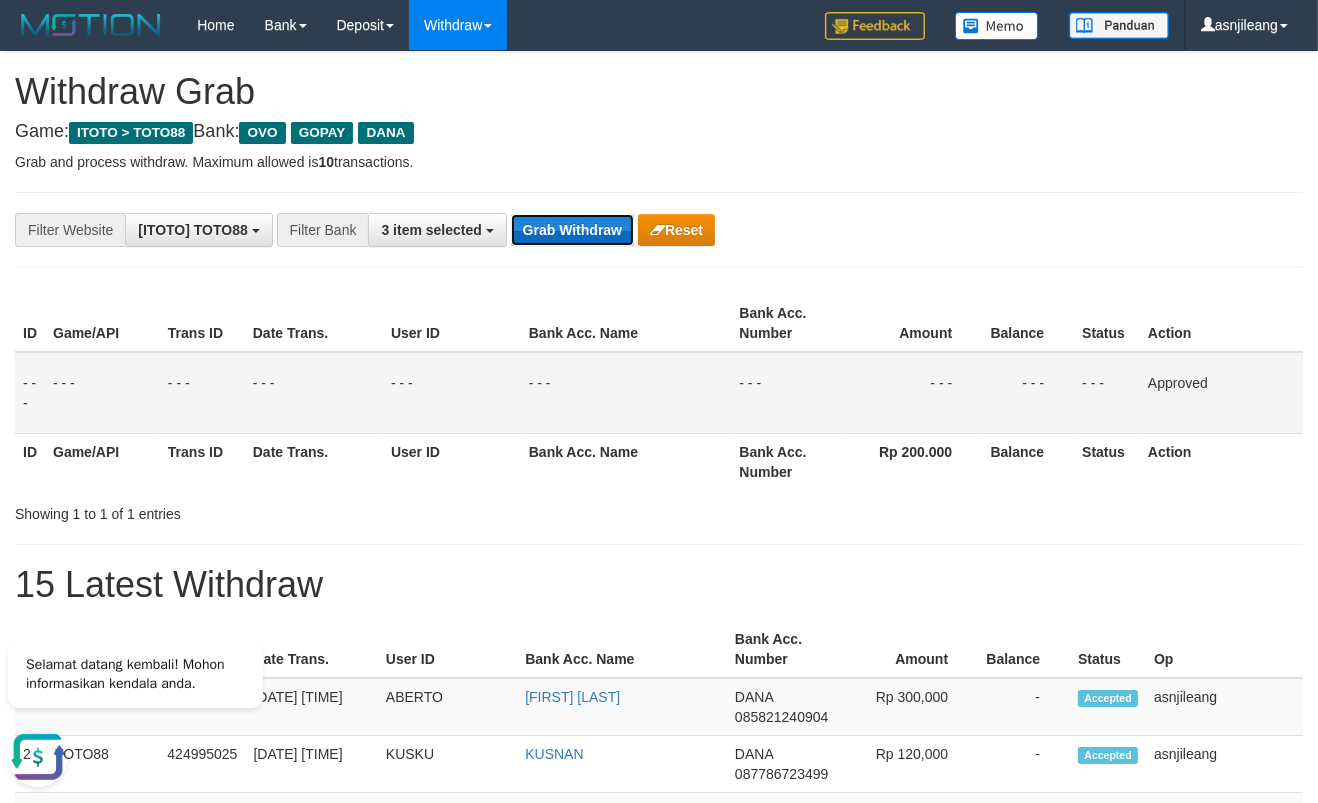click on "Grab Withdraw" at bounding box center (572, 230) 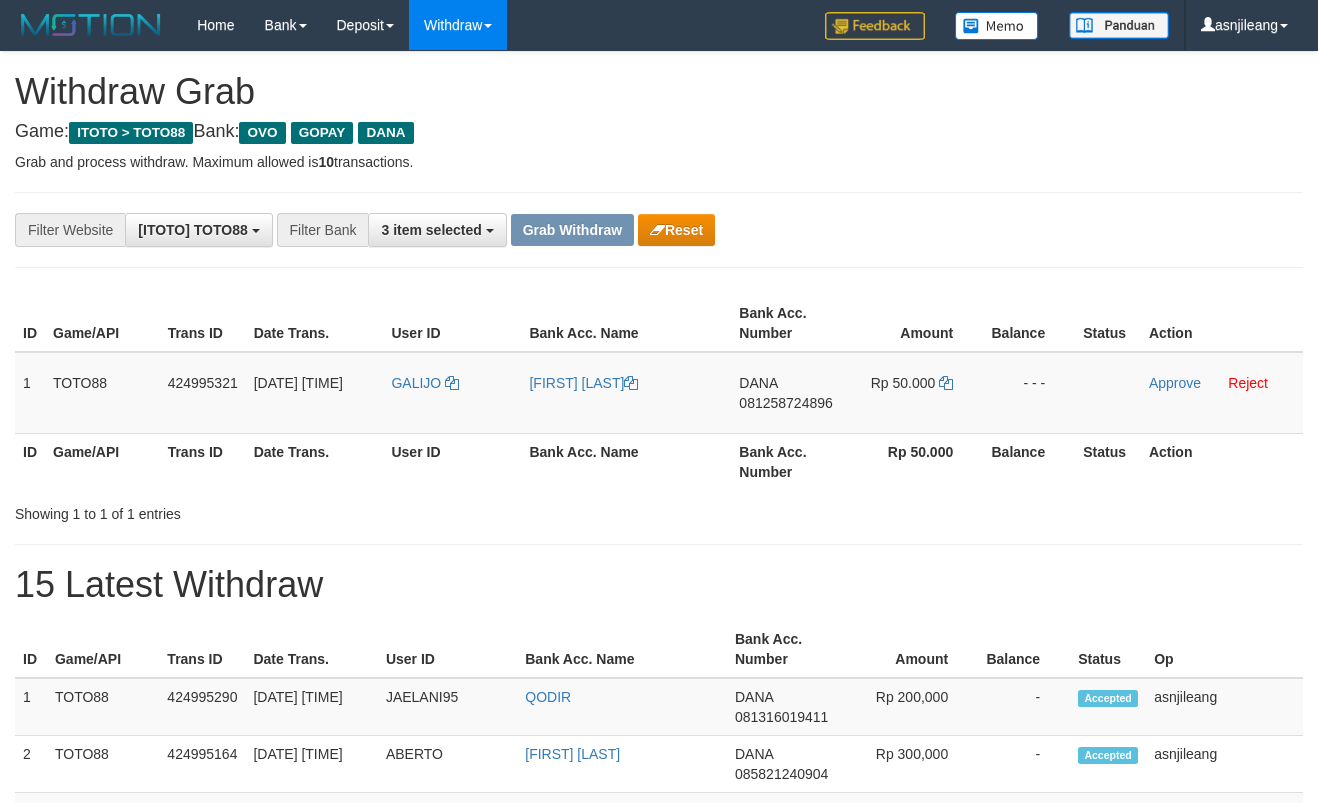 scroll, scrollTop: 0, scrollLeft: 0, axis: both 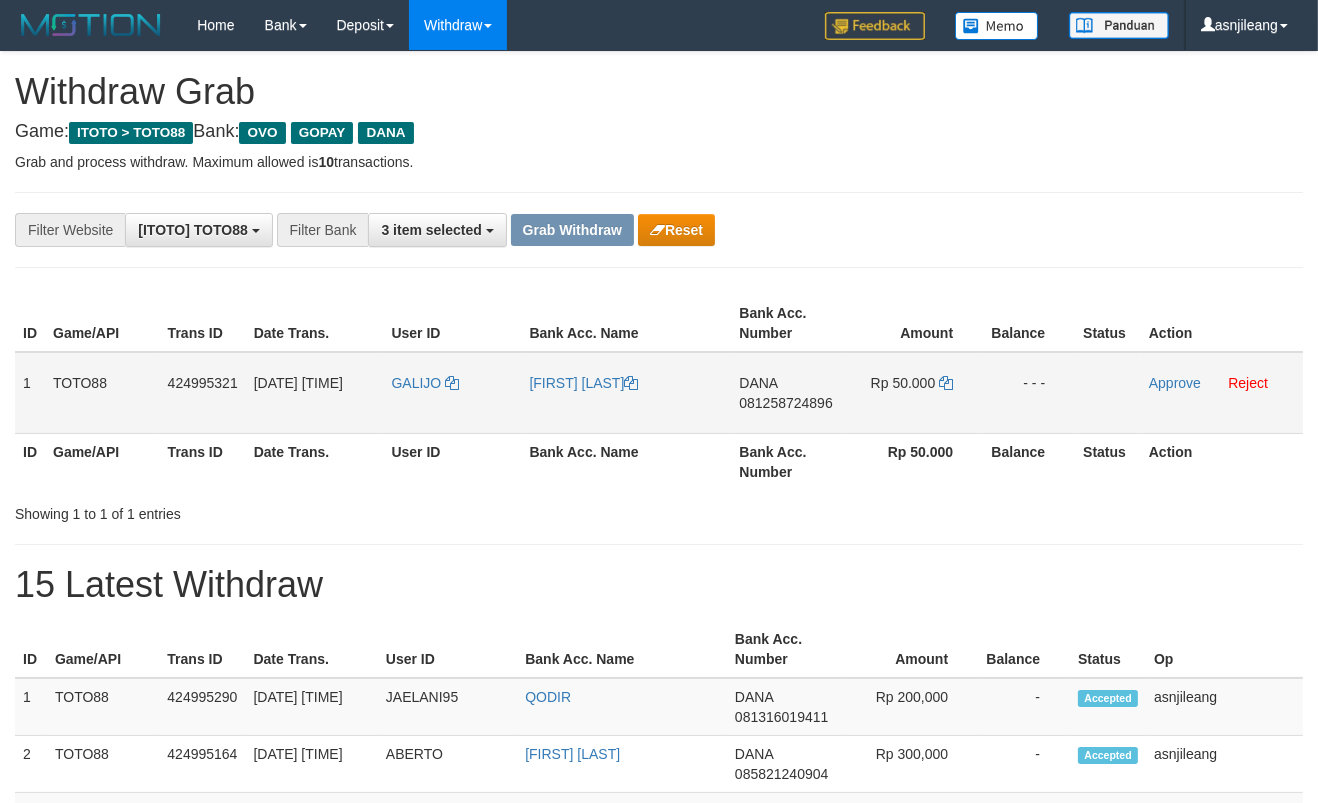 click on "DANA" at bounding box center (758, 383) 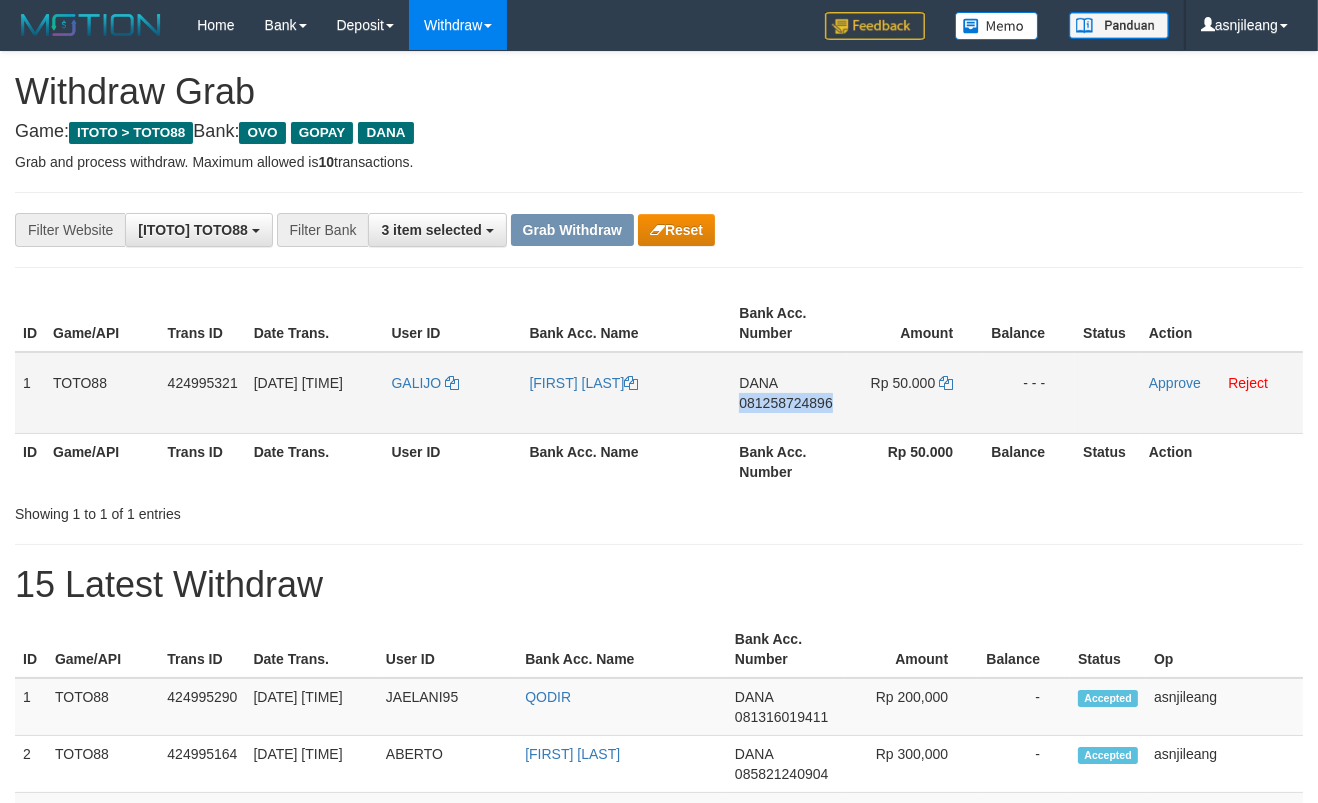 click on "081258724896" at bounding box center [785, 403] 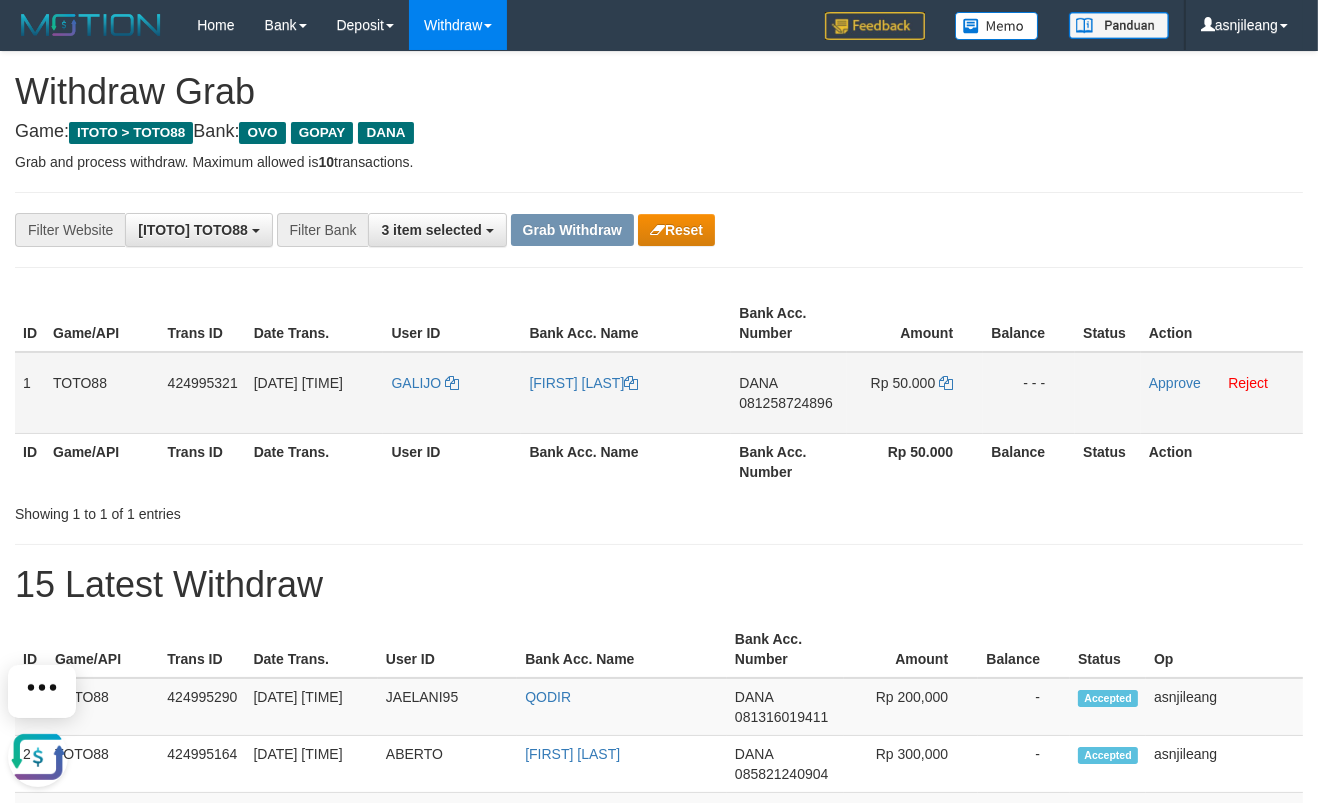 scroll, scrollTop: 0, scrollLeft: 0, axis: both 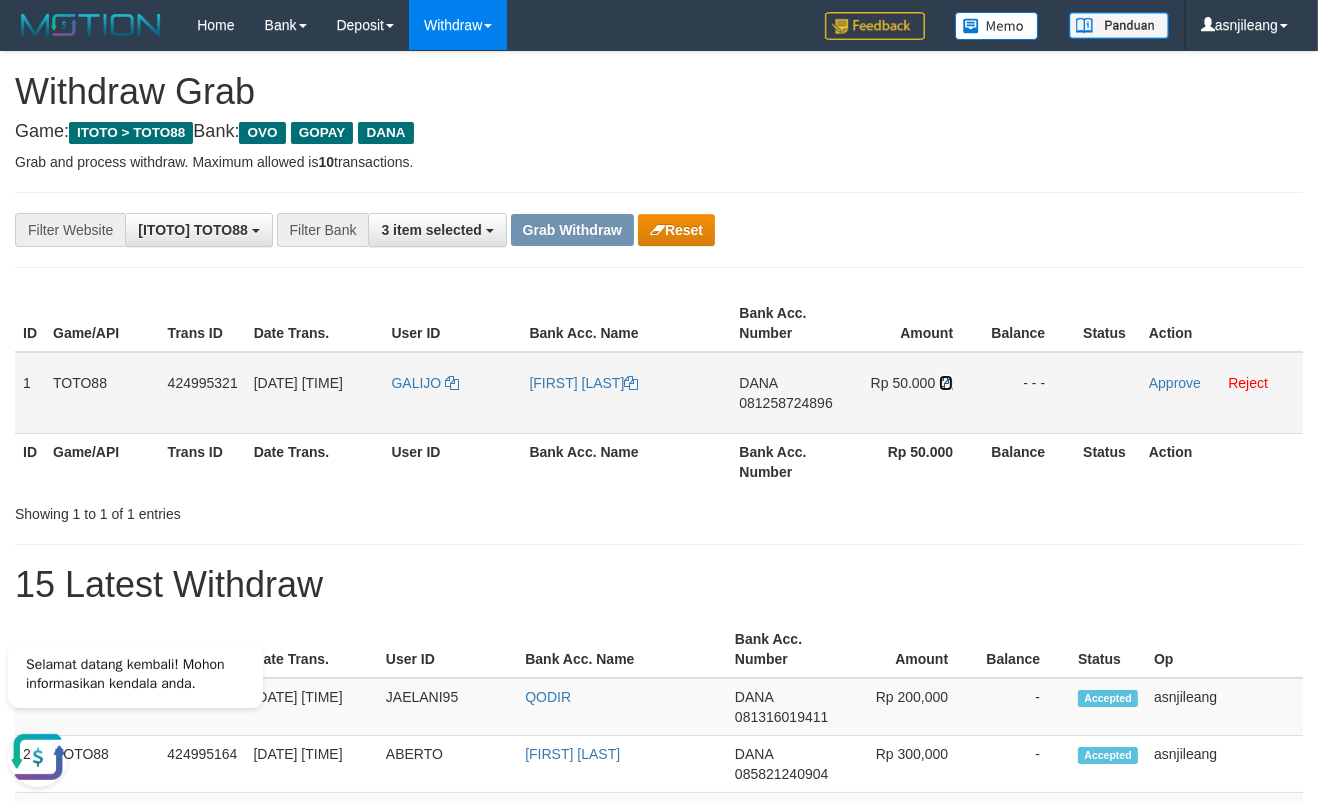 click at bounding box center (946, 383) 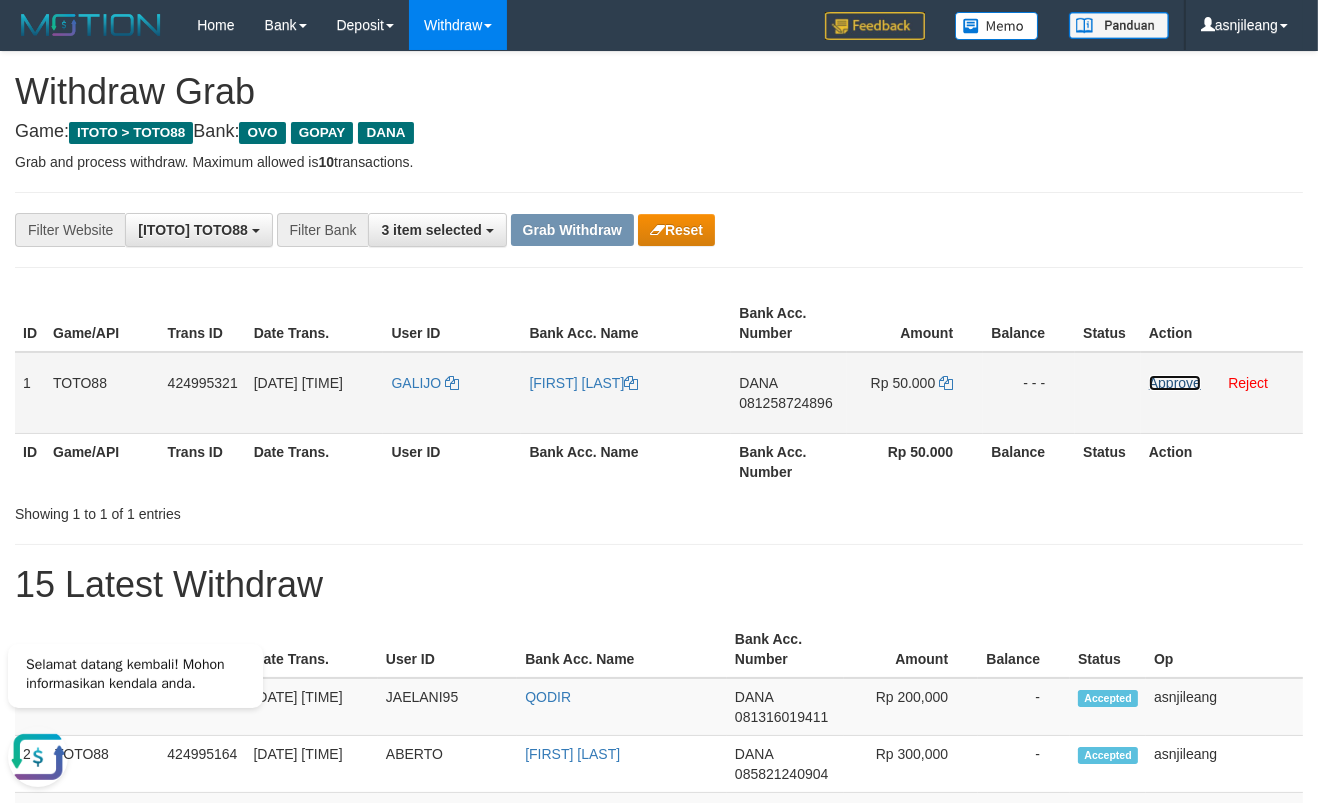 click on "Approve" at bounding box center [1175, 383] 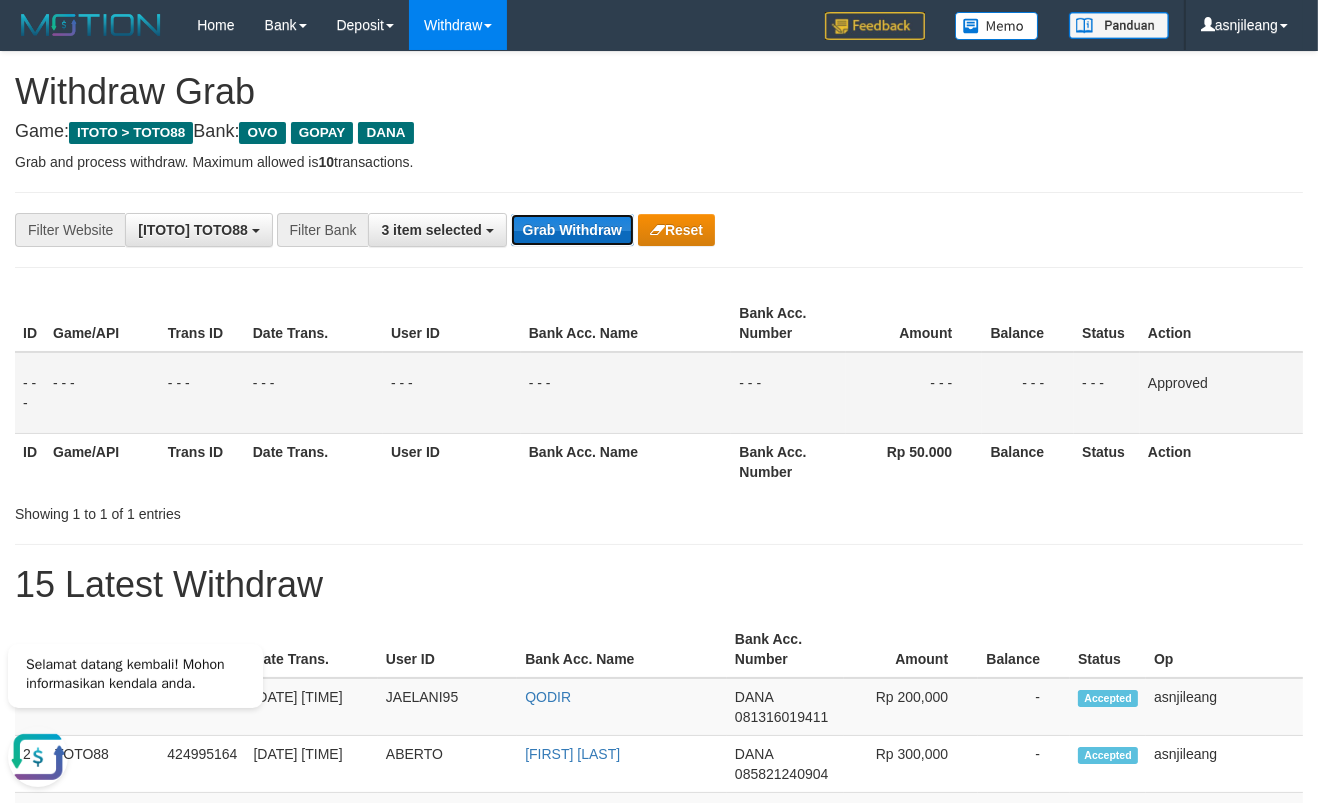 click on "Grab Withdraw" at bounding box center [572, 230] 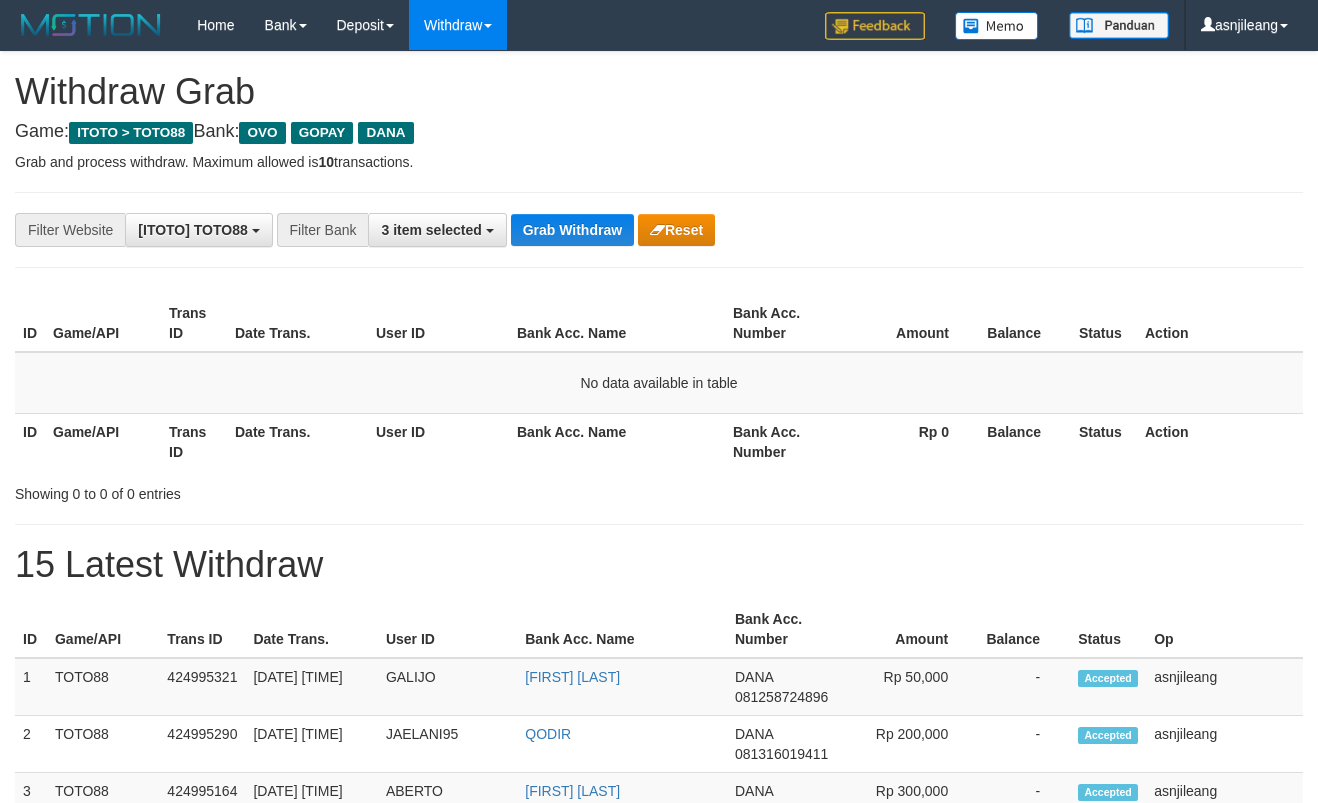 click on "Grab Withdraw" at bounding box center (572, 230) 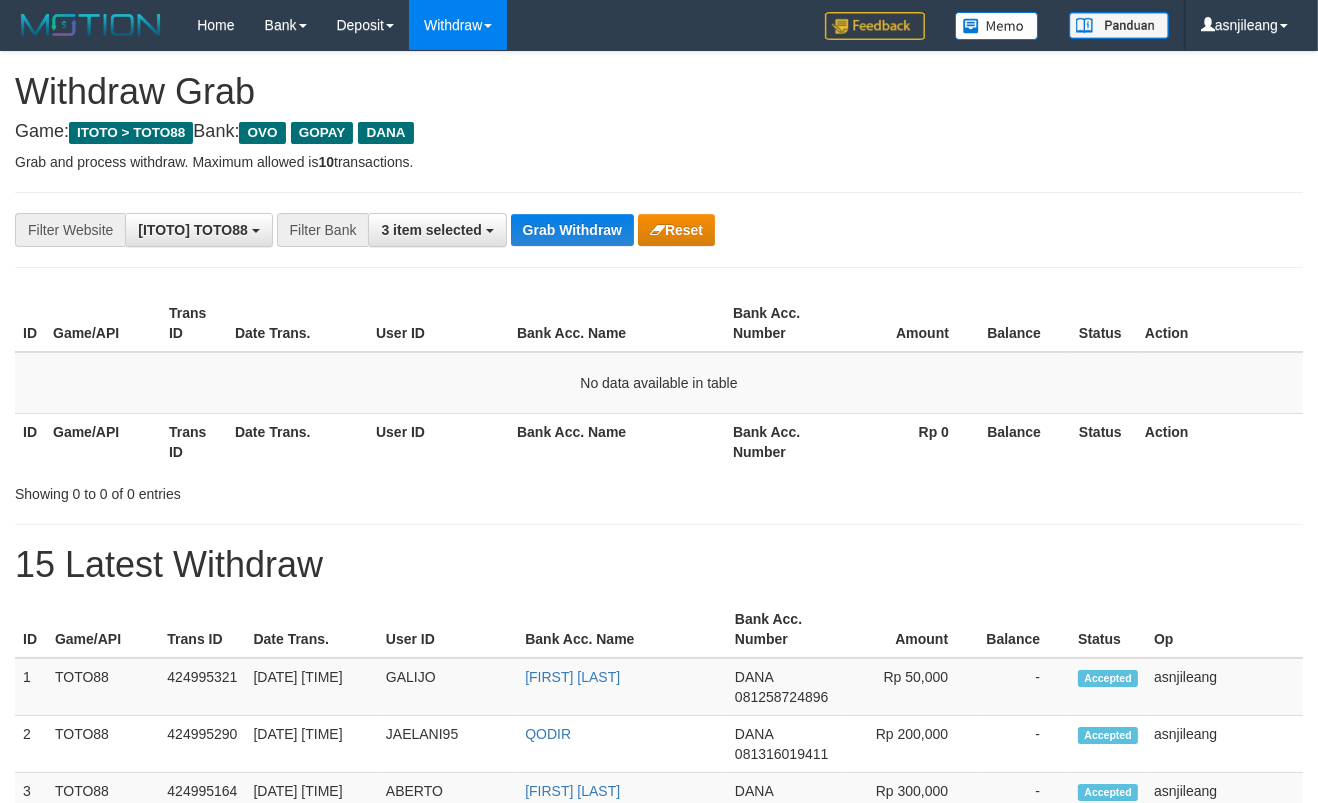 scroll, scrollTop: 17, scrollLeft: 0, axis: vertical 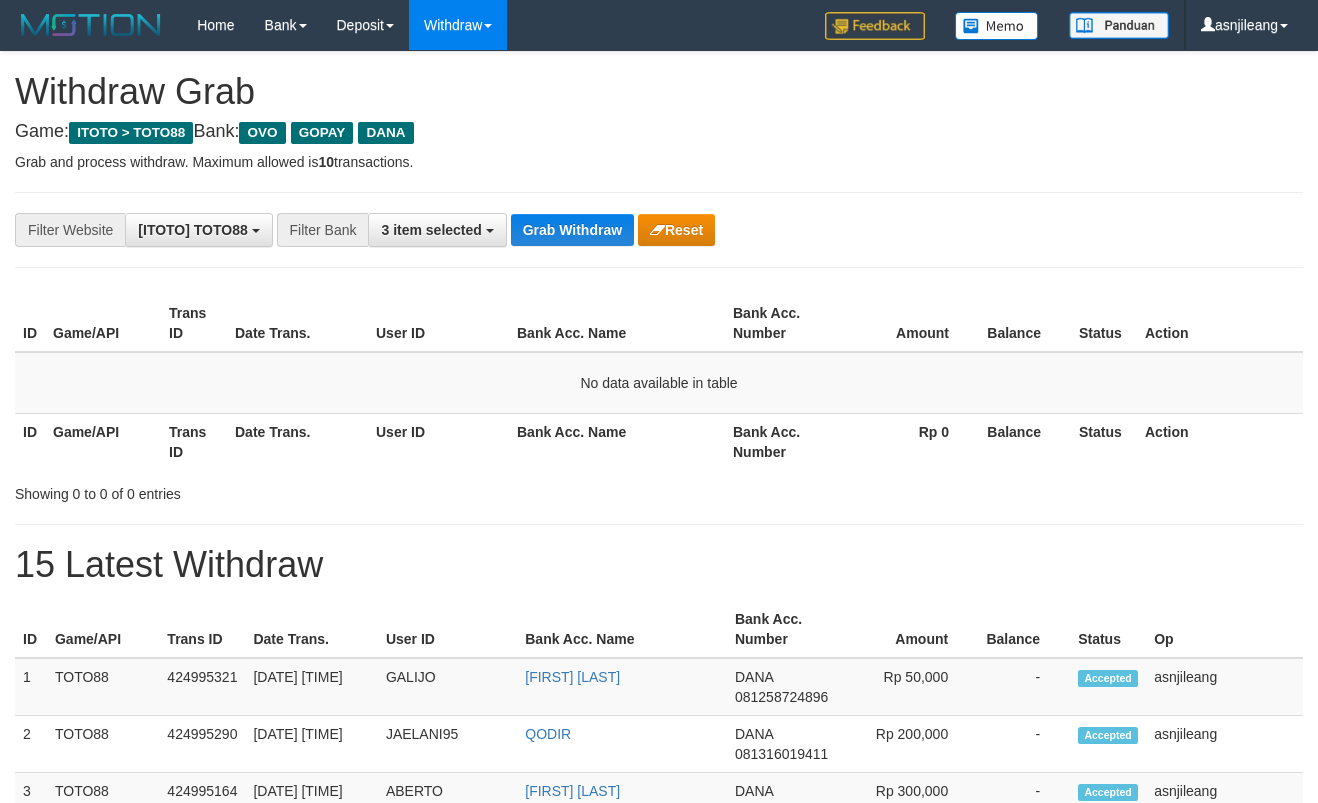 click on "Grab Withdraw" at bounding box center [572, 230] 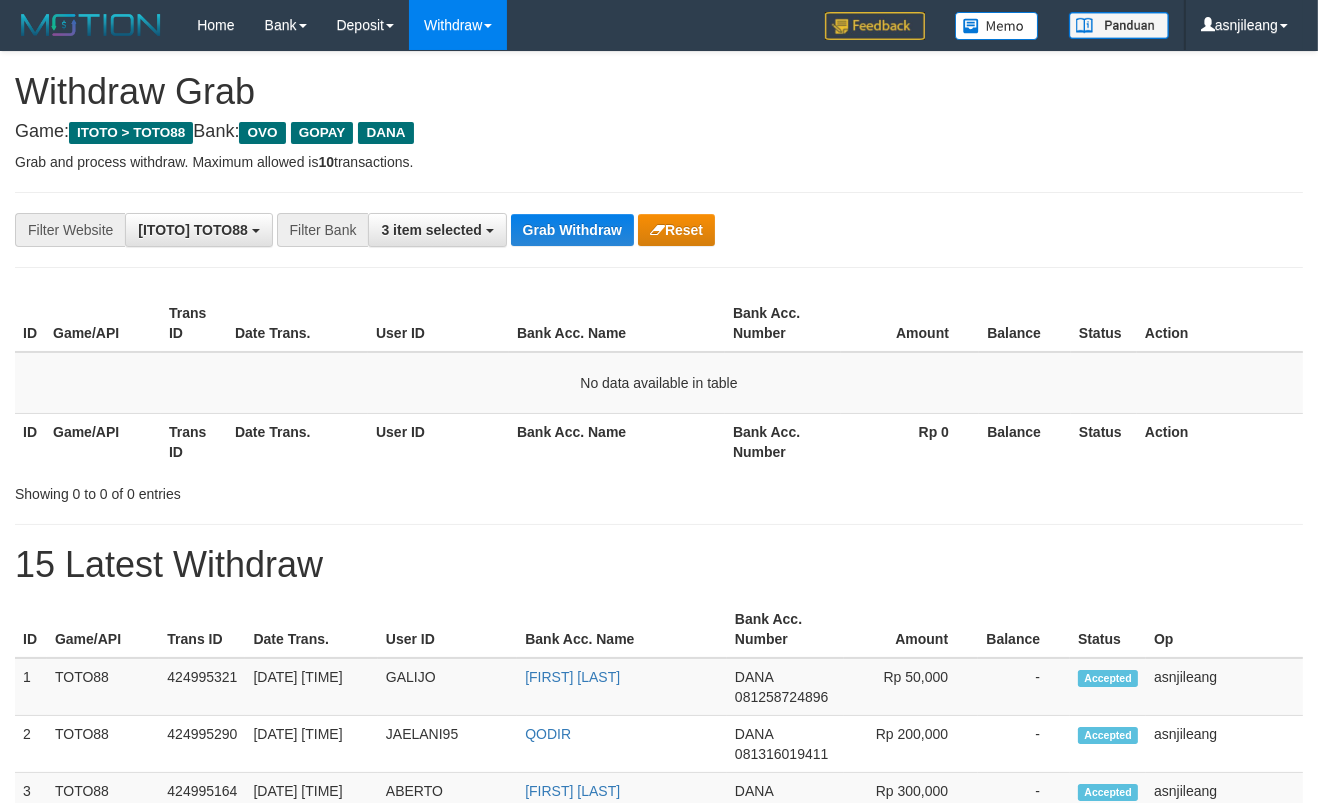 scroll, scrollTop: 17, scrollLeft: 0, axis: vertical 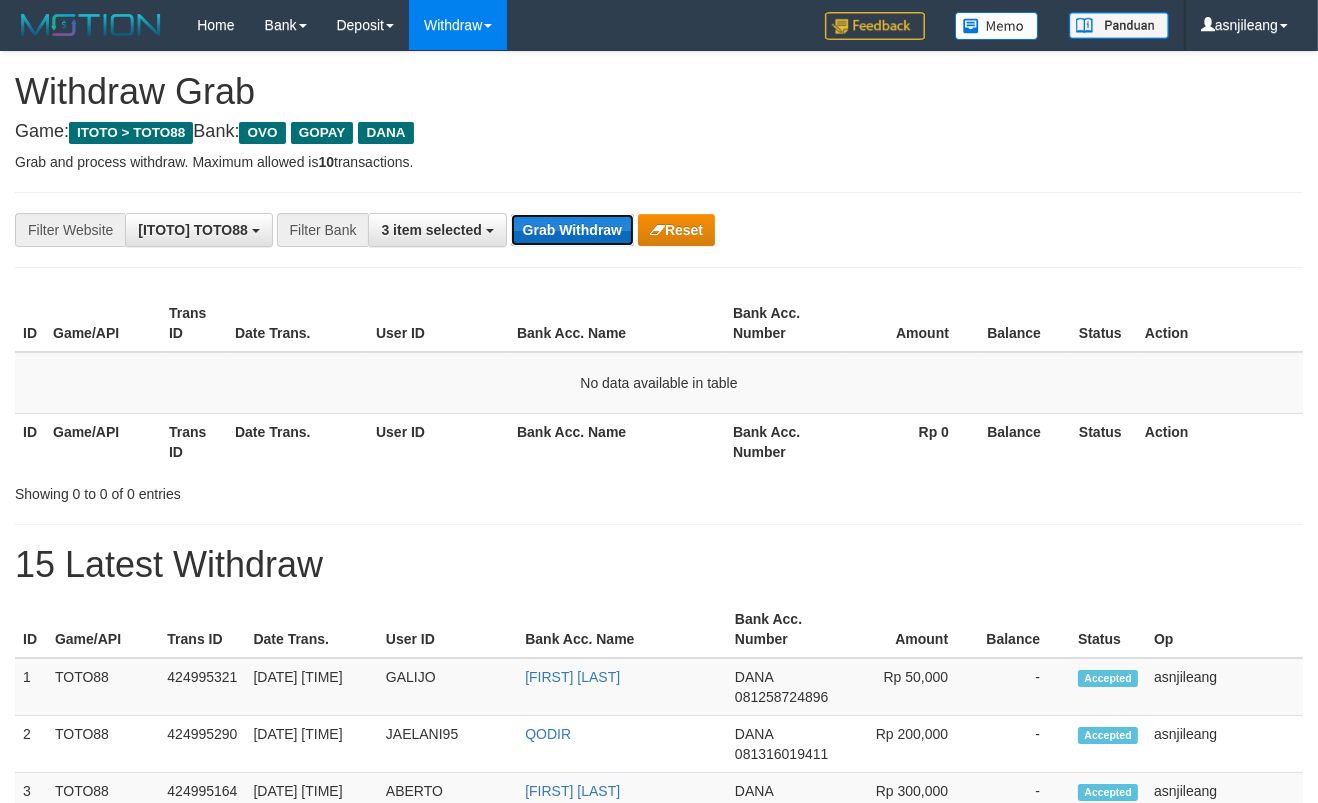 click on "Grab Withdraw" at bounding box center [572, 230] 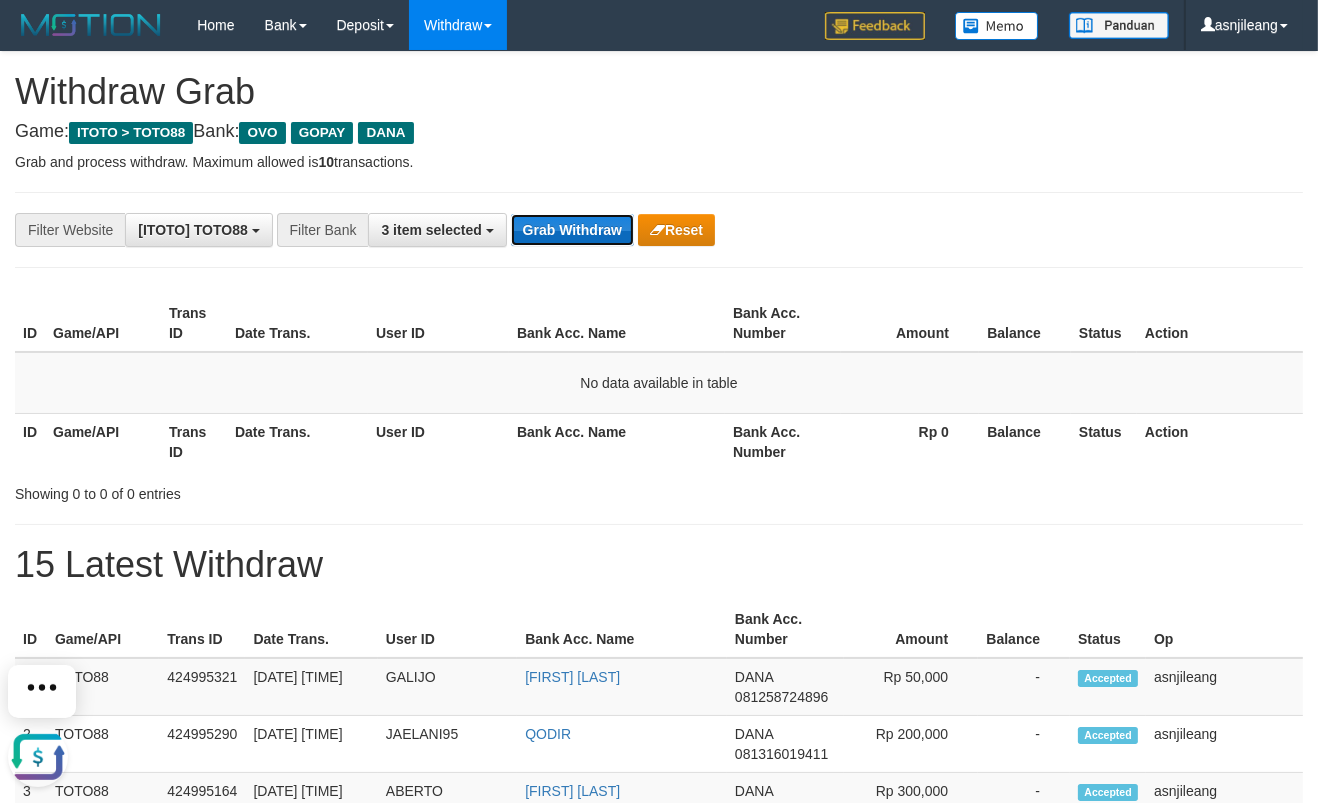 scroll, scrollTop: 0, scrollLeft: 0, axis: both 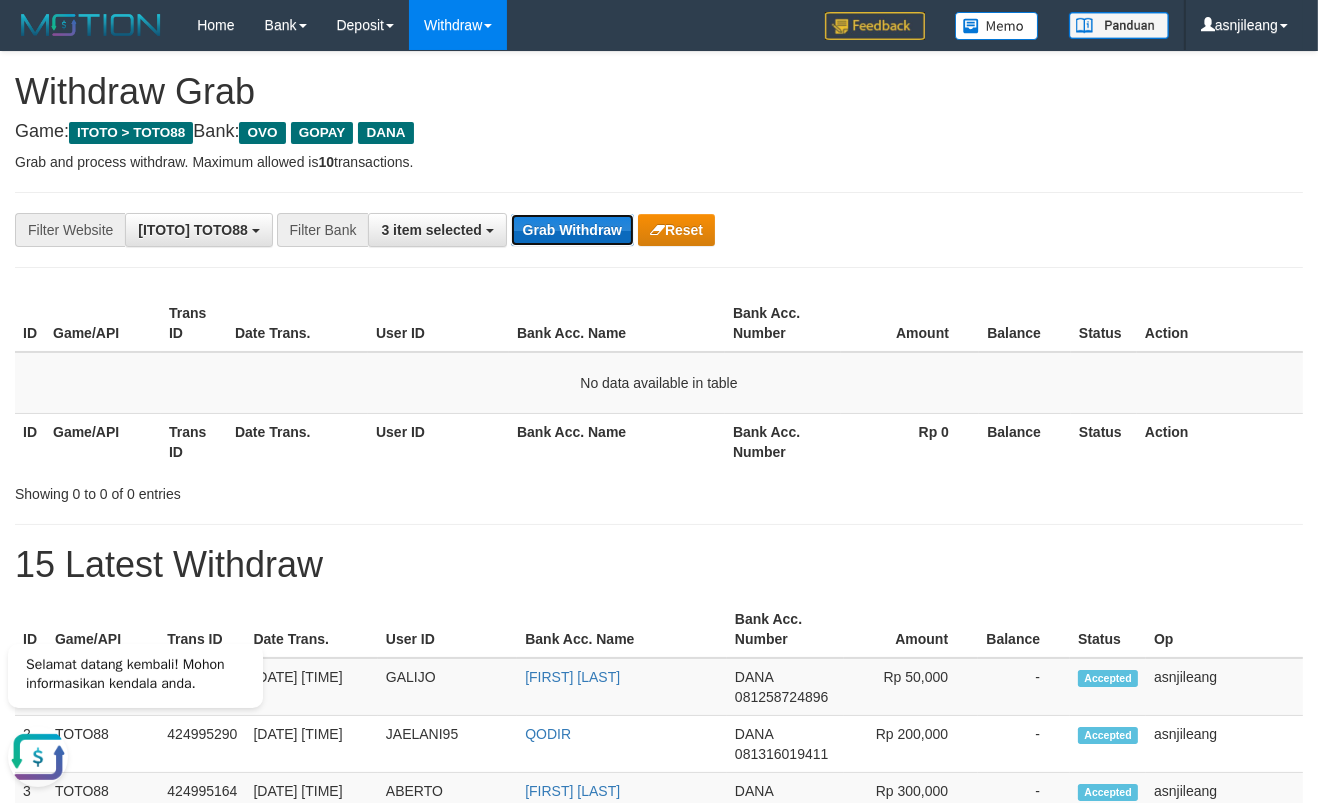 click on "Grab Withdraw" at bounding box center [572, 230] 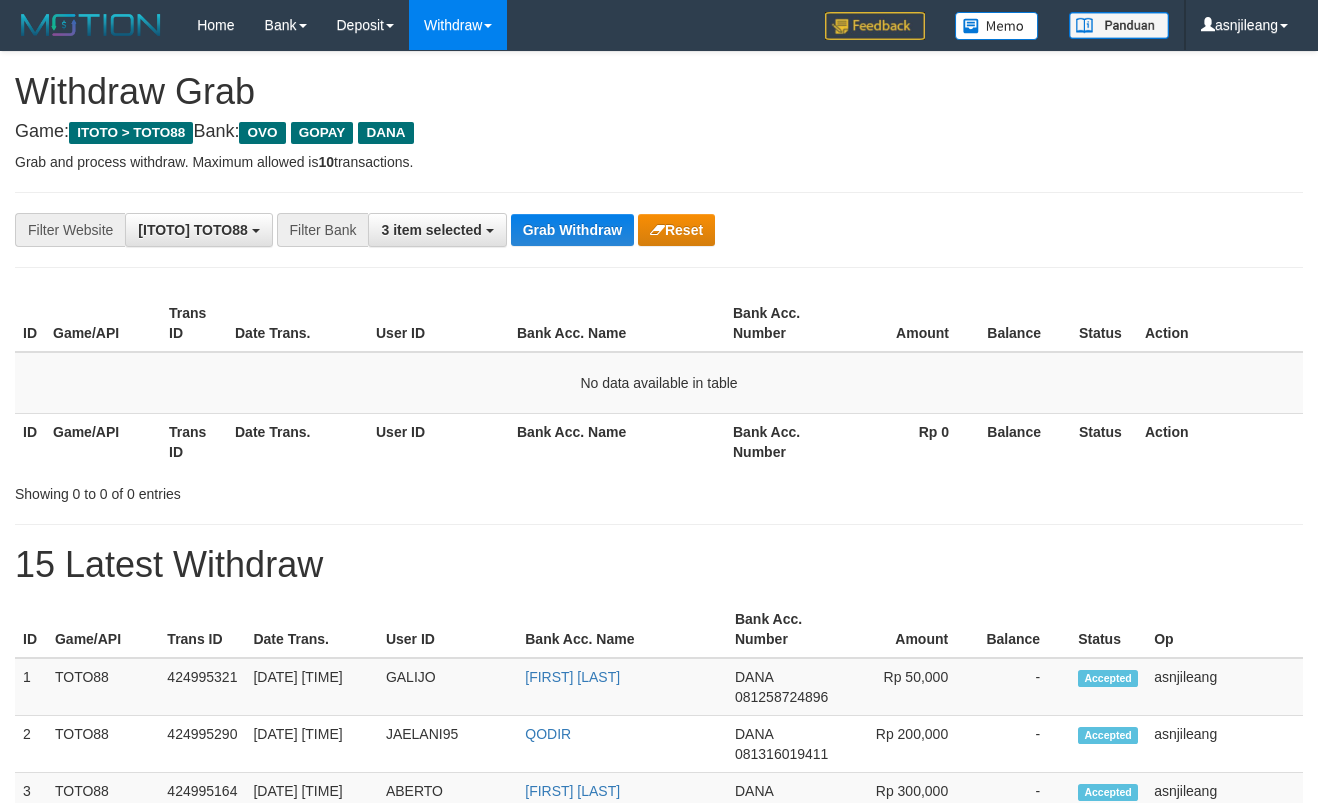 scroll, scrollTop: 0, scrollLeft: 0, axis: both 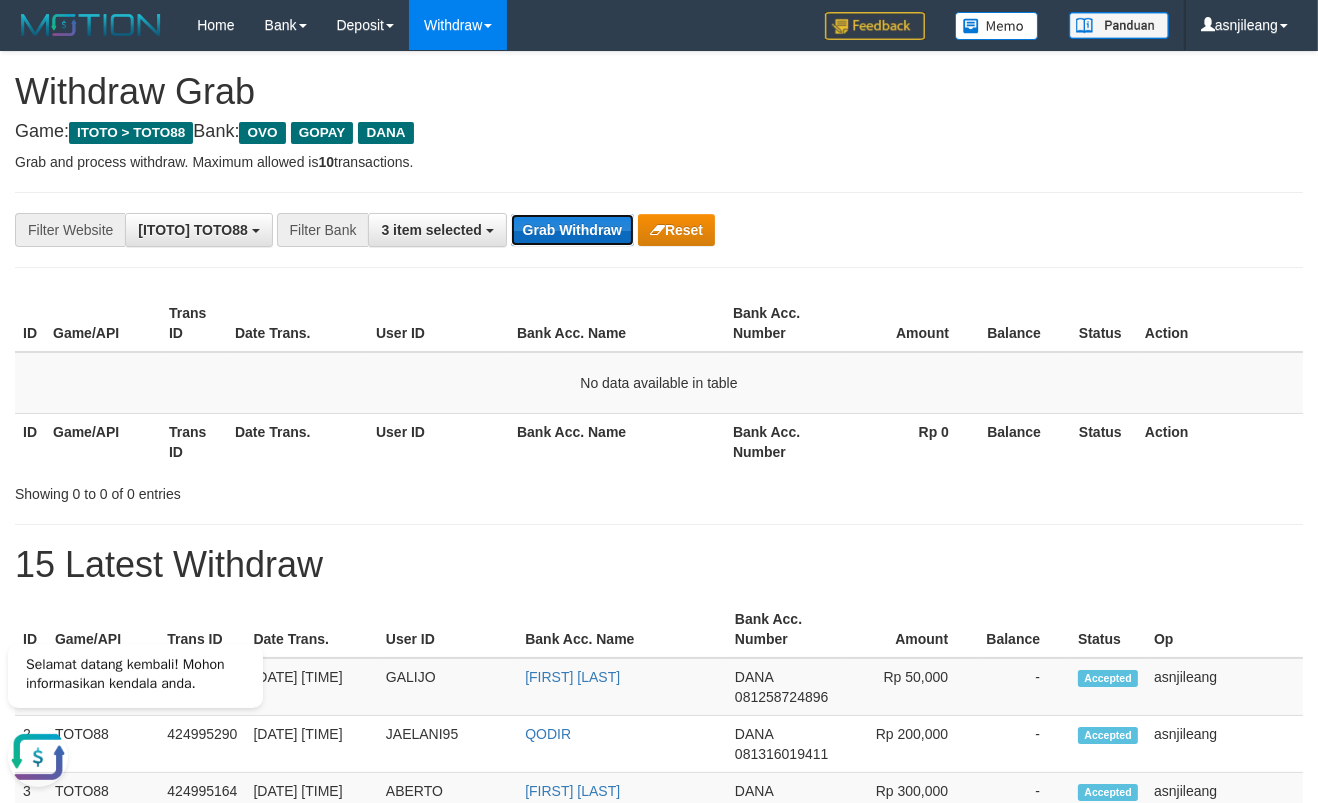 click on "Grab Withdraw" at bounding box center [572, 230] 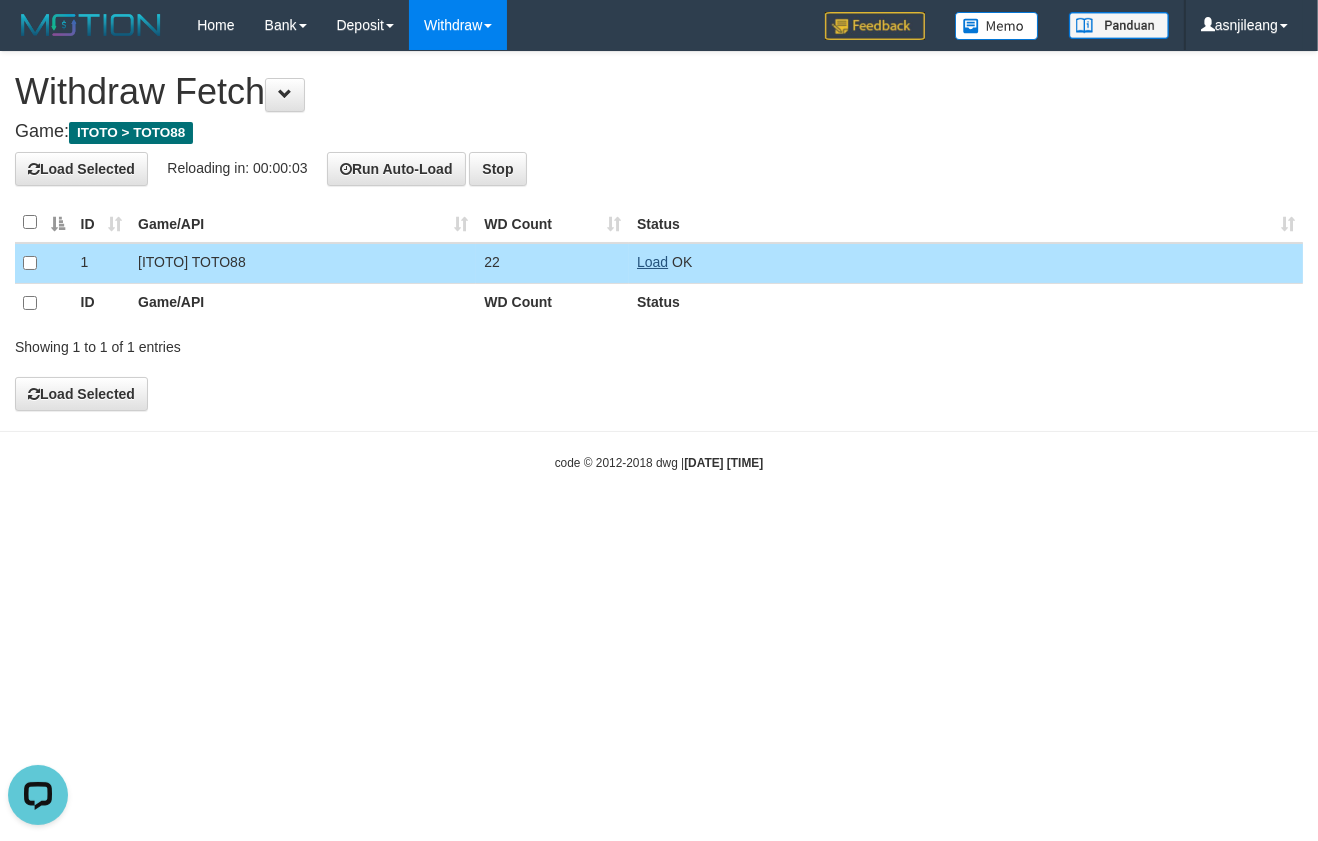 scroll, scrollTop: 0, scrollLeft: 0, axis: both 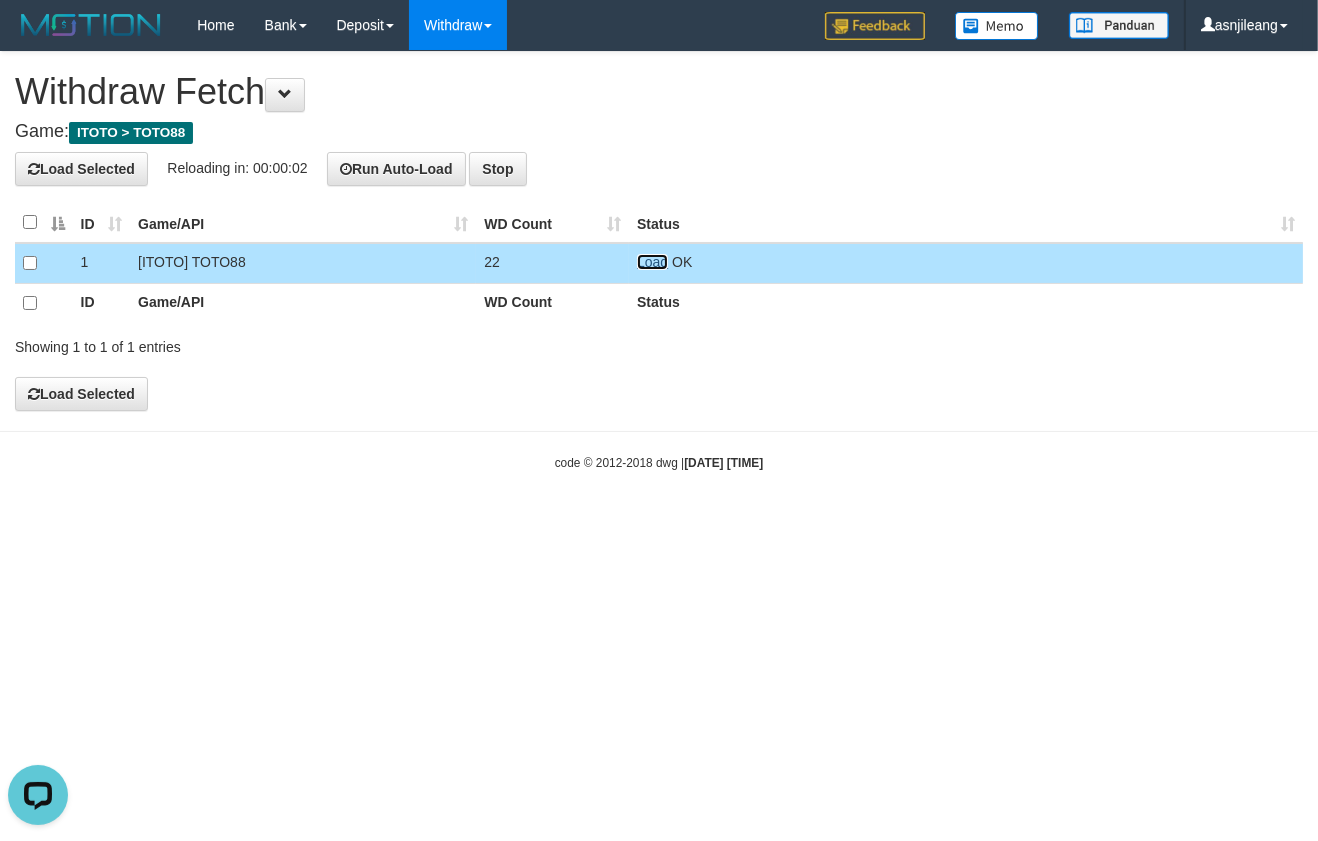 click on "Load" at bounding box center [652, 262] 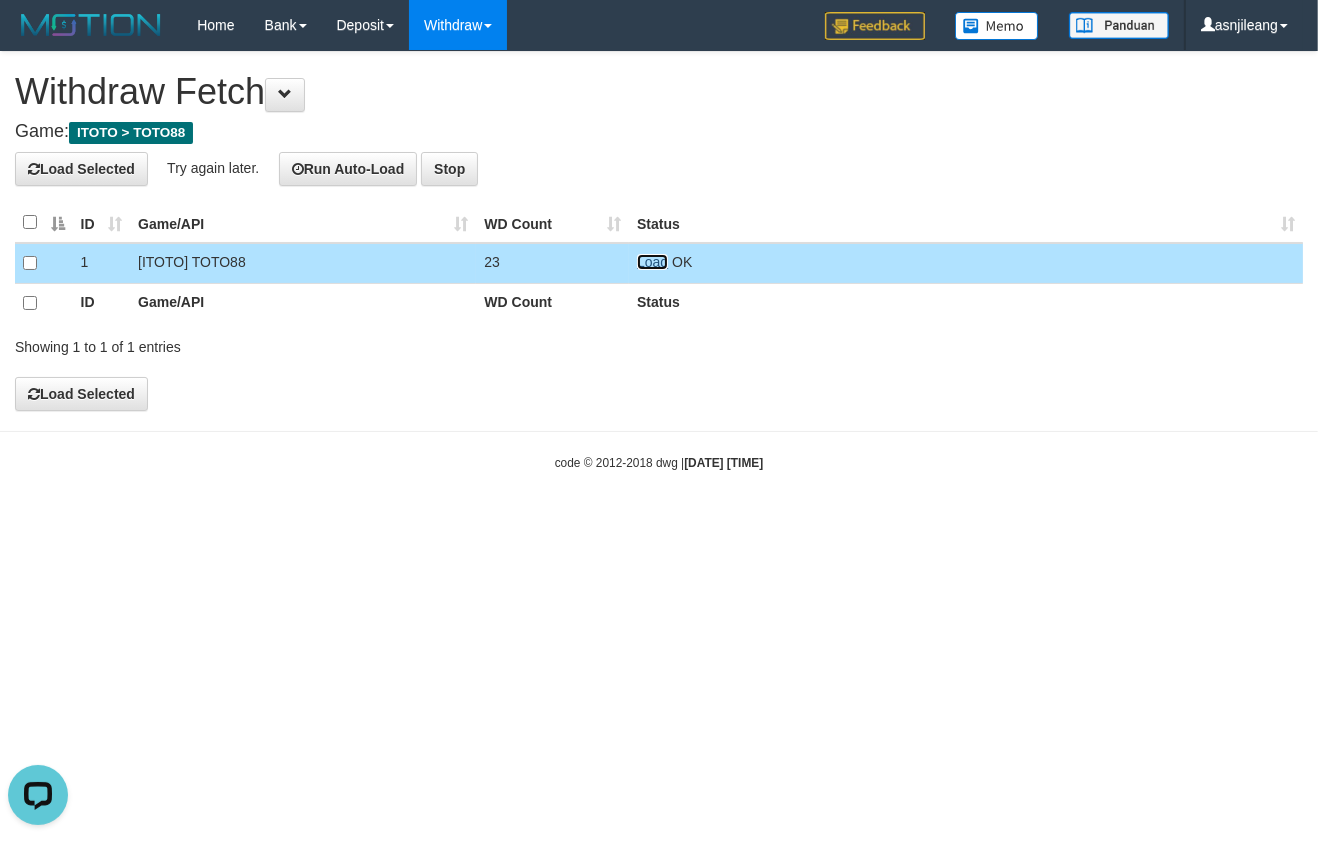 click on "Load" at bounding box center [652, 262] 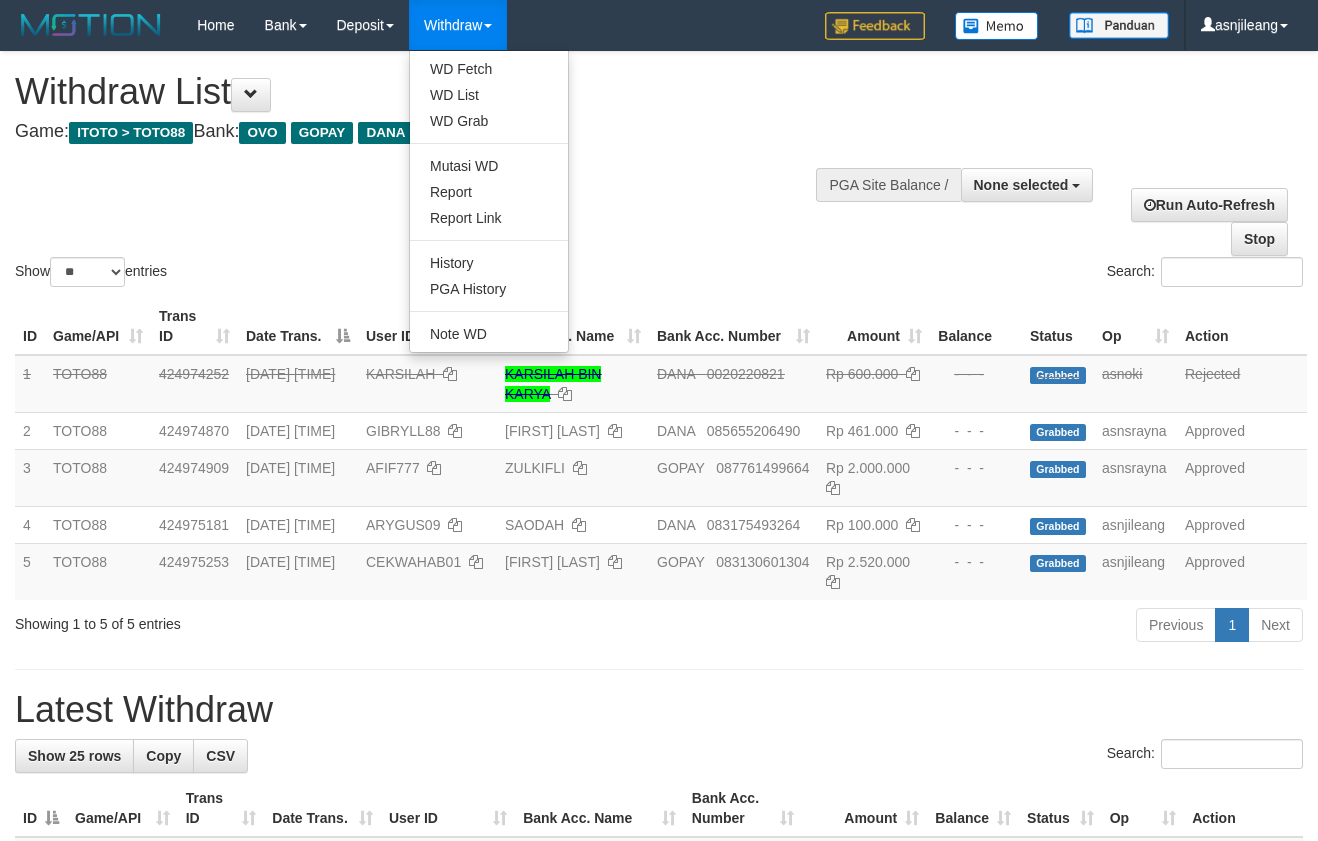 select 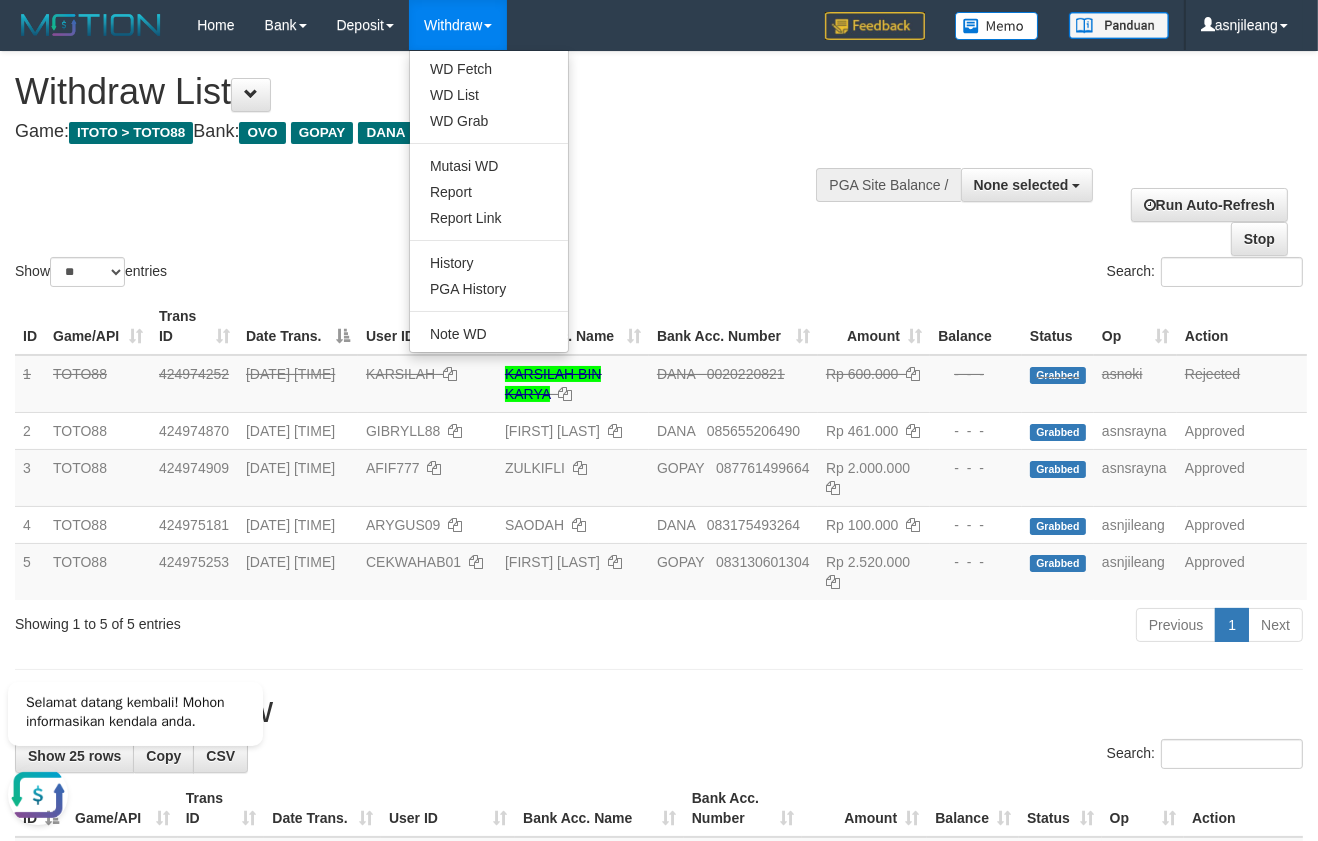 scroll, scrollTop: 0, scrollLeft: 0, axis: both 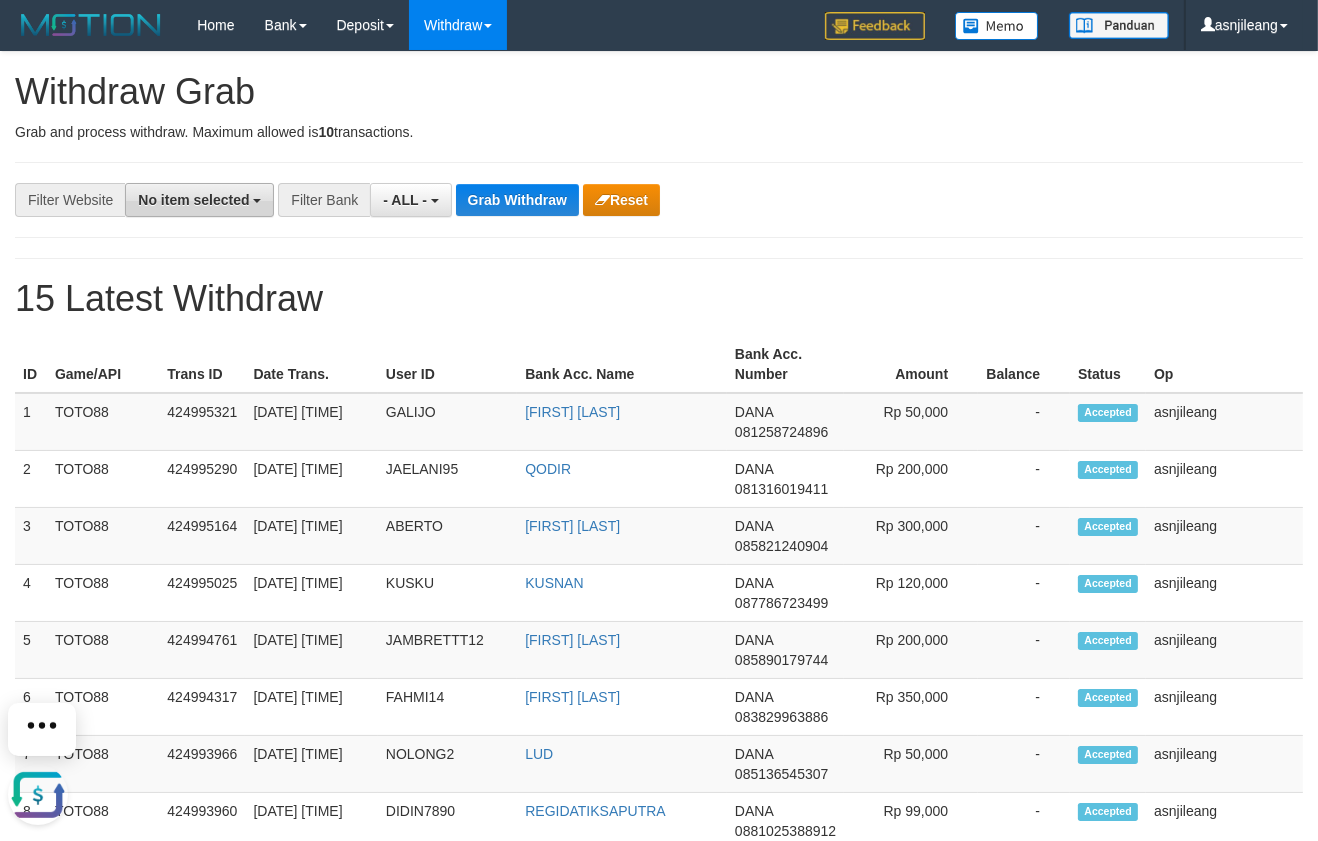 click on "No item selected" at bounding box center (193, 200) 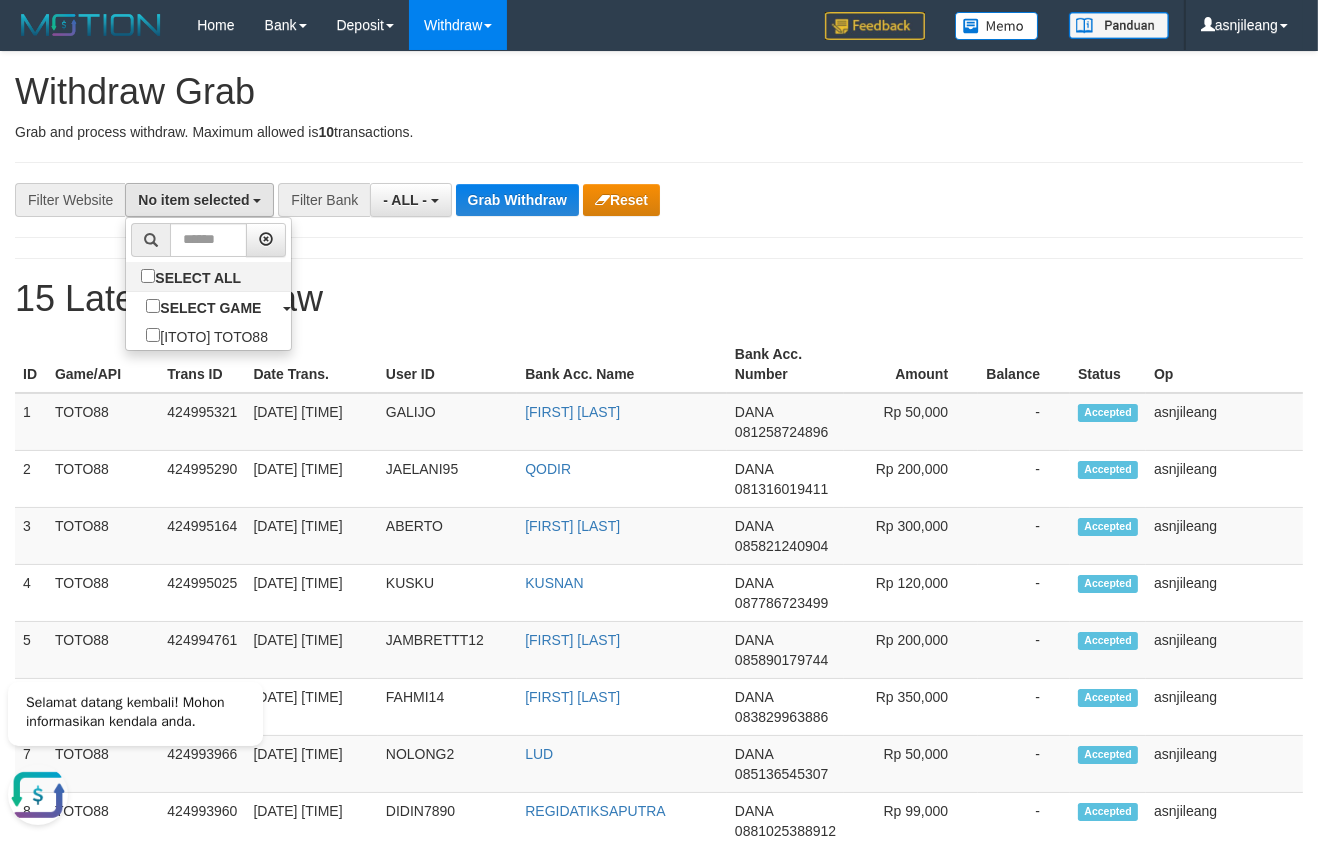 click on "Selamat datang kembali! Mohon informasikan kendala anda." at bounding box center [196, 126] 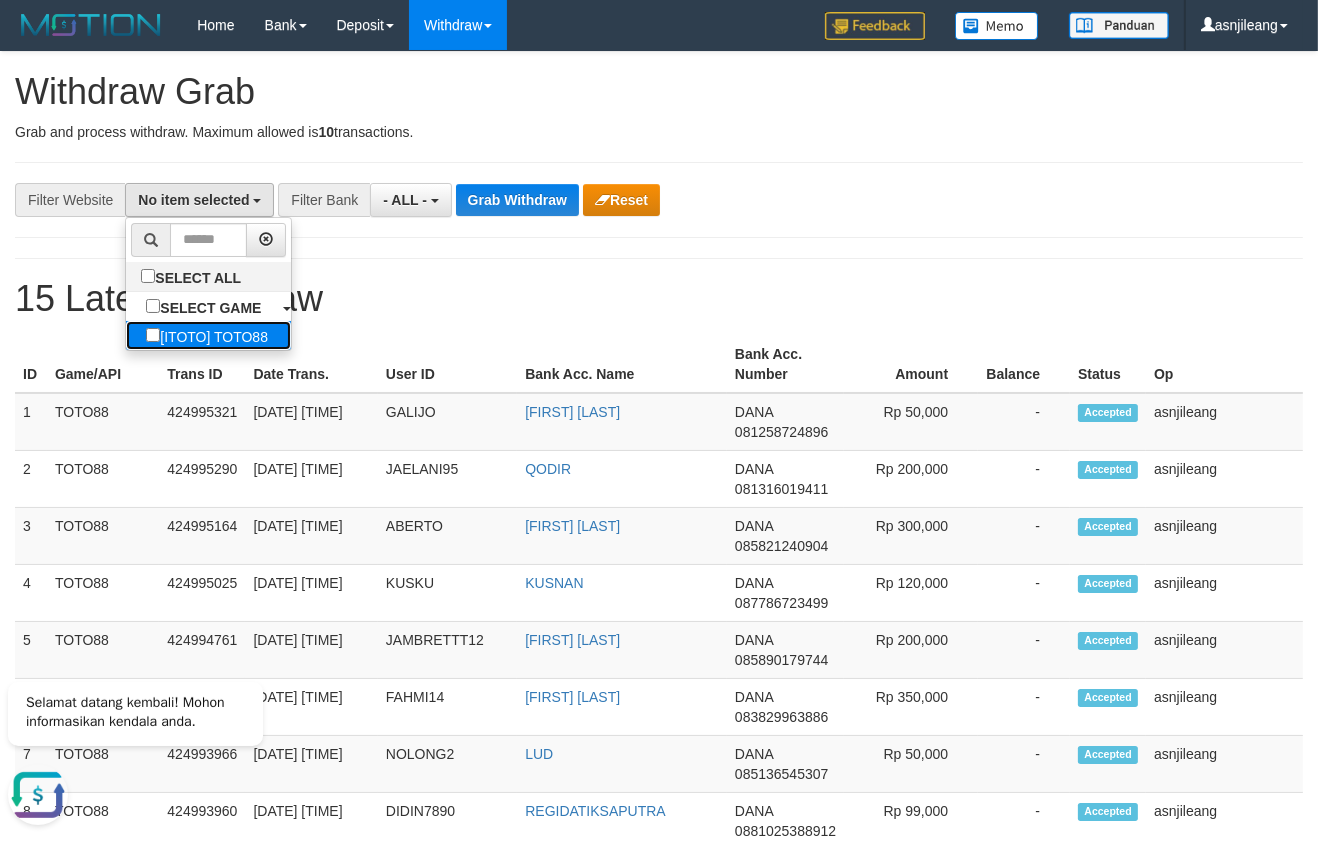 click on "[ITOTO] TOTO88" at bounding box center [207, 335] 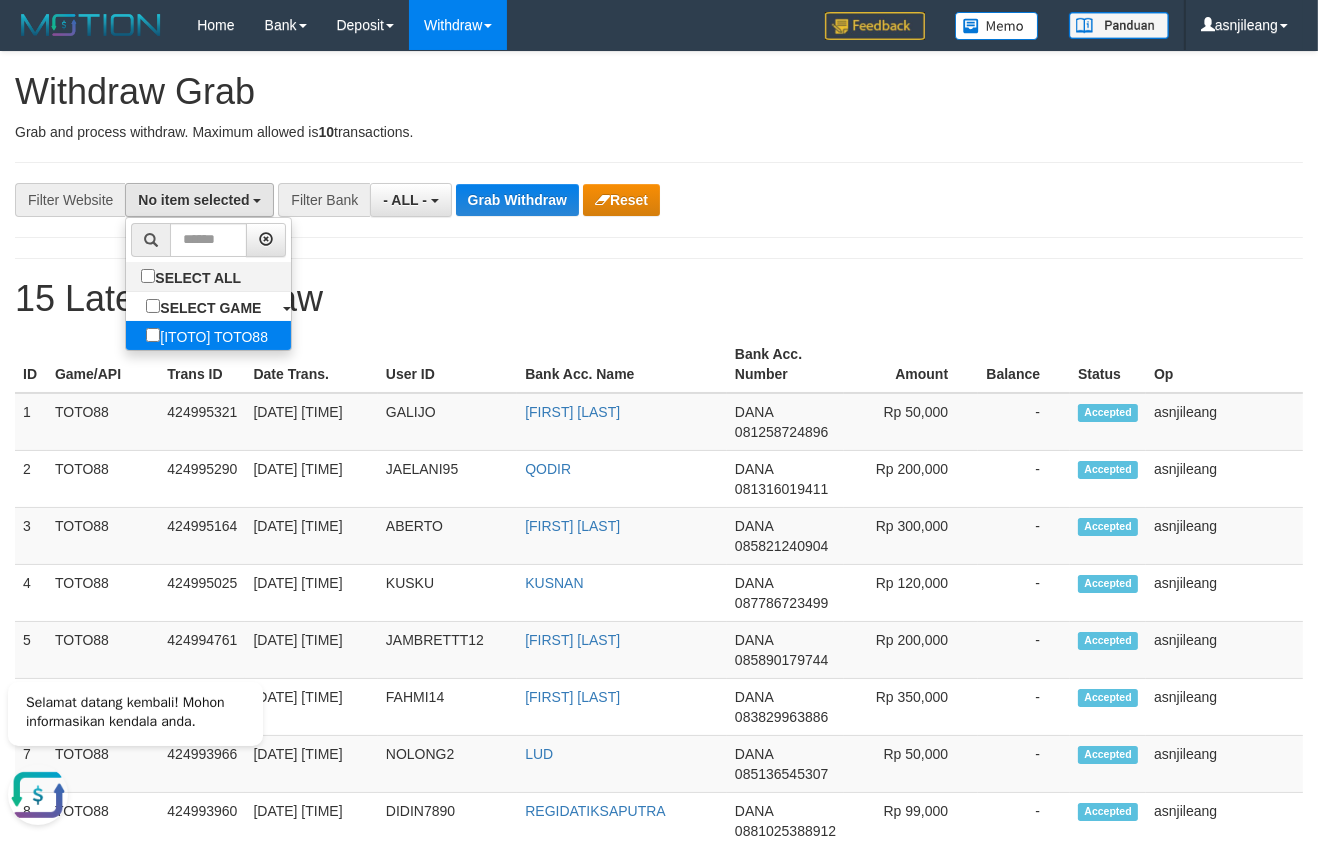 select on "***" 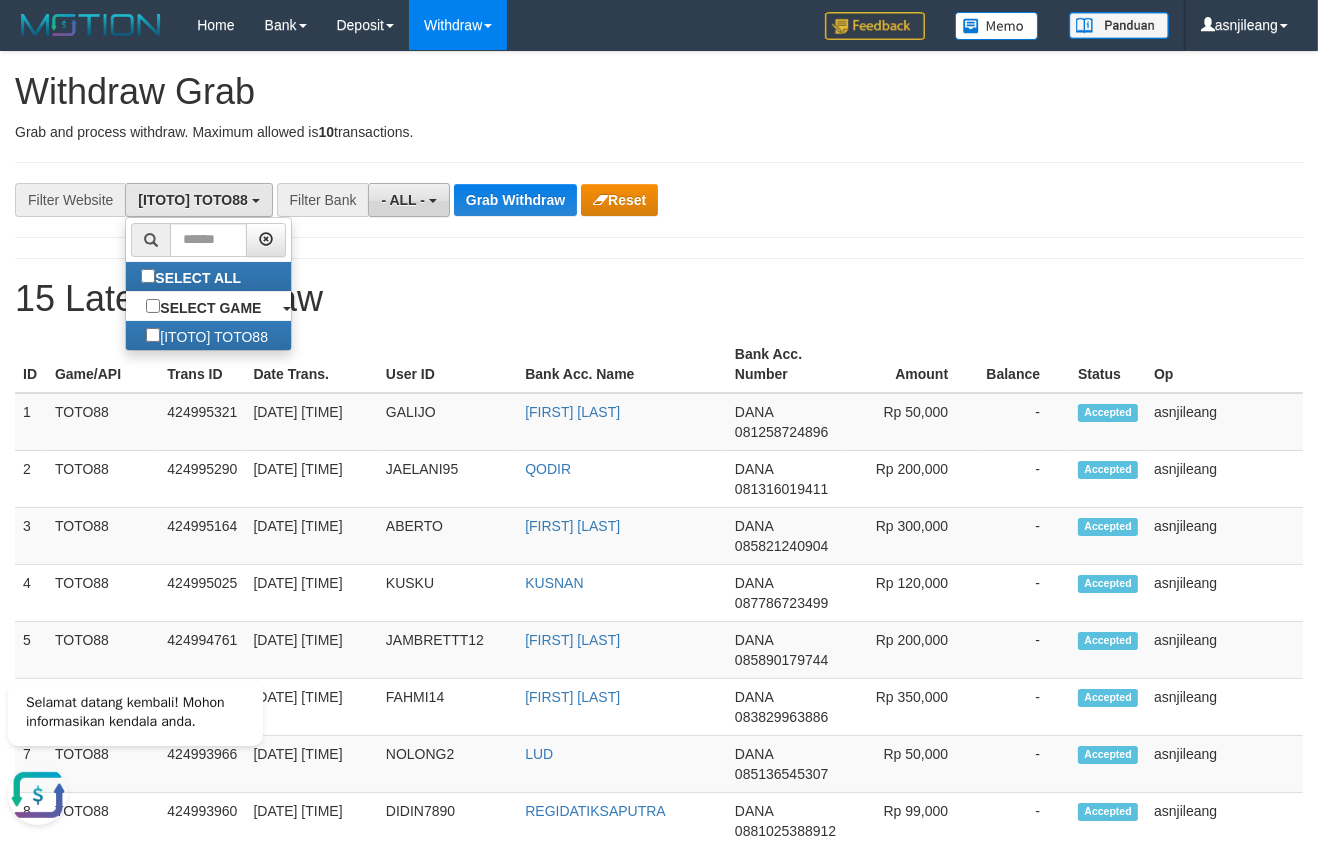 click on "- ALL -" at bounding box center (403, 200) 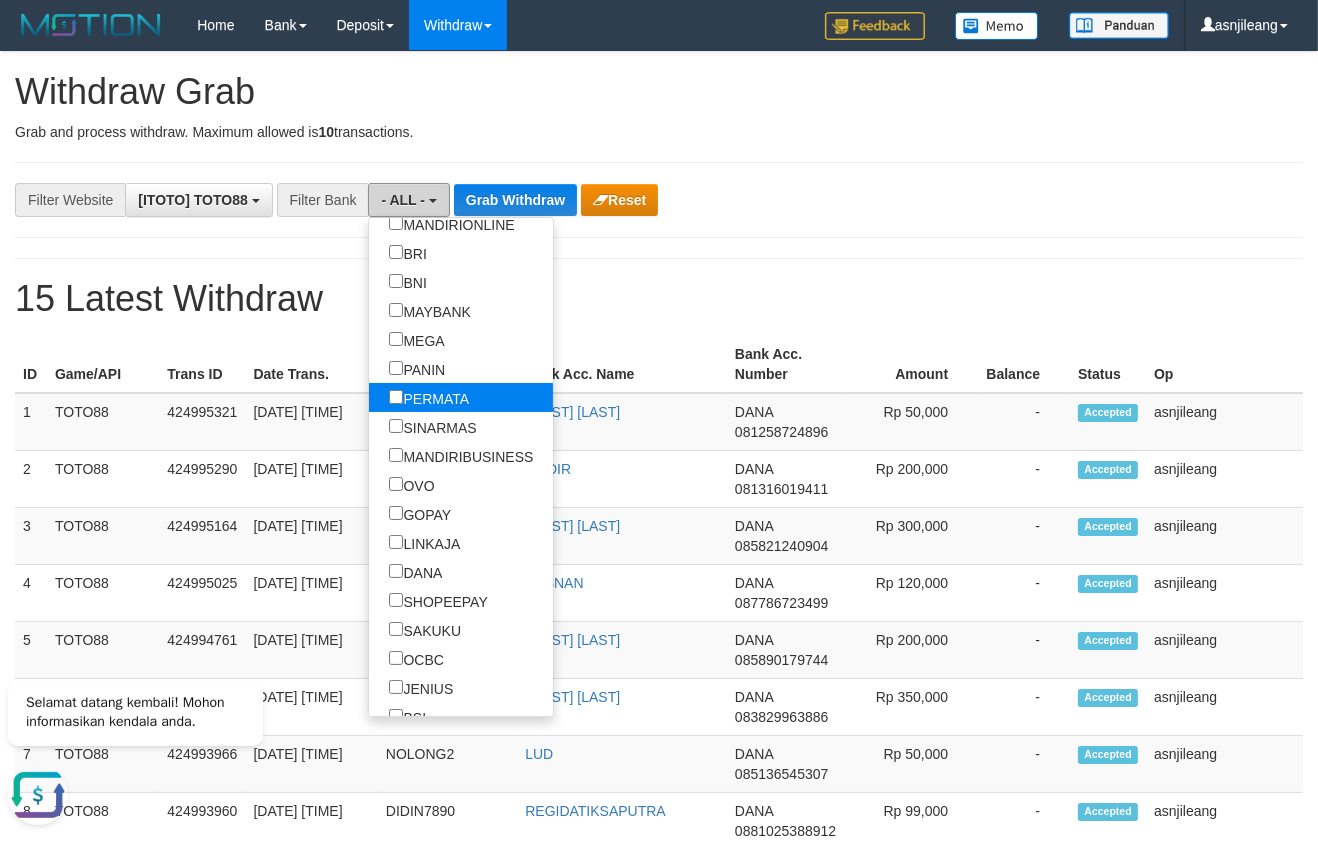 scroll, scrollTop: 312, scrollLeft: 0, axis: vertical 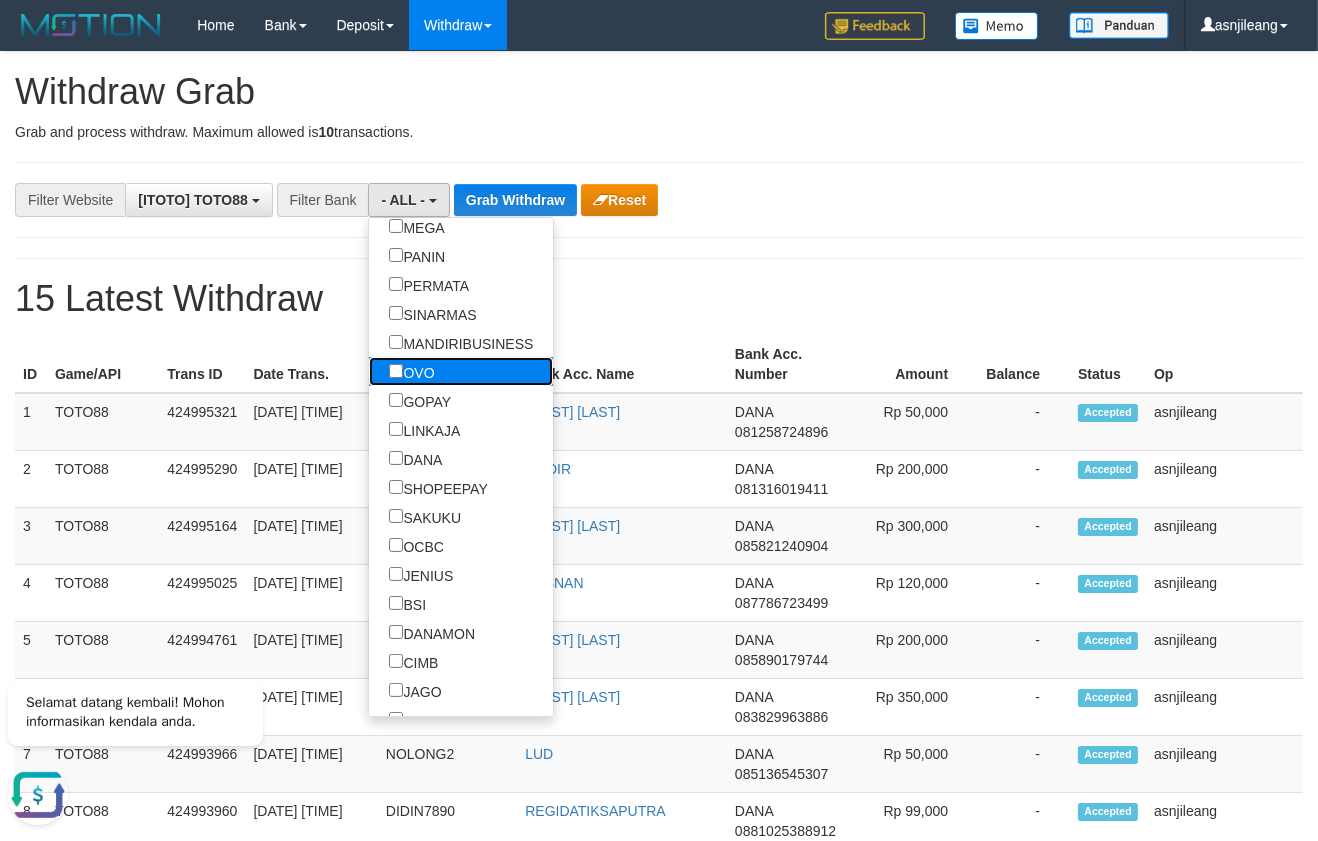 click on "OVO" at bounding box center (411, 371) 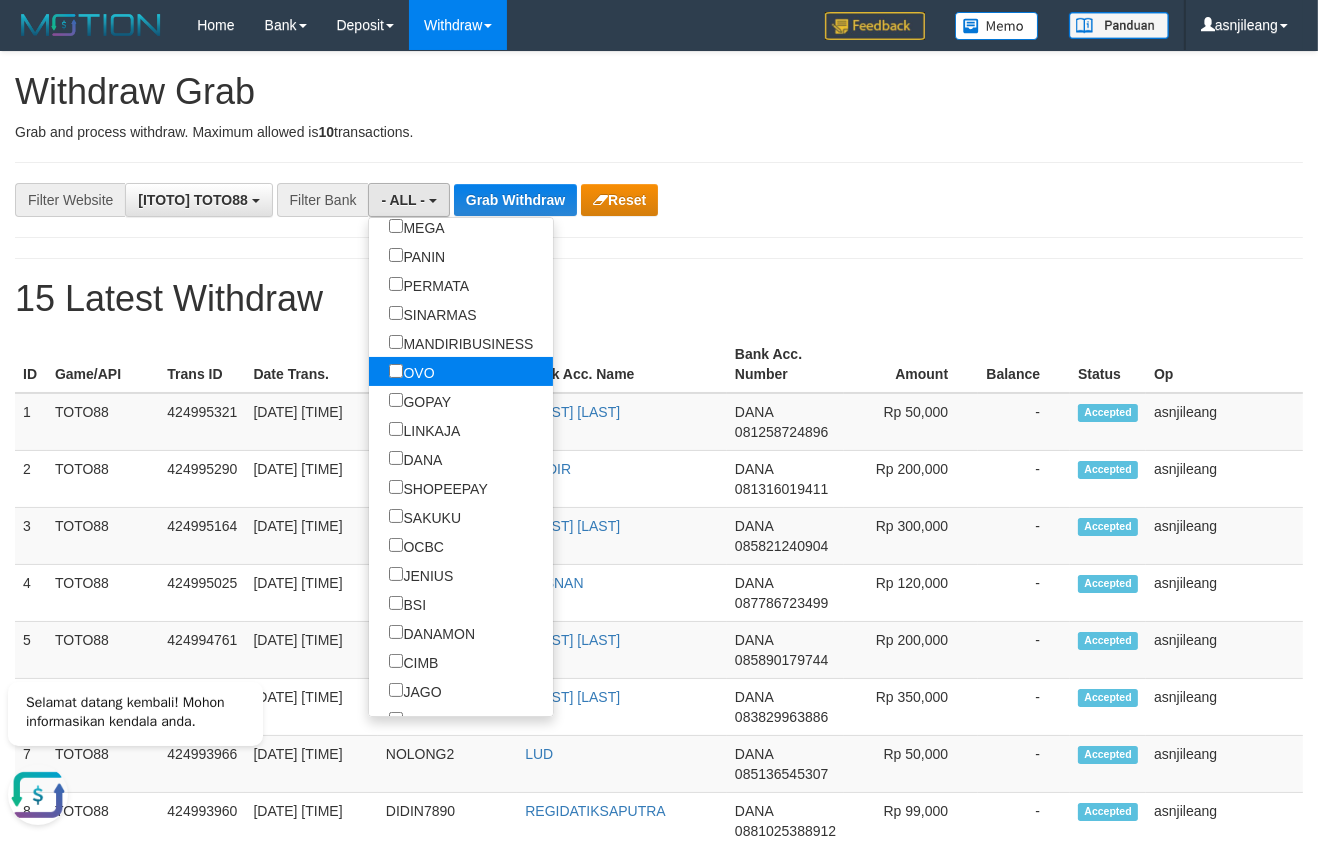 select on "***" 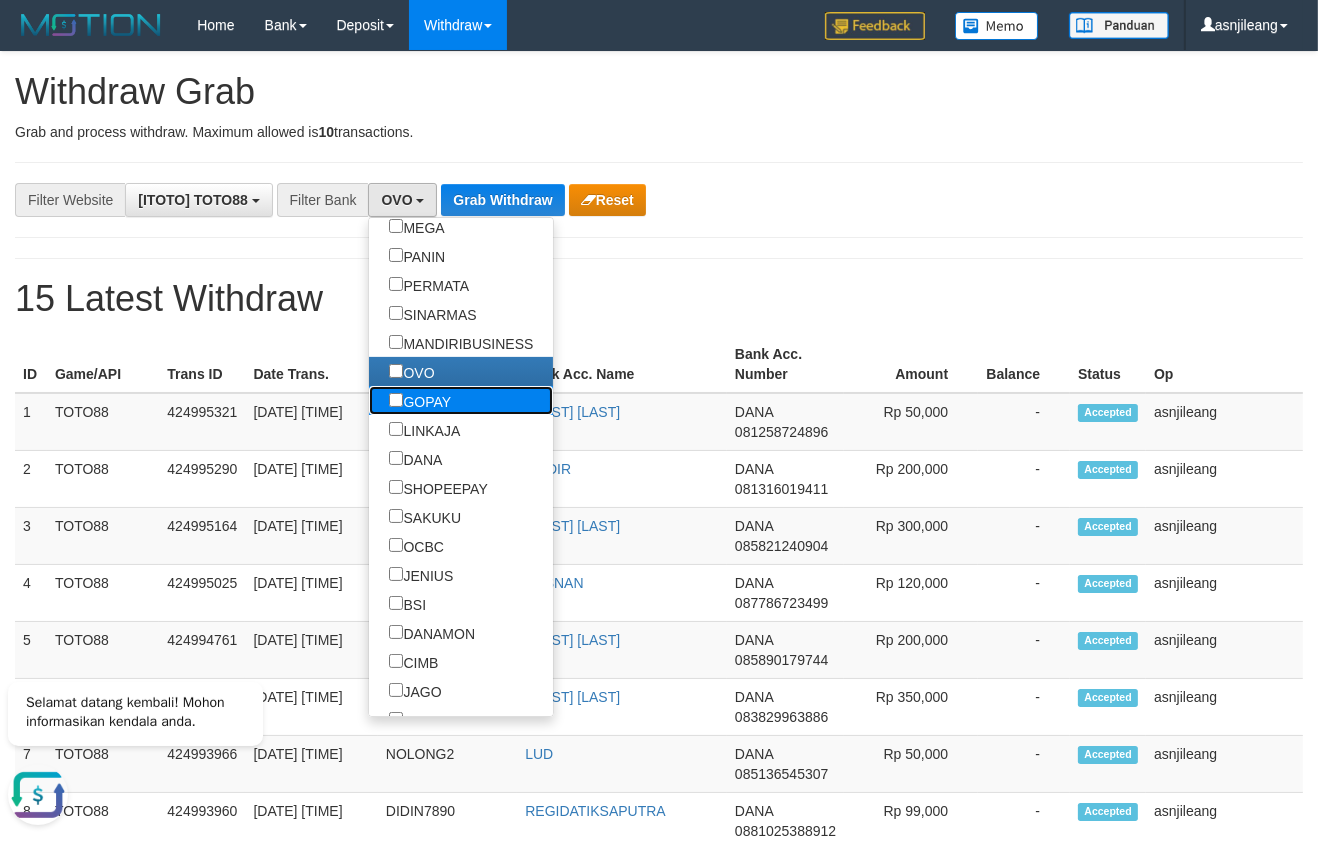 click on "GOPAY" at bounding box center [420, 400] 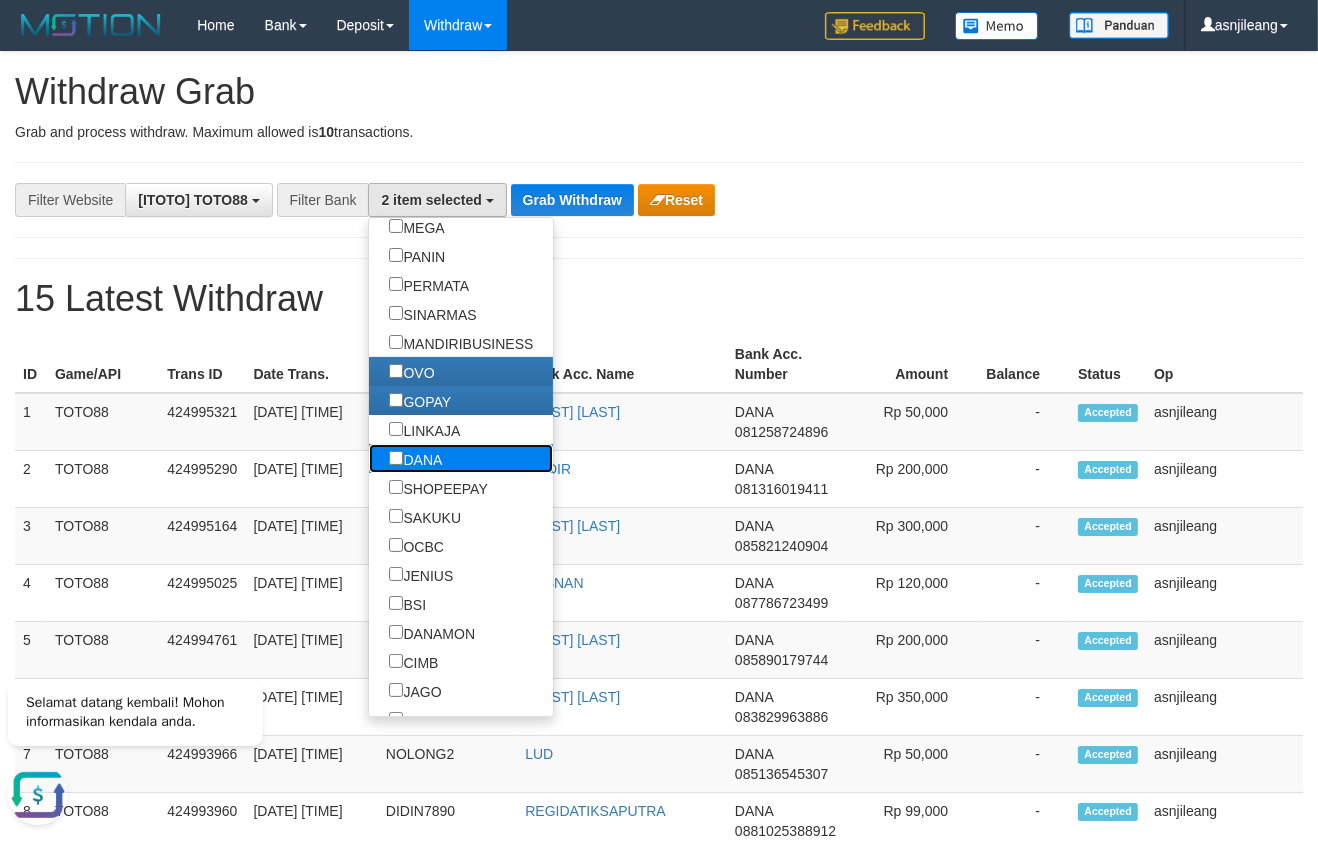 click on "DANA" at bounding box center [415, 458] 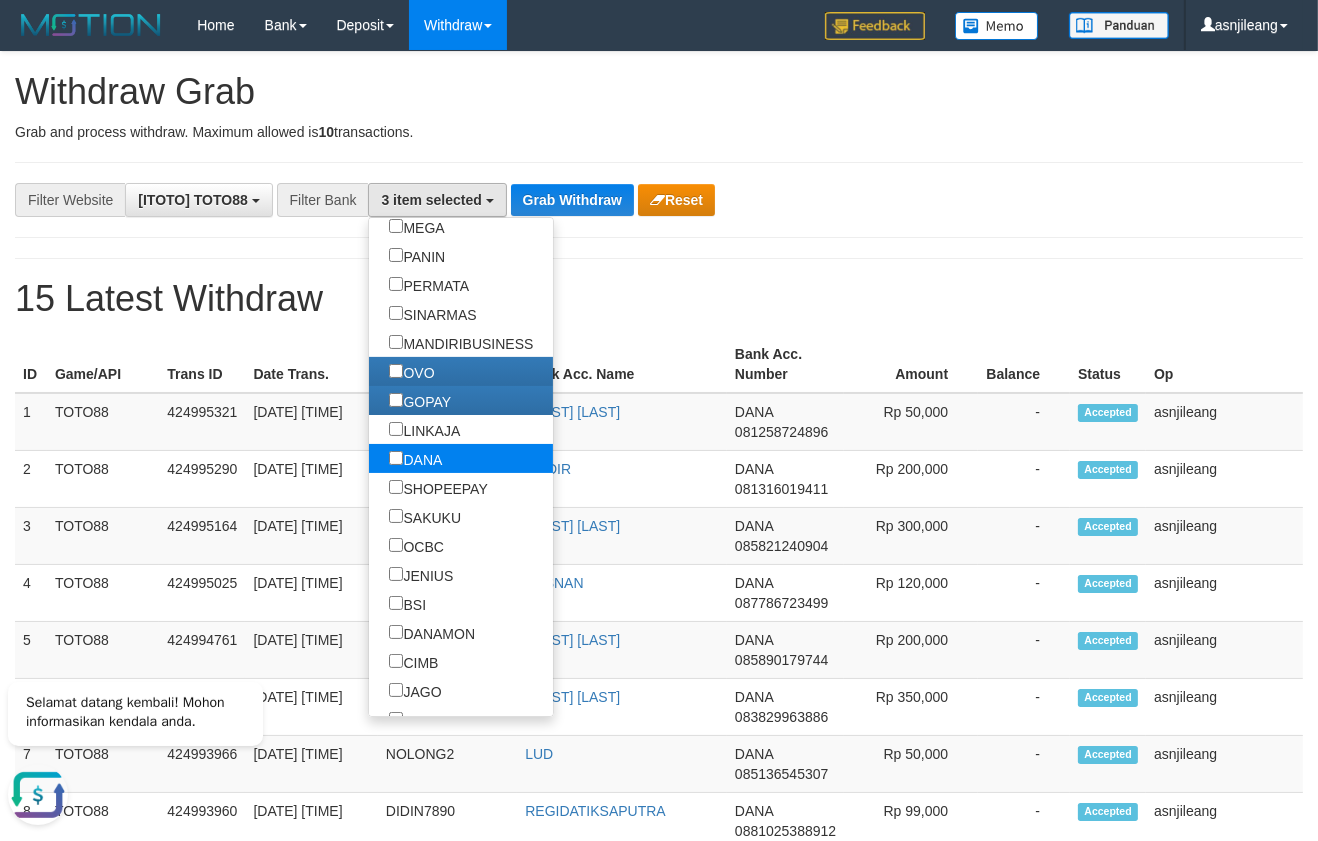 scroll, scrollTop: 324, scrollLeft: 0, axis: vertical 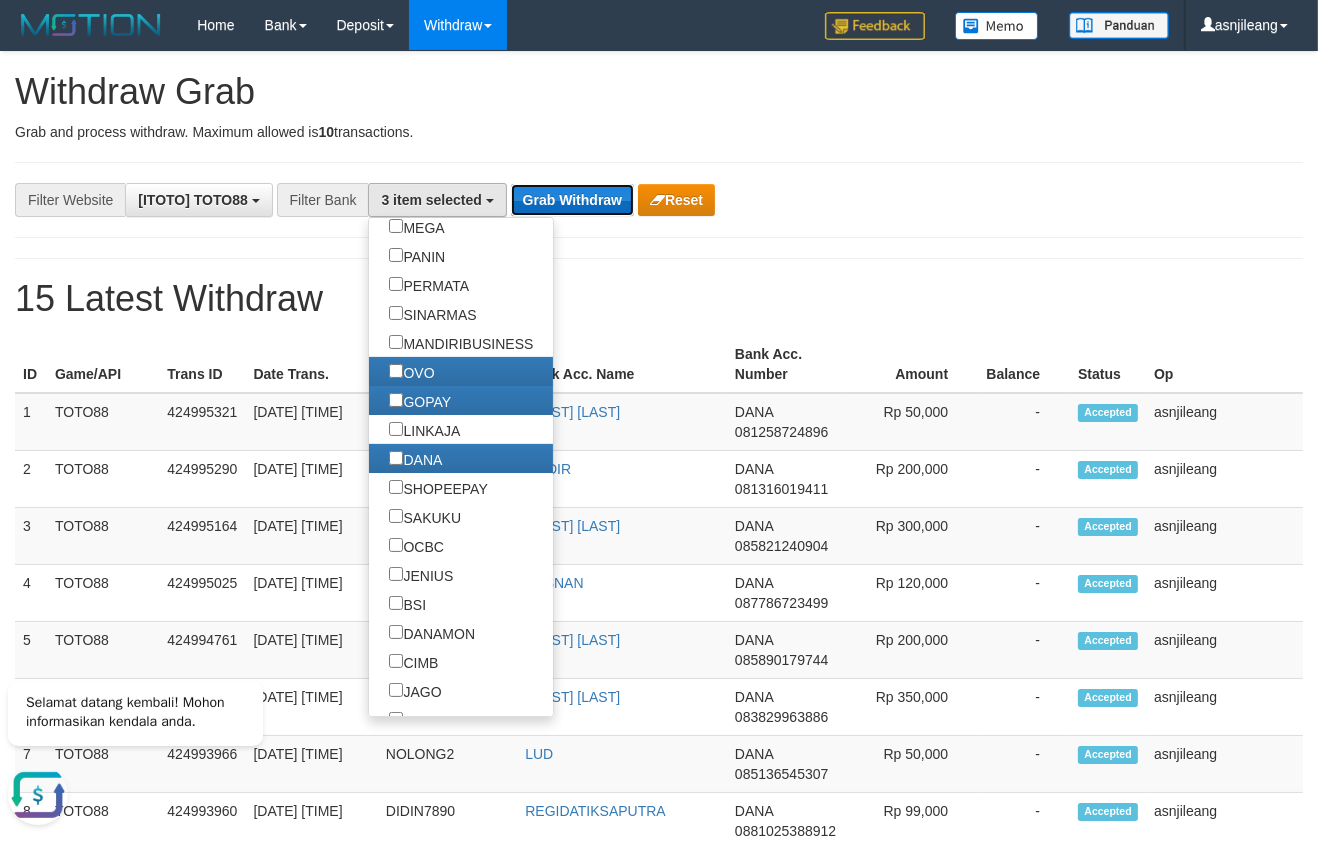 click on "Grab Withdraw" at bounding box center [572, 200] 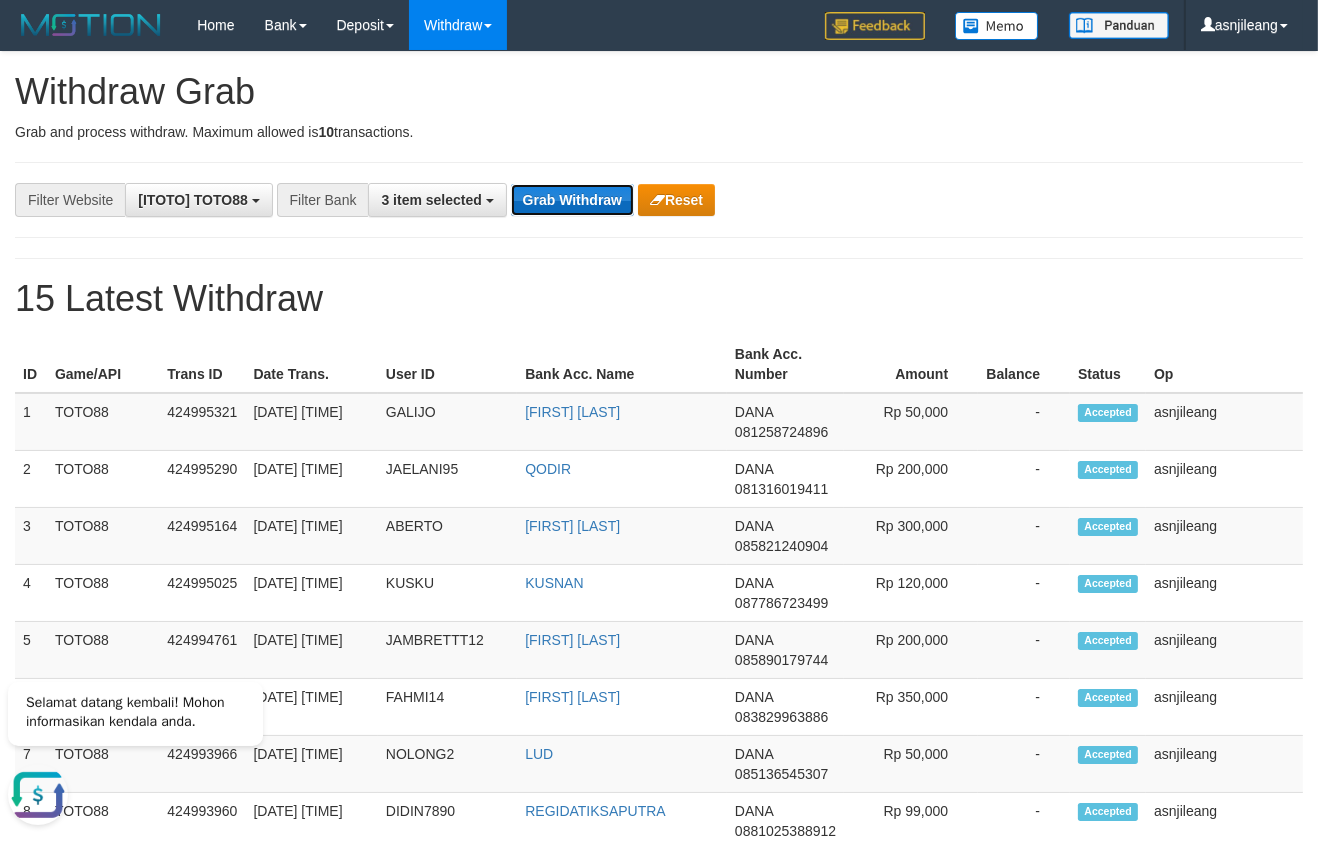 click on "Grab Withdraw" at bounding box center [572, 200] 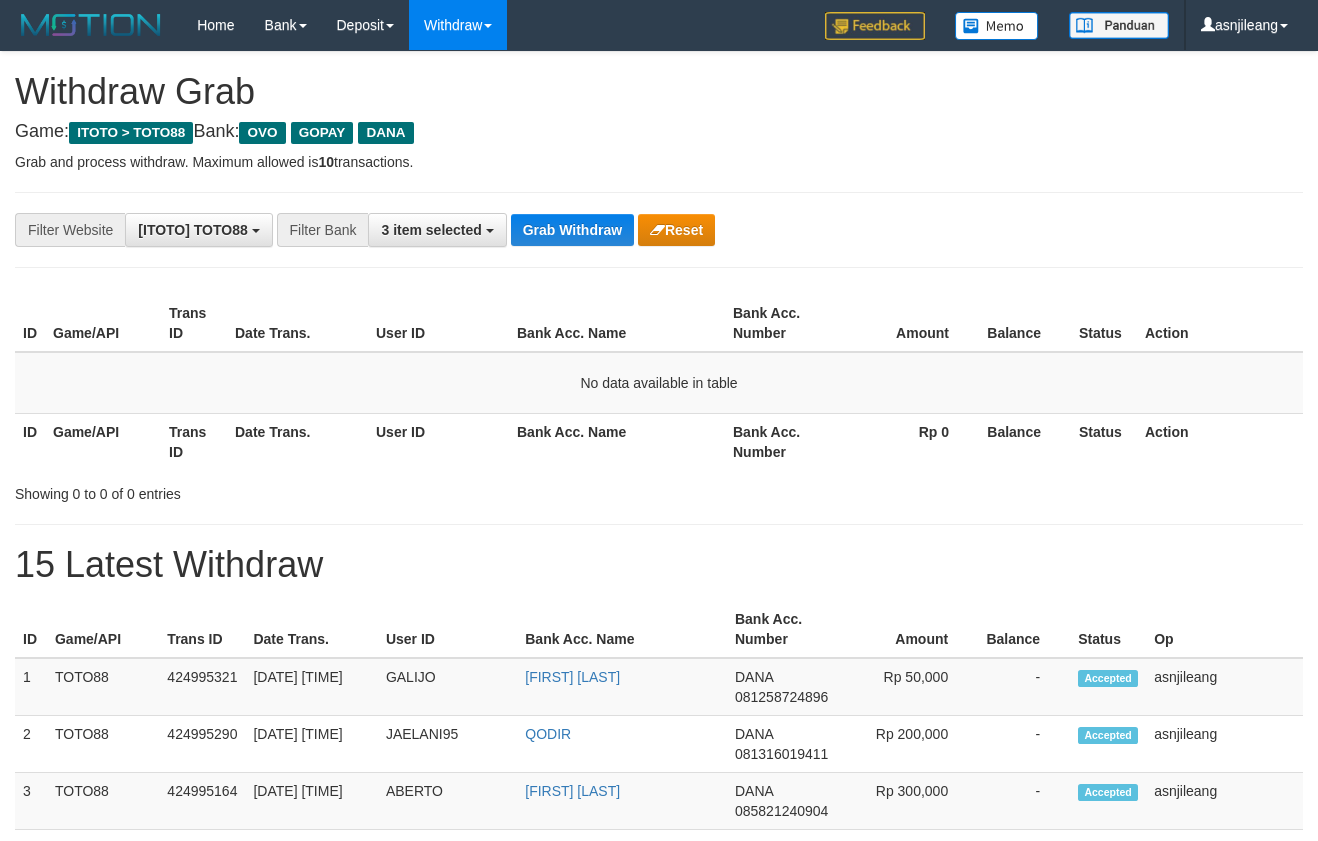 scroll, scrollTop: 0, scrollLeft: 0, axis: both 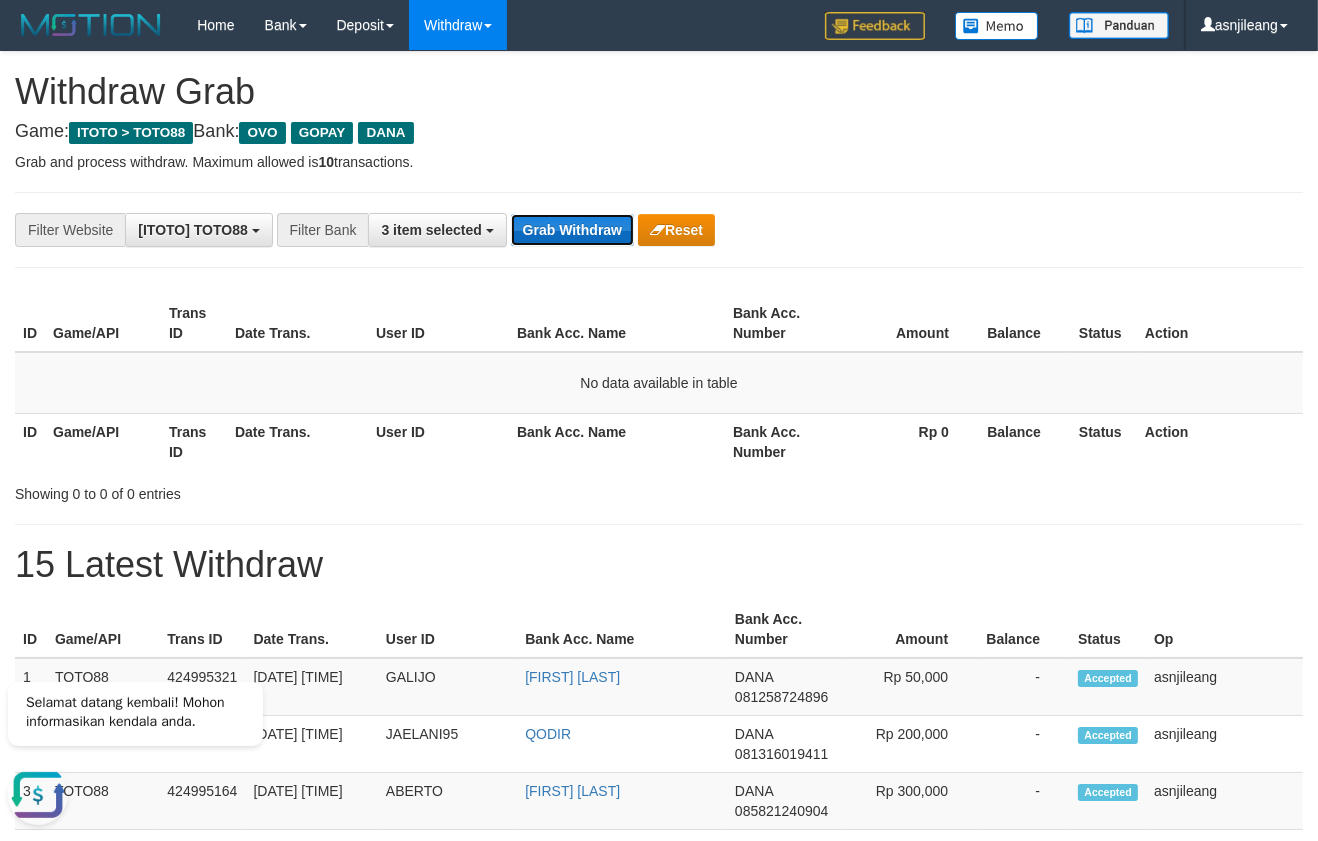 click on "Grab Withdraw" at bounding box center [572, 230] 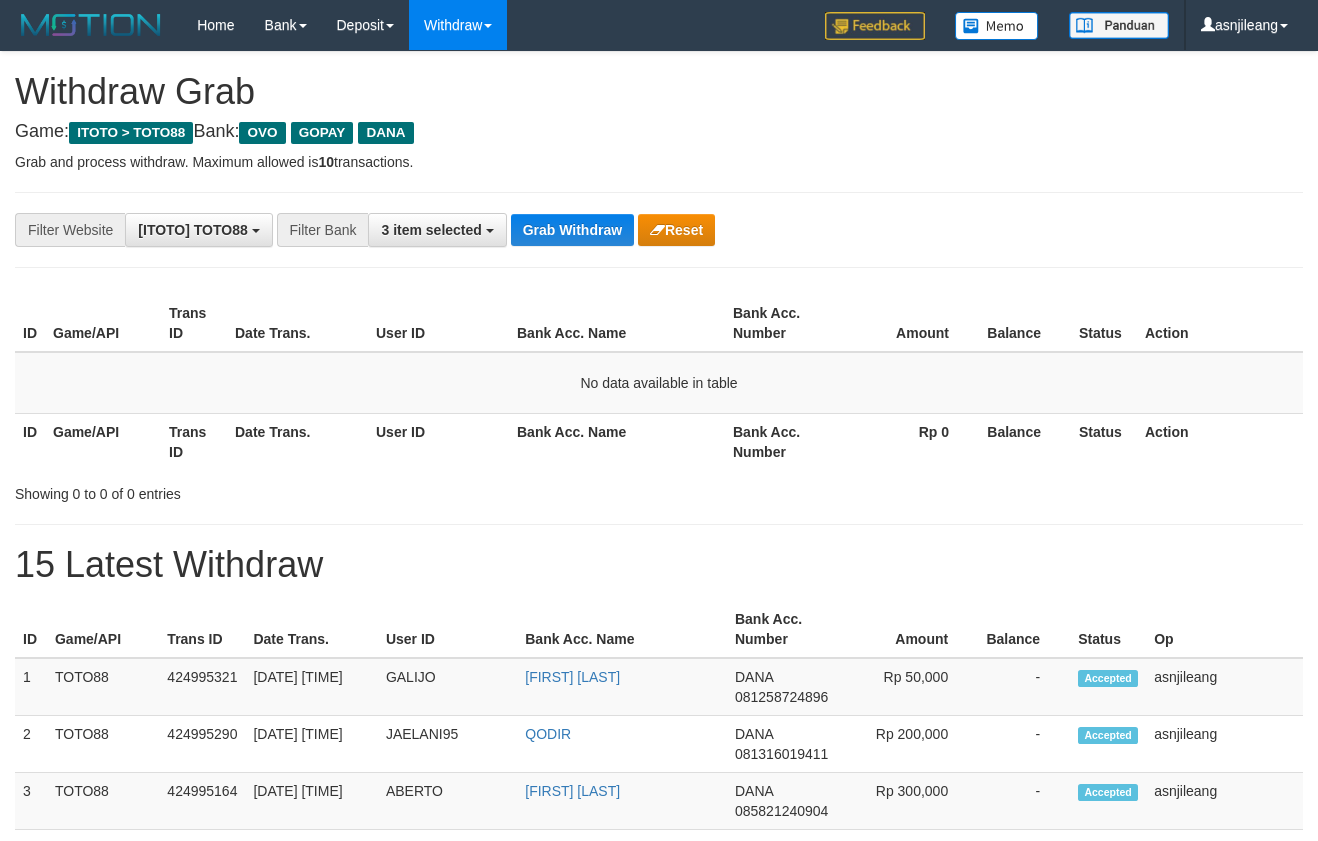 scroll, scrollTop: 0, scrollLeft: 0, axis: both 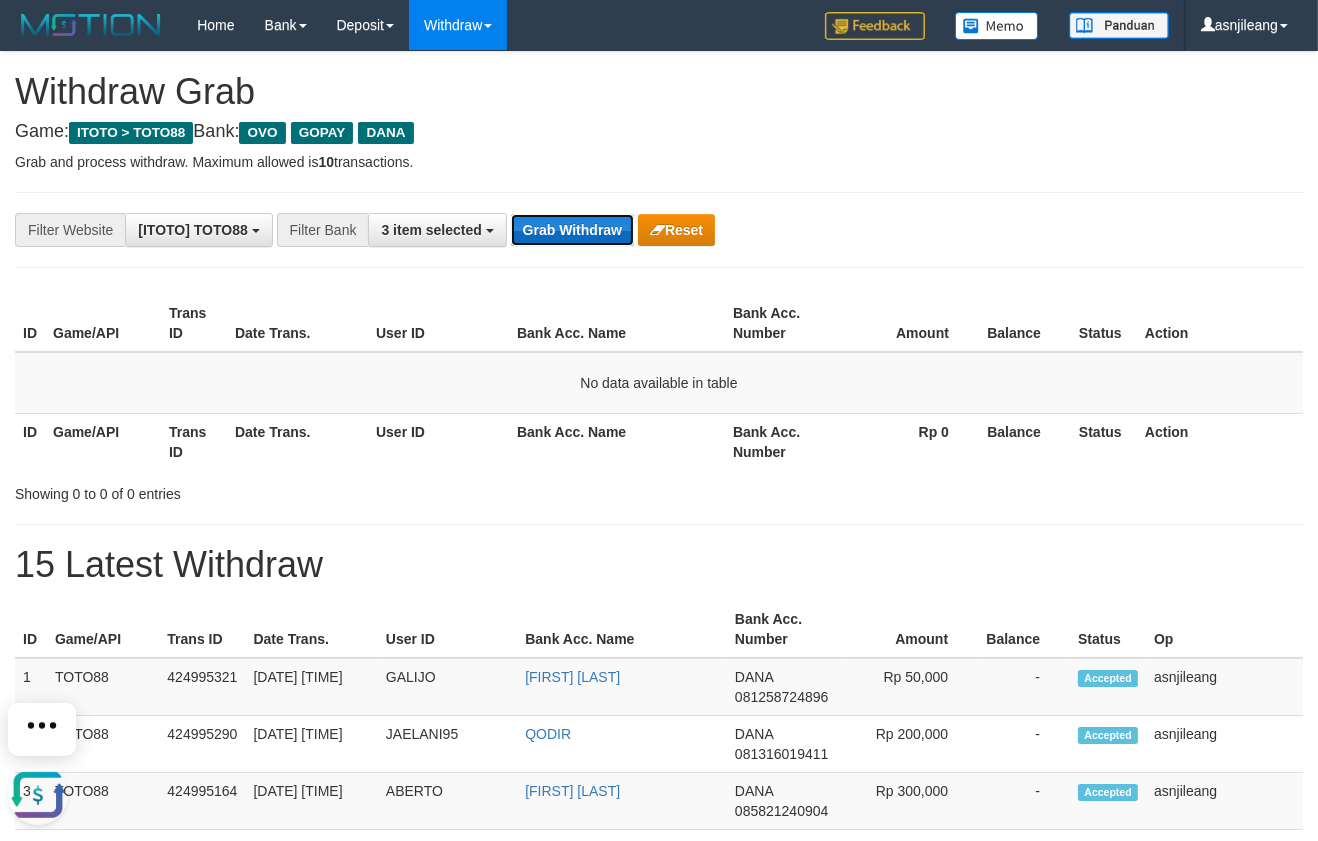 click on "Grab Withdraw" at bounding box center [572, 230] 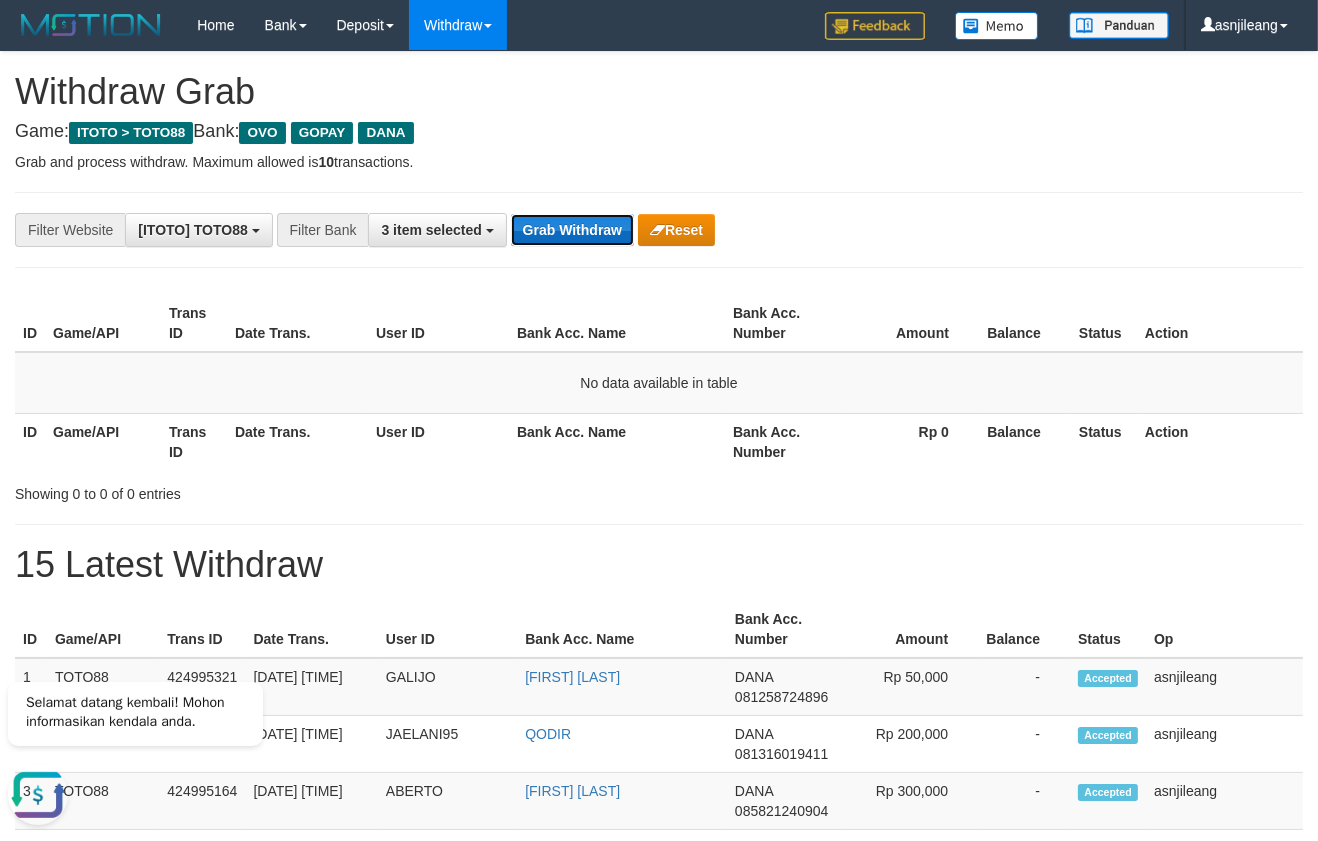 click on "Grab Withdraw" at bounding box center (572, 230) 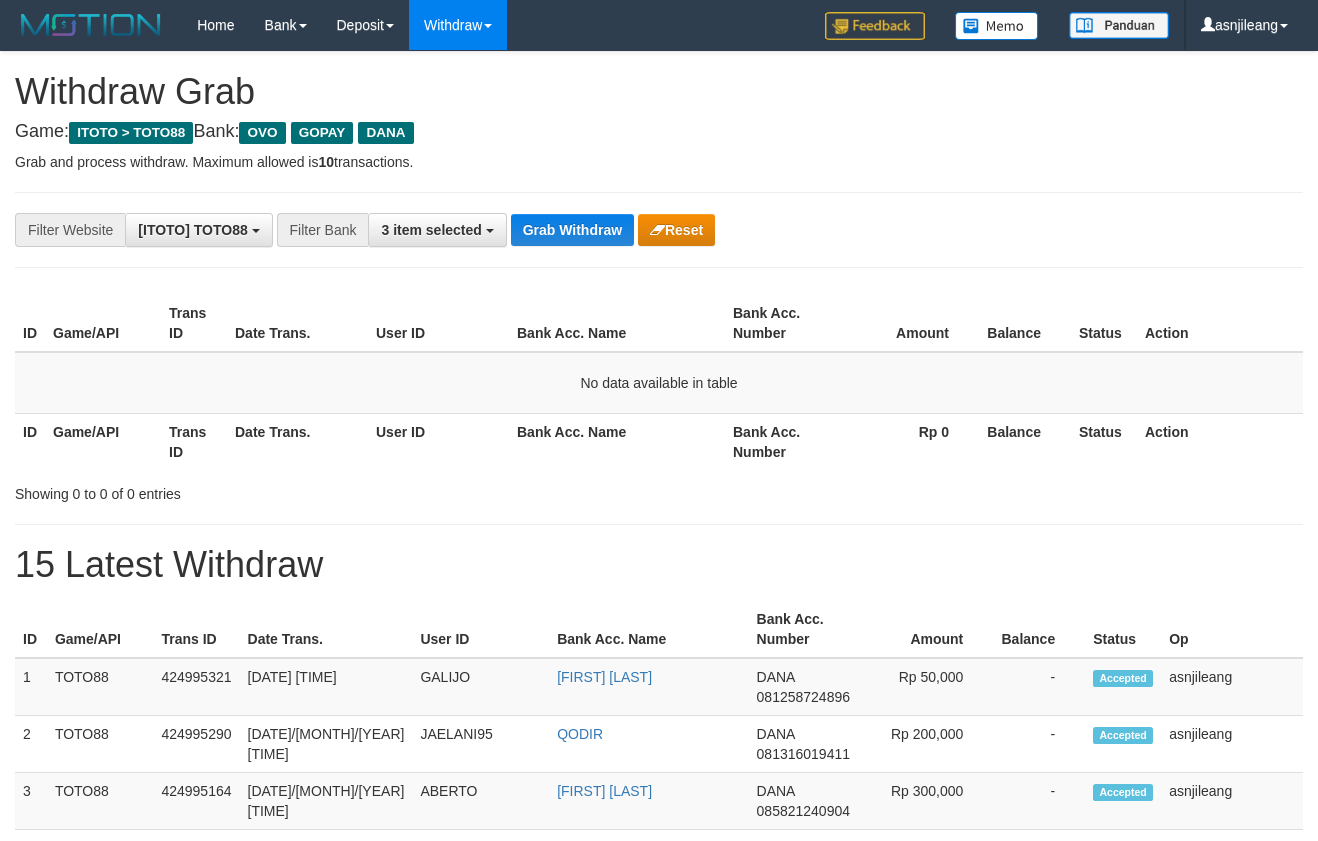 scroll, scrollTop: 0, scrollLeft: 0, axis: both 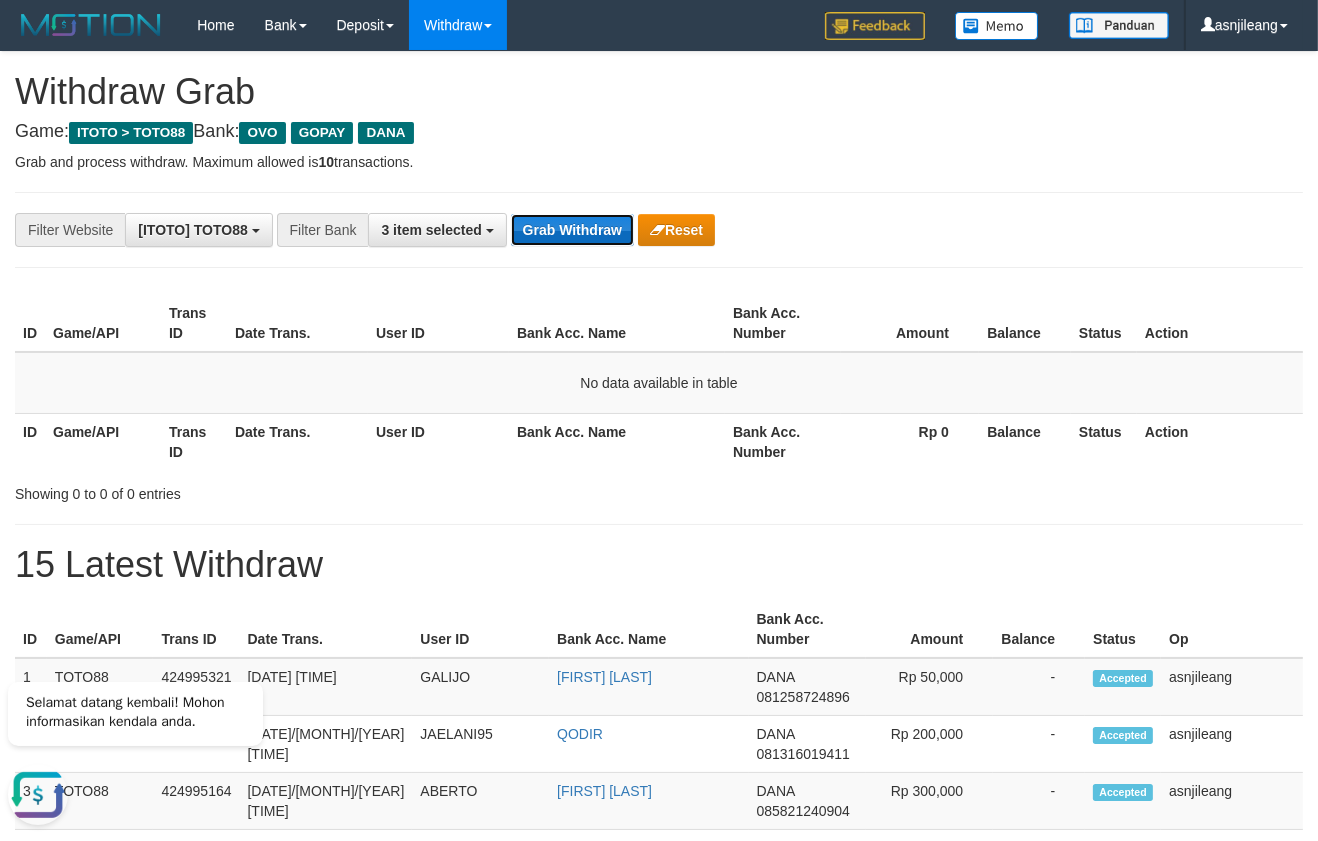 click on "Grab Withdraw" at bounding box center (572, 230) 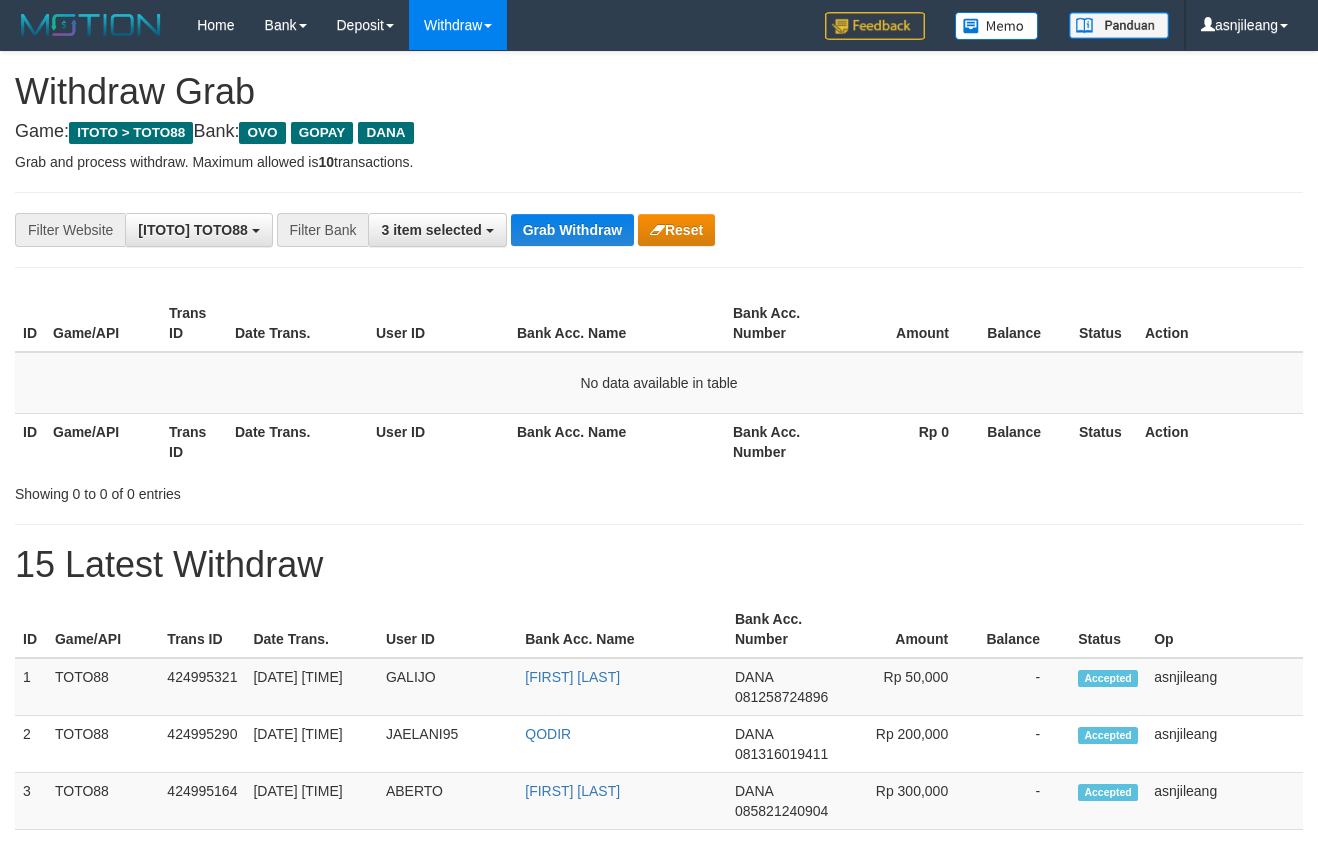scroll, scrollTop: 0, scrollLeft: 0, axis: both 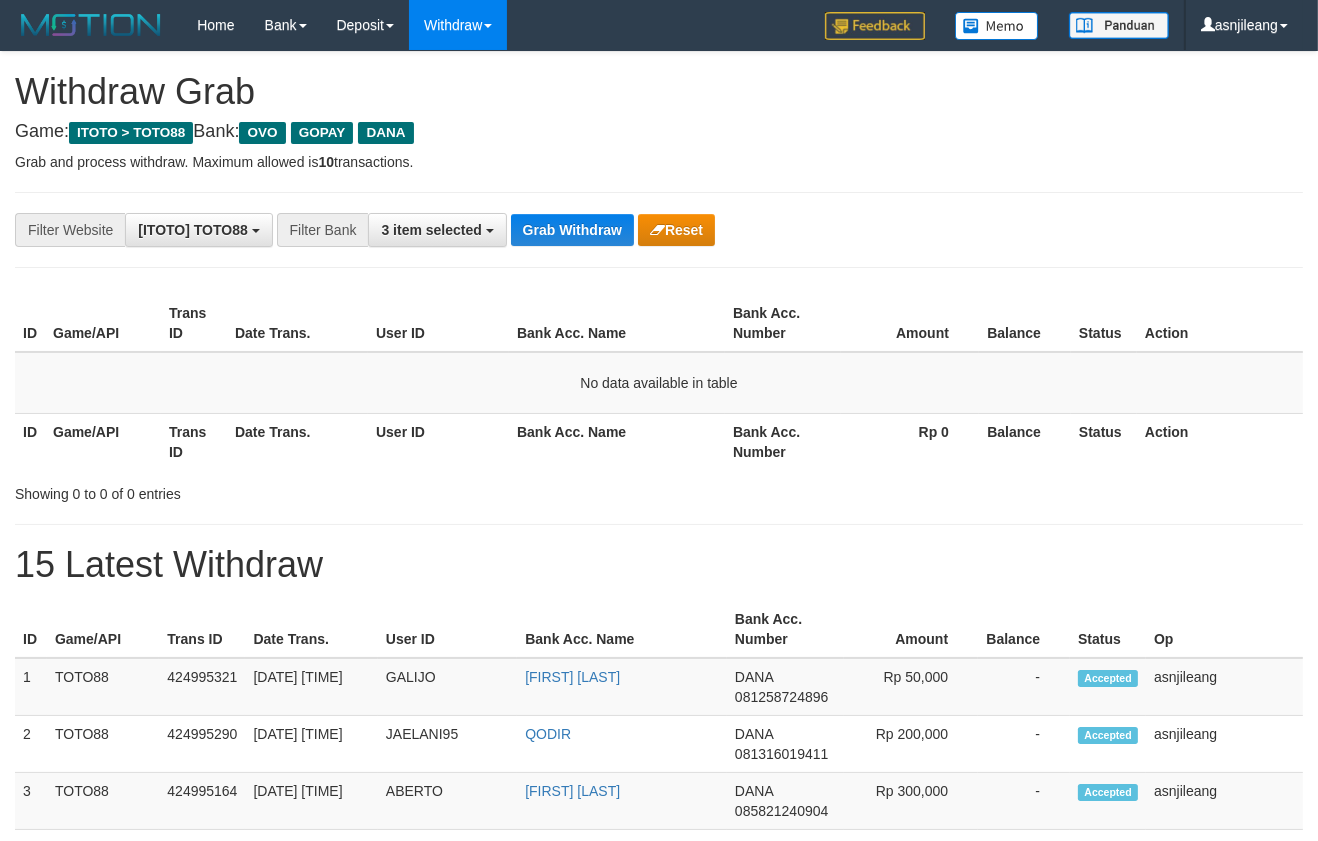 click on "Grab Withdraw" at bounding box center (572, 230) 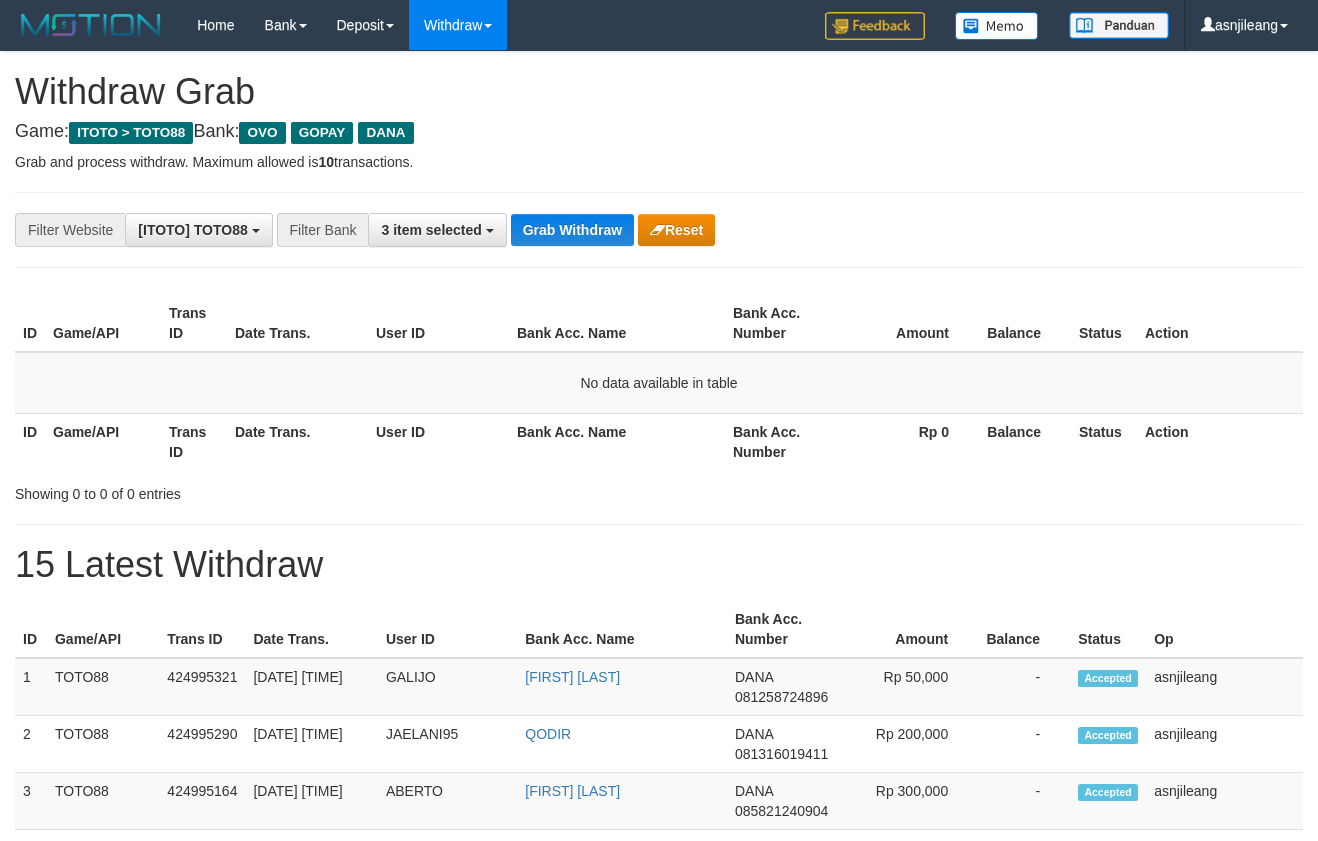 click on "Grab Withdraw" at bounding box center (572, 230) 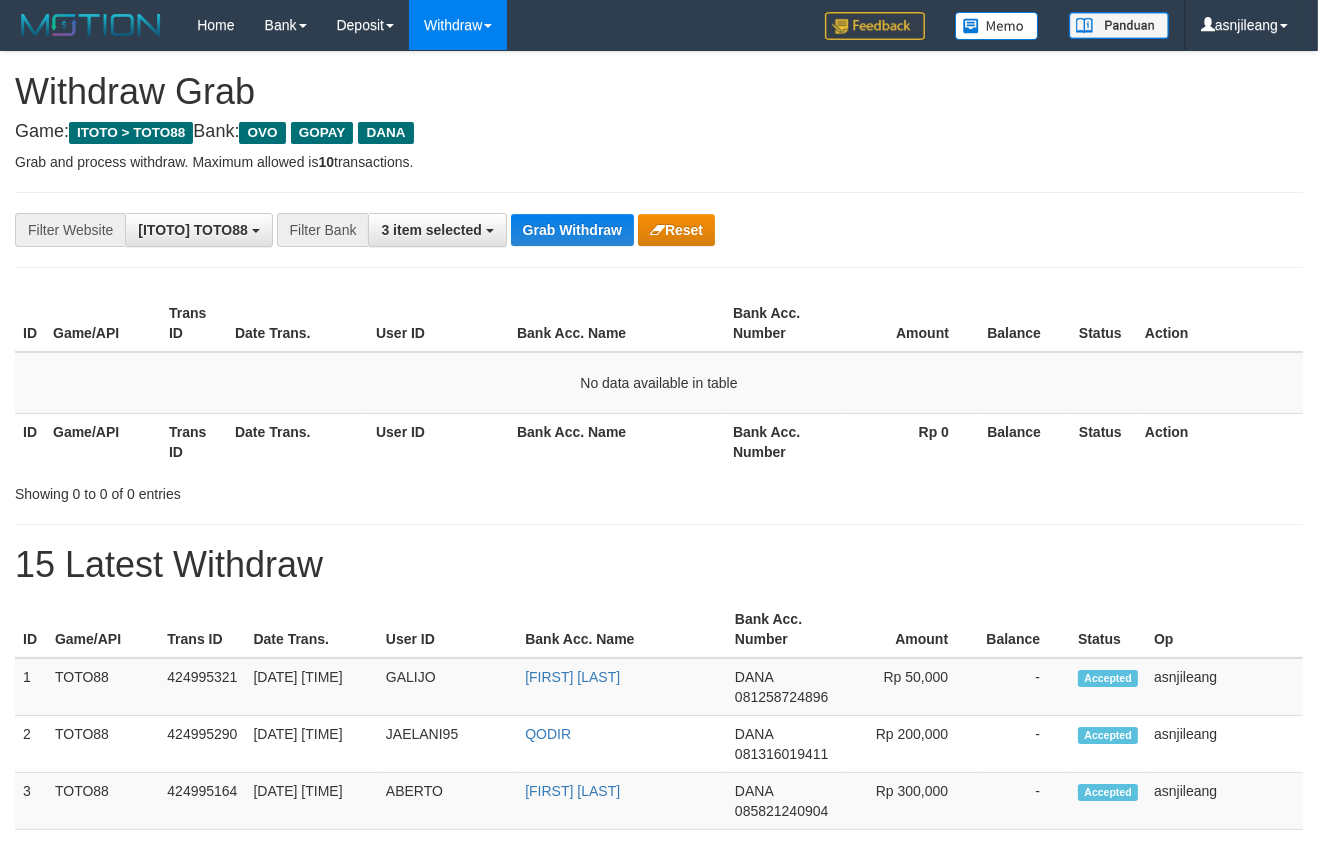 scroll, scrollTop: 17, scrollLeft: 0, axis: vertical 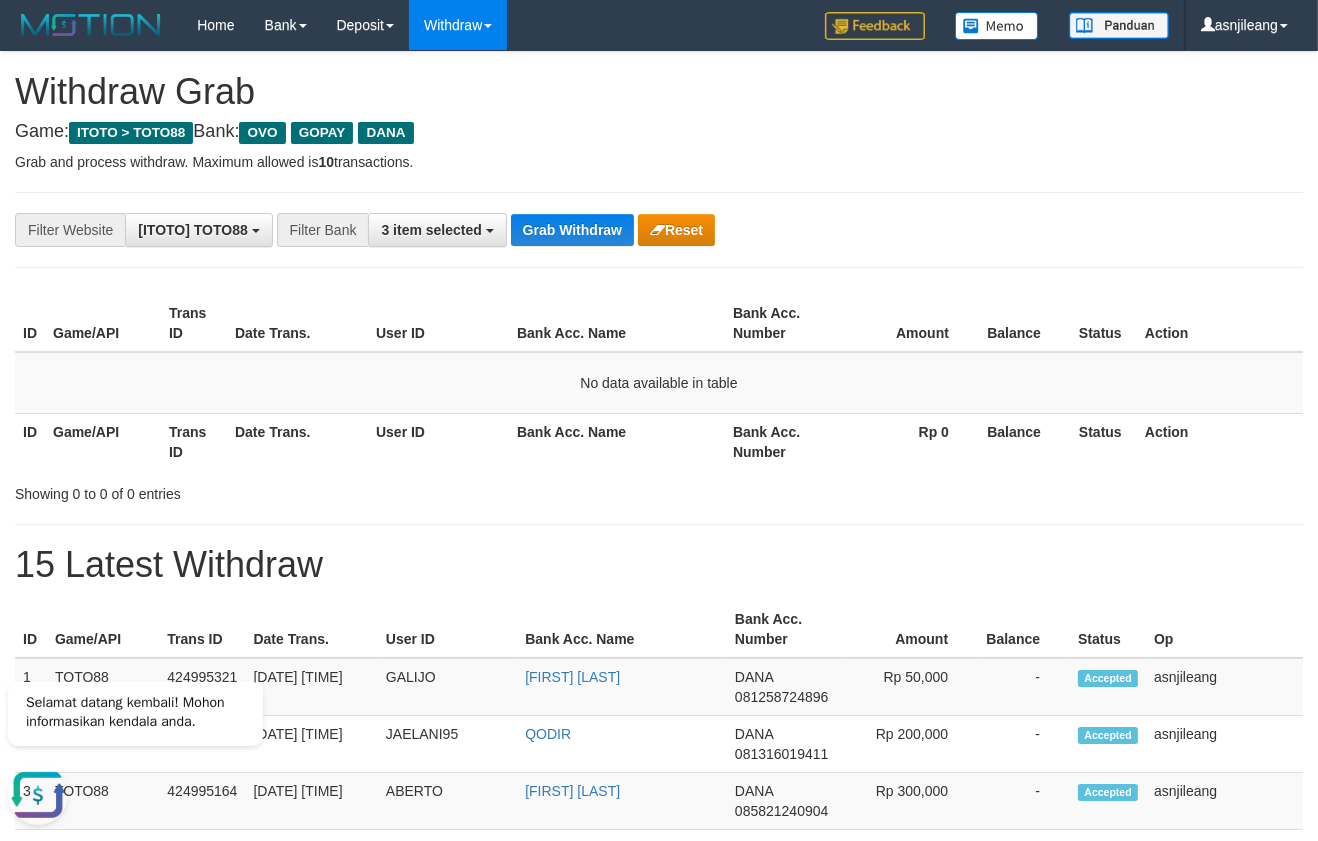 click on "Bank Acc. Number" at bounding box center [783, 441] 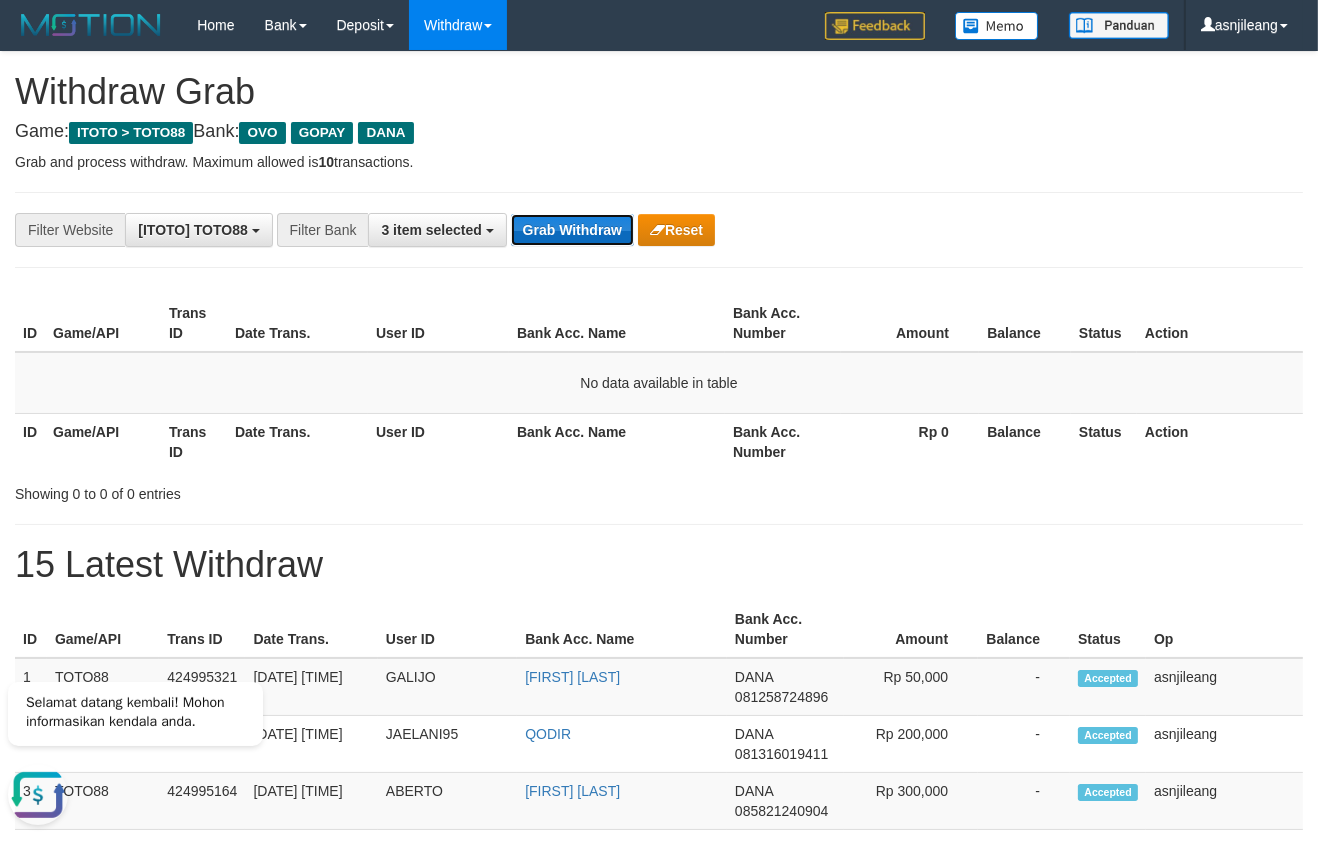 click on "Grab Withdraw" at bounding box center [572, 230] 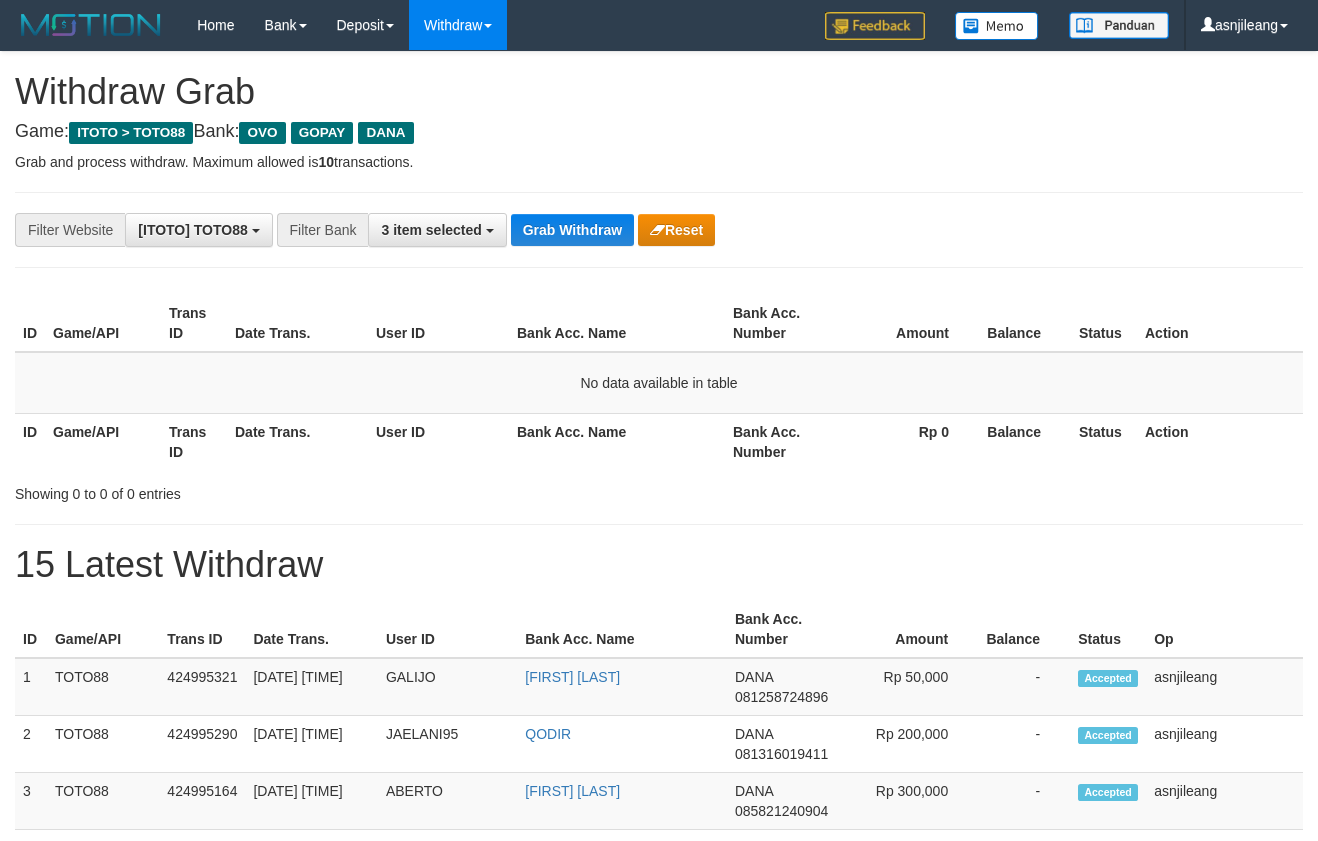 scroll, scrollTop: 0, scrollLeft: 0, axis: both 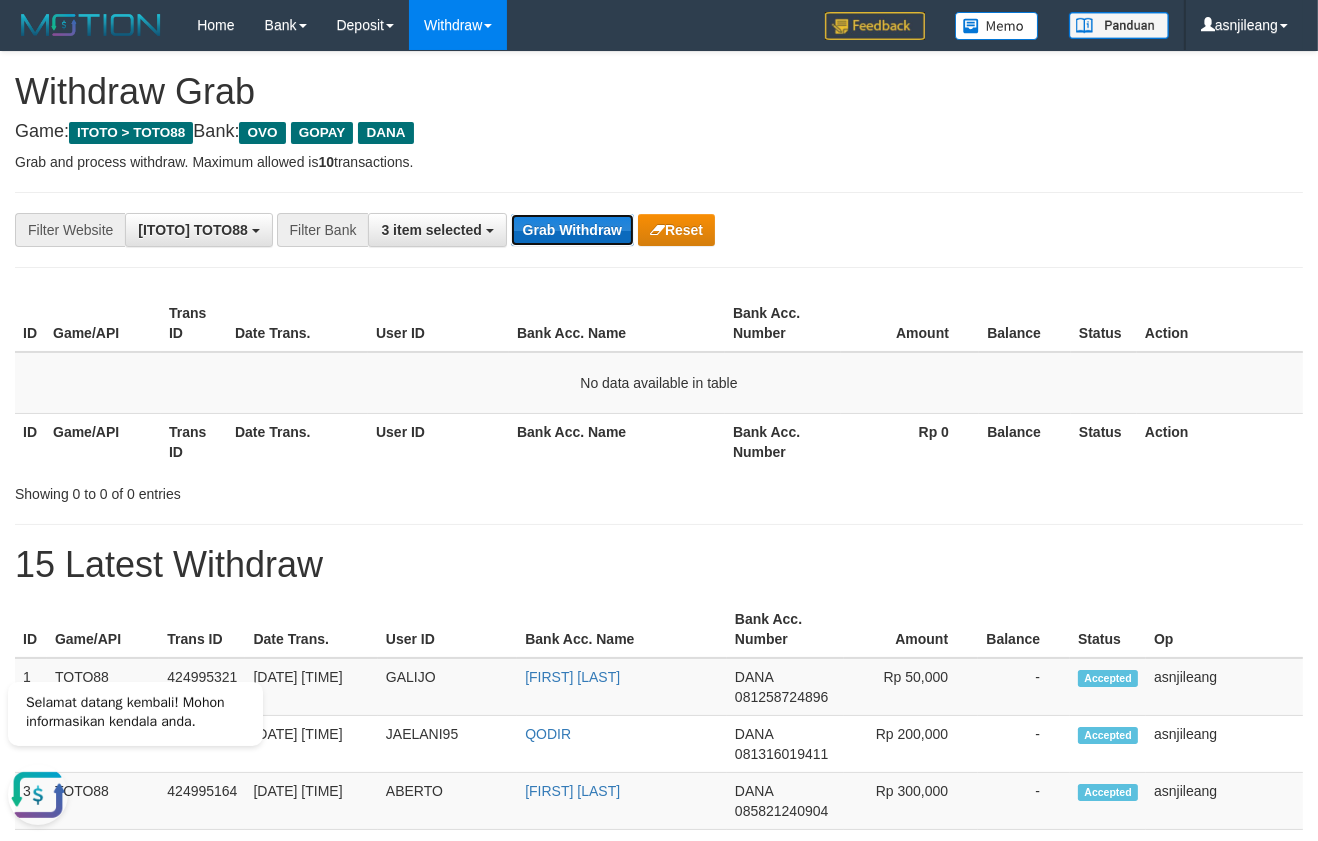 click on "Grab Withdraw" at bounding box center (572, 230) 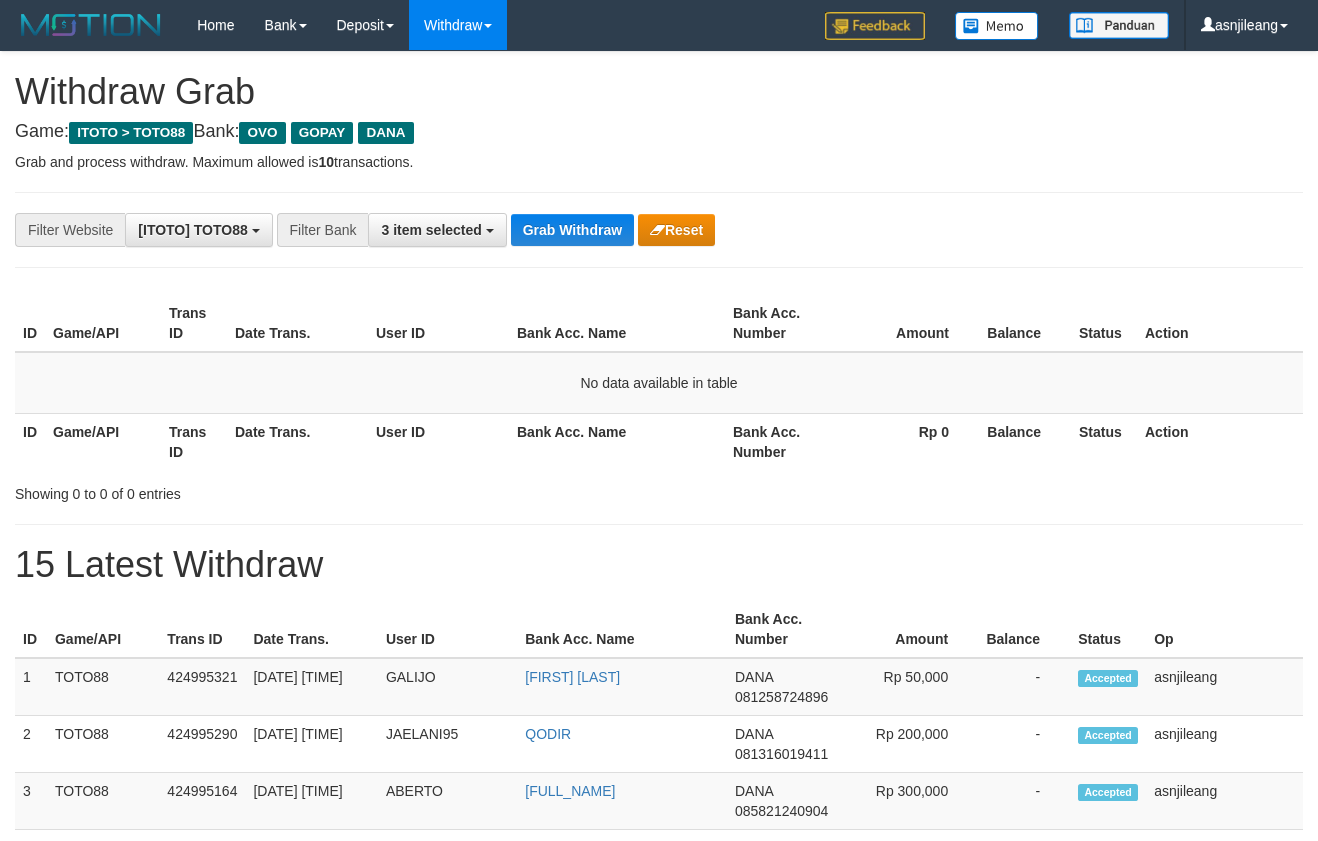 scroll, scrollTop: 0, scrollLeft: 0, axis: both 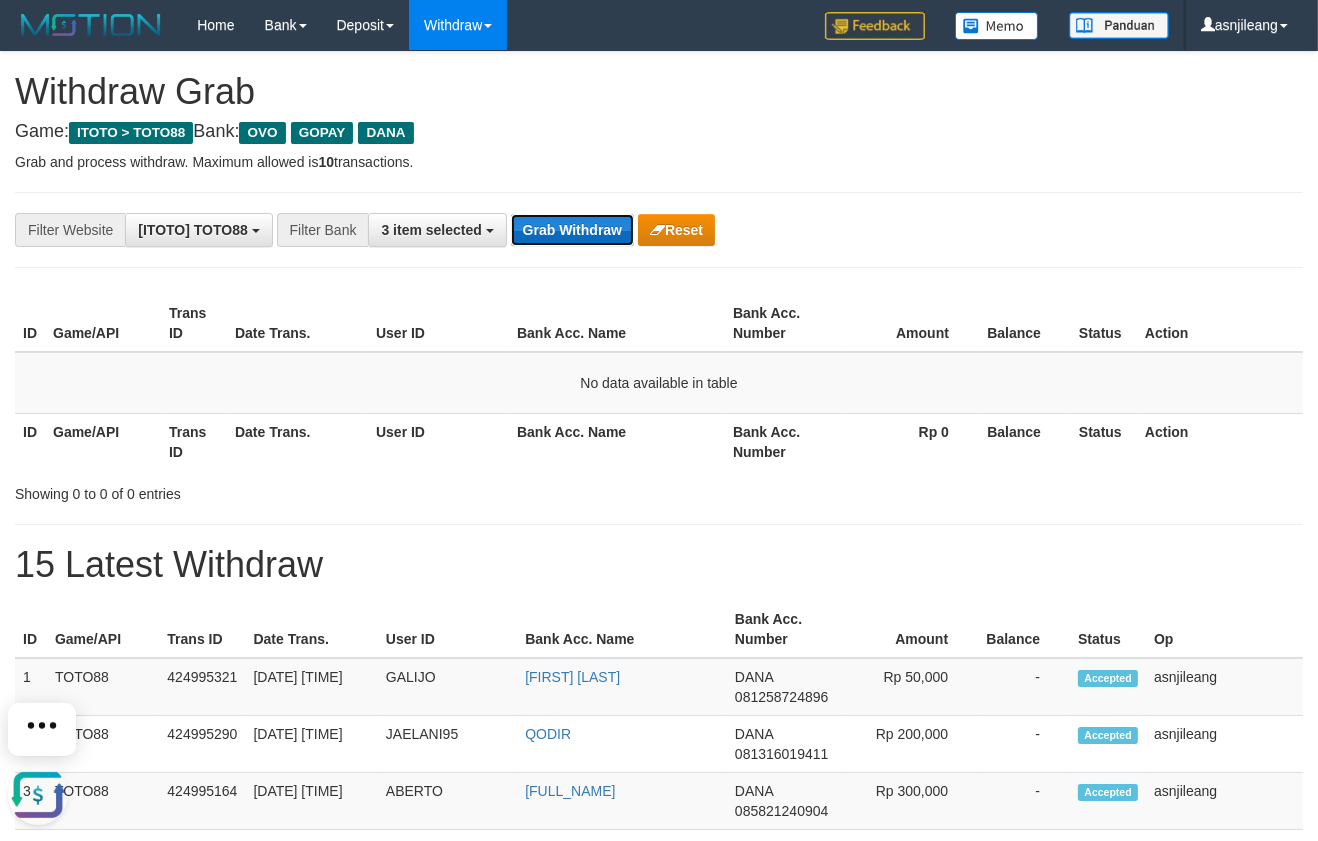 click on "Grab Withdraw" at bounding box center (572, 230) 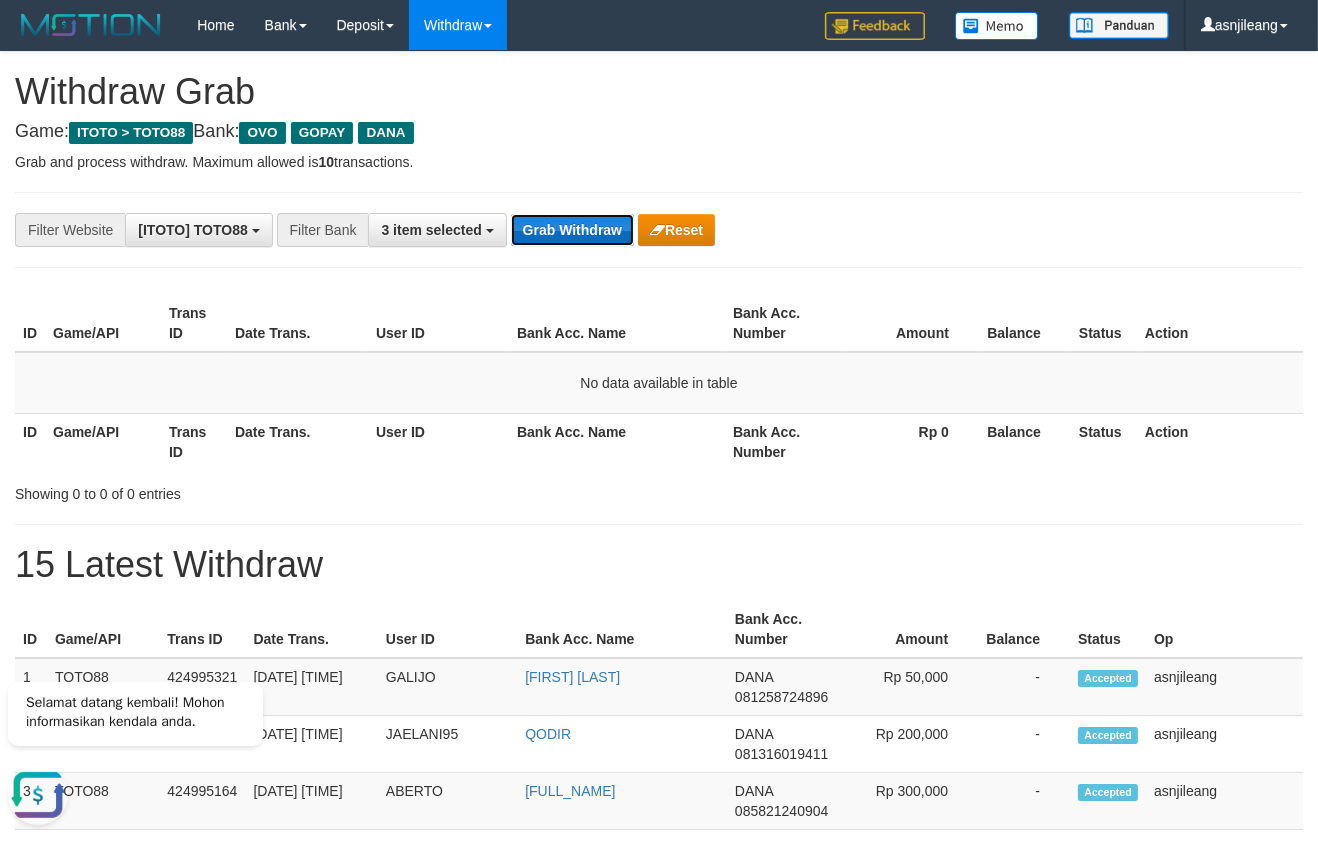click on "Grab Withdraw" at bounding box center (572, 230) 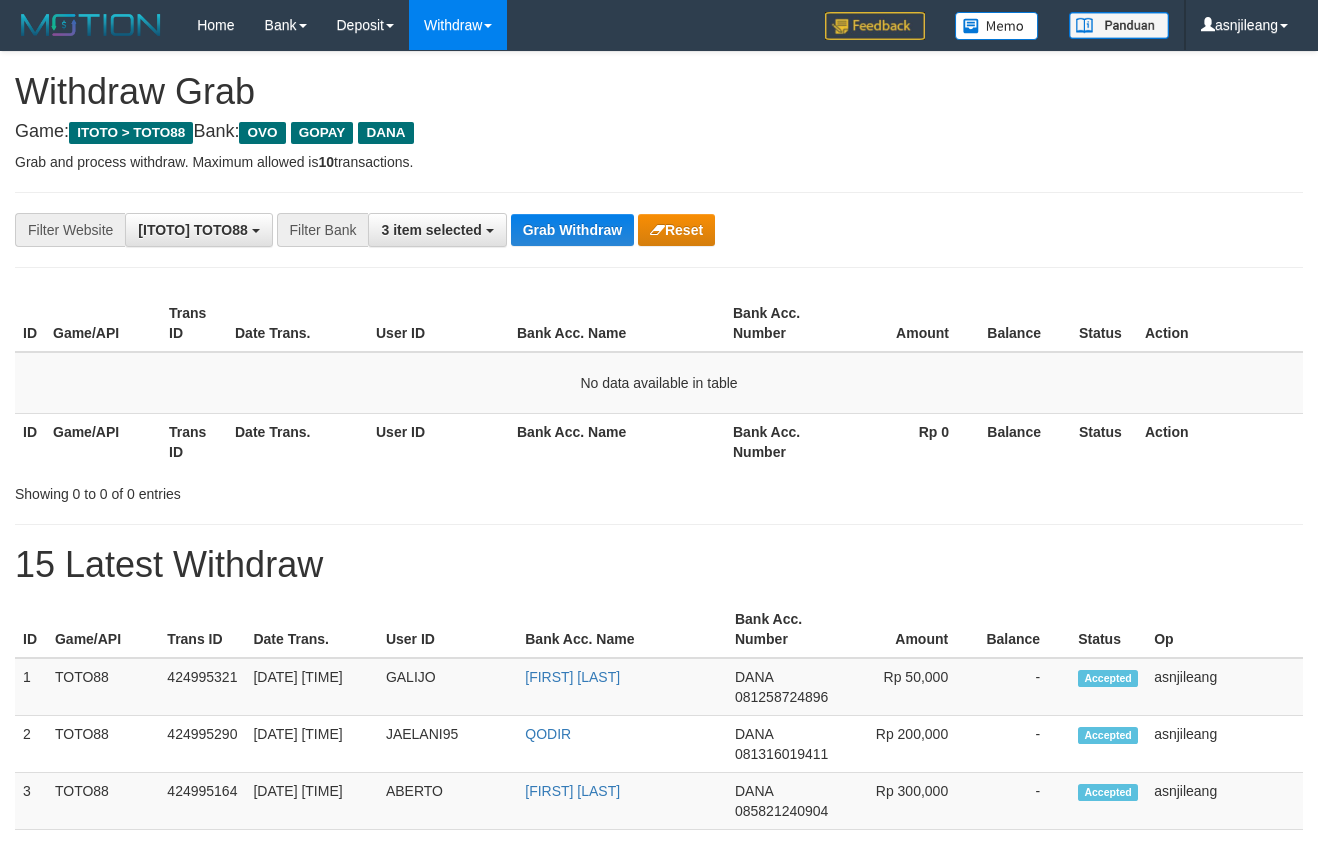 scroll, scrollTop: 0, scrollLeft: 0, axis: both 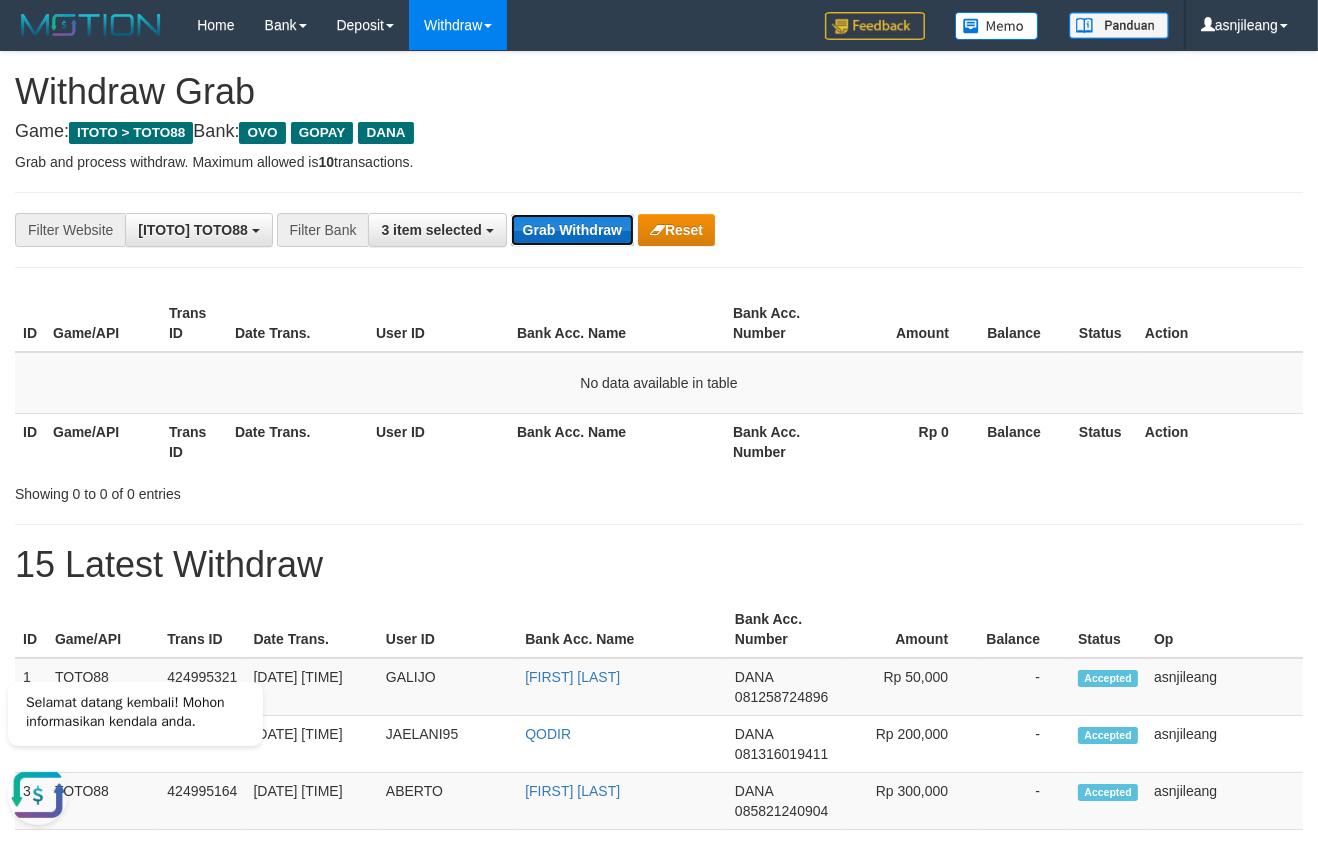 click on "Grab Withdraw" at bounding box center [572, 230] 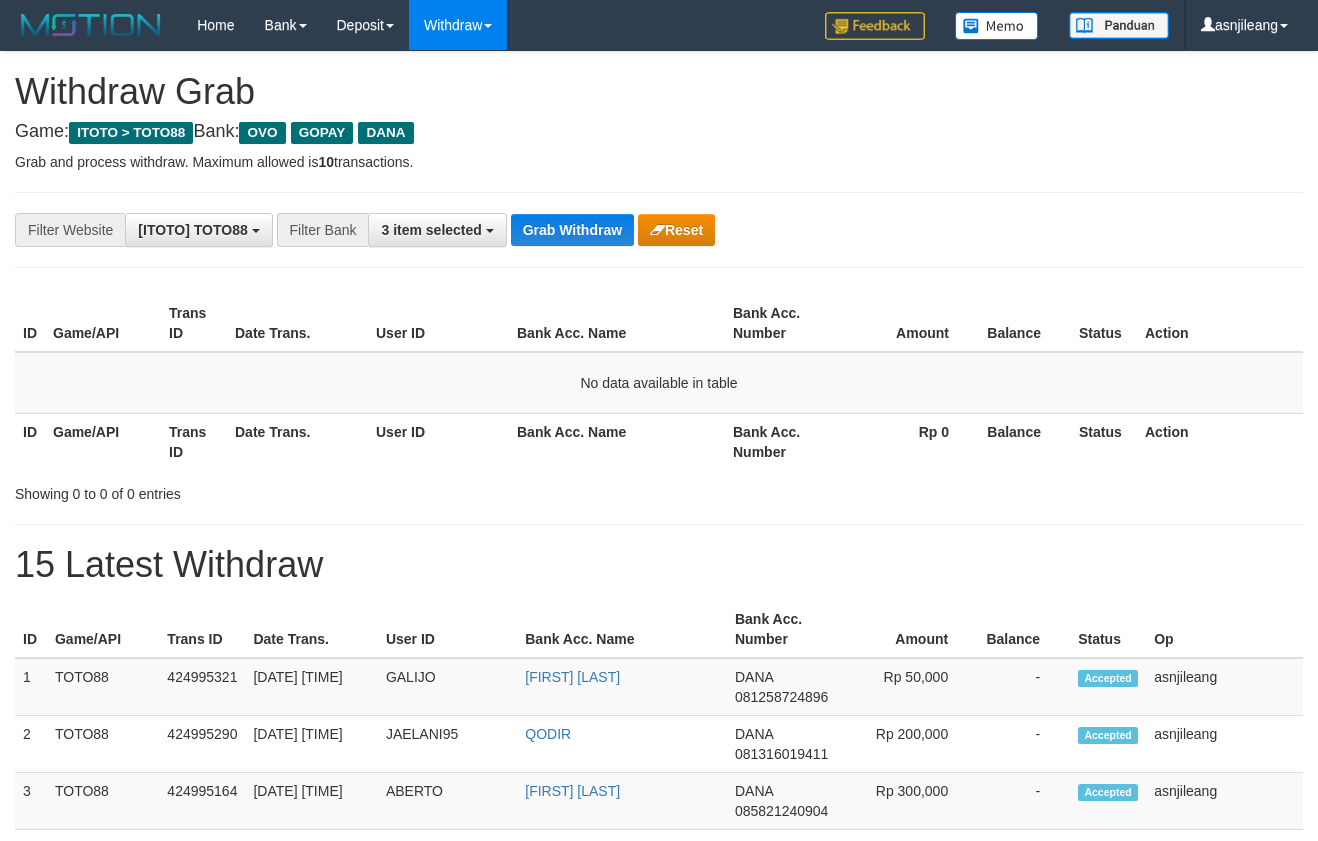 scroll, scrollTop: 0, scrollLeft: 0, axis: both 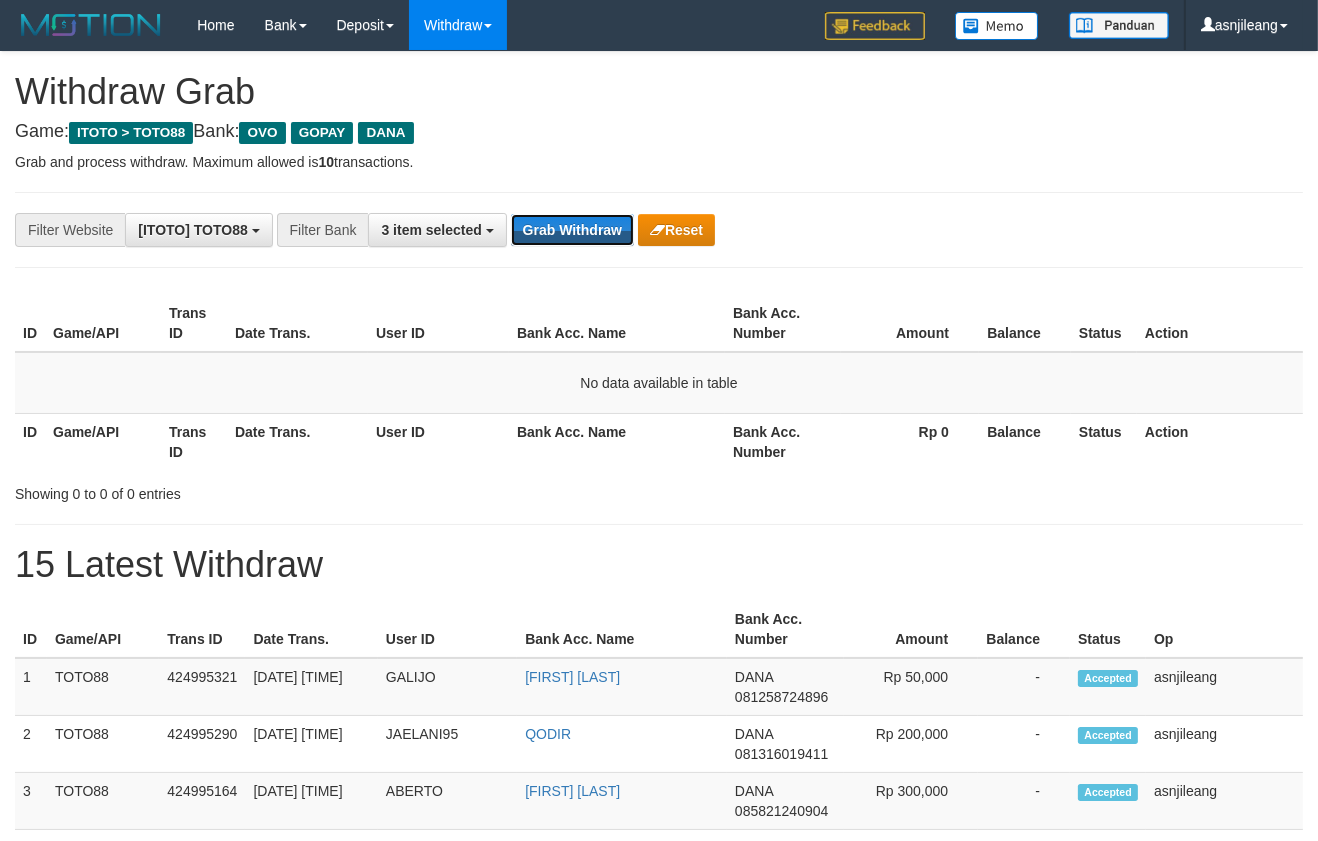 click on "Grab Withdraw" at bounding box center [572, 230] 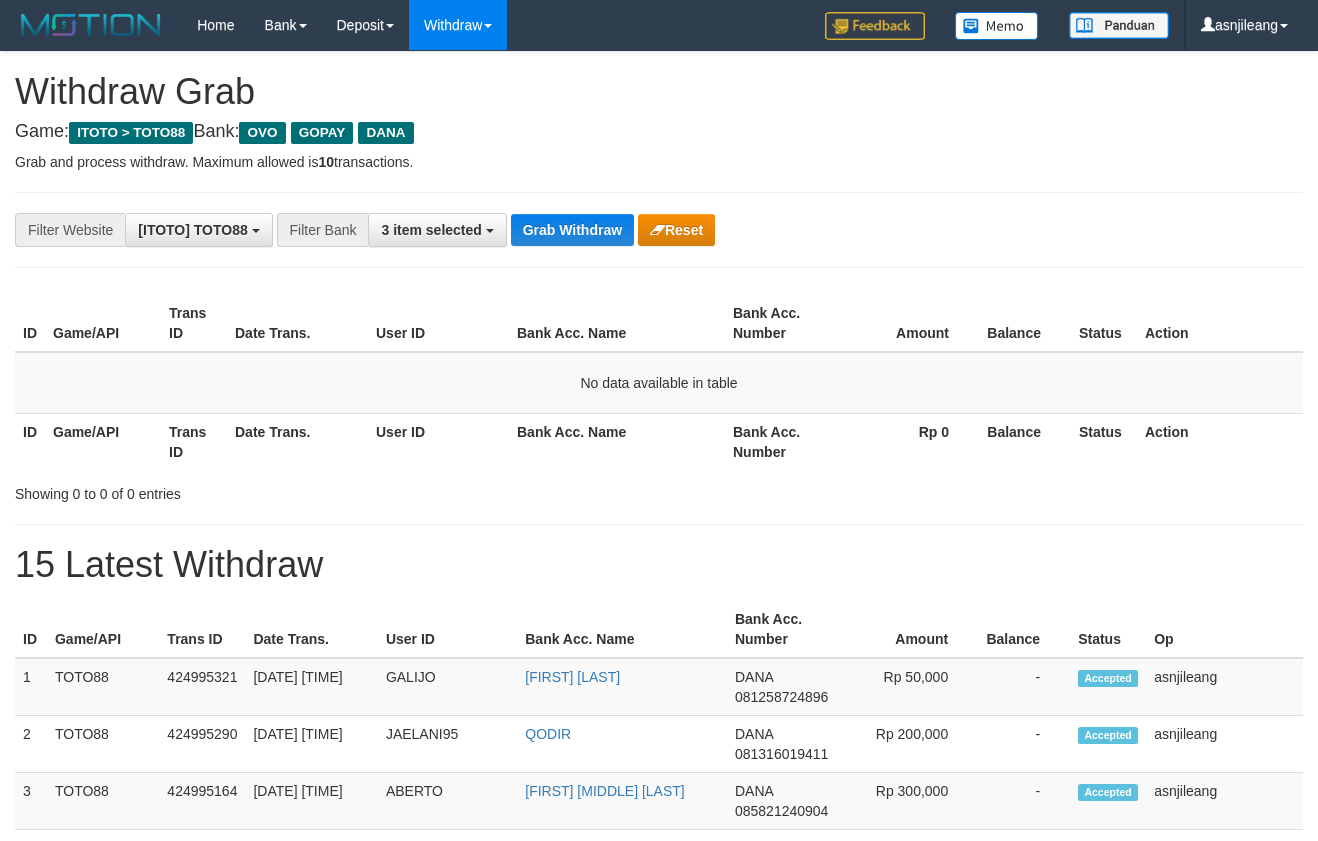 scroll, scrollTop: 0, scrollLeft: 0, axis: both 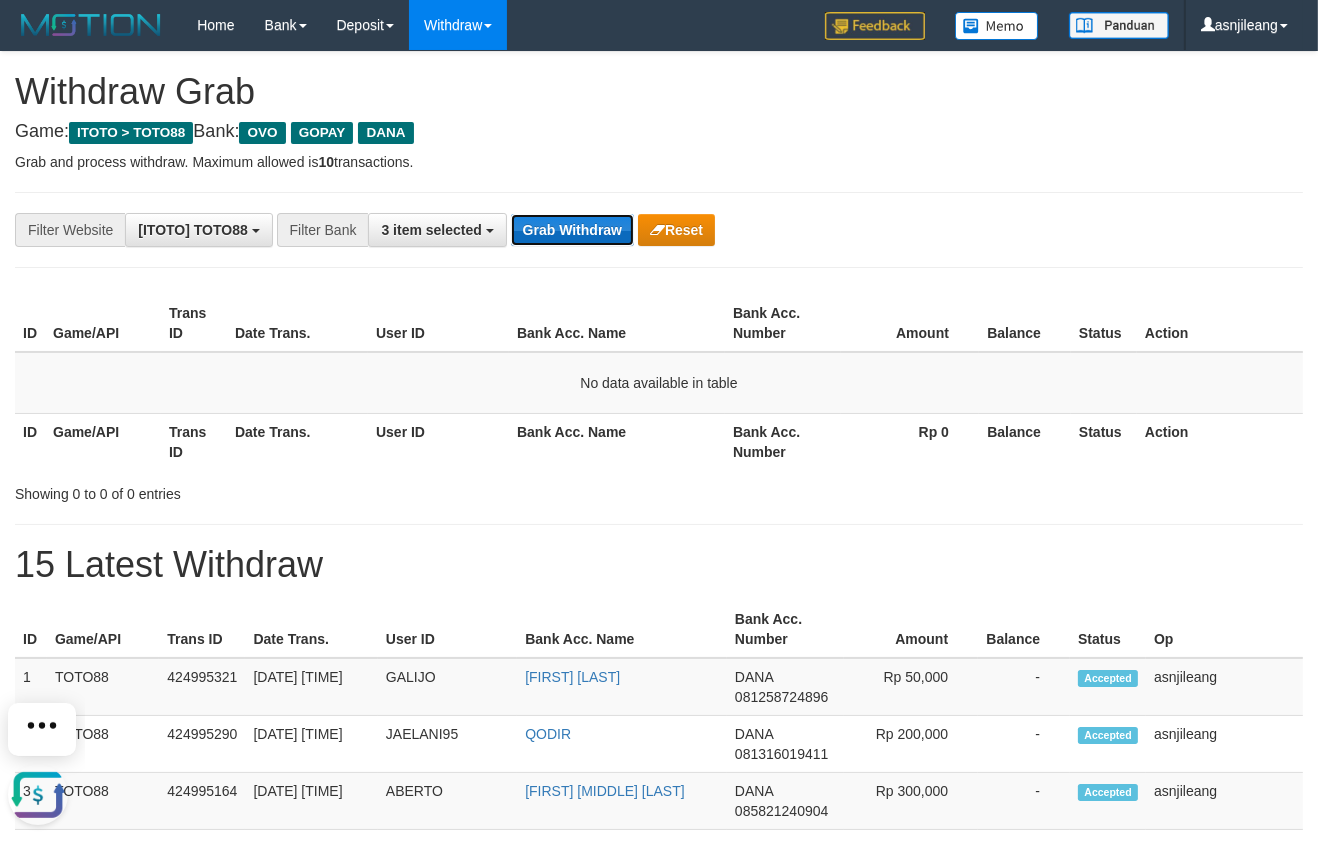 click on "Grab Withdraw" at bounding box center [572, 230] 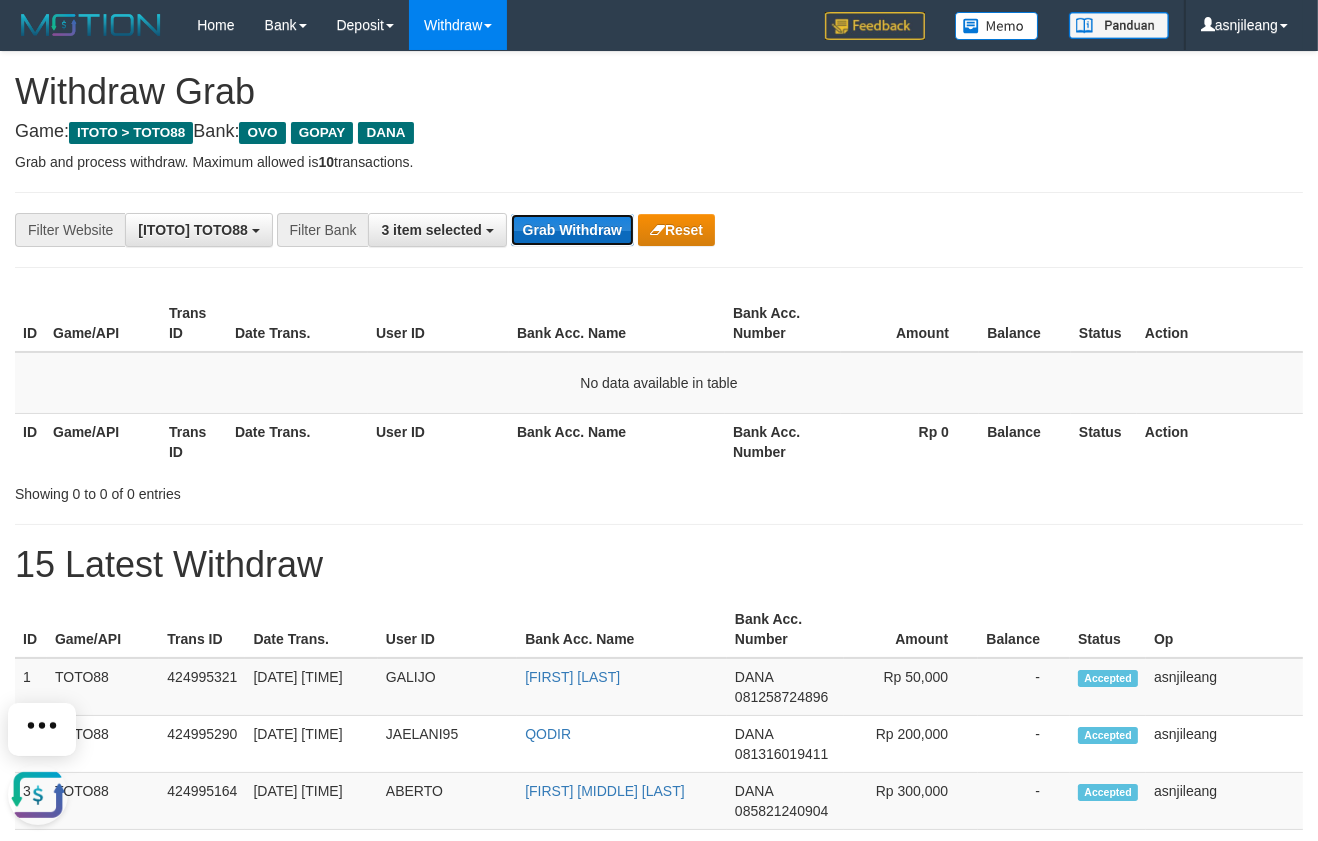 click on "Grab Withdraw" at bounding box center (572, 230) 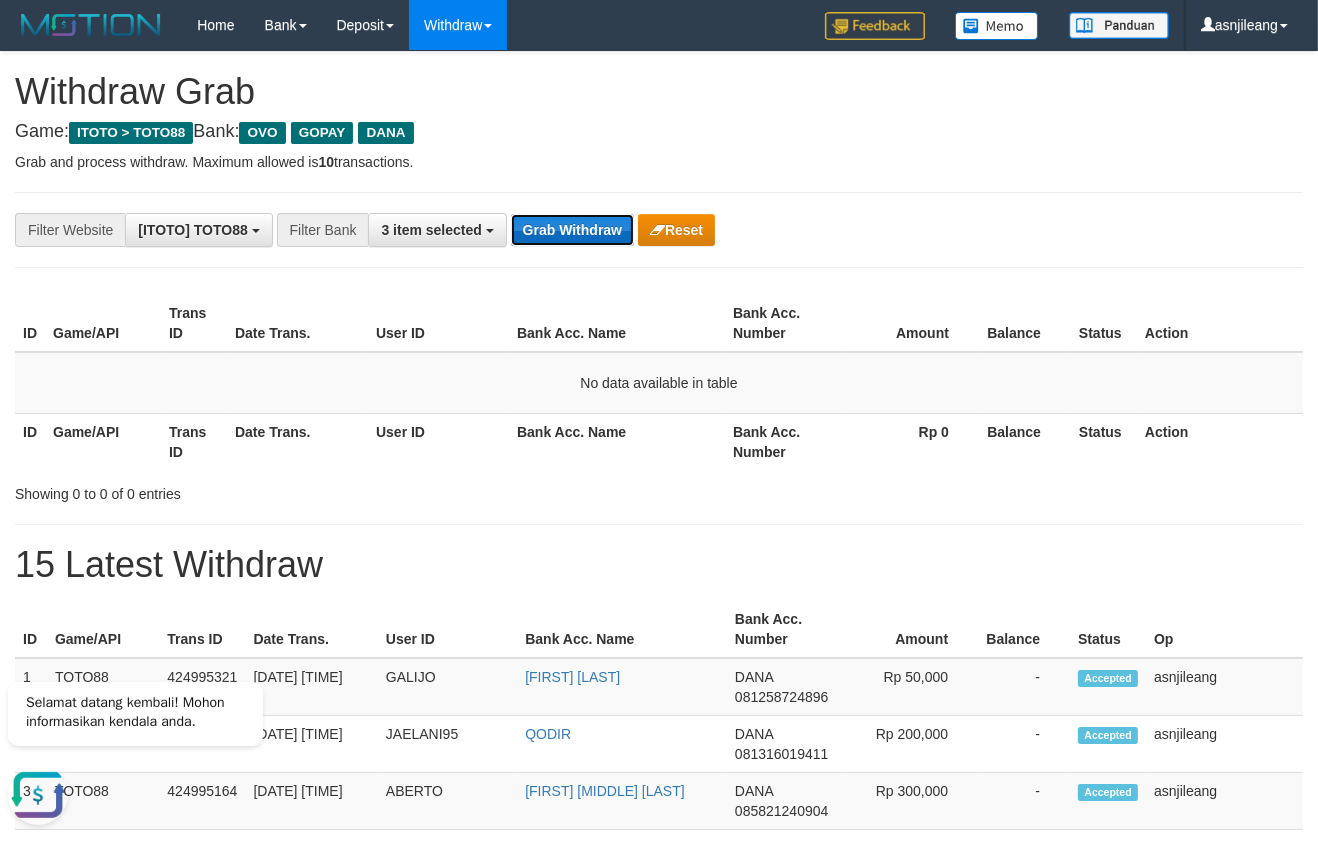 click on "Grab Withdraw" at bounding box center (572, 230) 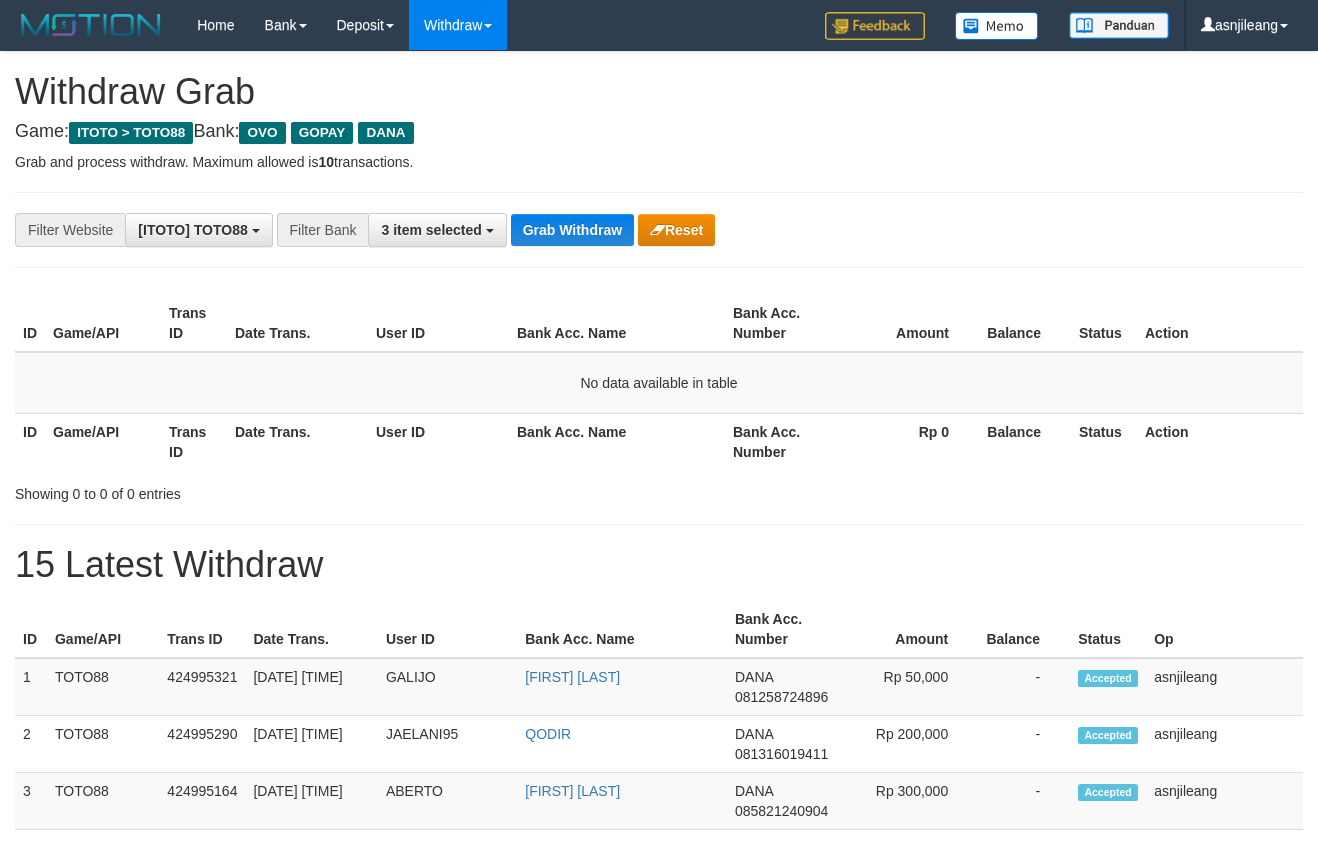 scroll, scrollTop: 0, scrollLeft: 0, axis: both 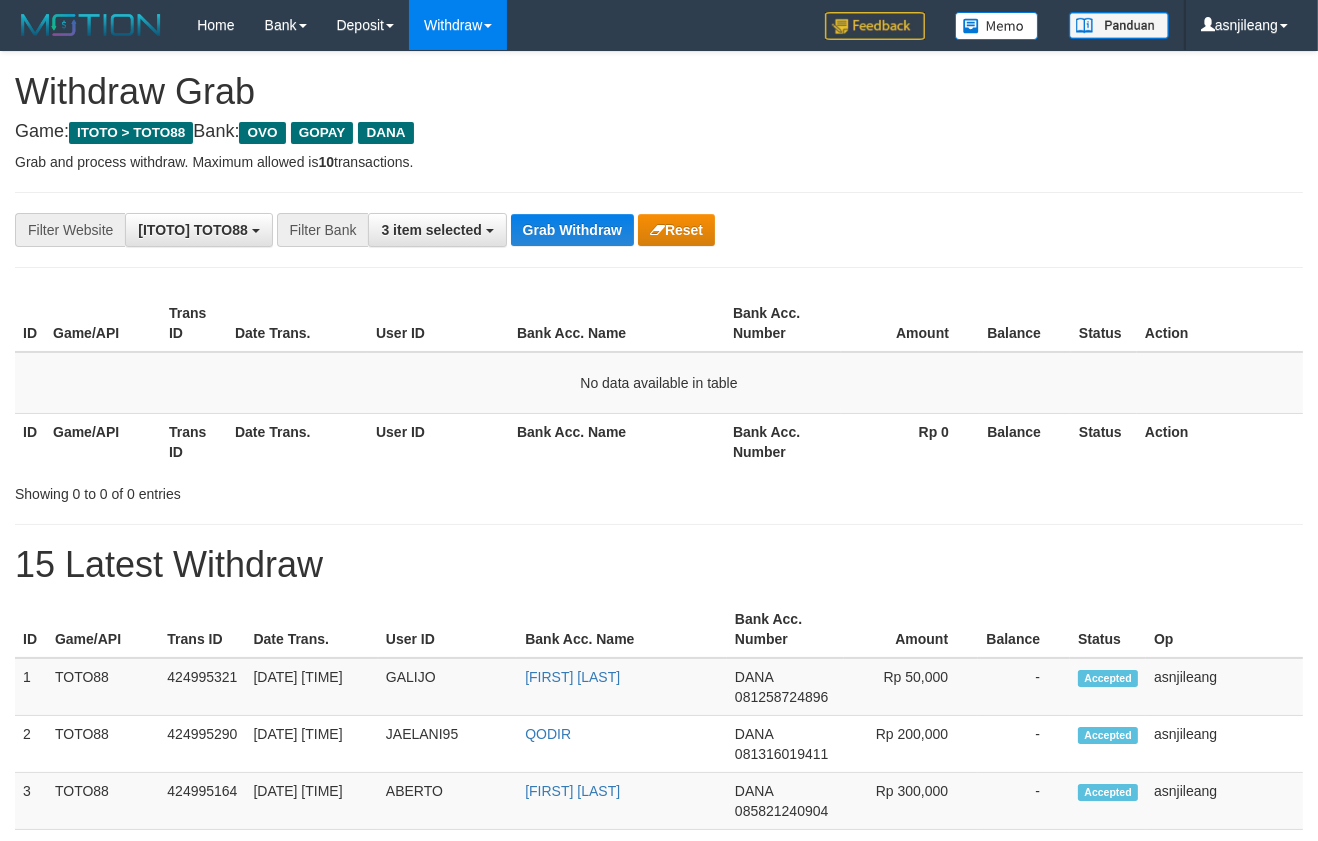 click on "Grab Withdraw" at bounding box center (572, 230) 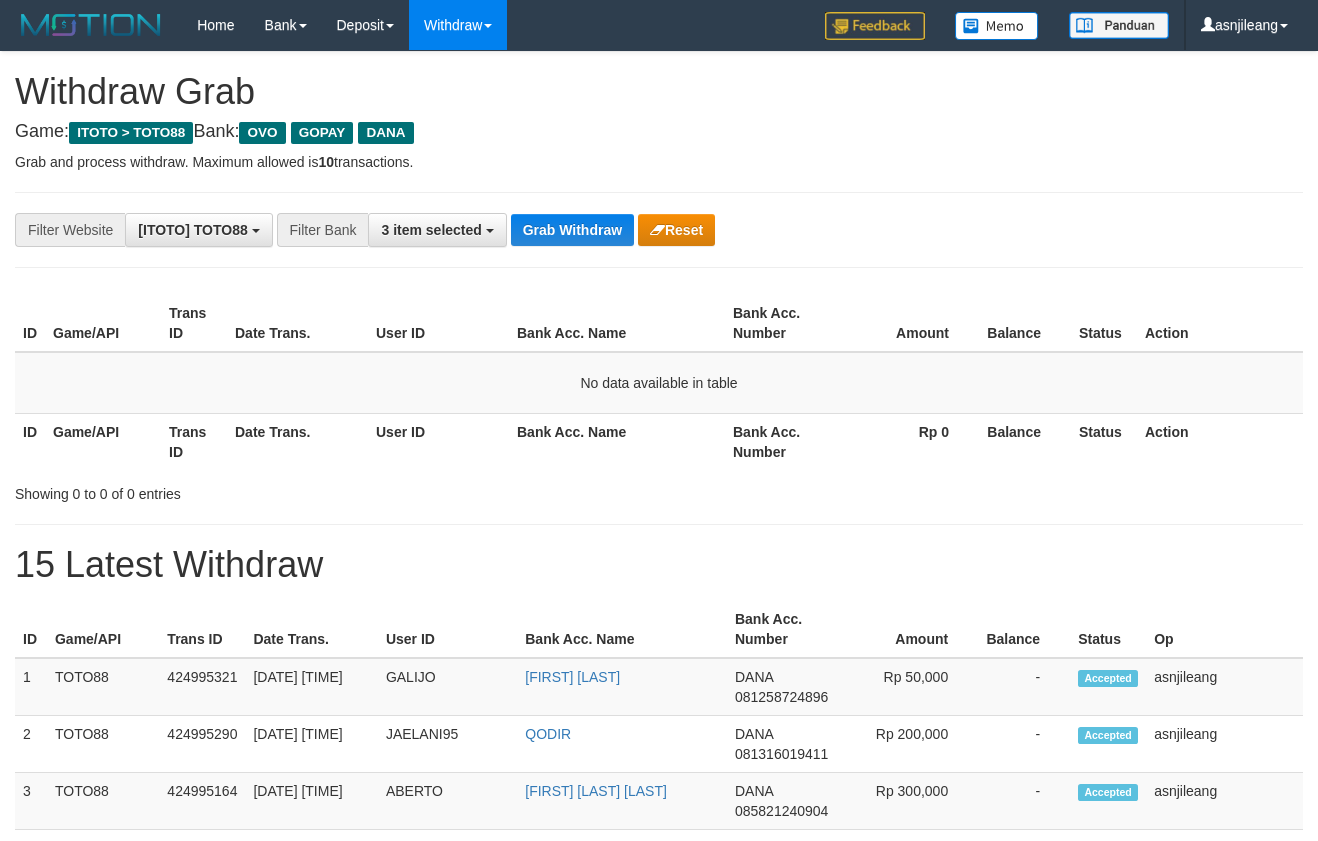 scroll, scrollTop: 0, scrollLeft: 0, axis: both 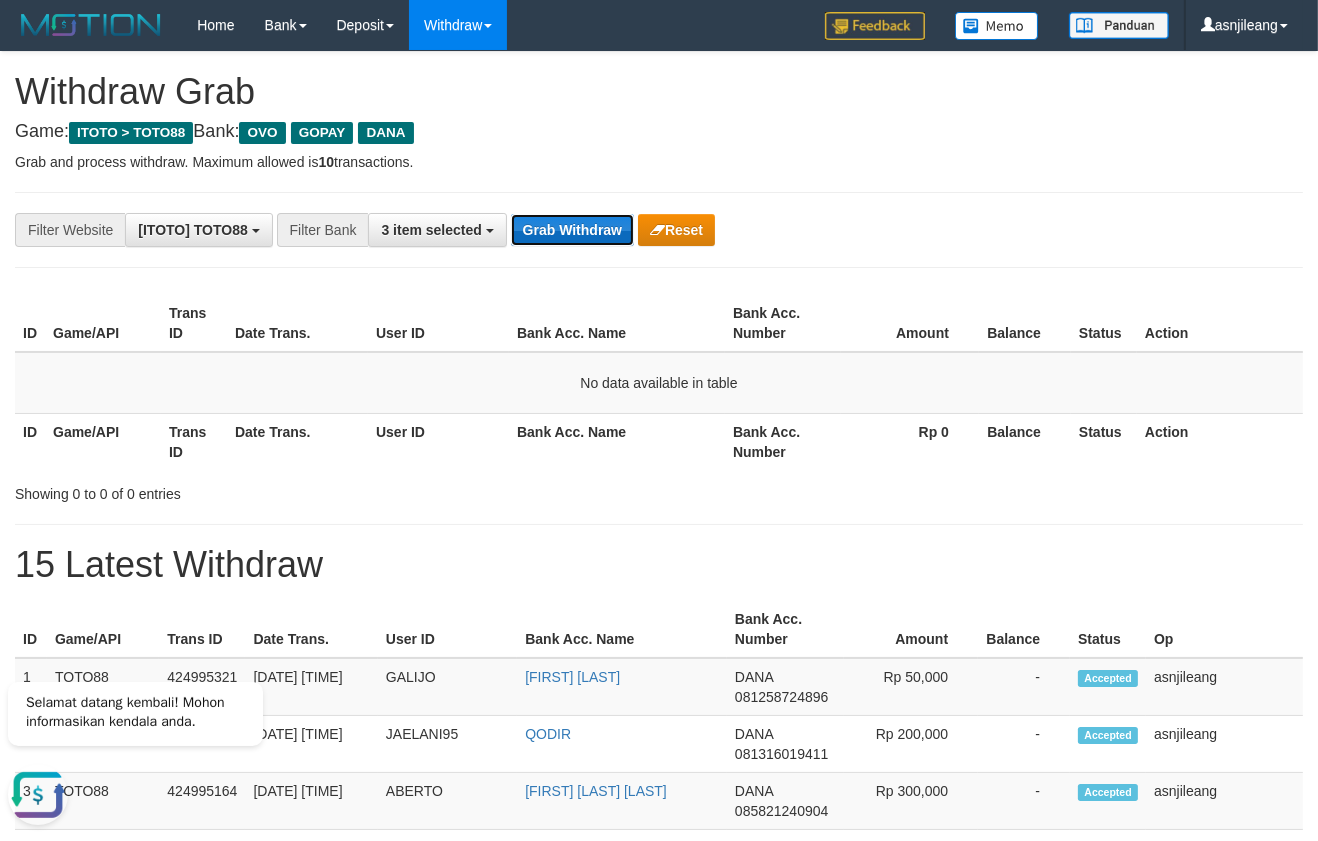 click on "Grab Withdraw" at bounding box center [572, 230] 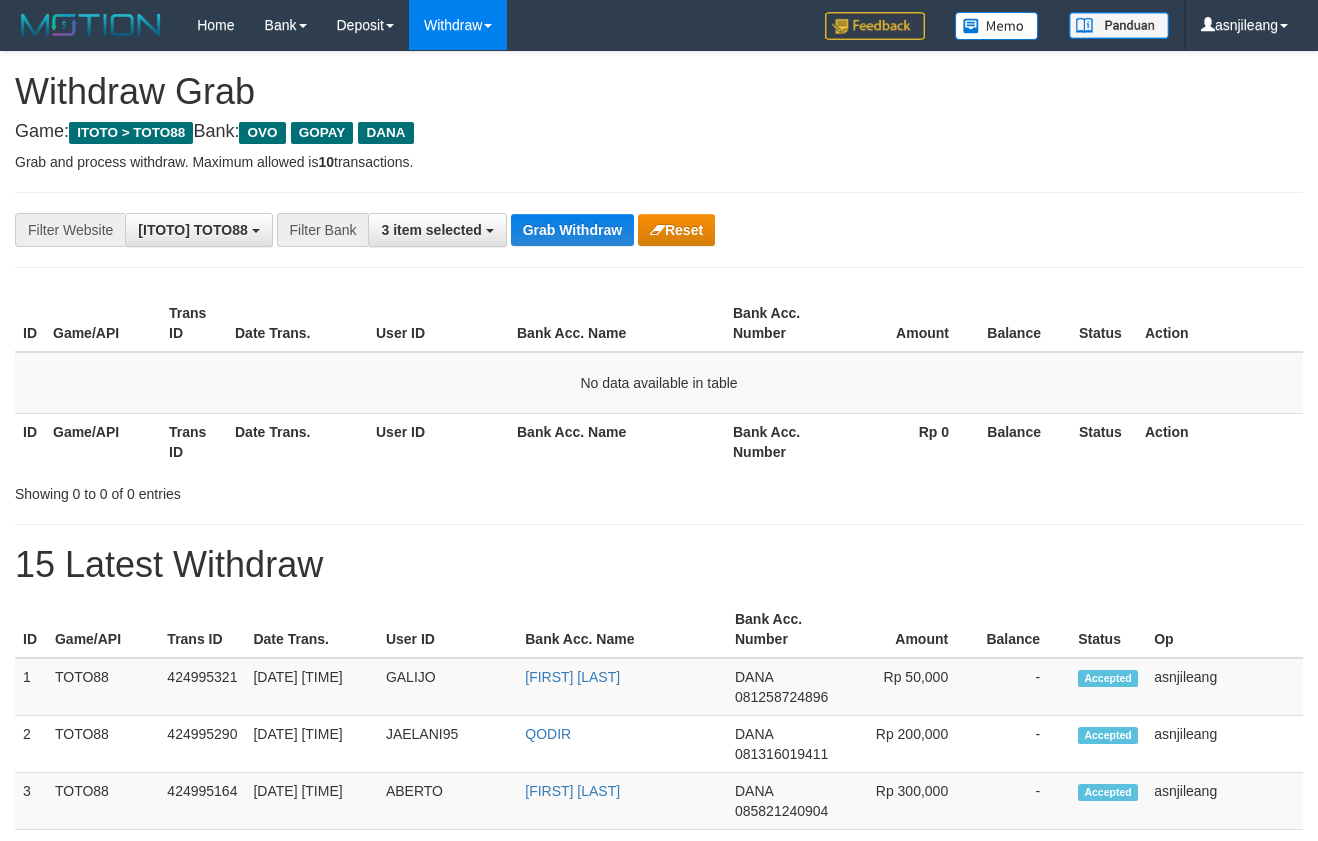 scroll, scrollTop: 0, scrollLeft: 0, axis: both 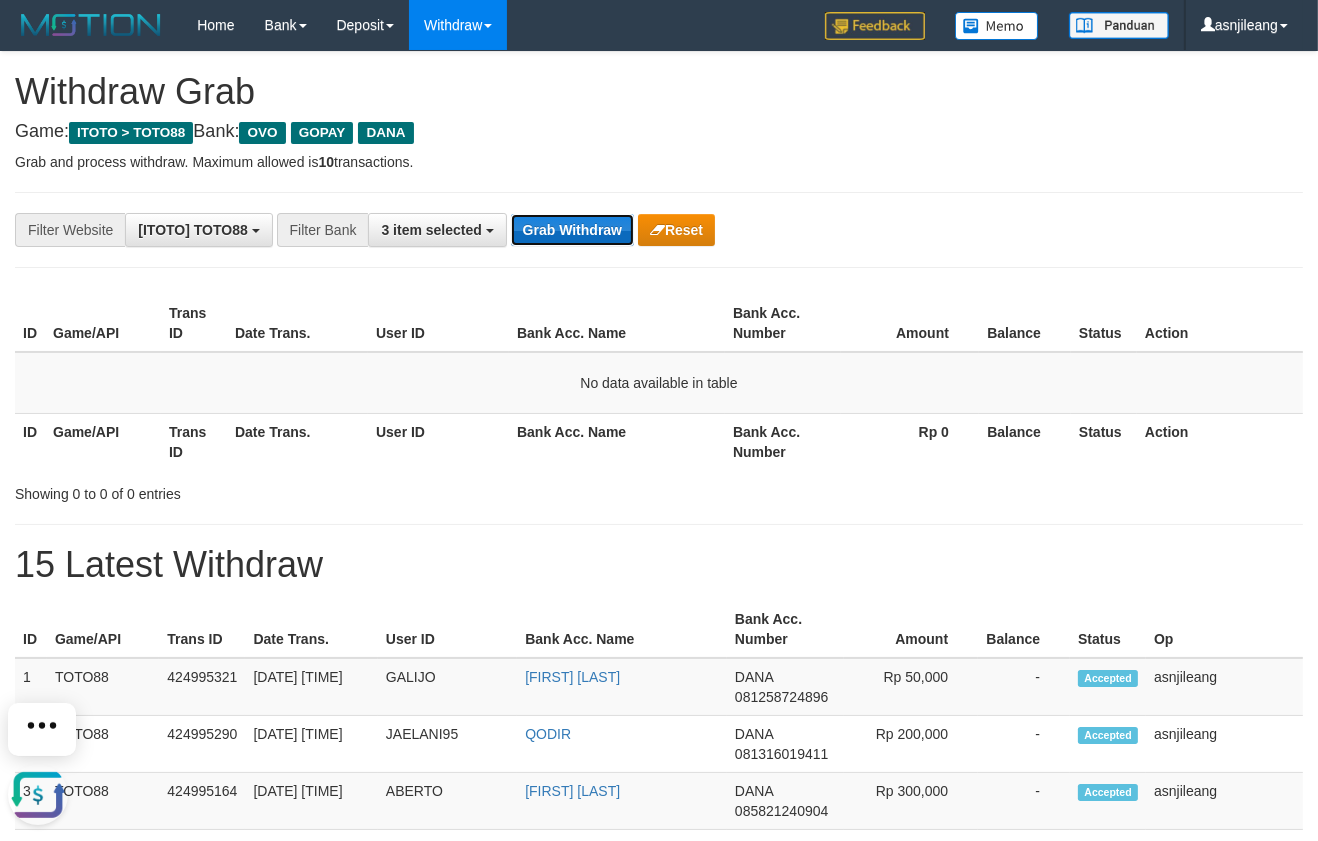 click on "Grab Withdraw" at bounding box center (572, 230) 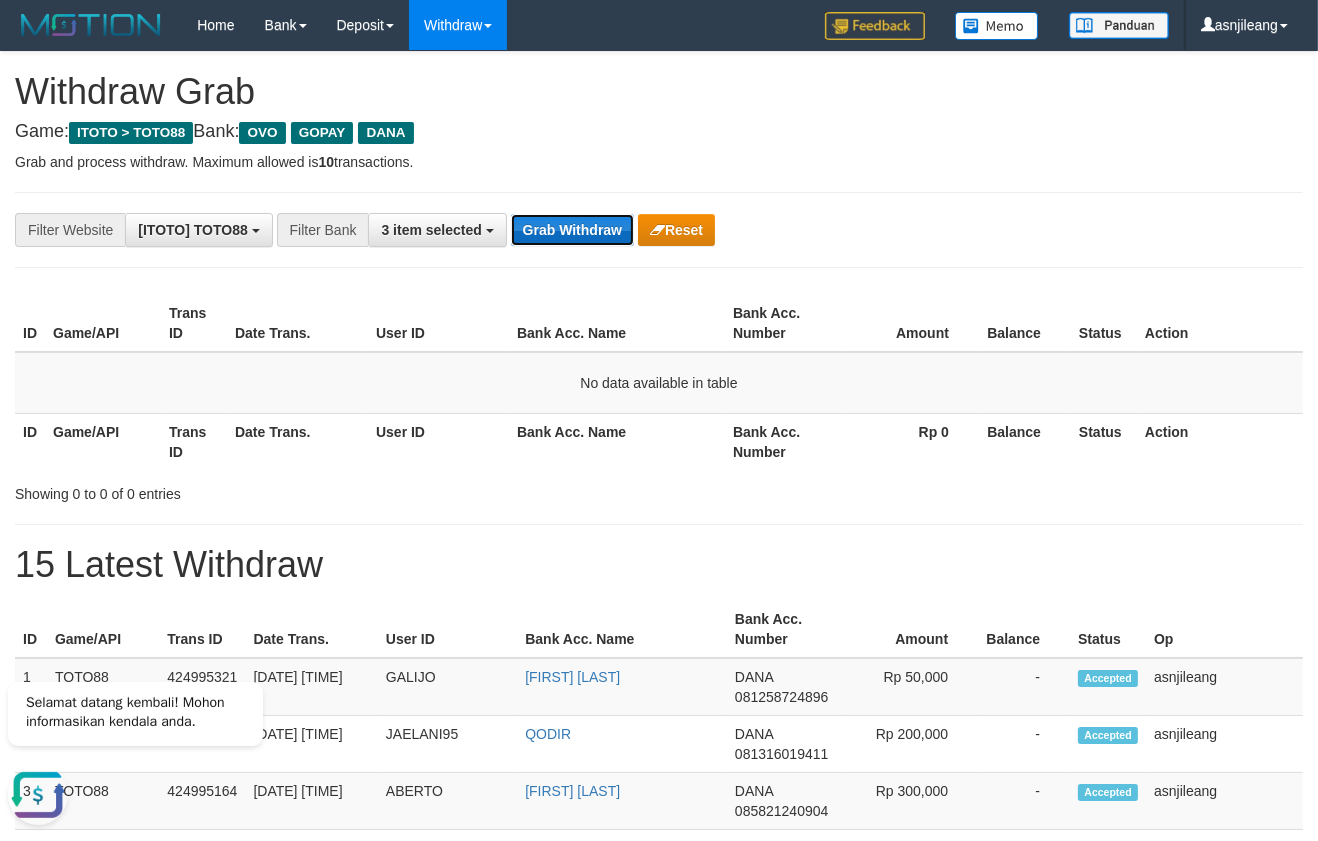 click on "Grab Withdraw" at bounding box center (572, 230) 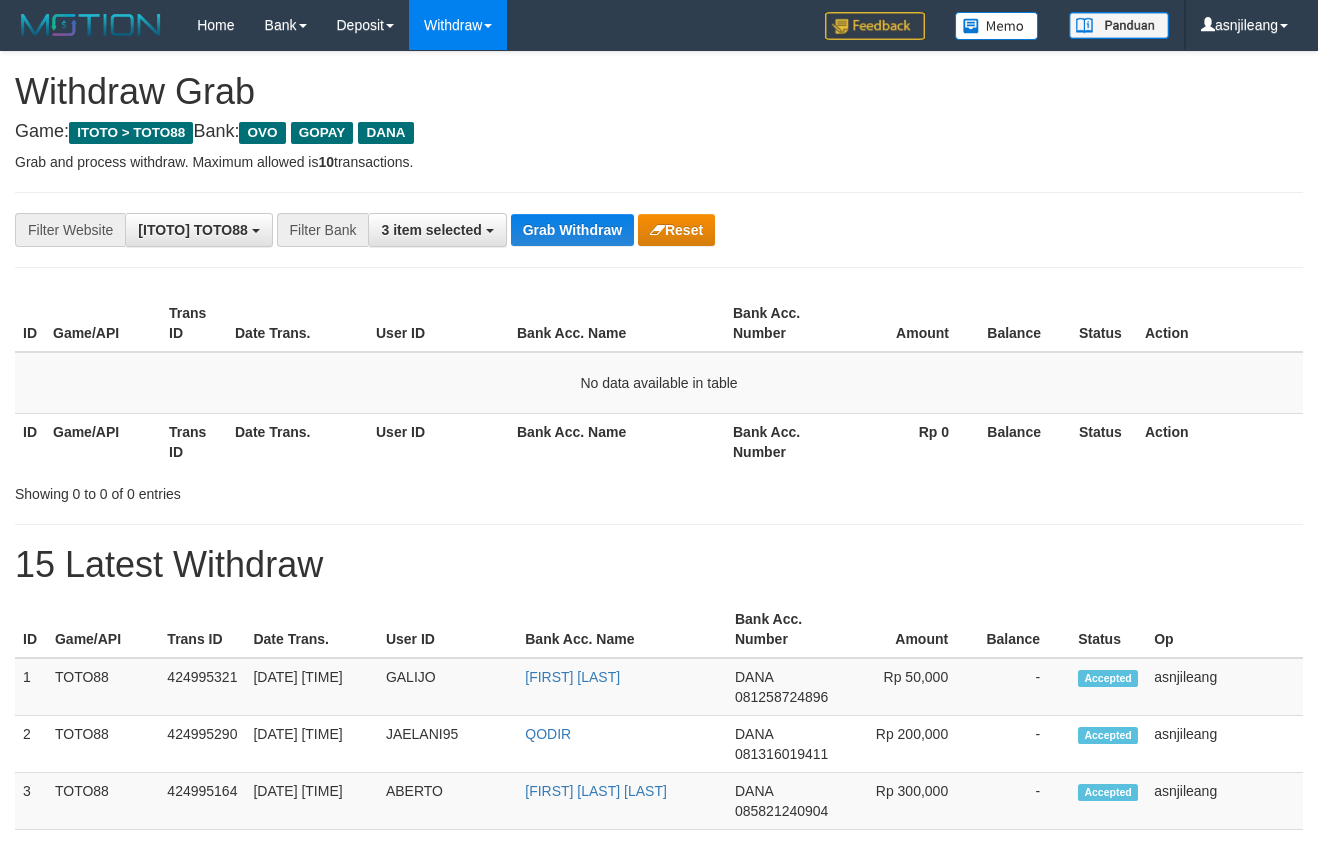 scroll, scrollTop: 0, scrollLeft: 0, axis: both 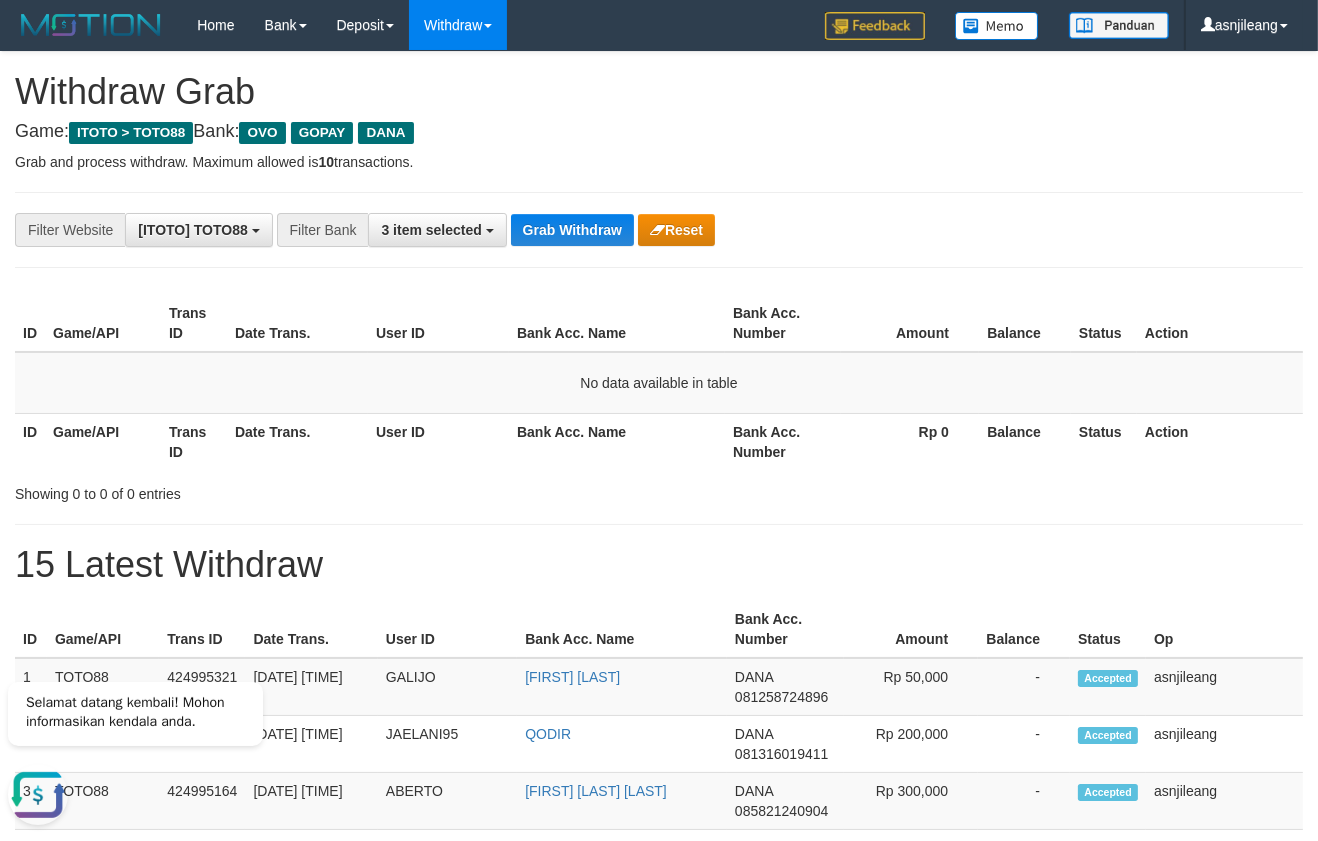 click on "**********" at bounding box center [659, 1113] 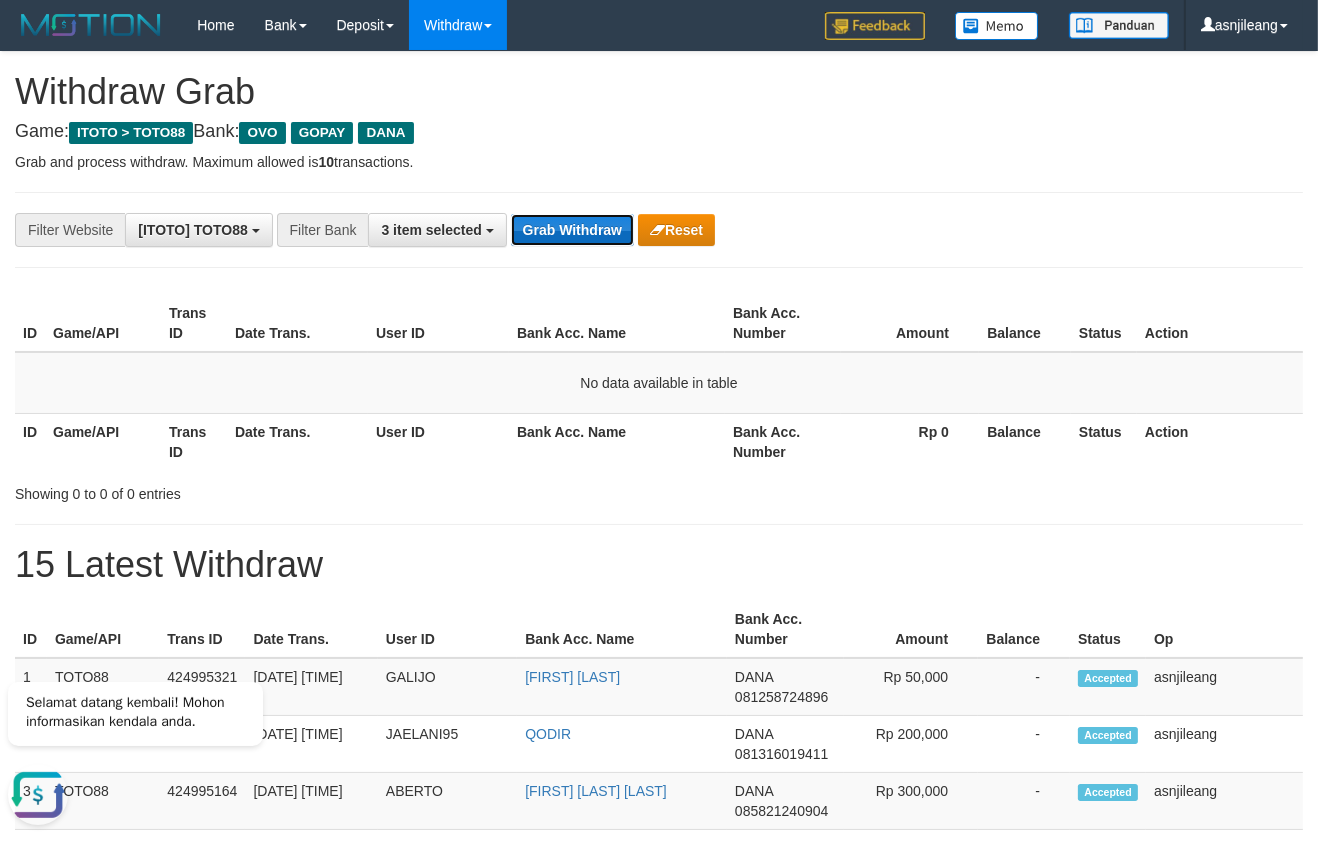 click on "Grab Withdraw" at bounding box center (572, 230) 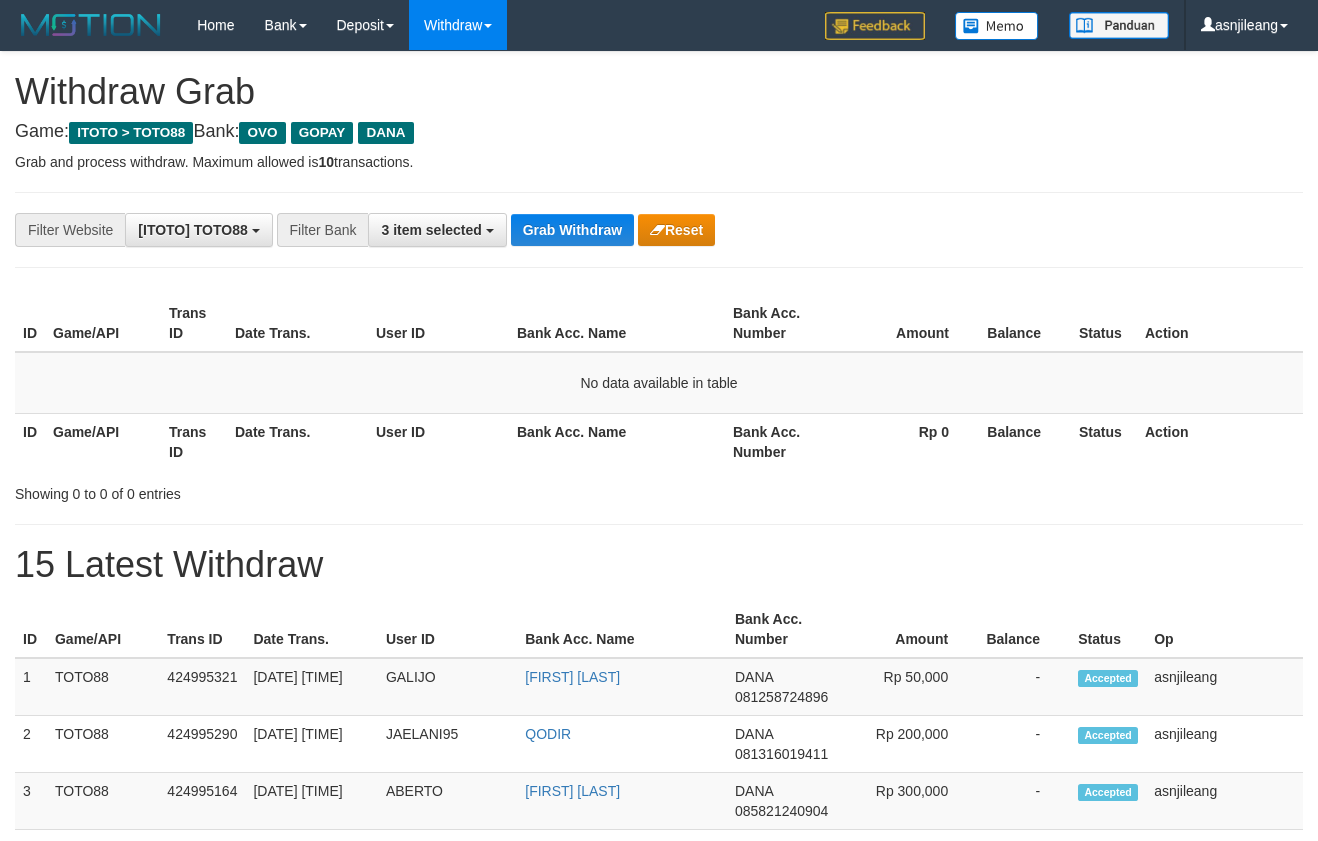 scroll, scrollTop: 0, scrollLeft: 0, axis: both 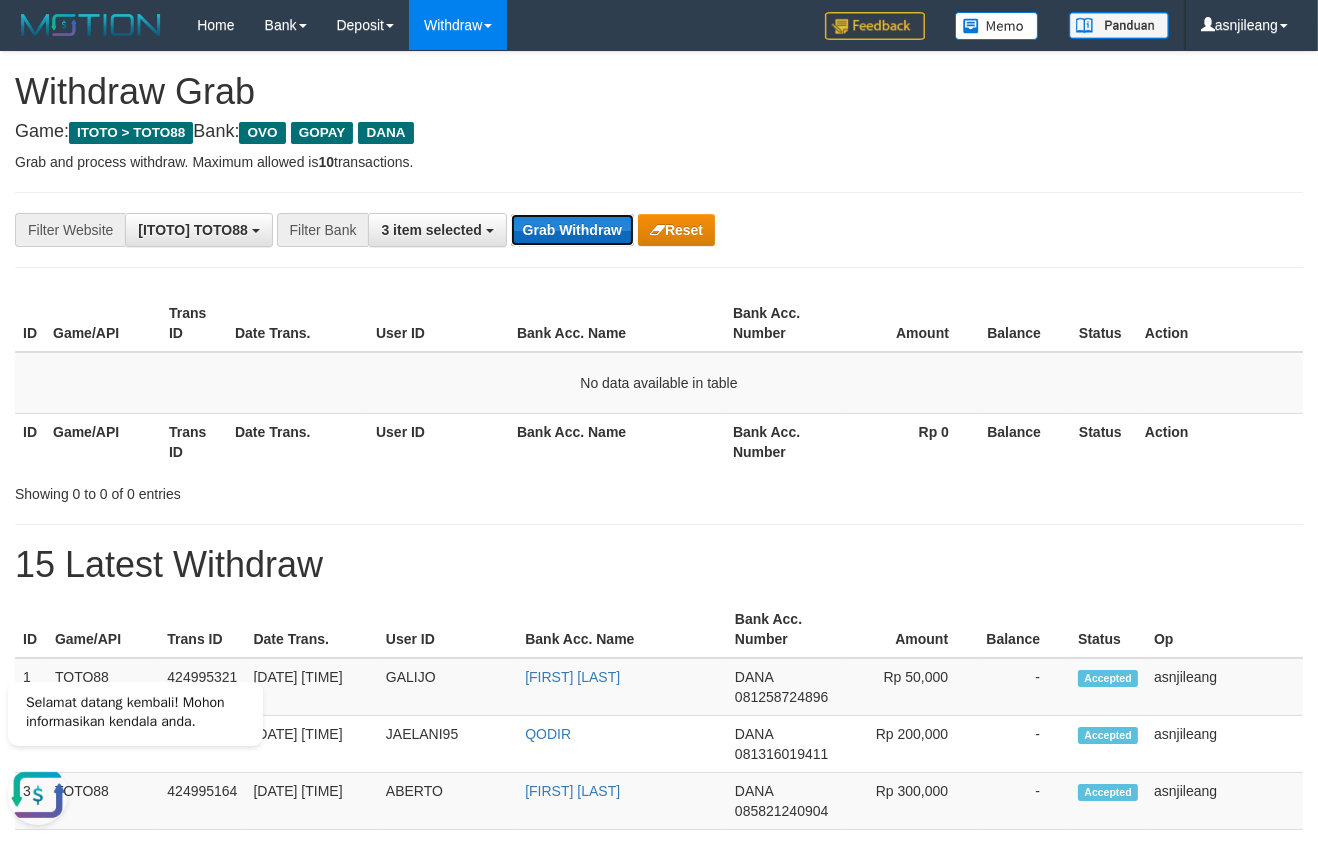 click on "Grab Withdraw" at bounding box center [572, 230] 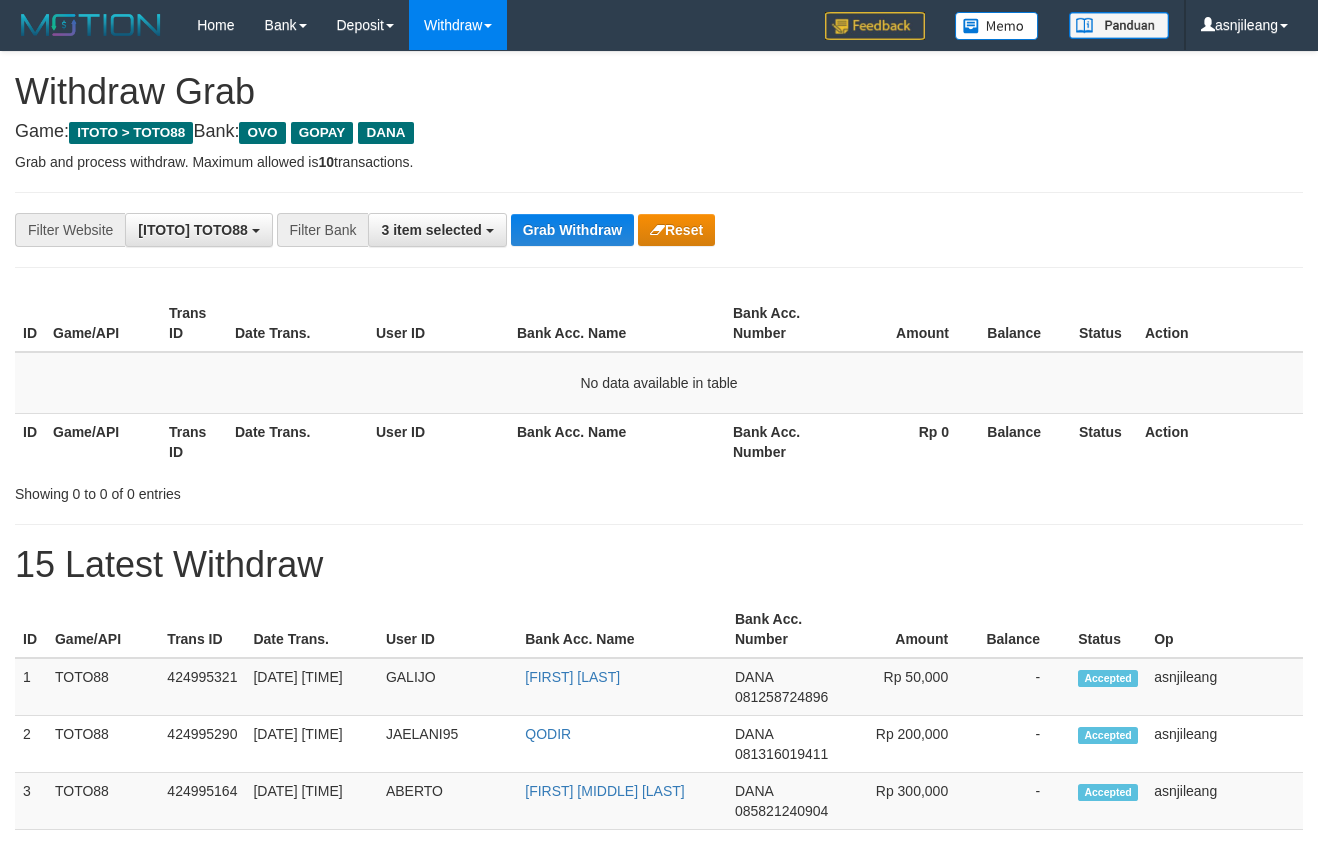 scroll, scrollTop: 0, scrollLeft: 0, axis: both 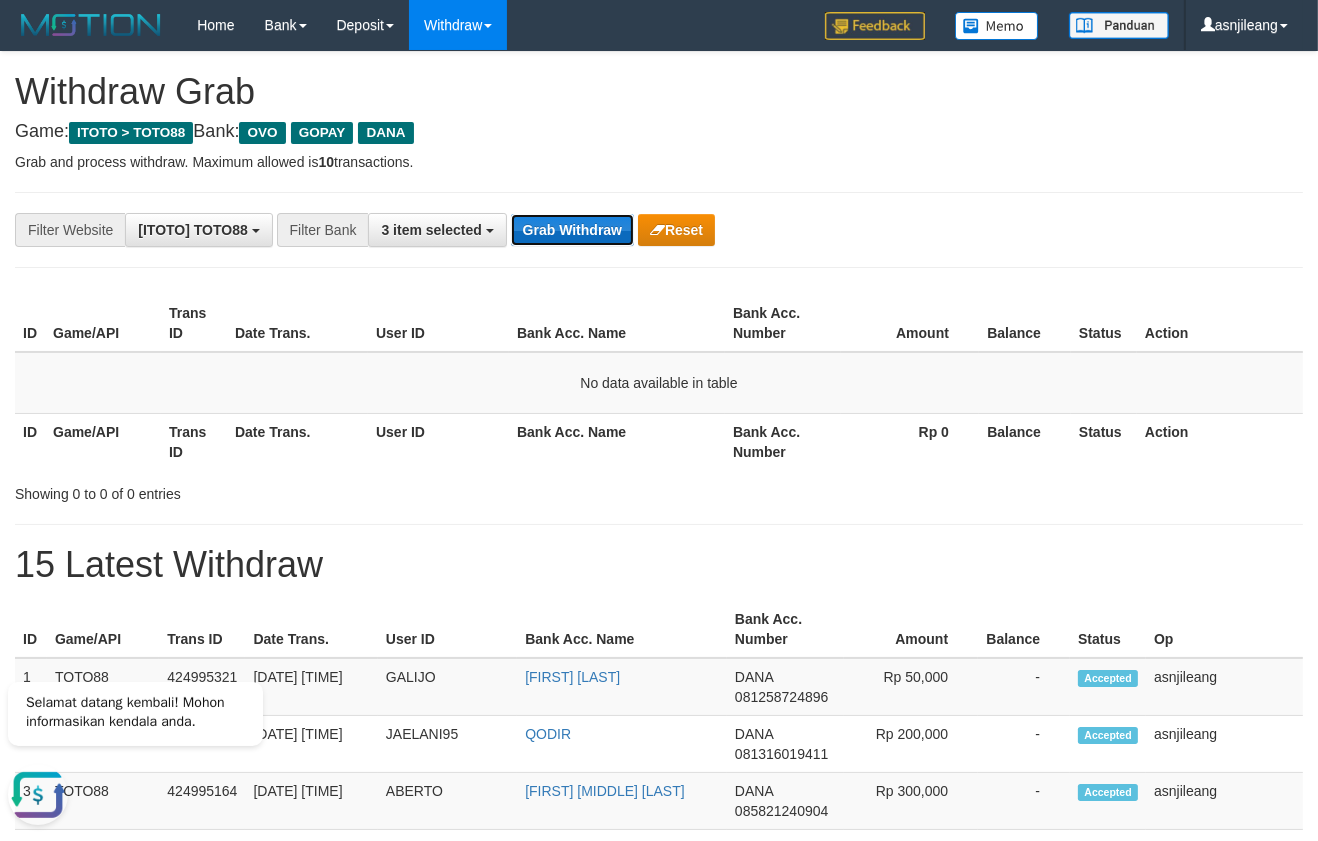 click on "Grab Withdraw" at bounding box center [572, 230] 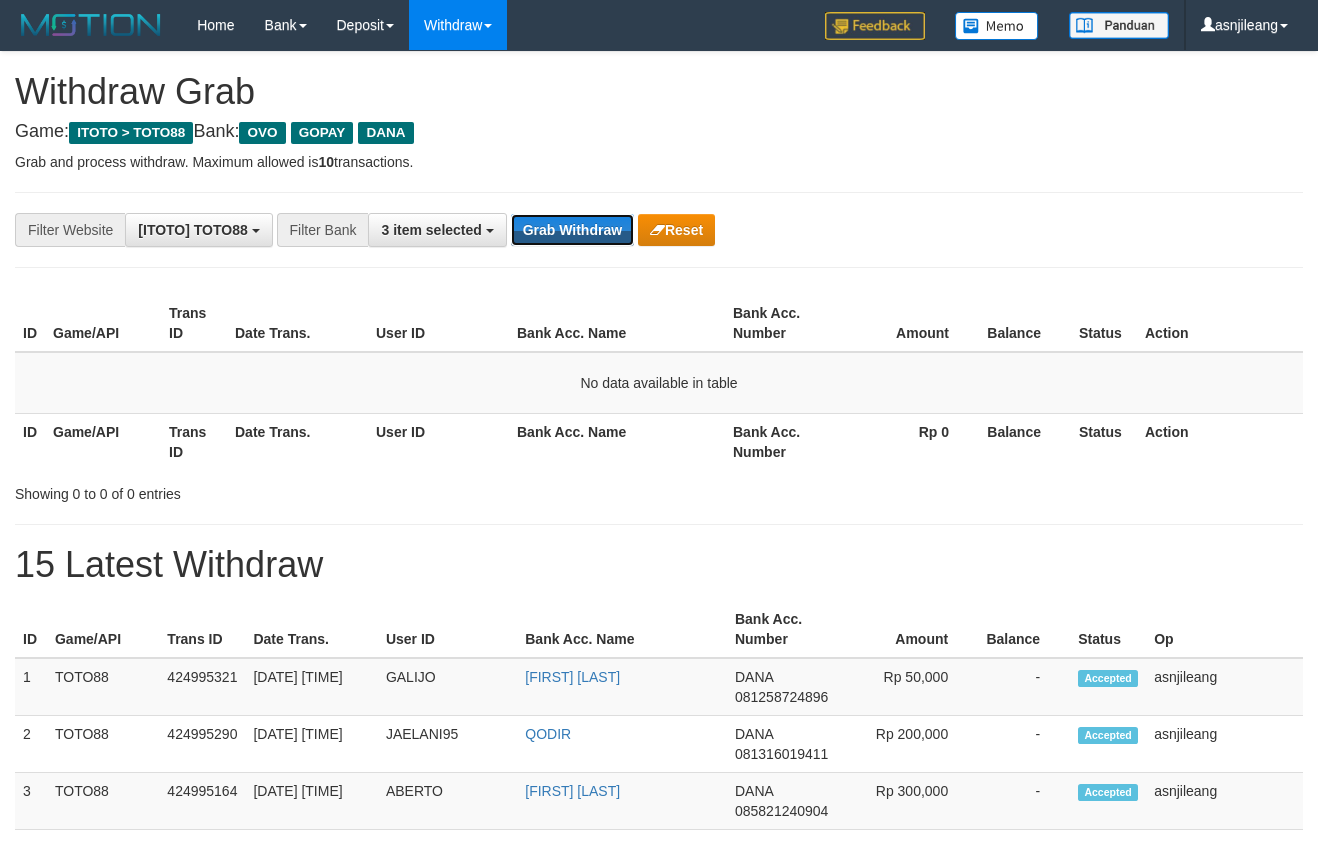 scroll, scrollTop: 0, scrollLeft: 0, axis: both 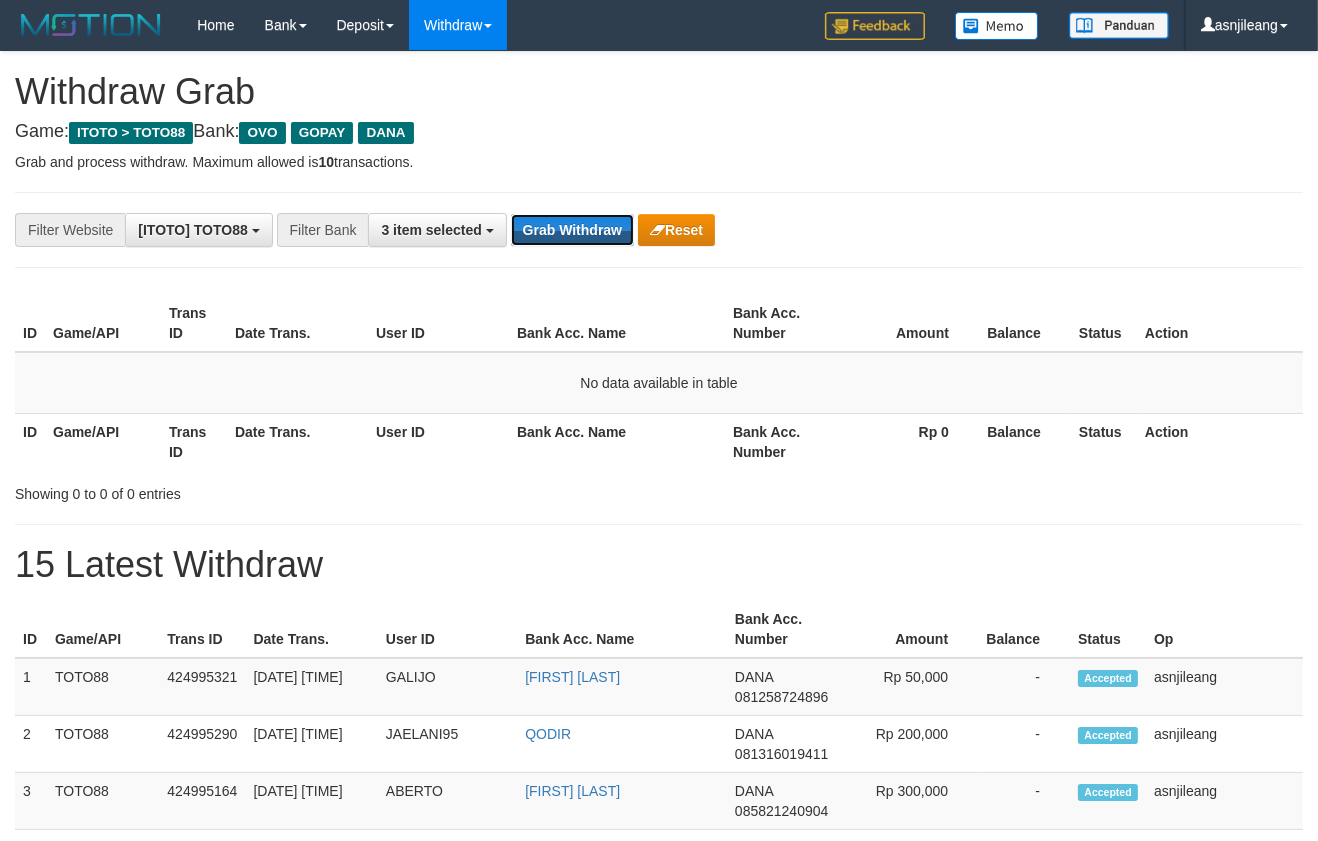 click on "Grab Withdraw" at bounding box center [572, 230] 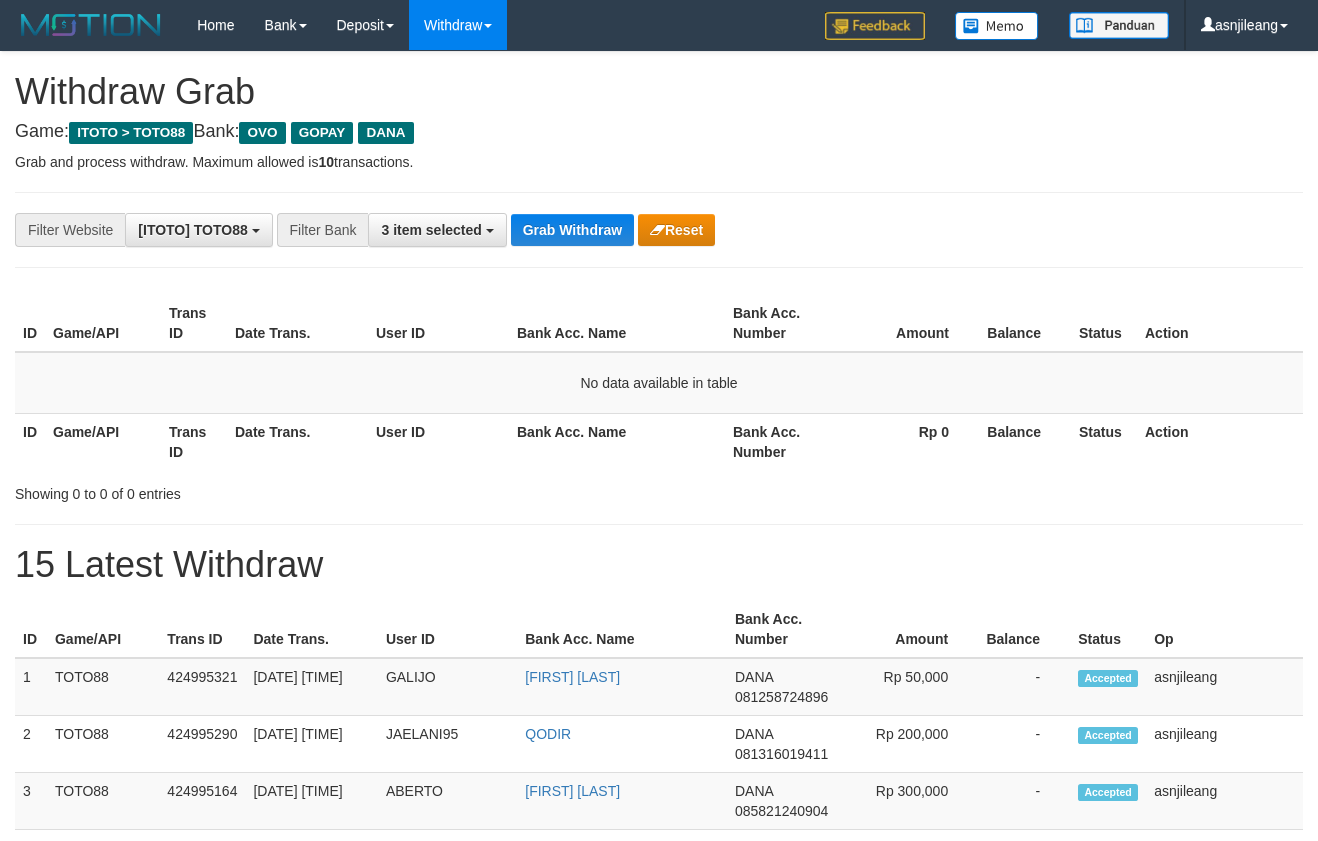 scroll, scrollTop: 0, scrollLeft: 0, axis: both 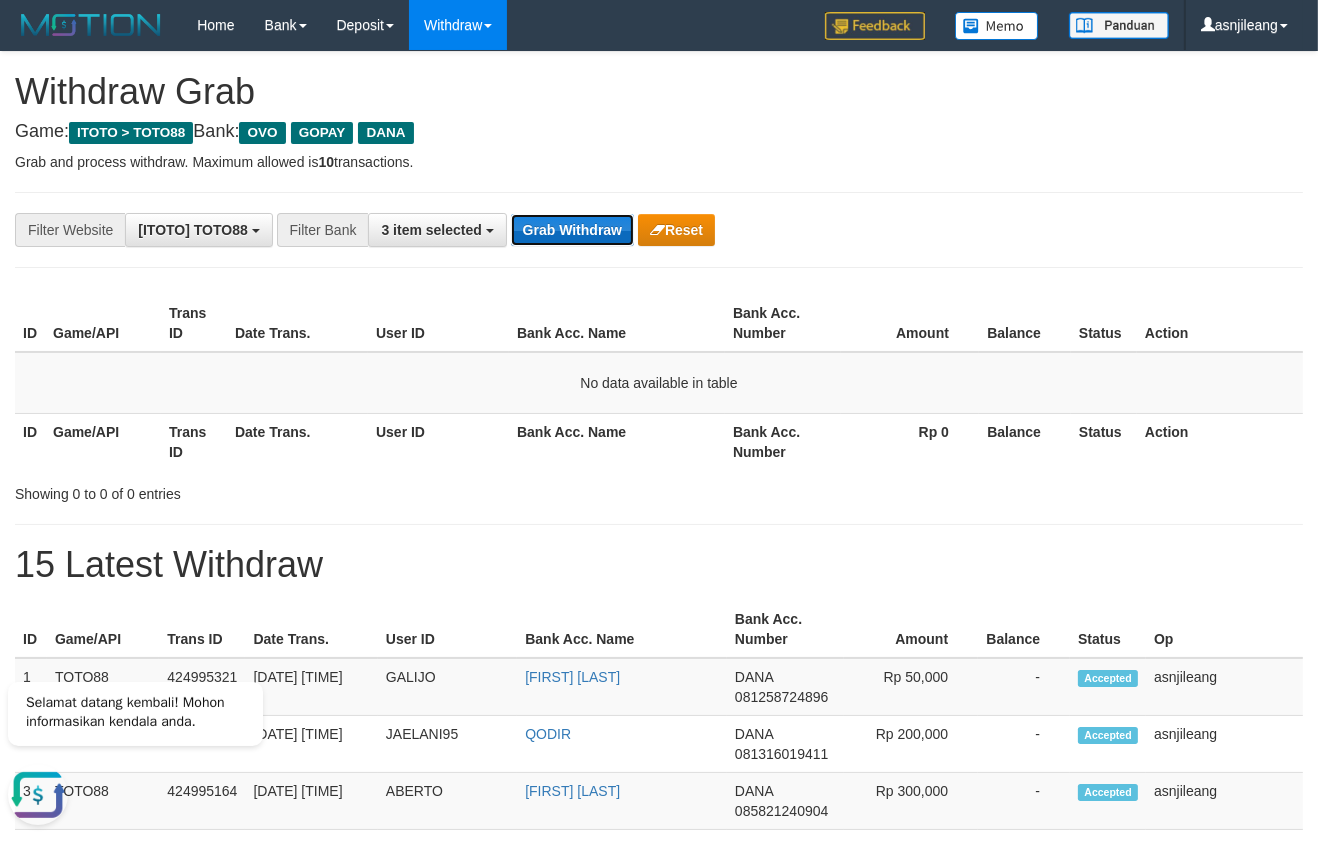 click on "Grab Withdraw" at bounding box center (572, 230) 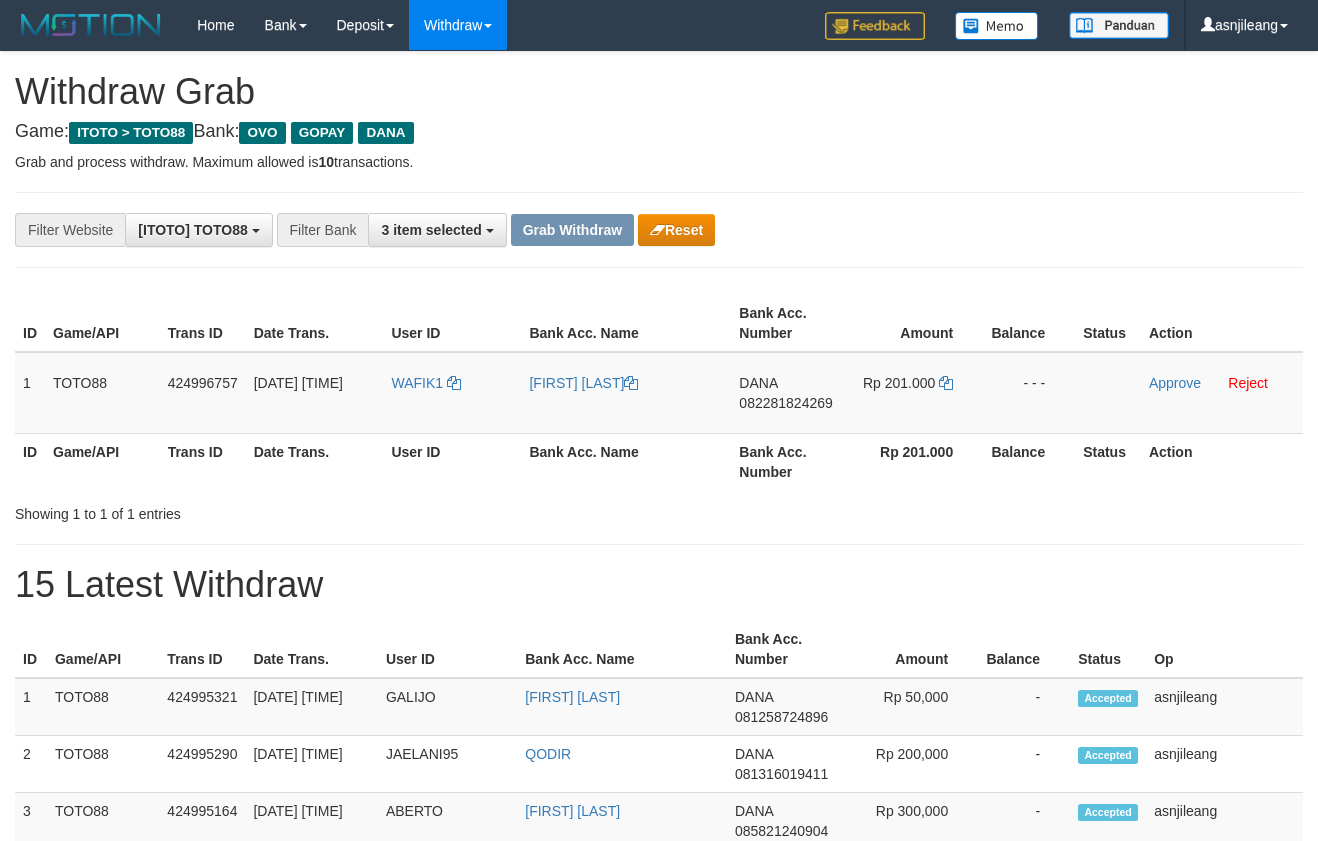 scroll, scrollTop: 0, scrollLeft: 0, axis: both 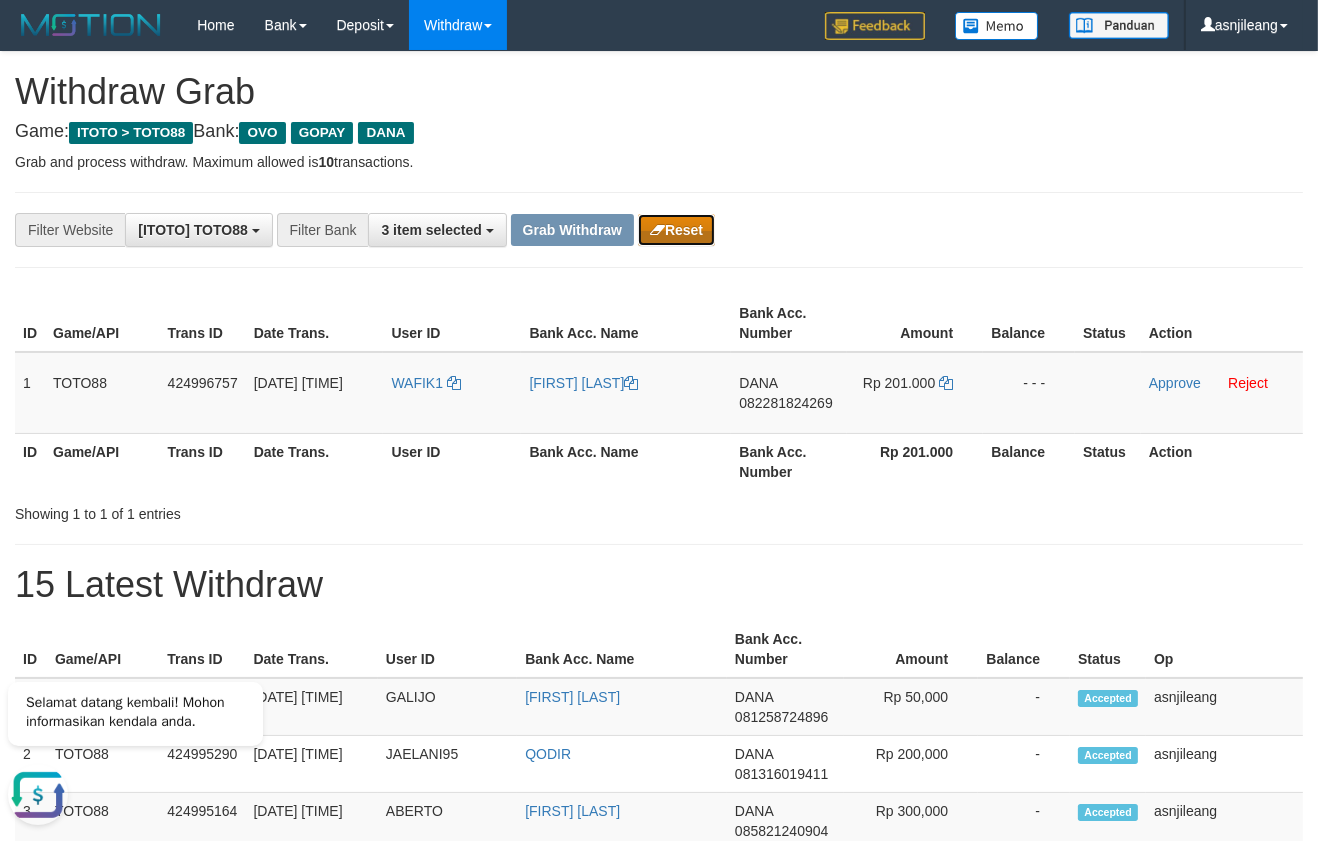 click on "Reset" at bounding box center [676, 230] 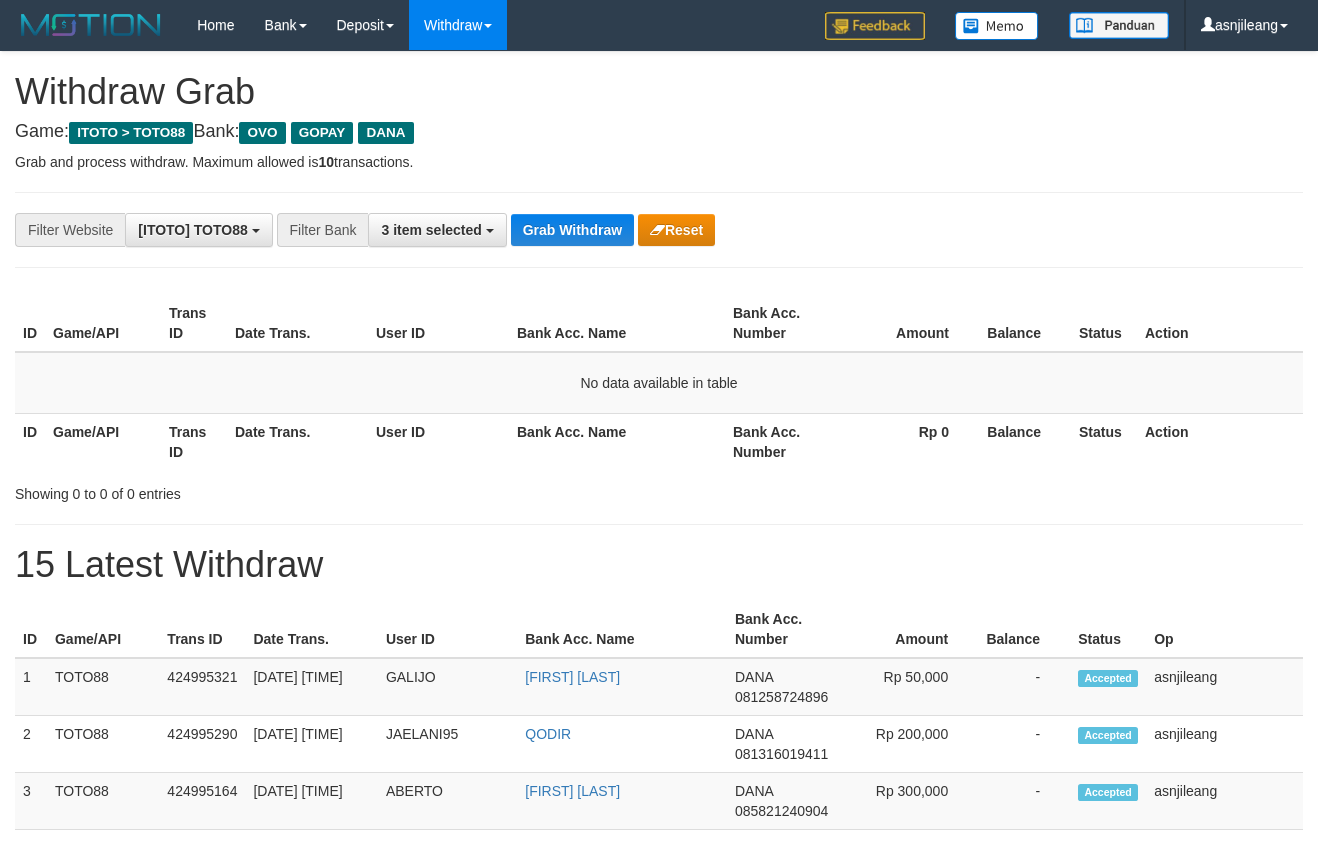 click on "Grab Withdraw" at bounding box center [572, 230] 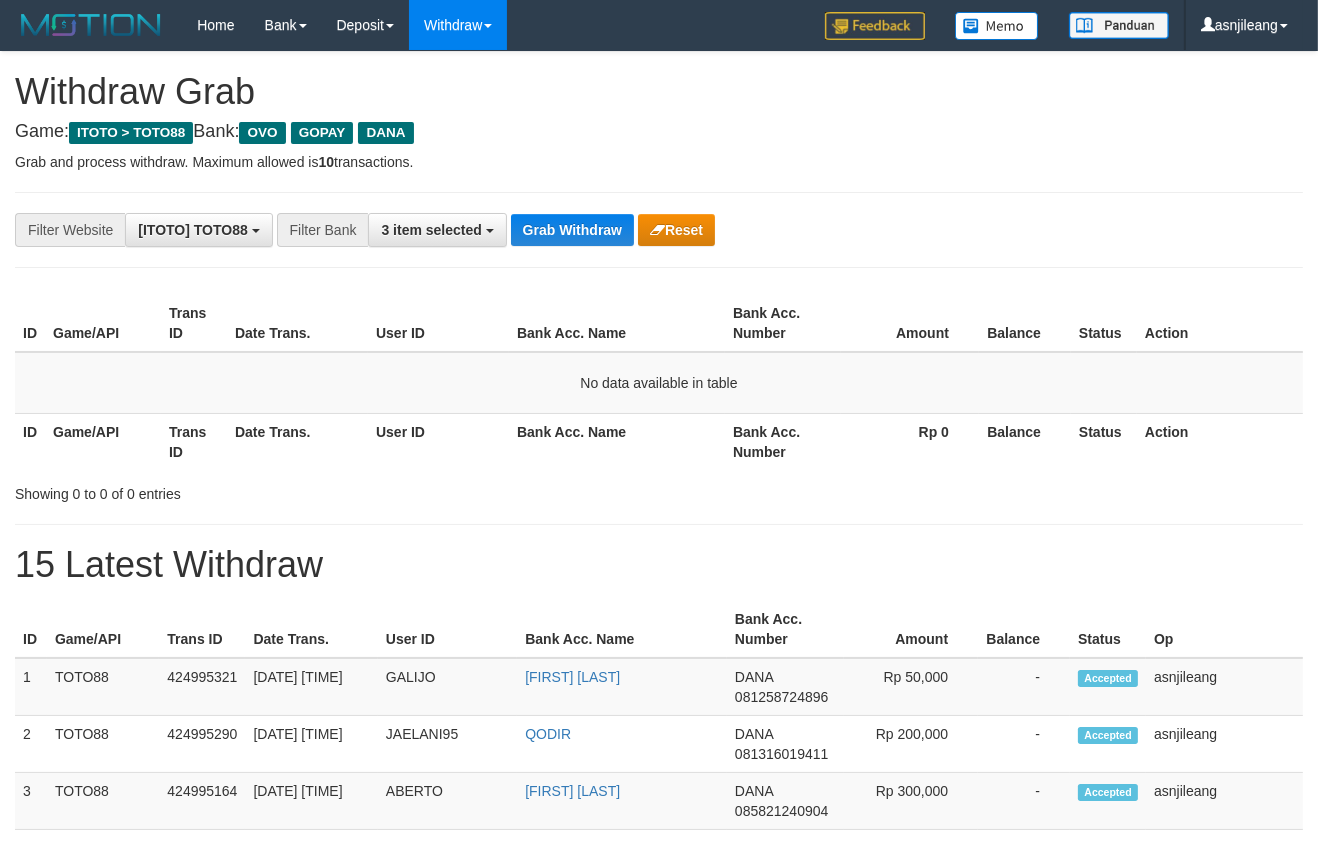 scroll, scrollTop: 17, scrollLeft: 0, axis: vertical 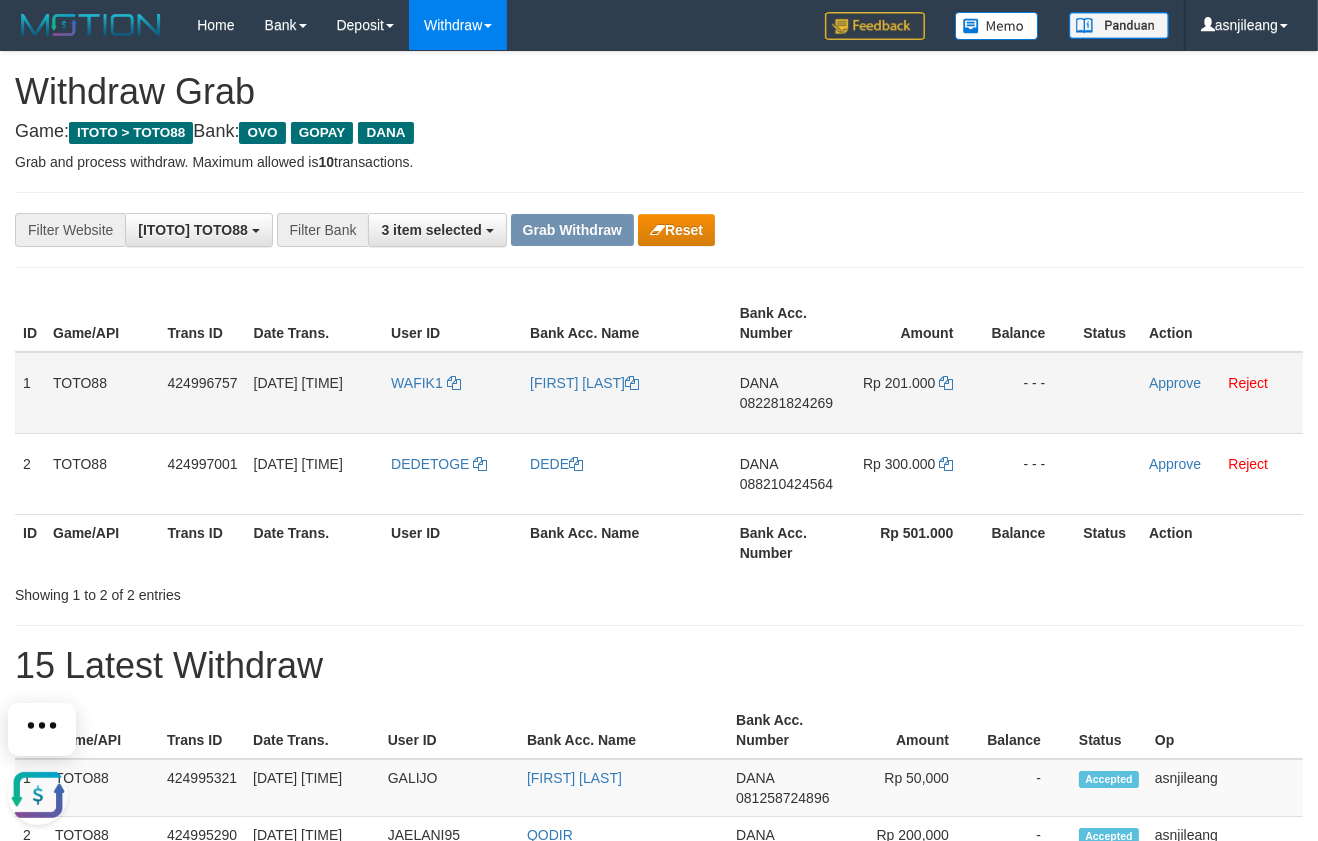 click on "082281824269" at bounding box center [786, 403] 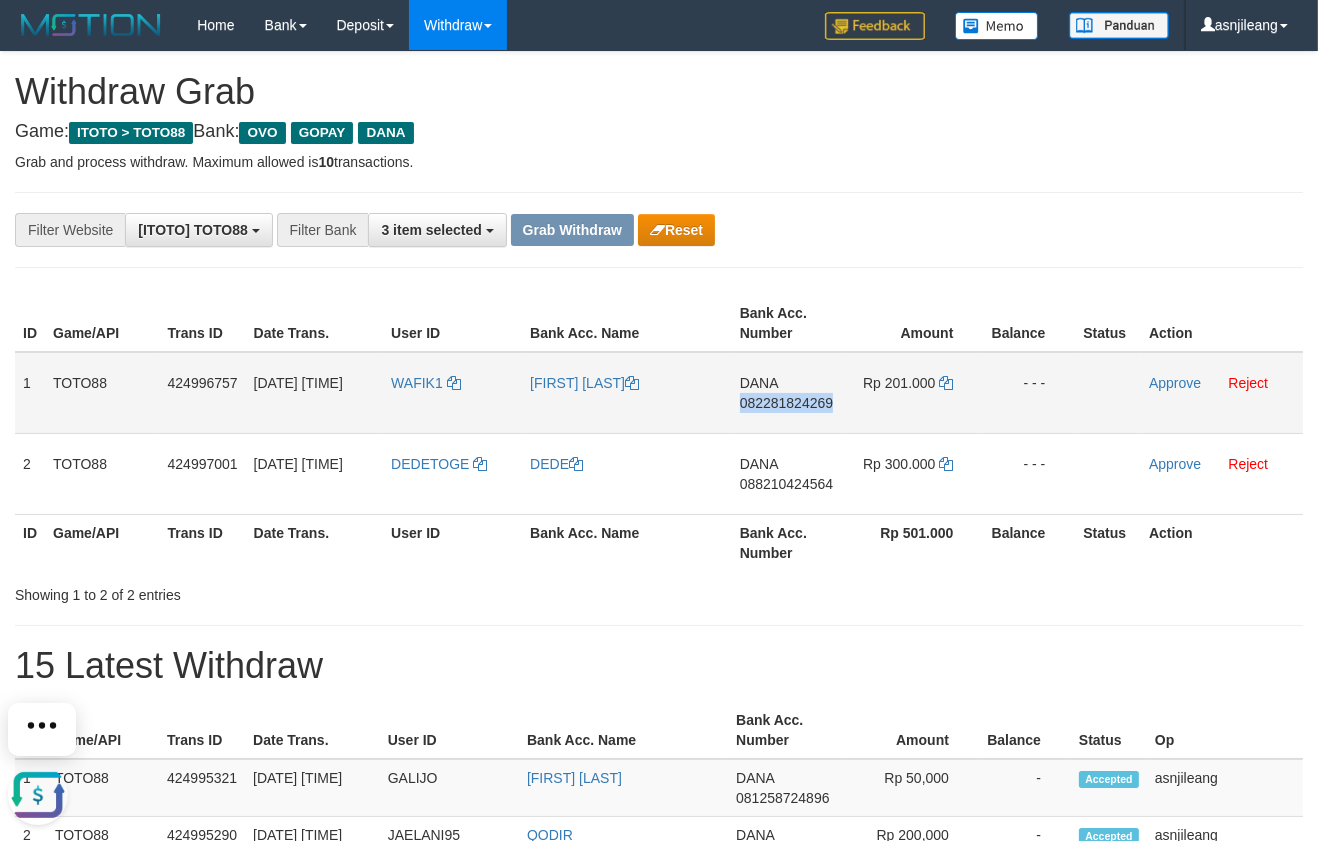 click on "082281824269" at bounding box center [786, 403] 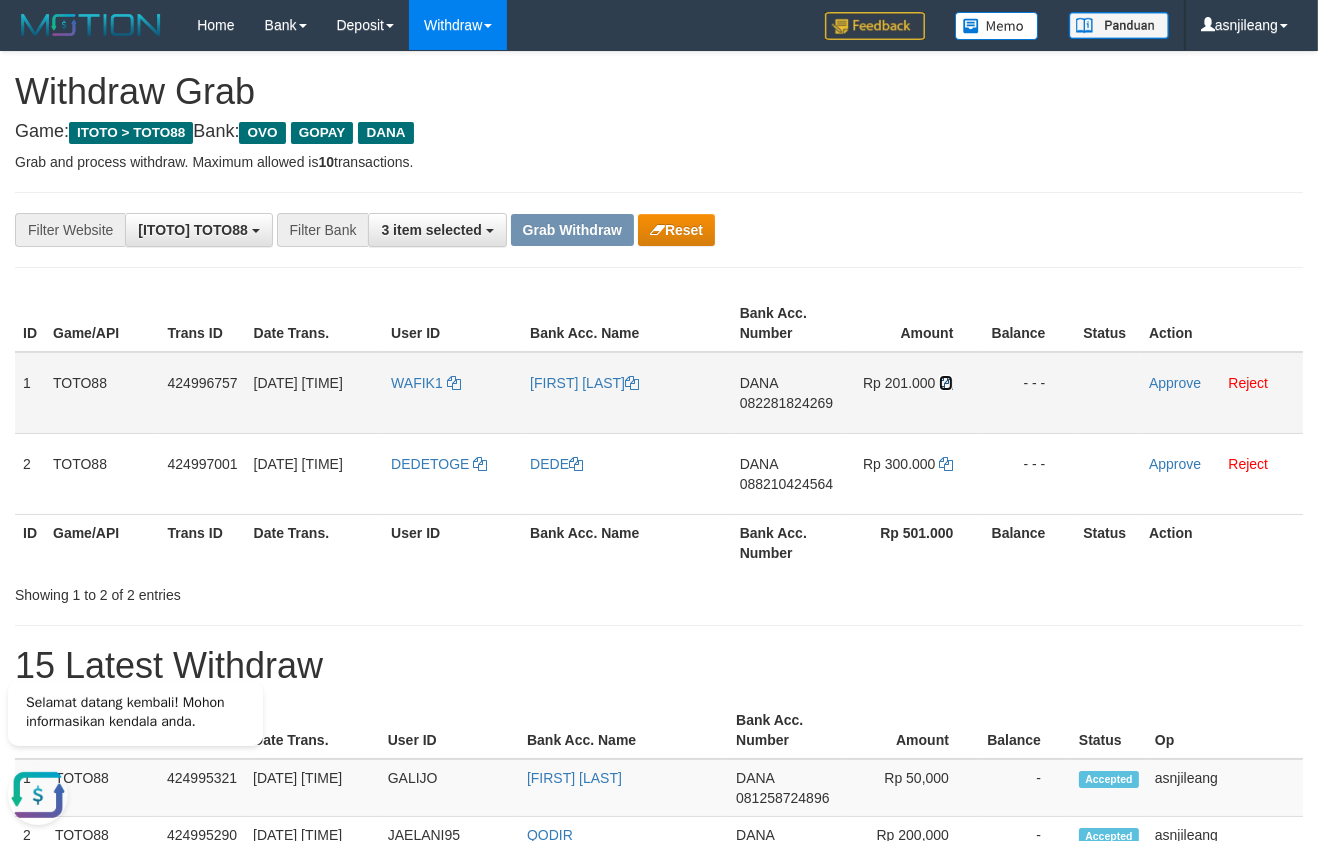 click at bounding box center [946, 383] 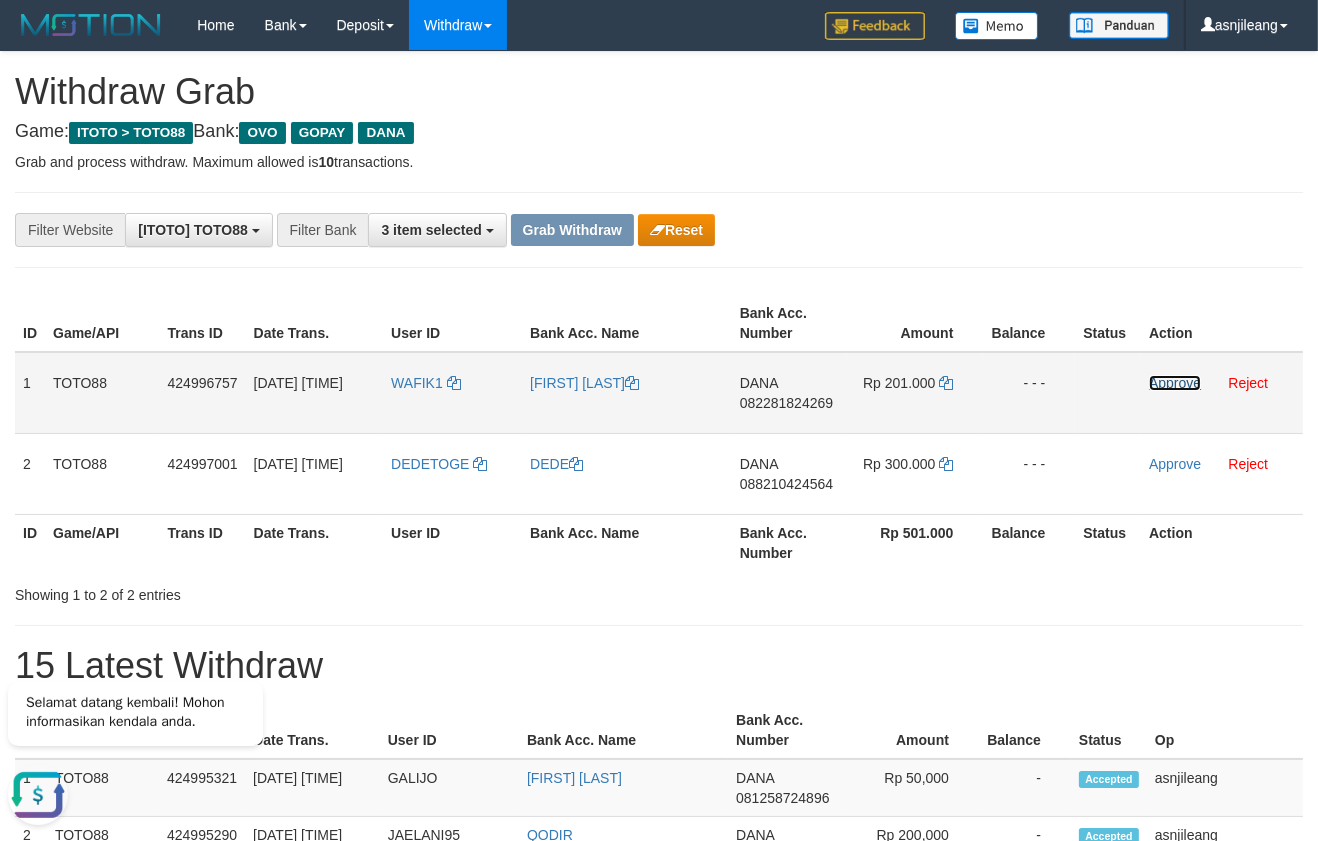 click on "Approve" at bounding box center (1175, 383) 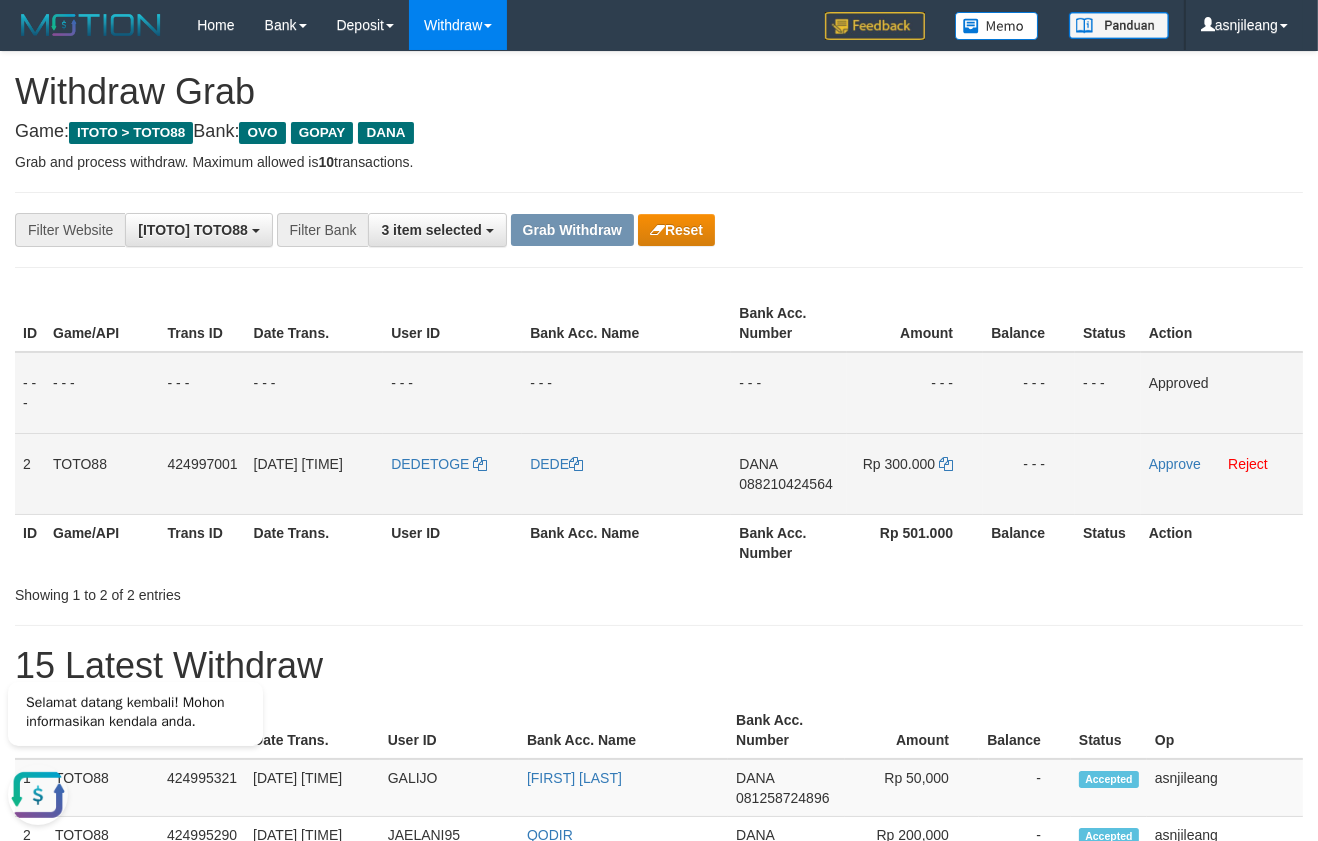 click on "DANA
088210424564" at bounding box center (789, 473) 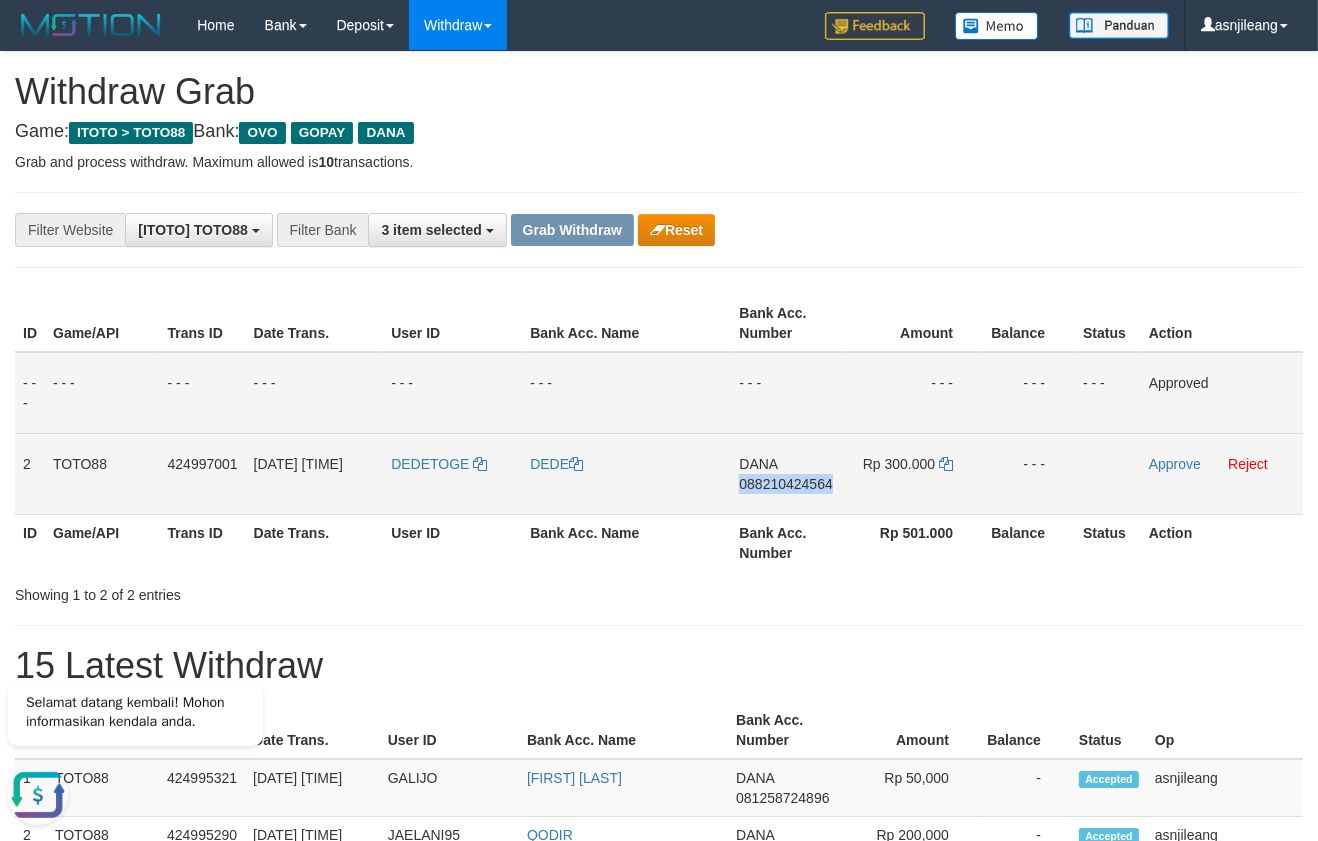 click on "DANA
088210424564" at bounding box center [789, 473] 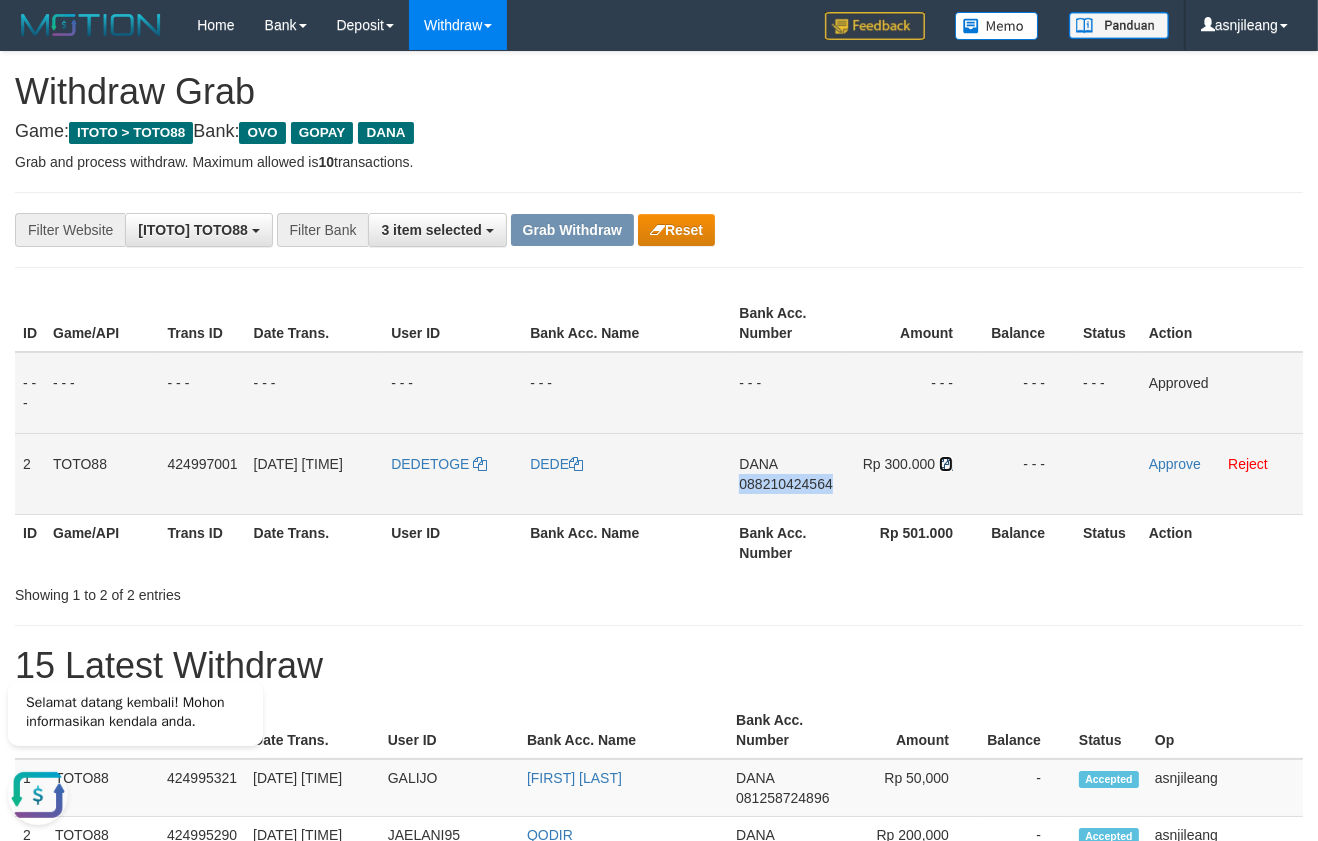 click at bounding box center [946, 464] 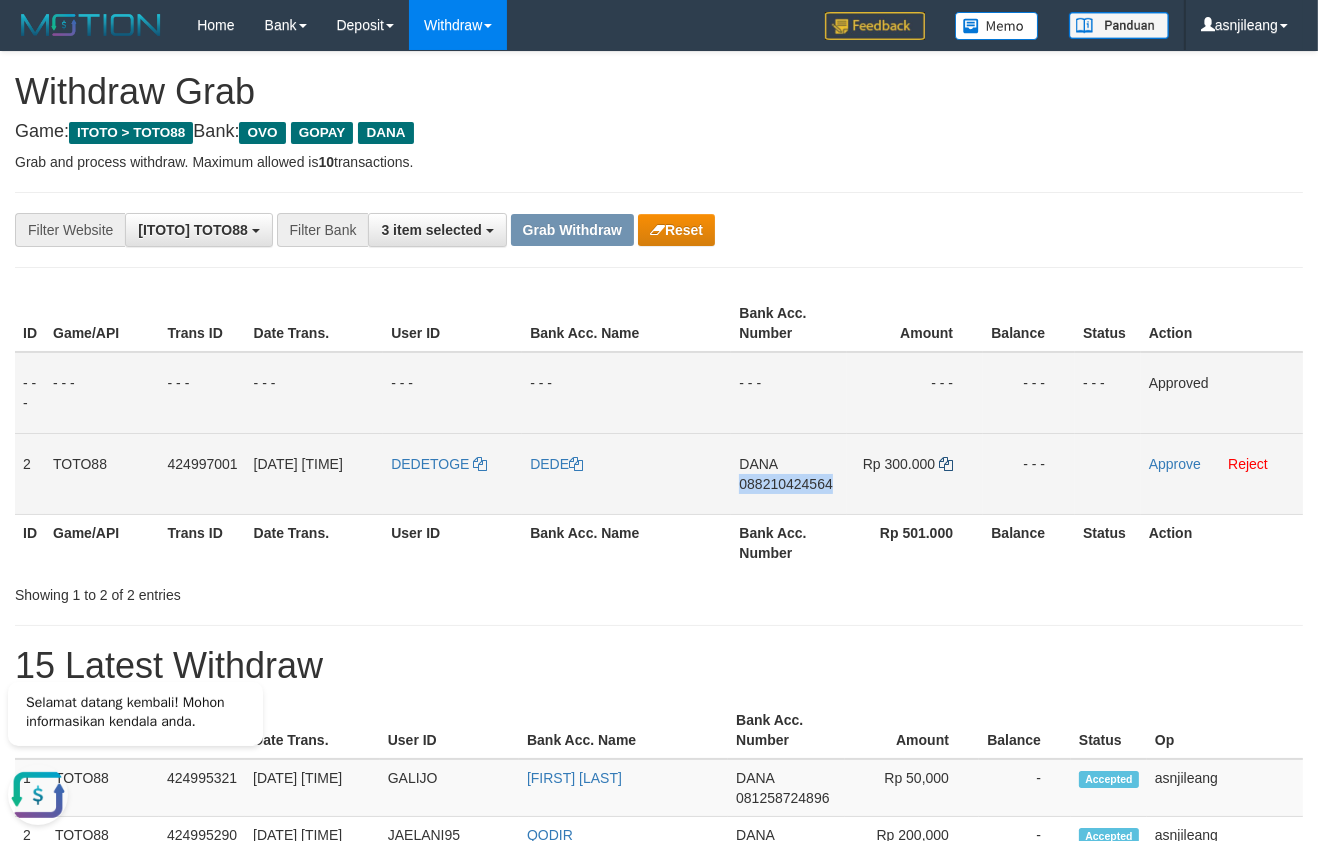 copy on "088210424564" 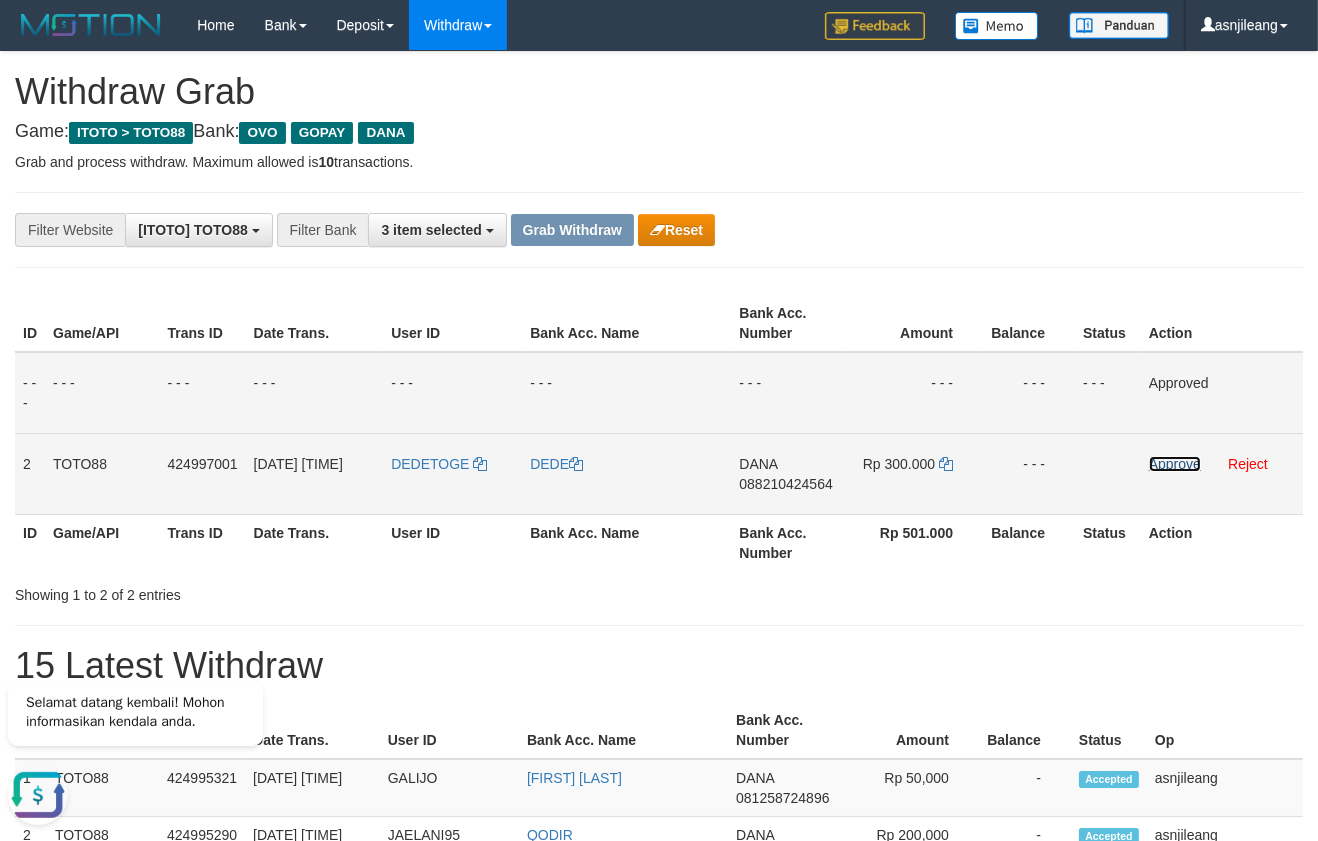 click on "Approve" at bounding box center [1175, 464] 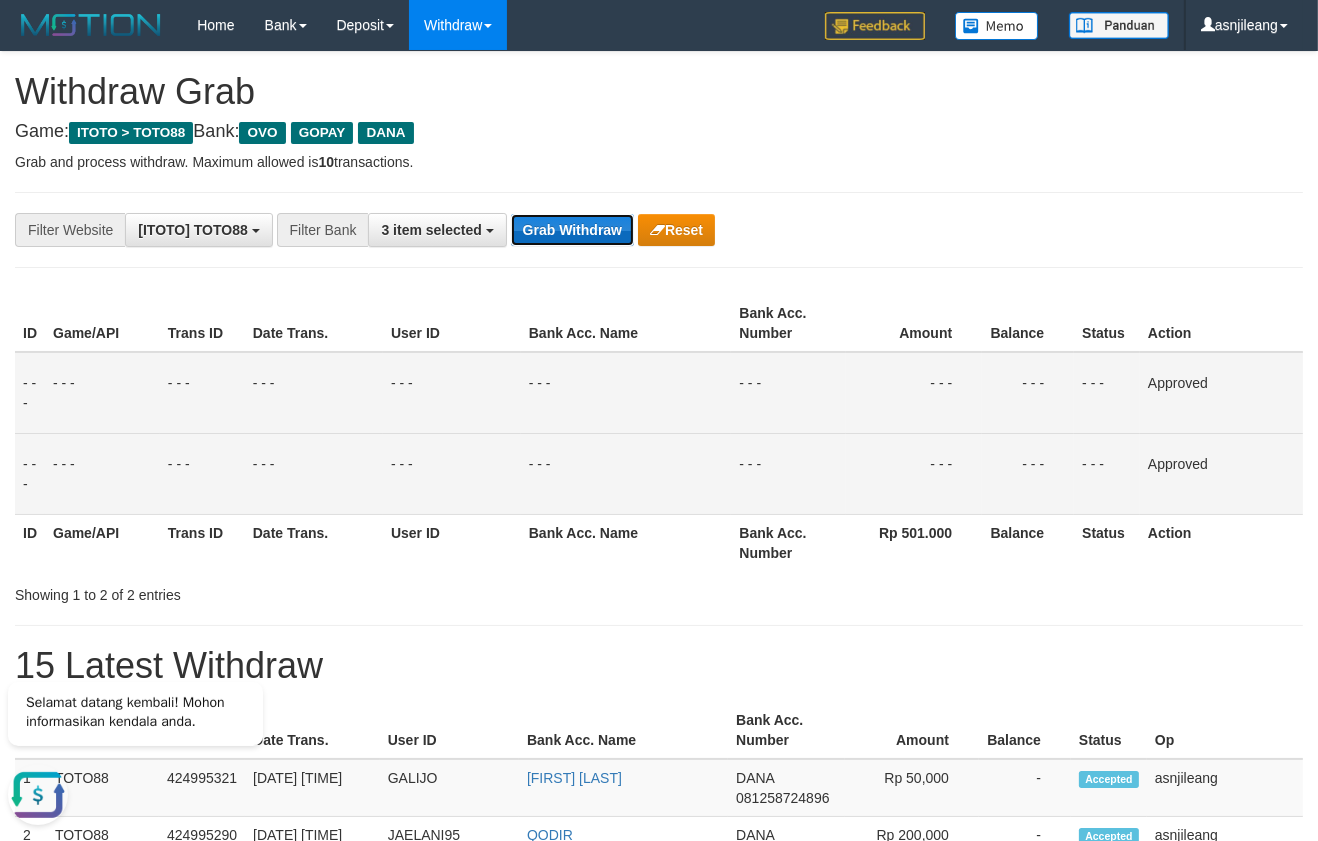 click on "Grab Withdraw" at bounding box center (572, 230) 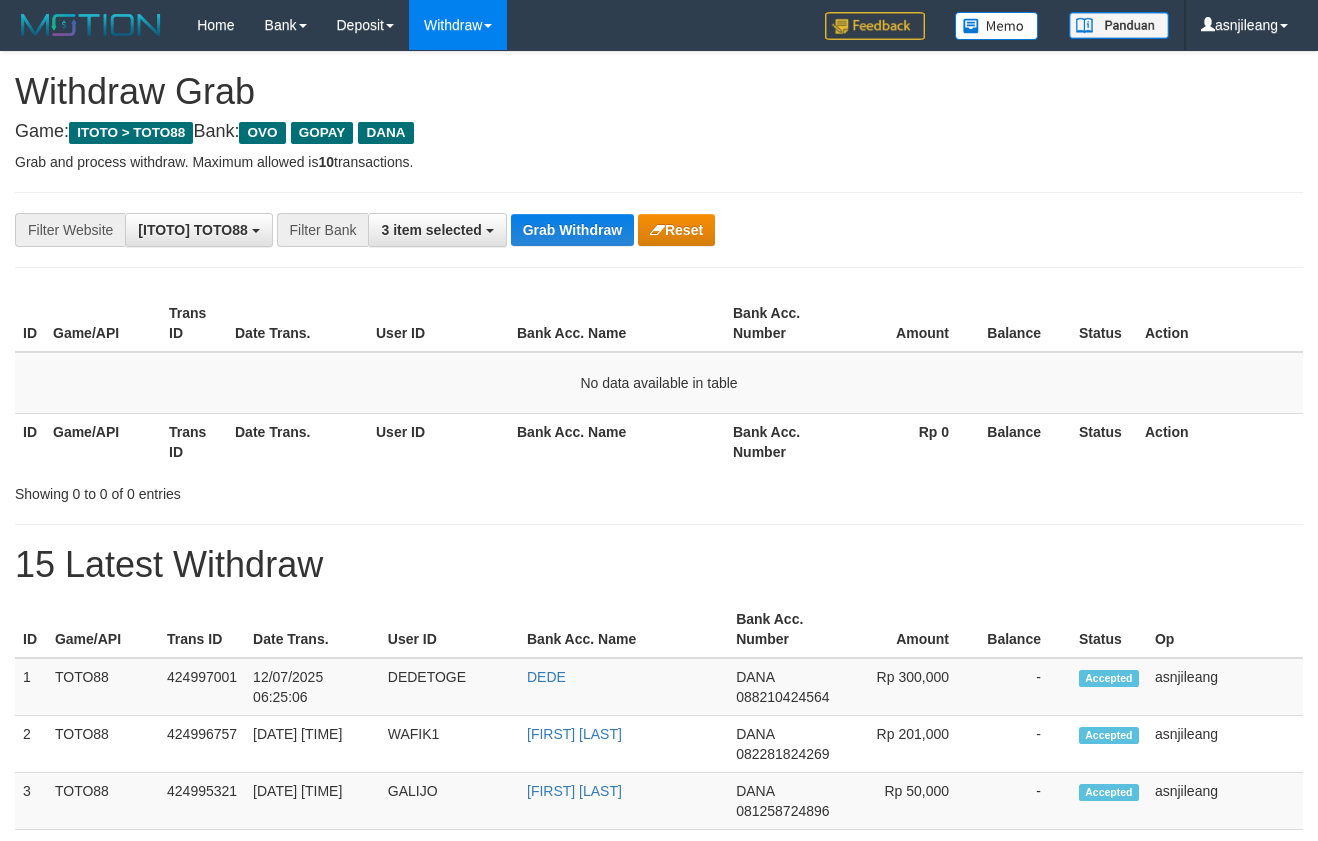 scroll, scrollTop: 0, scrollLeft: 0, axis: both 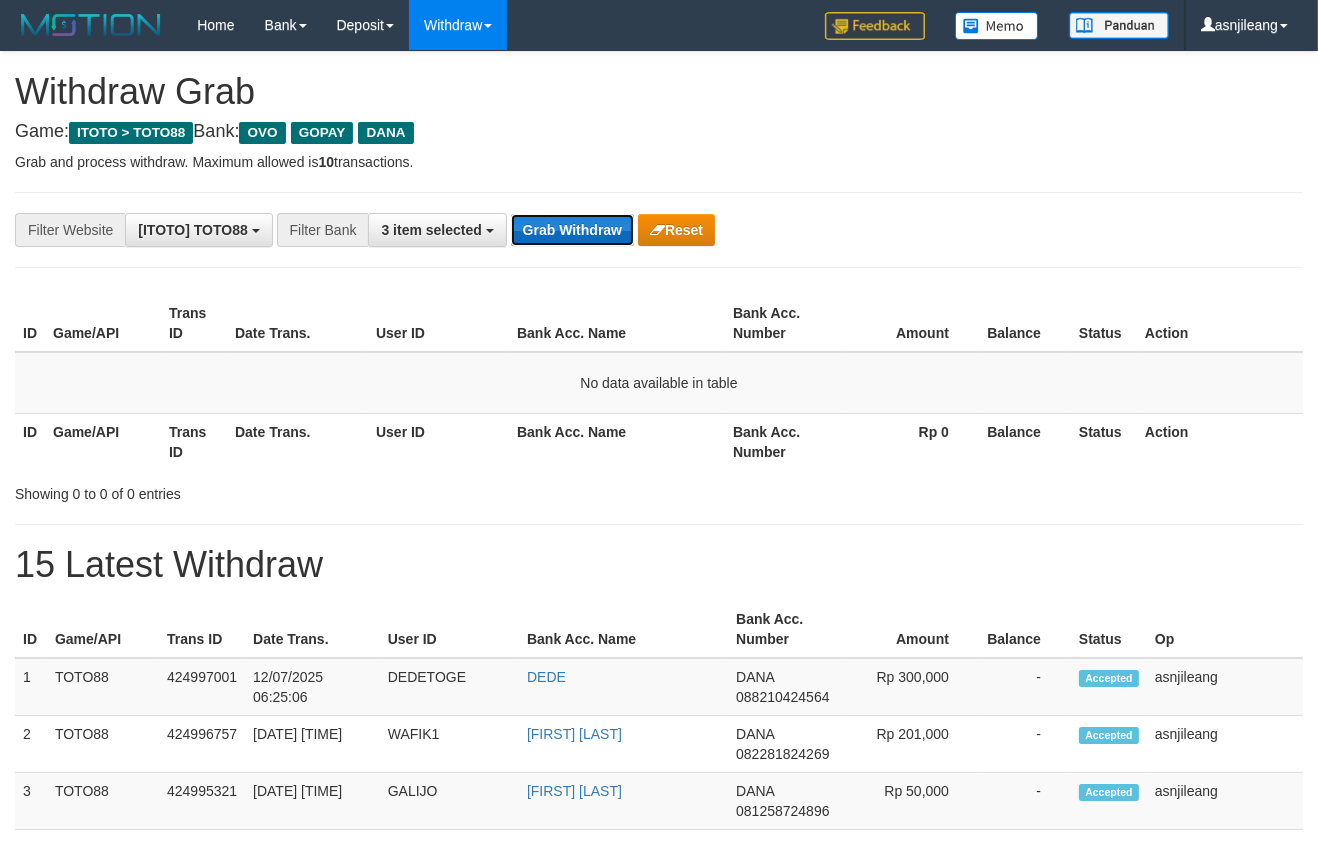 click on "Grab Withdraw" at bounding box center [572, 230] 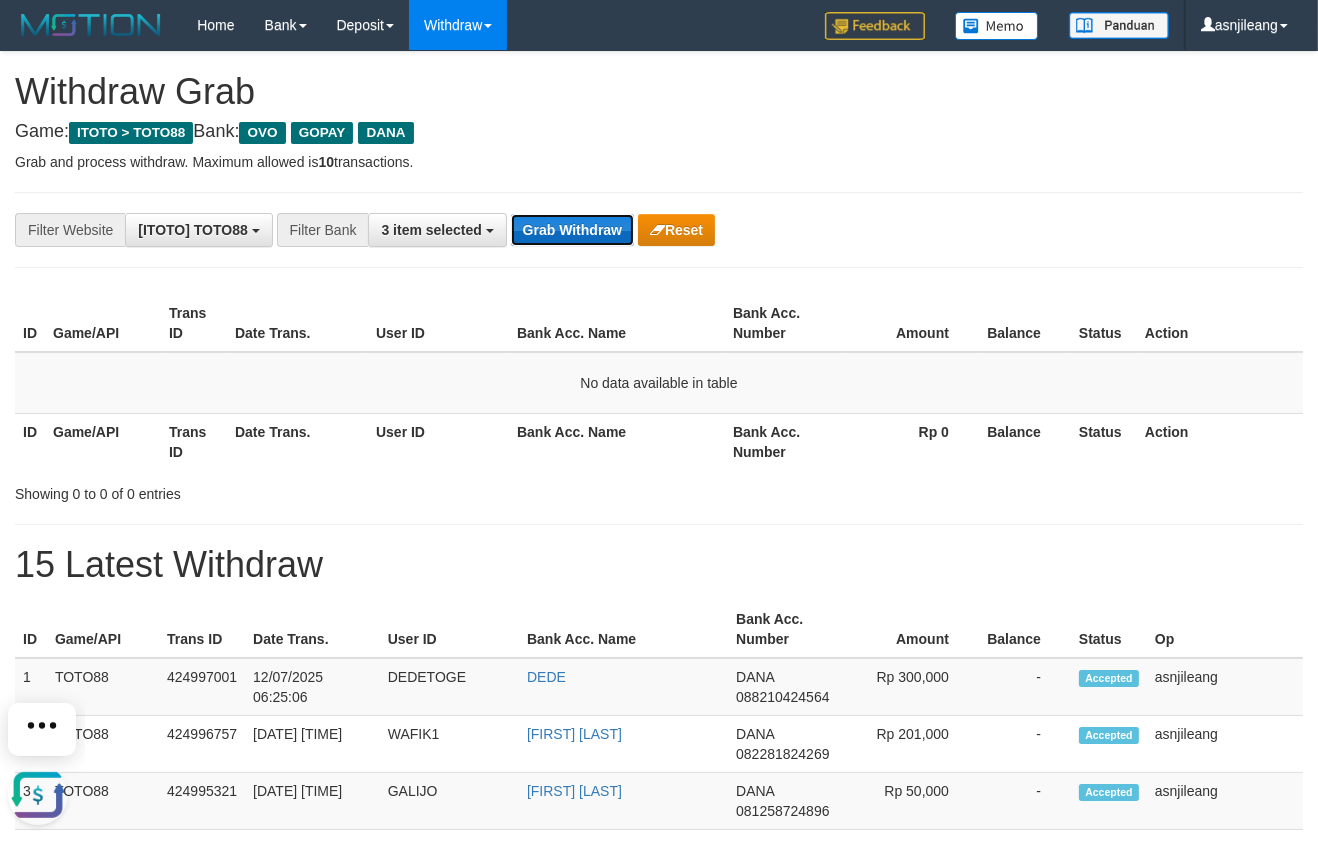 scroll, scrollTop: 0, scrollLeft: 0, axis: both 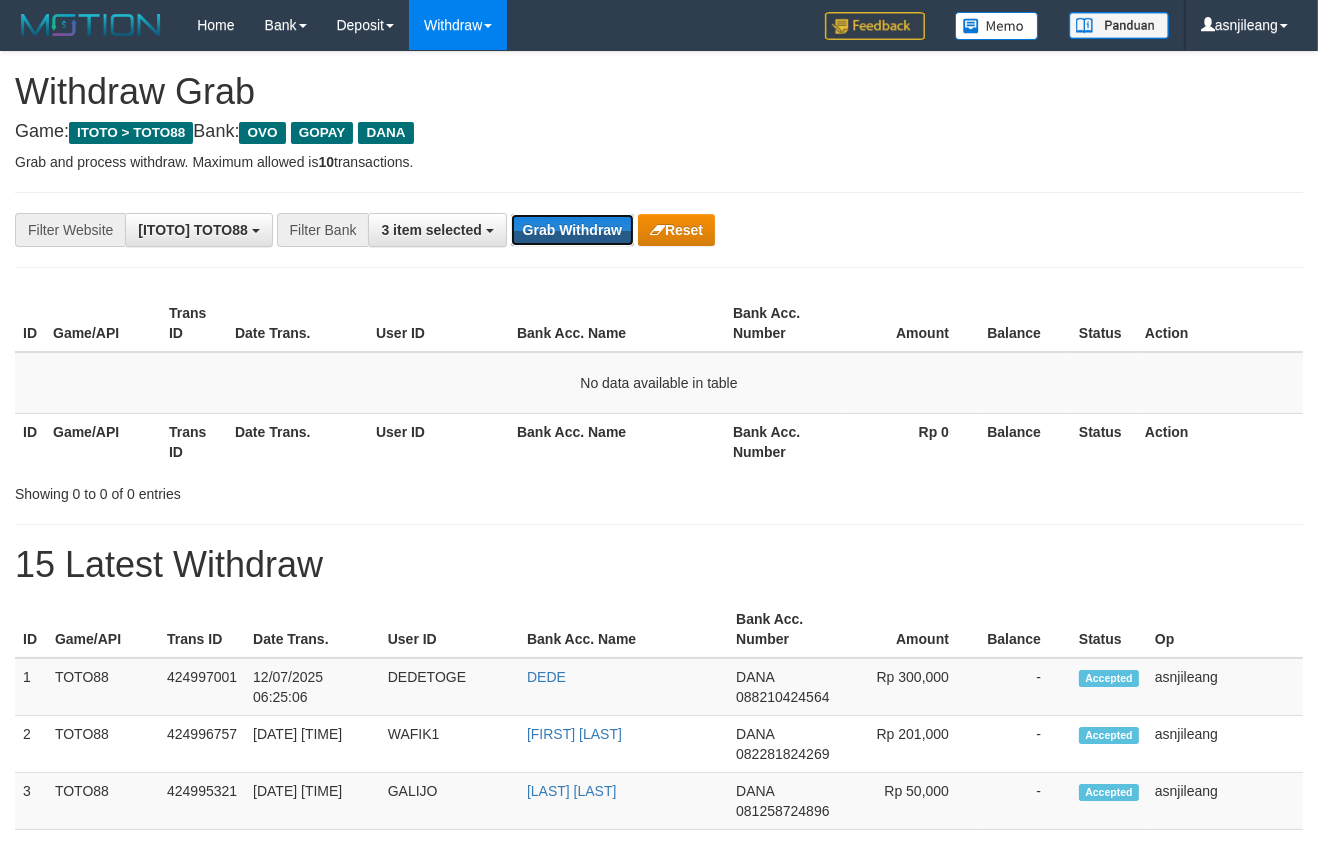 click on "Grab Withdraw" at bounding box center (572, 230) 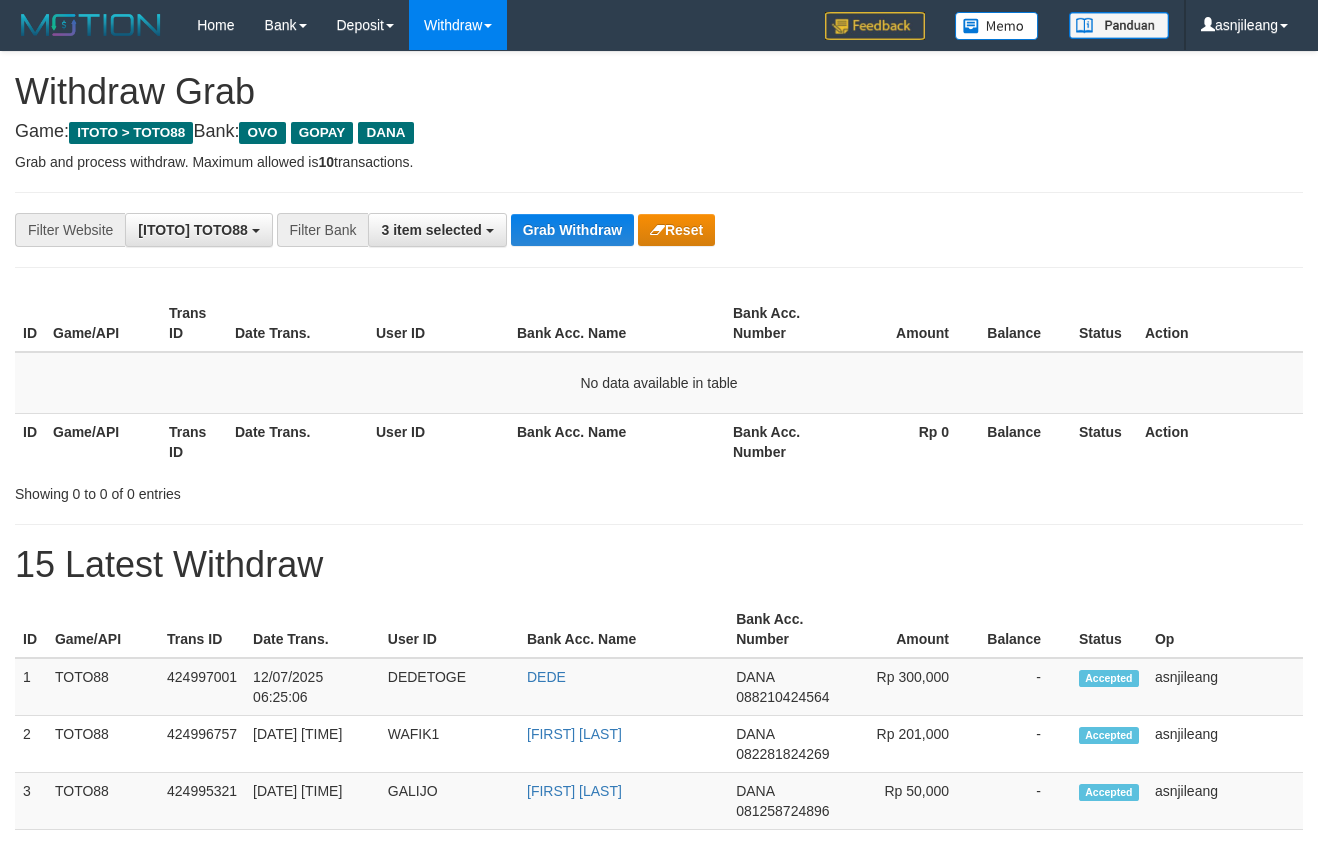 scroll, scrollTop: 0, scrollLeft: 0, axis: both 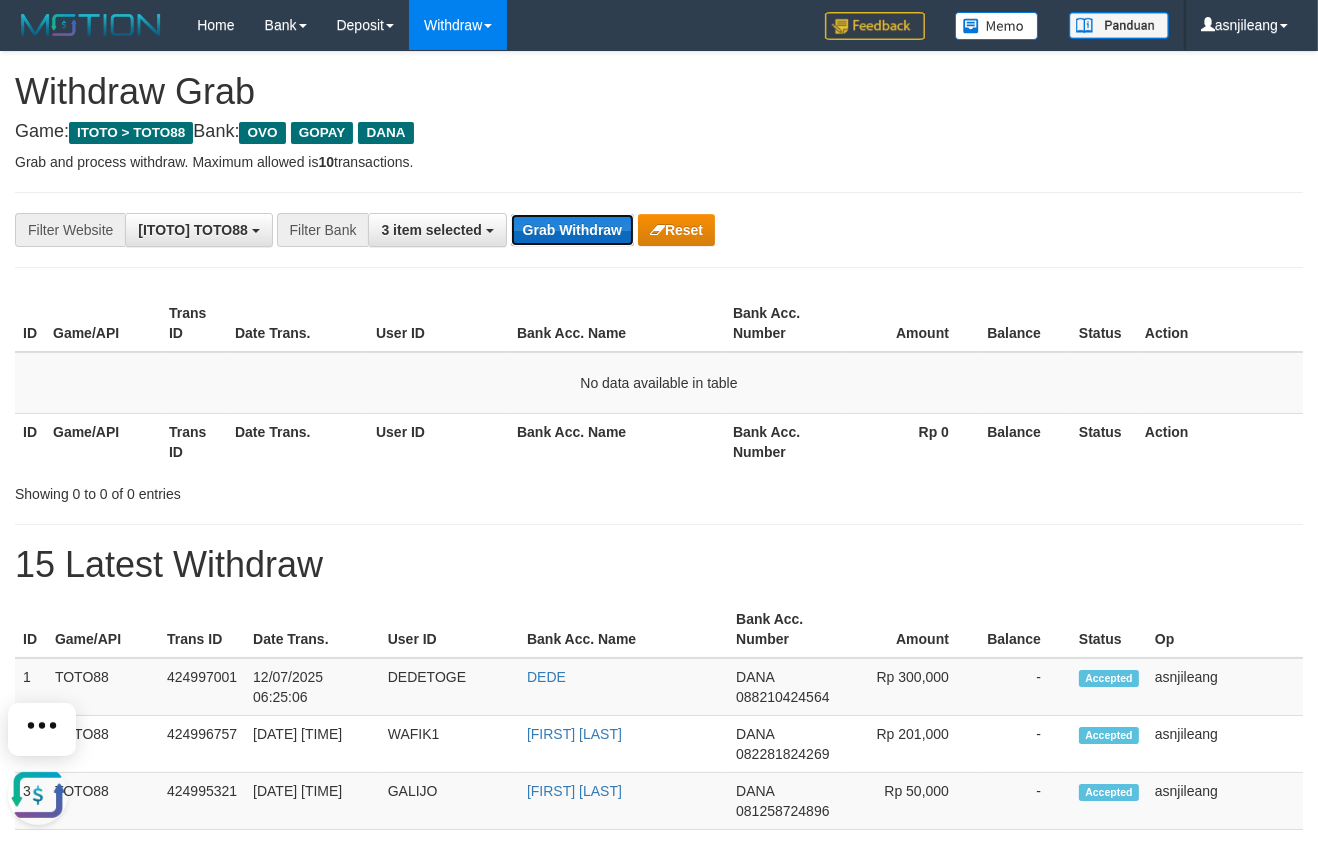 click on "Grab Withdraw" at bounding box center (572, 230) 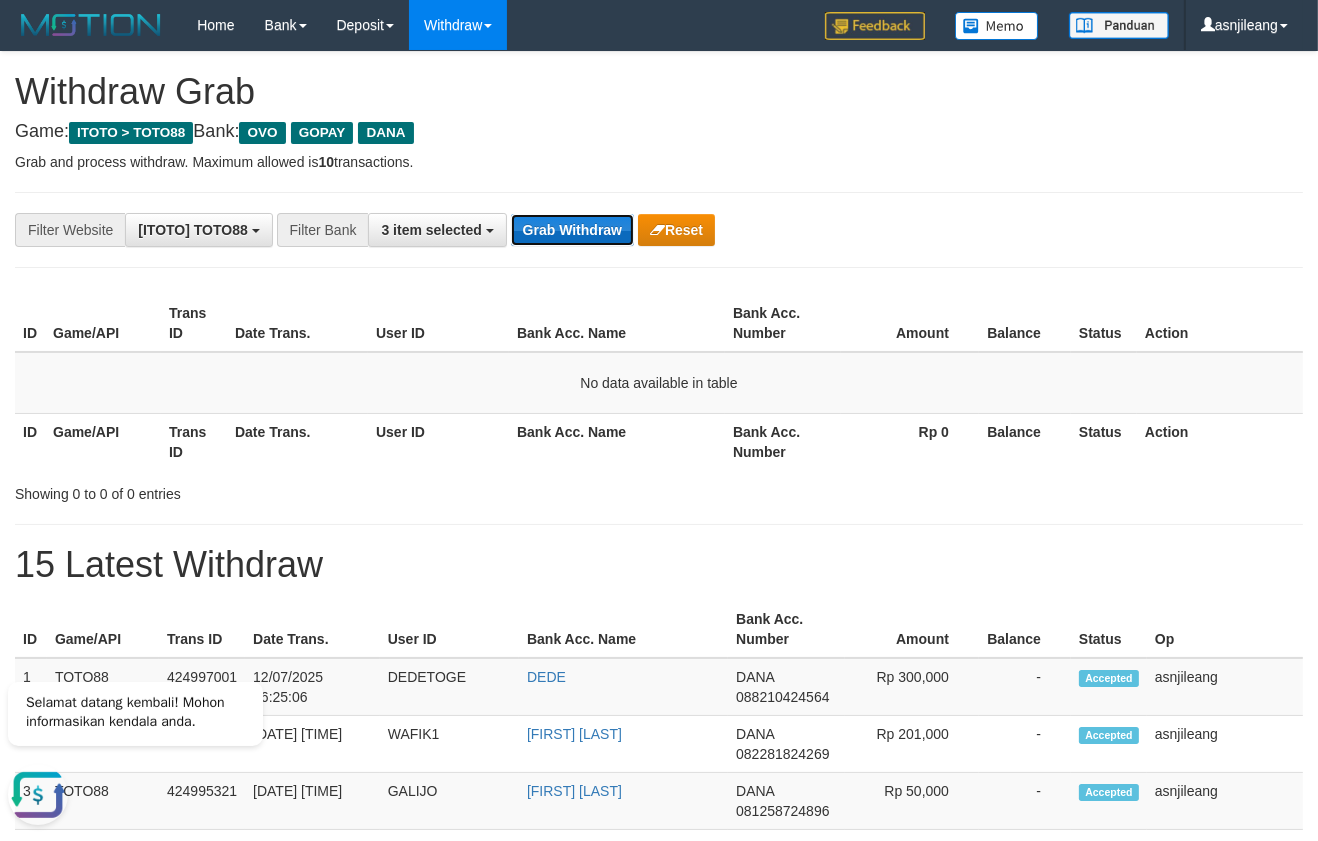 click on "Grab Withdraw" at bounding box center (572, 230) 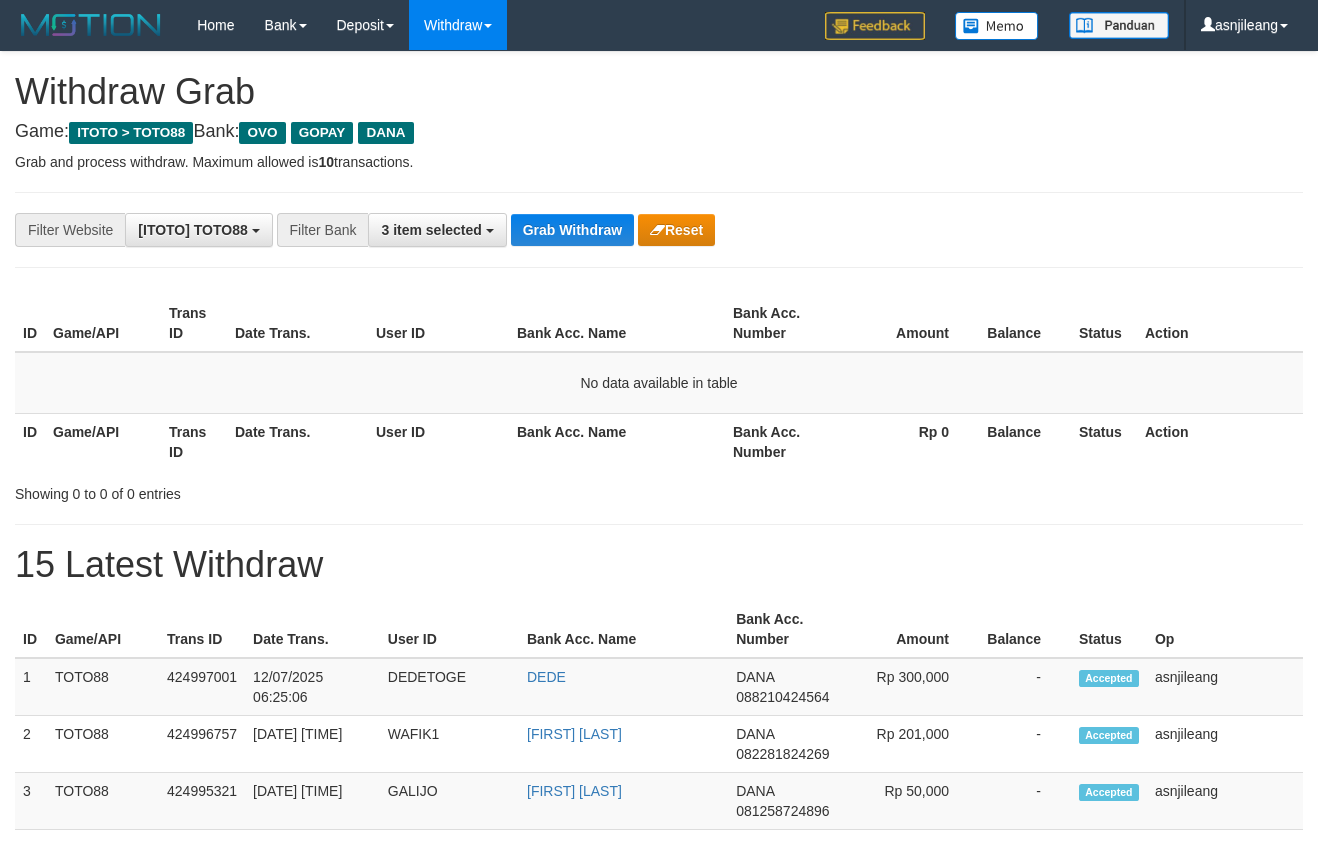 scroll, scrollTop: 0, scrollLeft: 0, axis: both 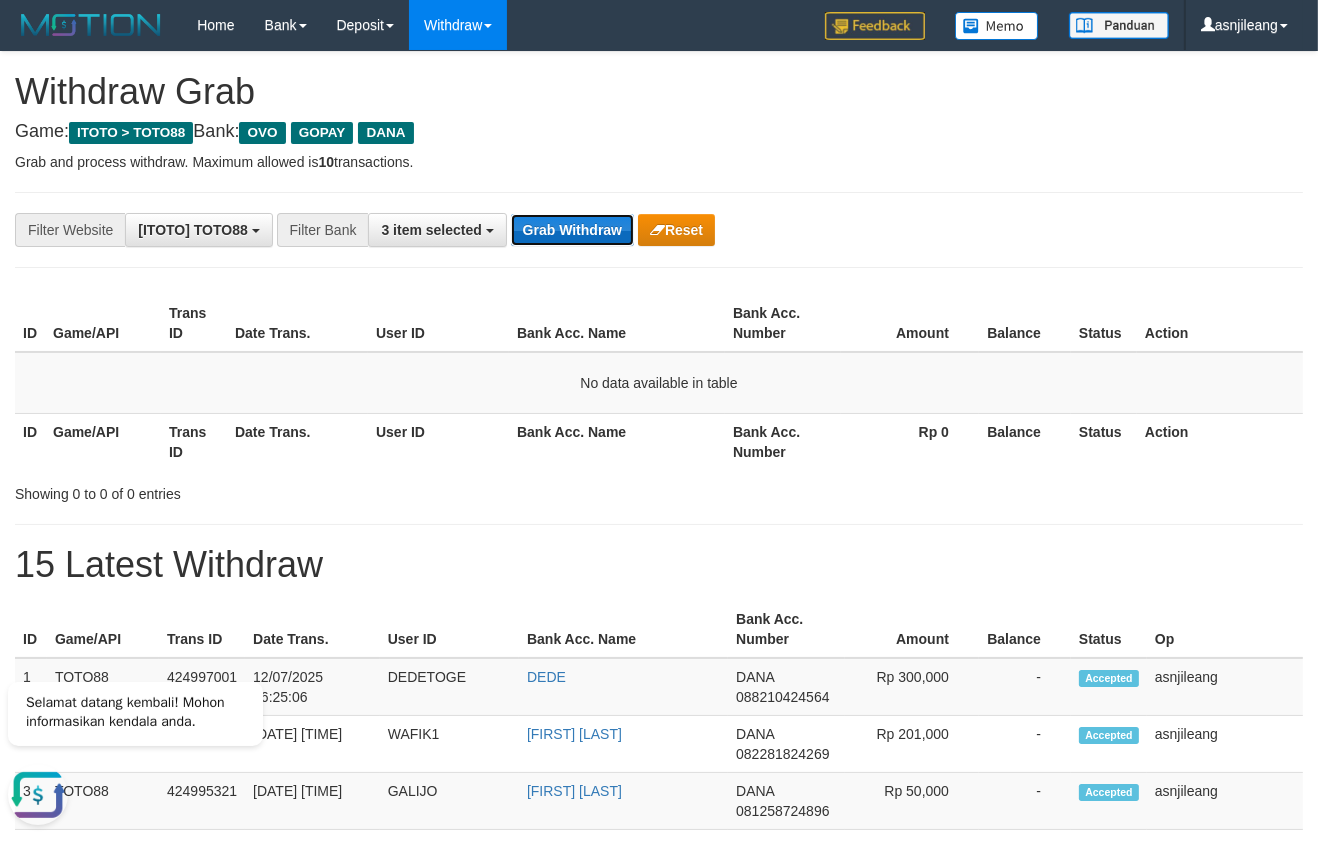 click on "Grab Withdraw" at bounding box center [572, 230] 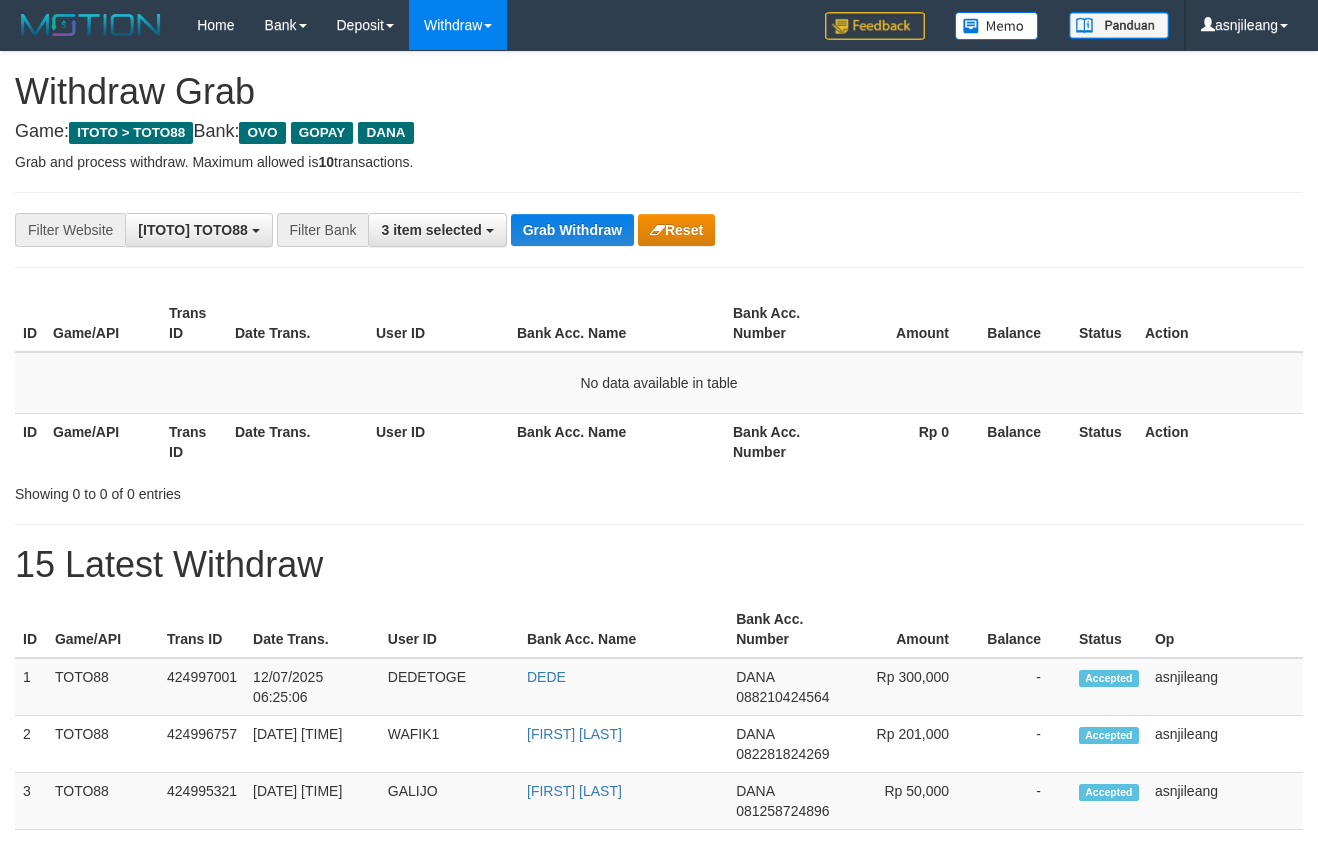 scroll, scrollTop: 0, scrollLeft: 0, axis: both 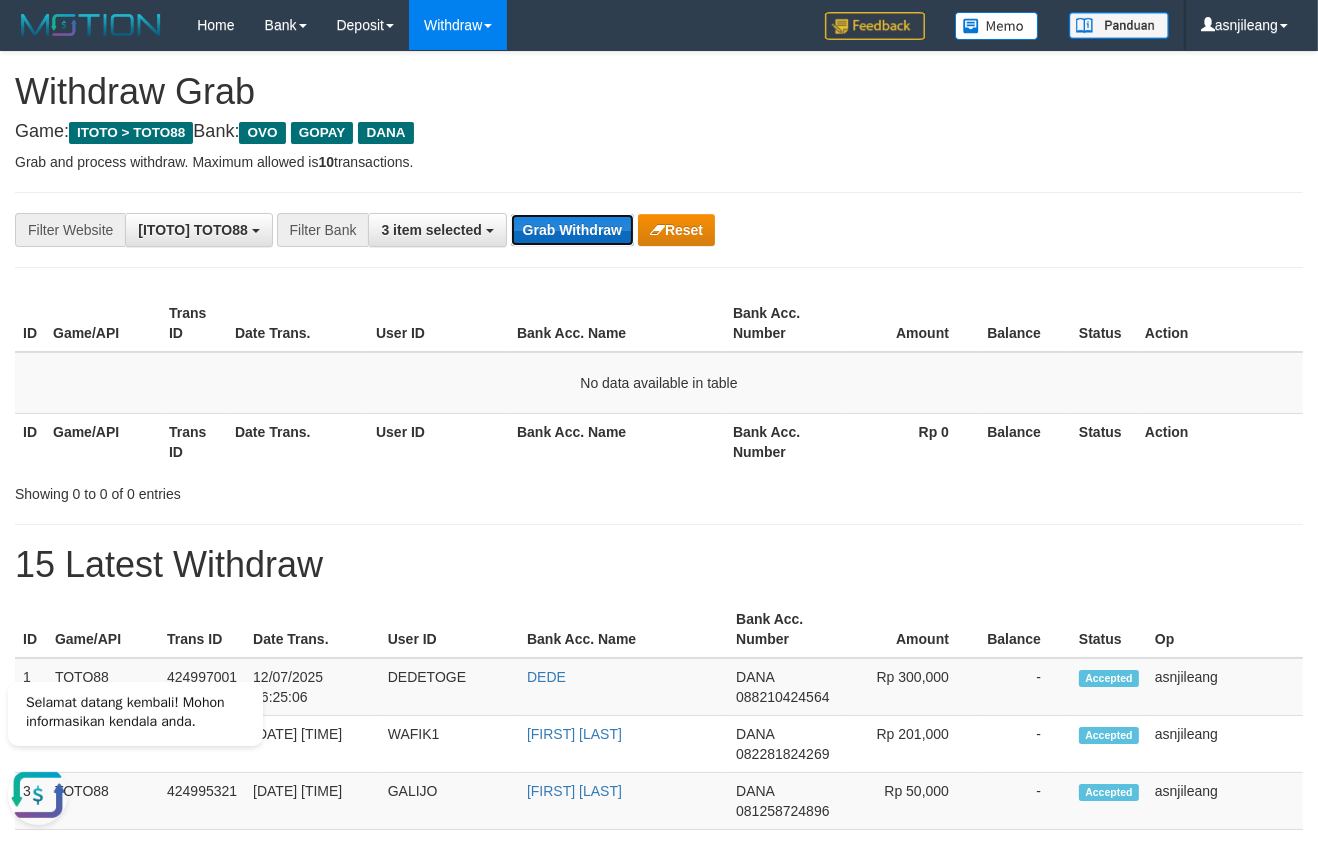 click on "Grab Withdraw" at bounding box center [572, 230] 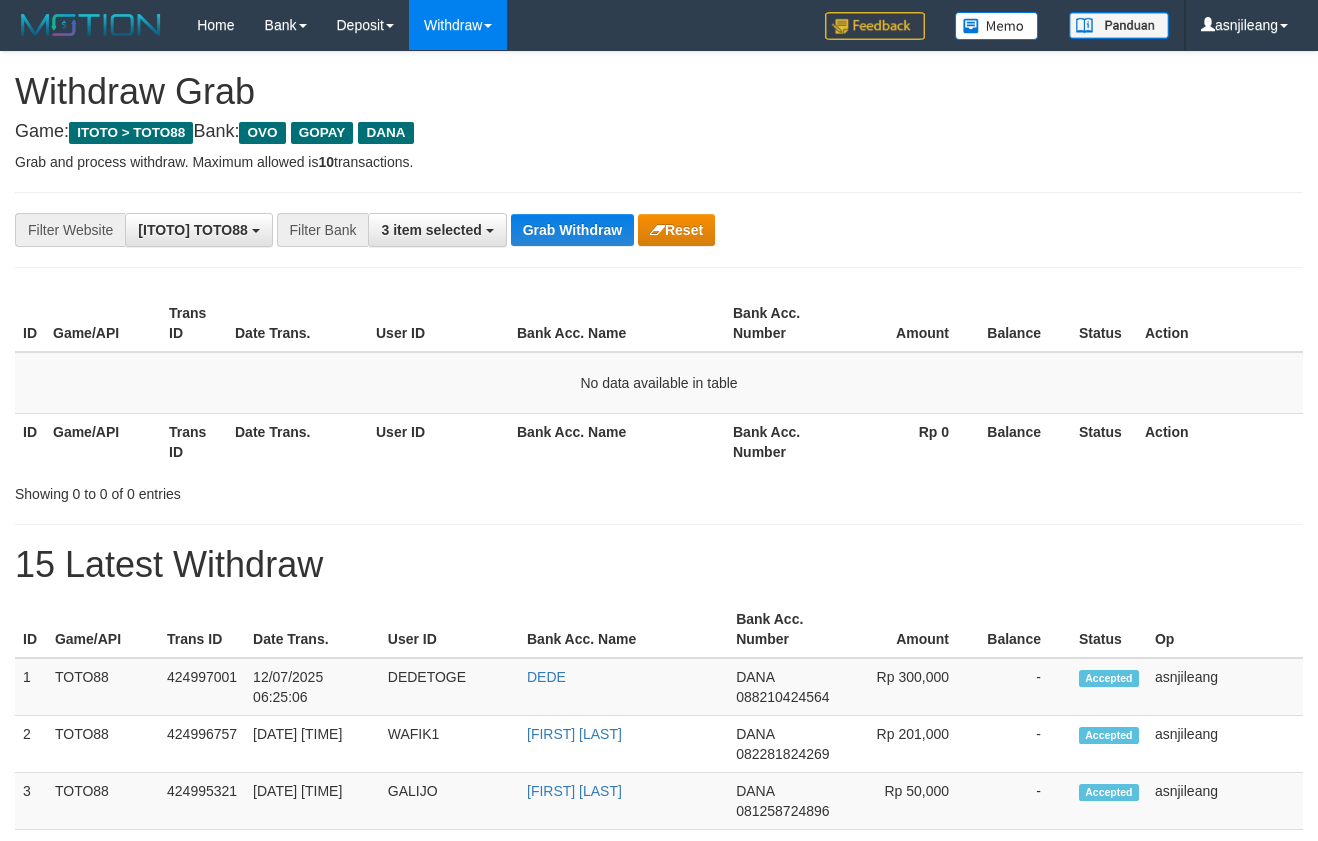 scroll, scrollTop: 0, scrollLeft: 0, axis: both 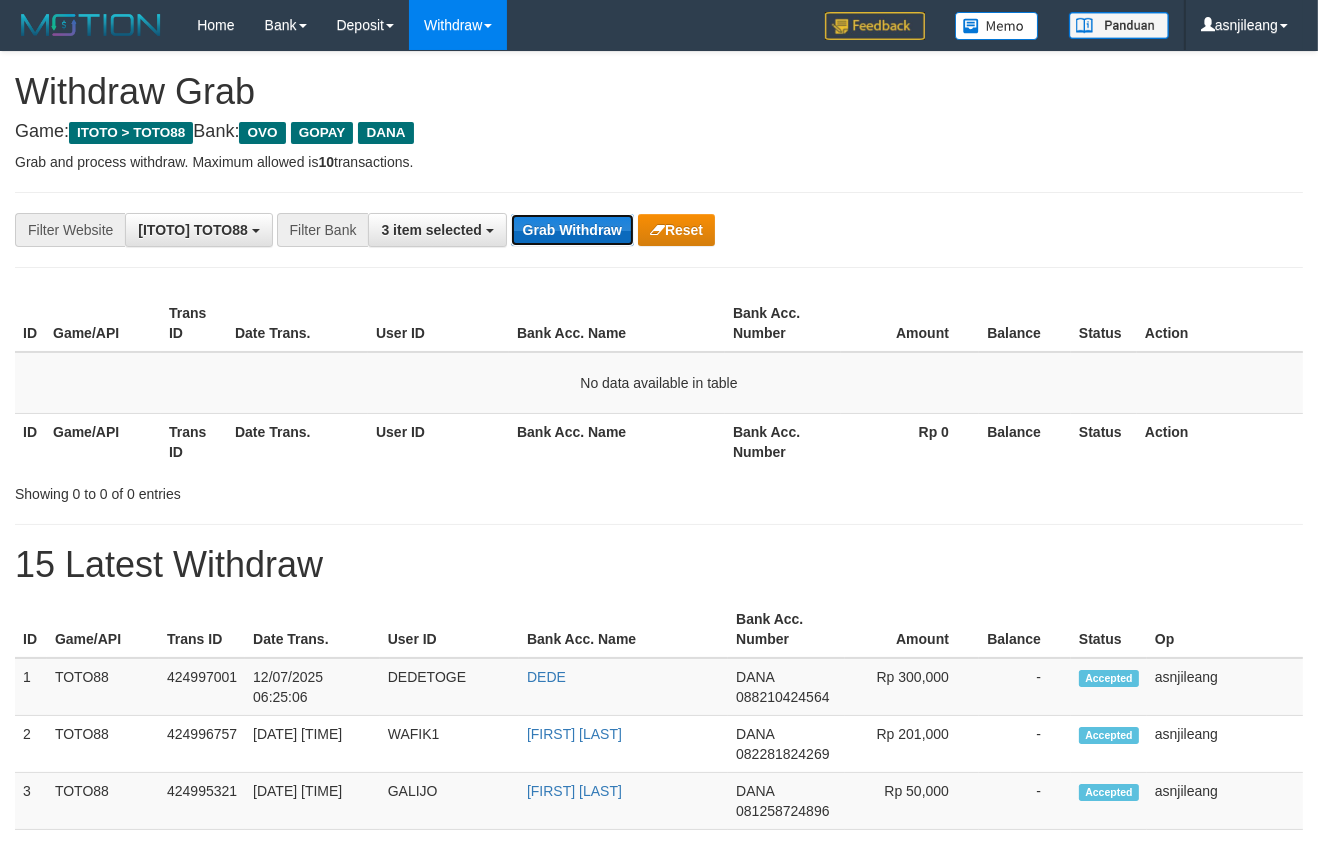 click on "Grab Withdraw" at bounding box center (572, 230) 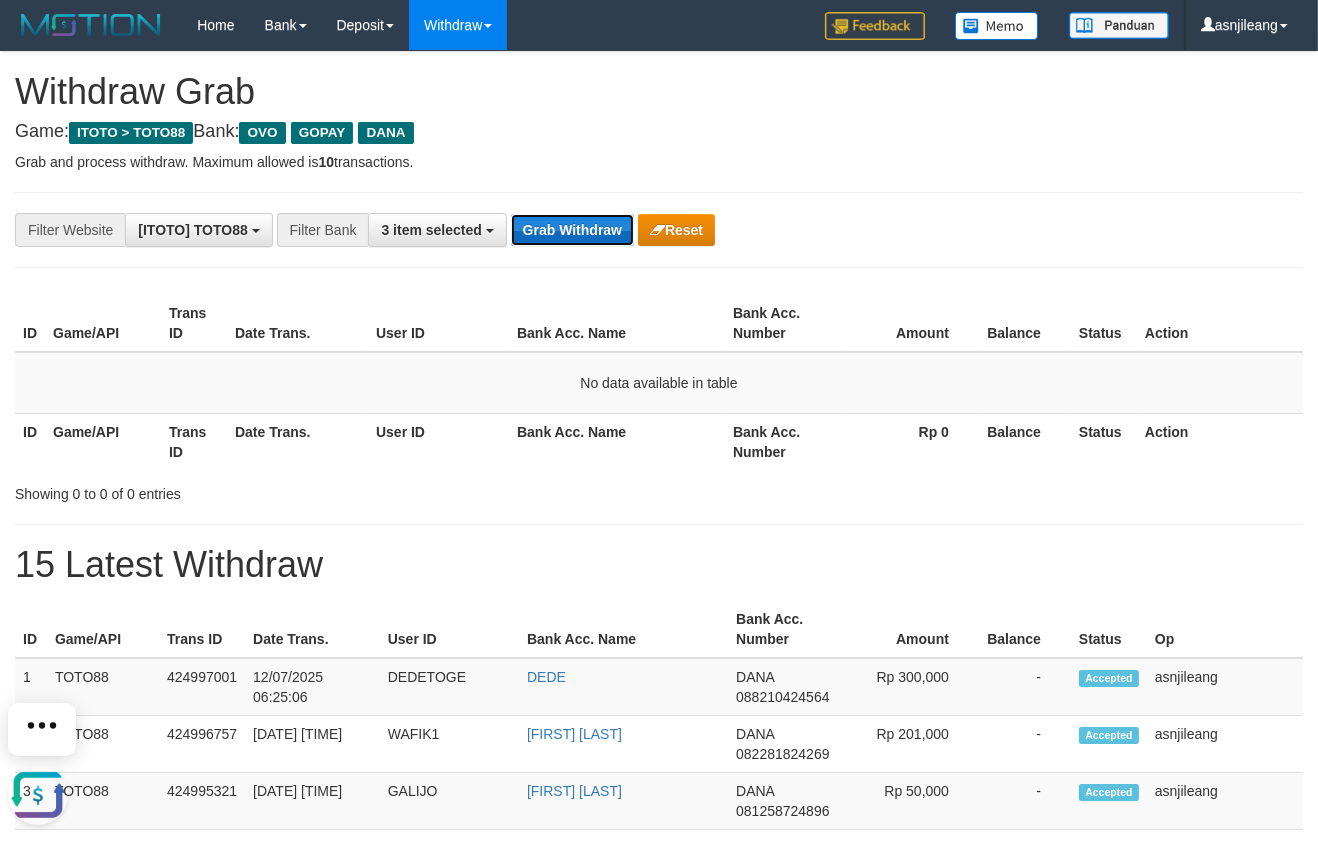 scroll, scrollTop: 0, scrollLeft: 0, axis: both 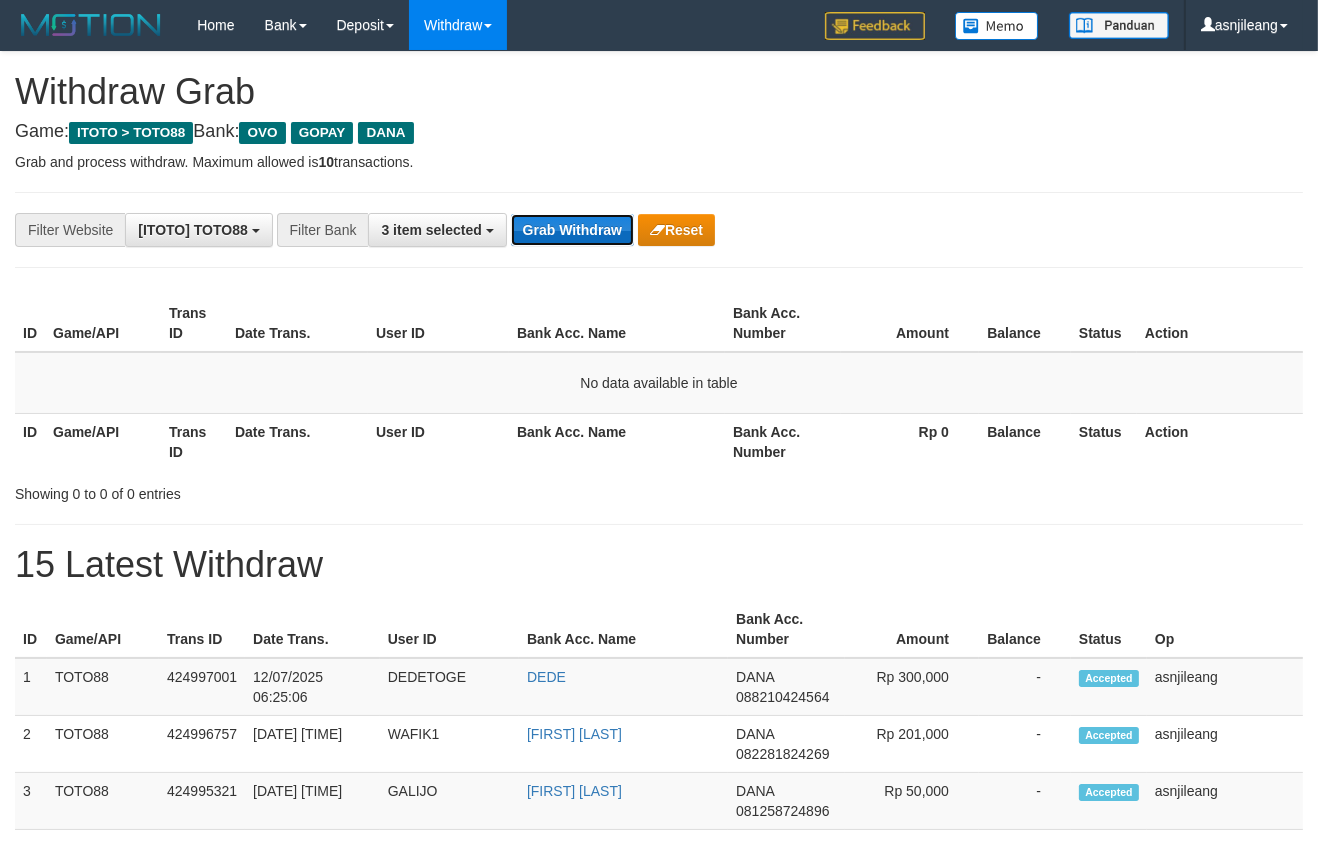 click on "Grab Withdraw" at bounding box center [572, 230] 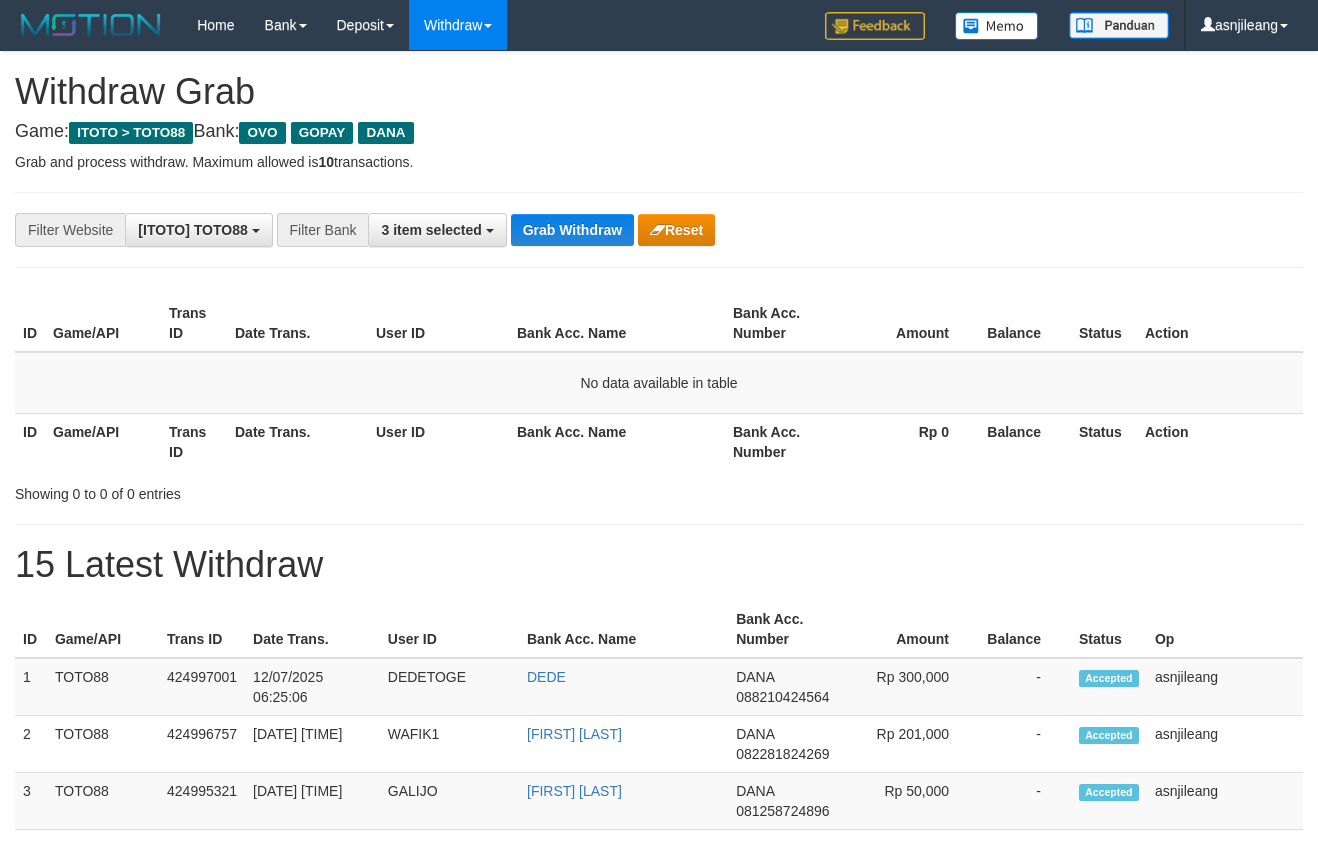 scroll, scrollTop: 0, scrollLeft: 0, axis: both 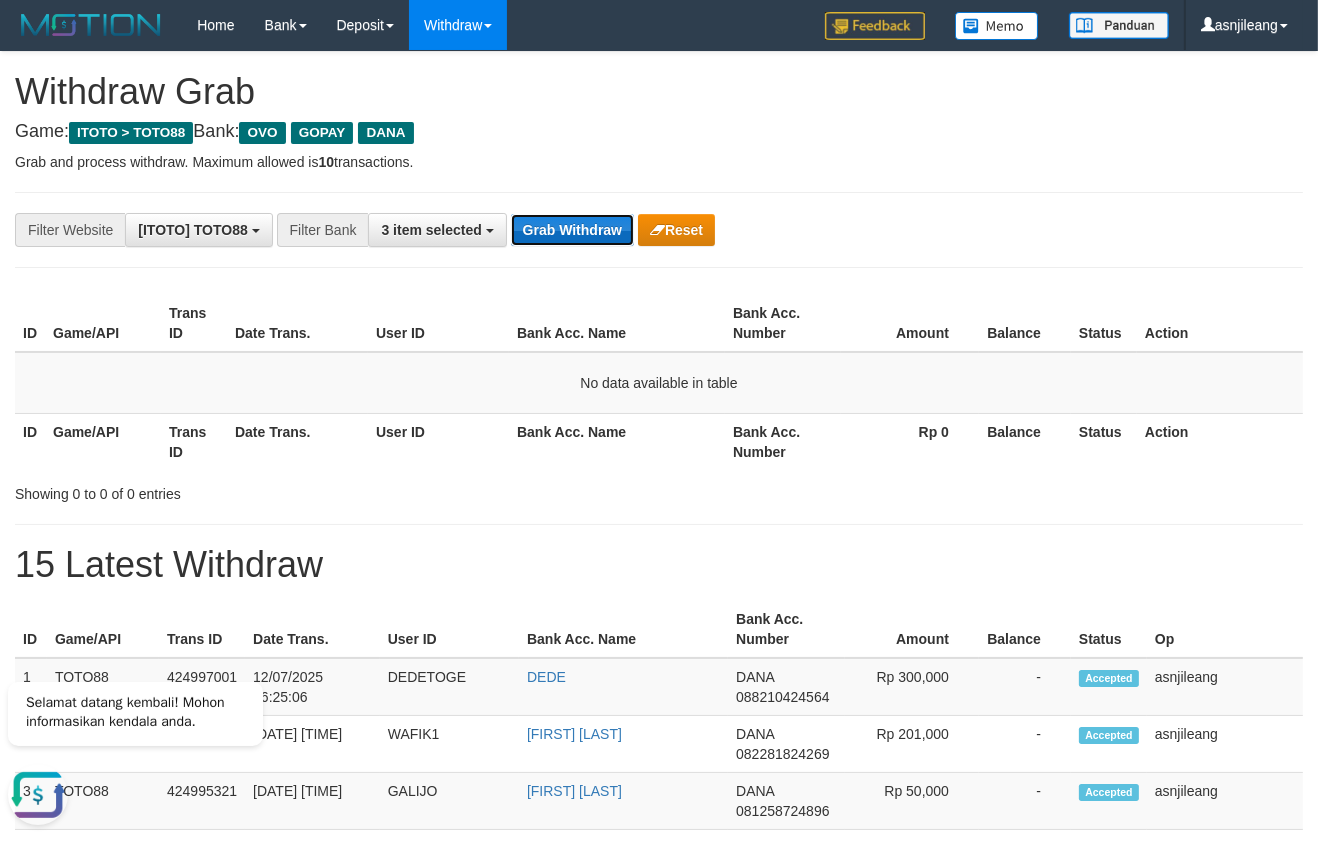 click on "Grab Withdraw" at bounding box center (572, 230) 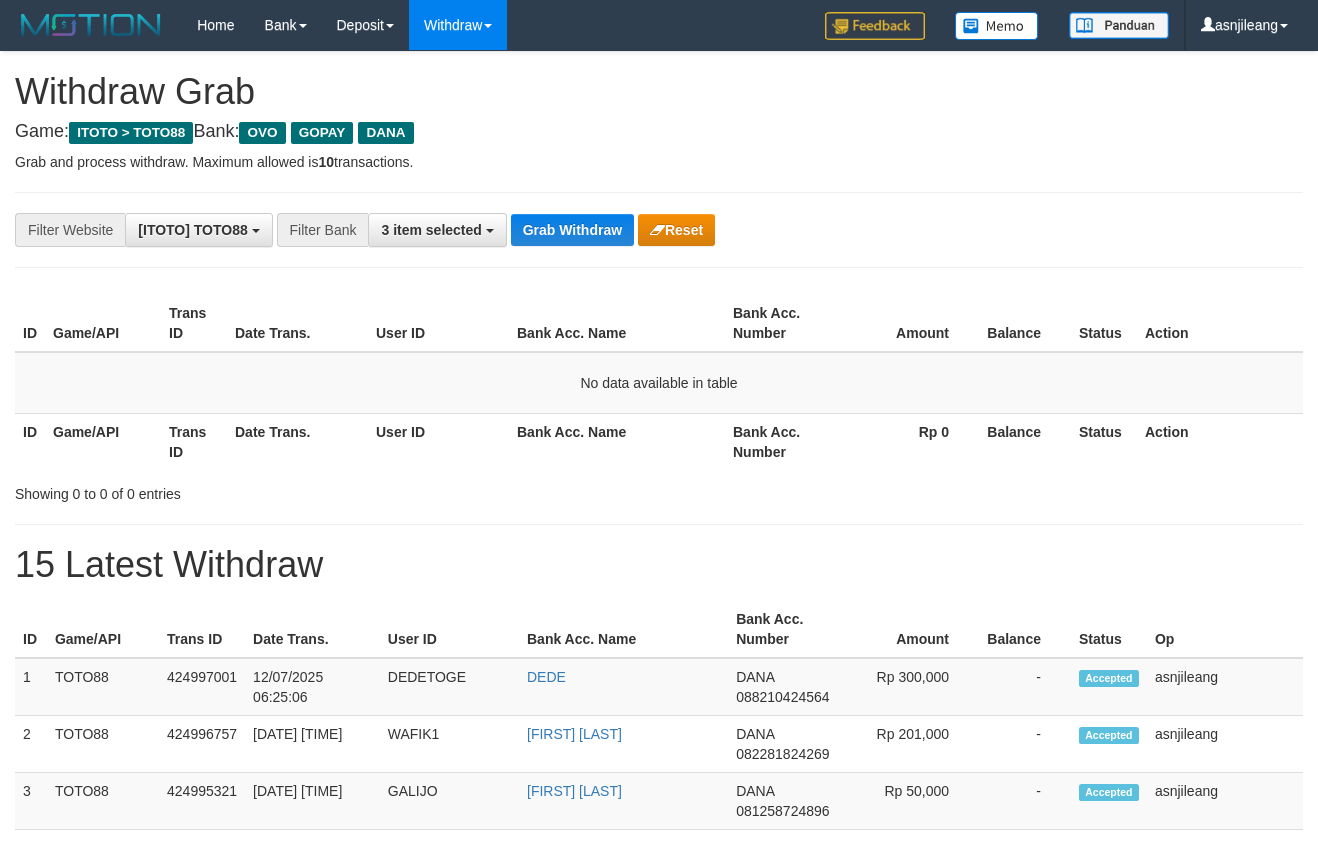 click on "Grab Withdraw" at bounding box center [572, 230] 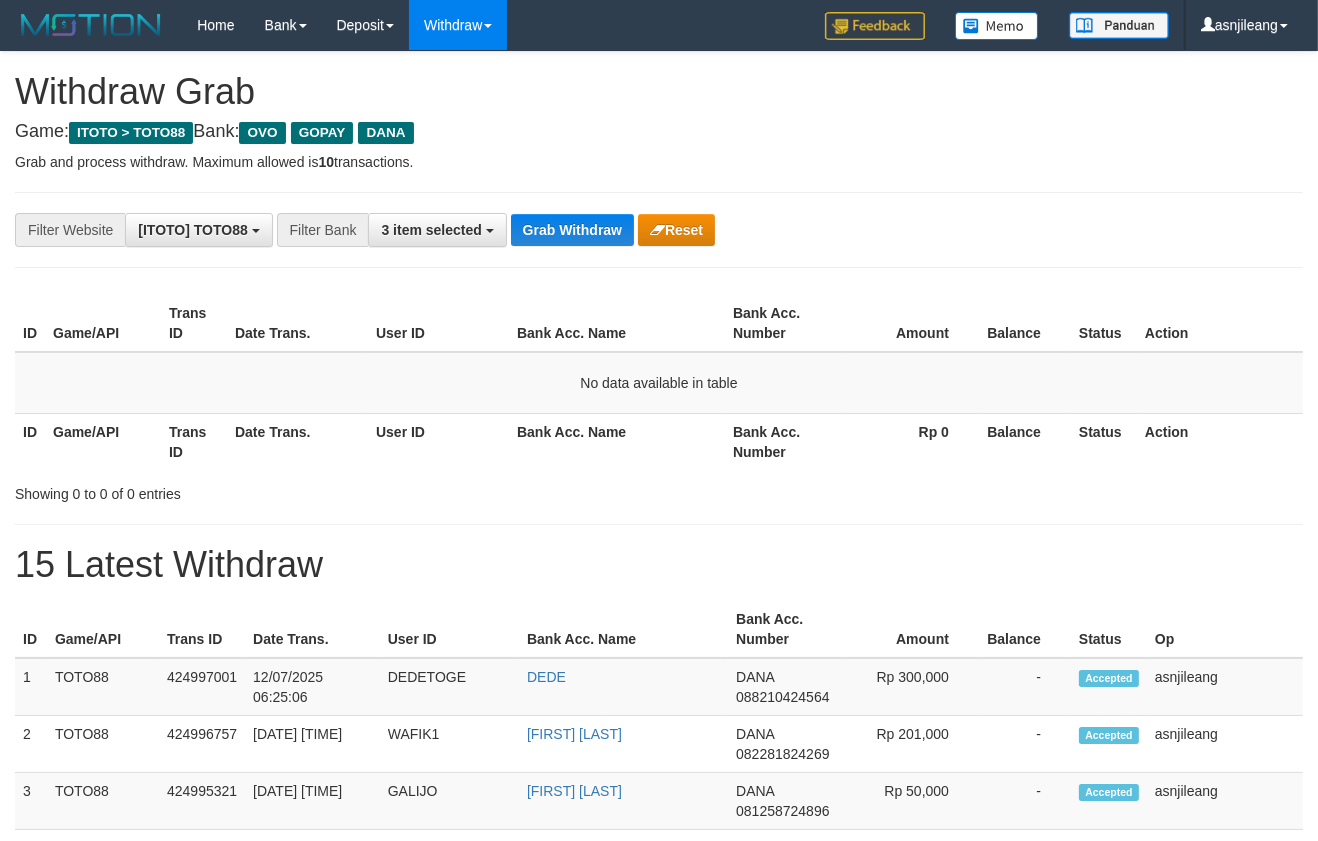 scroll, scrollTop: 17, scrollLeft: 0, axis: vertical 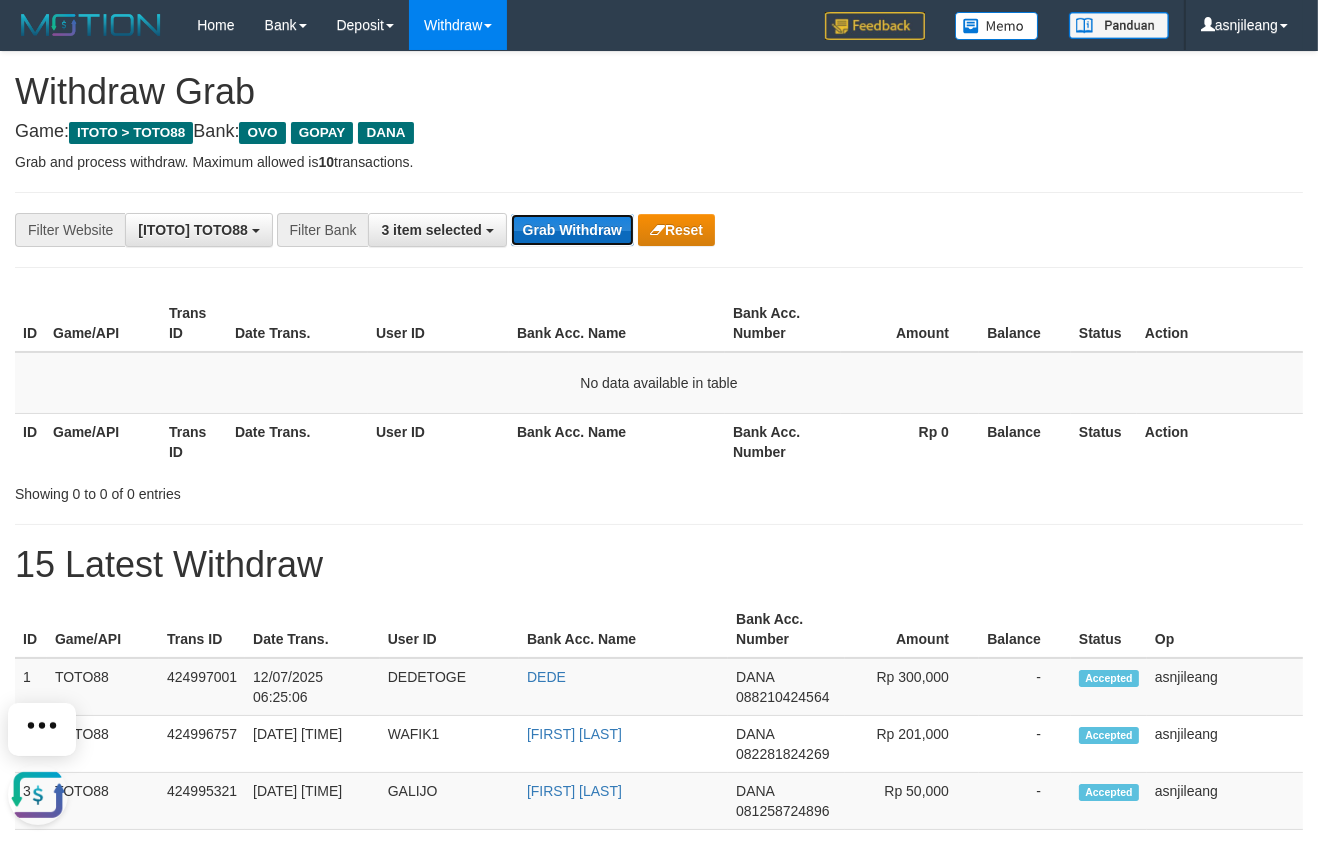 click on "Grab Withdraw" at bounding box center [572, 230] 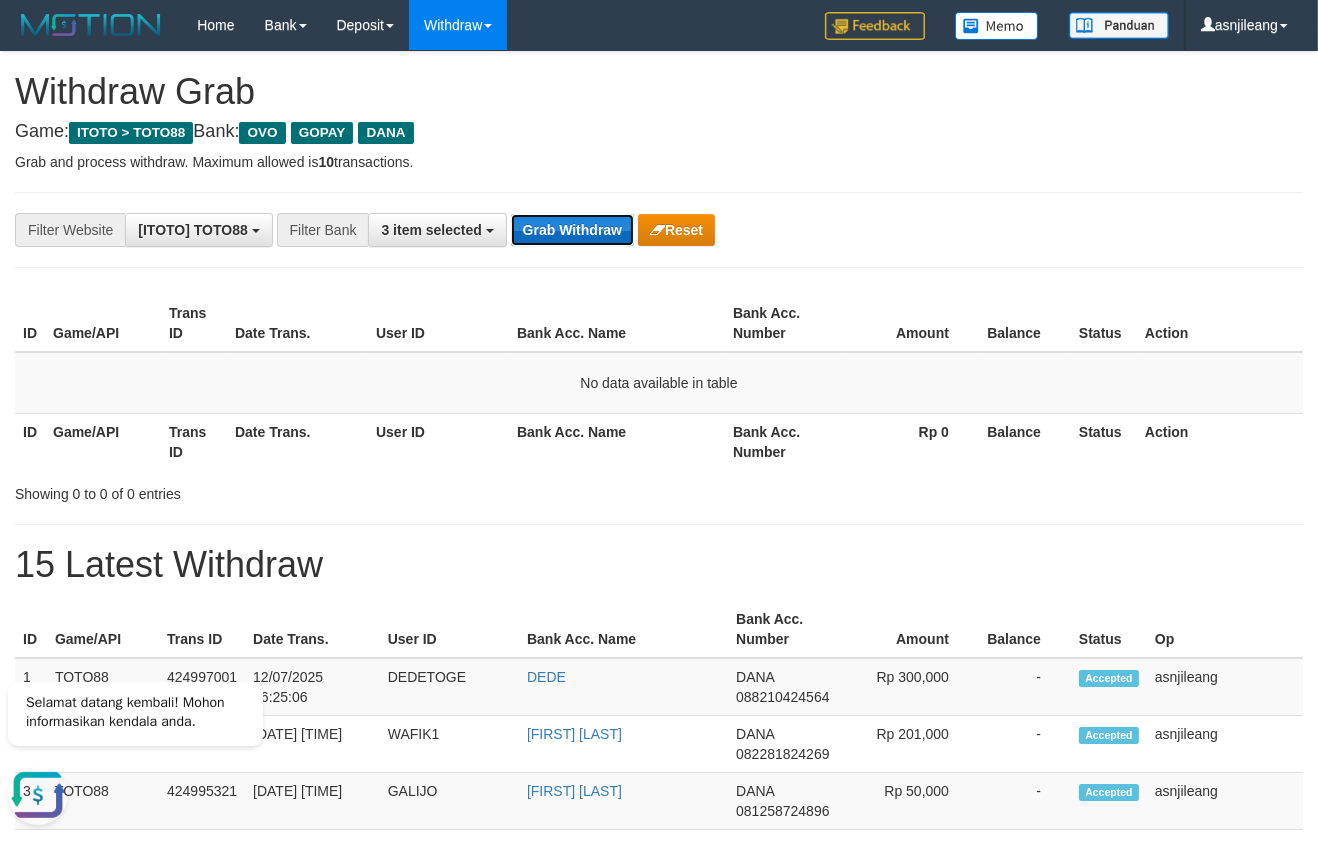 click on "Grab Withdraw" at bounding box center [572, 230] 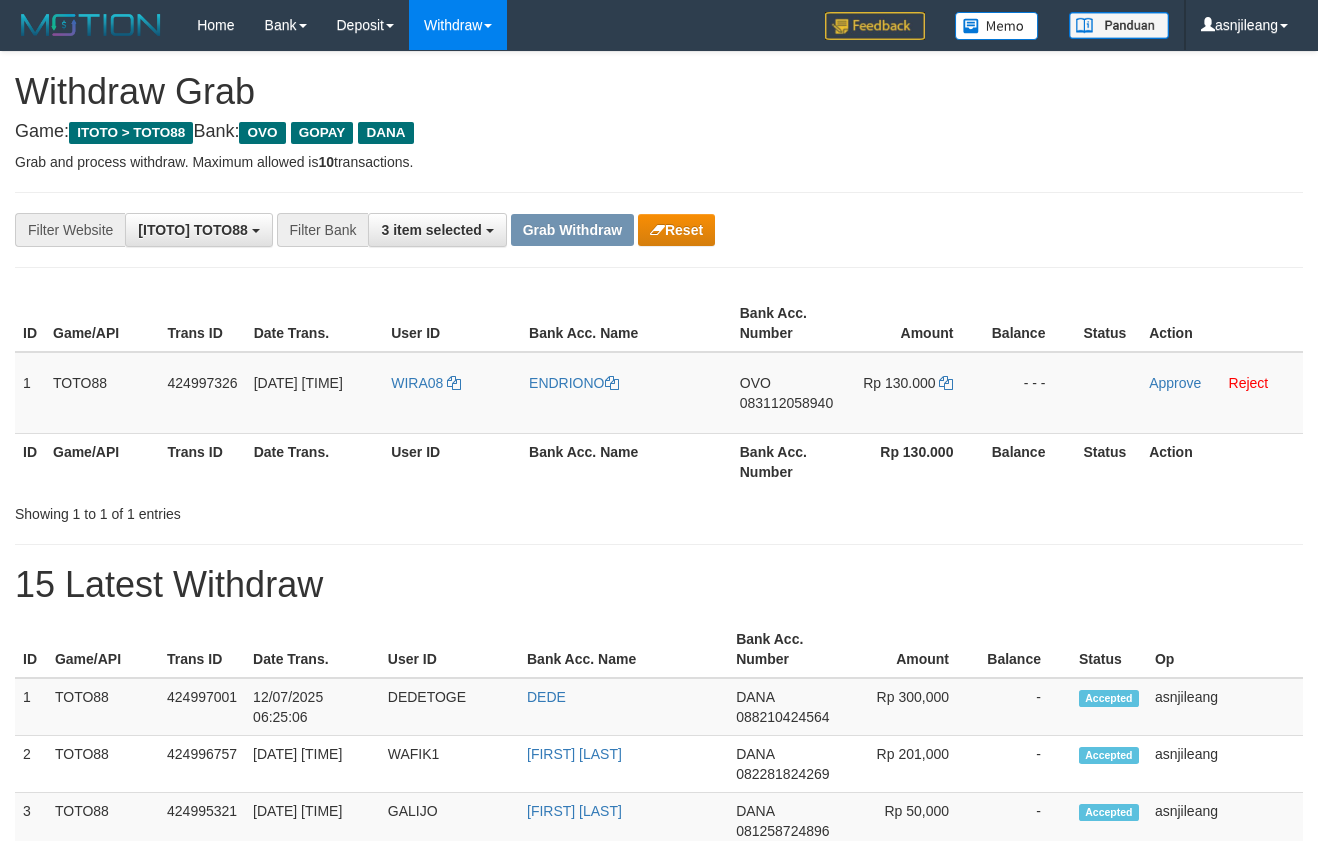 scroll, scrollTop: 0, scrollLeft: 0, axis: both 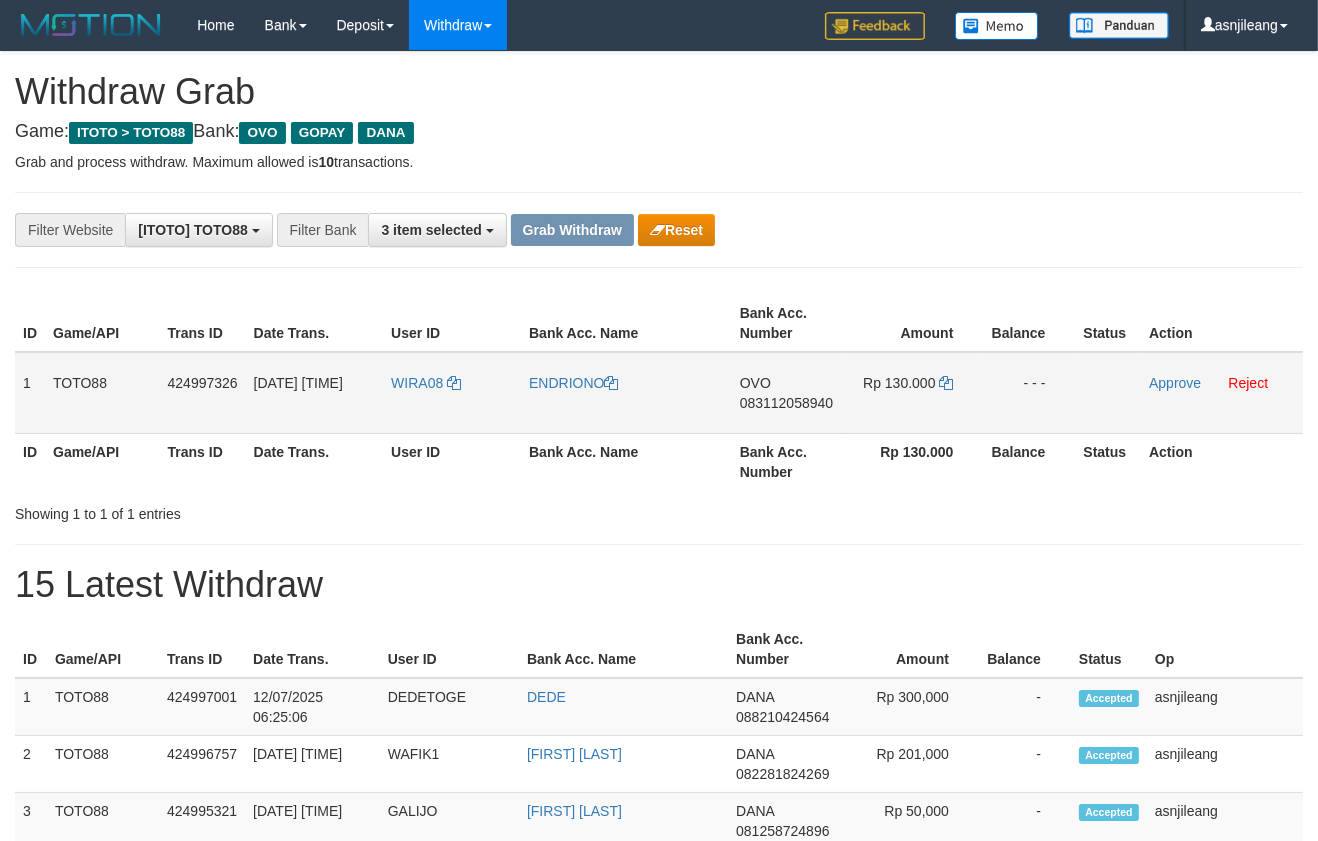 click on "[BRAND] [PHONE]" at bounding box center [790, 393] 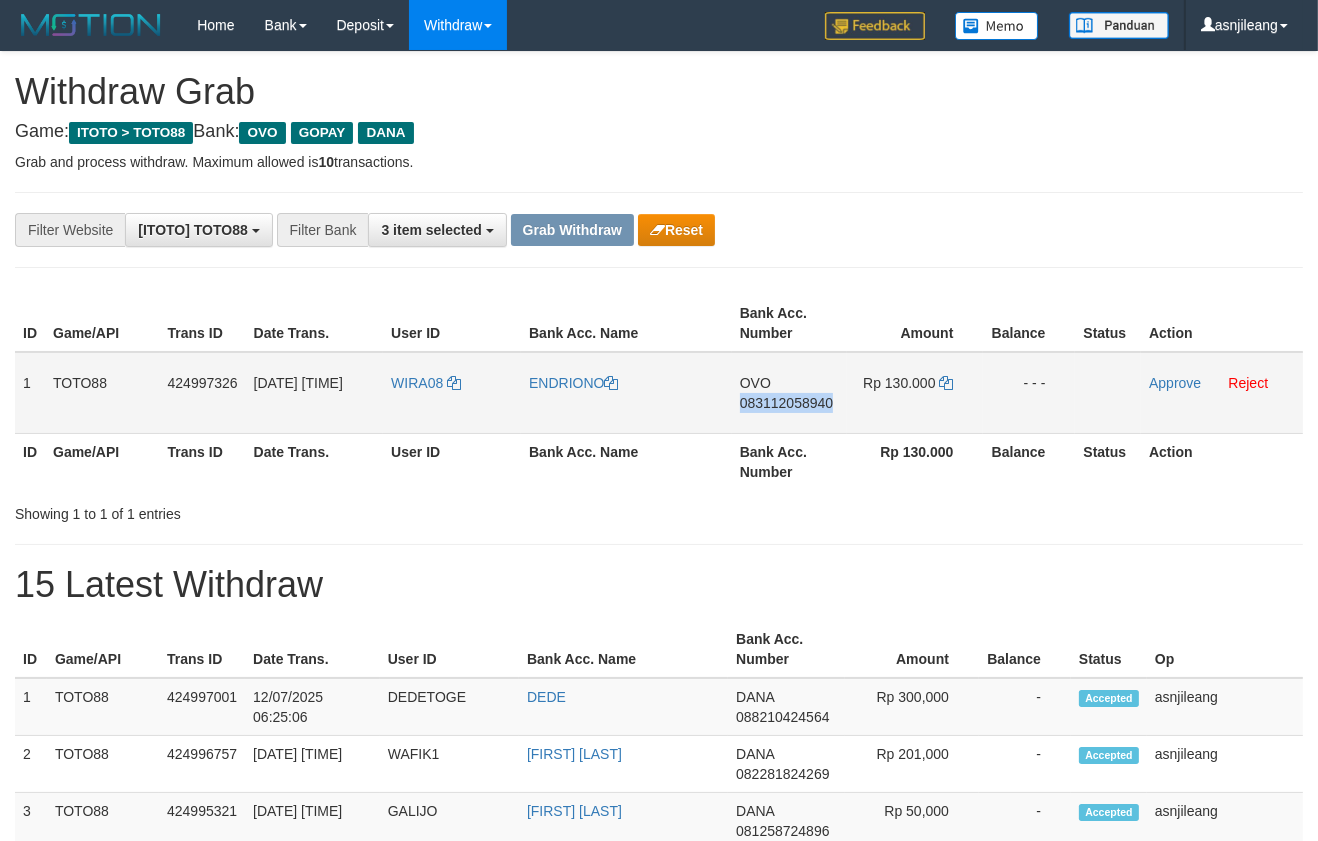 click on "[BRAND] [PHONE]" at bounding box center [790, 393] 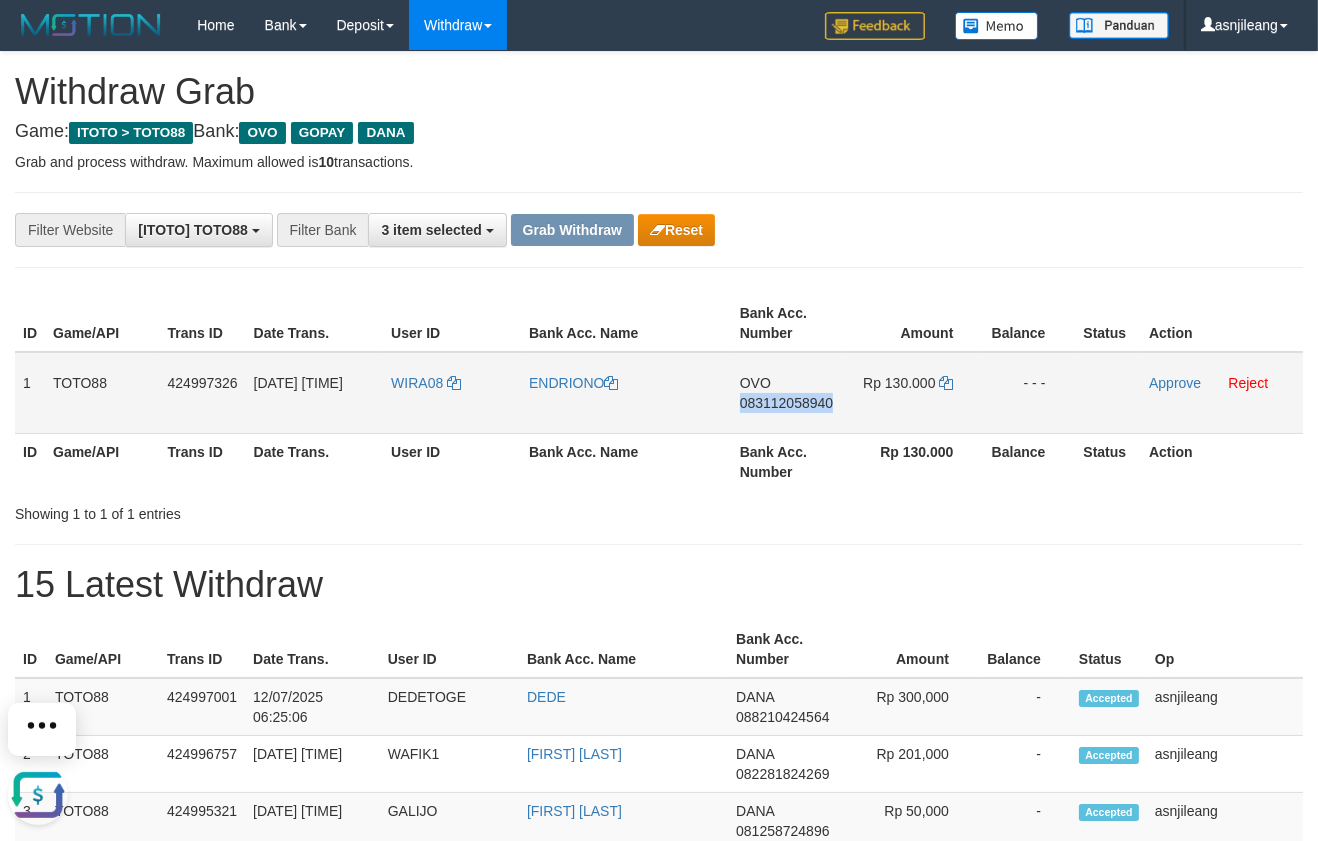 scroll, scrollTop: 0, scrollLeft: 0, axis: both 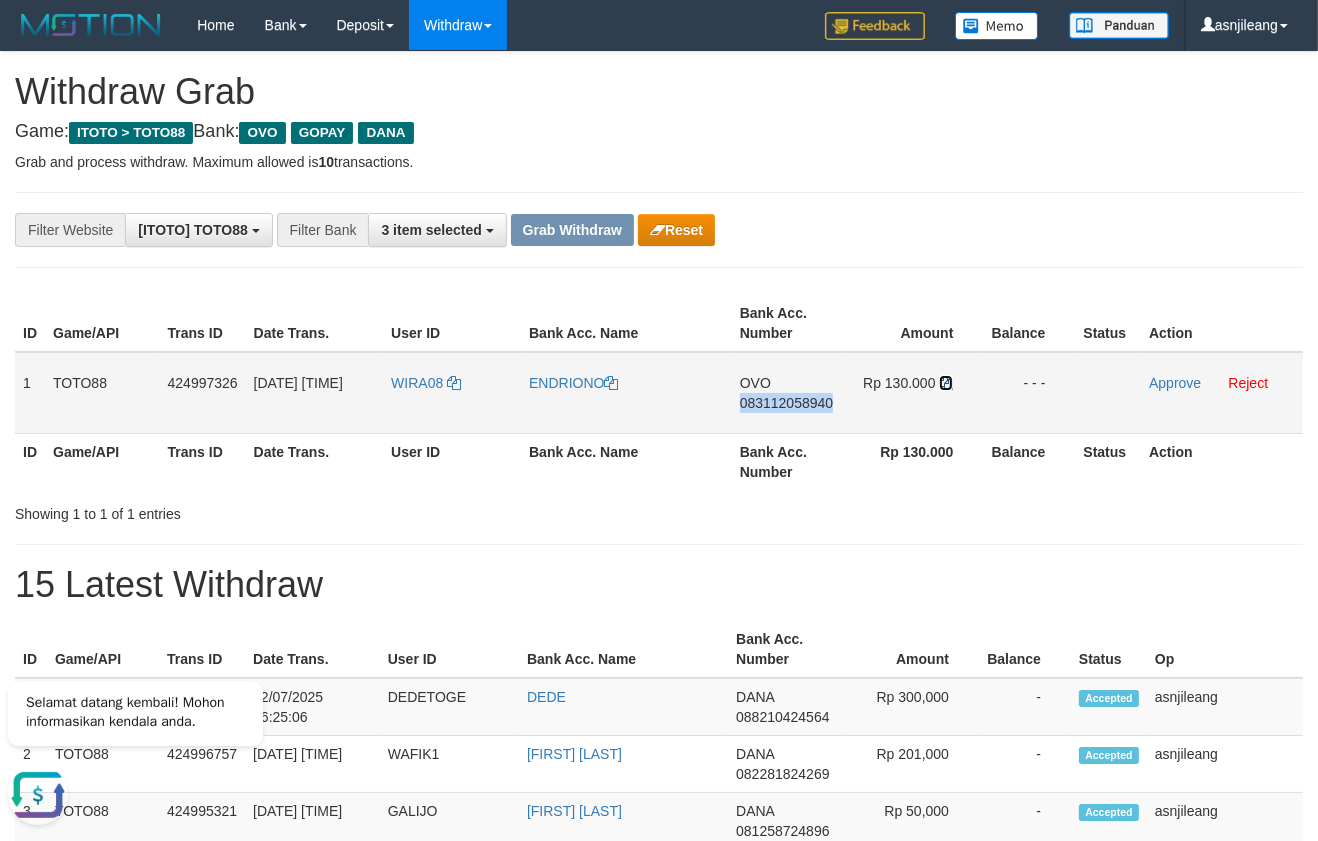 click at bounding box center (946, 383) 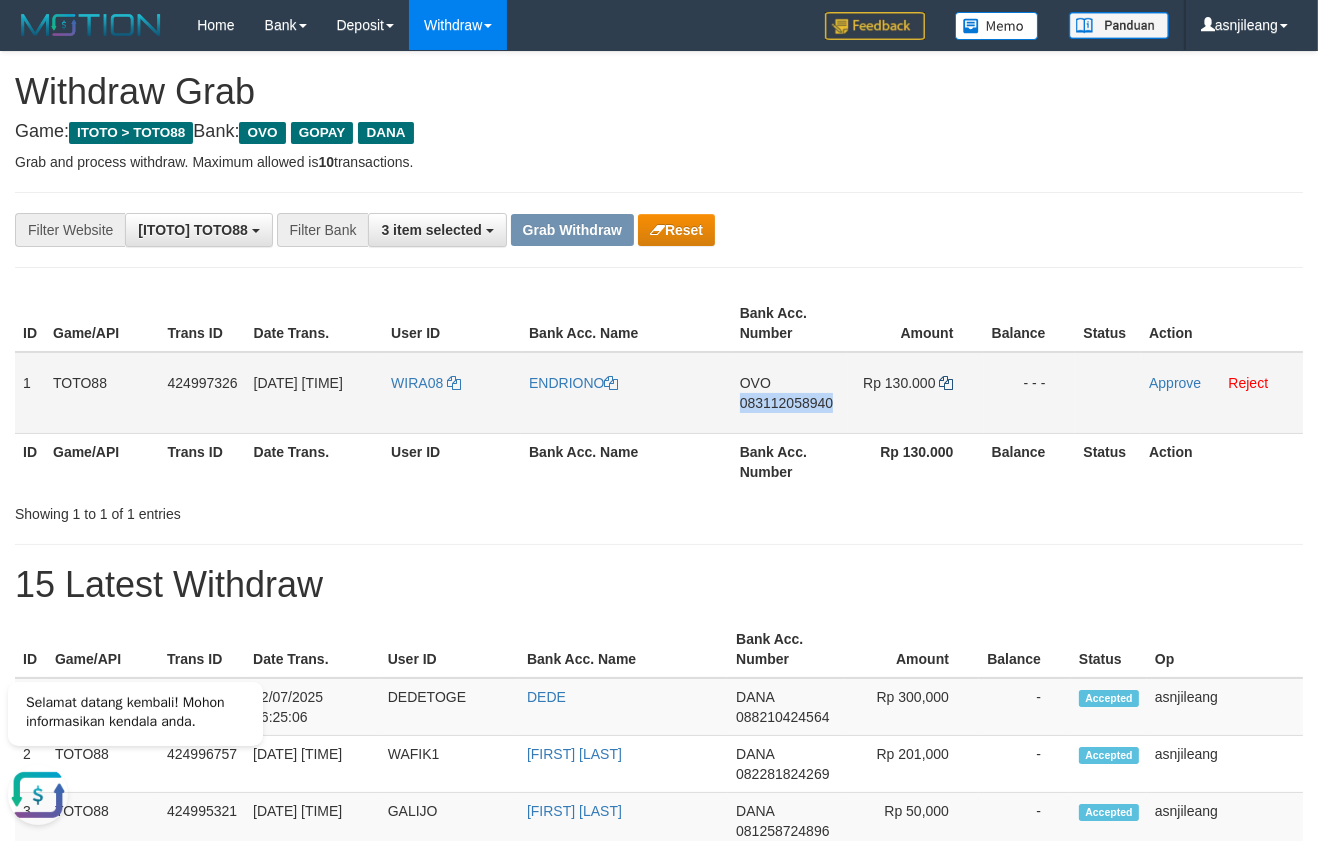copy on "083112058940" 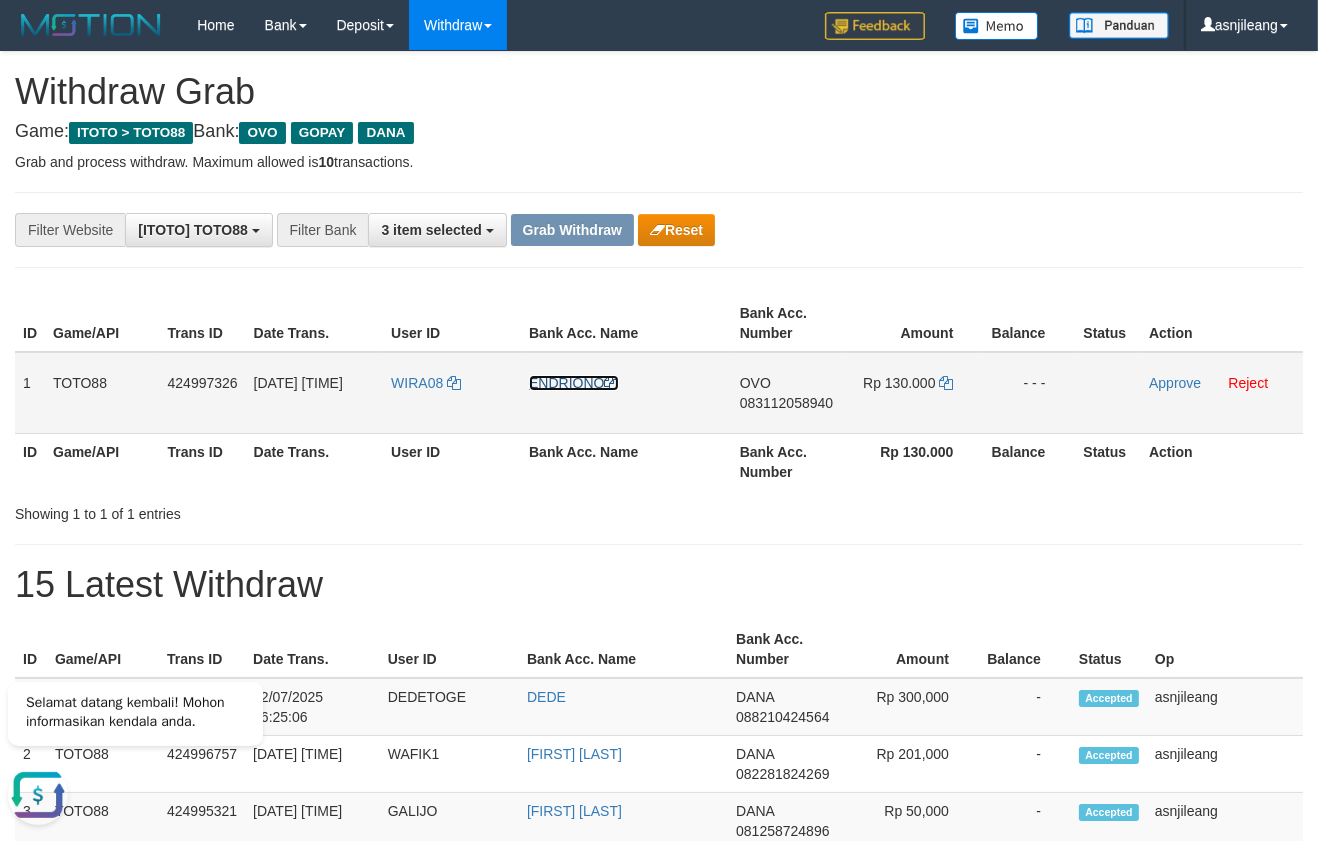 click on "ENDRIONO" at bounding box center [573, 383] 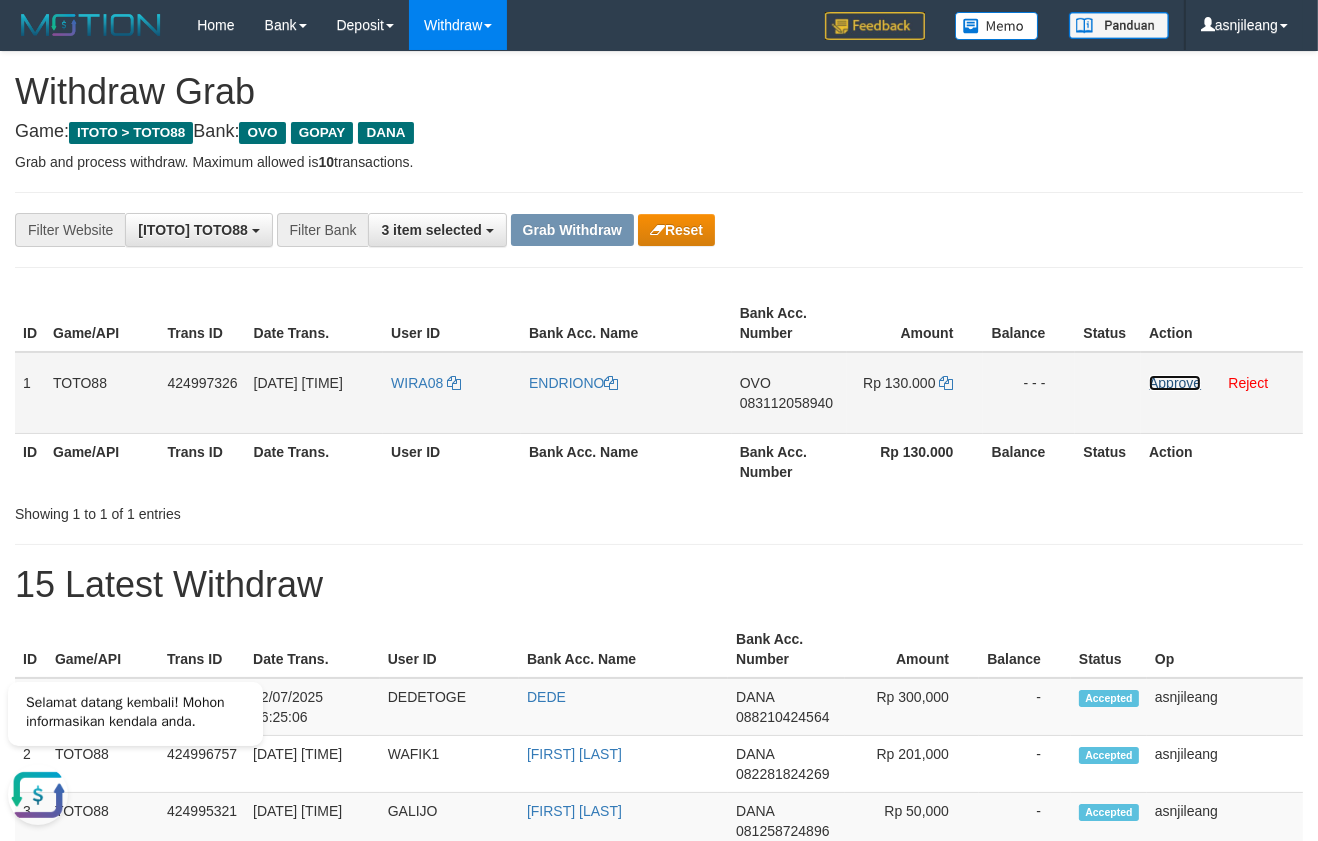 click on "Approve" at bounding box center (1175, 383) 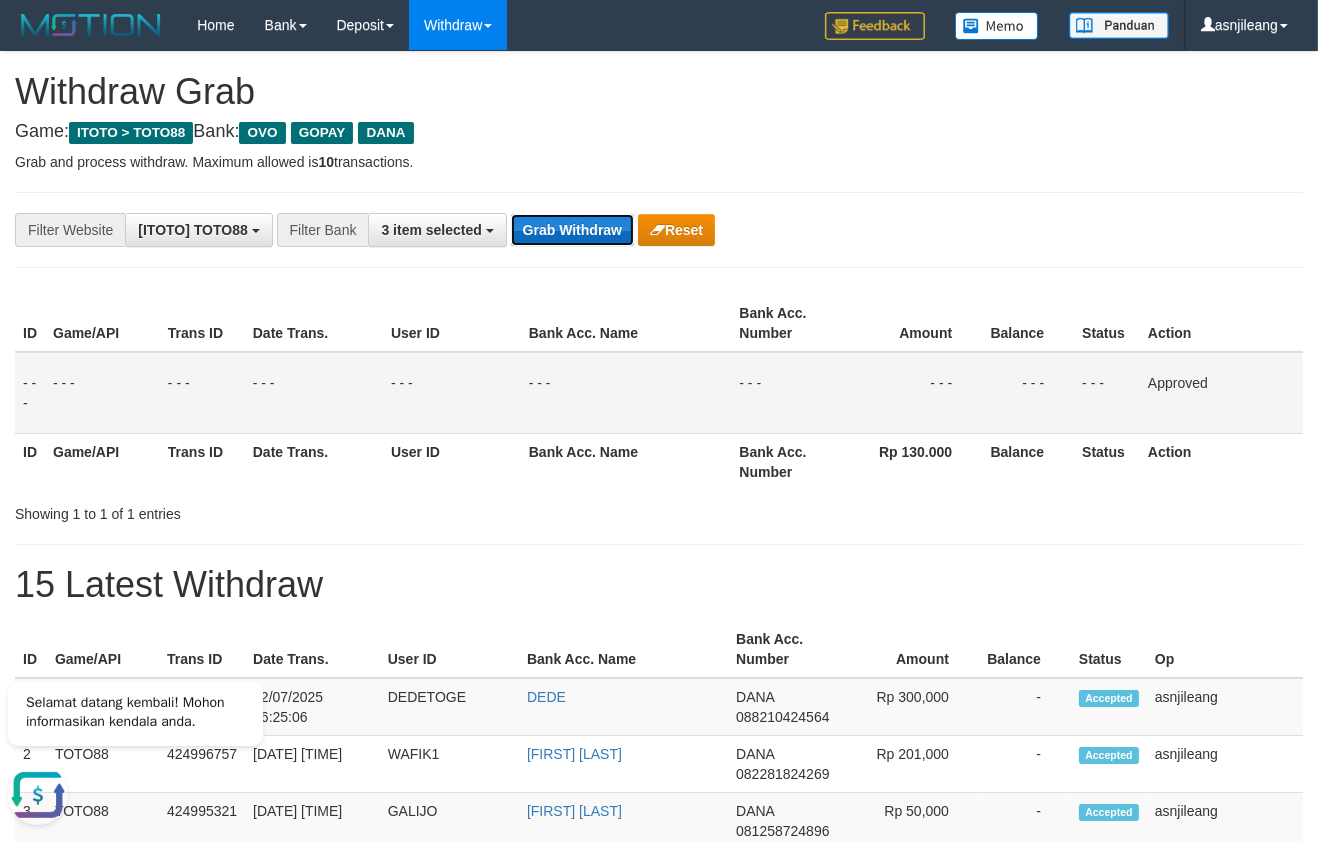 click on "Grab Withdraw" at bounding box center [572, 230] 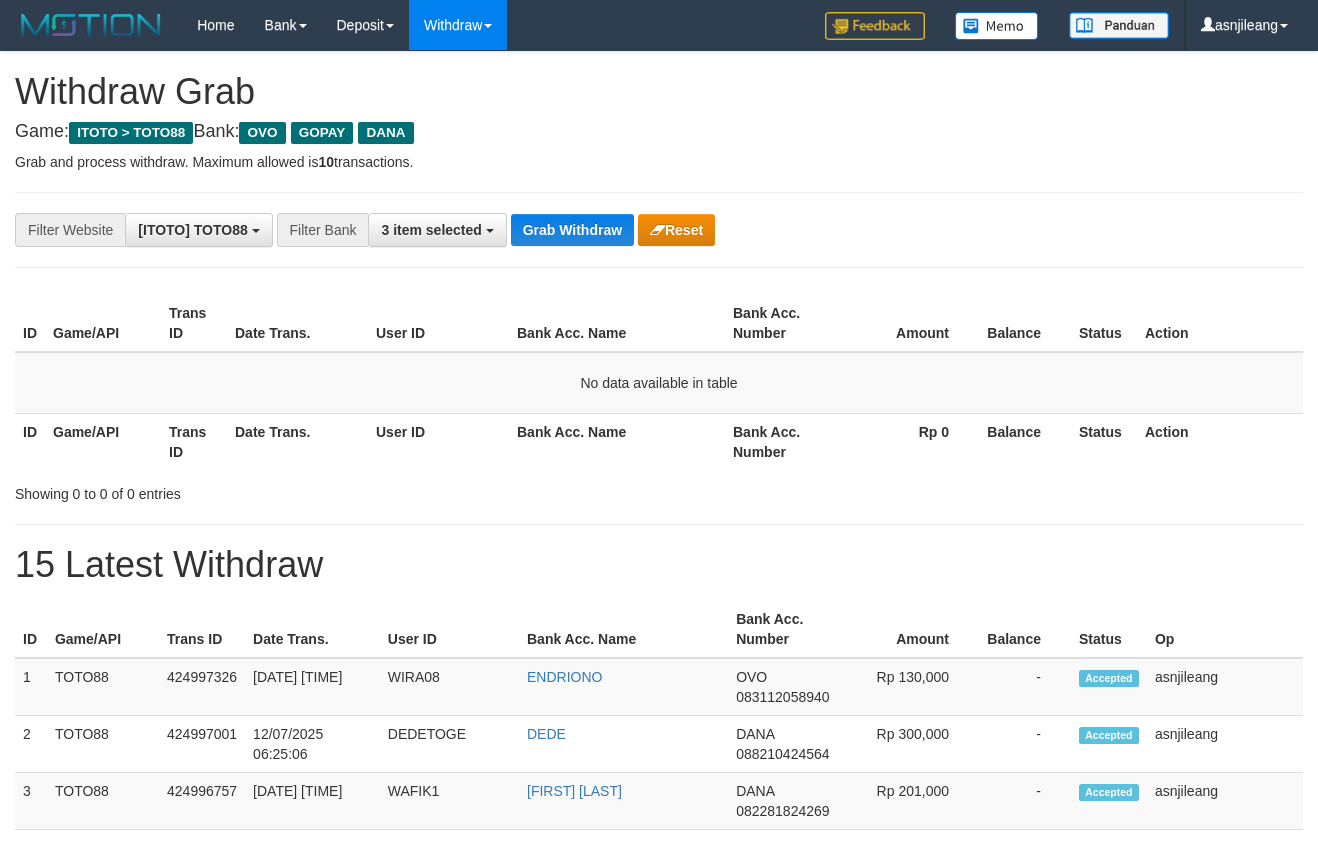 scroll, scrollTop: 0, scrollLeft: 0, axis: both 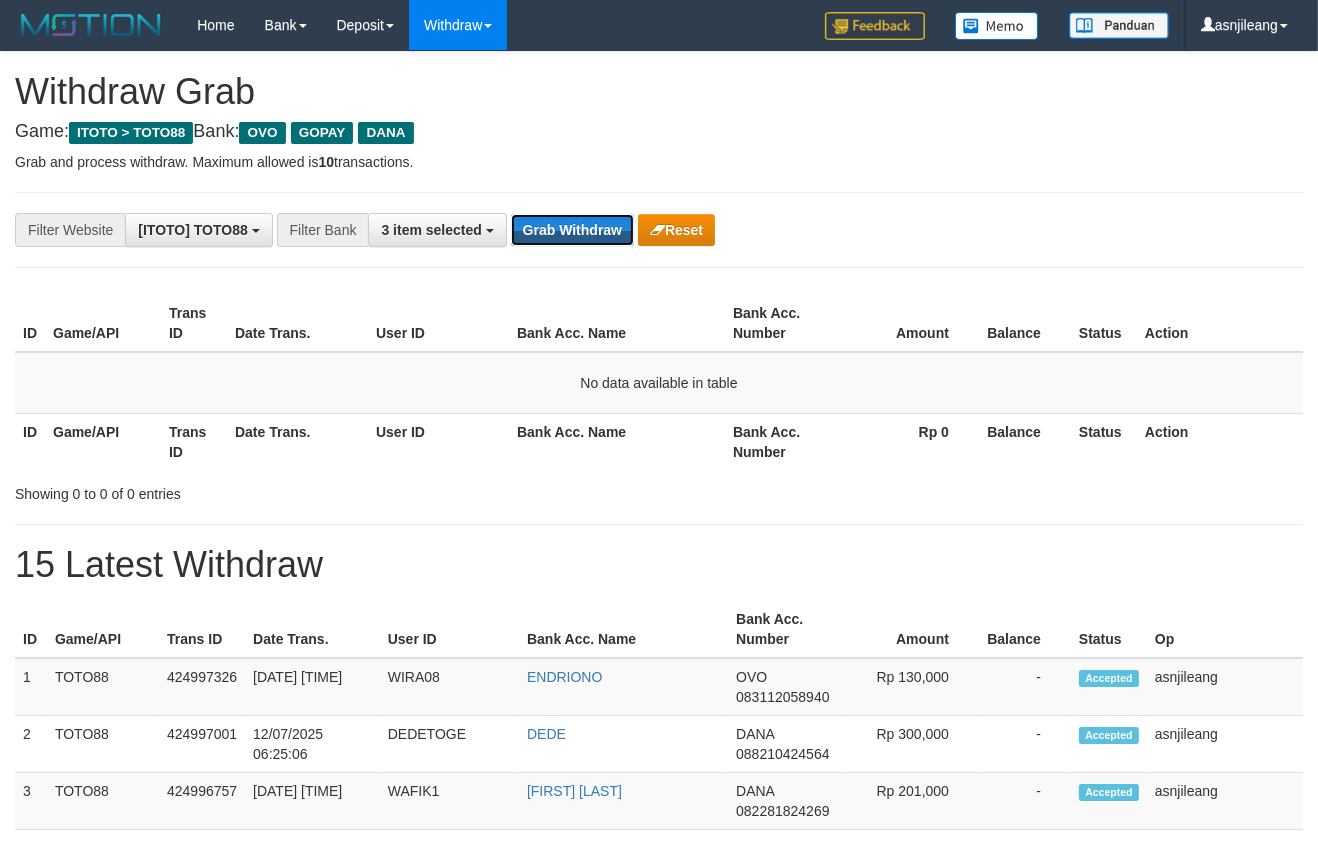 click on "Grab Withdraw" at bounding box center (572, 230) 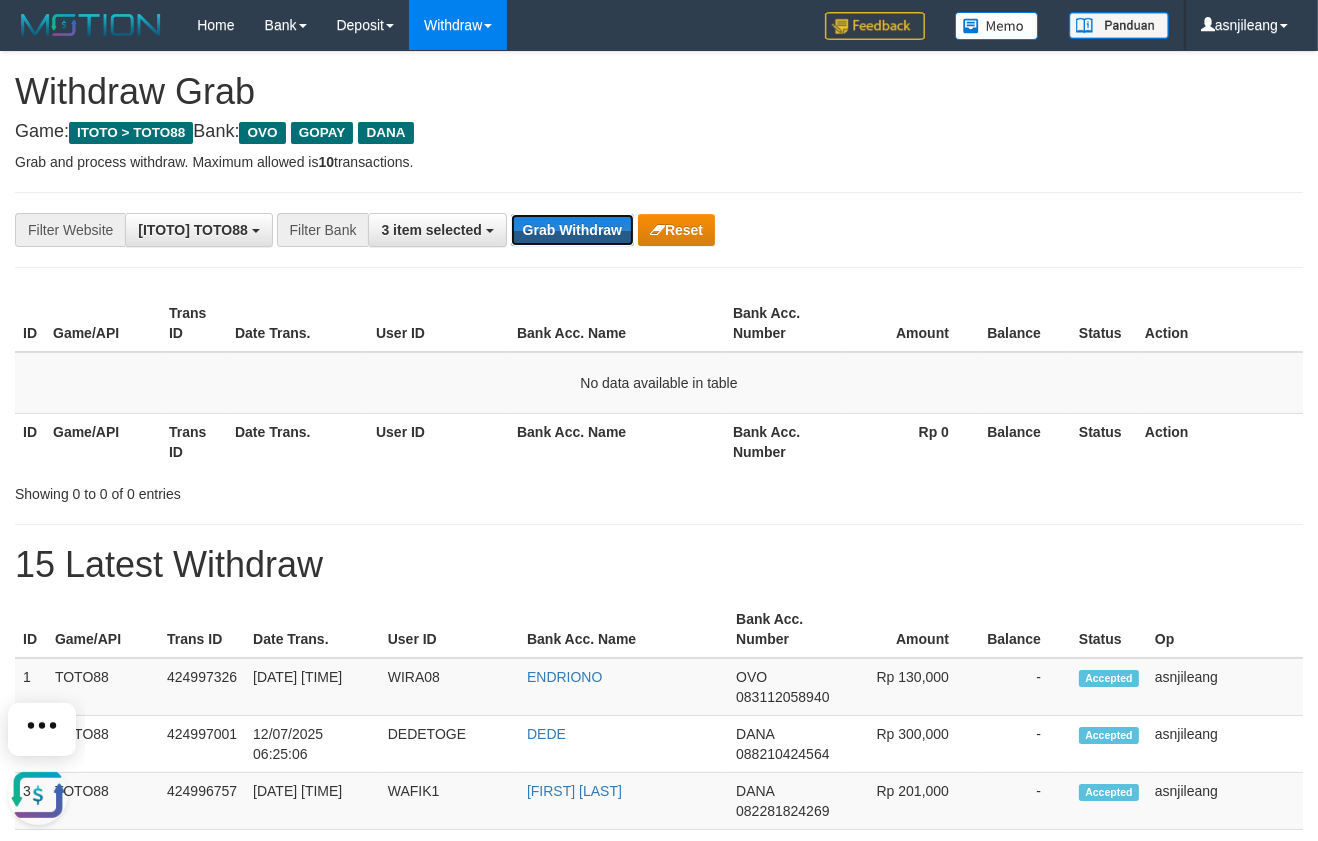 scroll, scrollTop: 0, scrollLeft: 0, axis: both 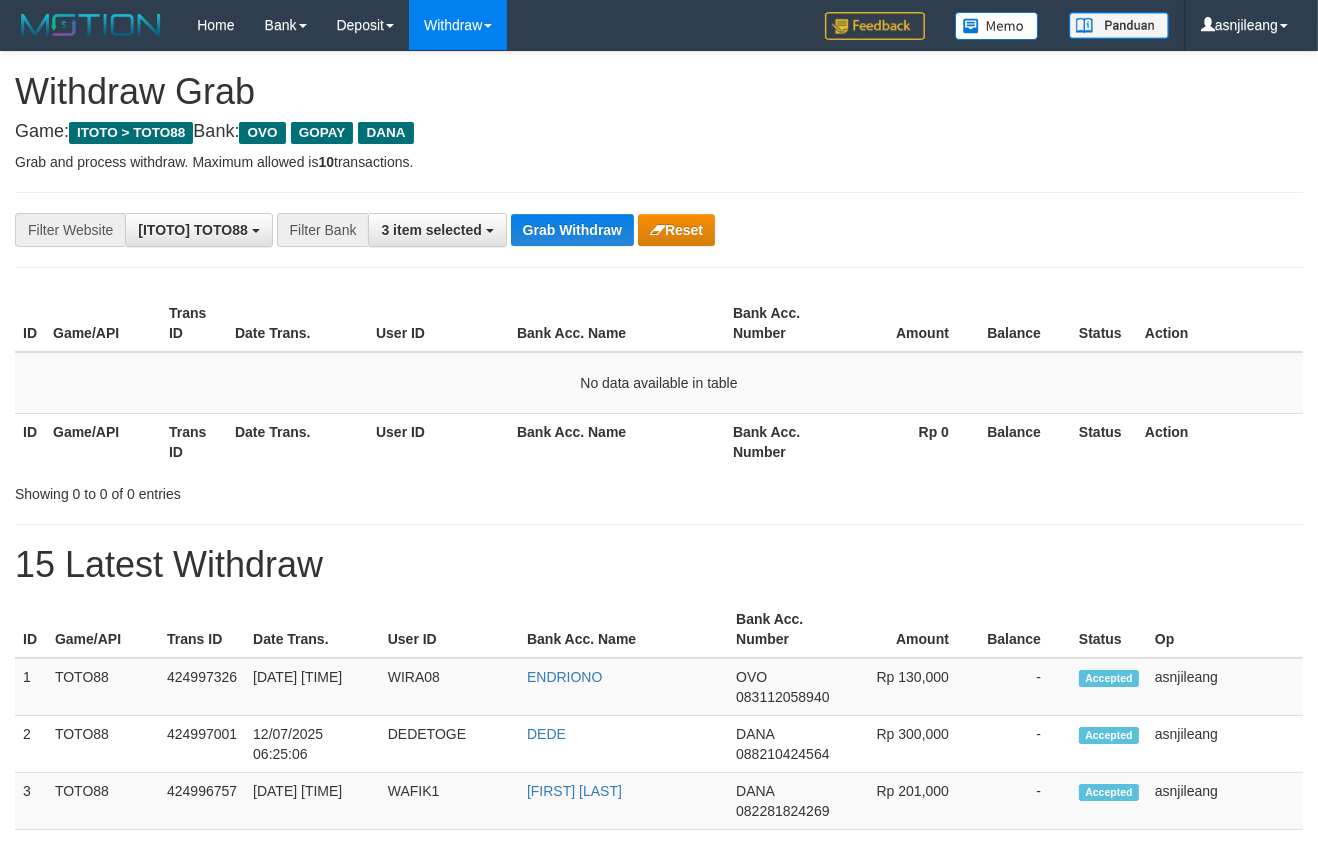 click on "**********" at bounding box center [659, 1113] 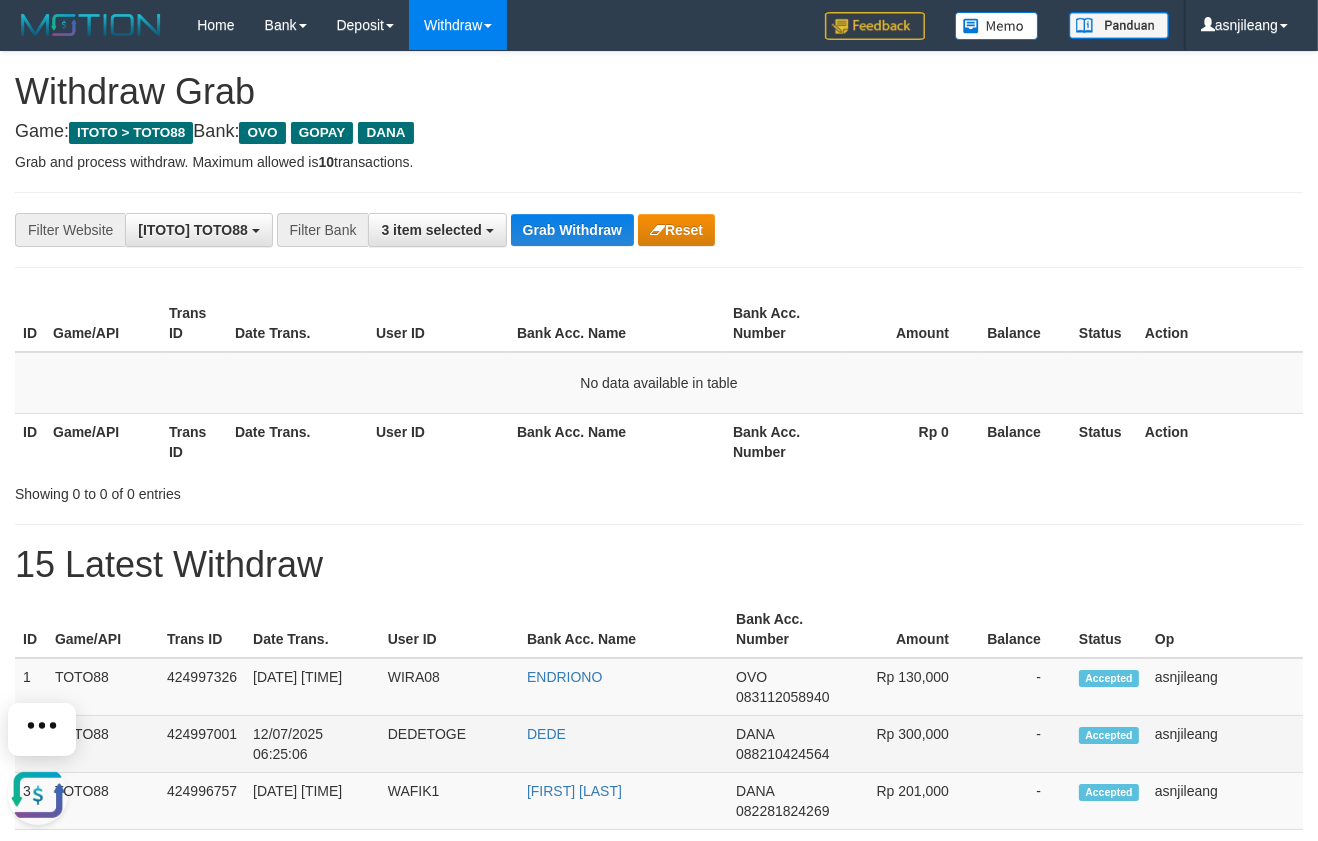 scroll, scrollTop: 0, scrollLeft: 0, axis: both 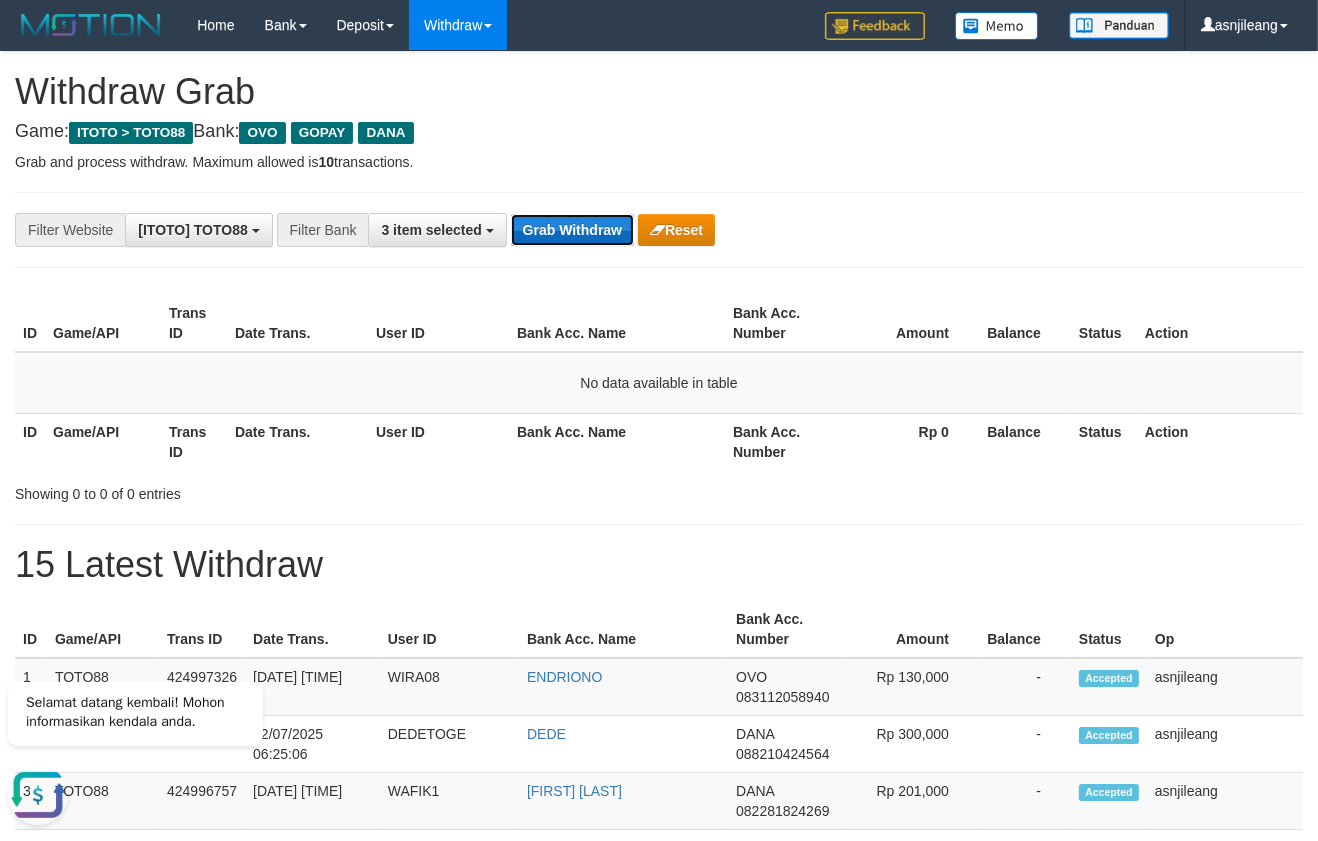 click on "Grab Withdraw" at bounding box center [572, 230] 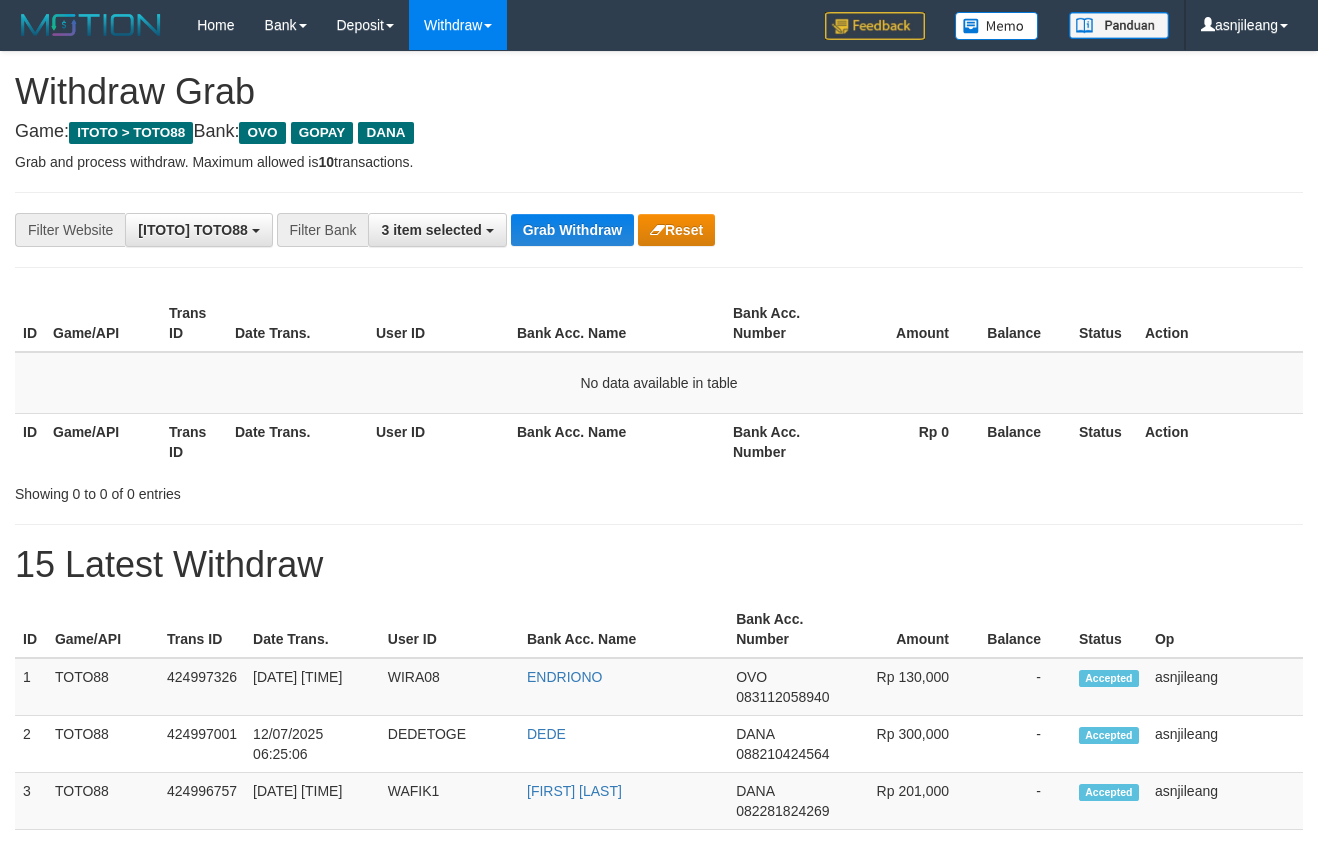 scroll, scrollTop: 0, scrollLeft: 0, axis: both 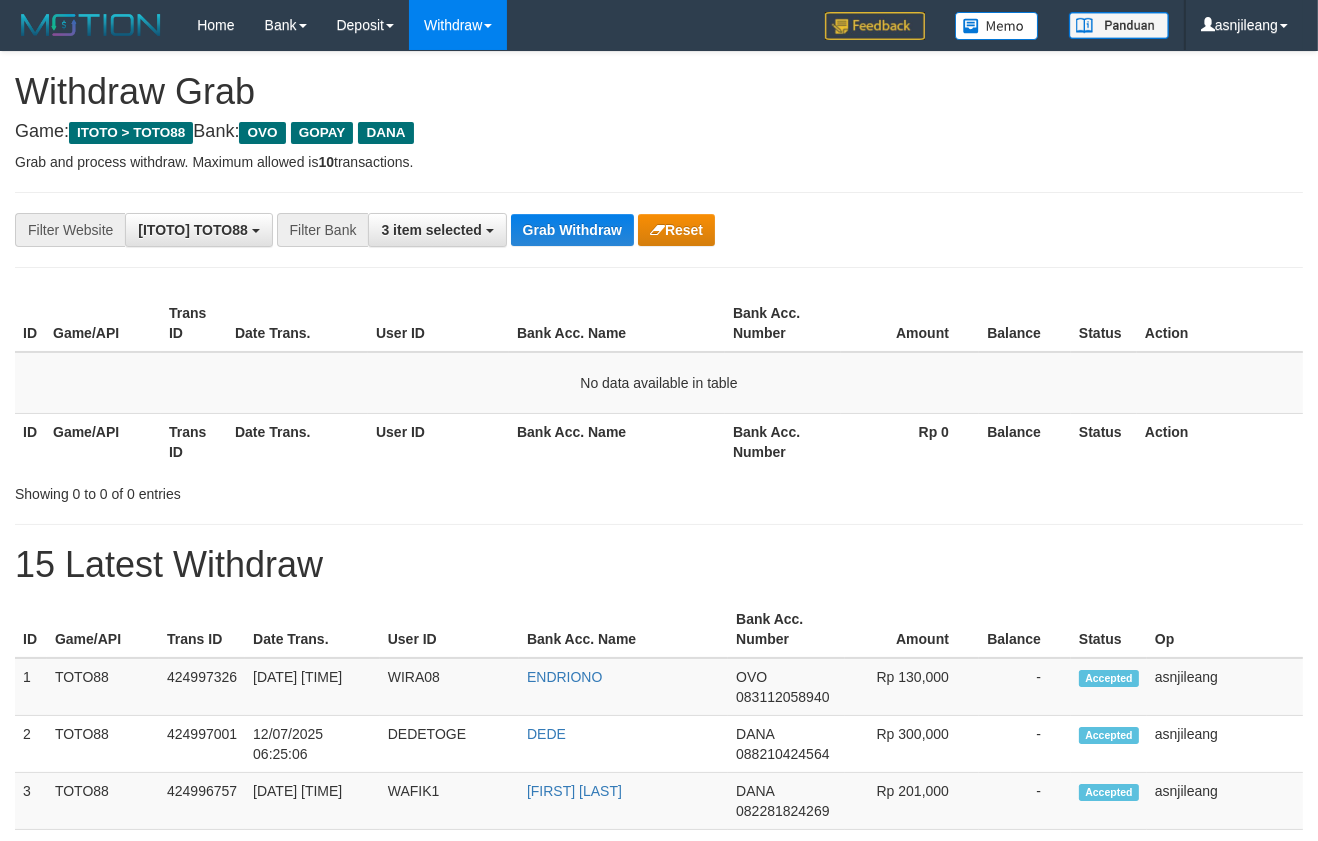 click on "Grab Withdraw" at bounding box center (572, 230) 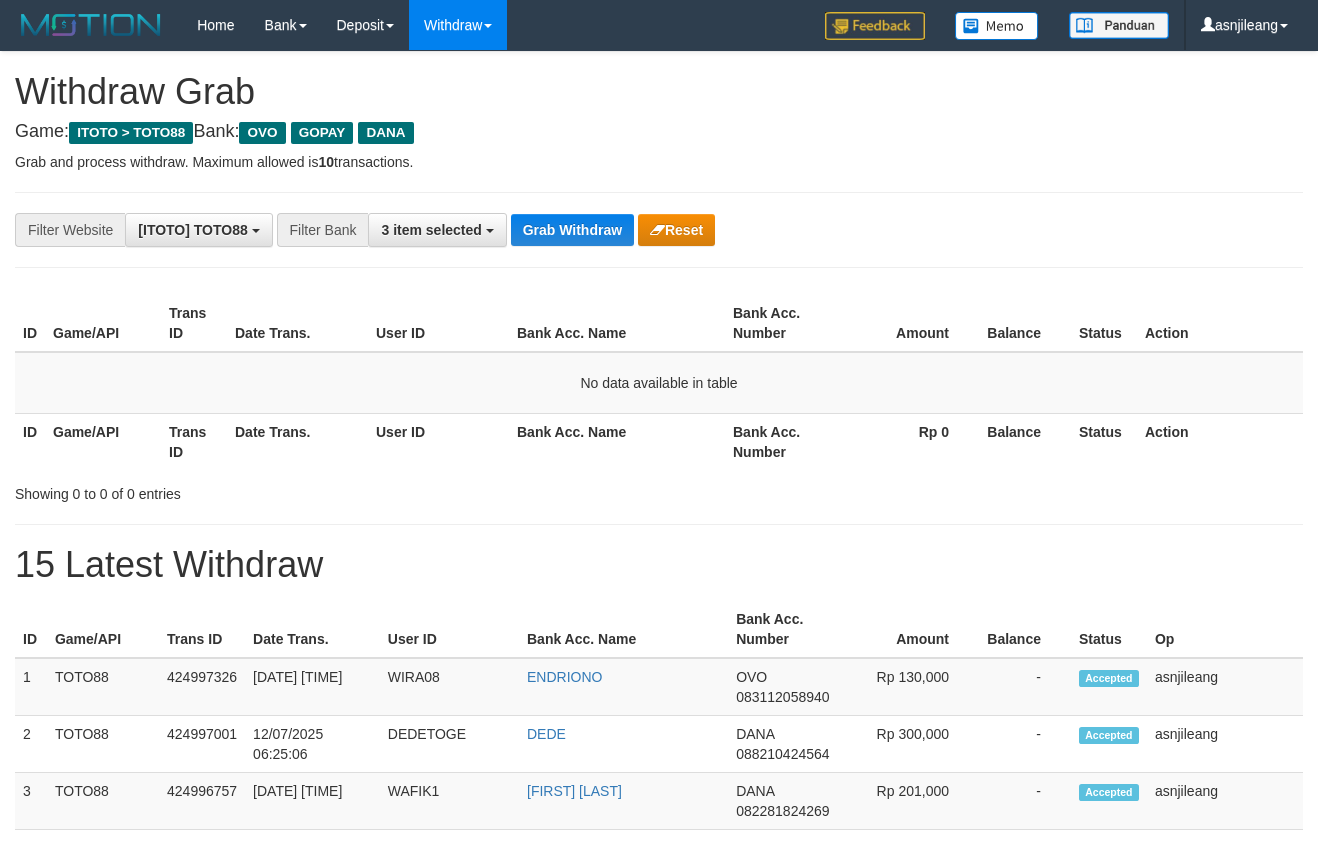 scroll, scrollTop: 0, scrollLeft: 0, axis: both 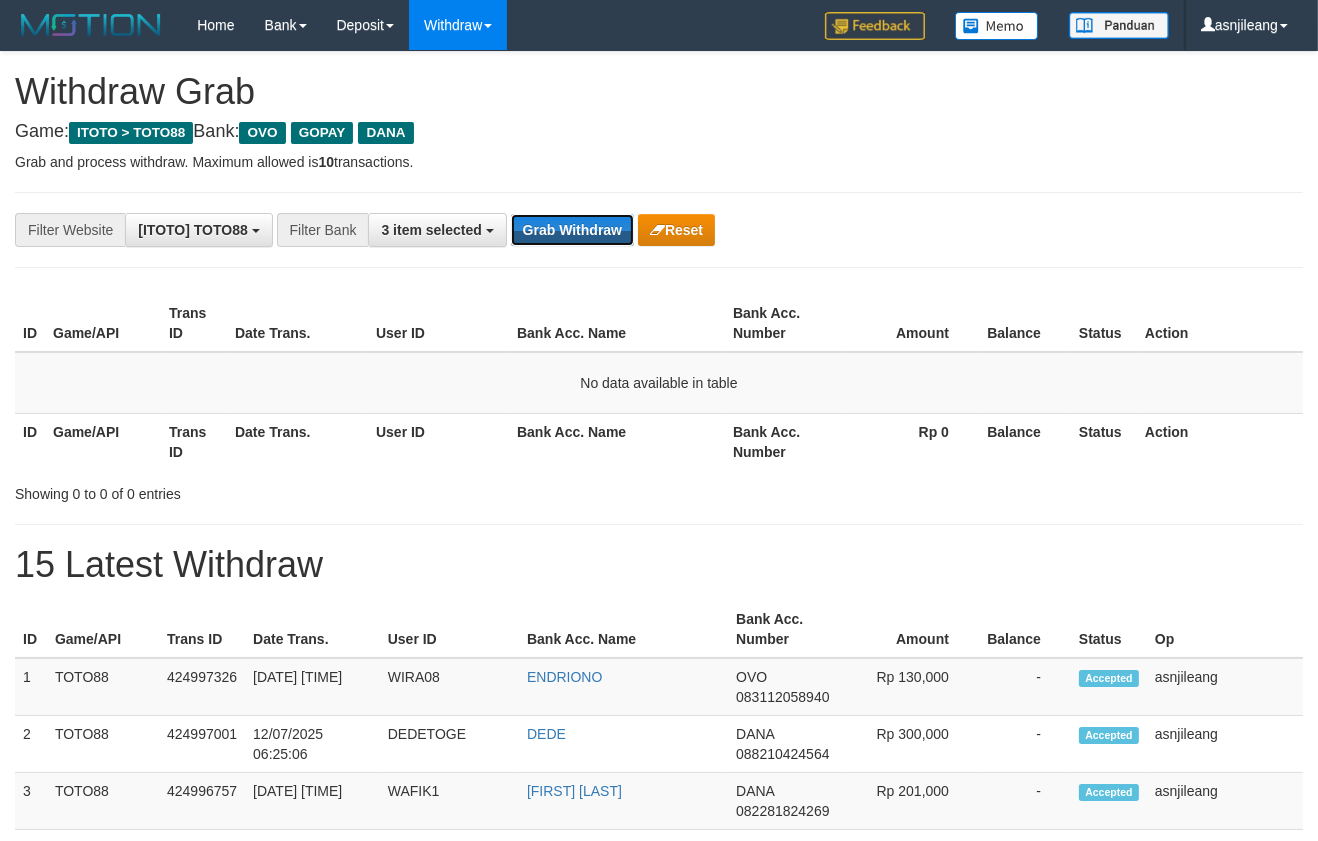 click on "Grab Withdraw" at bounding box center (572, 230) 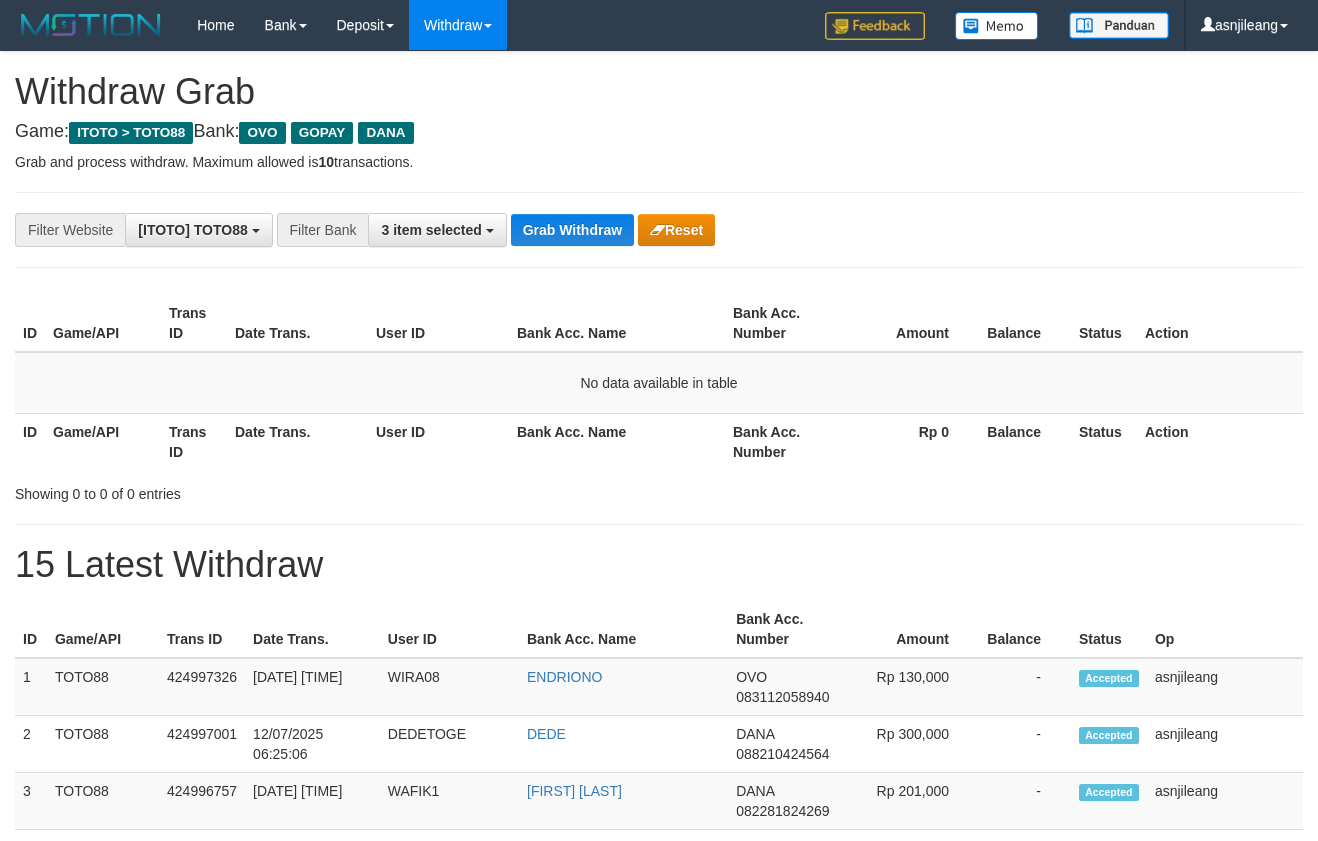scroll, scrollTop: 0, scrollLeft: 0, axis: both 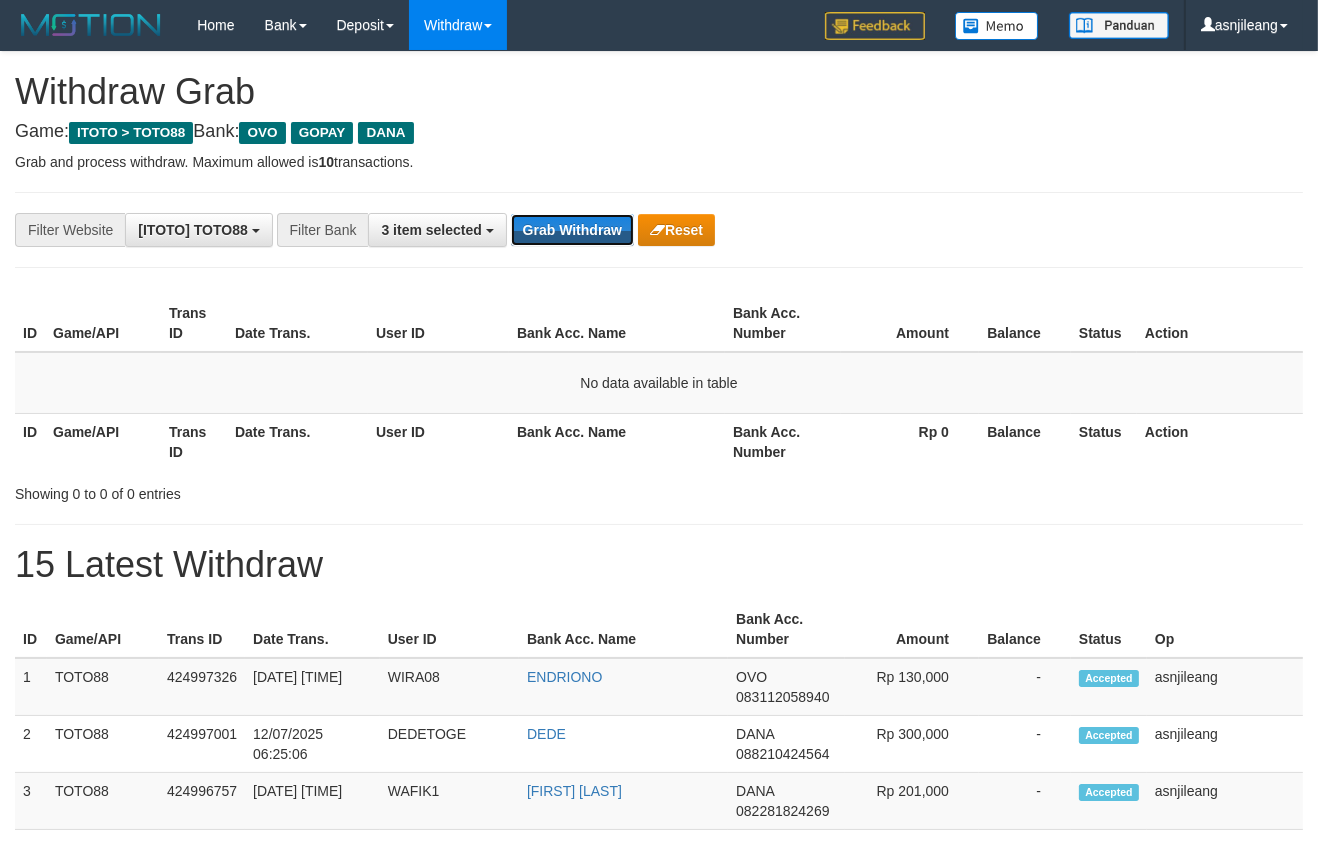 click on "Grab Withdraw" at bounding box center [572, 230] 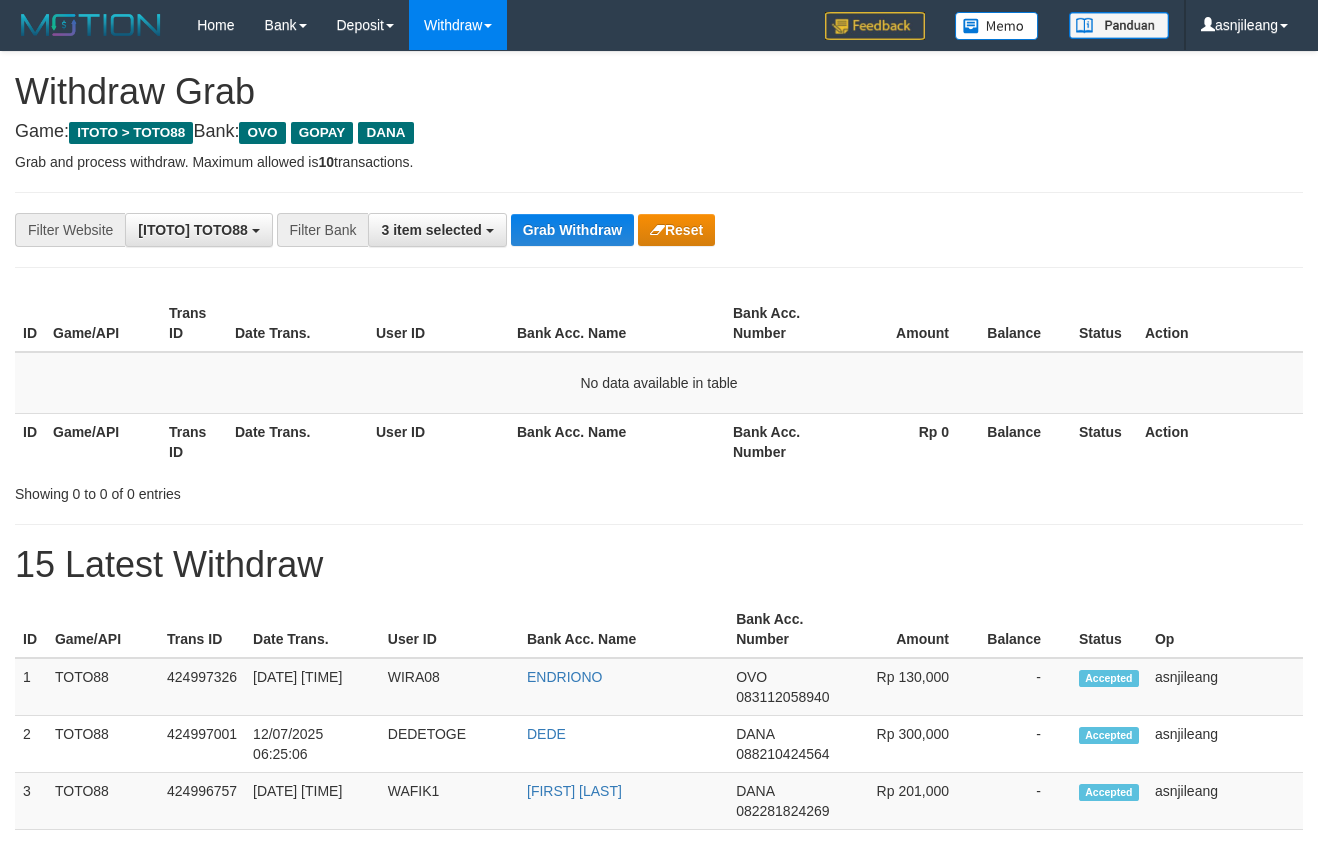 scroll, scrollTop: 0, scrollLeft: 0, axis: both 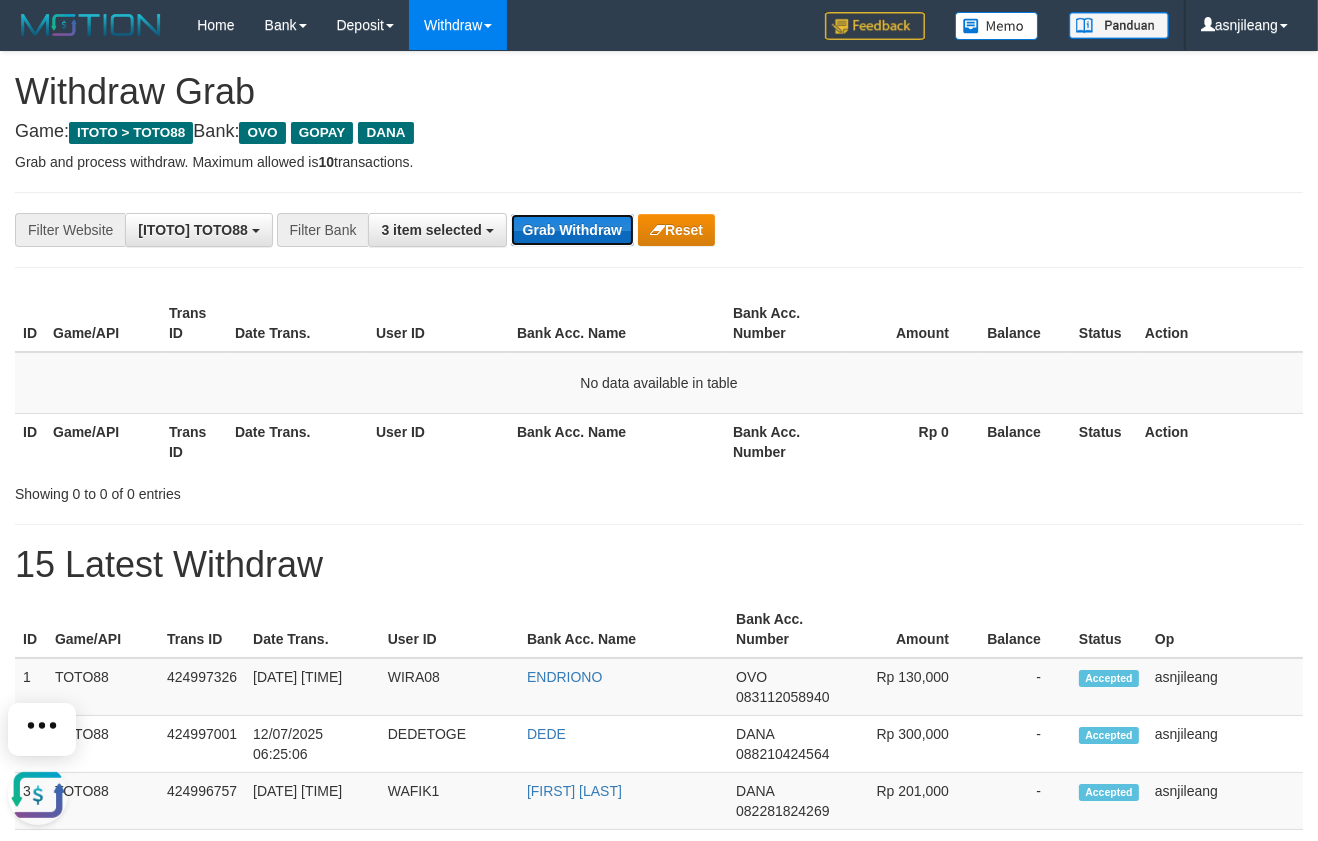 click on "Grab Withdraw" at bounding box center (572, 230) 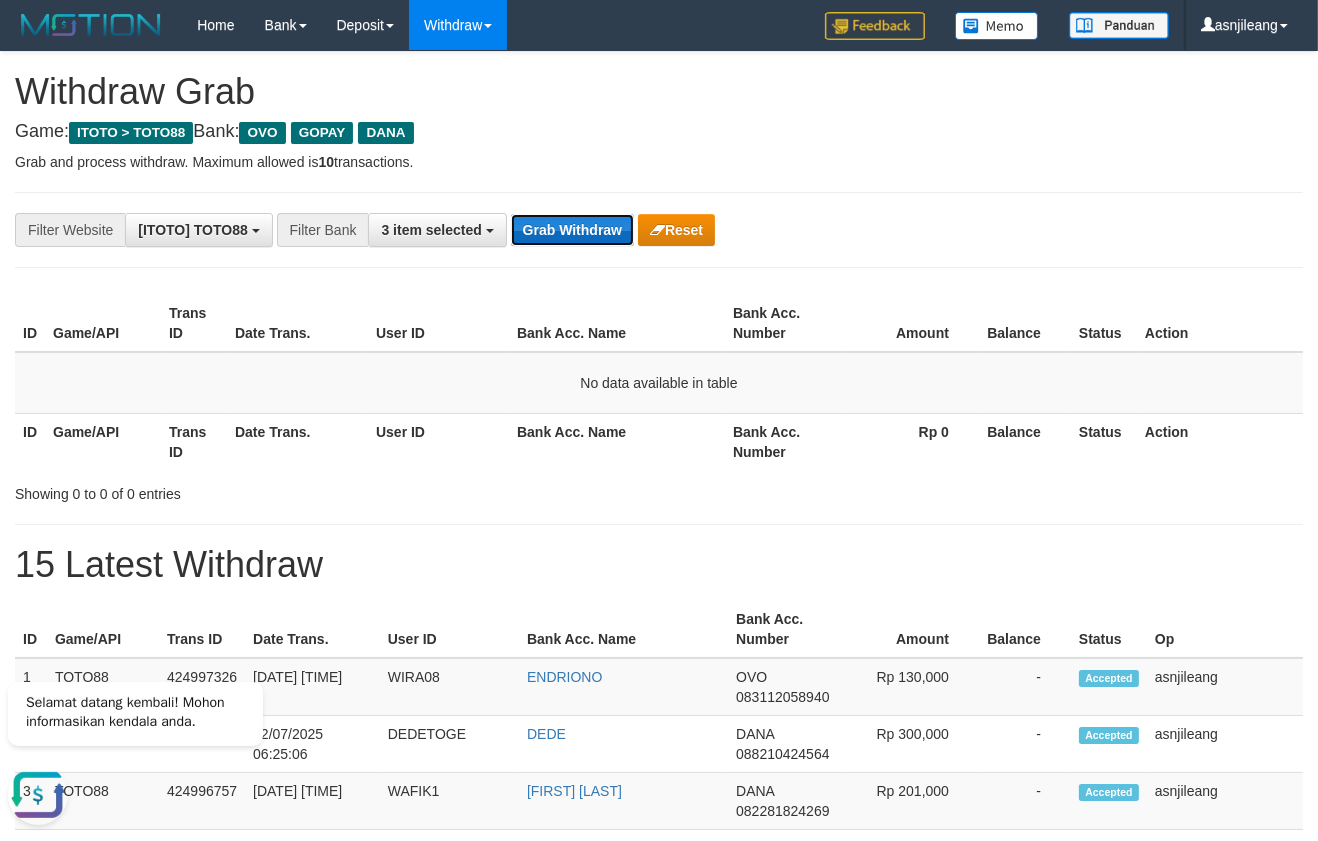 click on "Grab Withdraw" at bounding box center (572, 230) 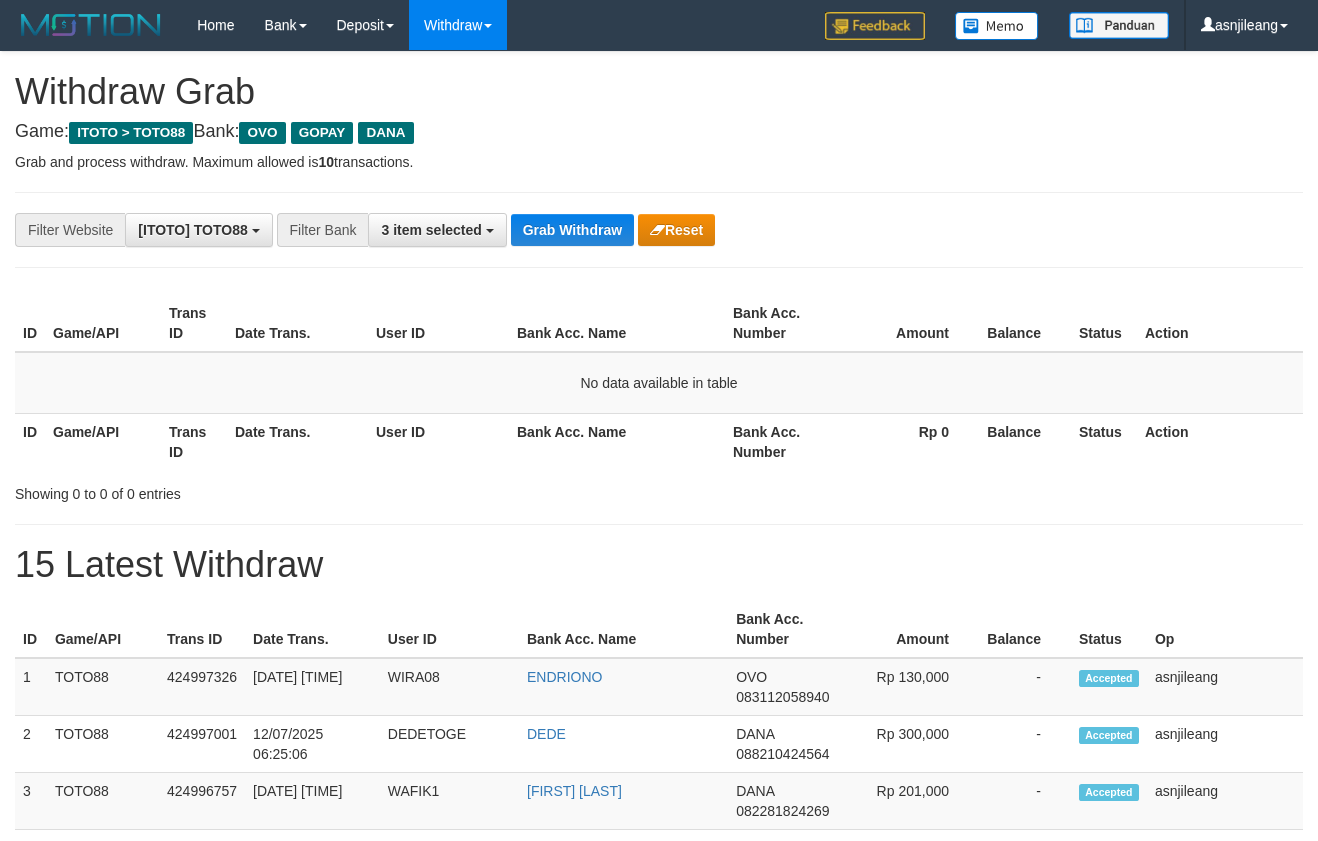 scroll, scrollTop: 0, scrollLeft: 0, axis: both 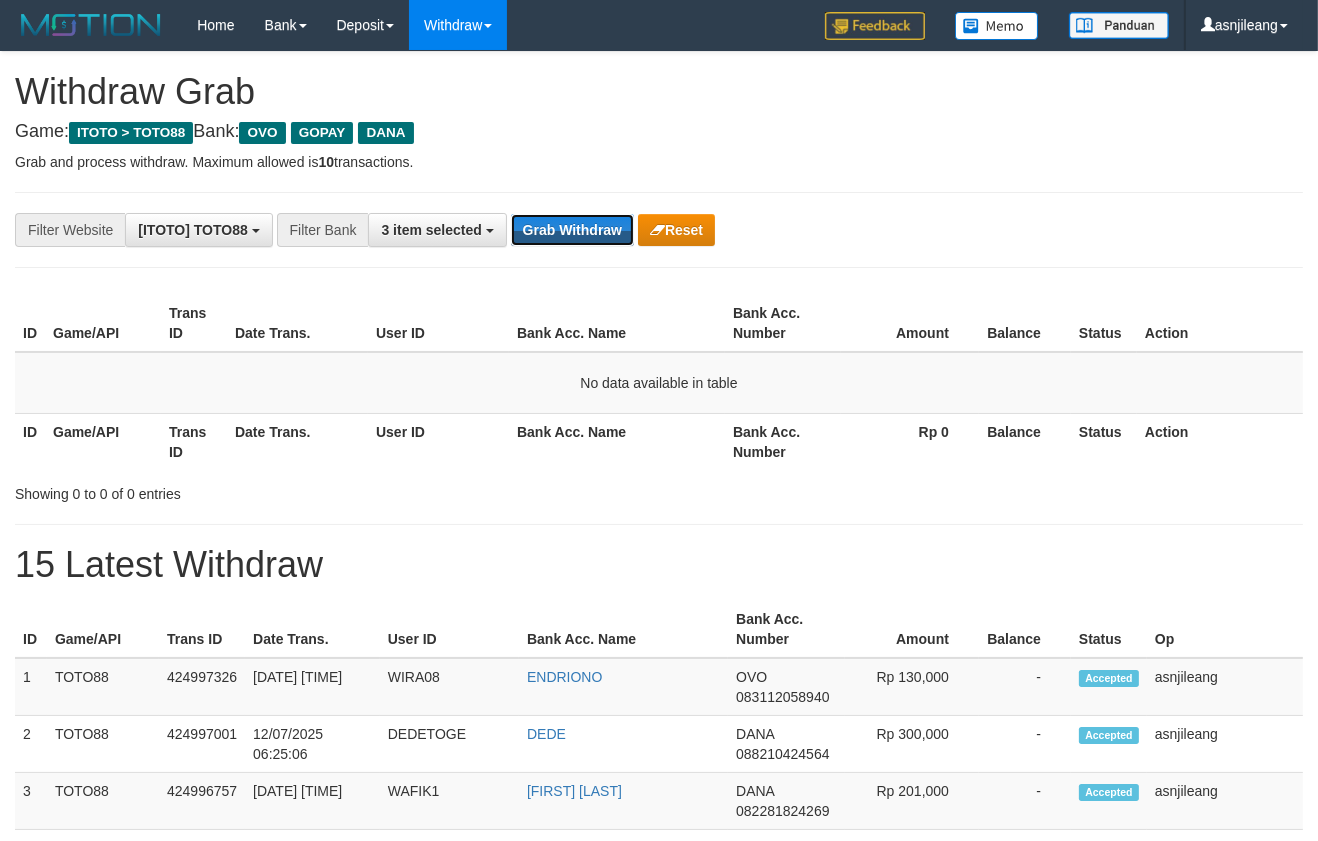 click on "Grab Withdraw" at bounding box center [572, 230] 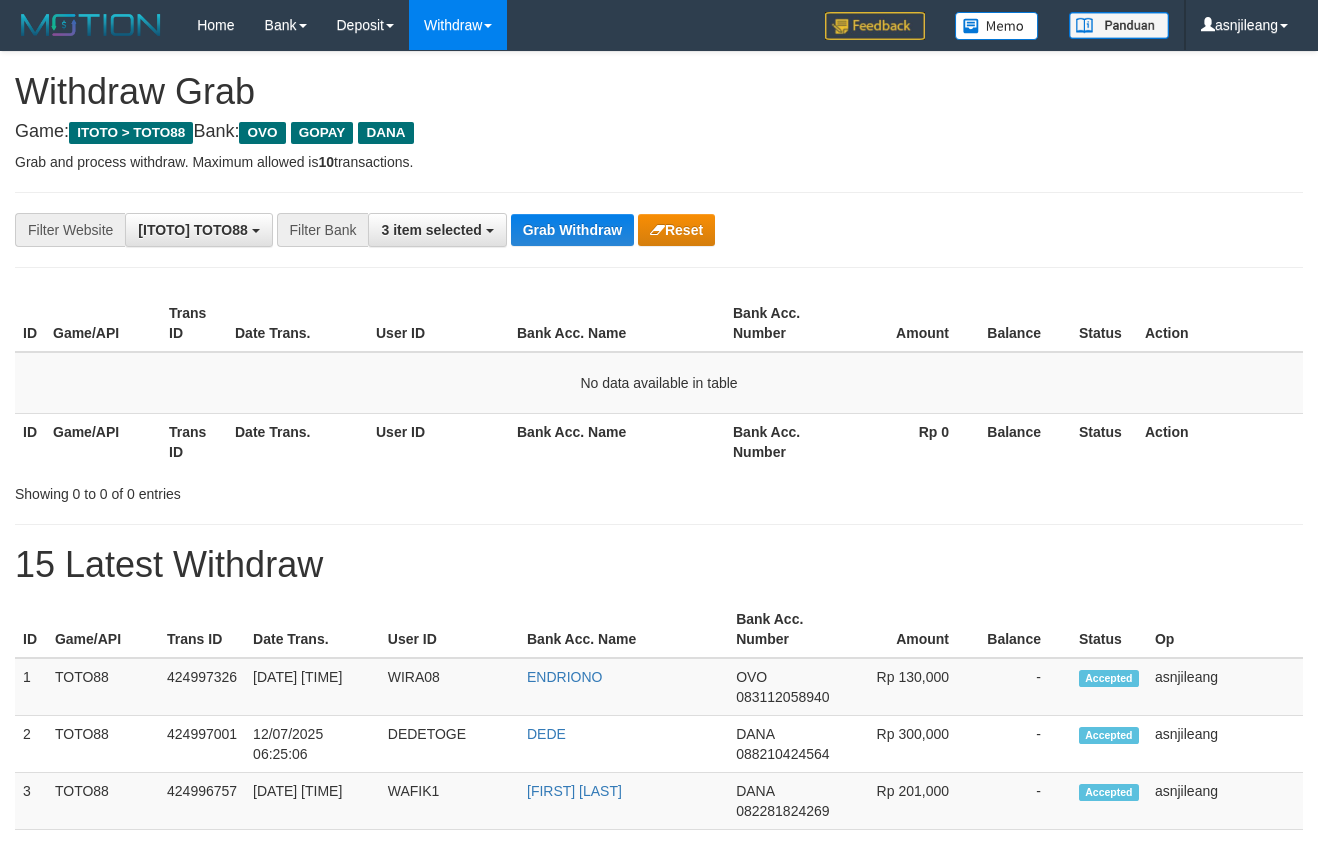 scroll, scrollTop: 0, scrollLeft: 0, axis: both 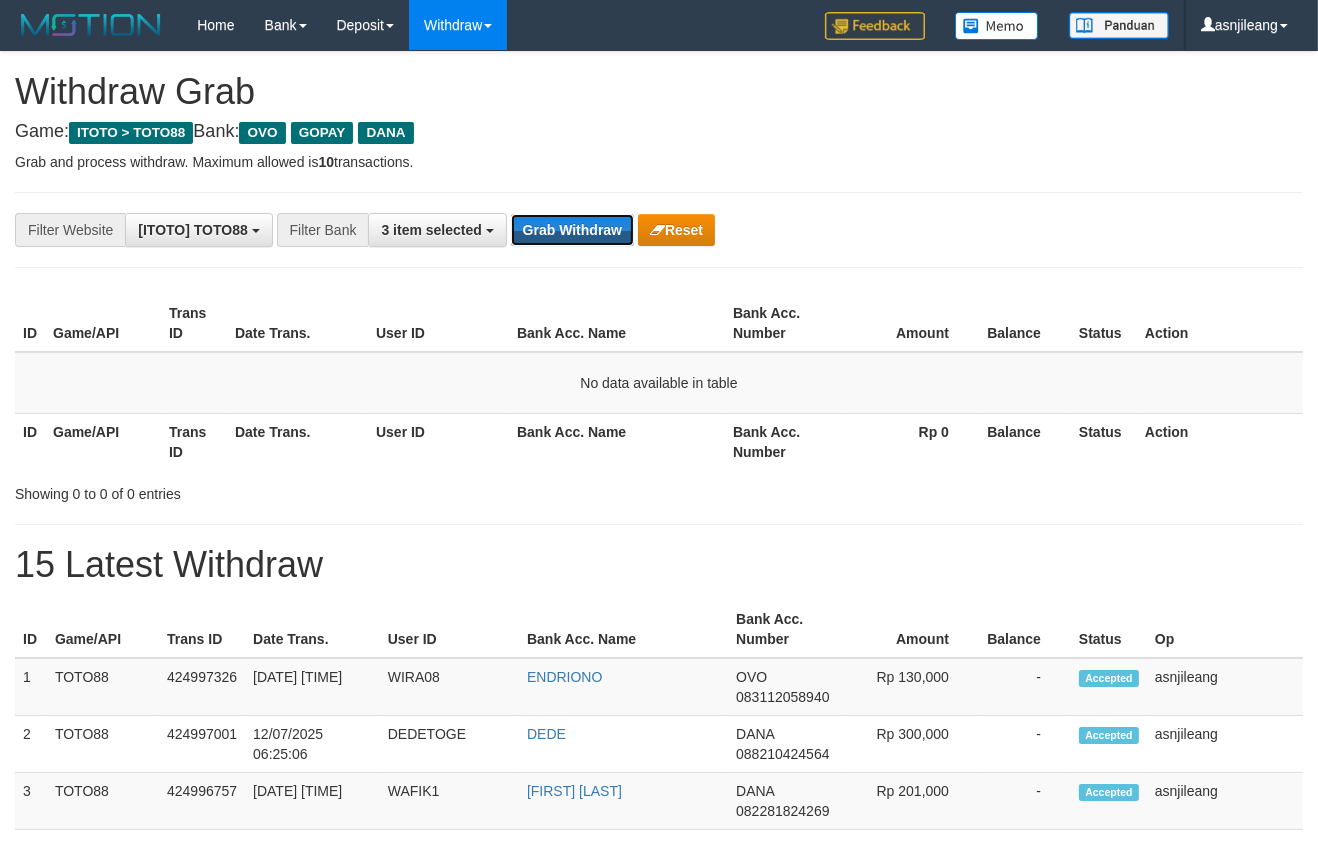 click on "Grab Withdraw" at bounding box center [572, 230] 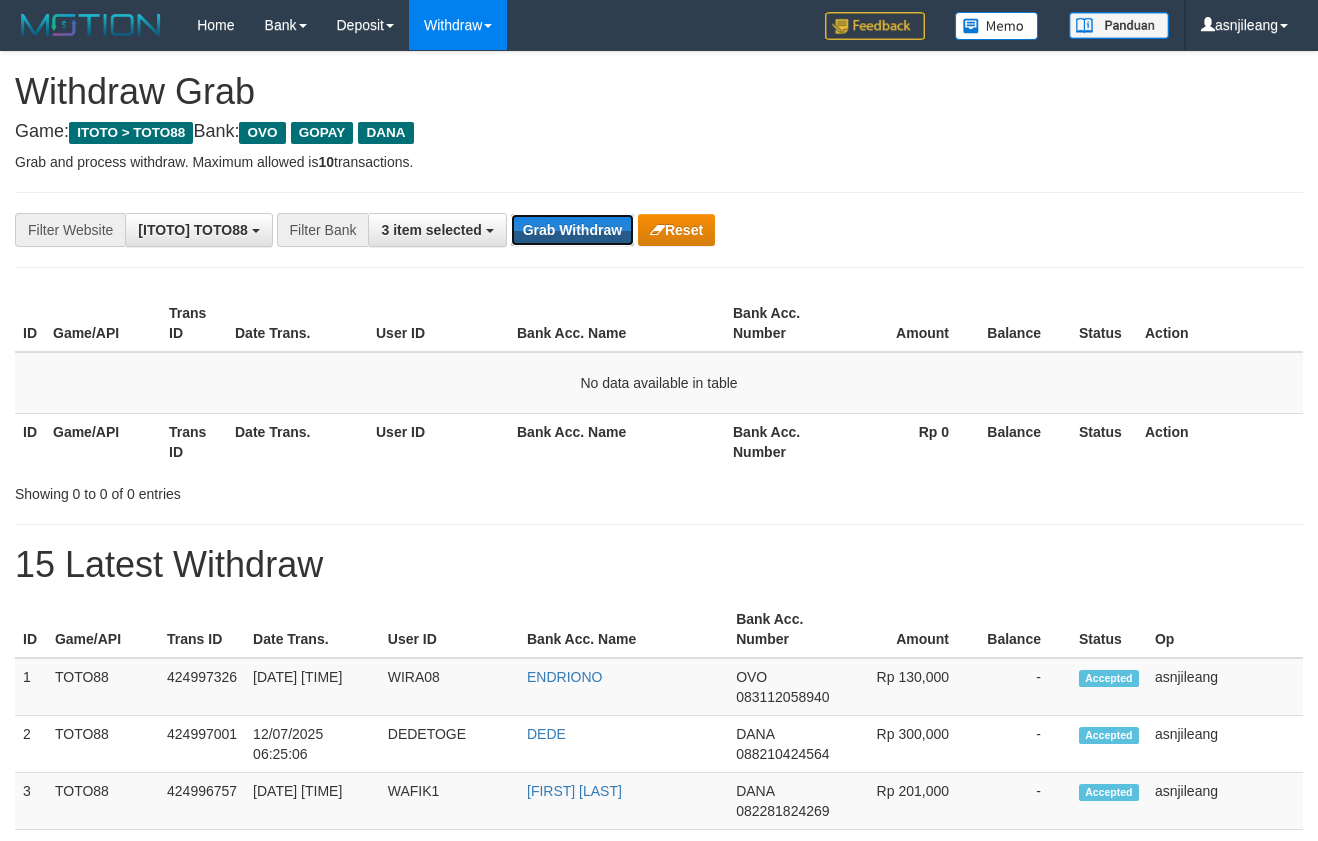 scroll, scrollTop: 0, scrollLeft: 0, axis: both 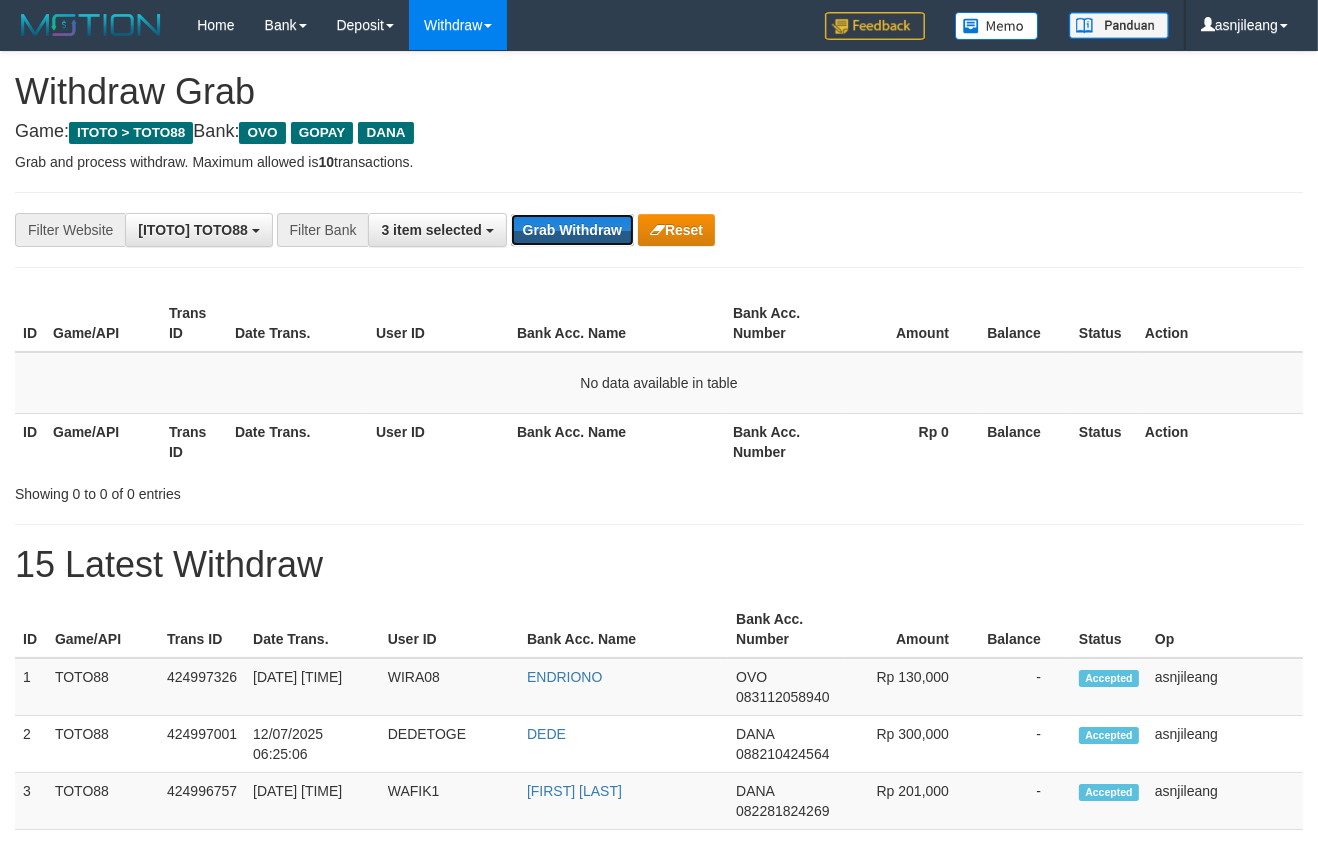 click on "Grab Withdraw" at bounding box center (572, 230) 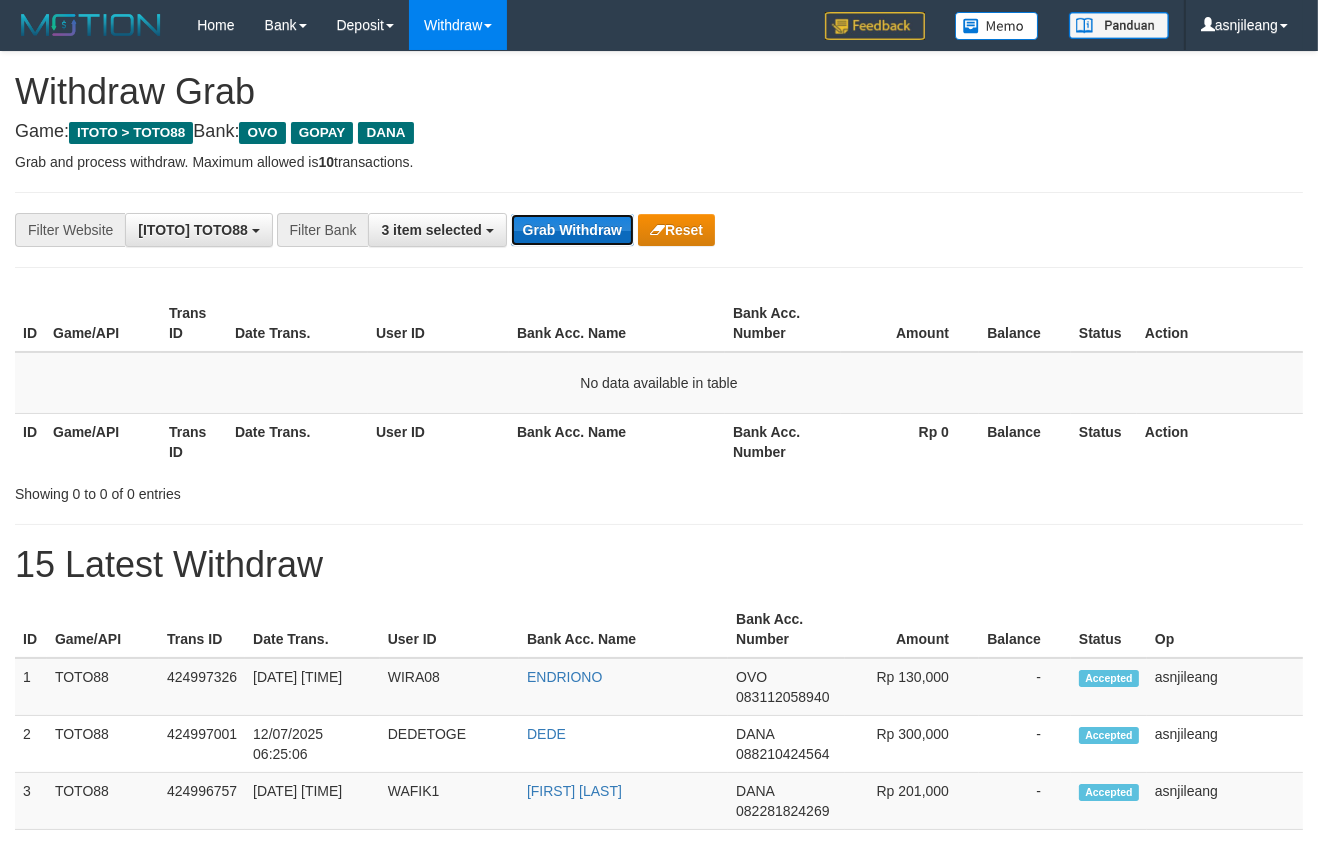 click on "Grab Withdraw" at bounding box center (572, 230) 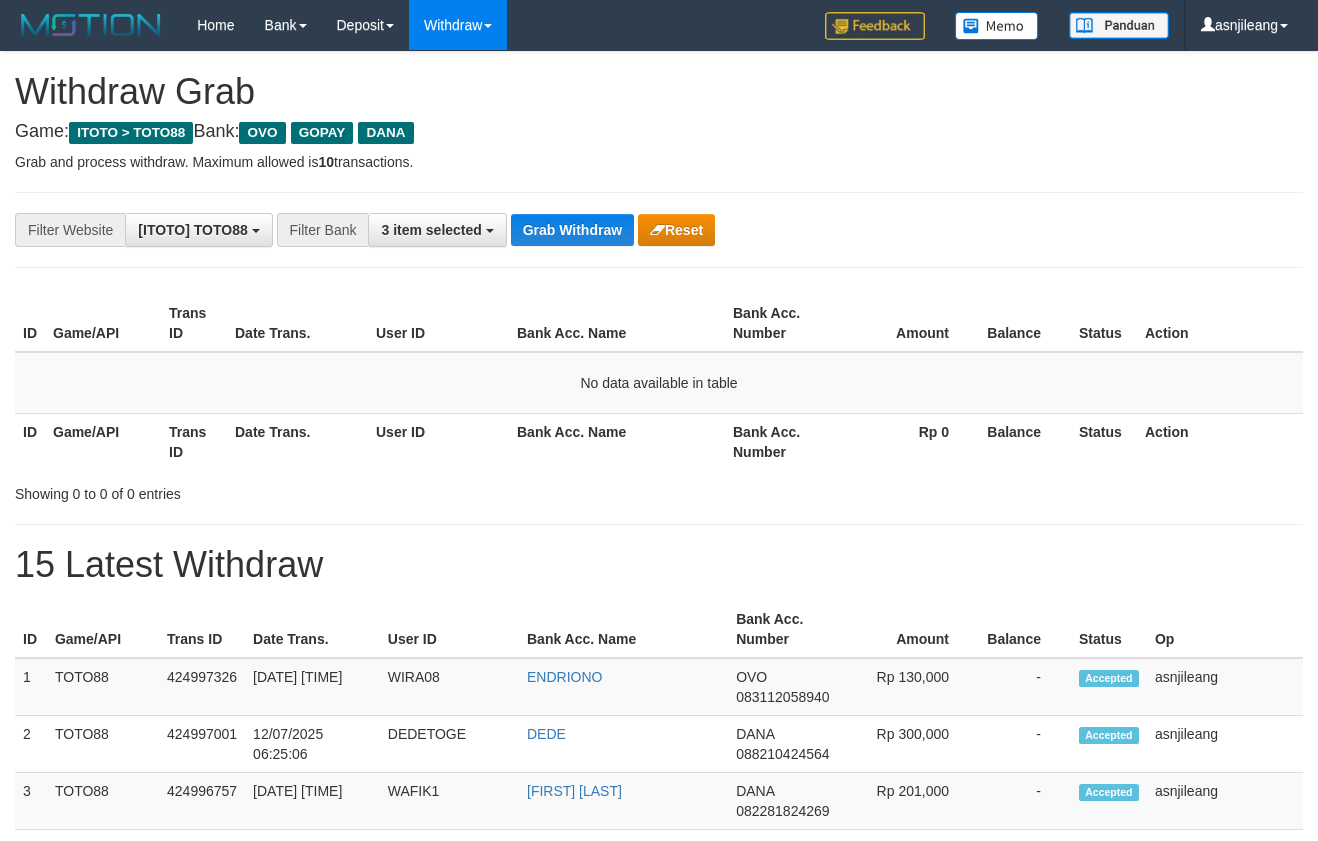 scroll, scrollTop: 0, scrollLeft: 0, axis: both 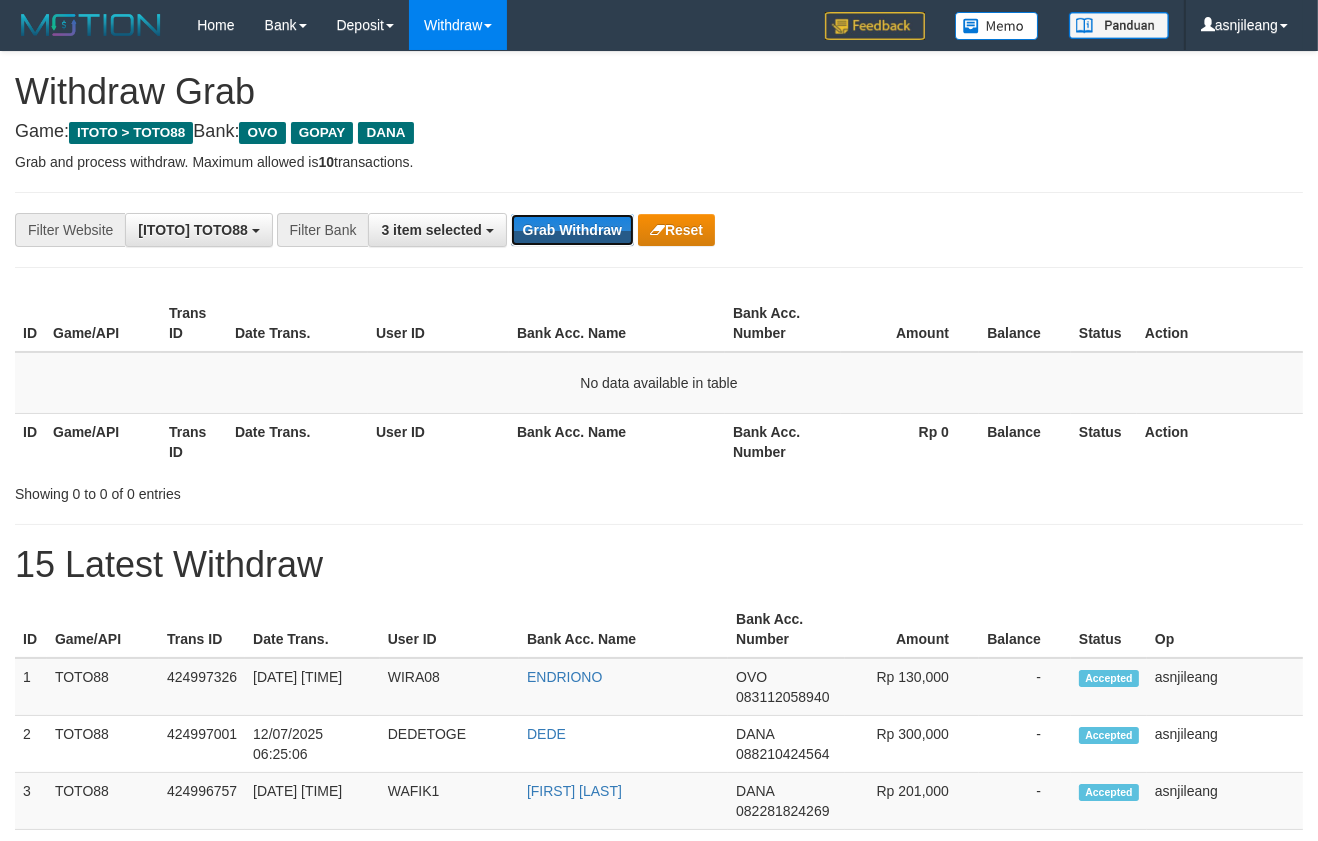 click on "Grab Withdraw" at bounding box center (572, 230) 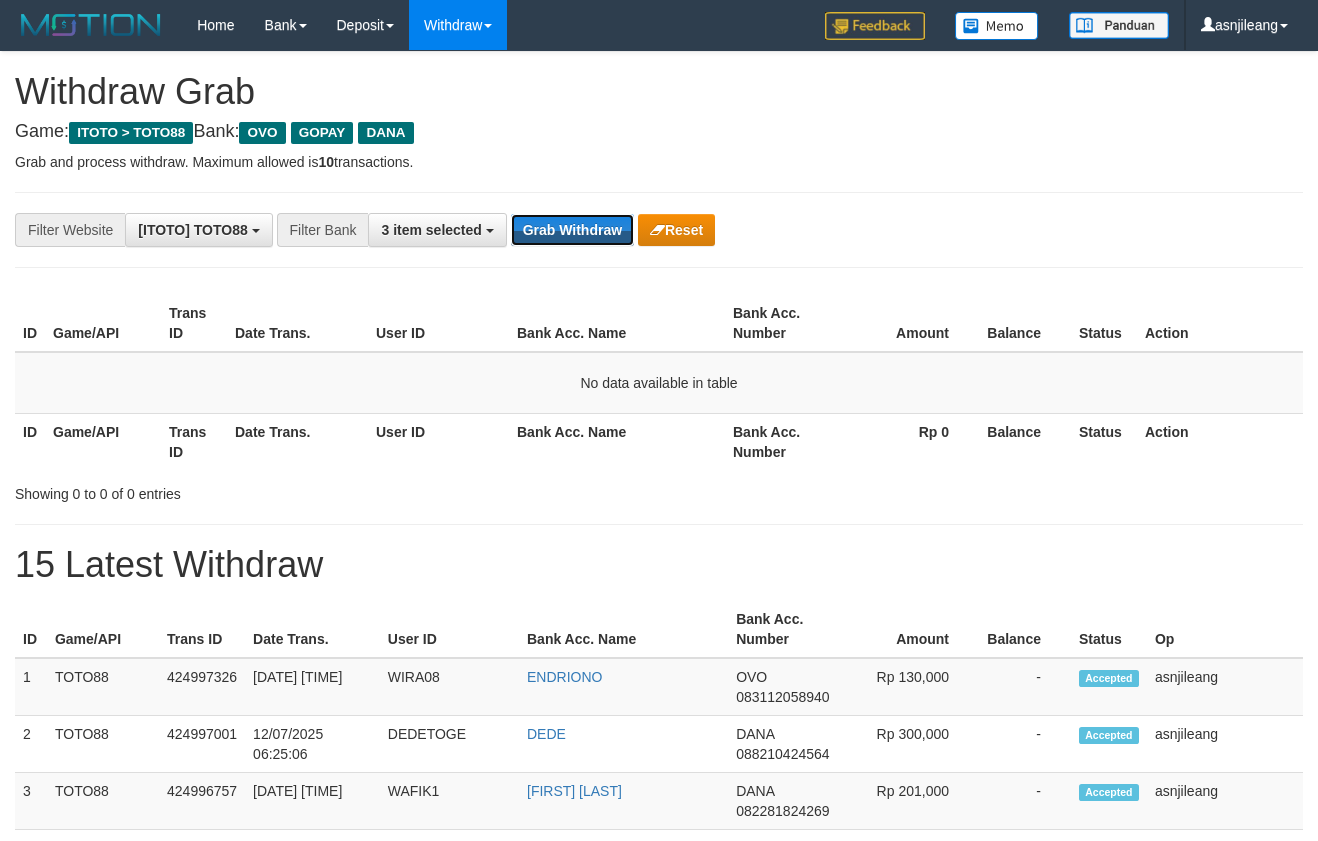 scroll, scrollTop: 0, scrollLeft: 0, axis: both 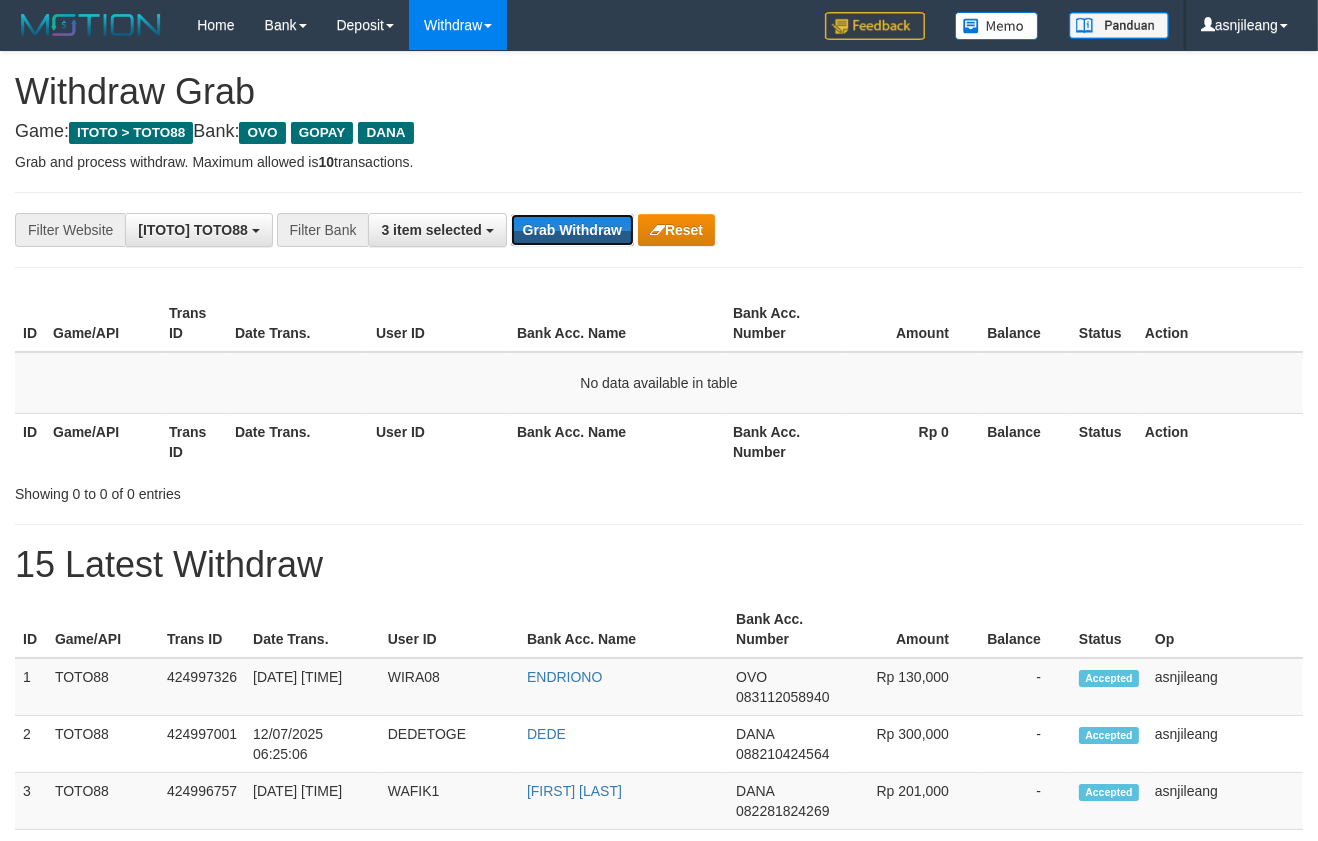 click on "Grab Withdraw" at bounding box center (572, 230) 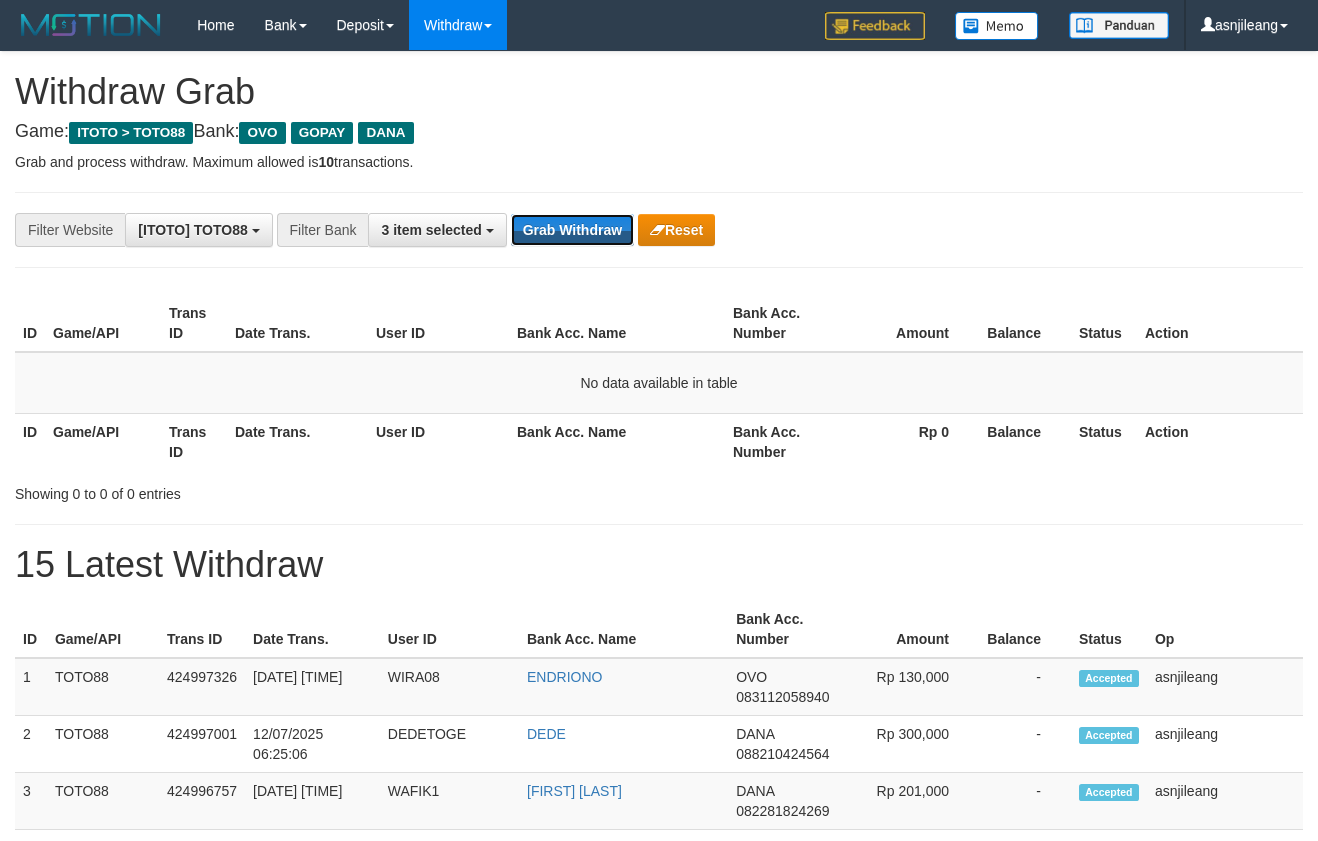 scroll, scrollTop: 0, scrollLeft: 0, axis: both 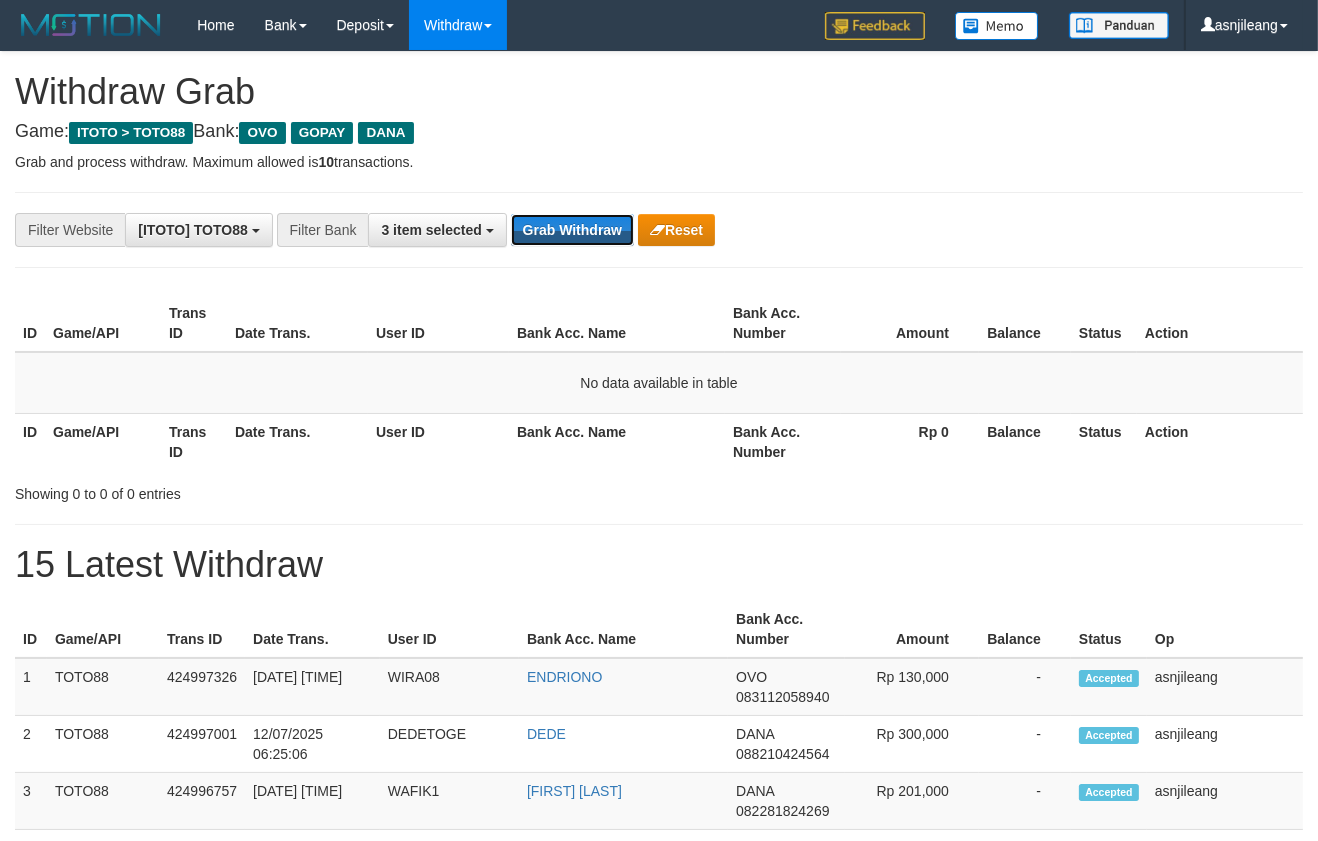 click on "Grab Withdraw" at bounding box center (572, 230) 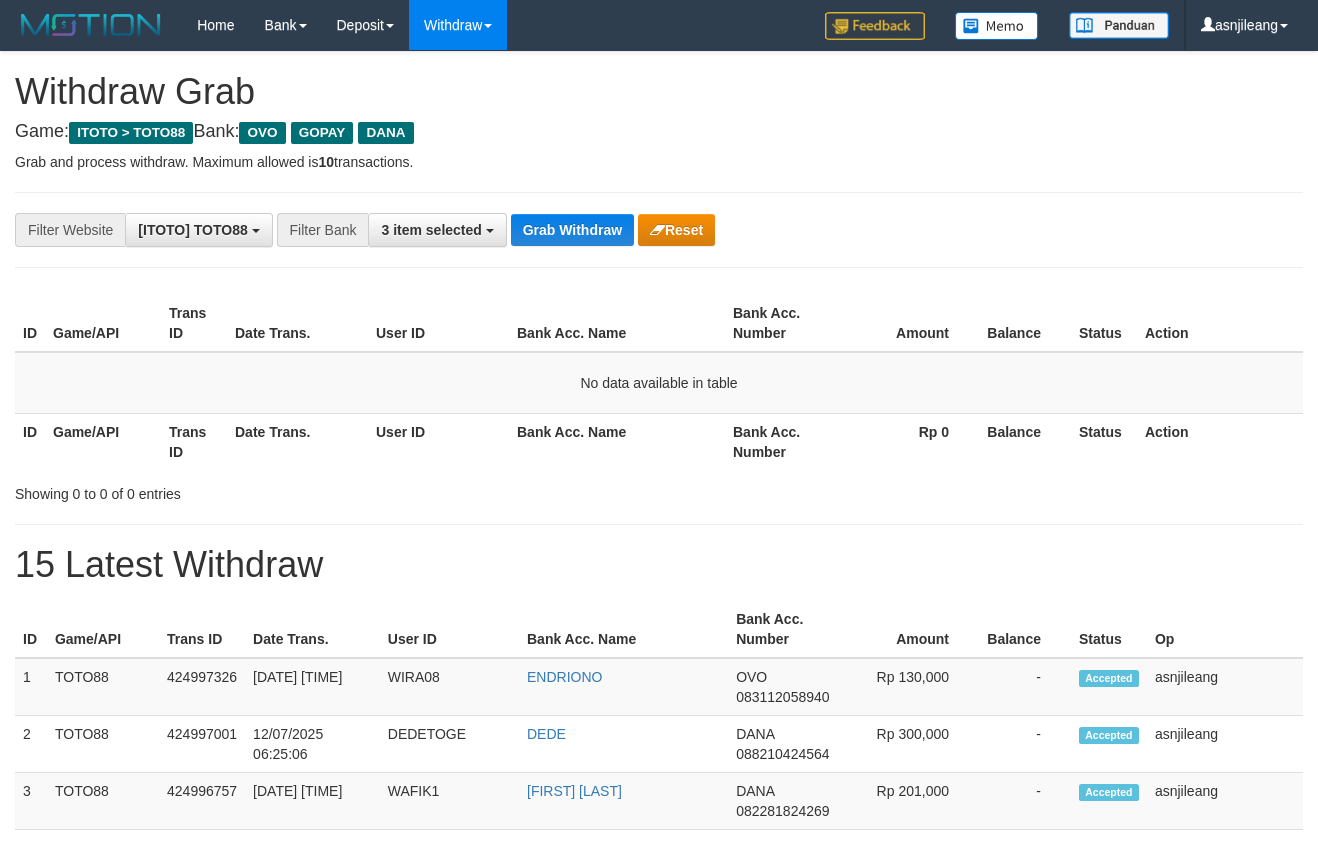 scroll, scrollTop: 0, scrollLeft: 0, axis: both 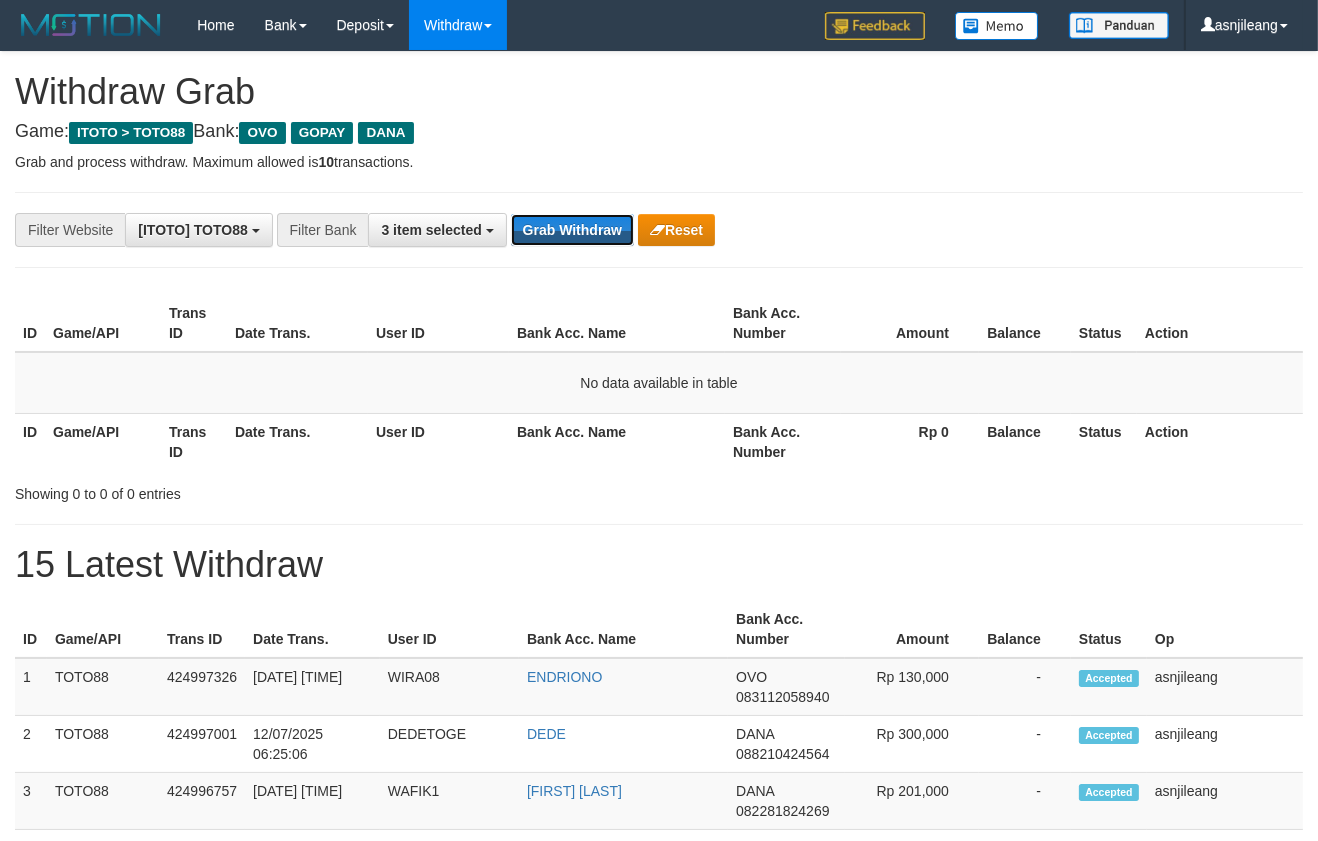 click on "Grab Withdraw" at bounding box center (572, 230) 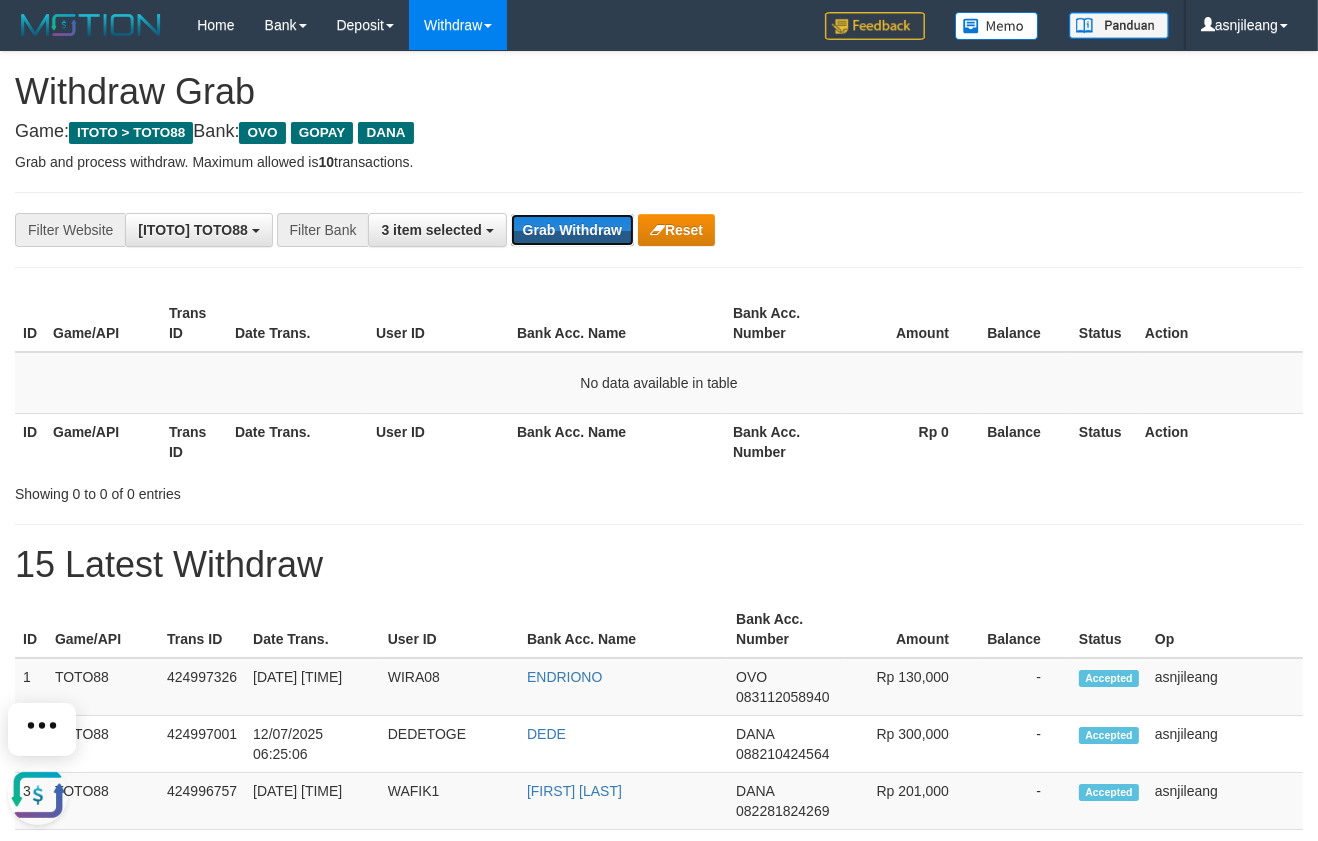 scroll, scrollTop: 0, scrollLeft: 0, axis: both 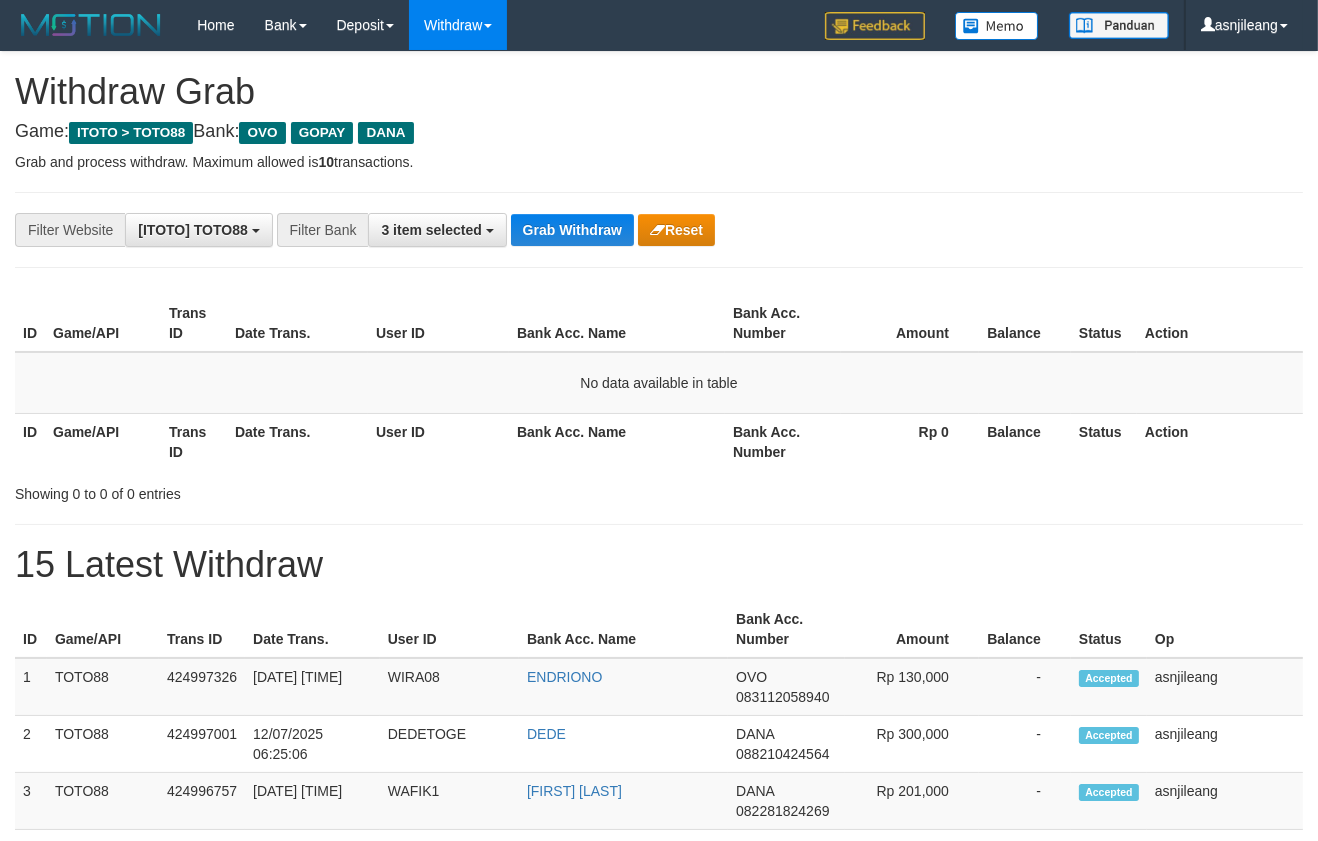 click on "Grab Withdraw" at bounding box center [572, 230] 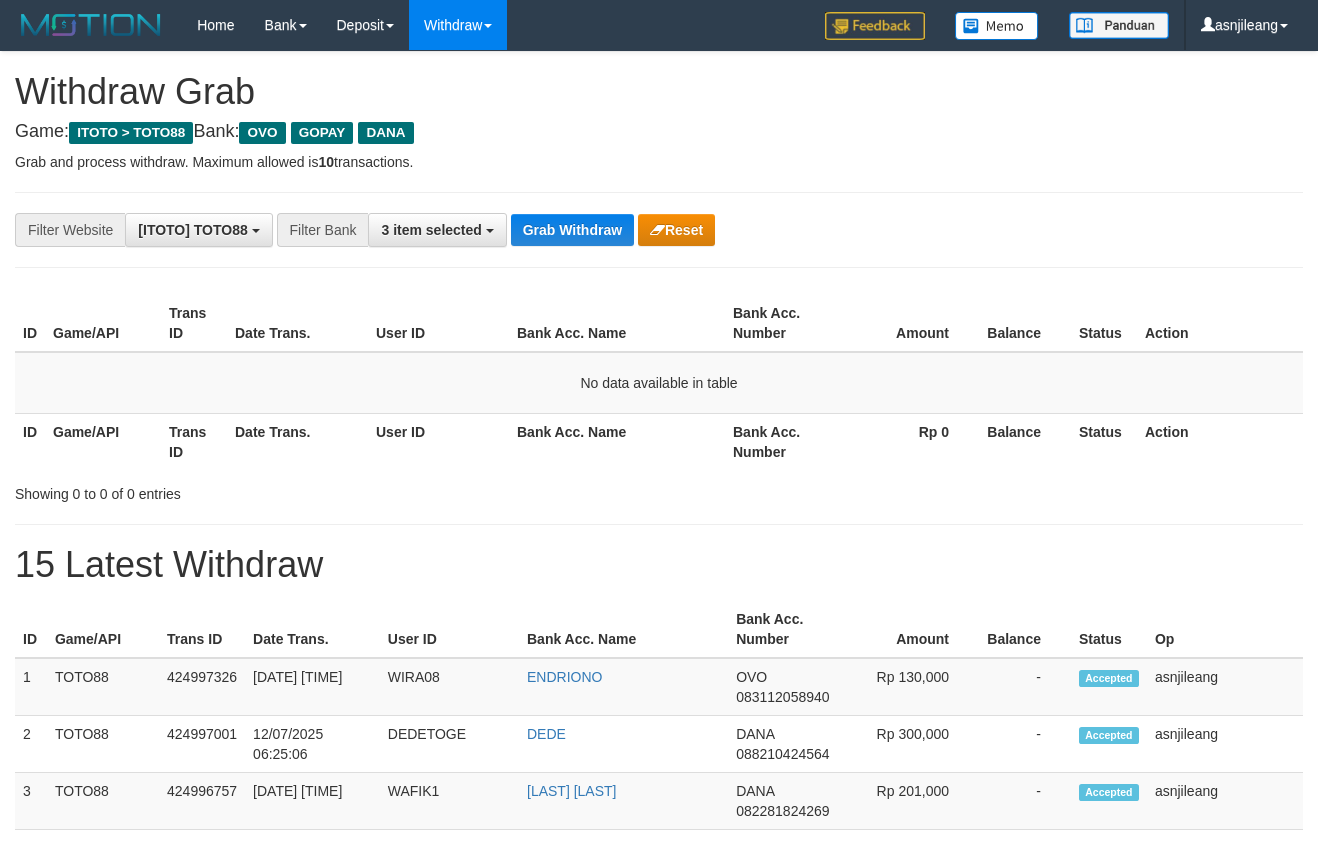 click on "Grab Withdraw" at bounding box center (572, 230) 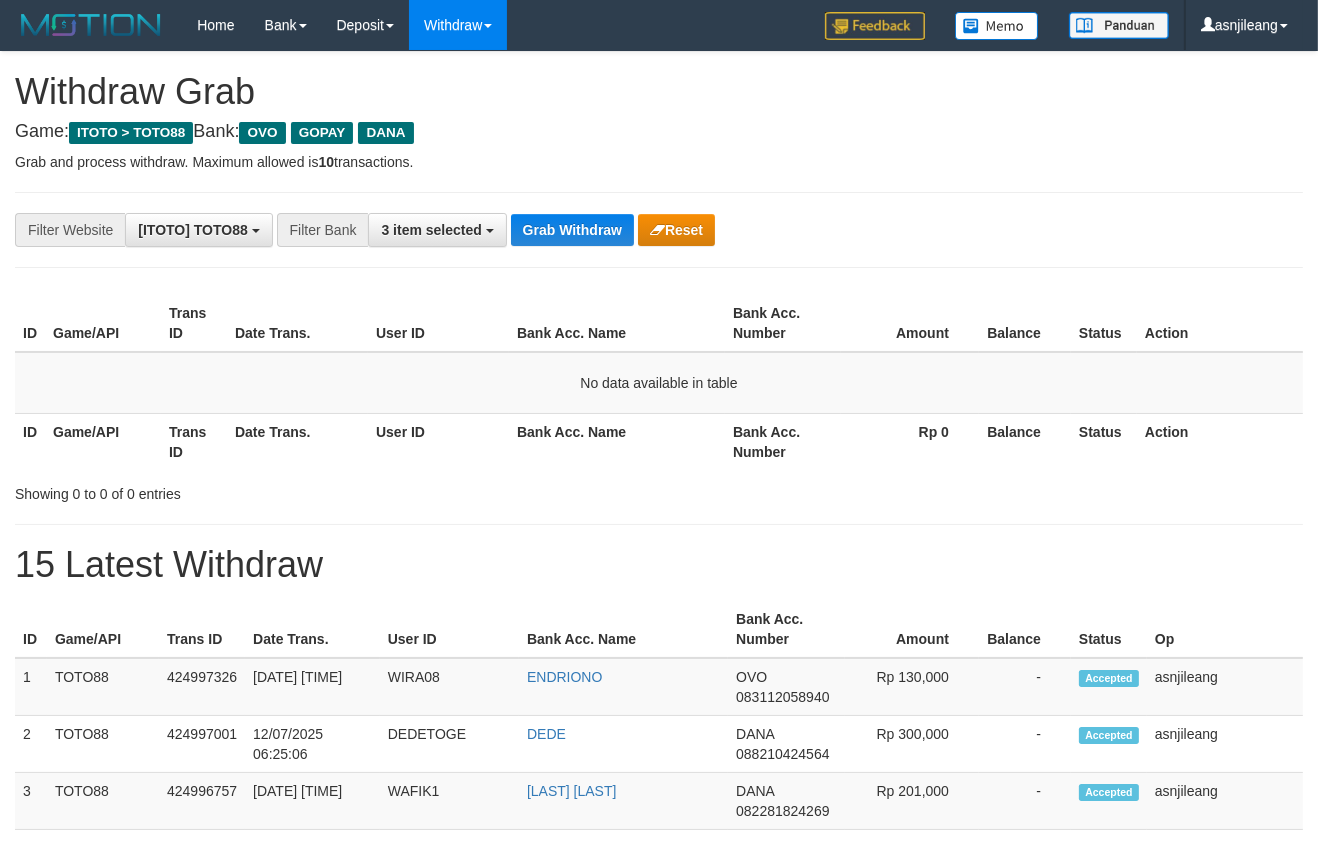 scroll, scrollTop: 17, scrollLeft: 0, axis: vertical 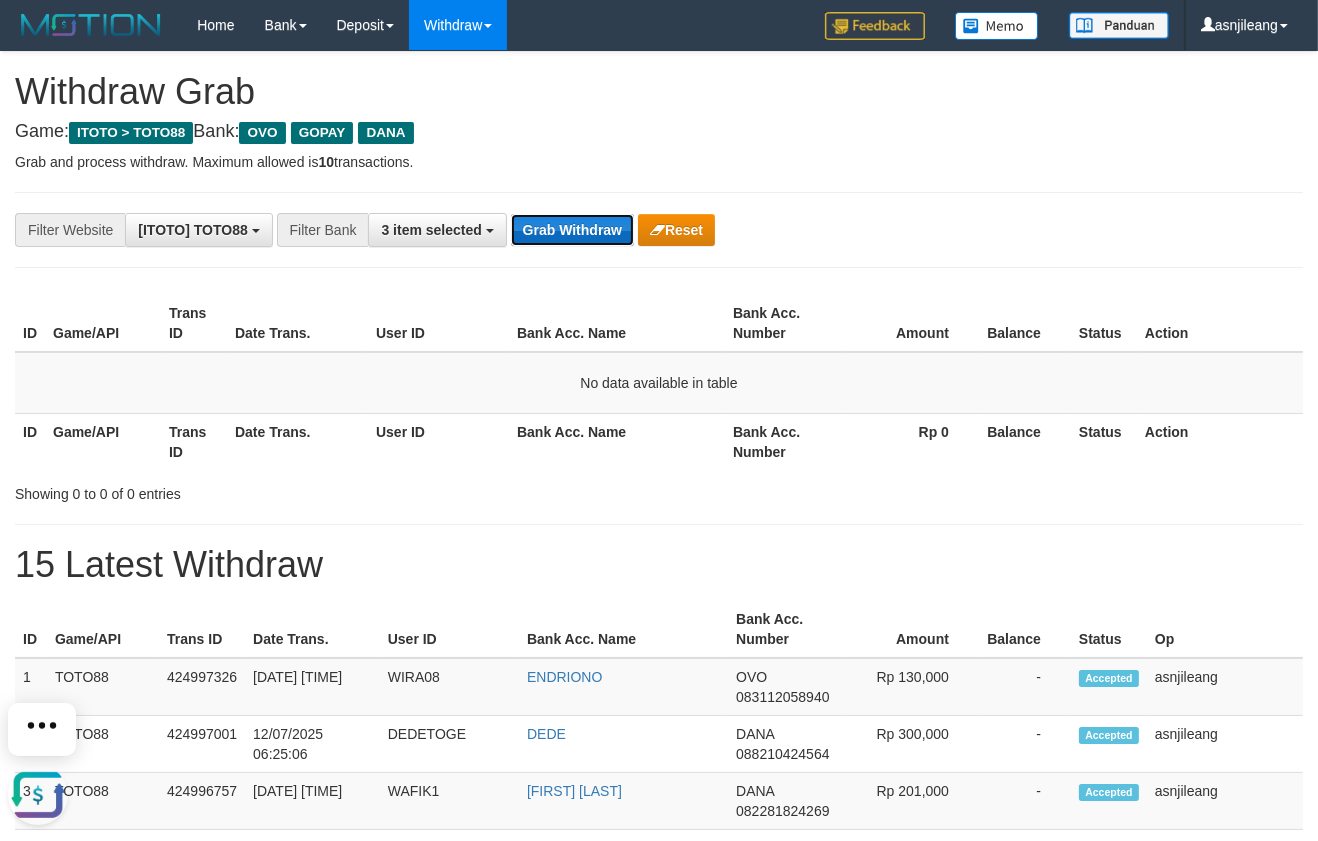 click on "Grab Withdraw" at bounding box center [572, 230] 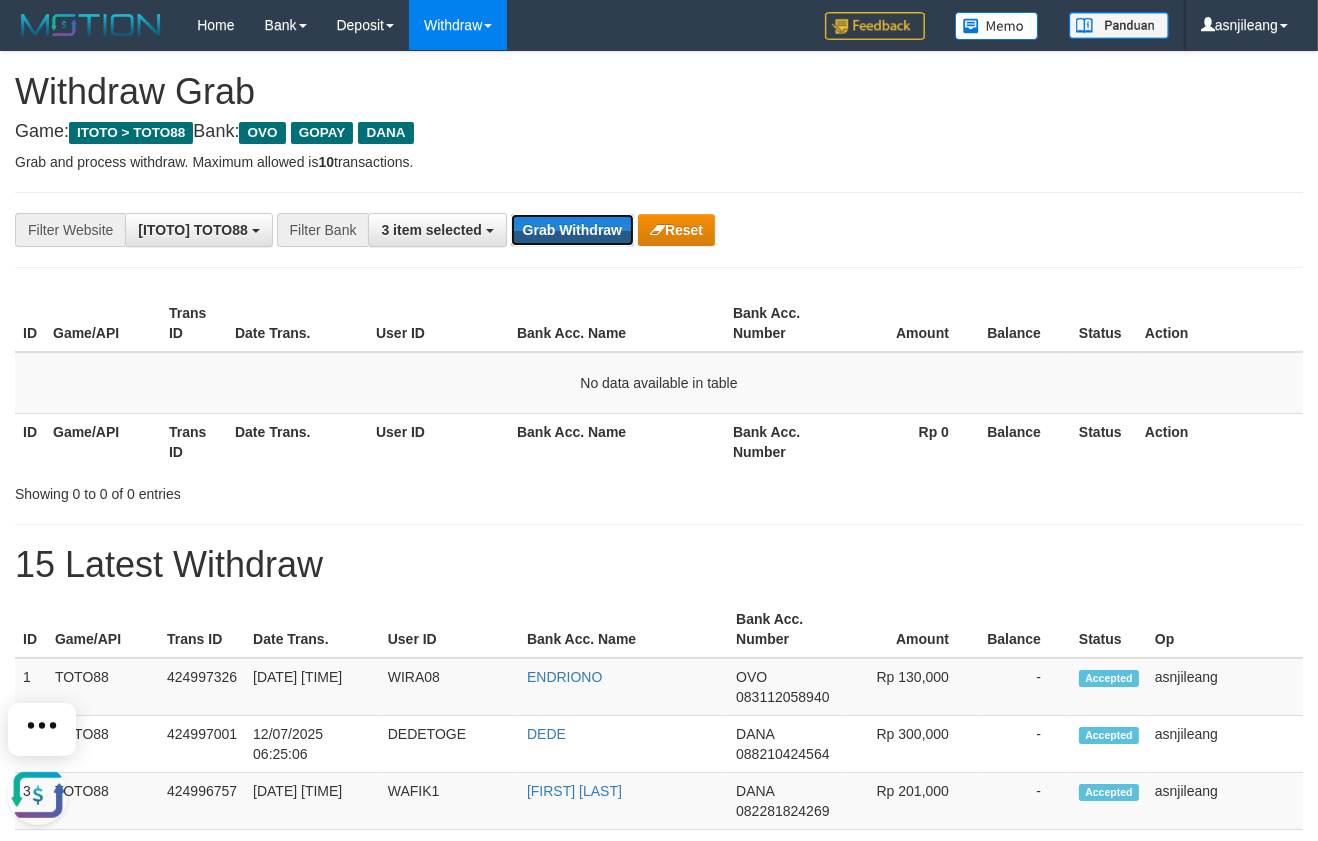 drag, startPoint x: 527, startPoint y: 221, endPoint x: 14, endPoint y: 476, distance: 572.8822 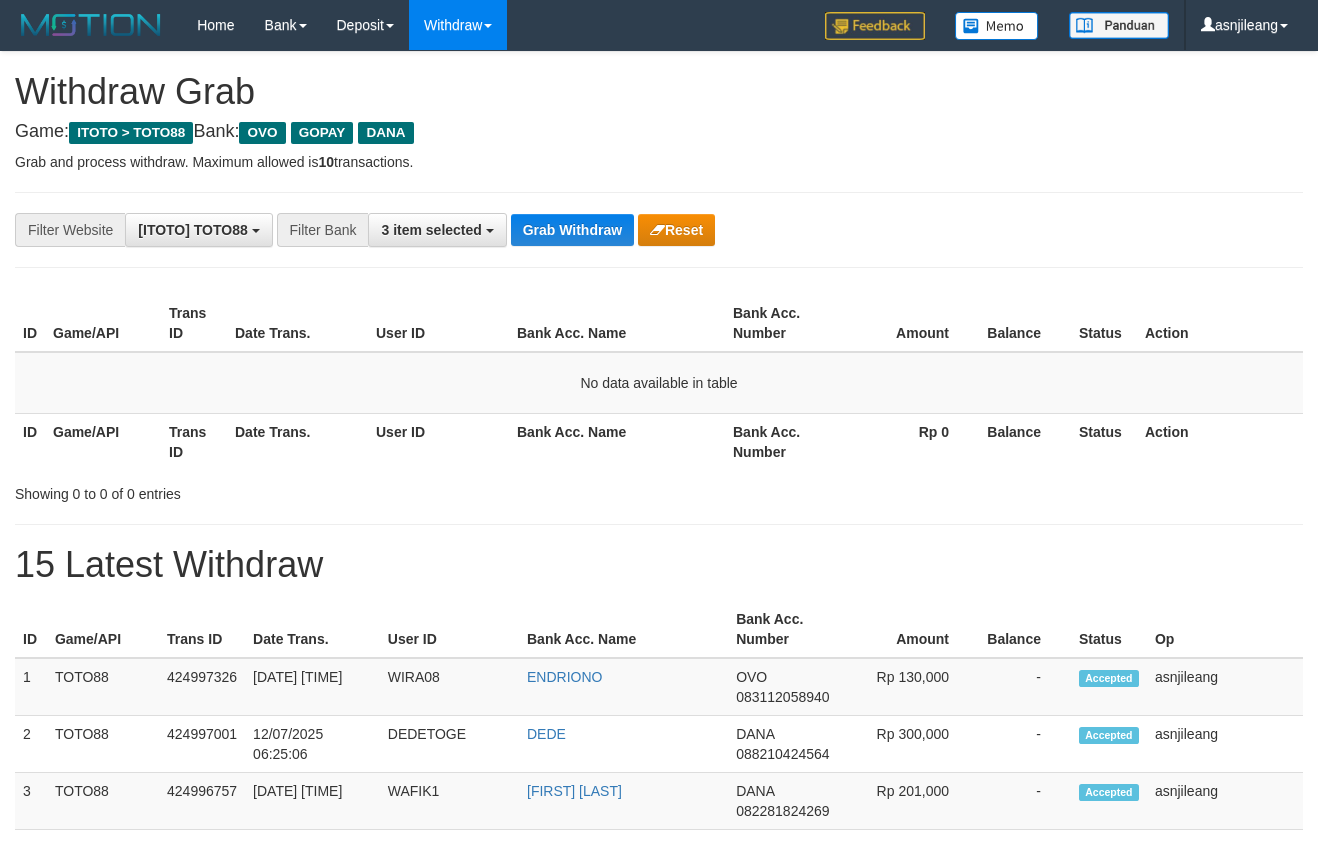 scroll, scrollTop: 0, scrollLeft: 0, axis: both 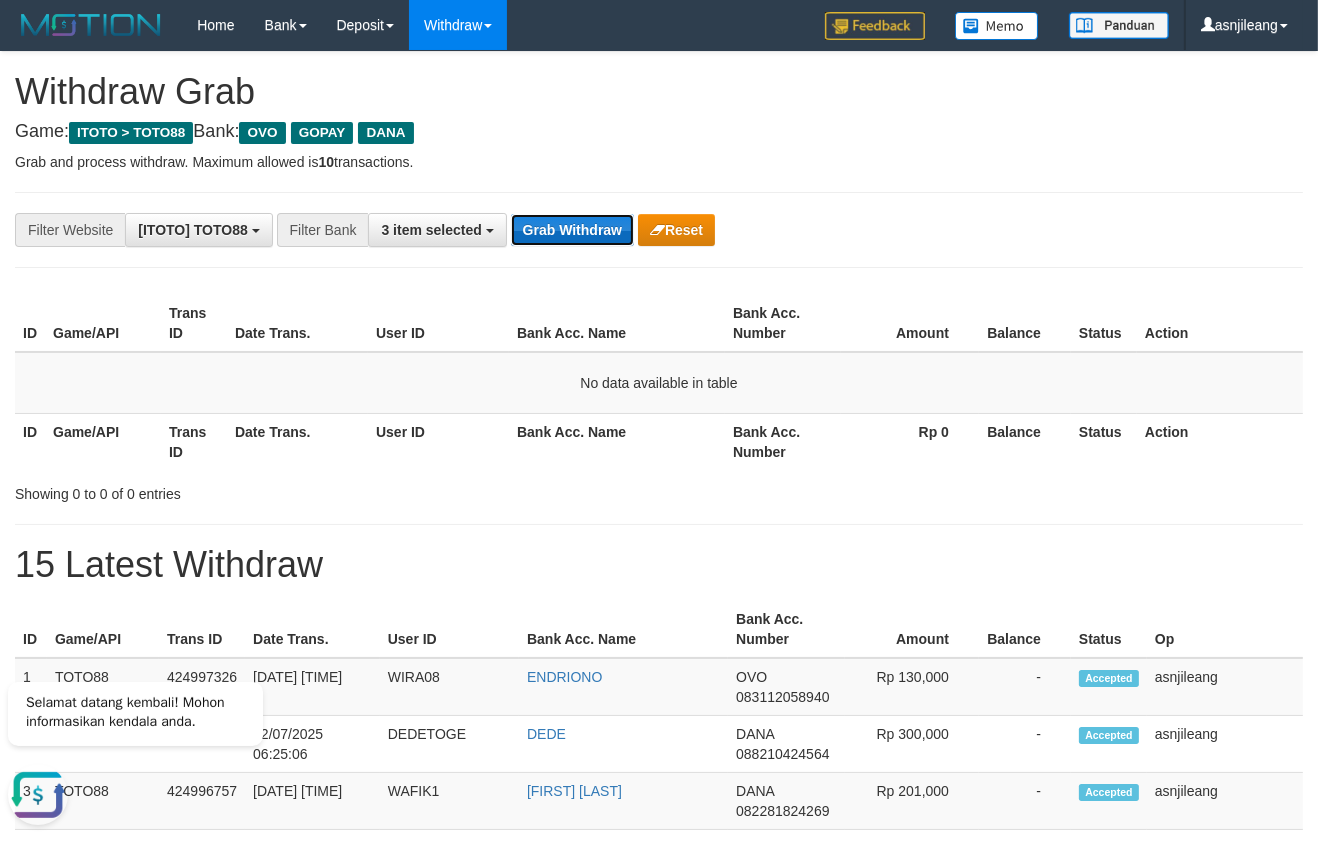 click on "Grab Withdraw" at bounding box center [572, 230] 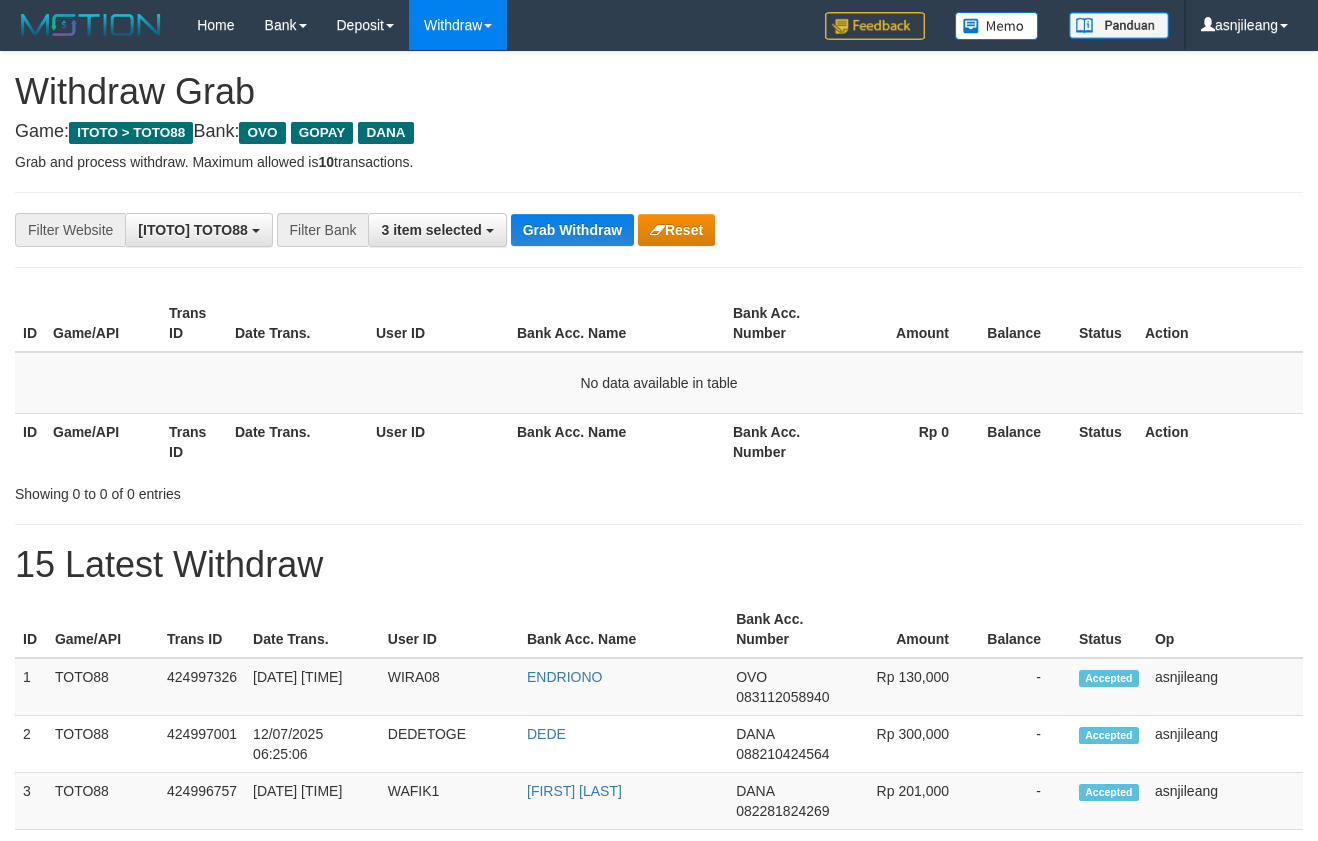 scroll, scrollTop: 0, scrollLeft: 0, axis: both 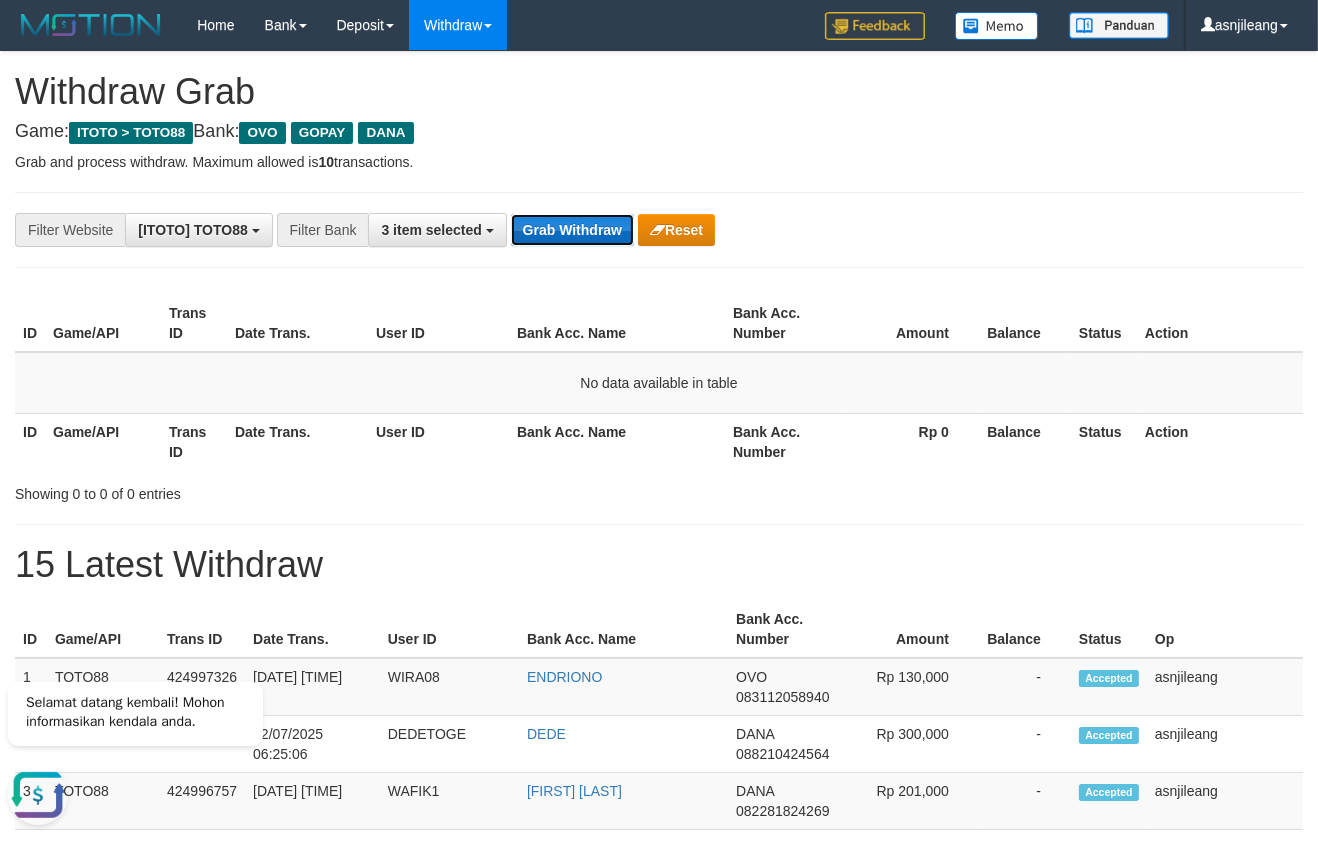 click on "Grab Withdraw" at bounding box center [572, 230] 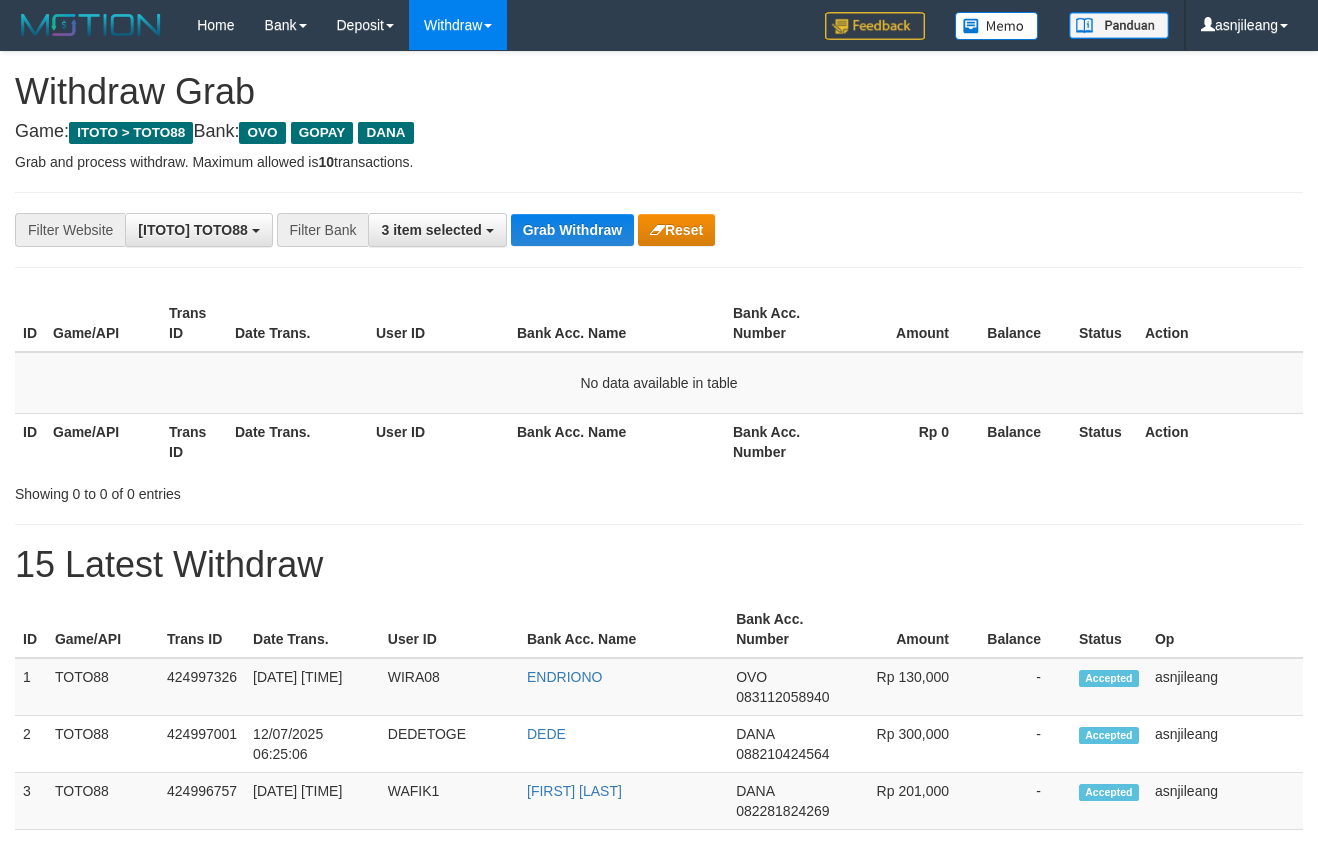 scroll, scrollTop: 0, scrollLeft: 0, axis: both 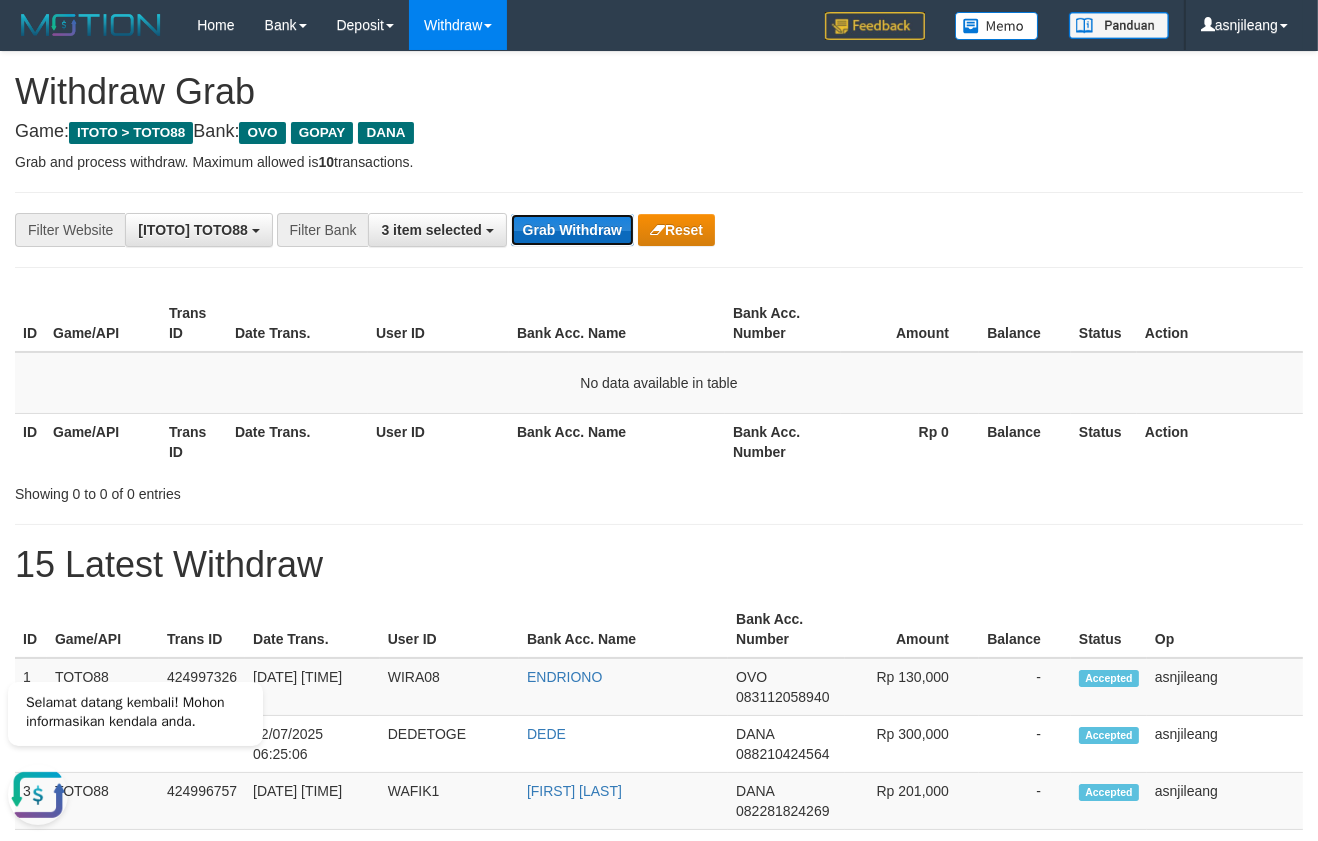 click on "Grab Withdraw" at bounding box center (572, 230) 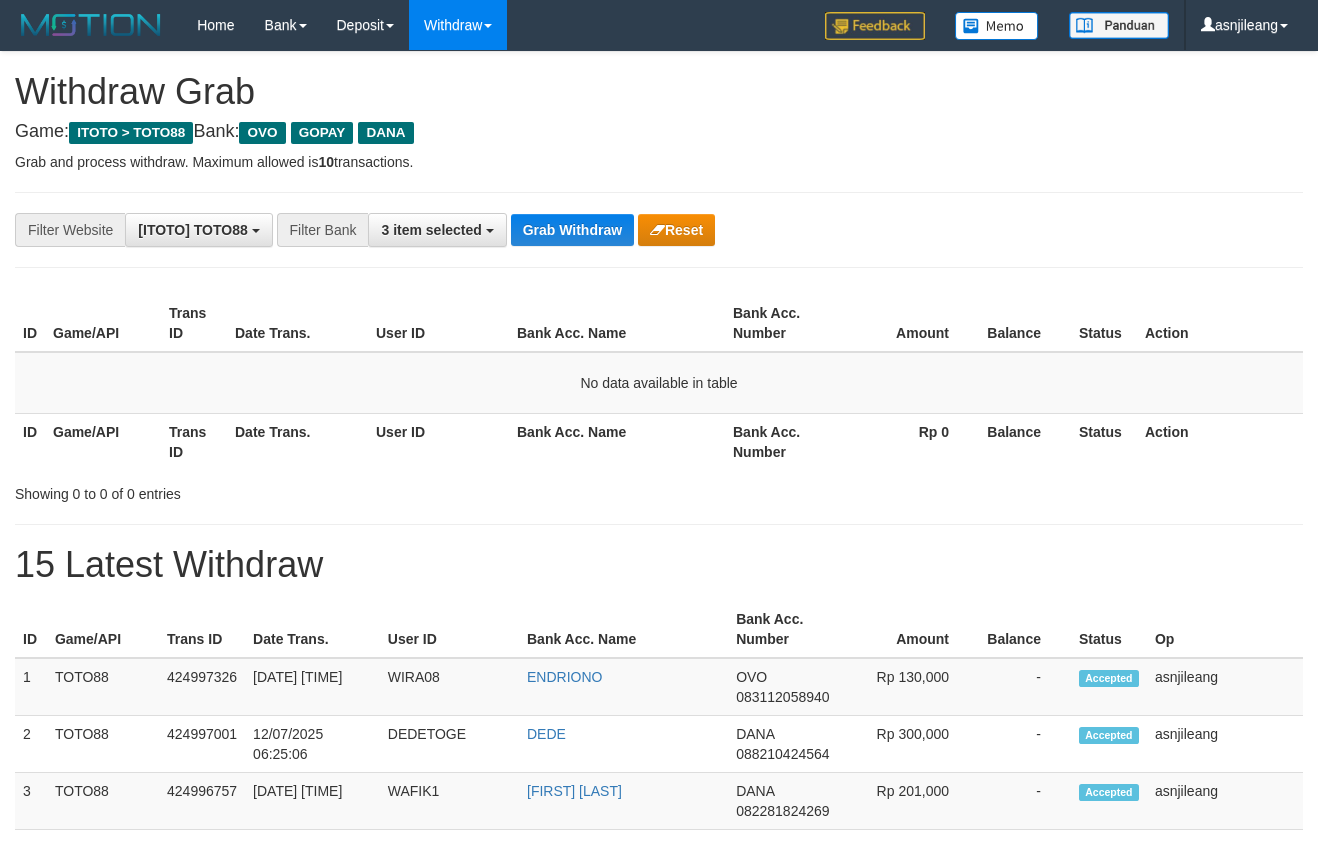 scroll, scrollTop: 0, scrollLeft: 0, axis: both 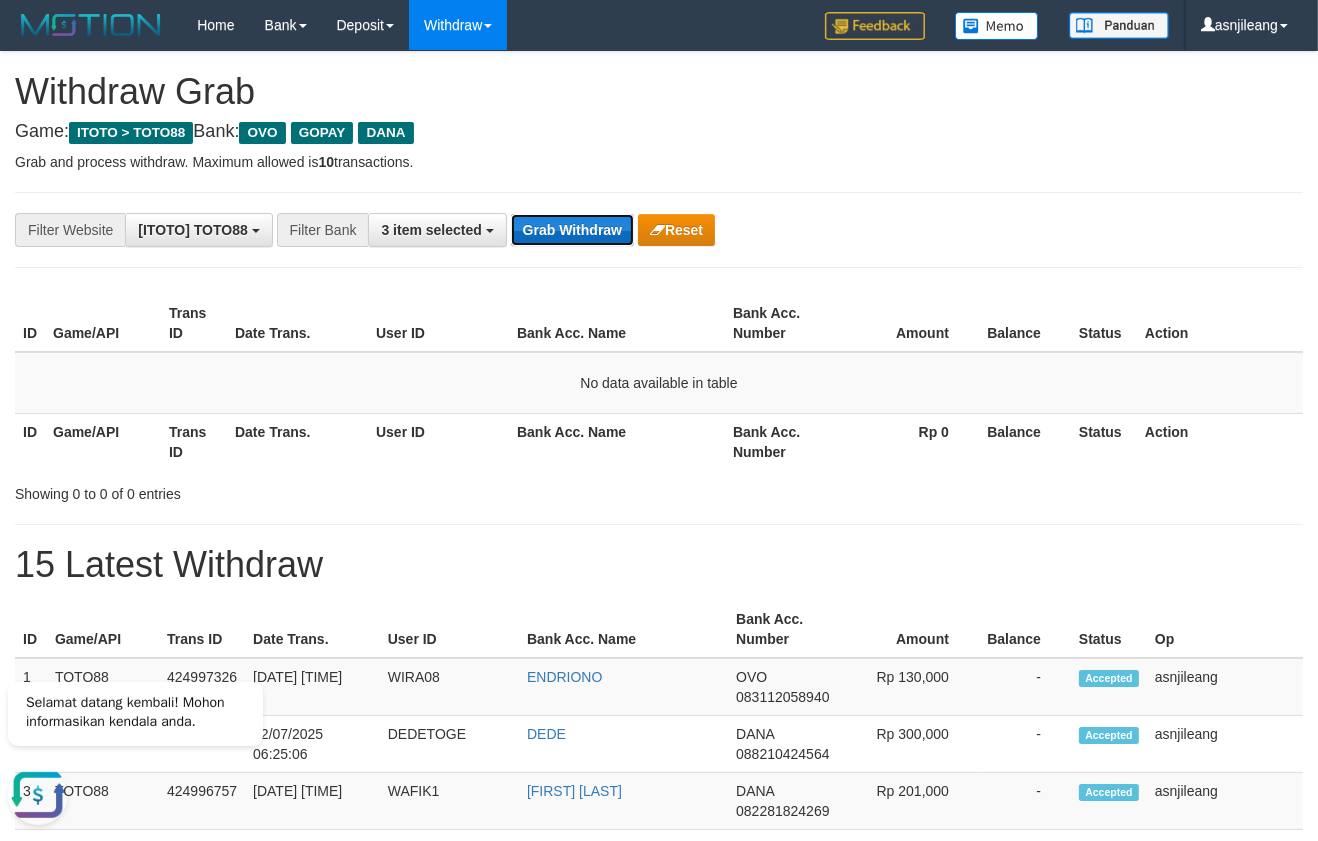click on "Grab Withdraw" at bounding box center (572, 230) 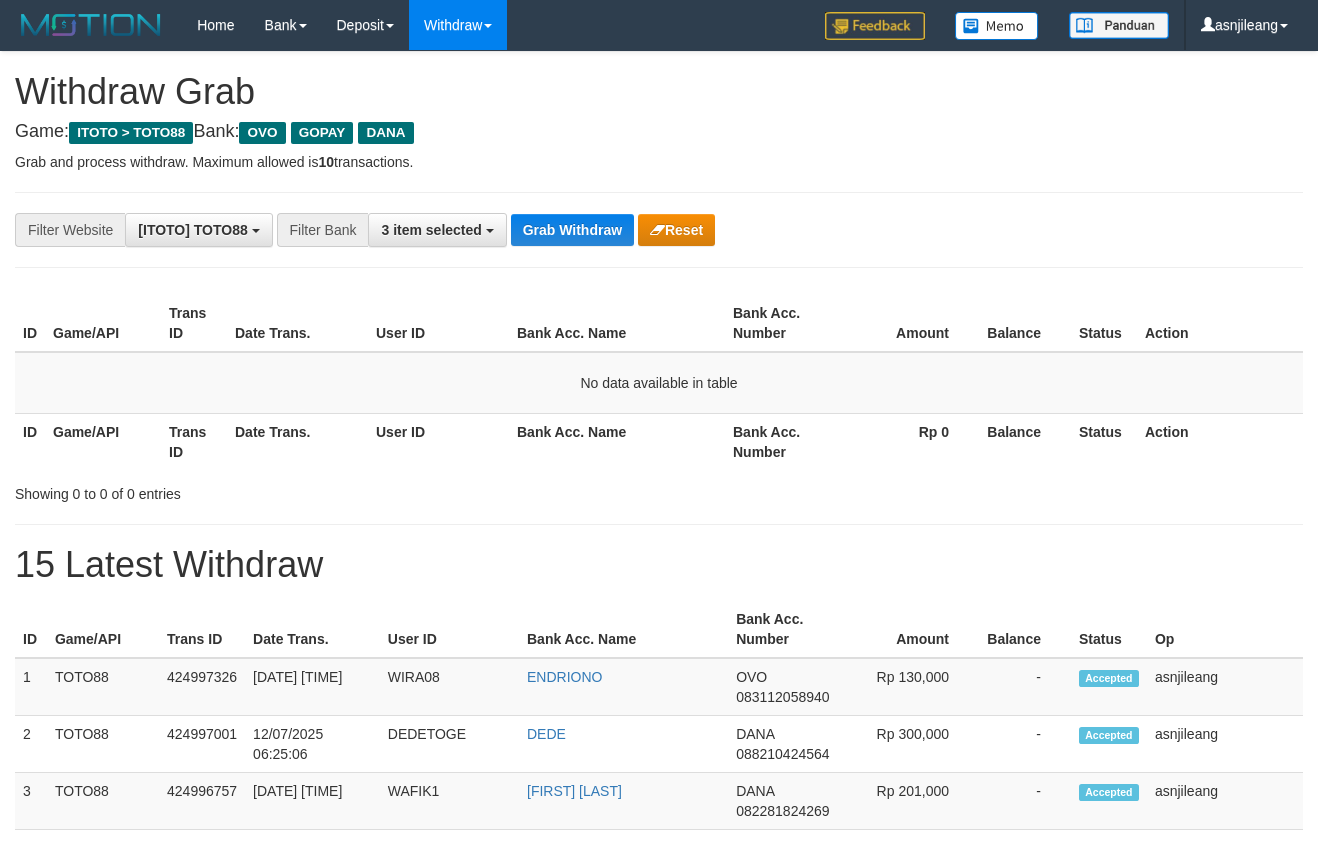 scroll, scrollTop: 0, scrollLeft: 0, axis: both 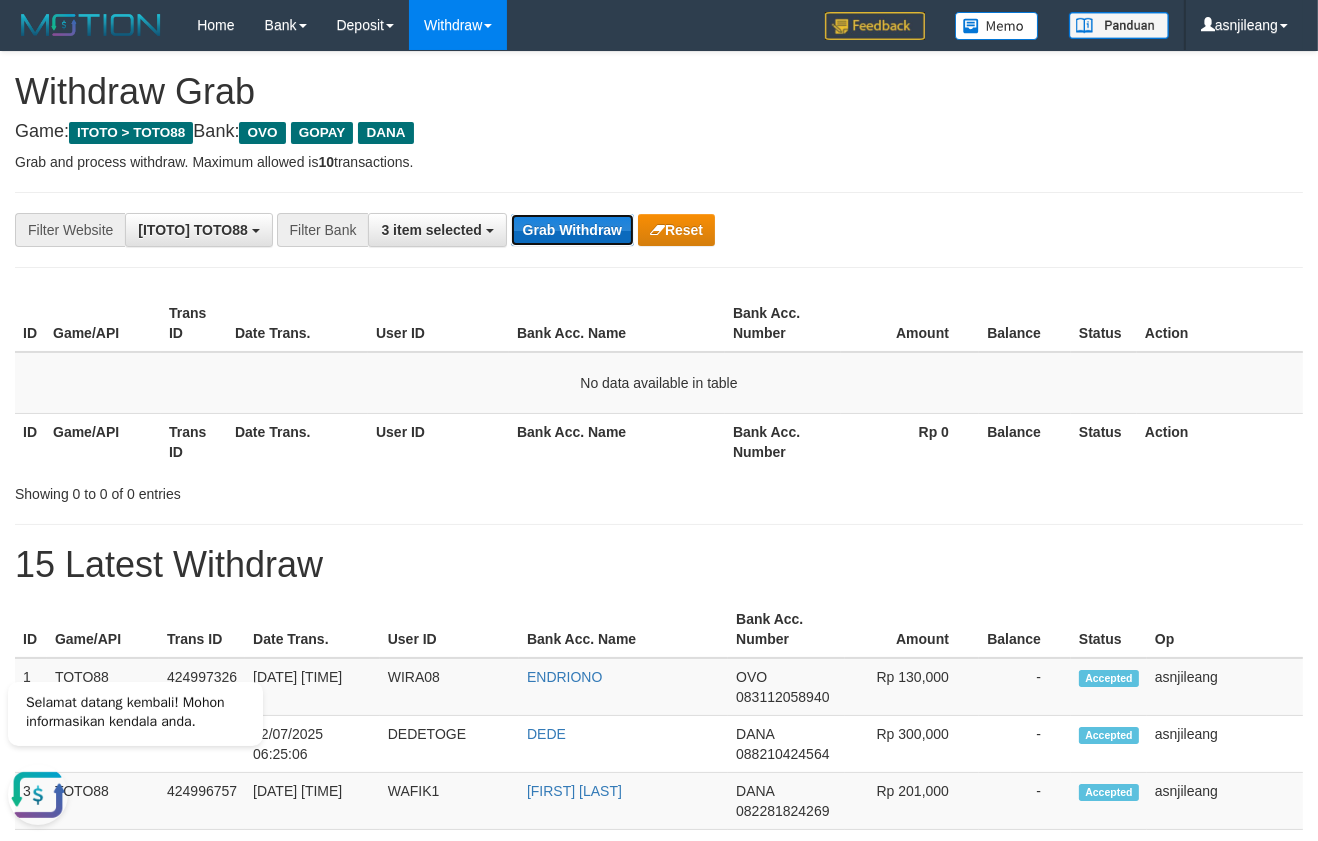 click on "Grab Withdraw" at bounding box center [572, 230] 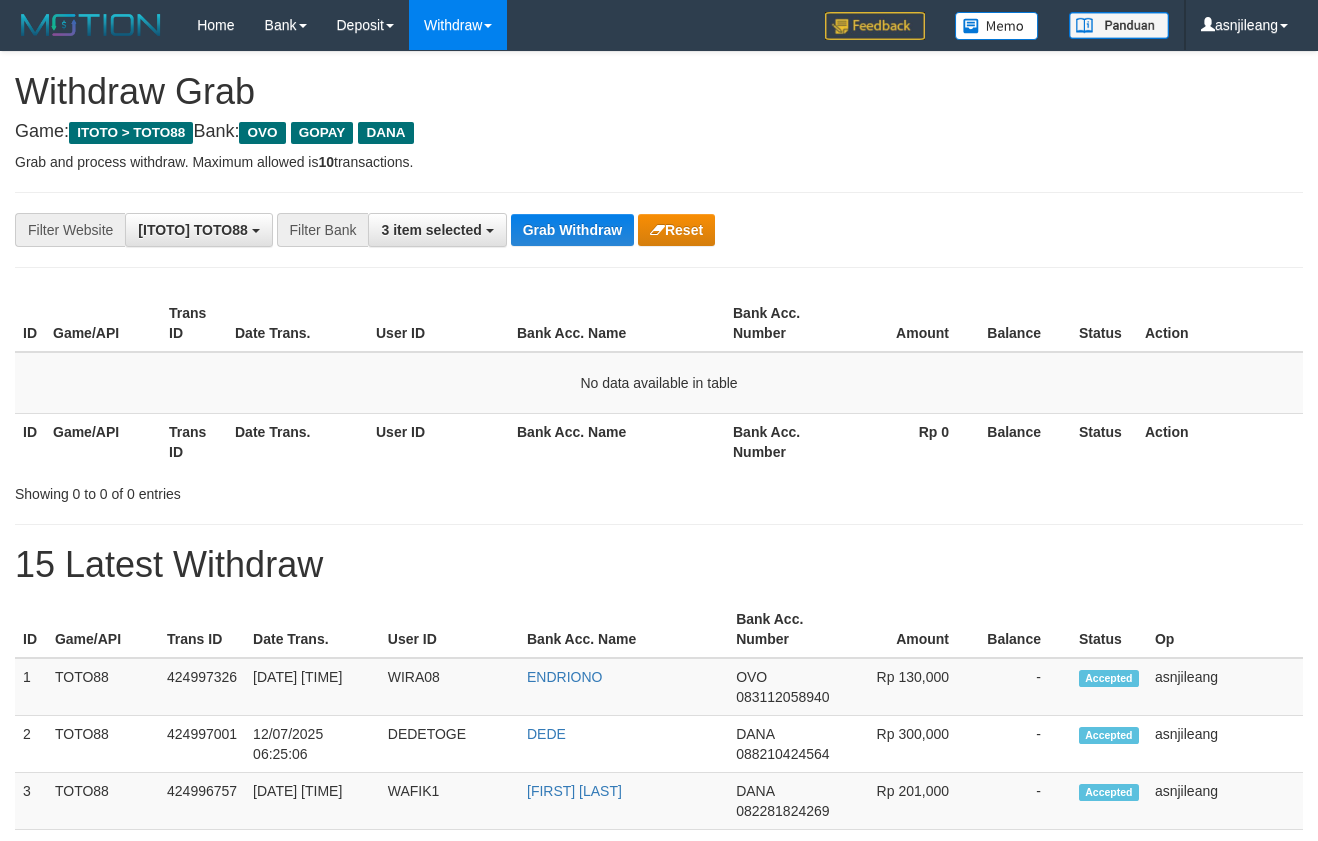 scroll, scrollTop: 0, scrollLeft: 0, axis: both 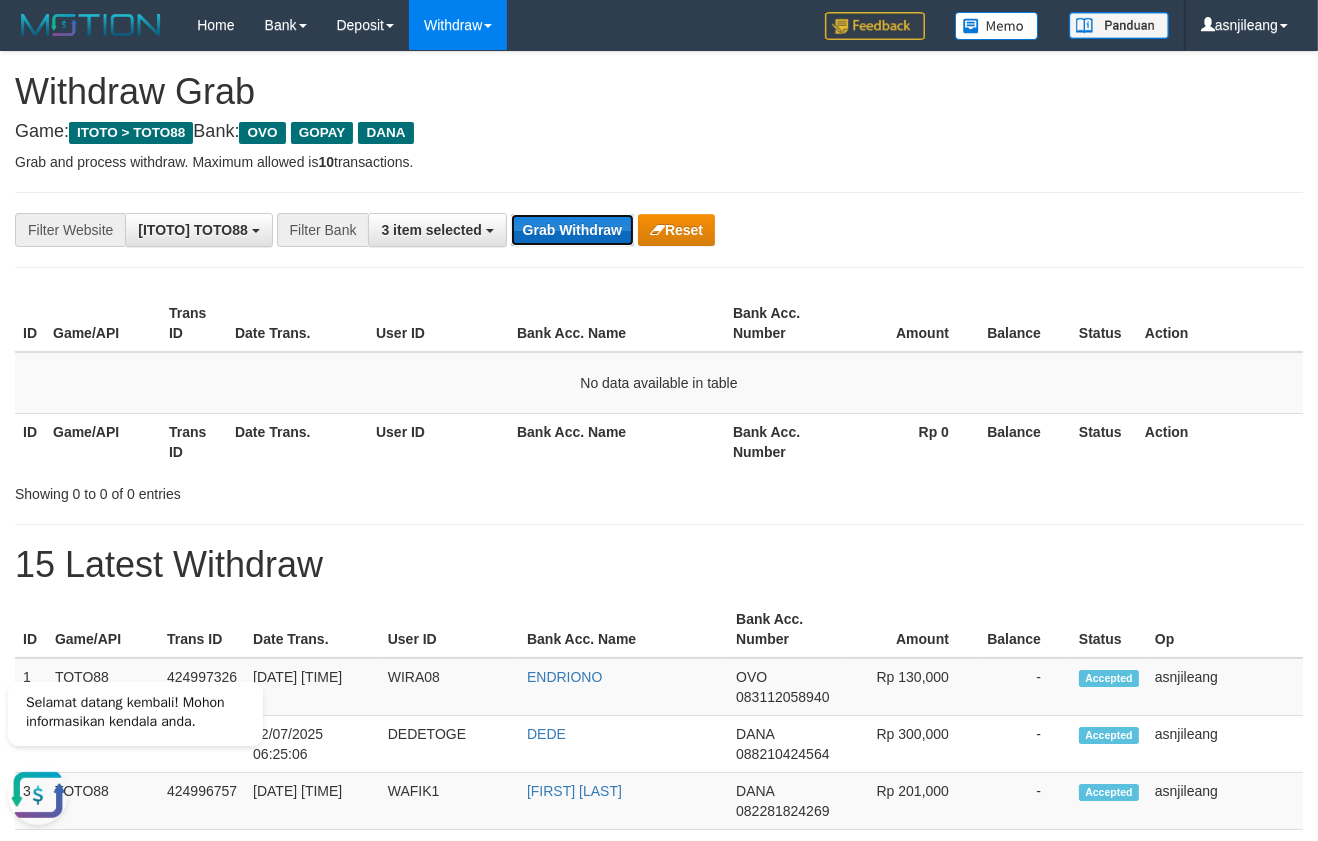 click on "Grab Withdraw" at bounding box center [572, 230] 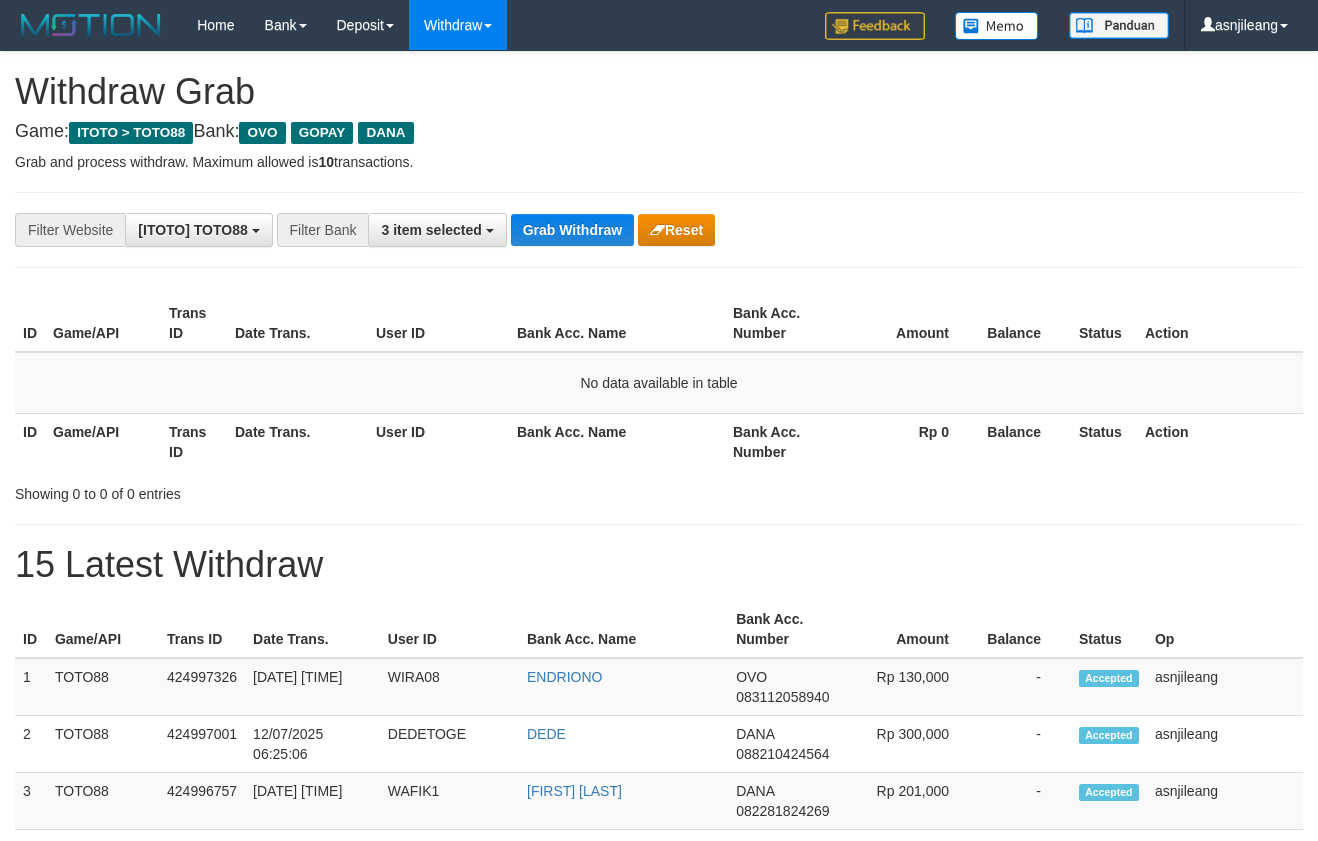 click on "Grab Withdraw" at bounding box center [572, 230] 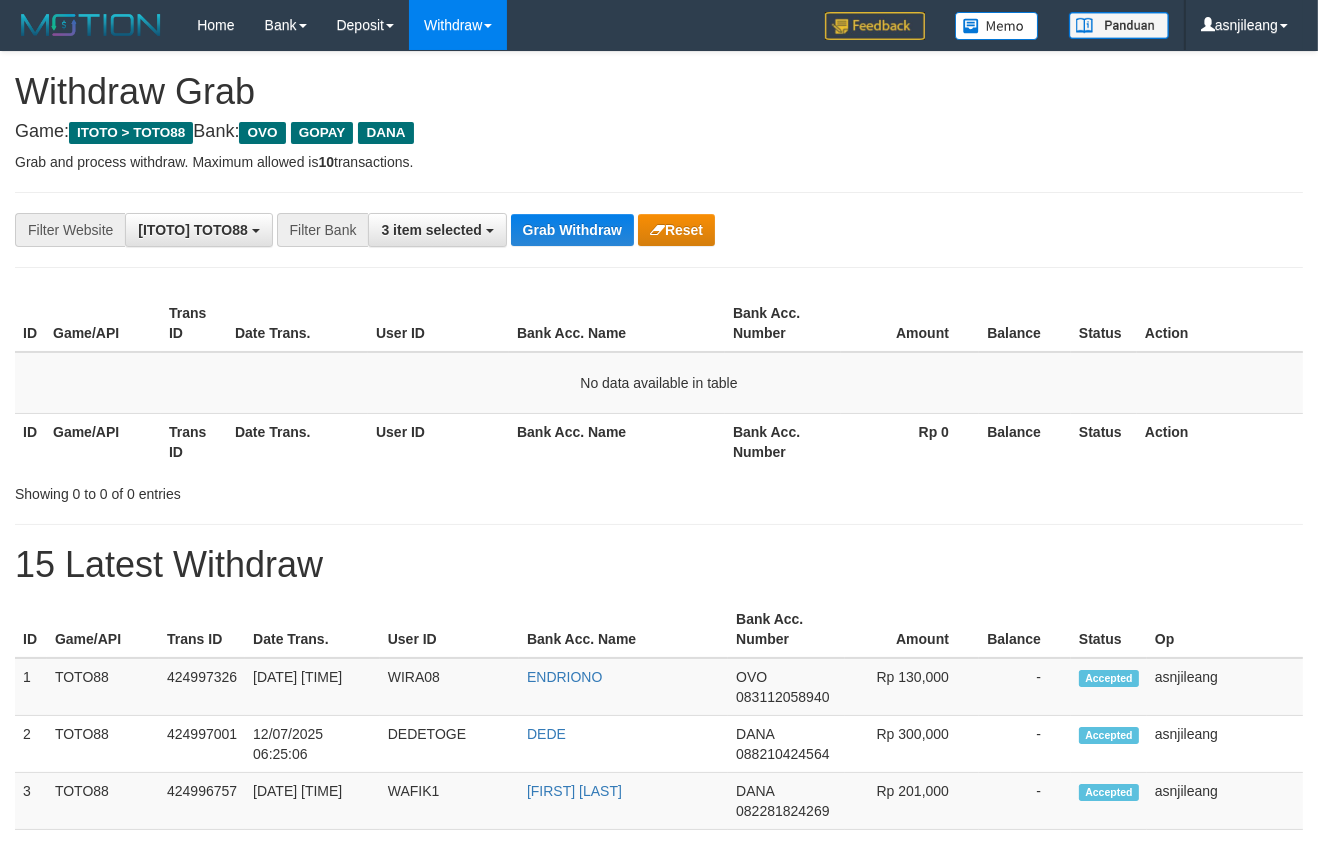 scroll, scrollTop: 17, scrollLeft: 0, axis: vertical 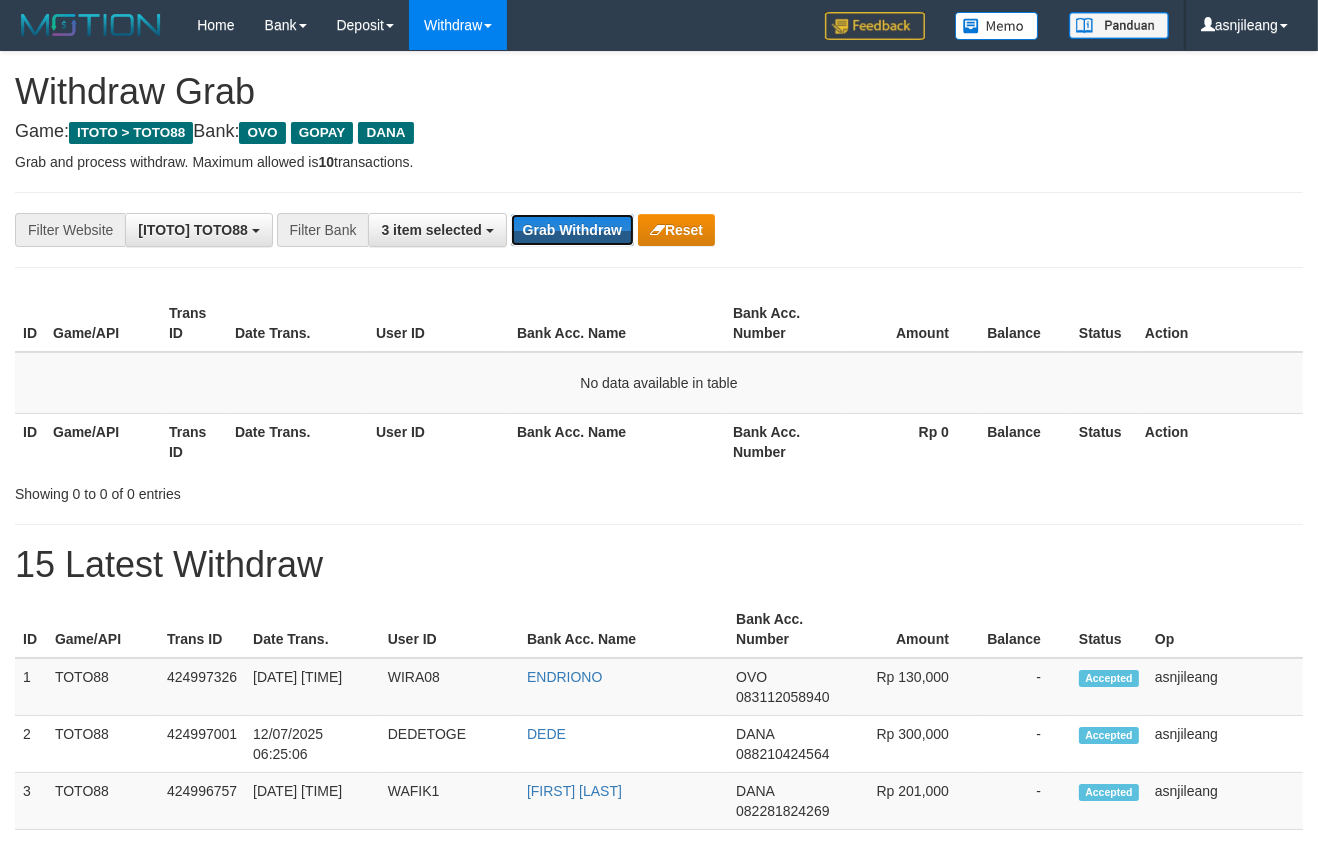 click on "Grab Withdraw" at bounding box center (572, 230) 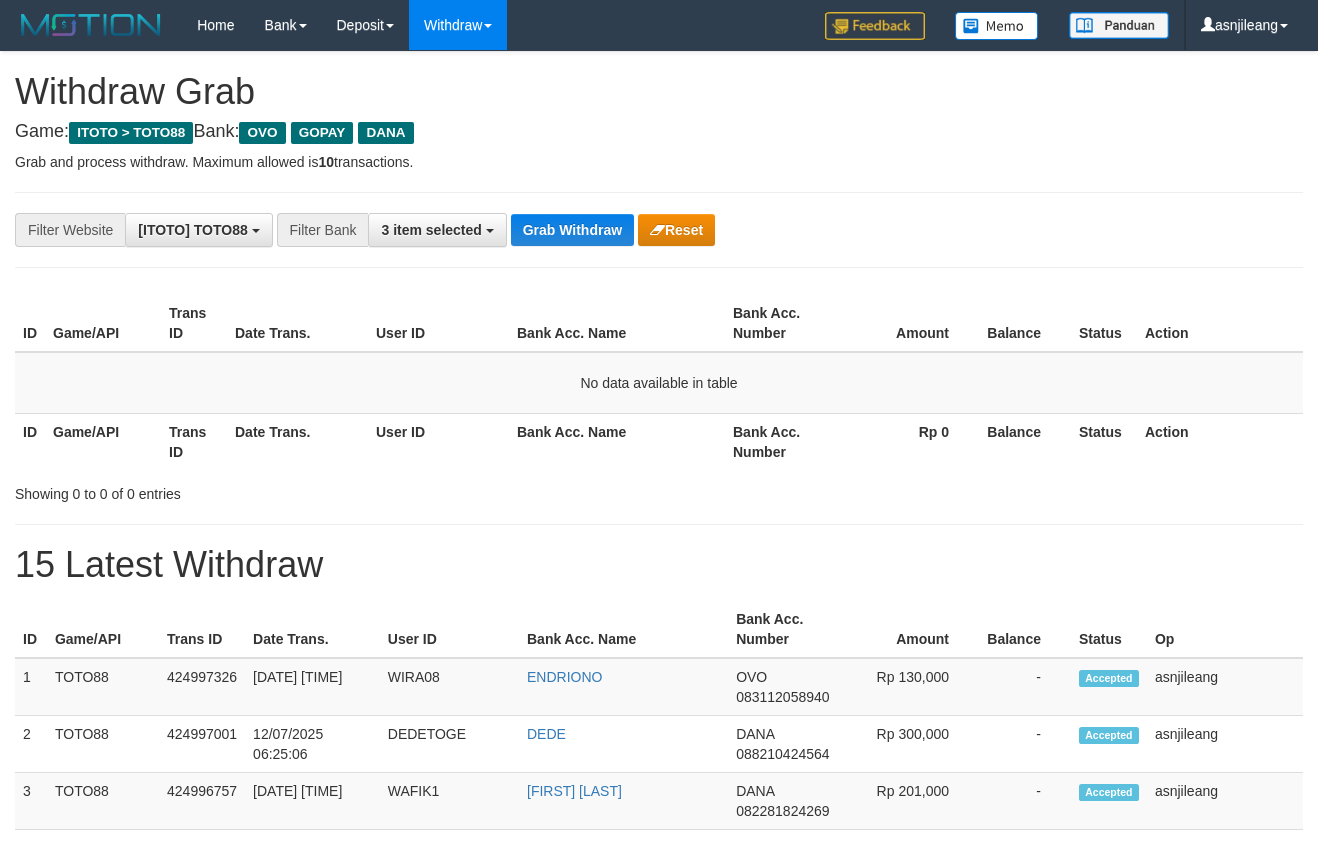 scroll, scrollTop: 0, scrollLeft: 0, axis: both 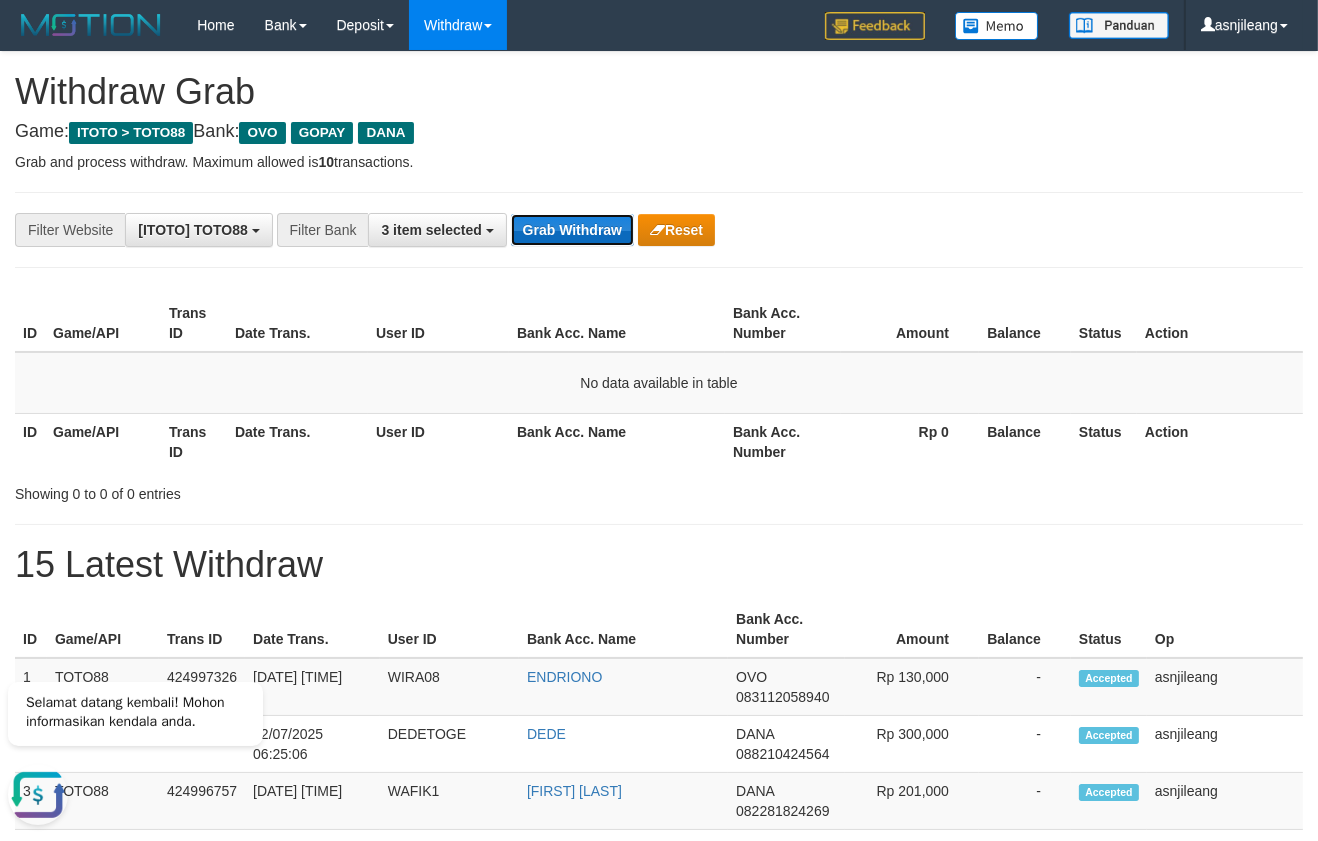 click on "Grab Withdraw" at bounding box center (572, 230) 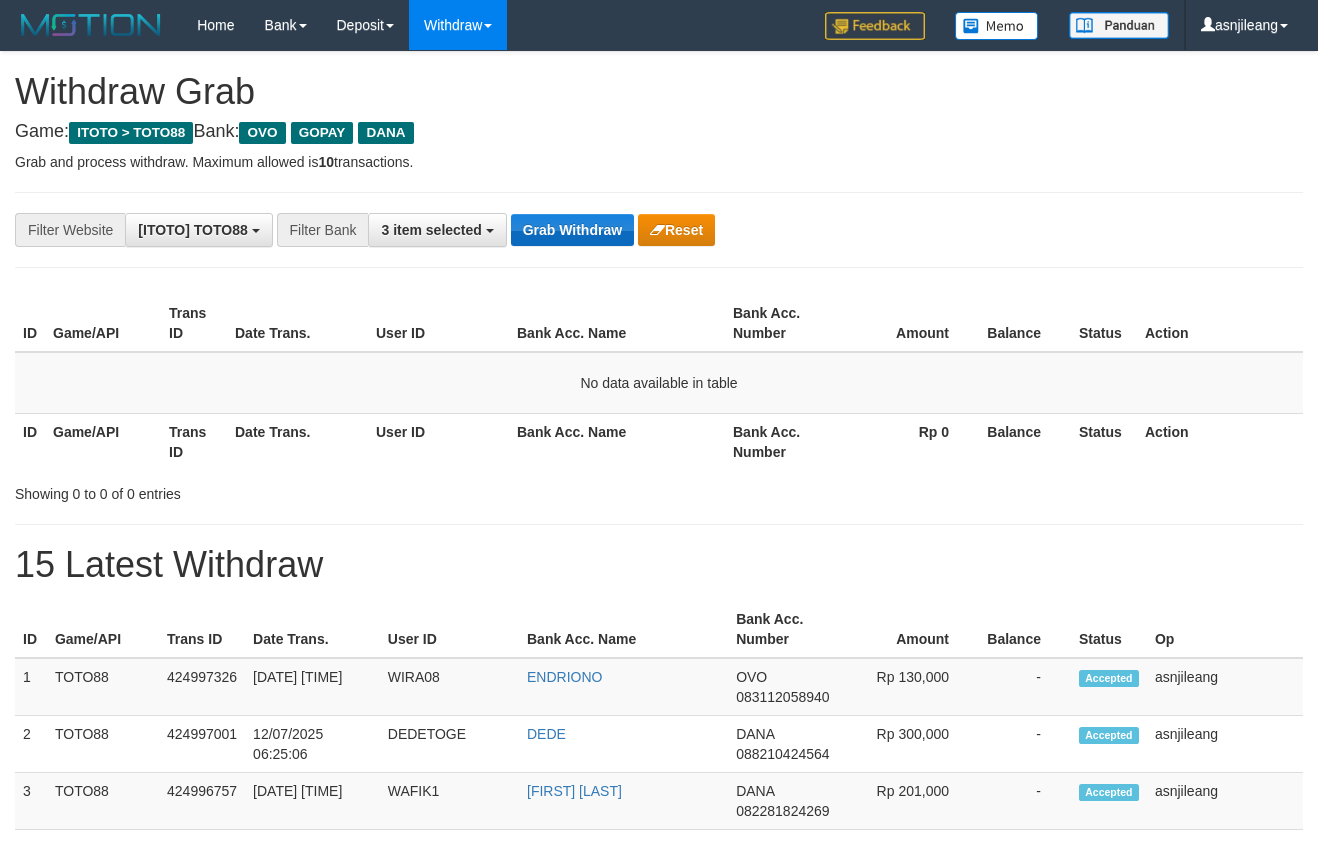 scroll, scrollTop: 0, scrollLeft: 0, axis: both 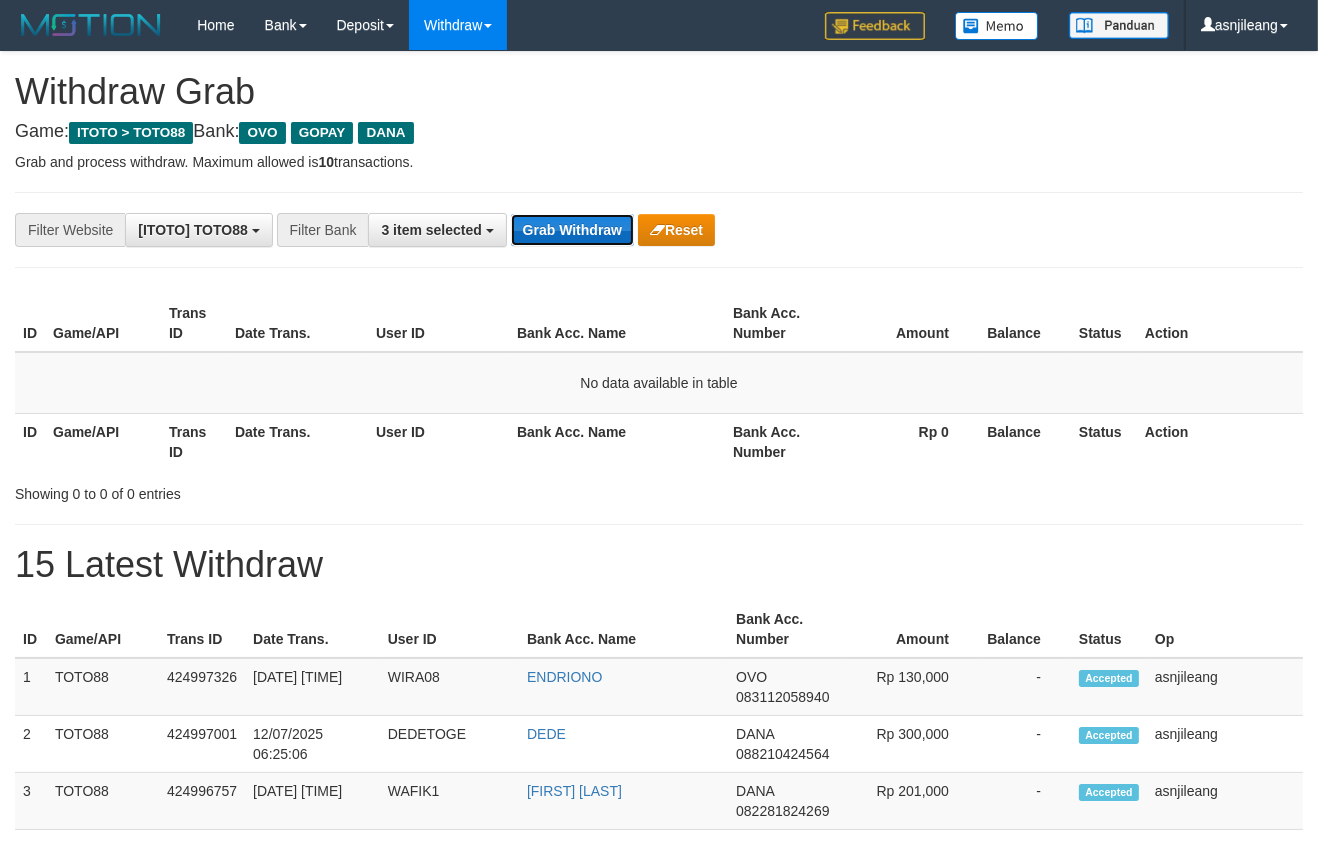 click on "Grab Withdraw" at bounding box center [572, 230] 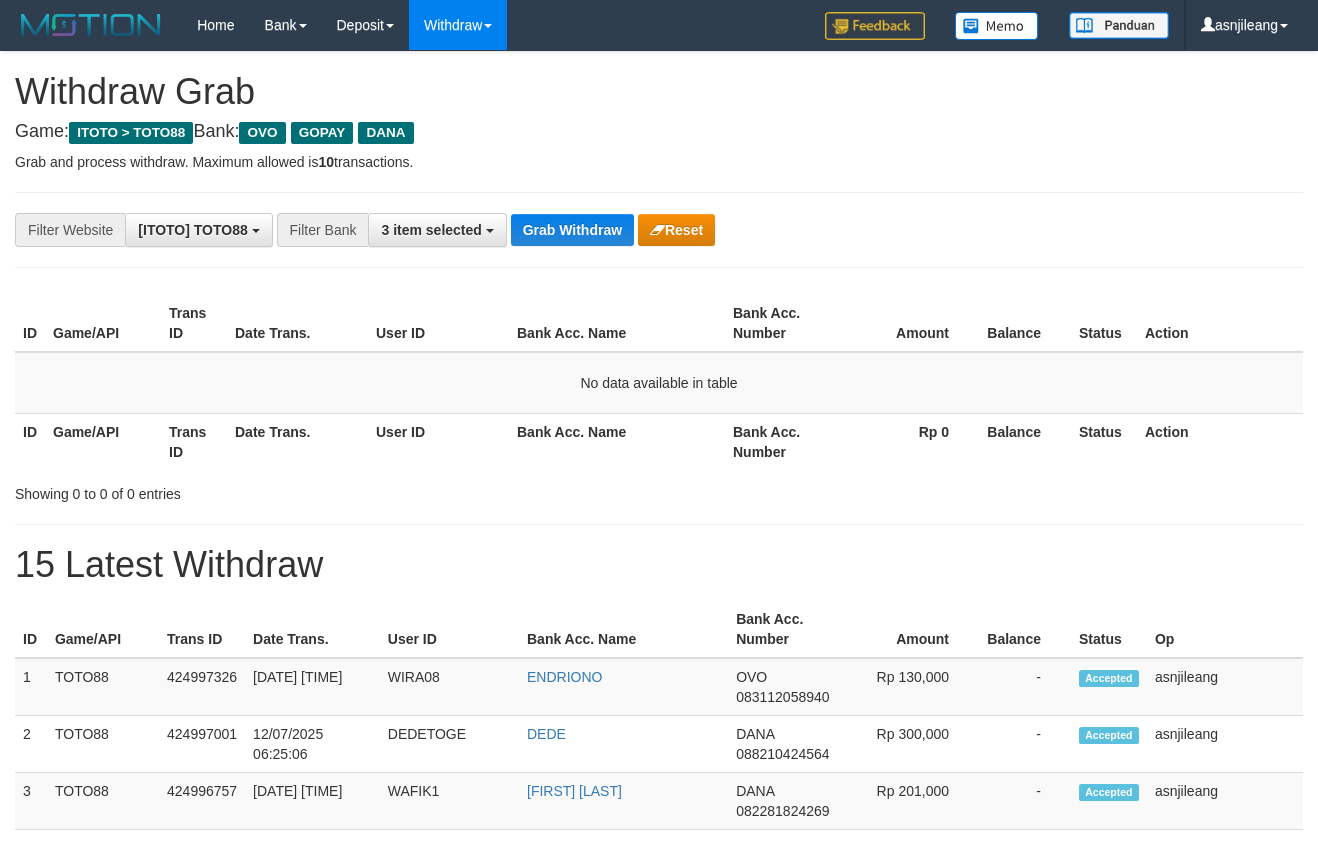 scroll, scrollTop: 0, scrollLeft: 0, axis: both 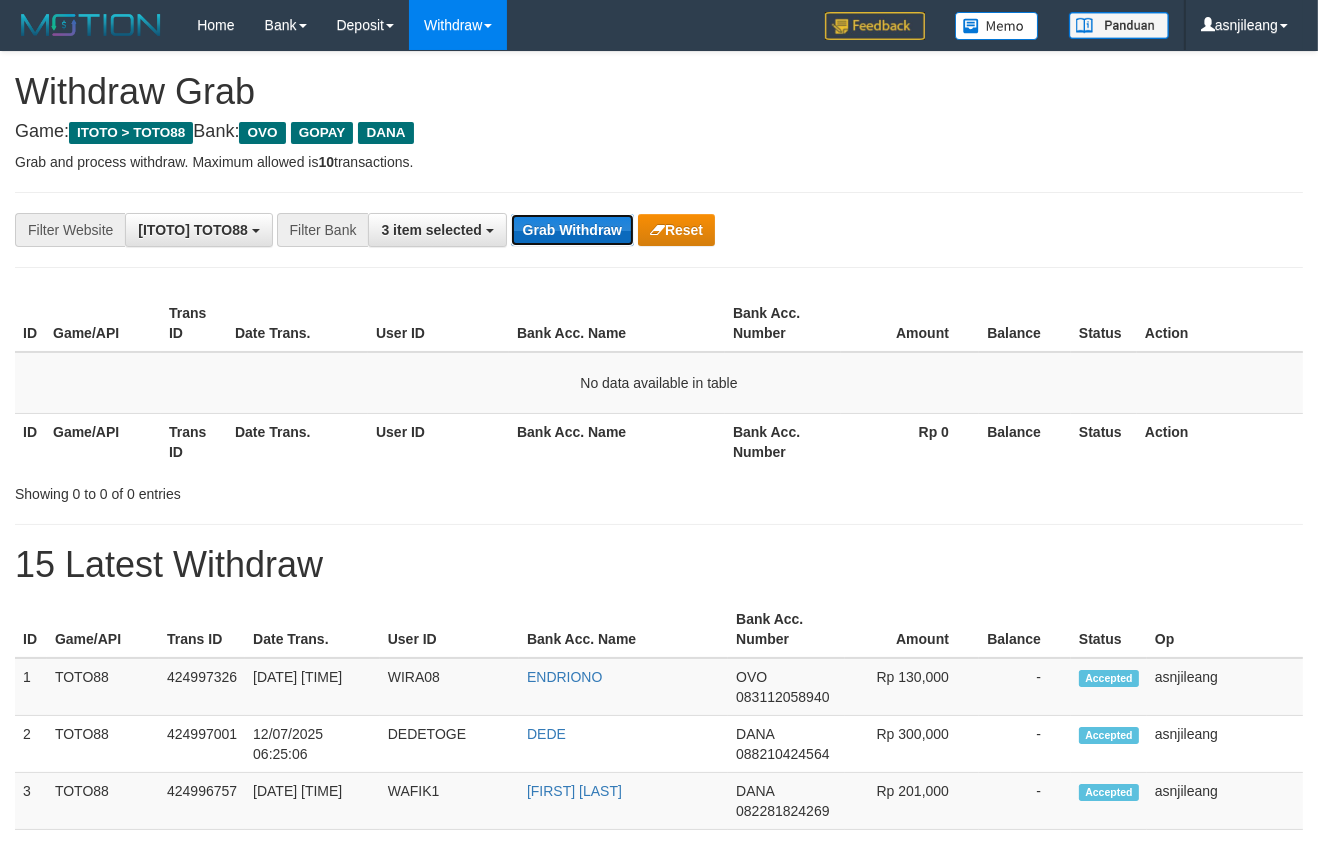 click on "Grab Withdraw" at bounding box center (572, 230) 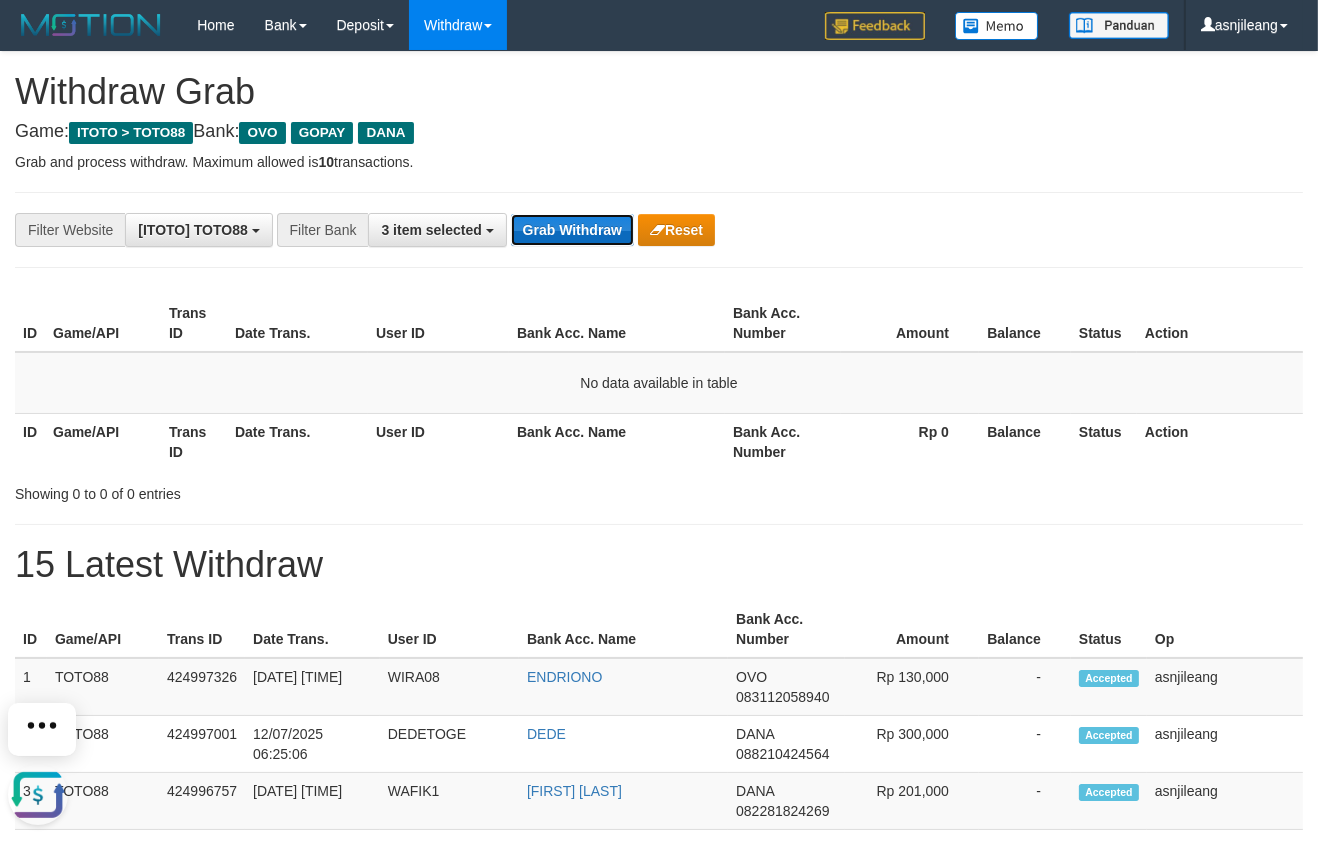 scroll, scrollTop: 0, scrollLeft: 0, axis: both 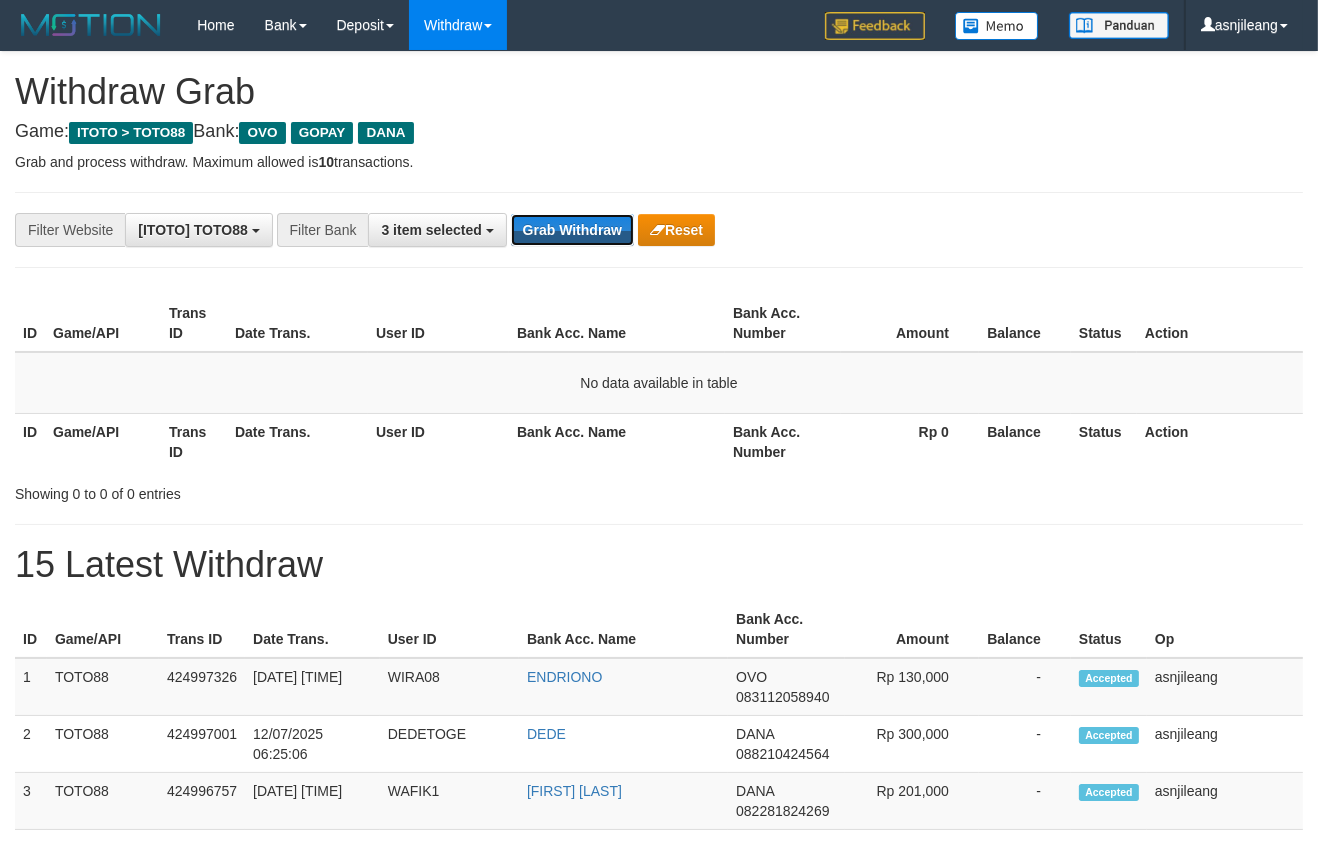 click on "Grab Withdraw" at bounding box center [572, 230] 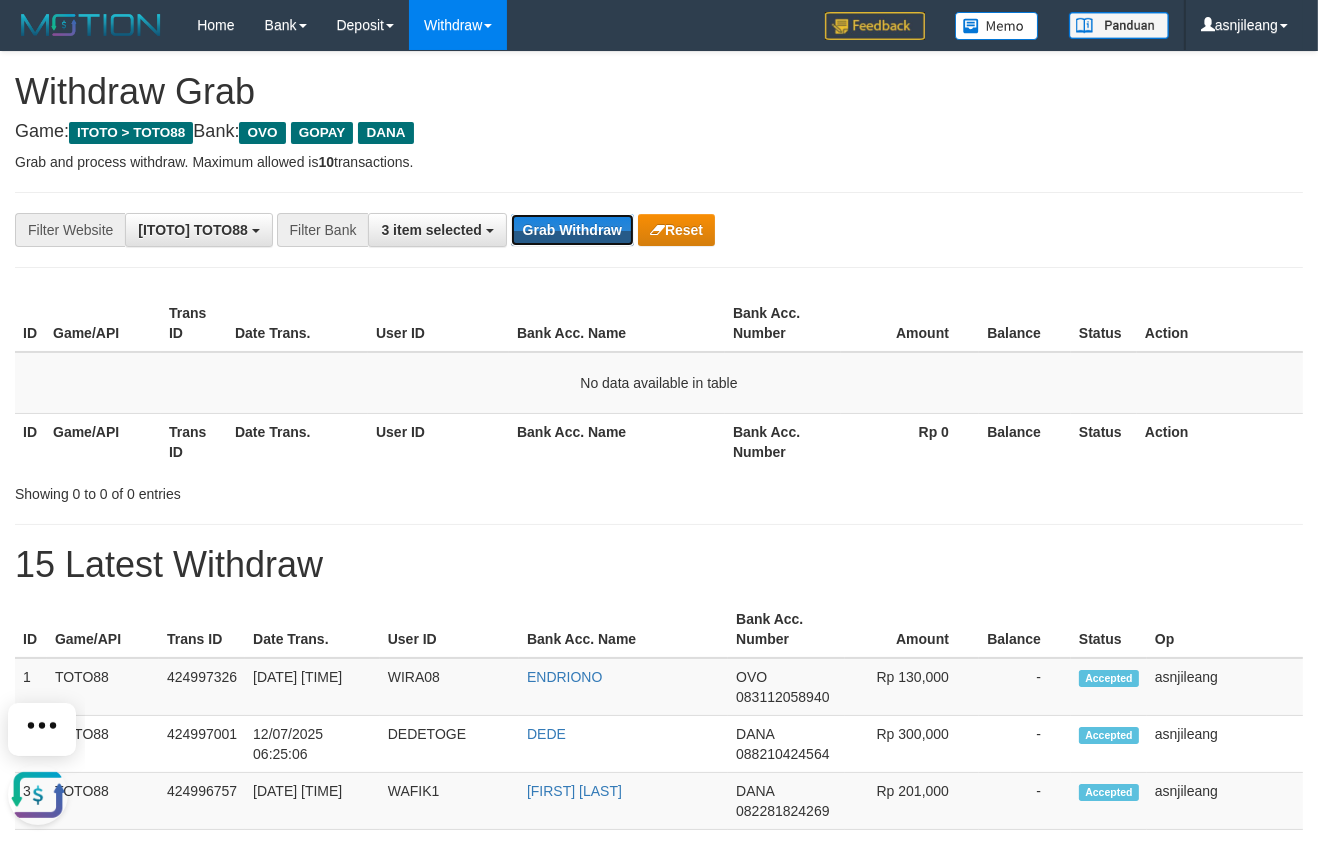 scroll, scrollTop: 0, scrollLeft: 0, axis: both 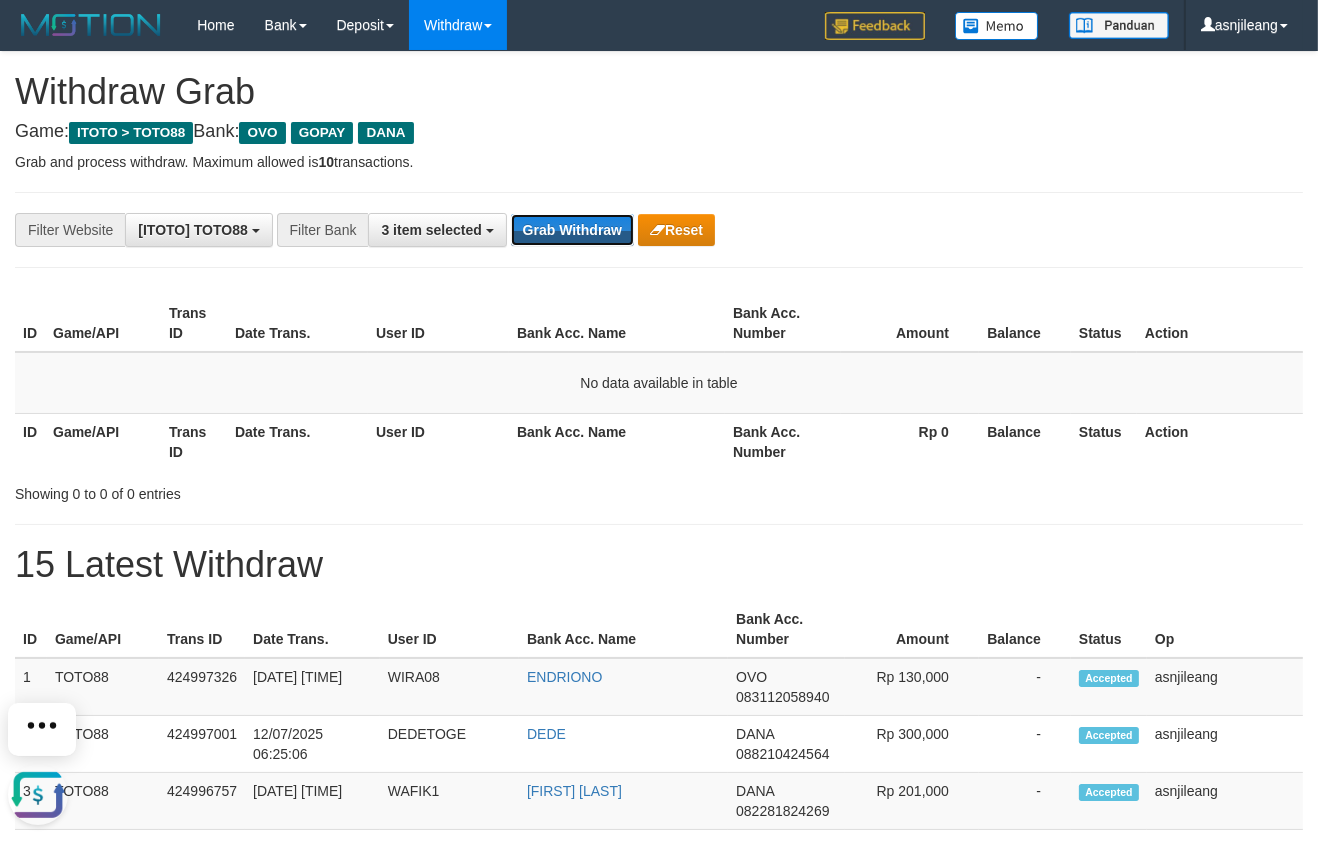 click on "Grab Withdraw" at bounding box center [572, 230] 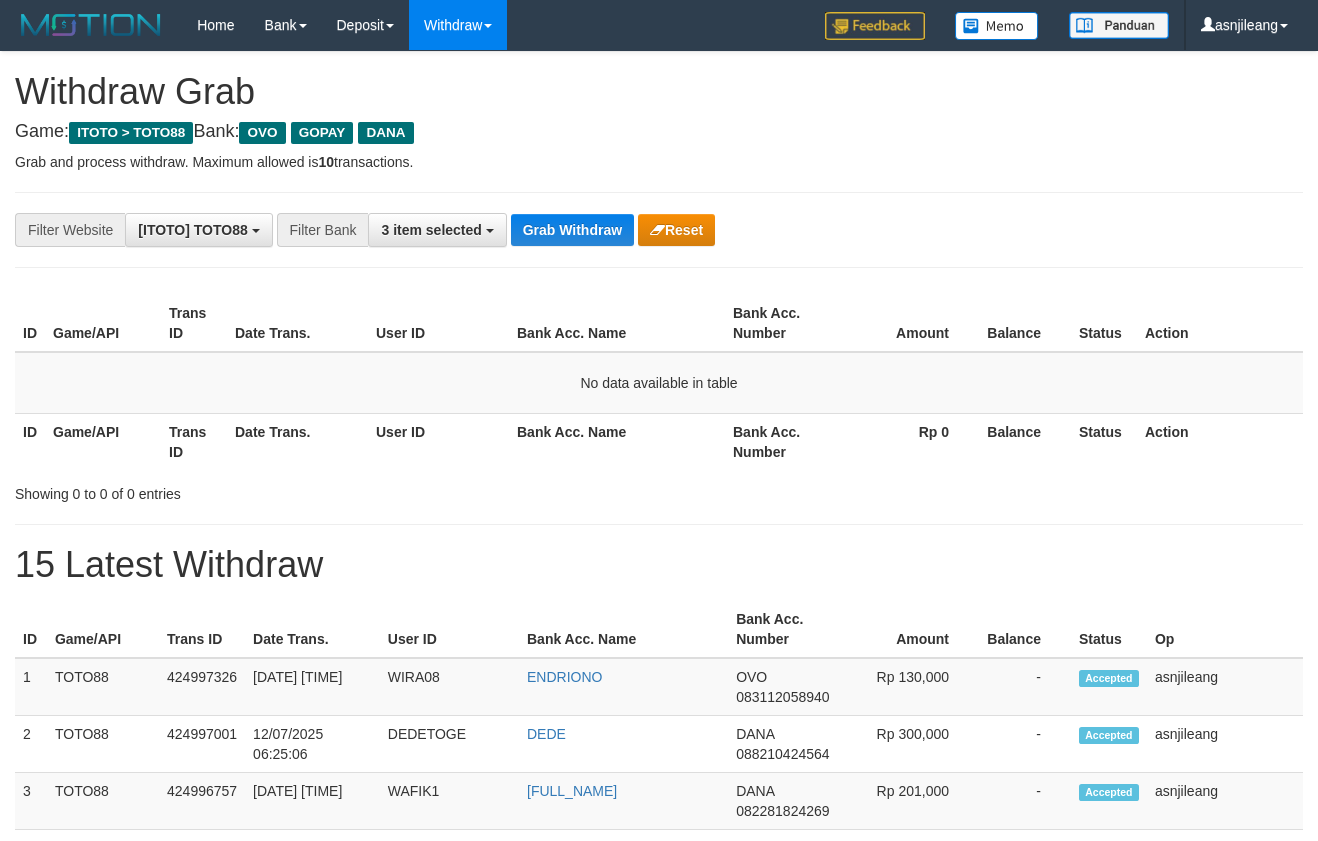 scroll, scrollTop: 0, scrollLeft: 0, axis: both 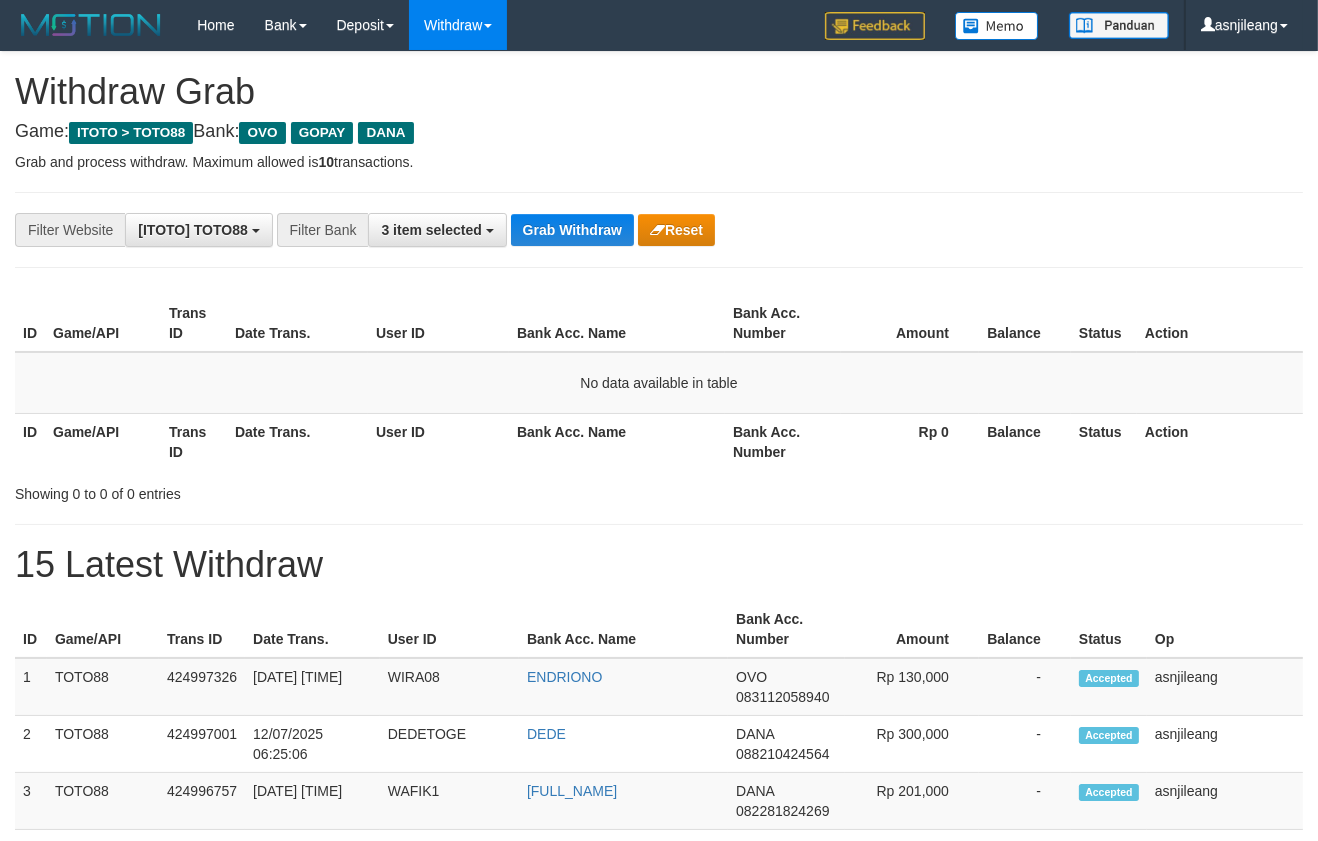 click on "Grab Withdraw" at bounding box center [572, 230] 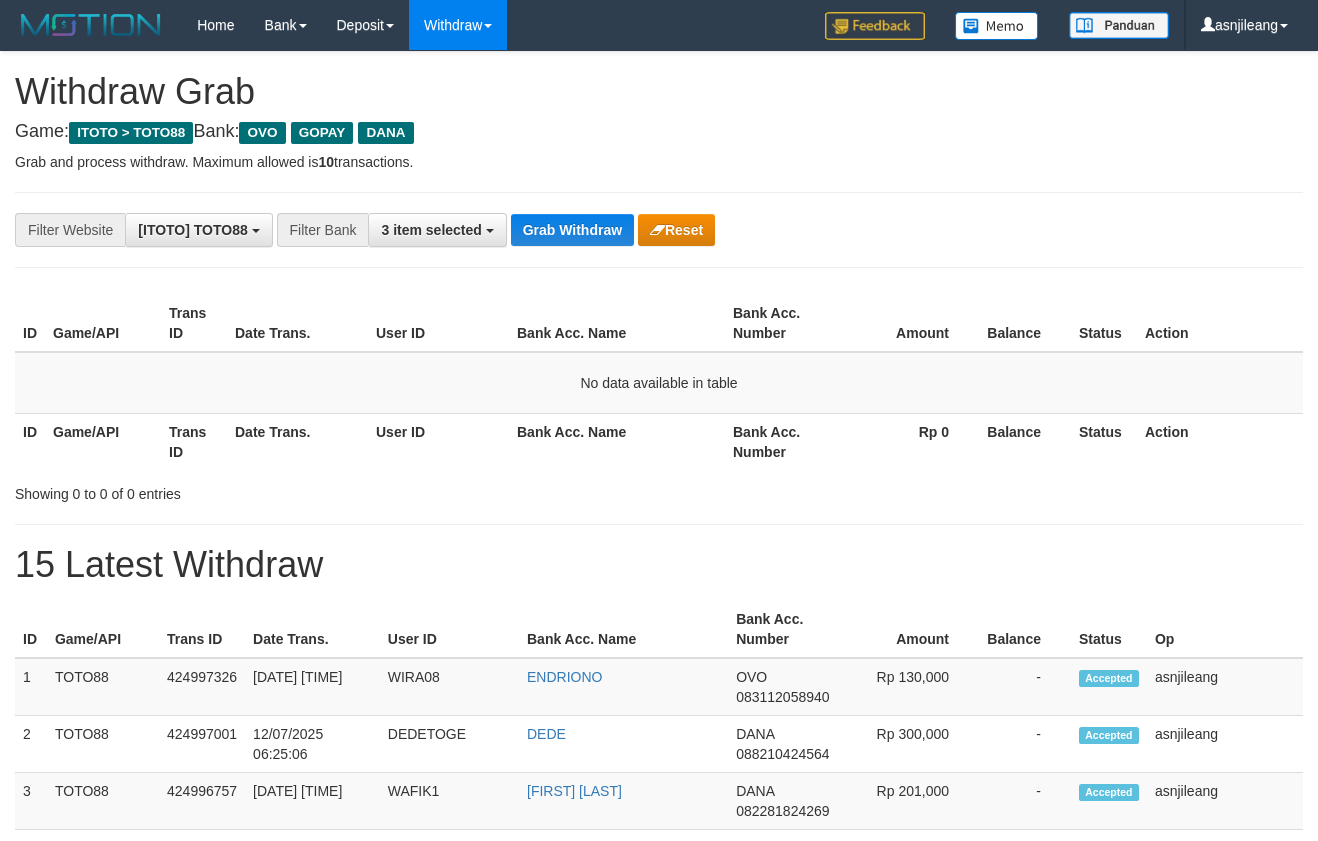 scroll, scrollTop: 0, scrollLeft: 0, axis: both 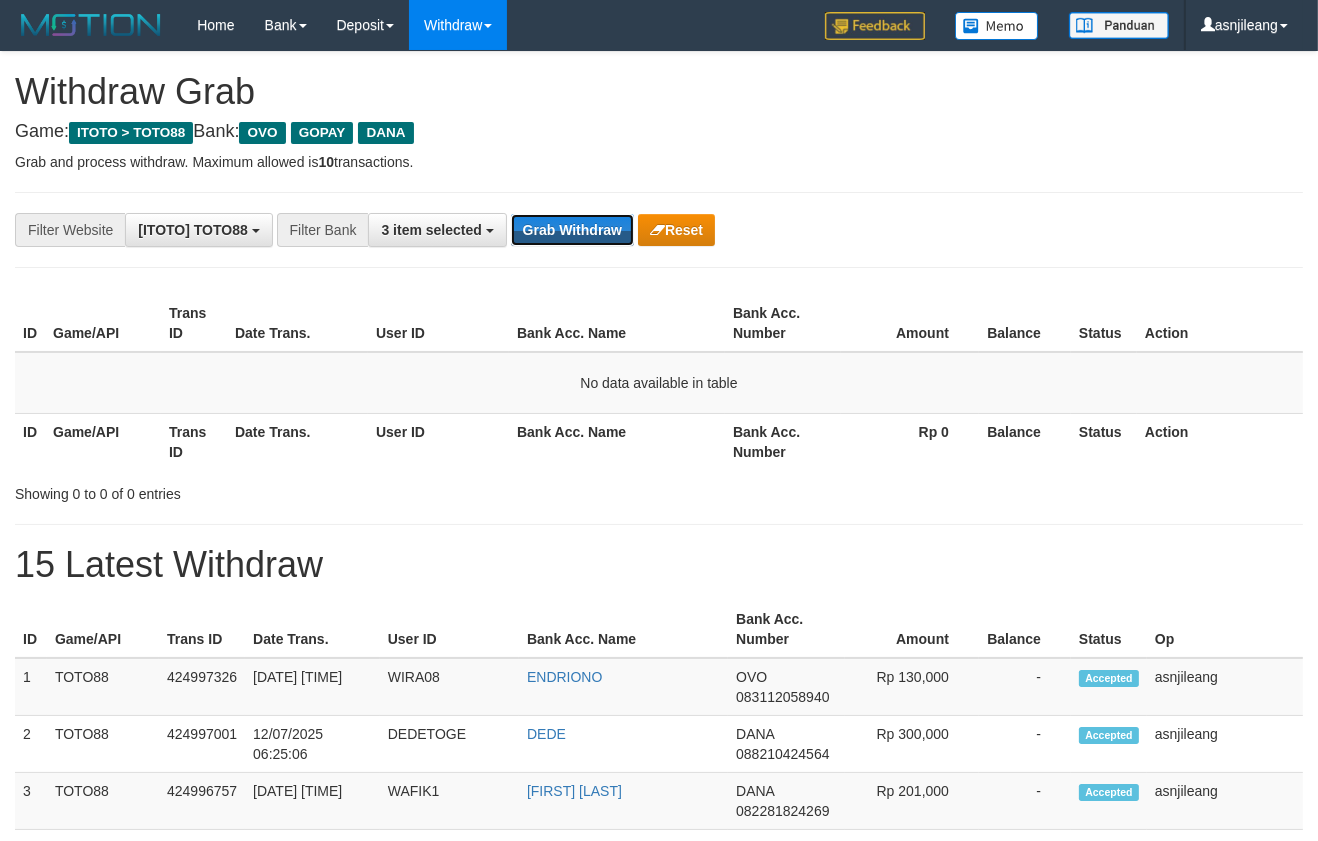 click on "Grab Withdraw" at bounding box center (572, 230) 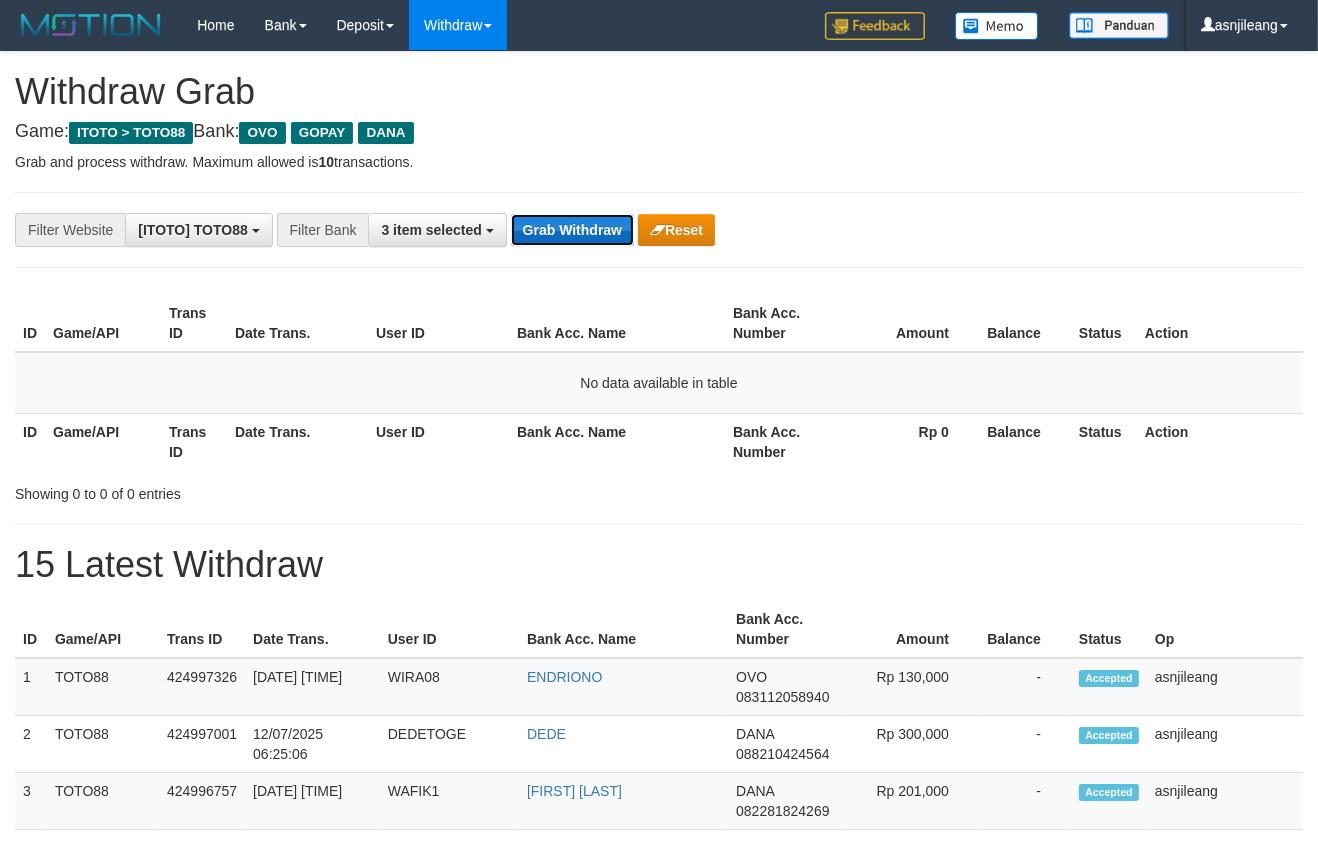 click on "Grab Withdraw" at bounding box center [572, 230] 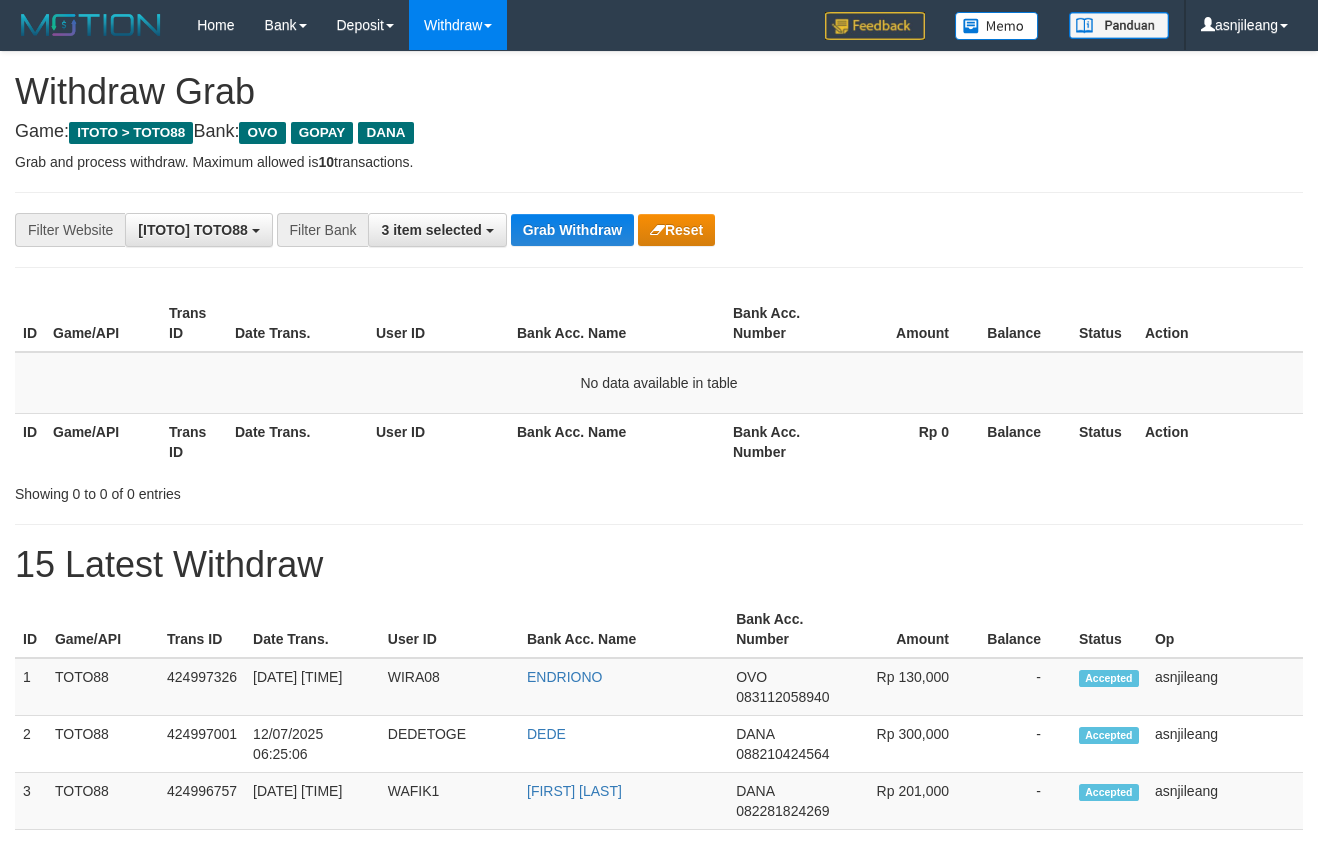 scroll, scrollTop: 0, scrollLeft: 0, axis: both 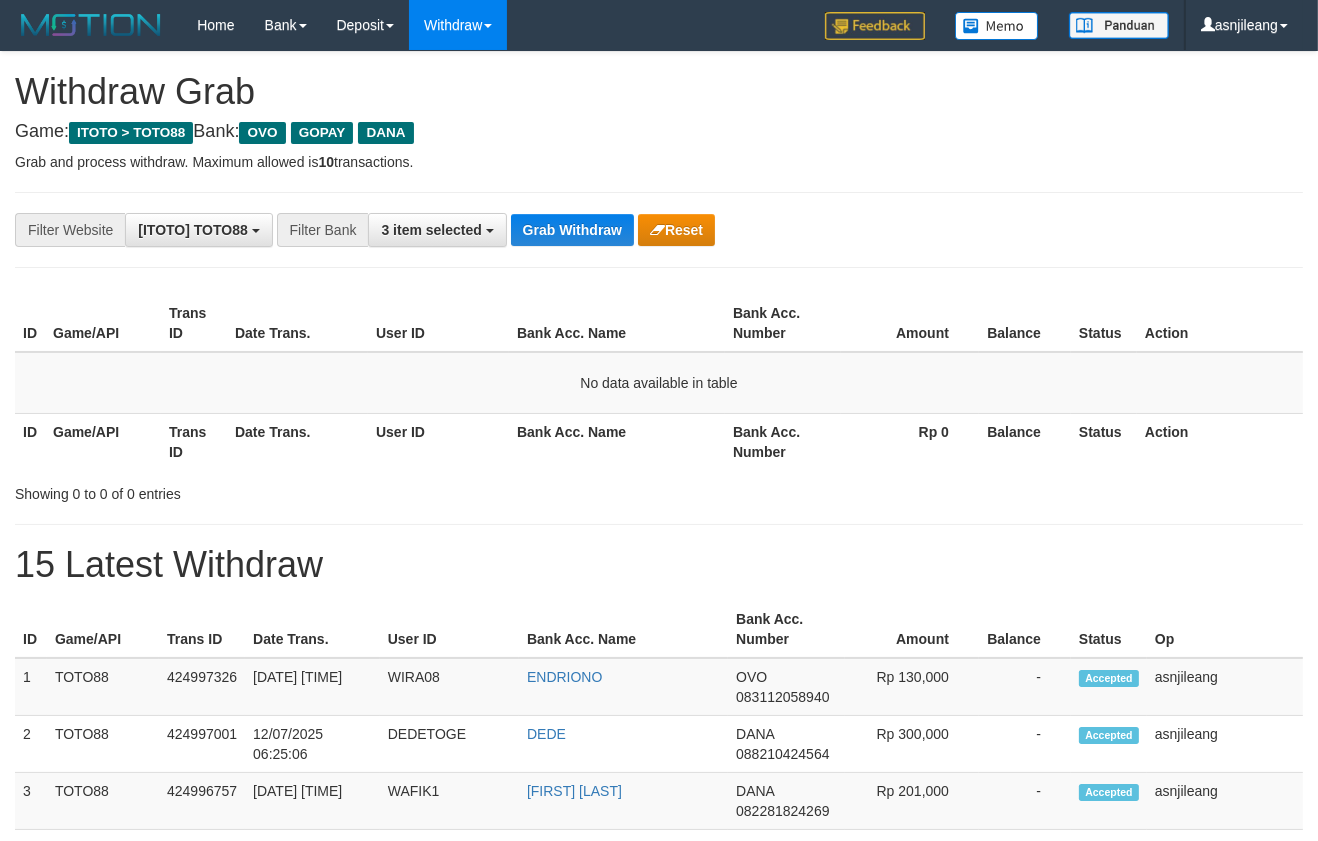 click on "Grab Withdraw" at bounding box center [572, 230] 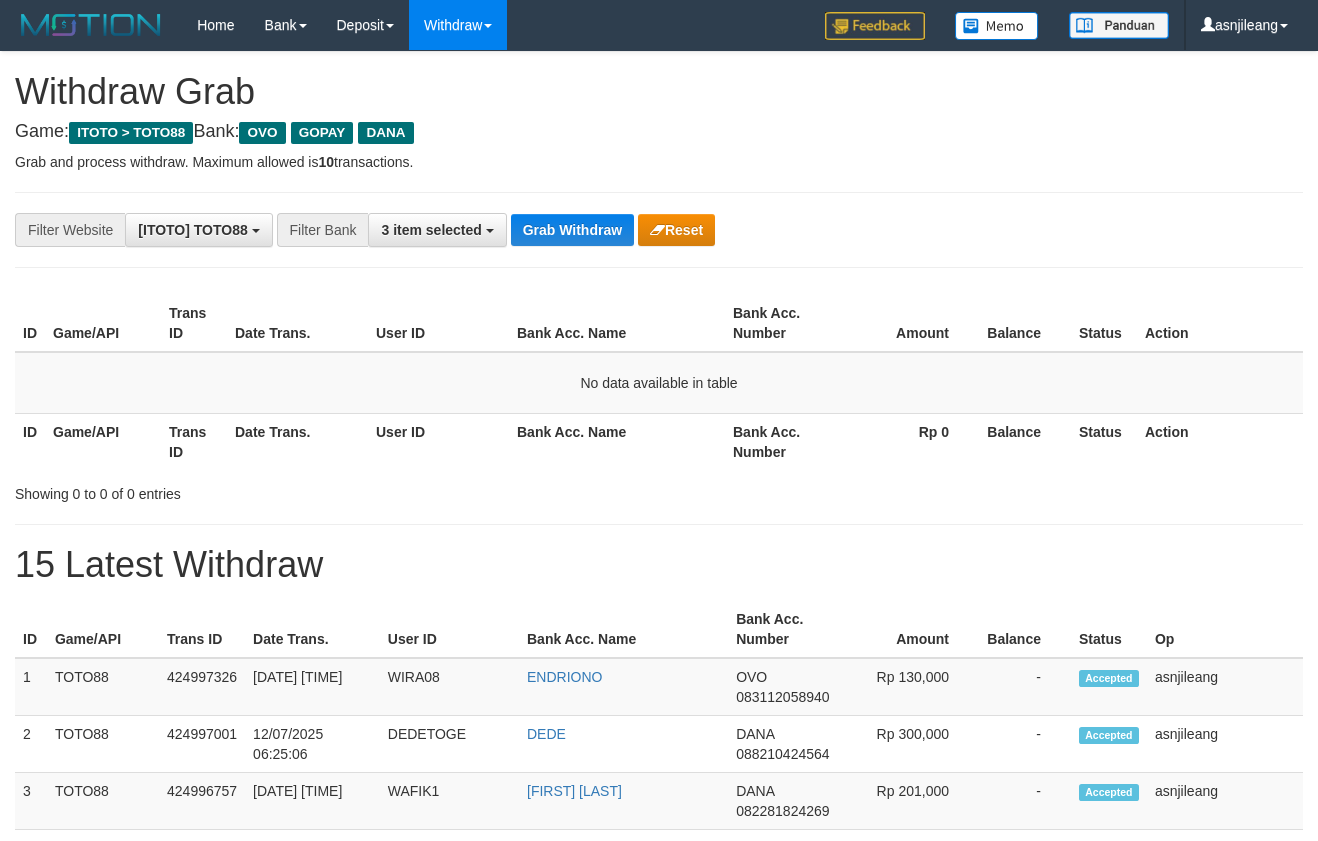 scroll, scrollTop: 0, scrollLeft: 0, axis: both 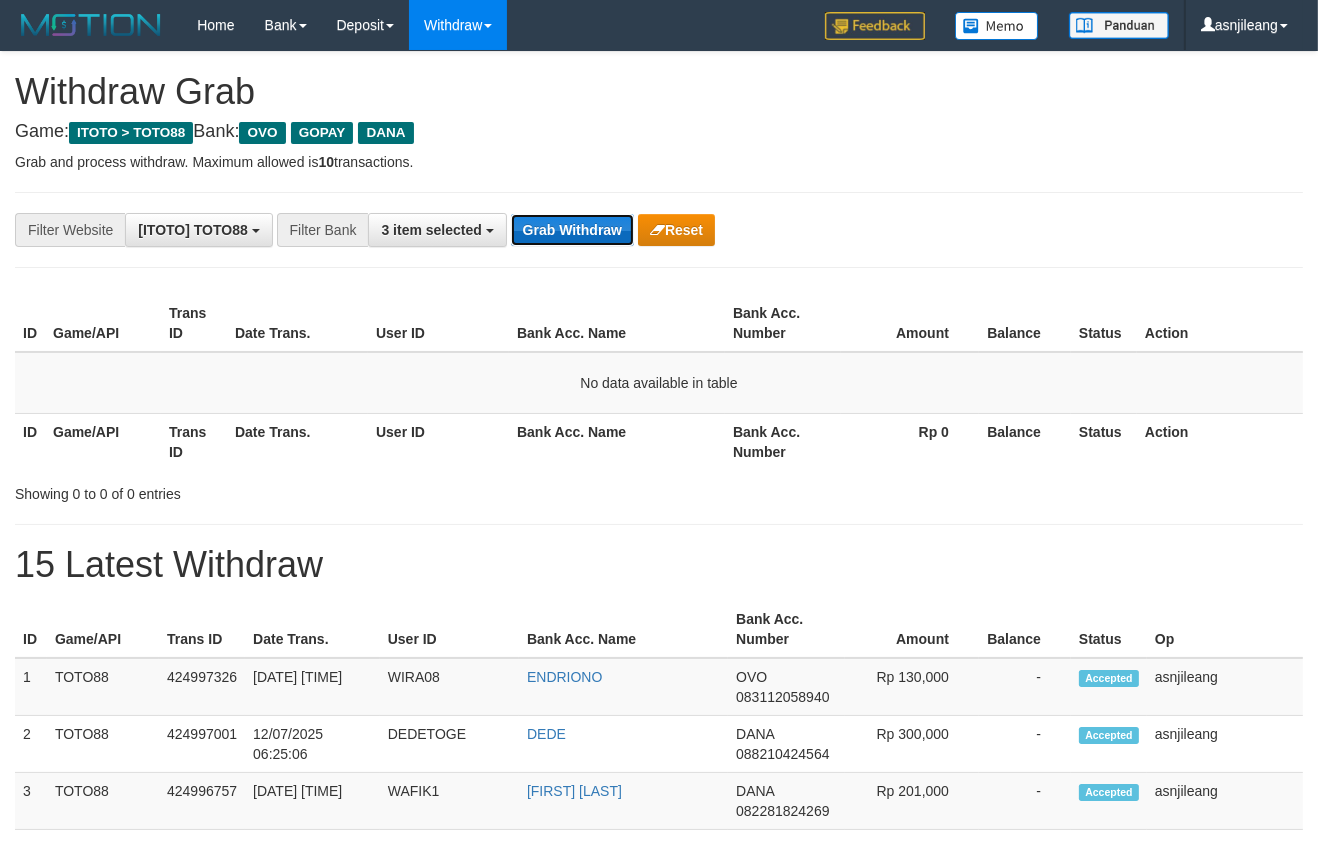 click on "Grab Withdraw" at bounding box center (572, 230) 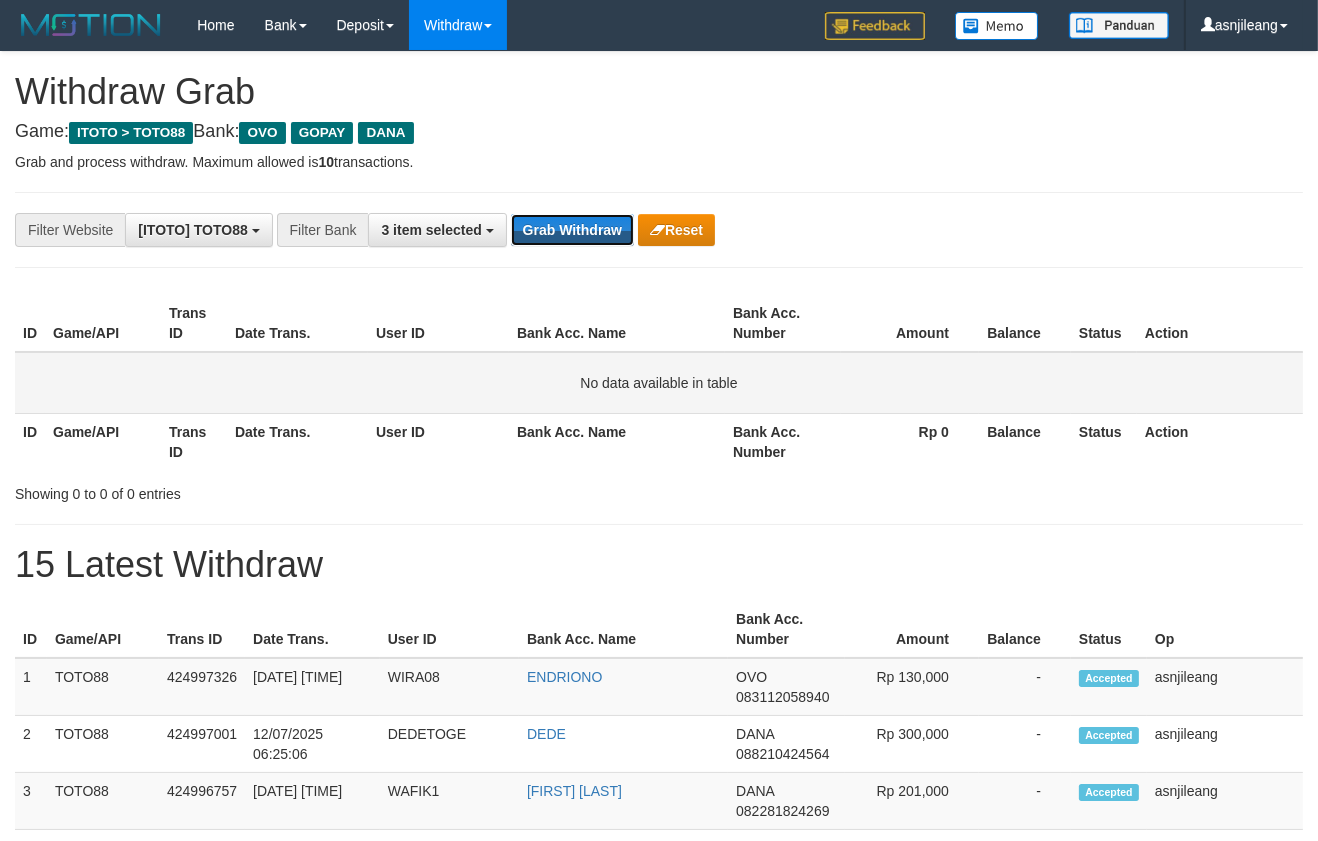 drag, startPoint x: 573, startPoint y: 244, endPoint x: 109, endPoint y: 387, distance: 485.5358 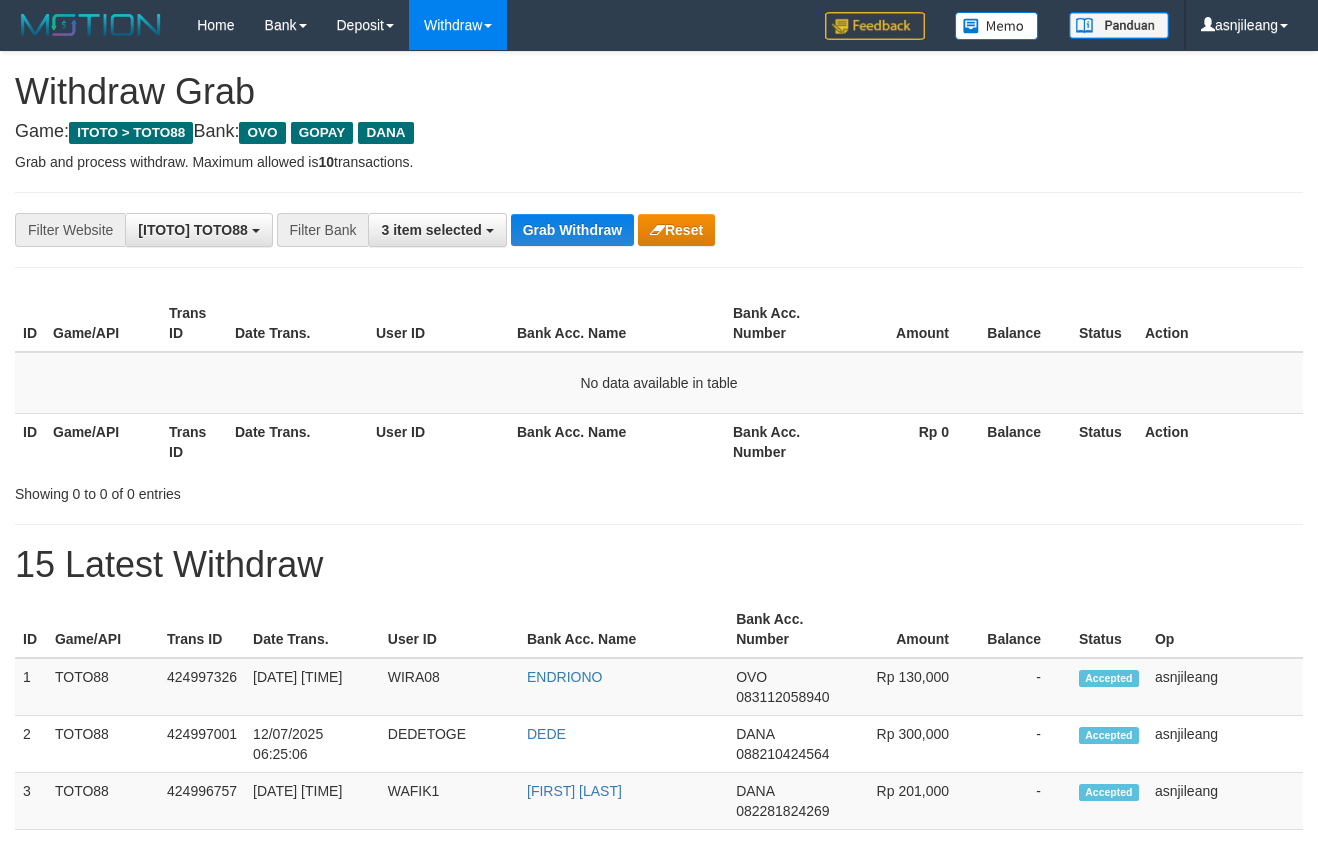 scroll, scrollTop: 0, scrollLeft: 0, axis: both 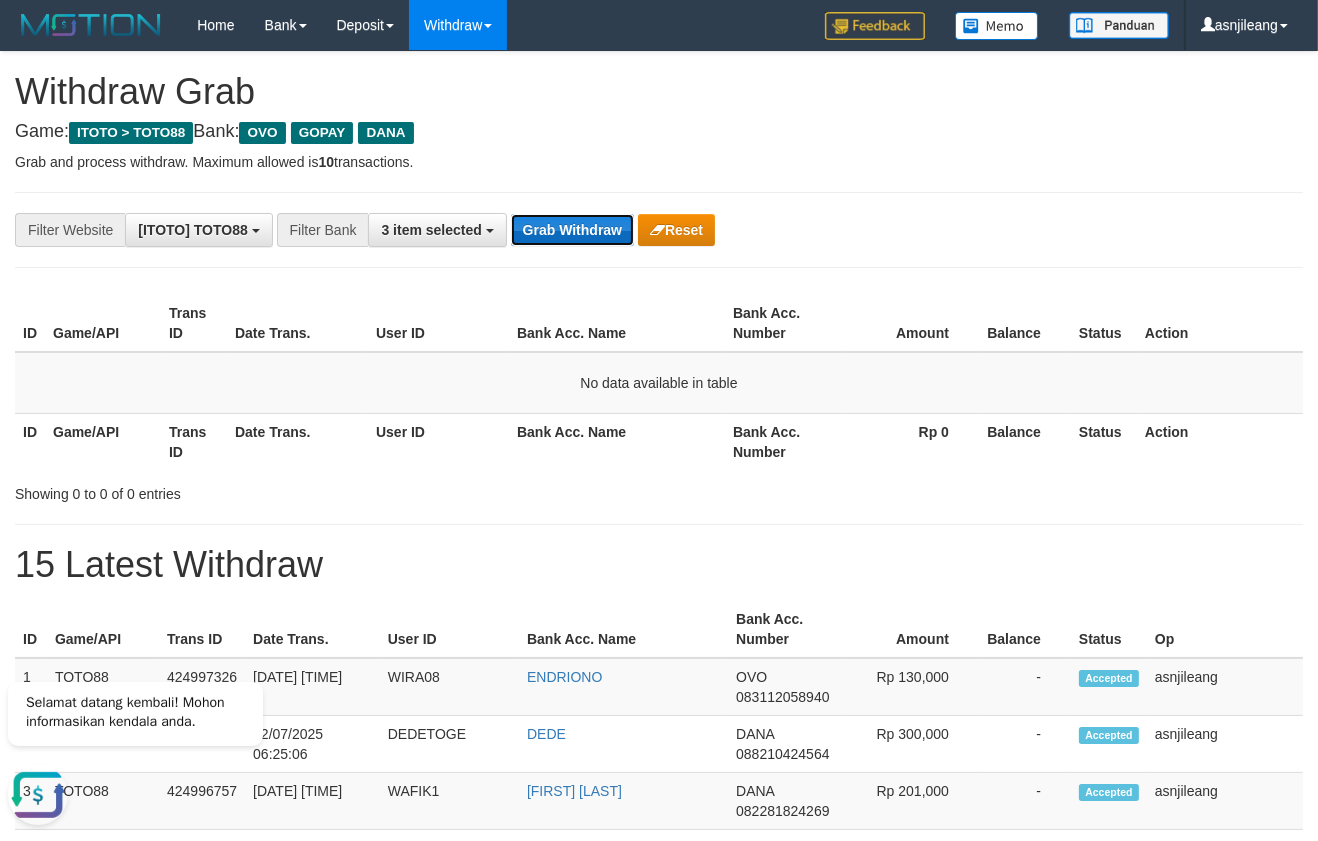 click on "Grab Withdraw" at bounding box center (572, 230) 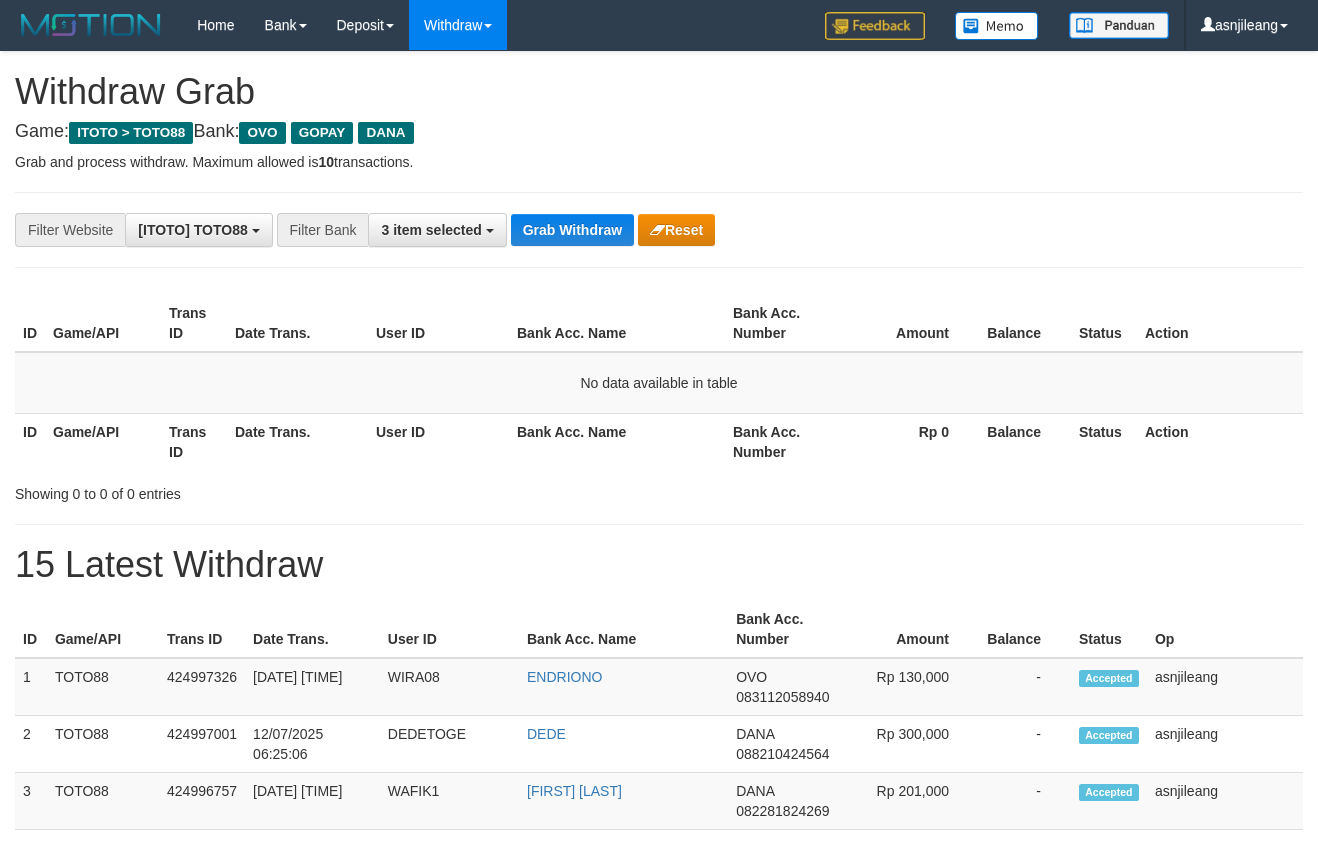 scroll, scrollTop: 0, scrollLeft: 0, axis: both 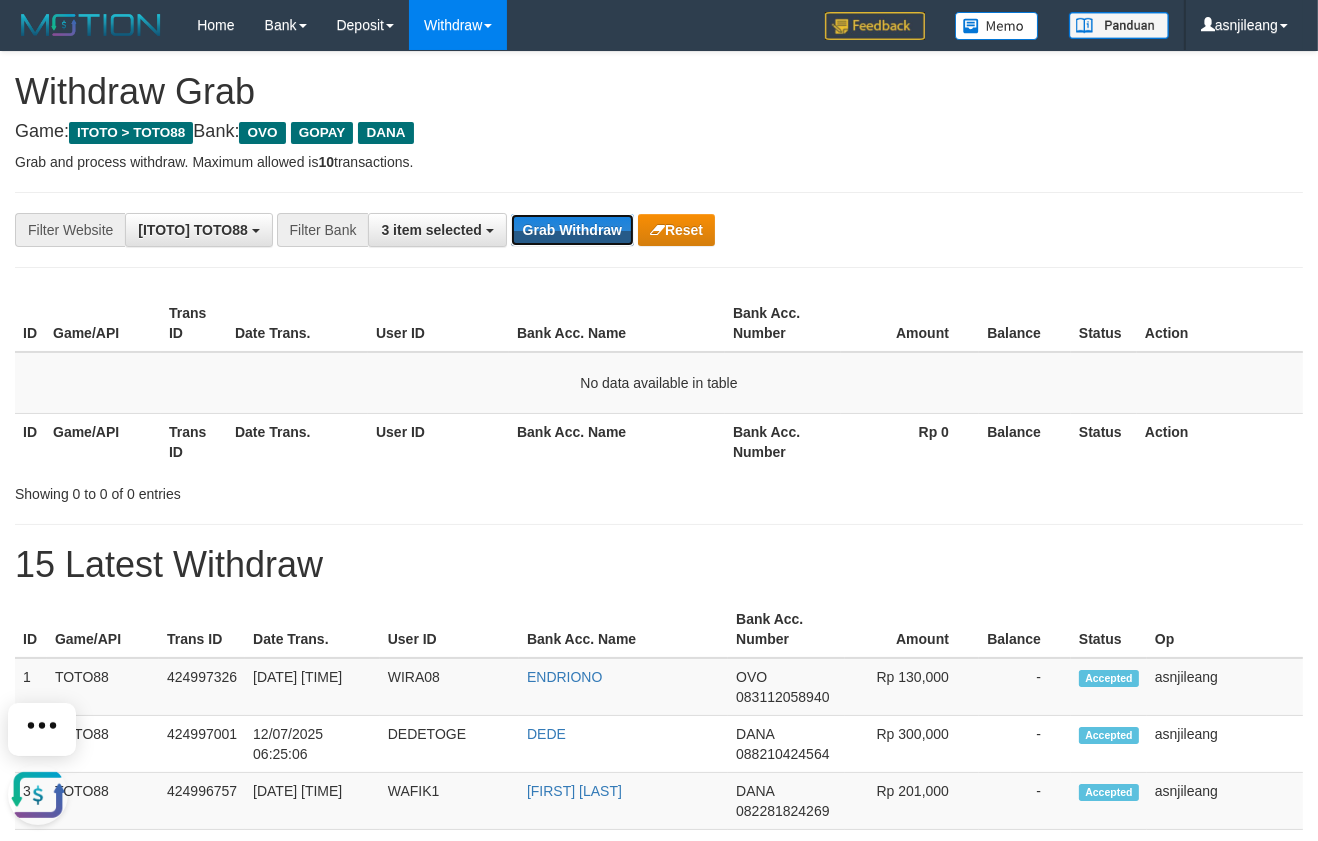click on "Grab Withdraw" at bounding box center [572, 230] 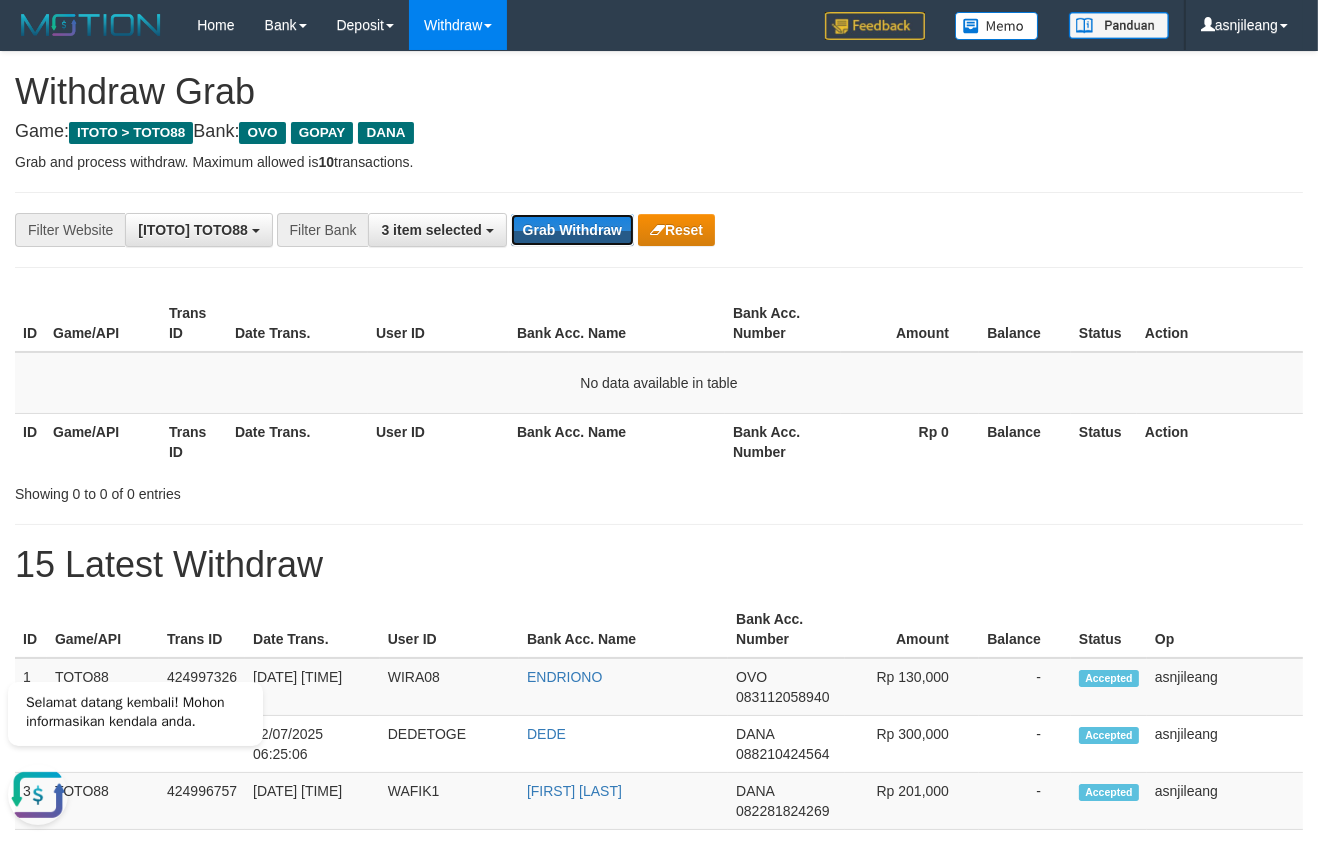 click on "Grab Withdraw" at bounding box center [572, 230] 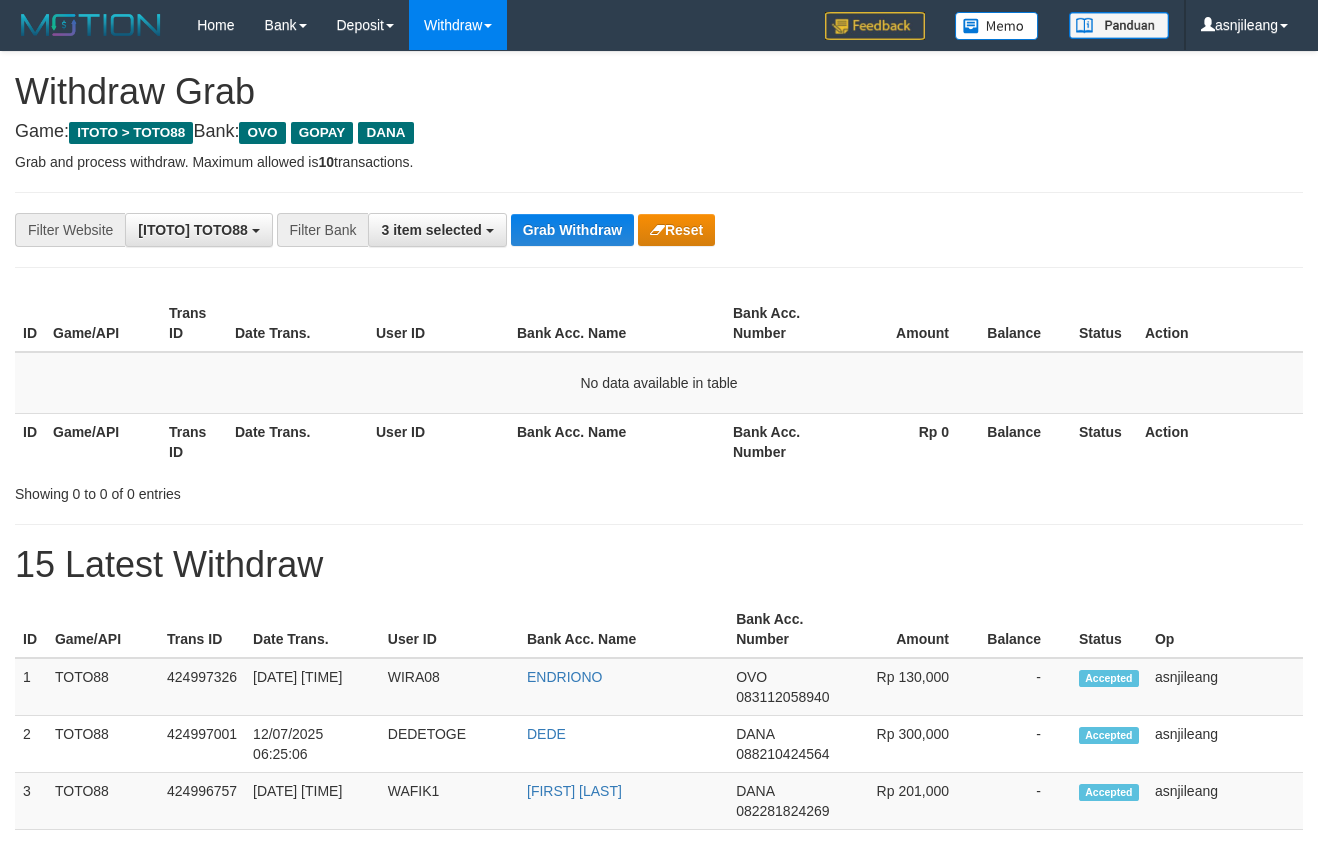 scroll, scrollTop: 0, scrollLeft: 0, axis: both 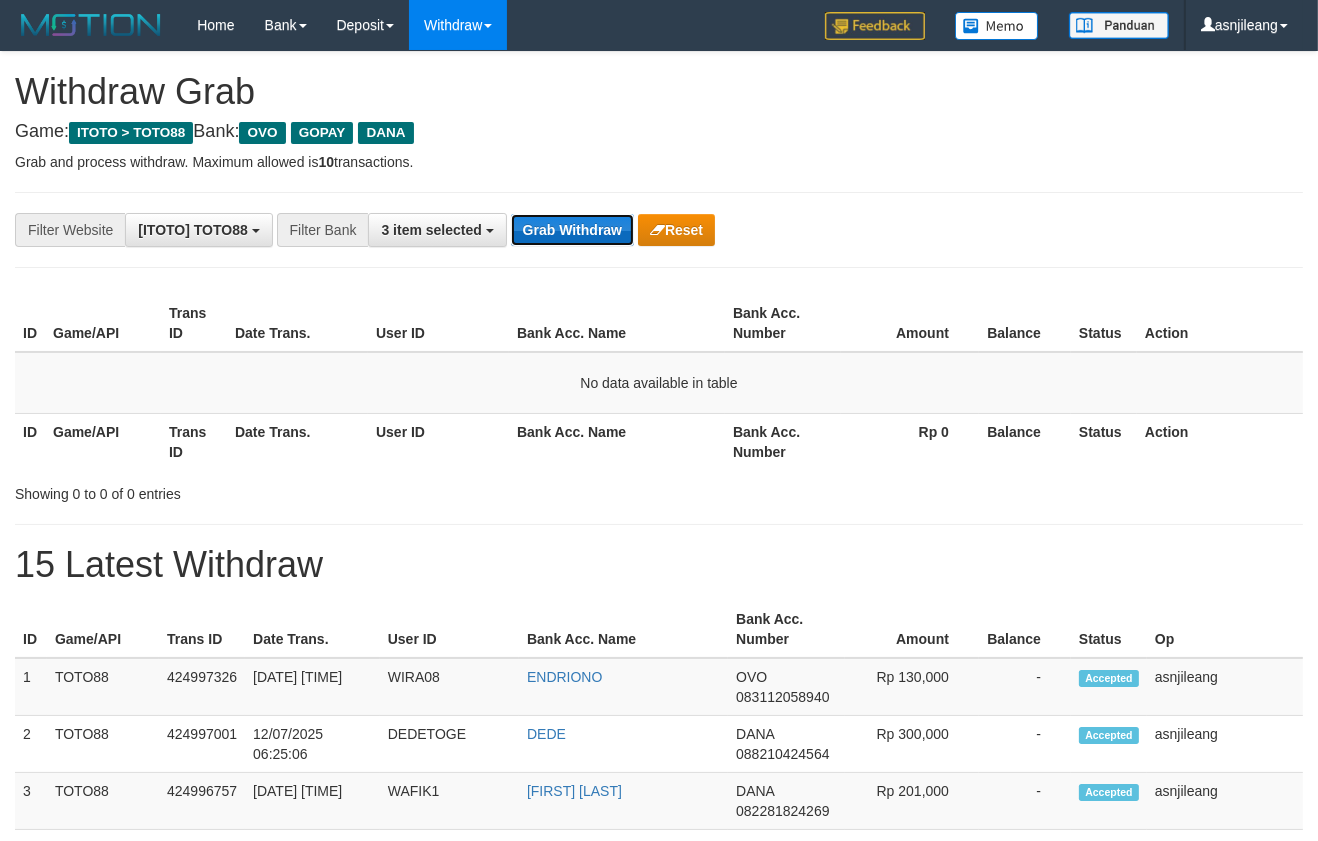 click on "Grab Withdraw" at bounding box center (572, 230) 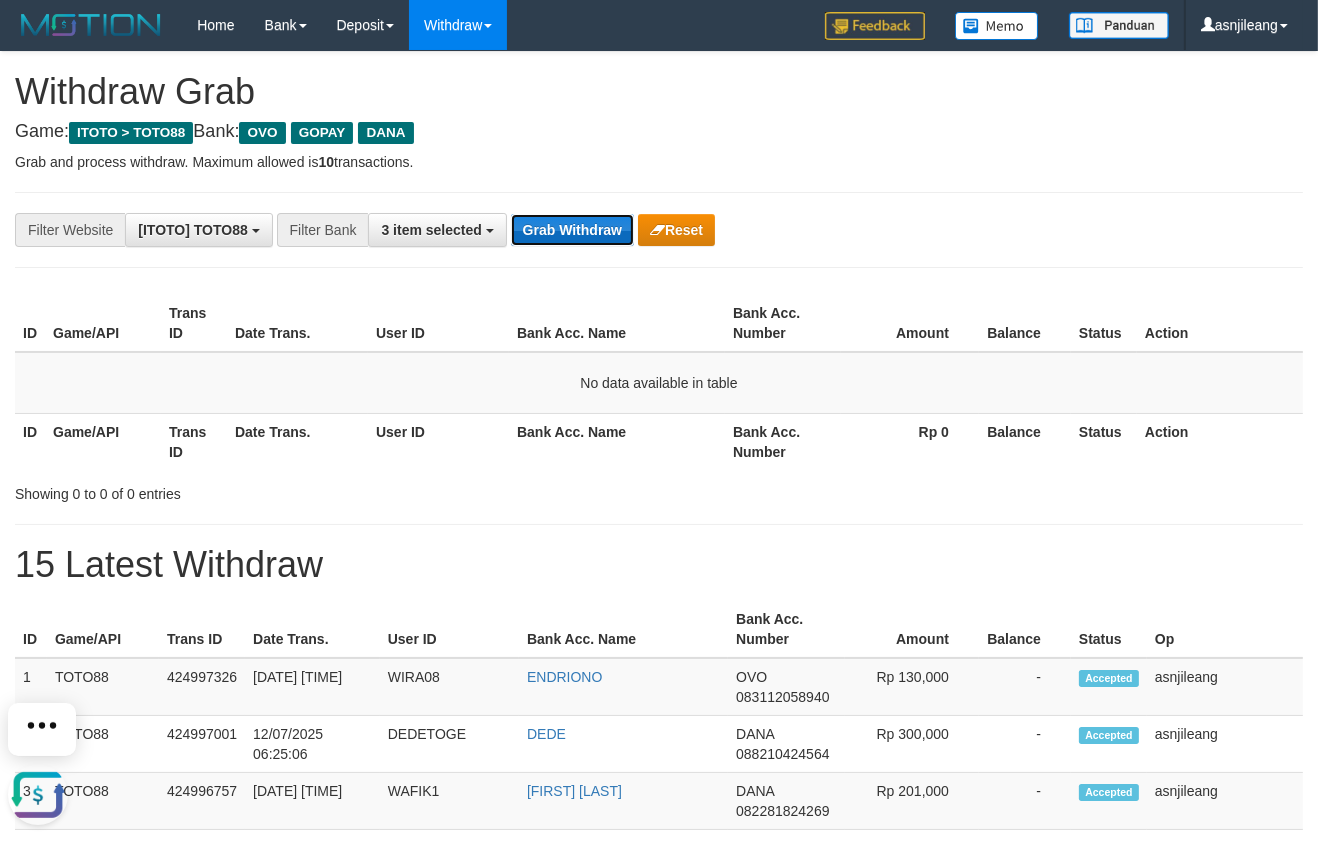 scroll, scrollTop: 0, scrollLeft: 0, axis: both 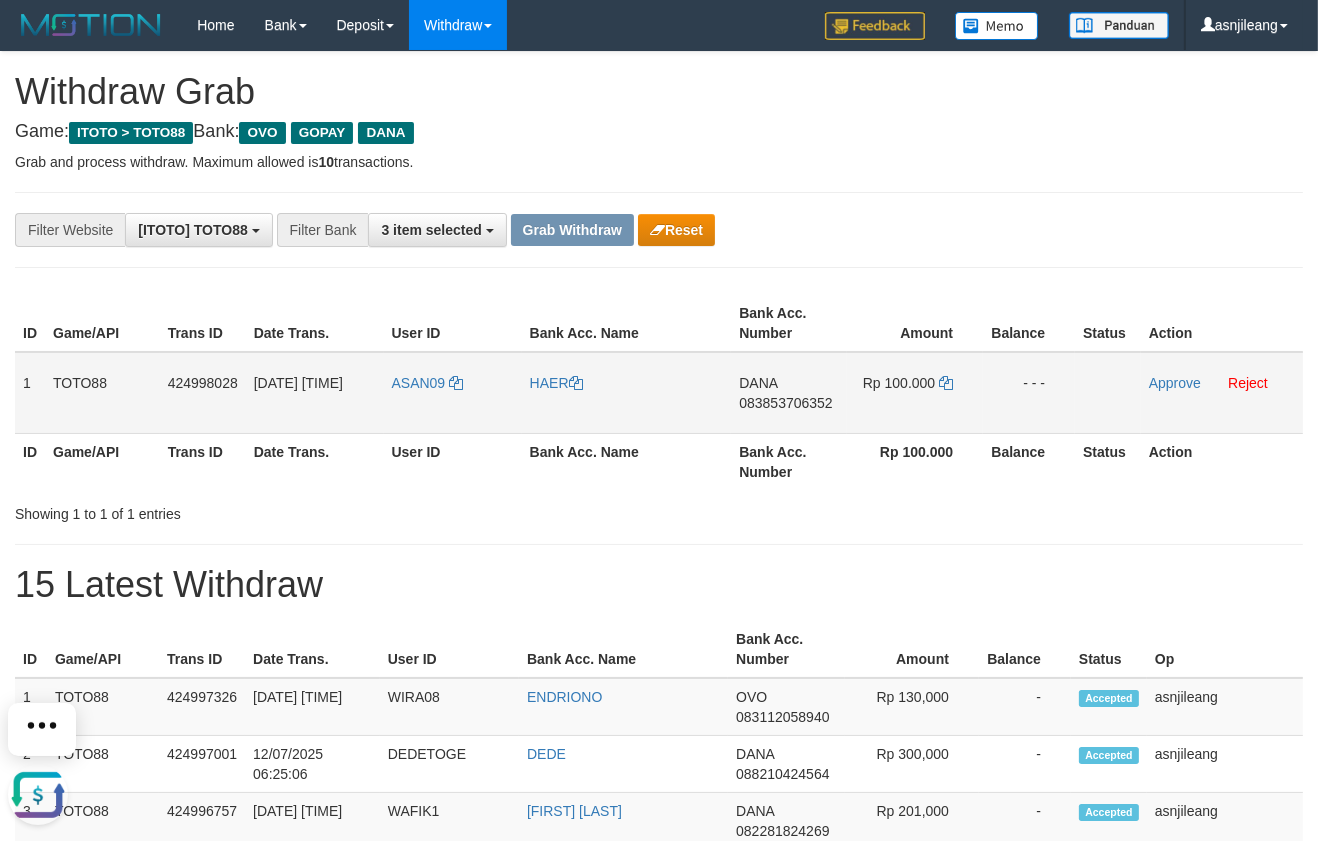 click on "DANA
083853706352" at bounding box center (789, 393) 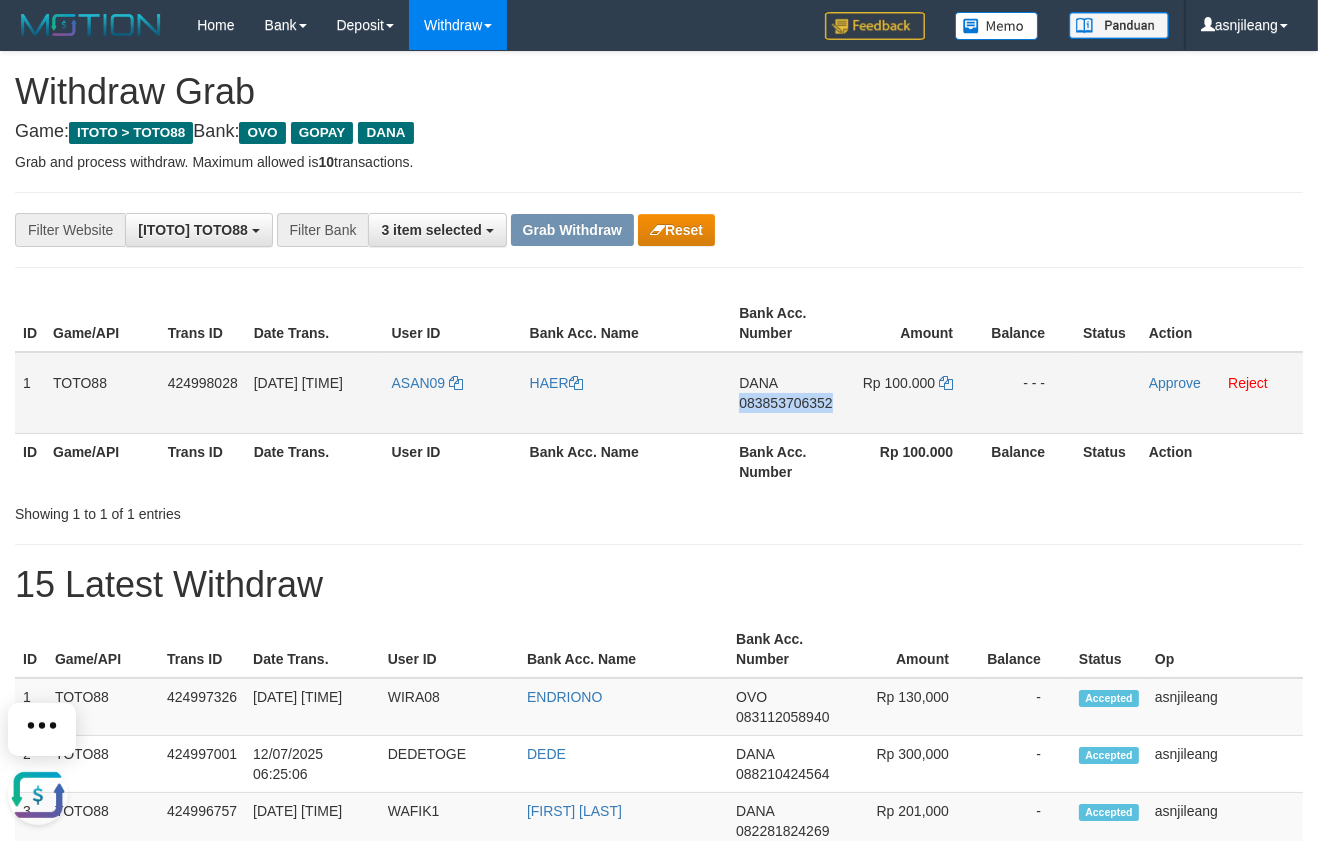 click on "DANA
083853706352" at bounding box center (789, 393) 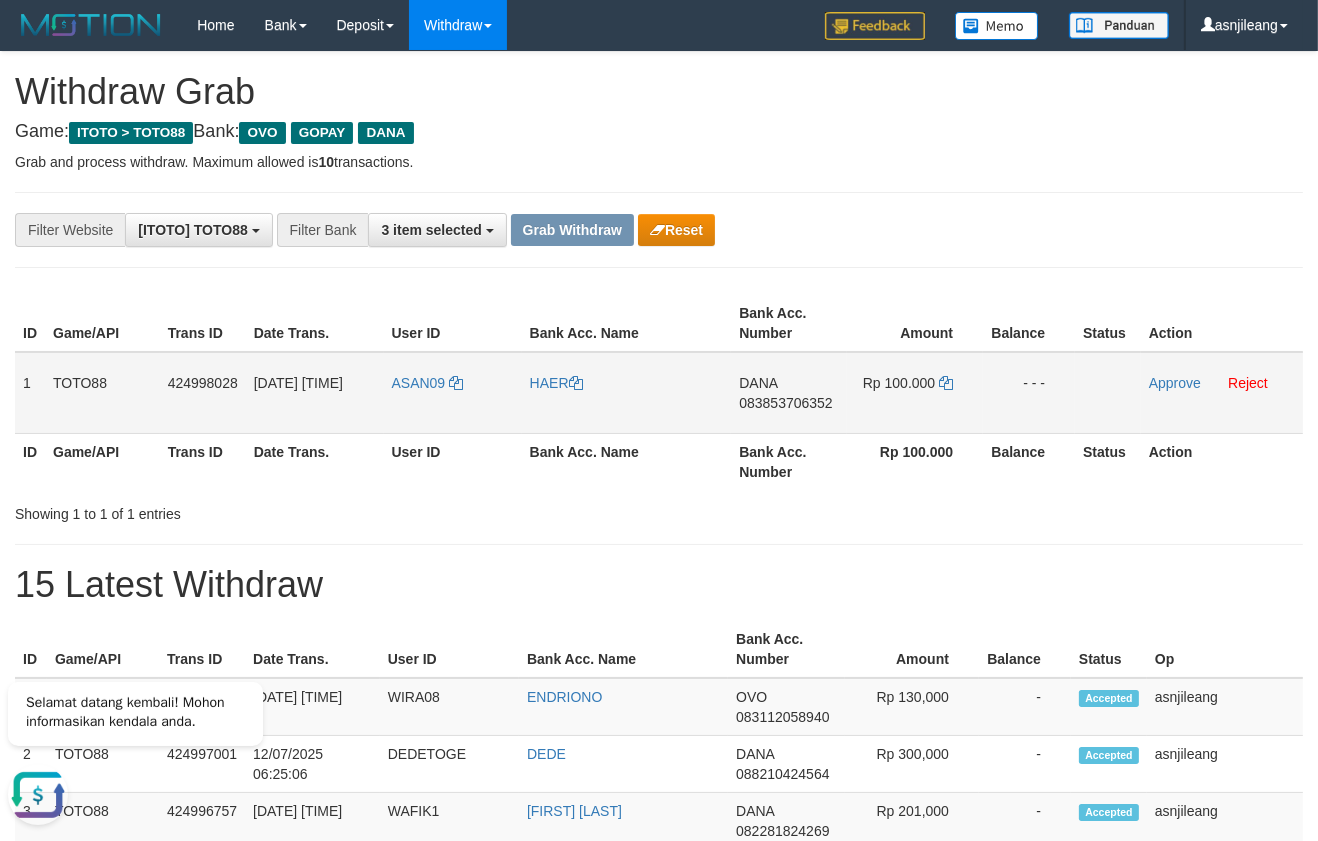 click on "Rp 100.000" at bounding box center [915, 393] 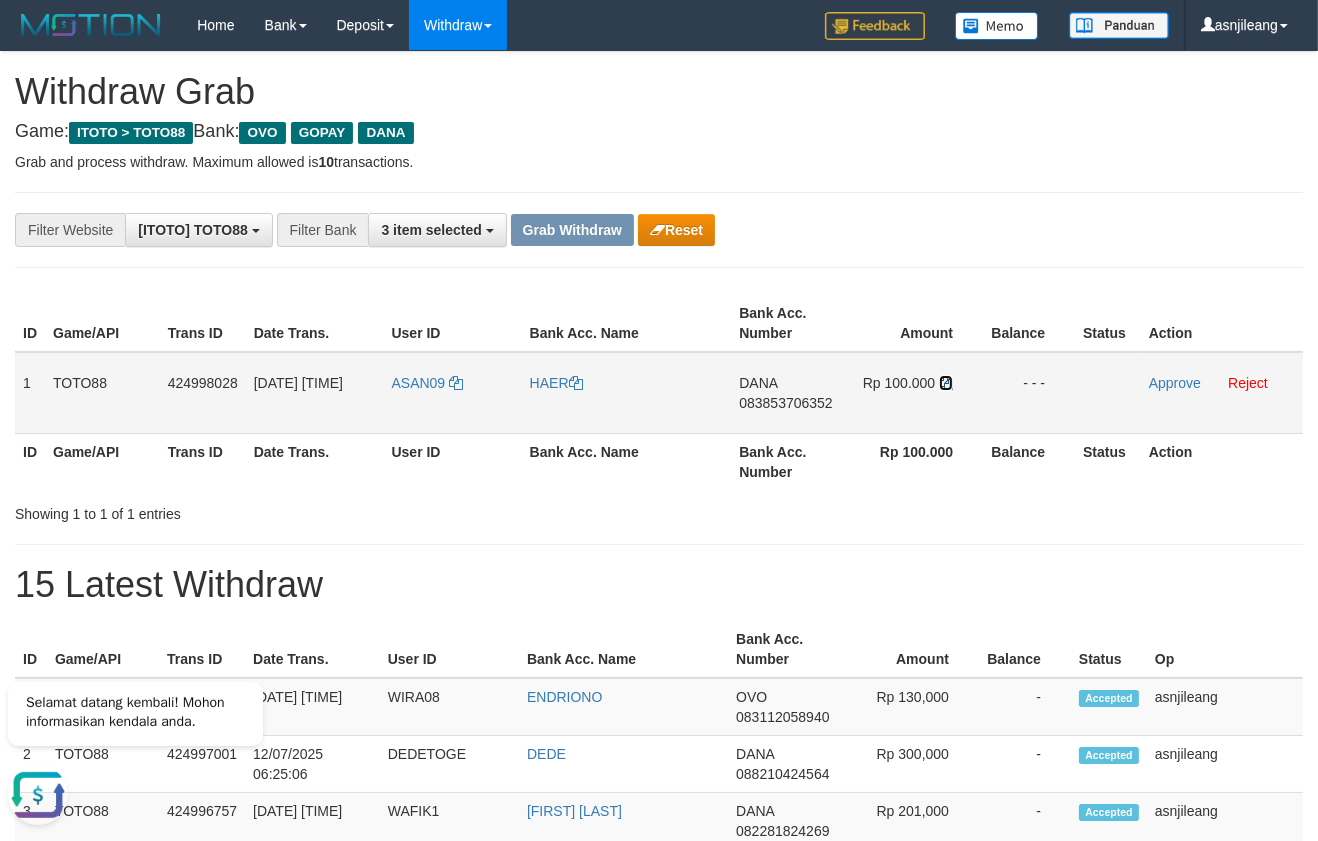click at bounding box center [946, 383] 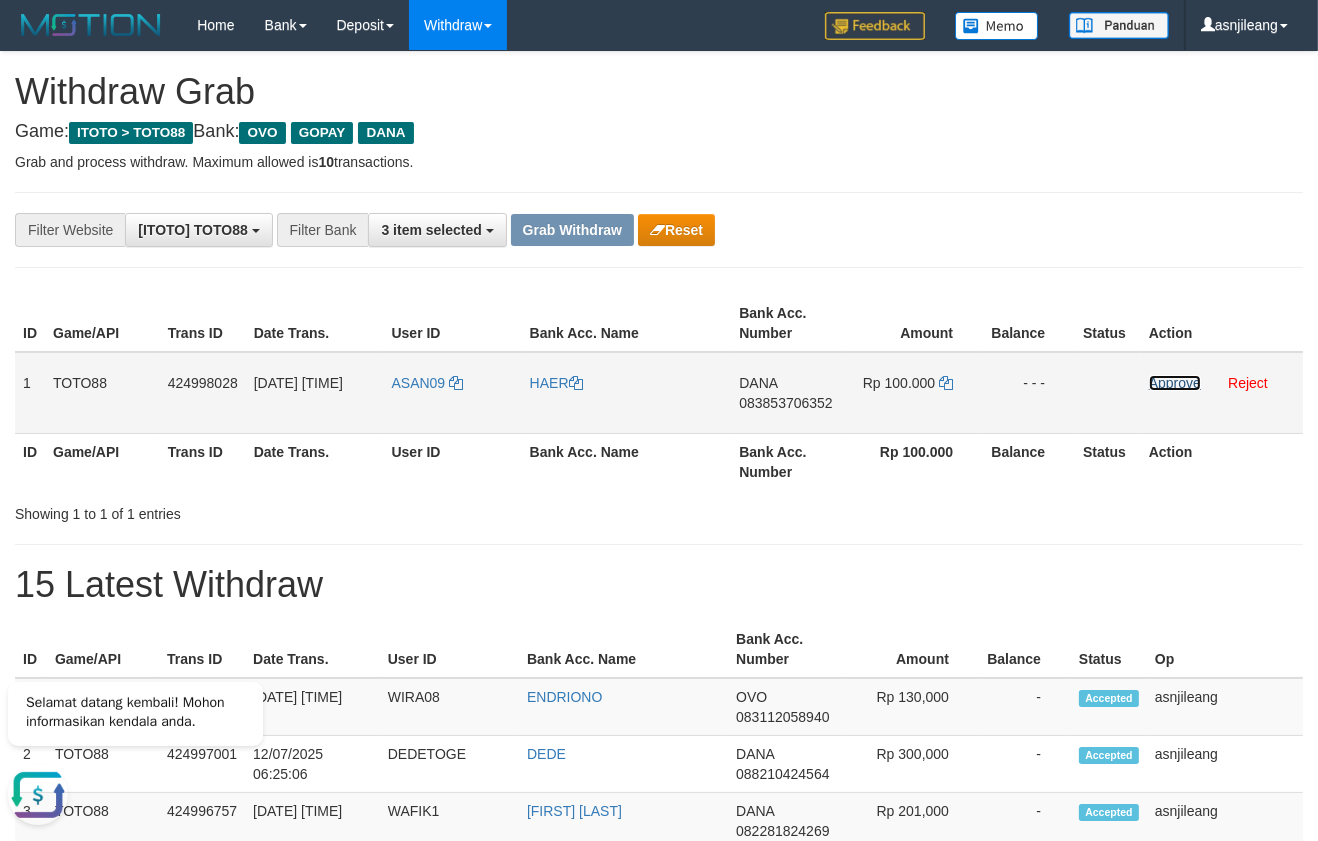 click on "Approve" at bounding box center [1175, 383] 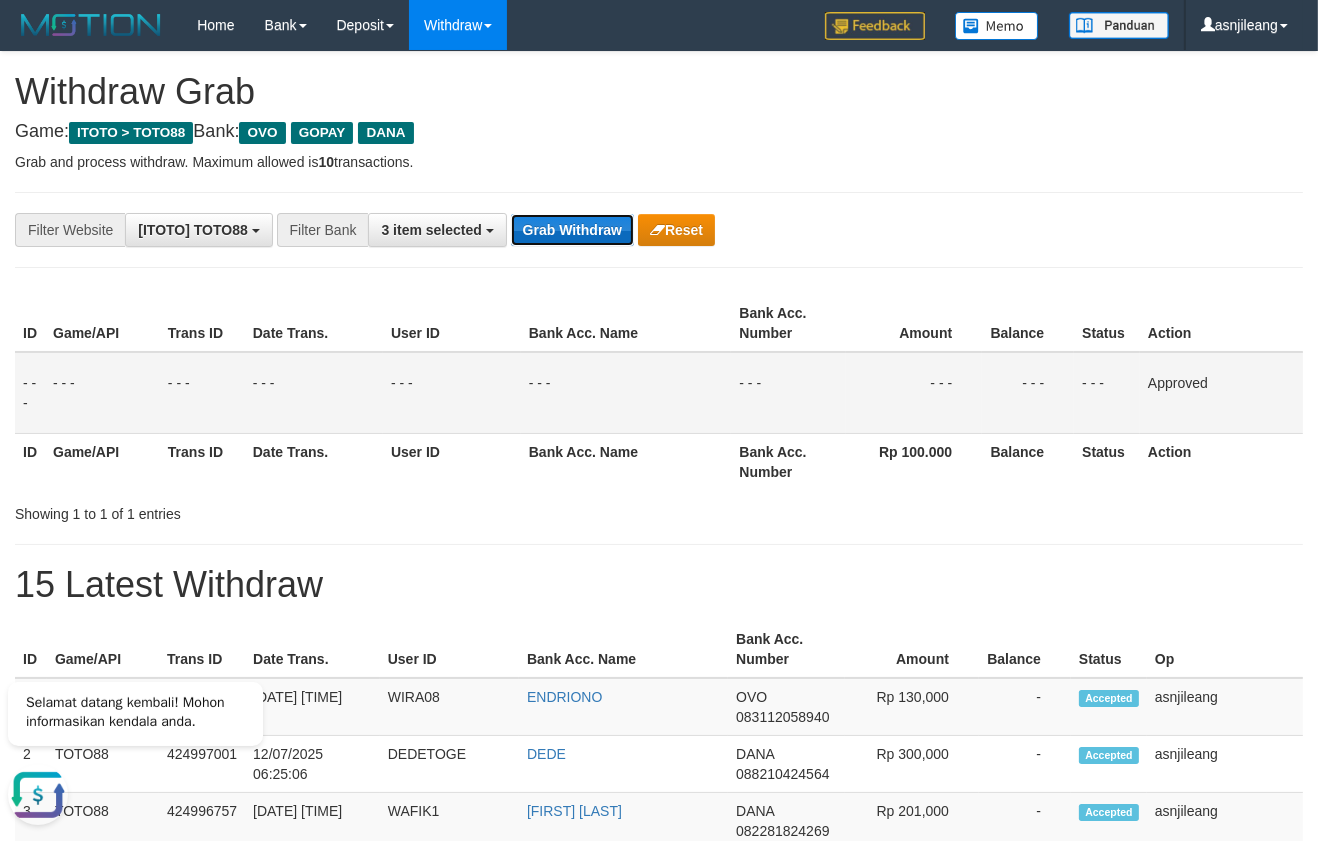 click on "Grab Withdraw" at bounding box center [572, 230] 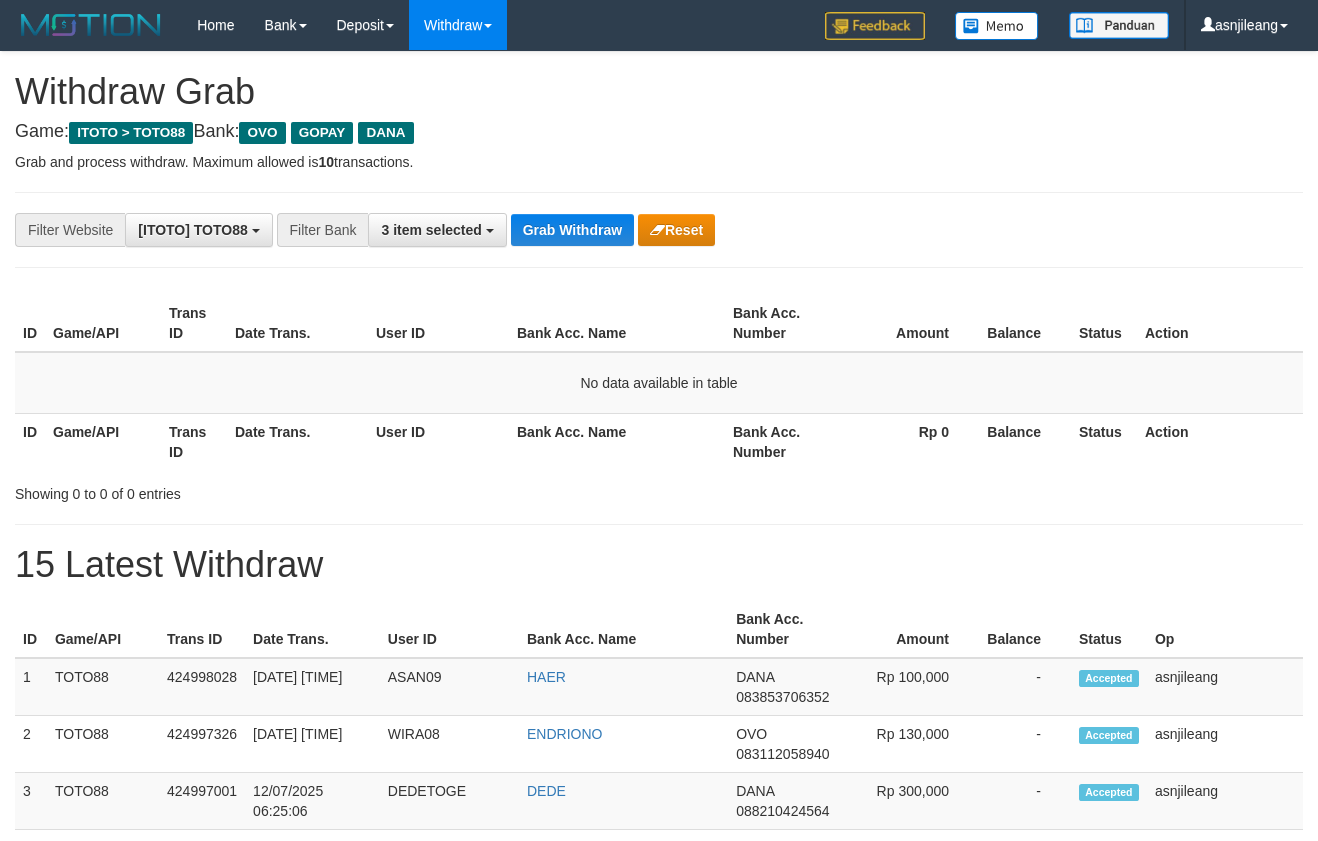 scroll, scrollTop: 0, scrollLeft: 0, axis: both 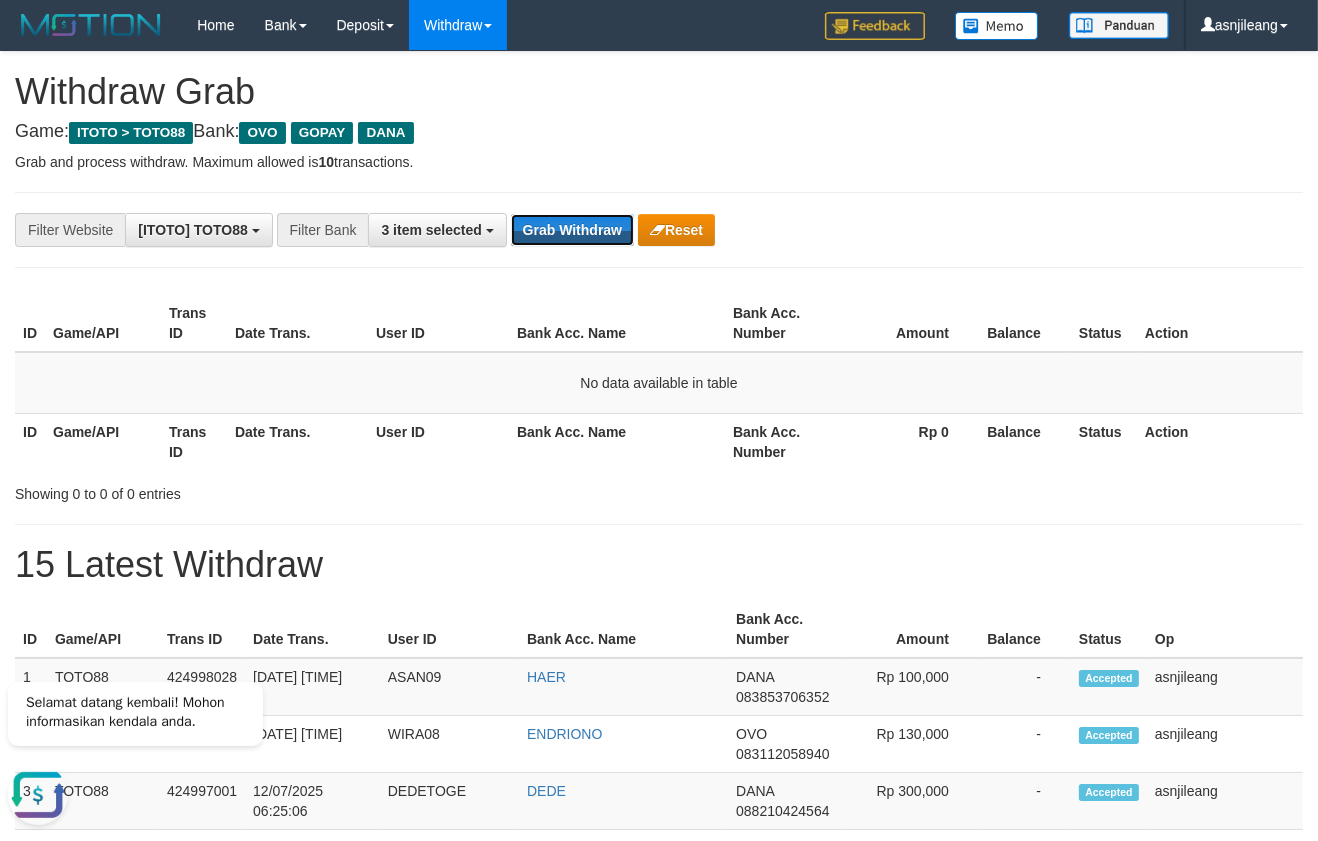 click on "Grab Withdraw" at bounding box center [572, 230] 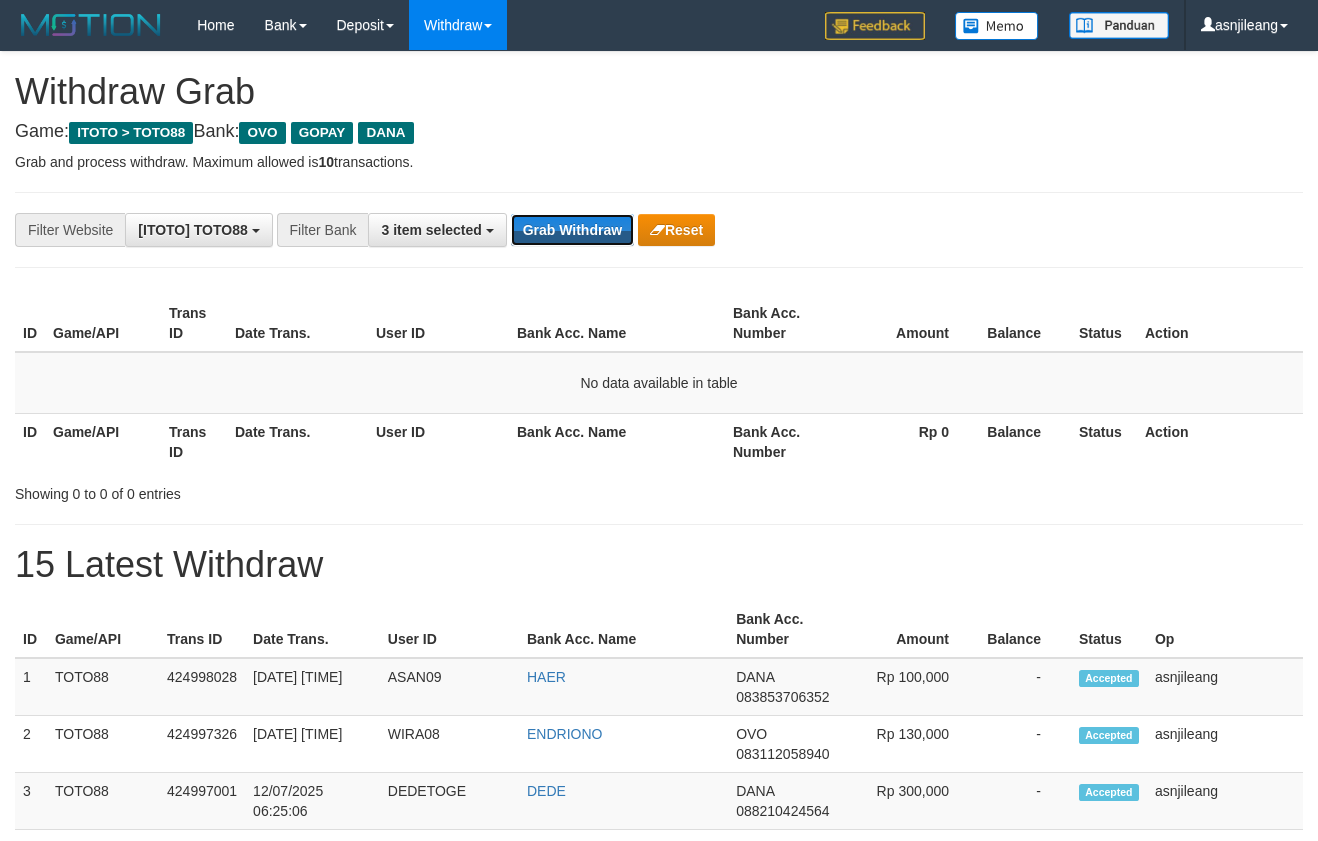 scroll, scrollTop: 0, scrollLeft: 0, axis: both 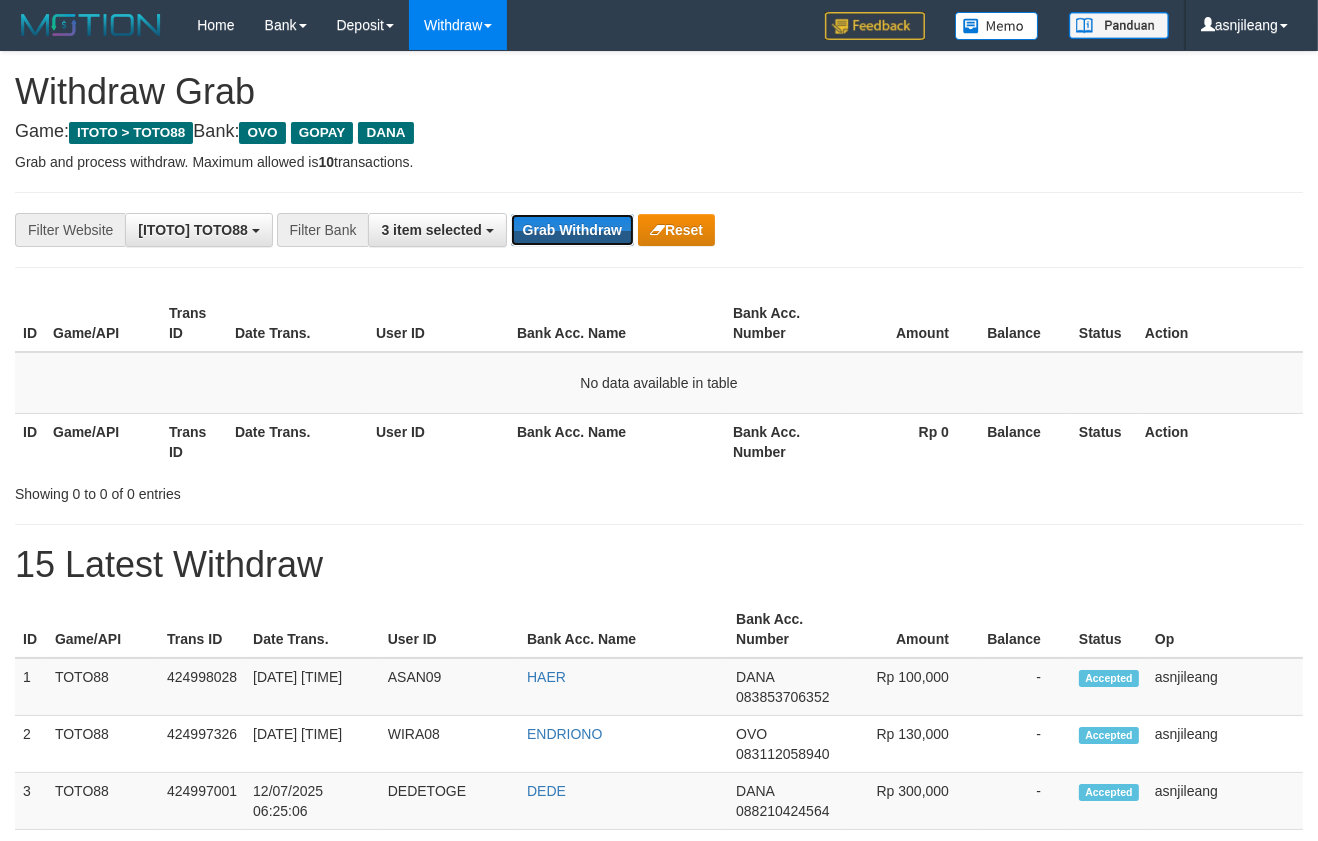 click on "Grab Withdraw" at bounding box center [572, 230] 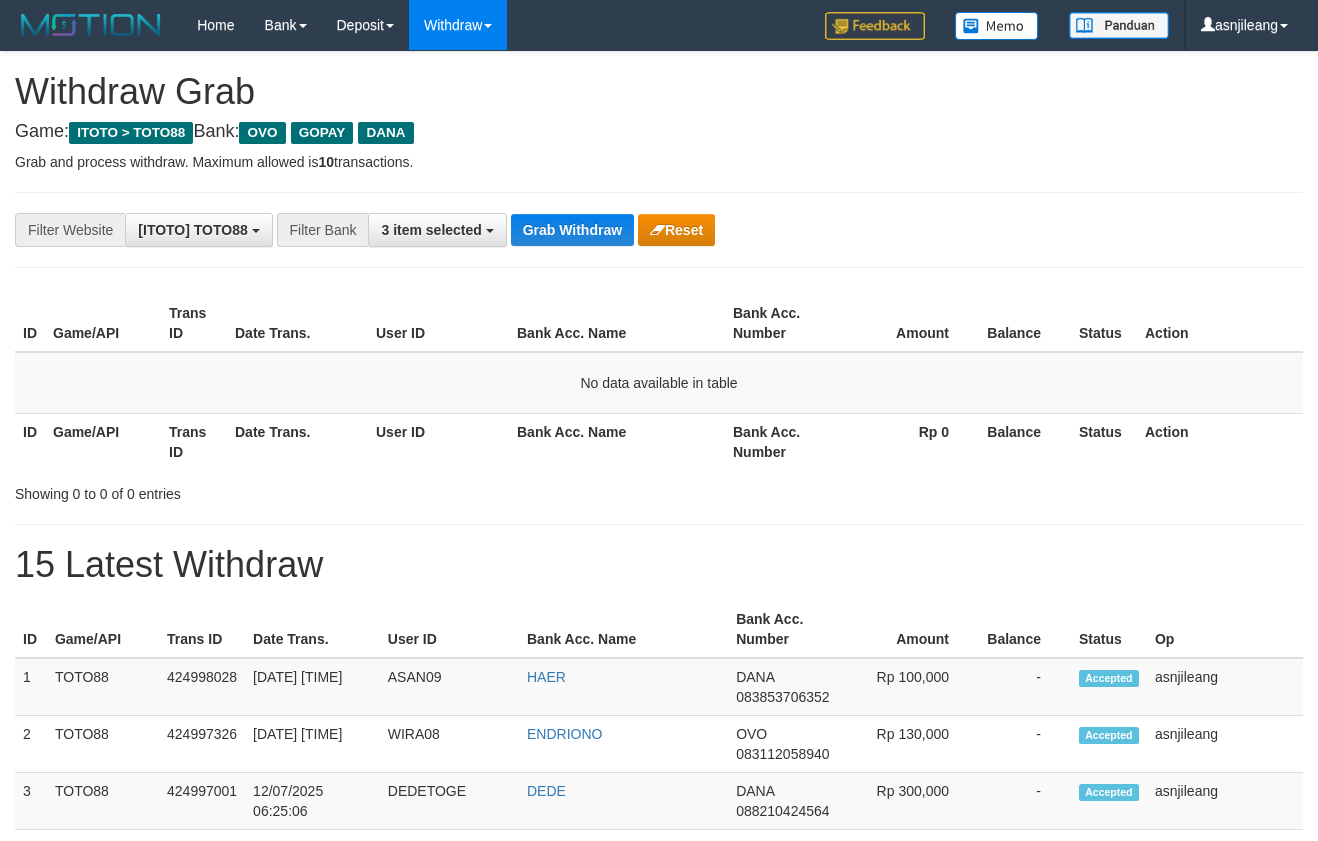 scroll, scrollTop: 0, scrollLeft: 0, axis: both 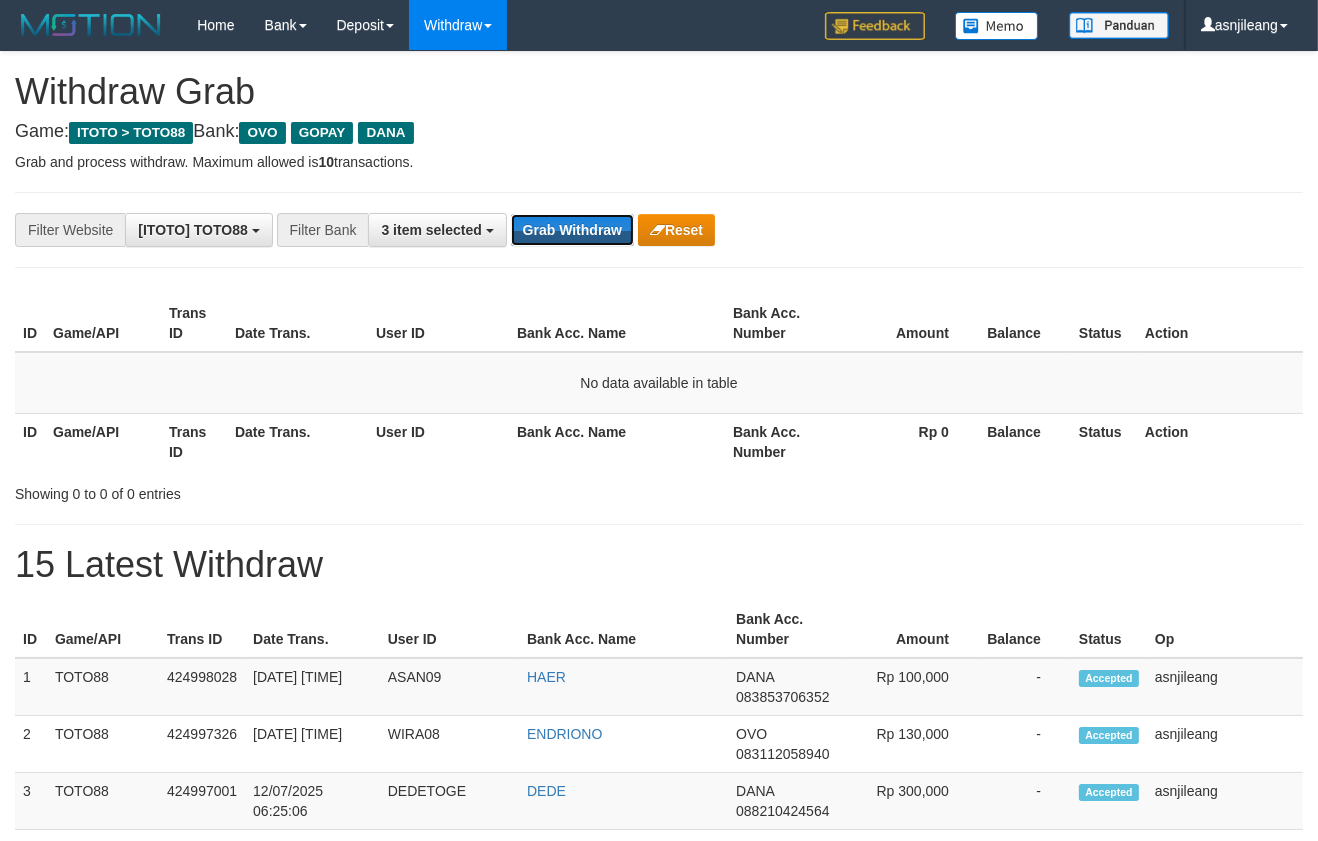 click on "Grab Withdraw" at bounding box center [572, 230] 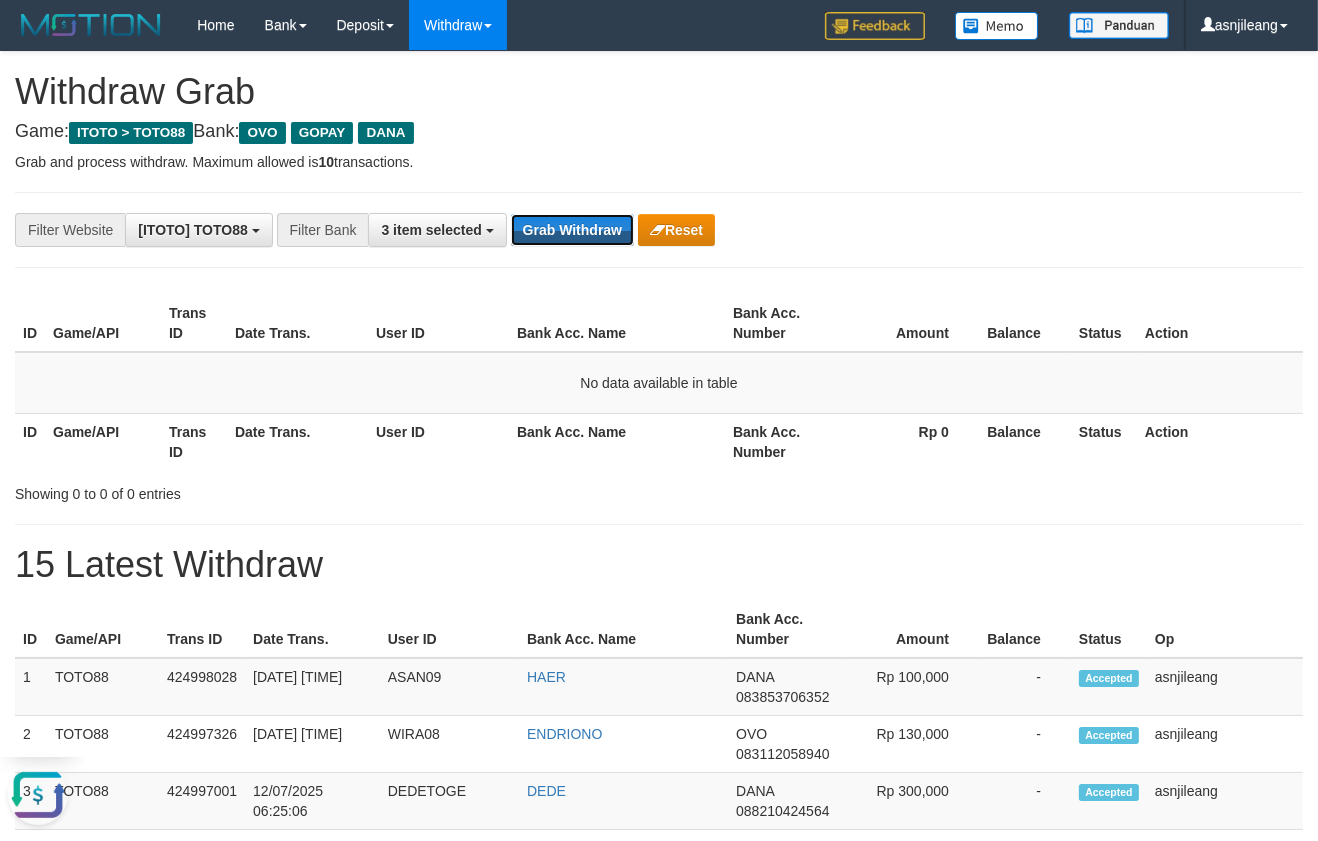 scroll, scrollTop: 0, scrollLeft: 0, axis: both 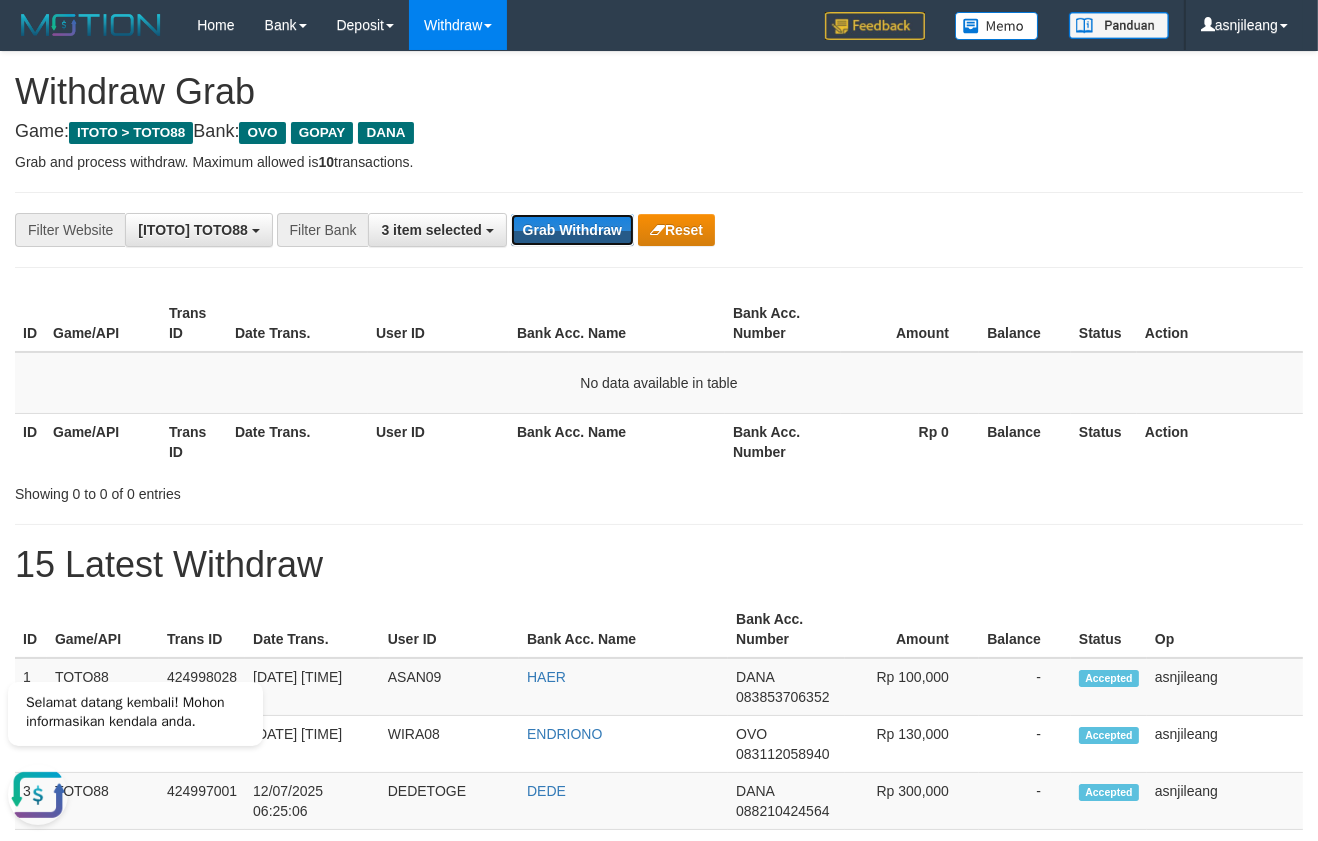 click on "Grab Withdraw" at bounding box center [572, 230] 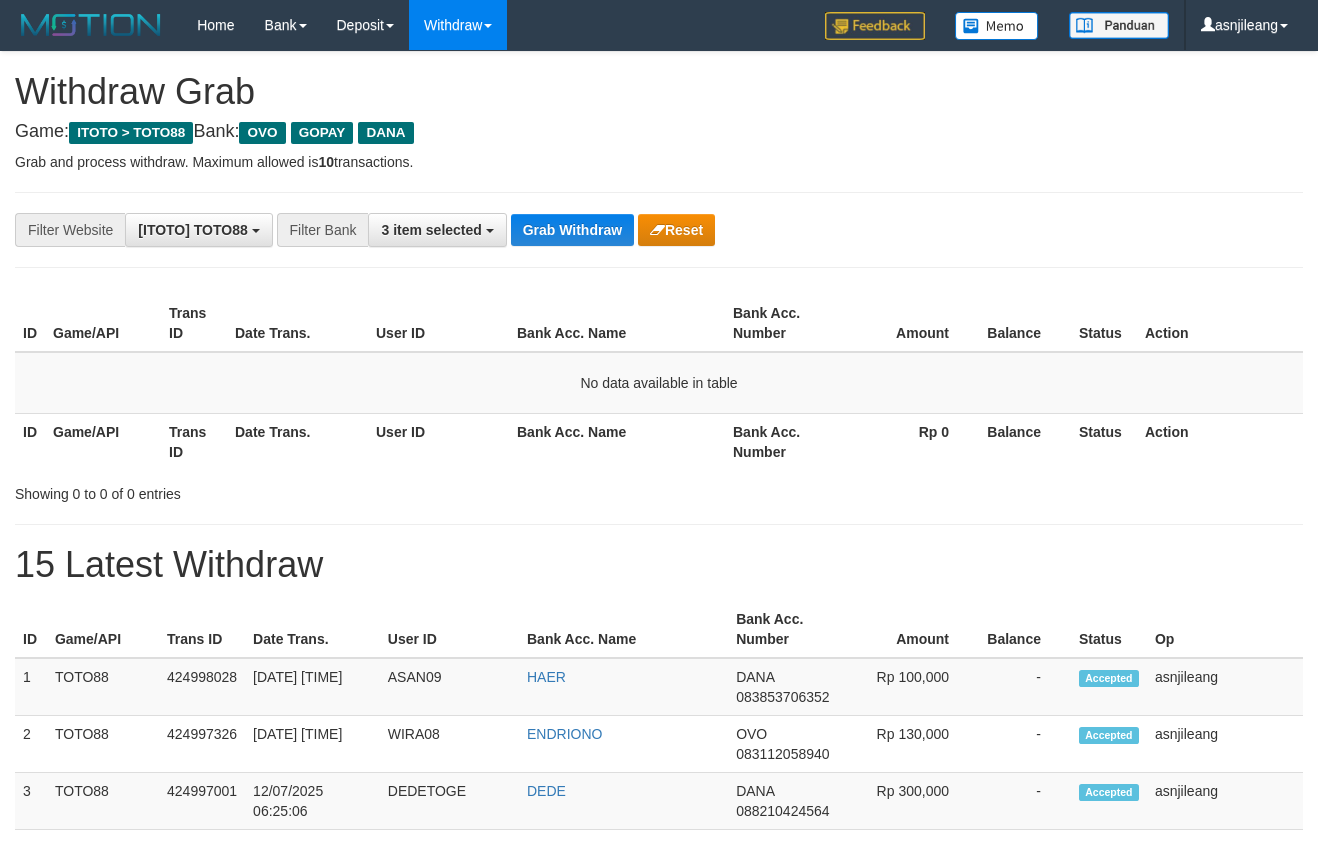 scroll, scrollTop: 0, scrollLeft: 0, axis: both 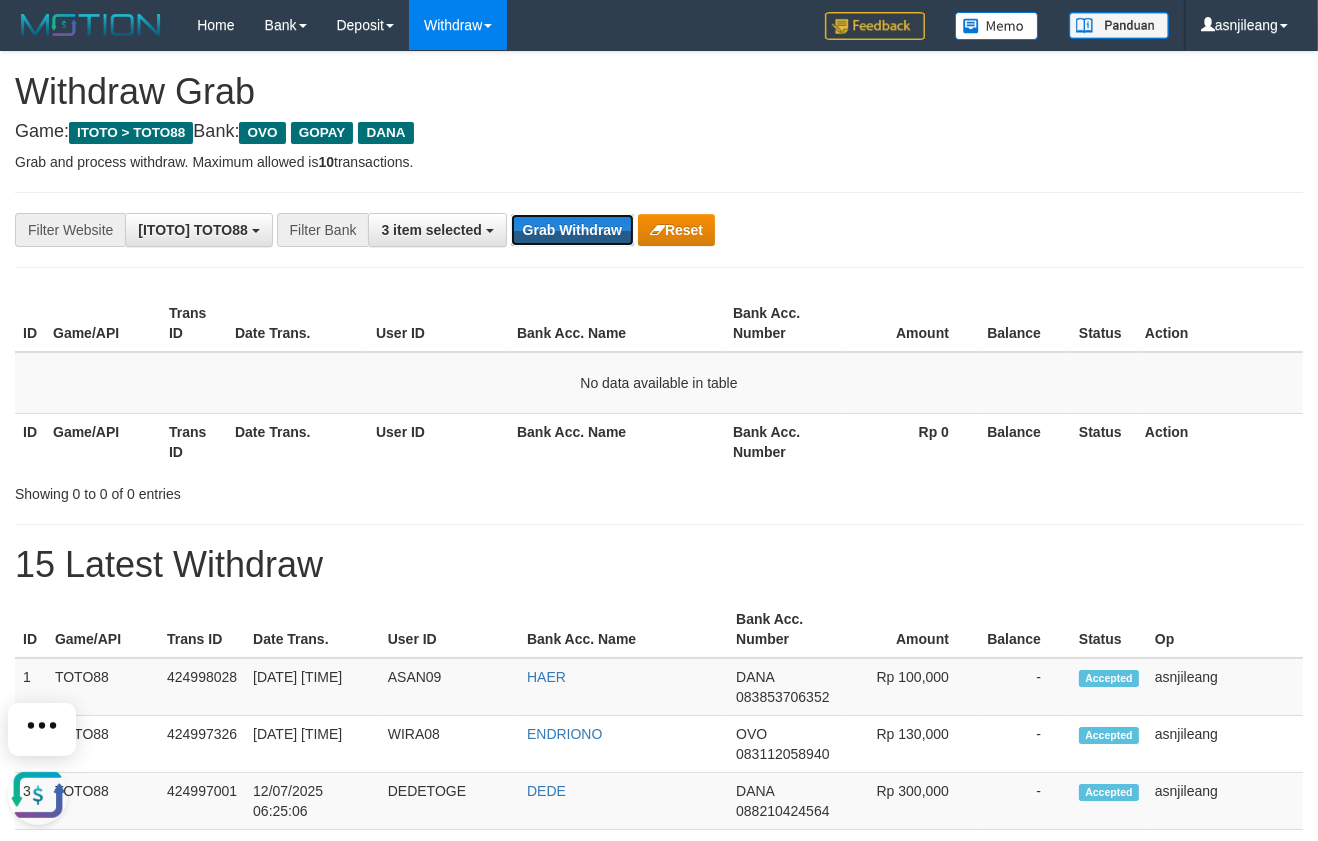 click on "Grab Withdraw" at bounding box center [572, 230] 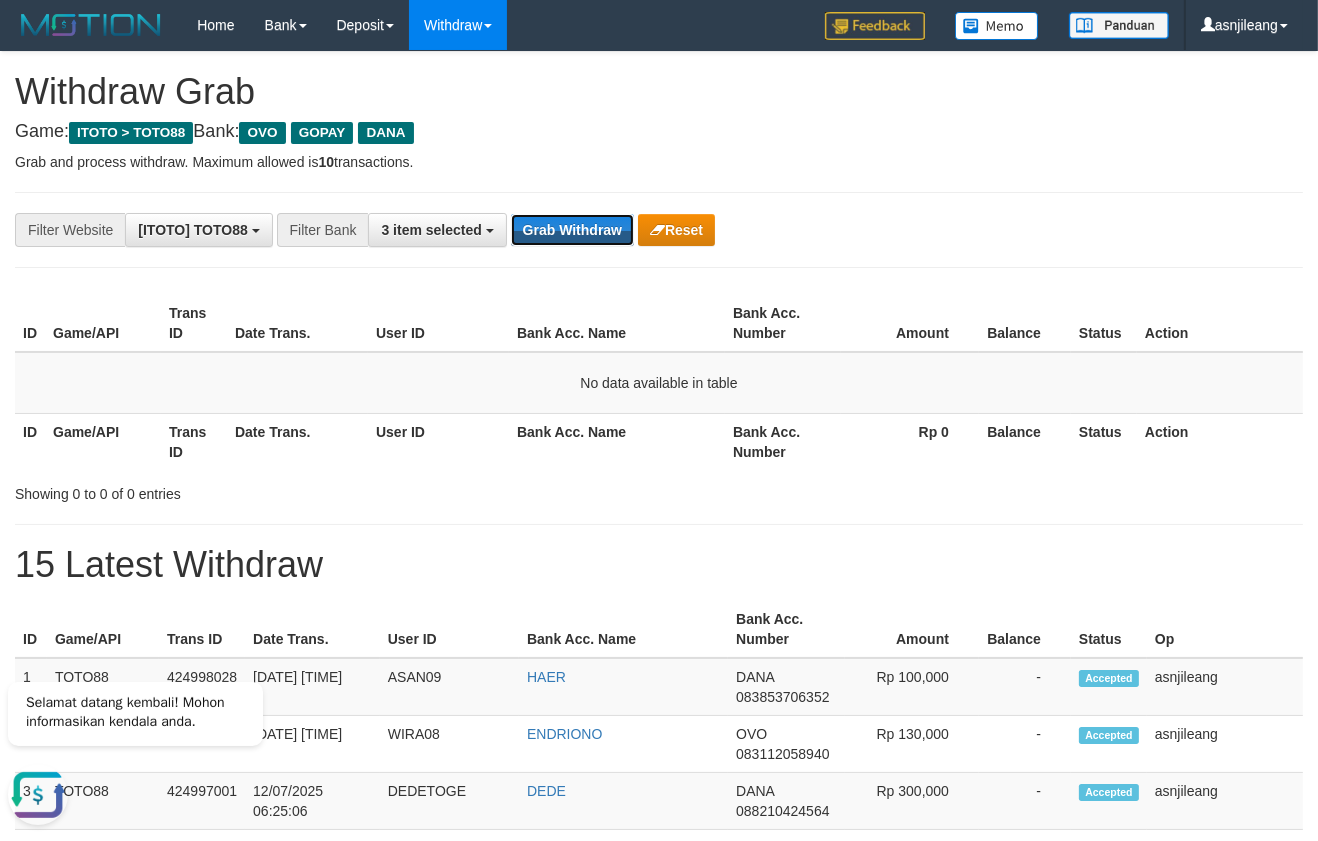 click on "Grab Withdraw" at bounding box center [572, 230] 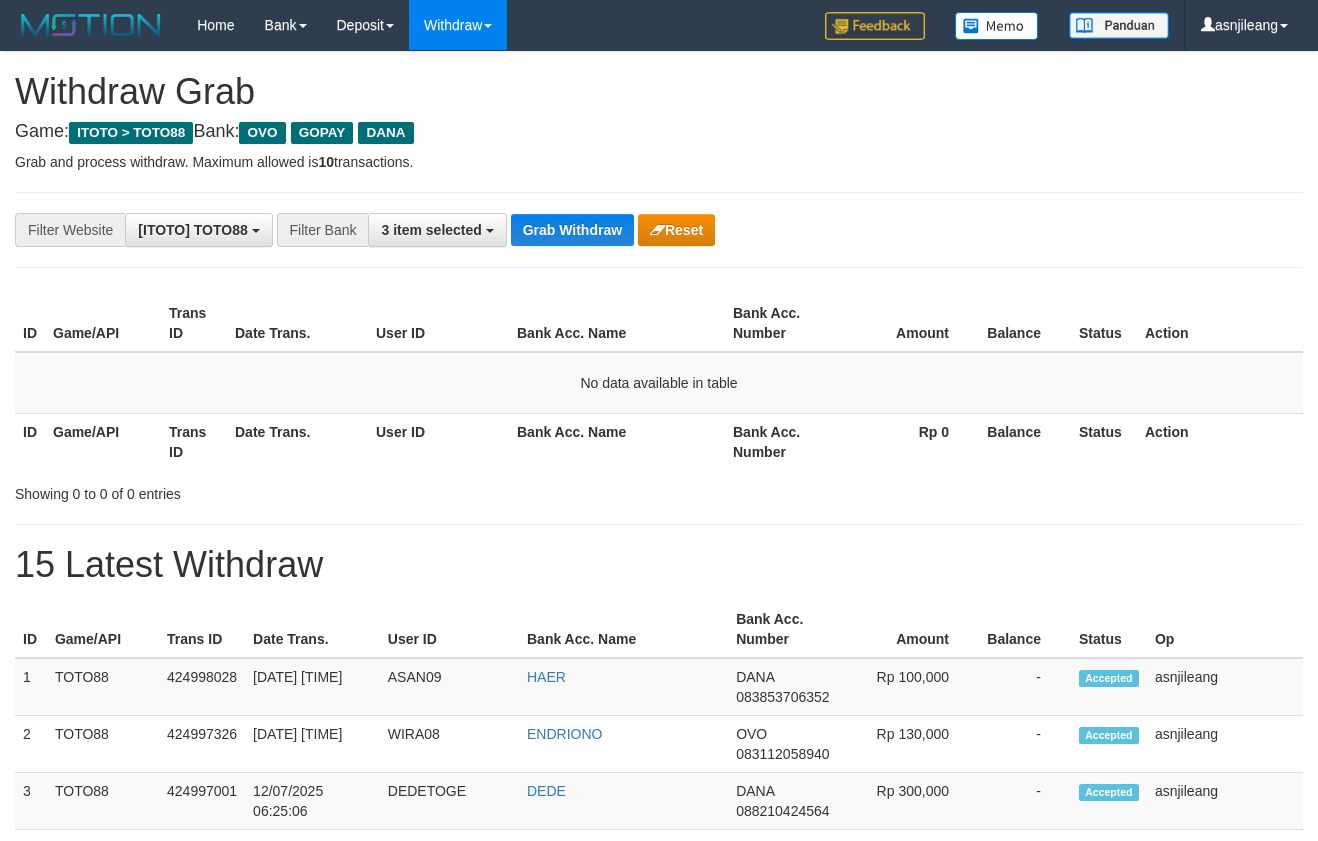 scroll, scrollTop: 0, scrollLeft: 0, axis: both 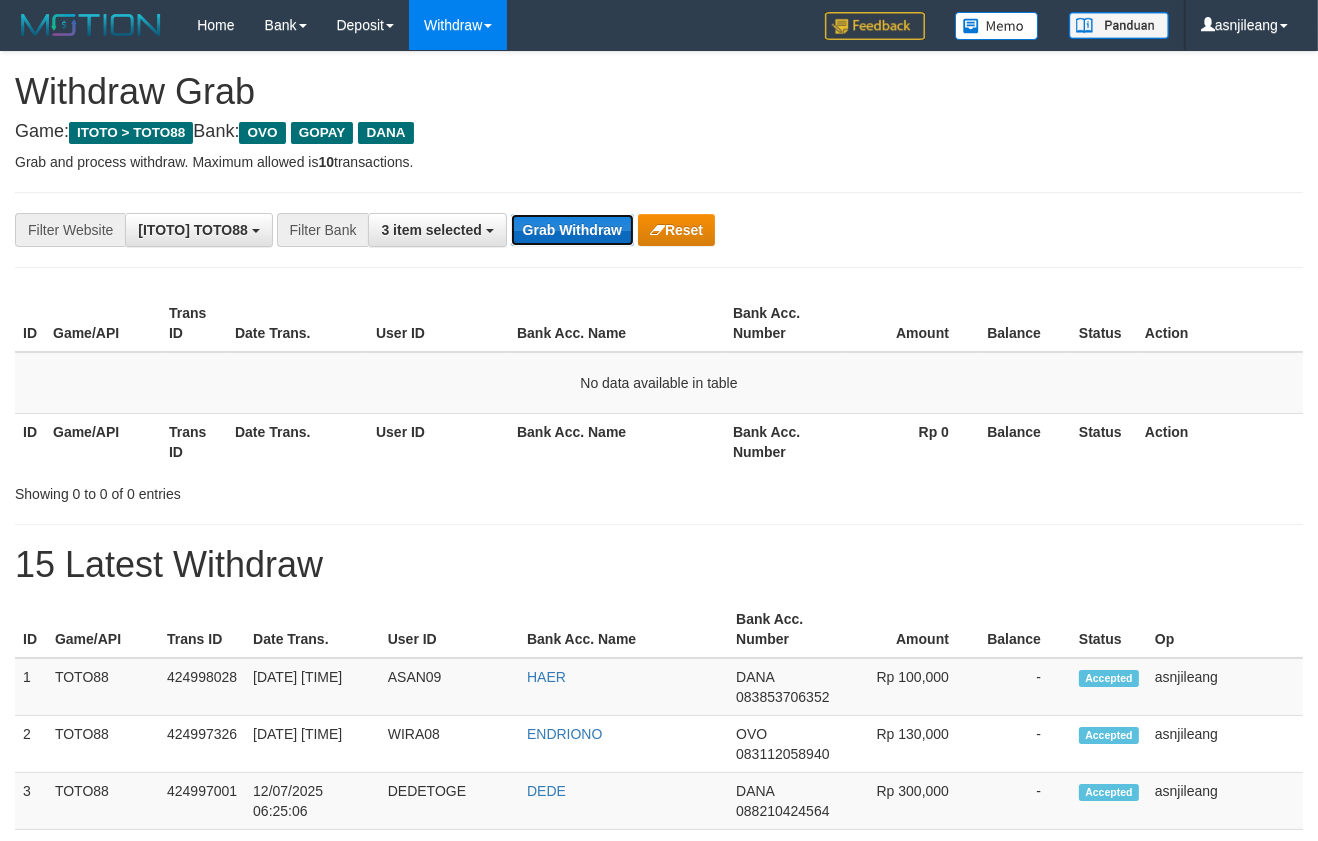 click on "Grab Withdraw" at bounding box center (572, 230) 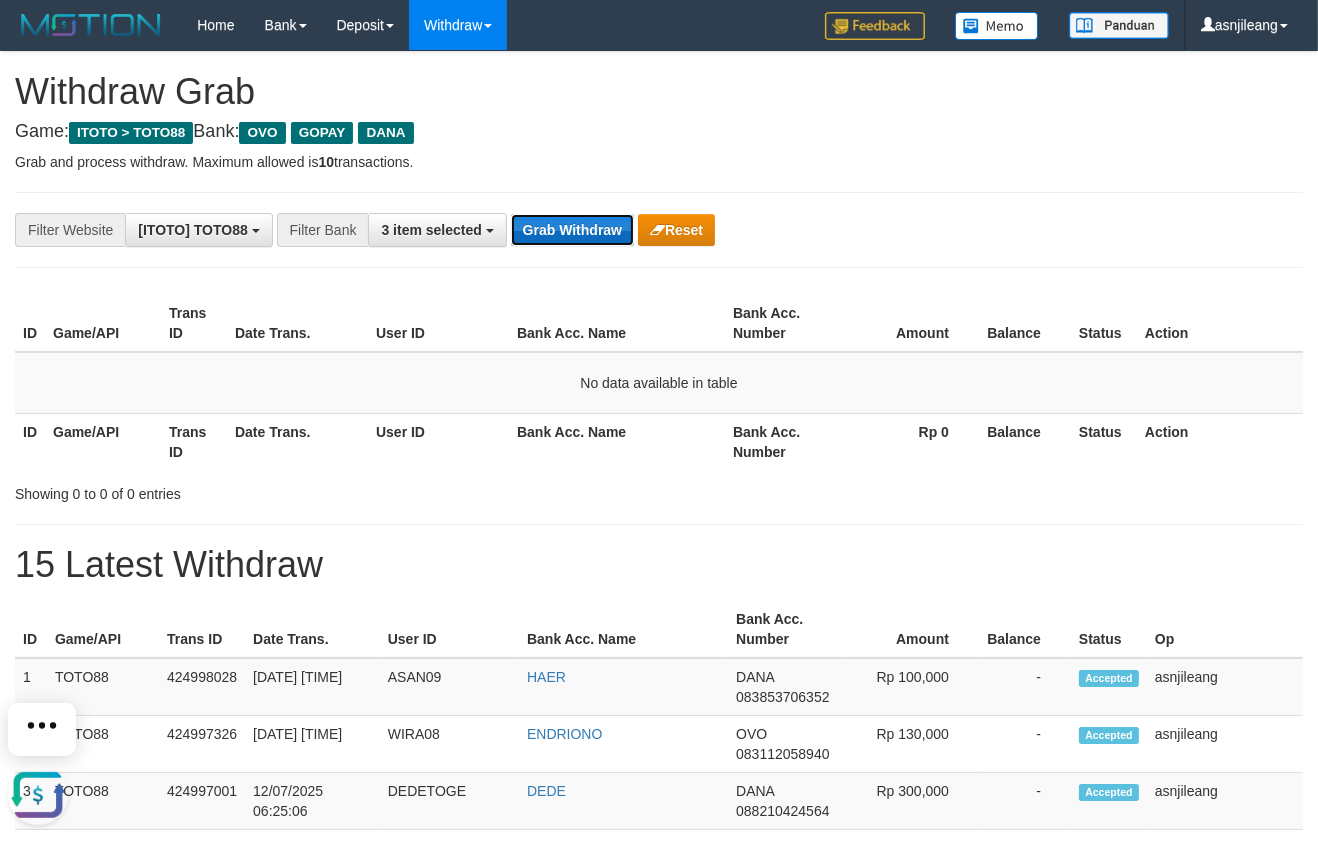 scroll, scrollTop: 0, scrollLeft: 0, axis: both 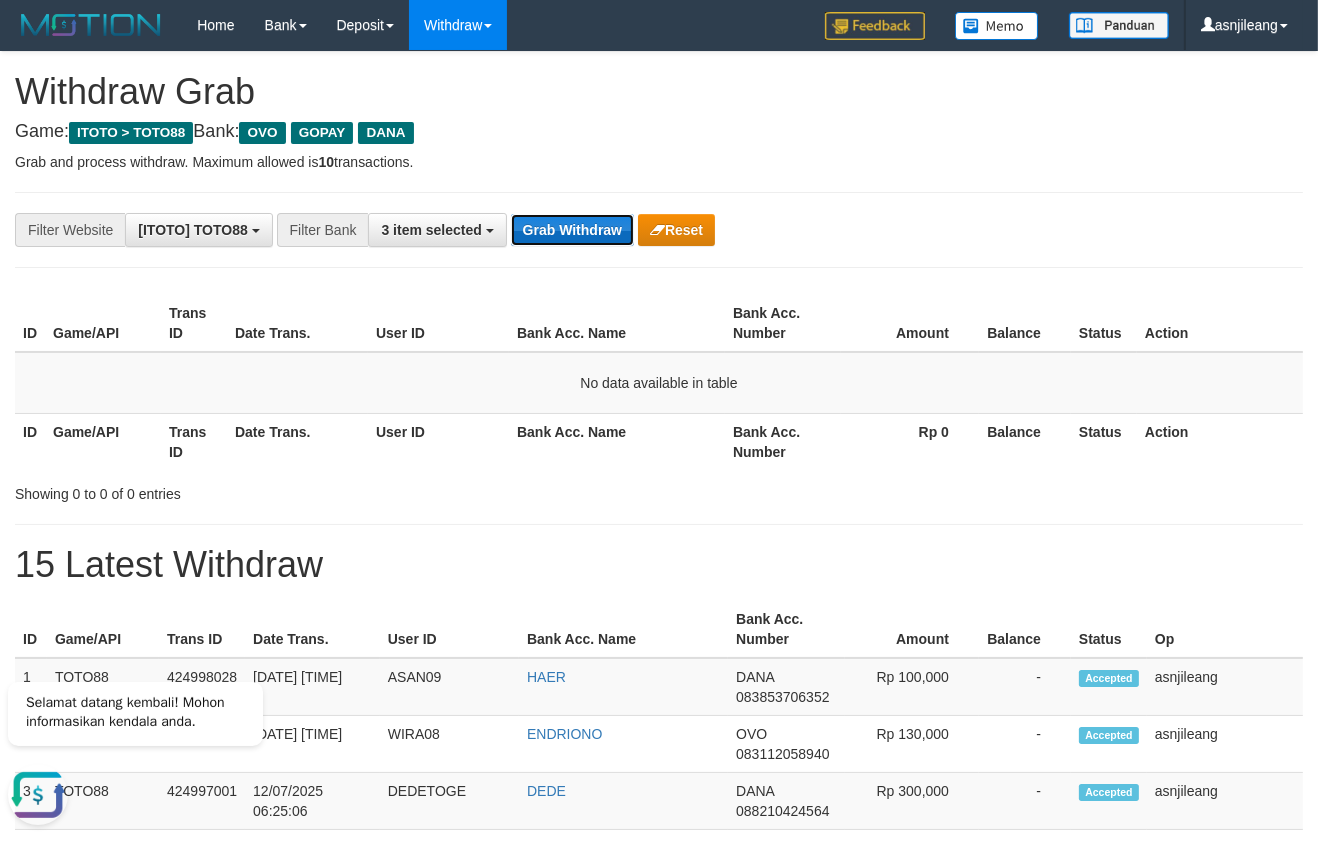 click on "Grab Withdraw" at bounding box center [572, 230] 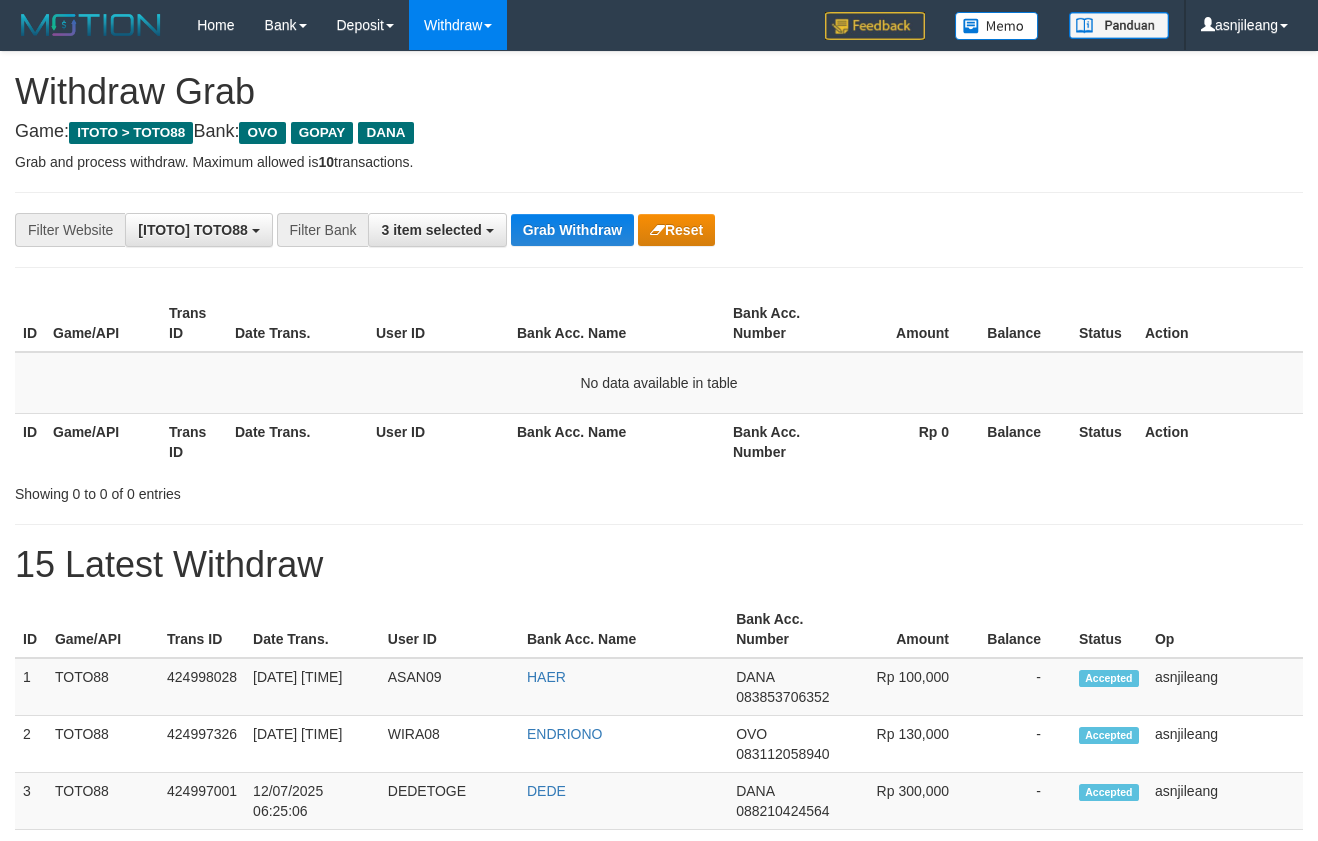 scroll, scrollTop: 0, scrollLeft: 0, axis: both 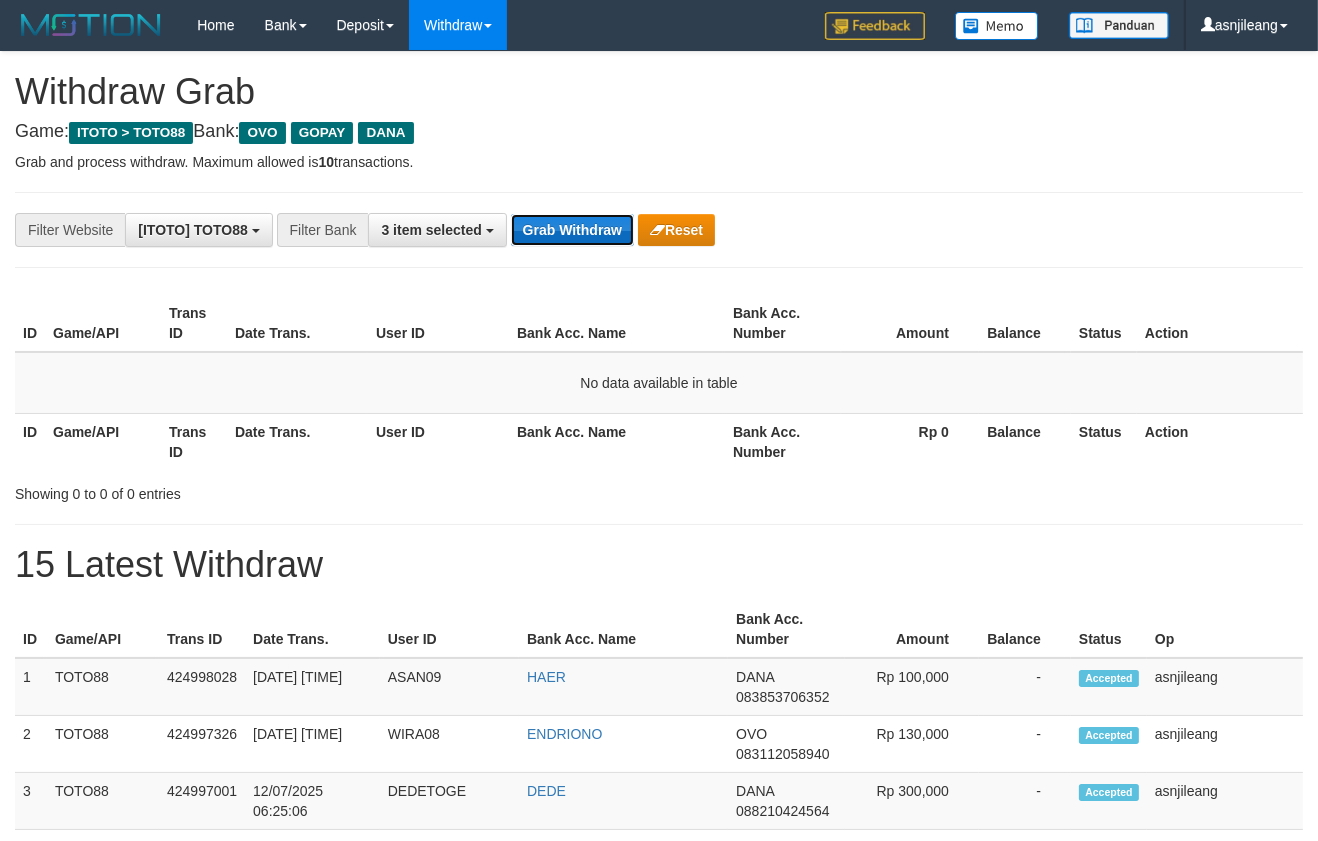 click on "Grab Withdraw" at bounding box center [572, 230] 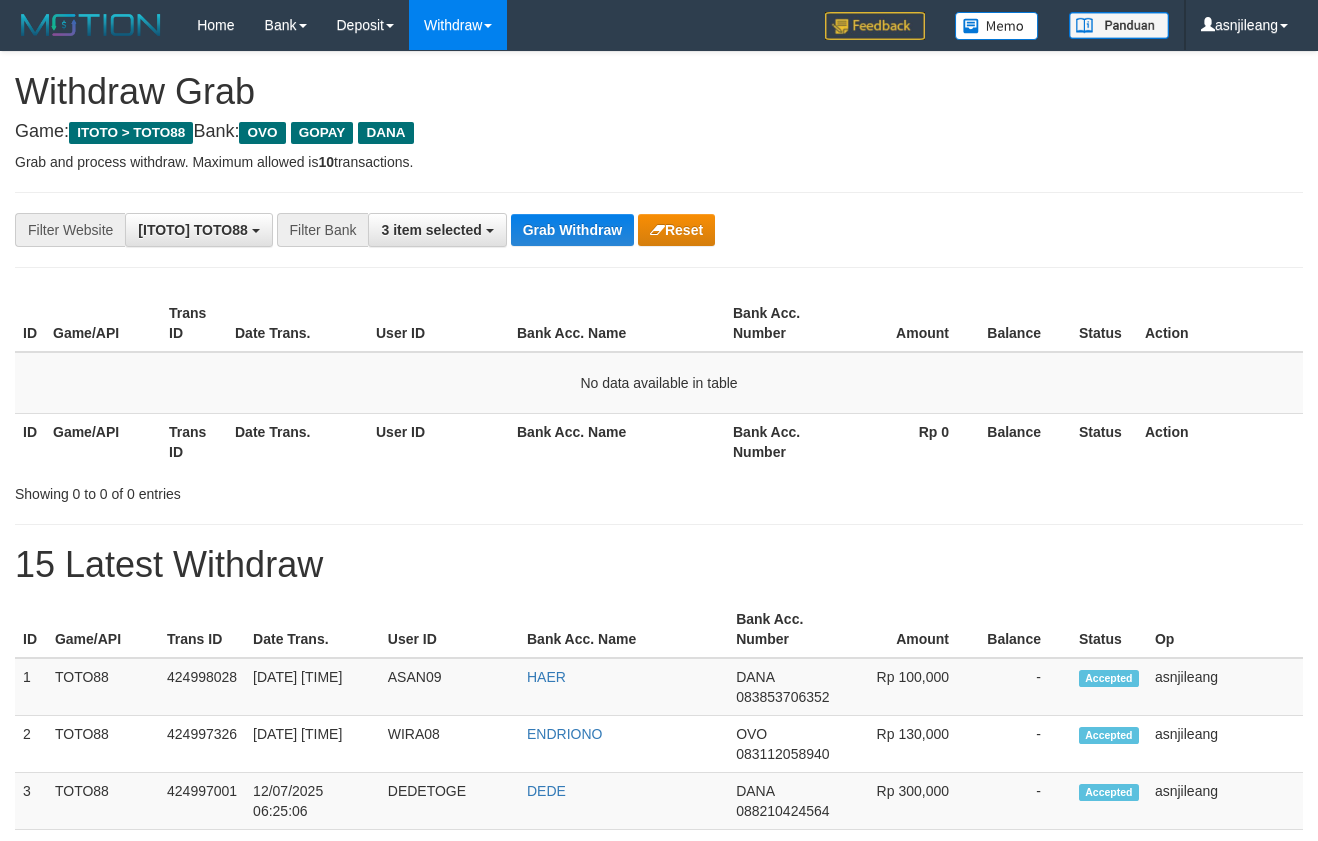 scroll, scrollTop: 0, scrollLeft: 0, axis: both 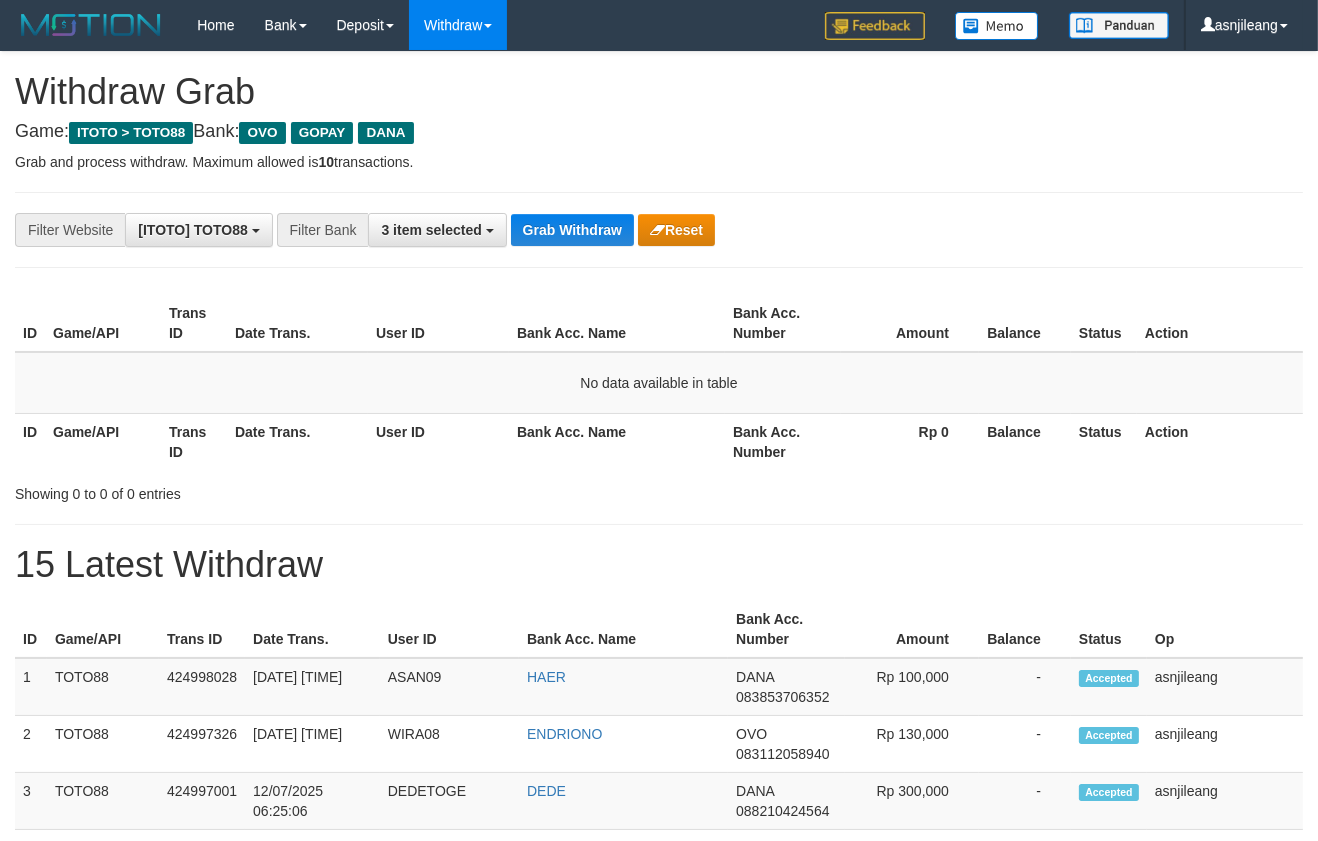 click on "Grab Withdraw" at bounding box center (572, 230) 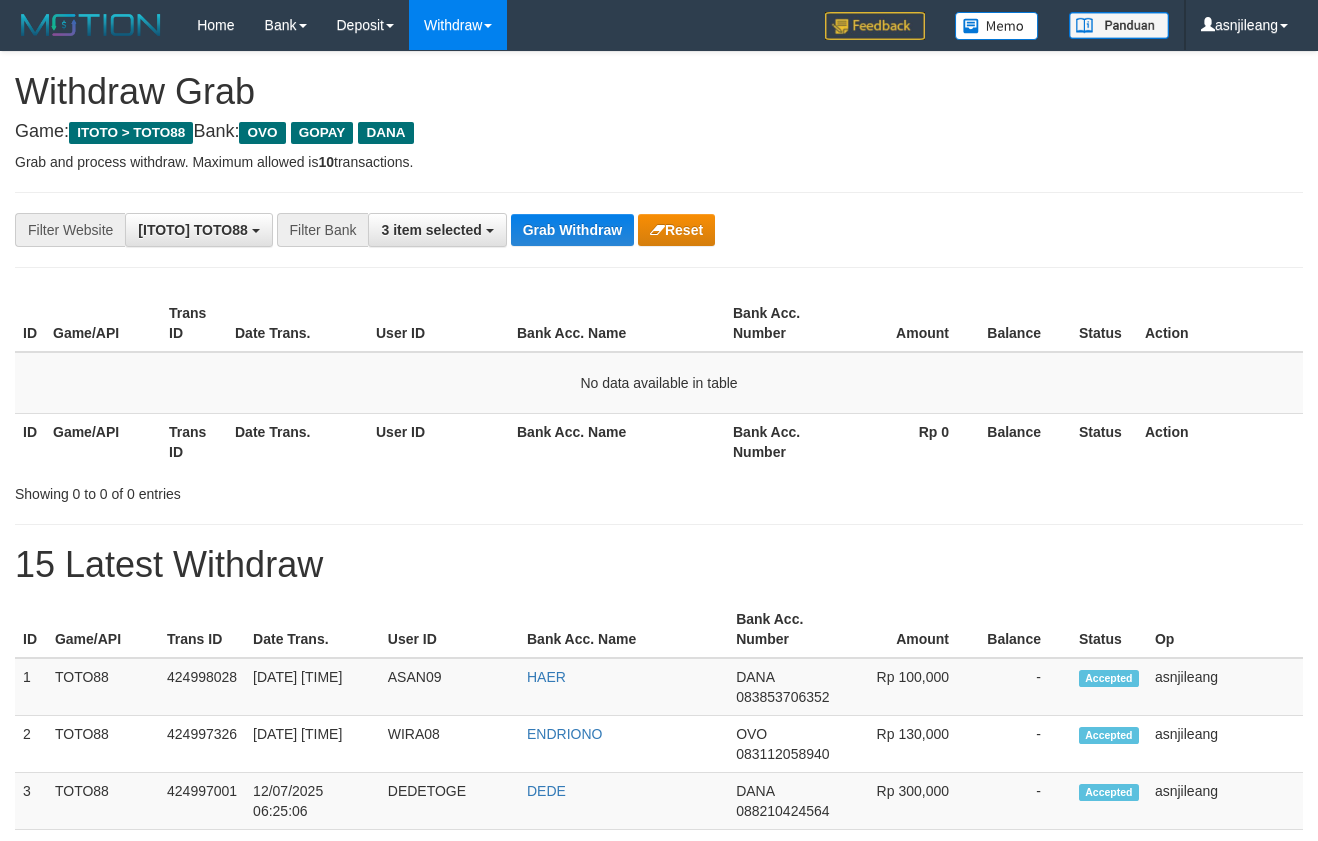 scroll, scrollTop: 0, scrollLeft: 0, axis: both 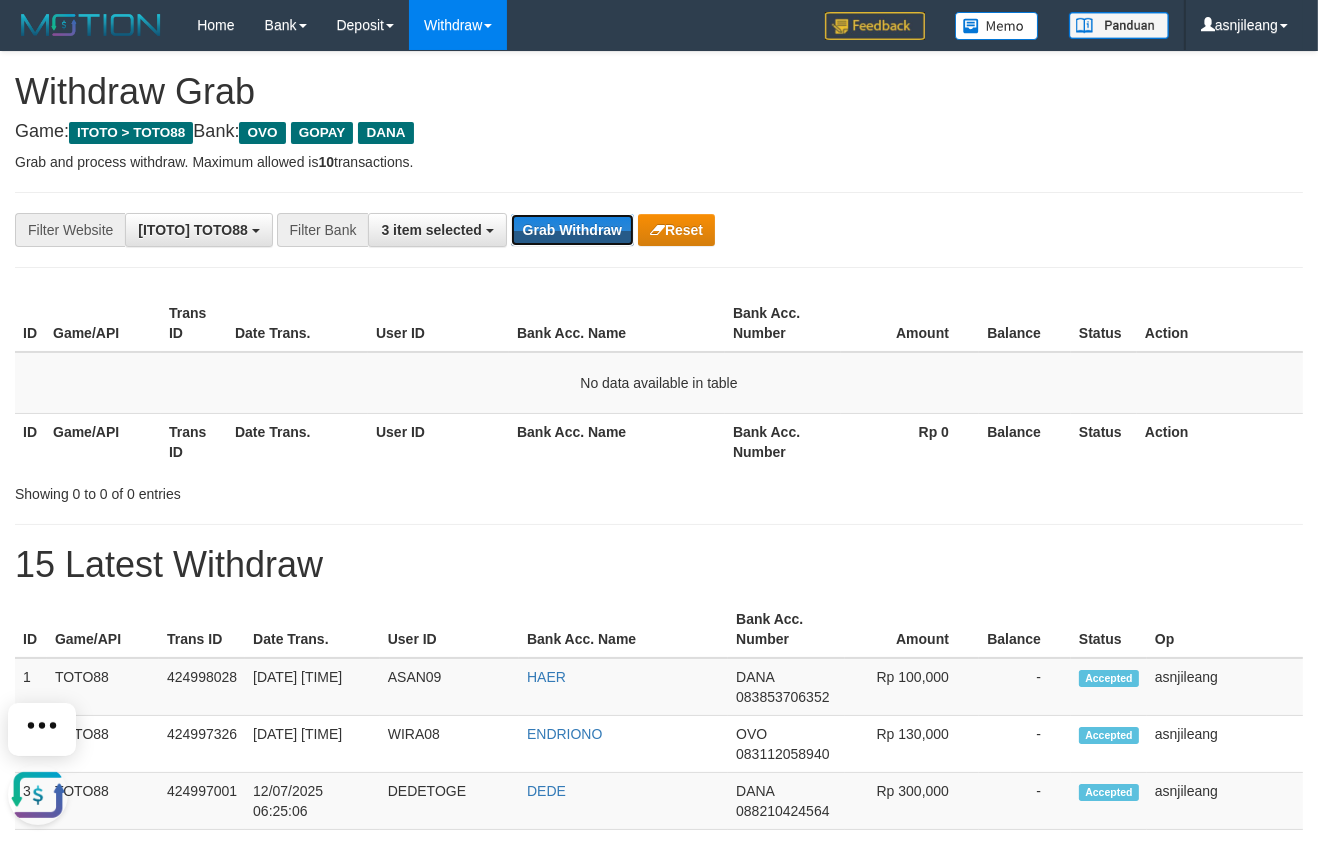 click on "Grab Withdraw" at bounding box center [572, 230] 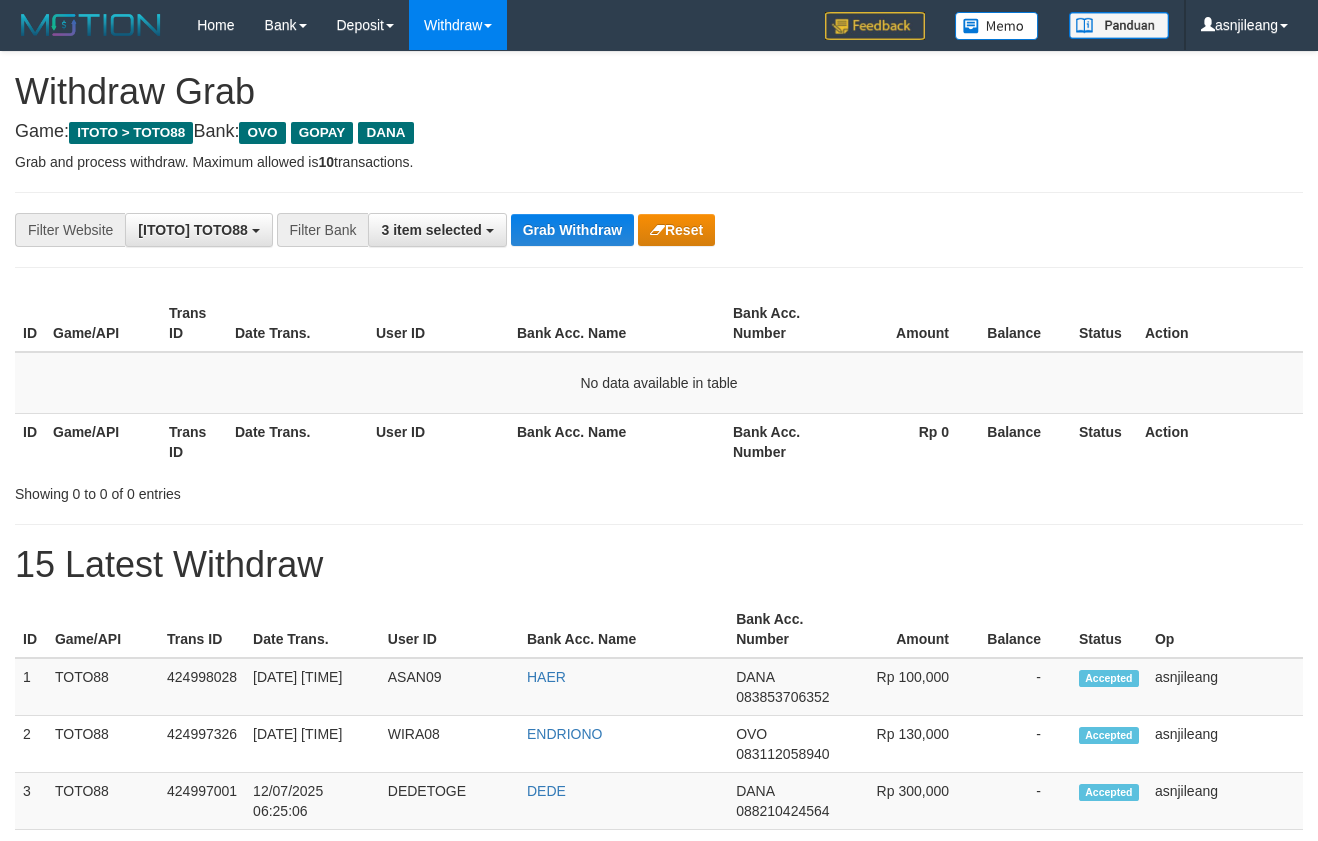 scroll, scrollTop: 0, scrollLeft: 0, axis: both 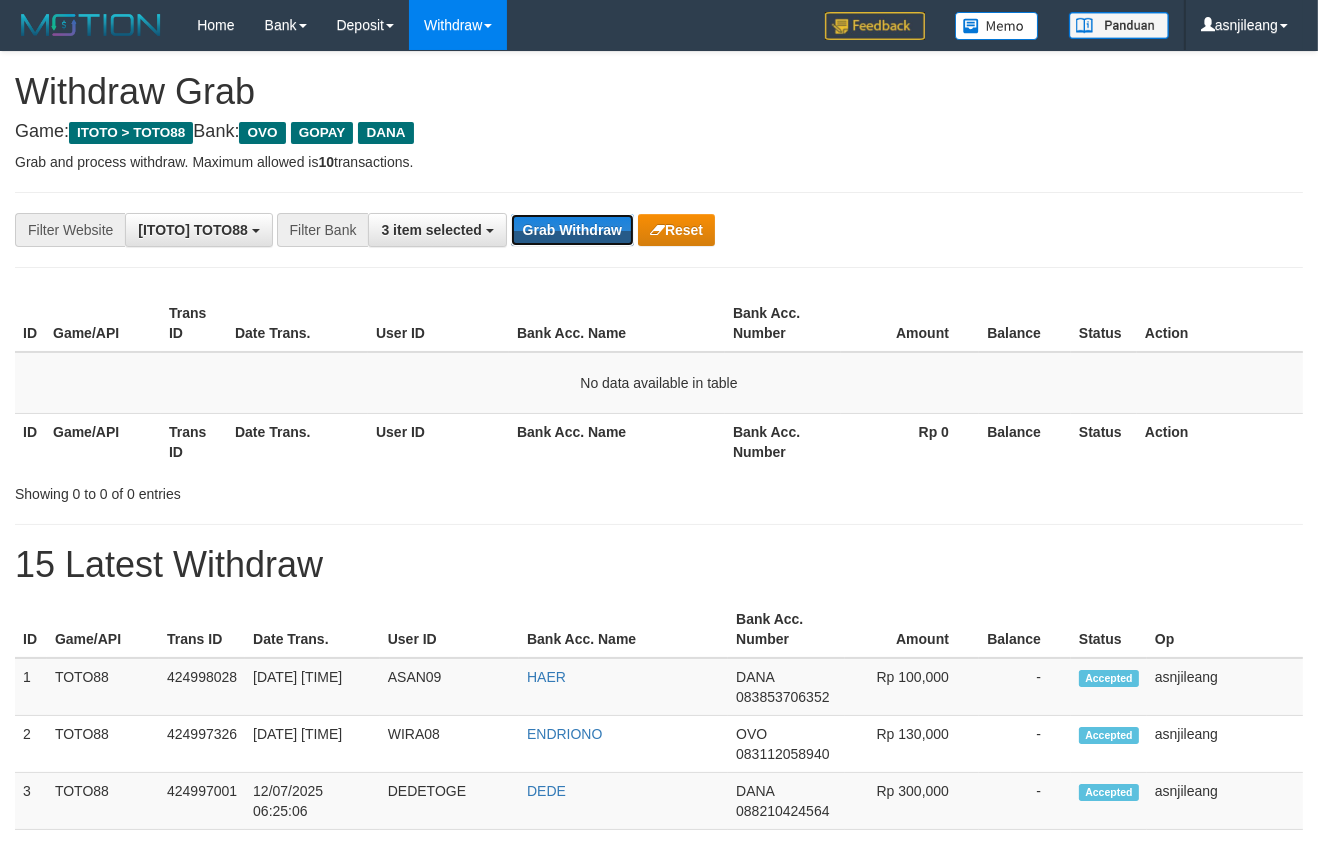 click on "Grab Withdraw" at bounding box center (572, 230) 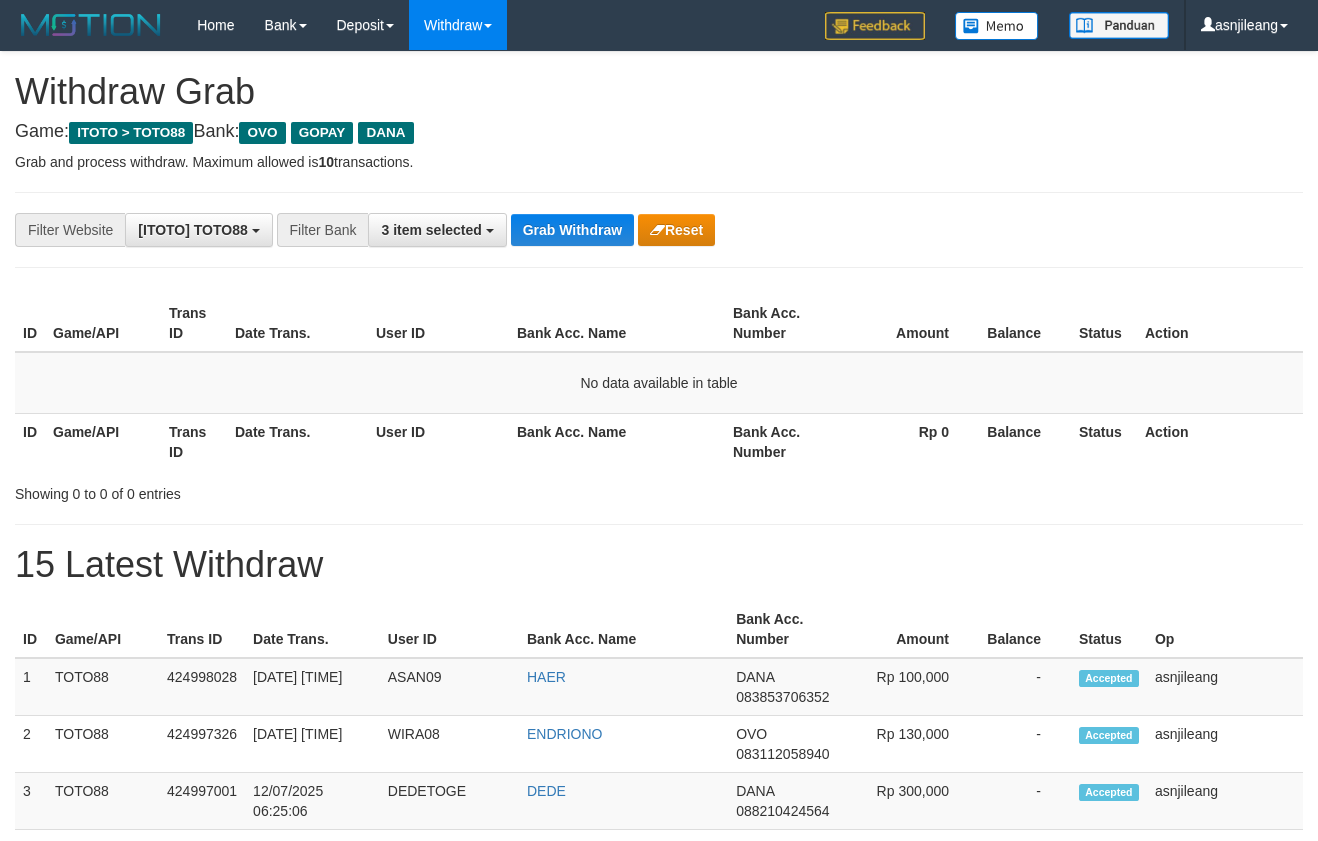 scroll, scrollTop: 0, scrollLeft: 0, axis: both 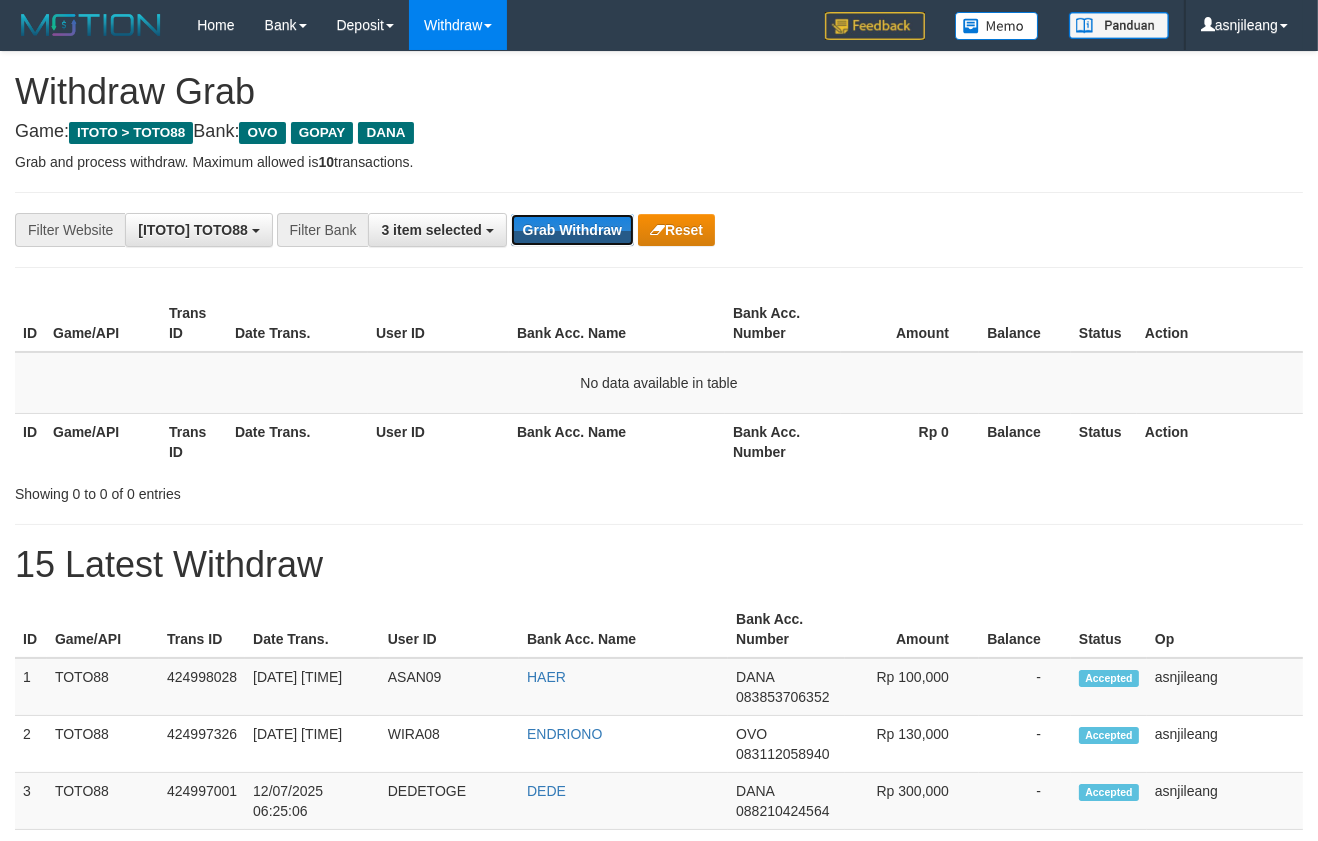 click on "Grab Withdraw" at bounding box center [572, 230] 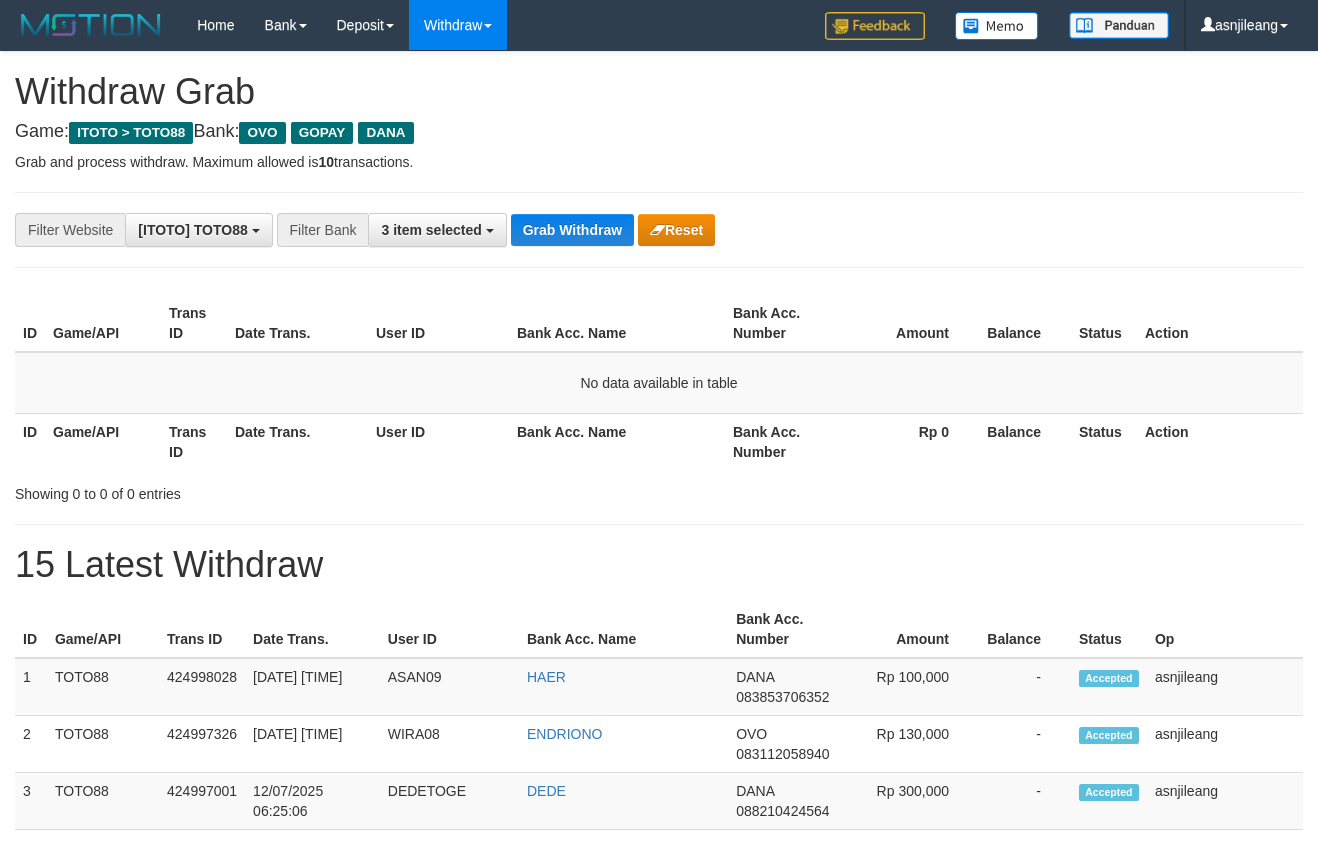 scroll, scrollTop: 0, scrollLeft: 0, axis: both 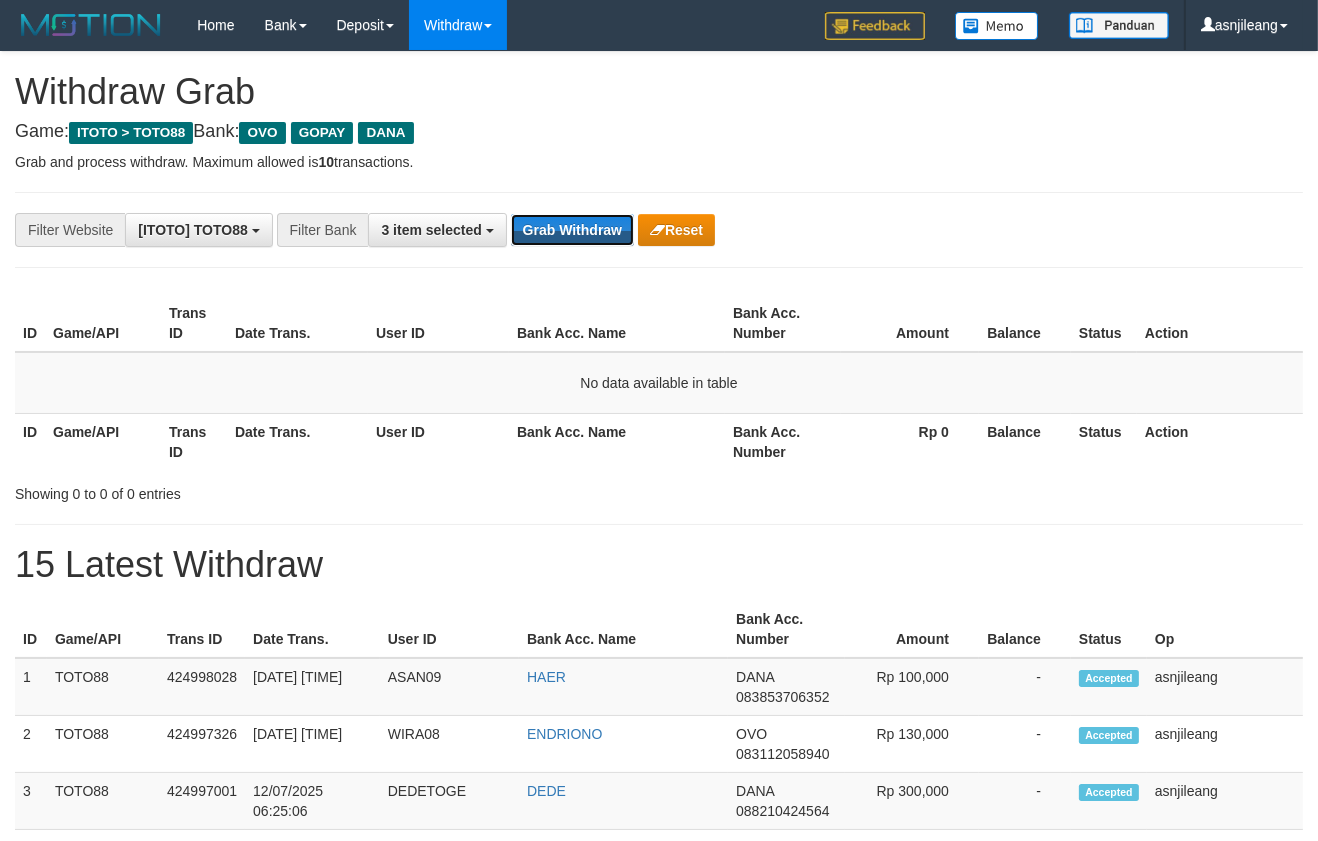 click on "Grab Withdraw" at bounding box center [572, 230] 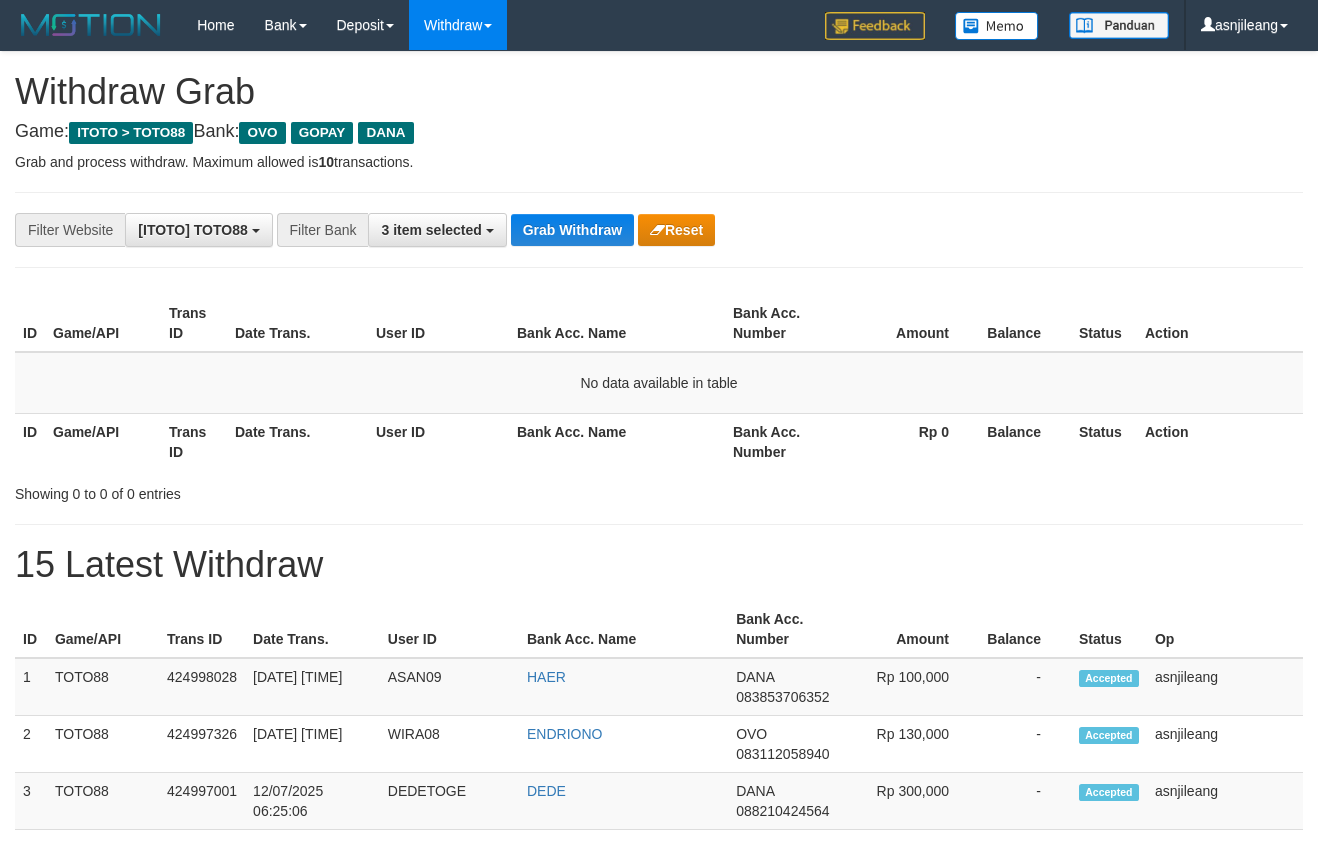 scroll, scrollTop: 0, scrollLeft: 0, axis: both 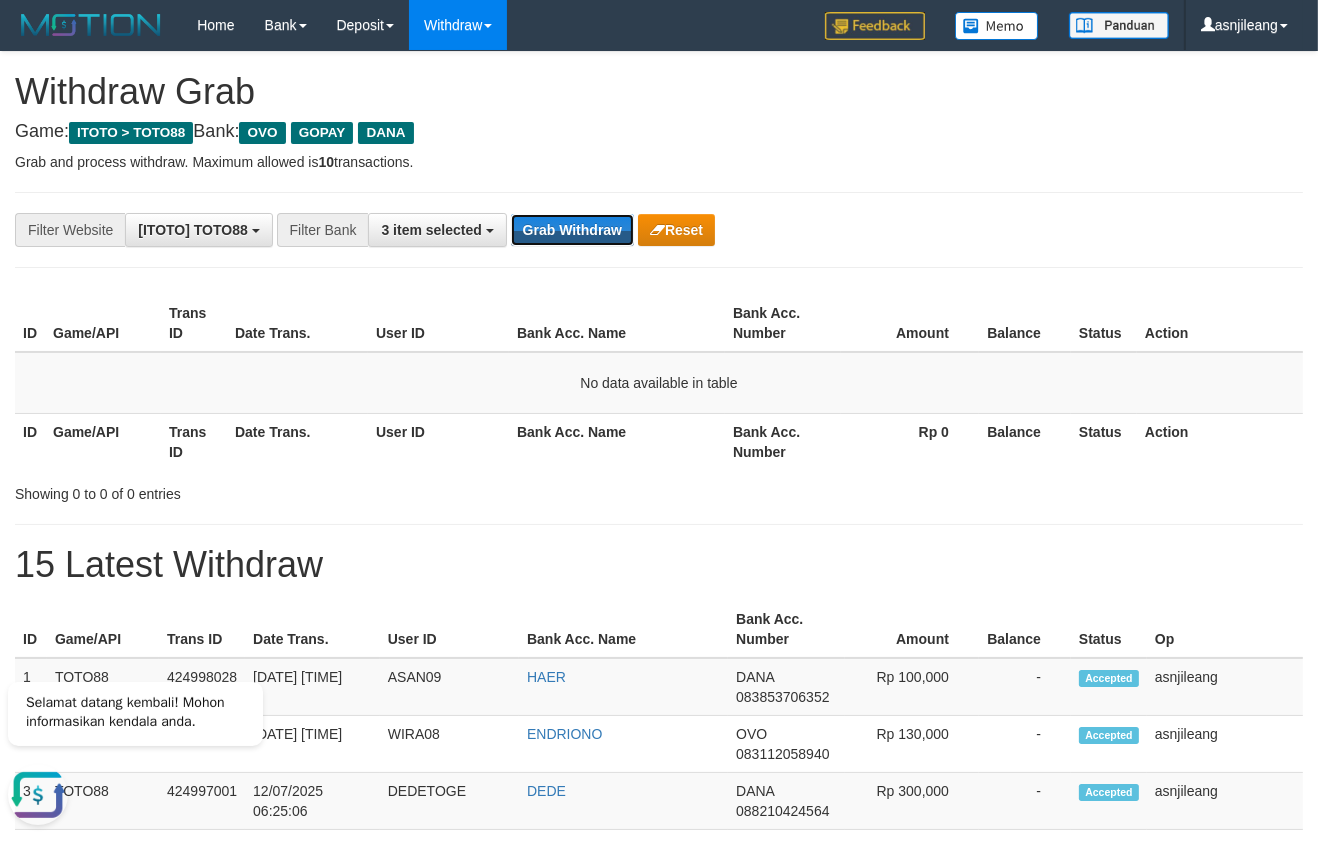 click on "Grab Withdraw" at bounding box center [572, 230] 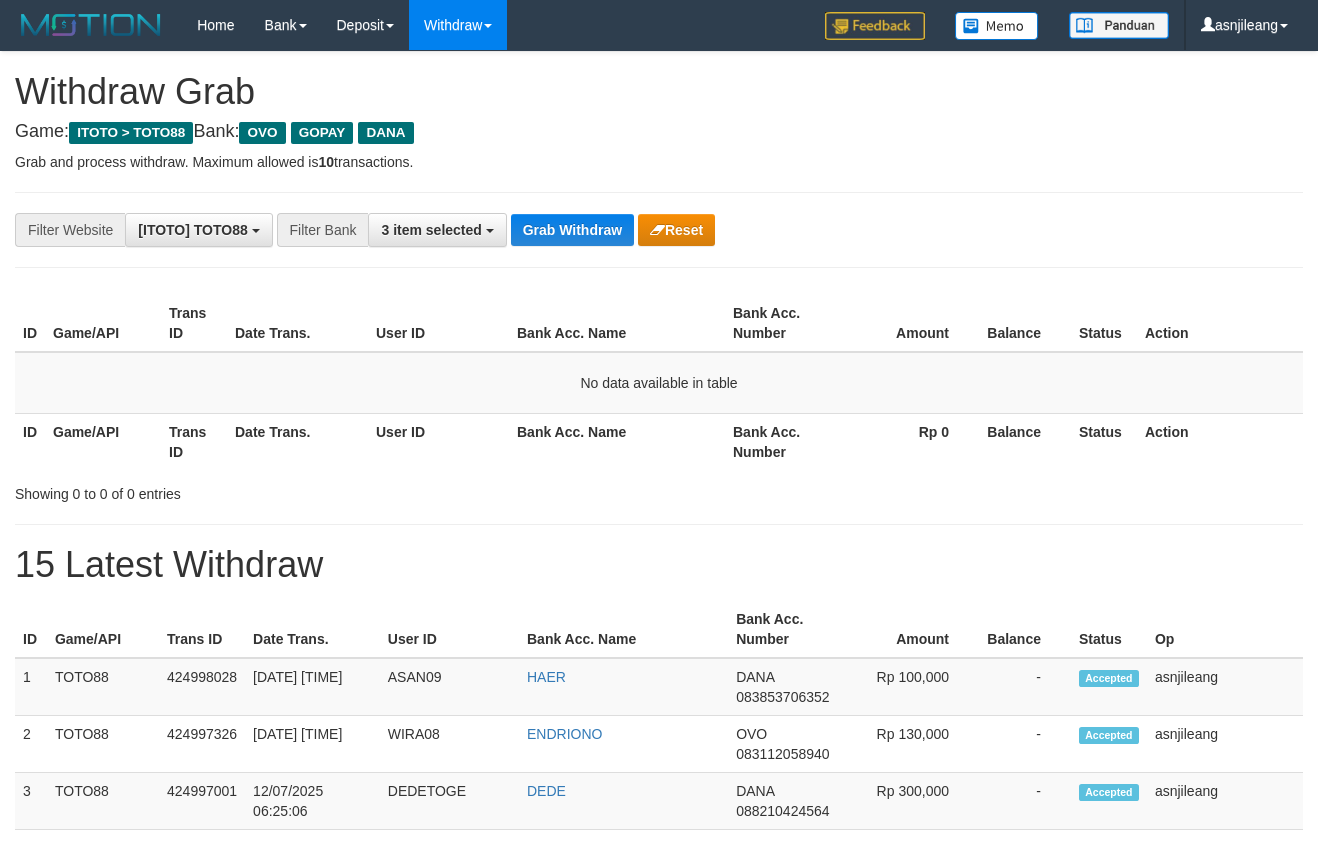 scroll, scrollTop: 0, scrollLeft: 0, axis: both 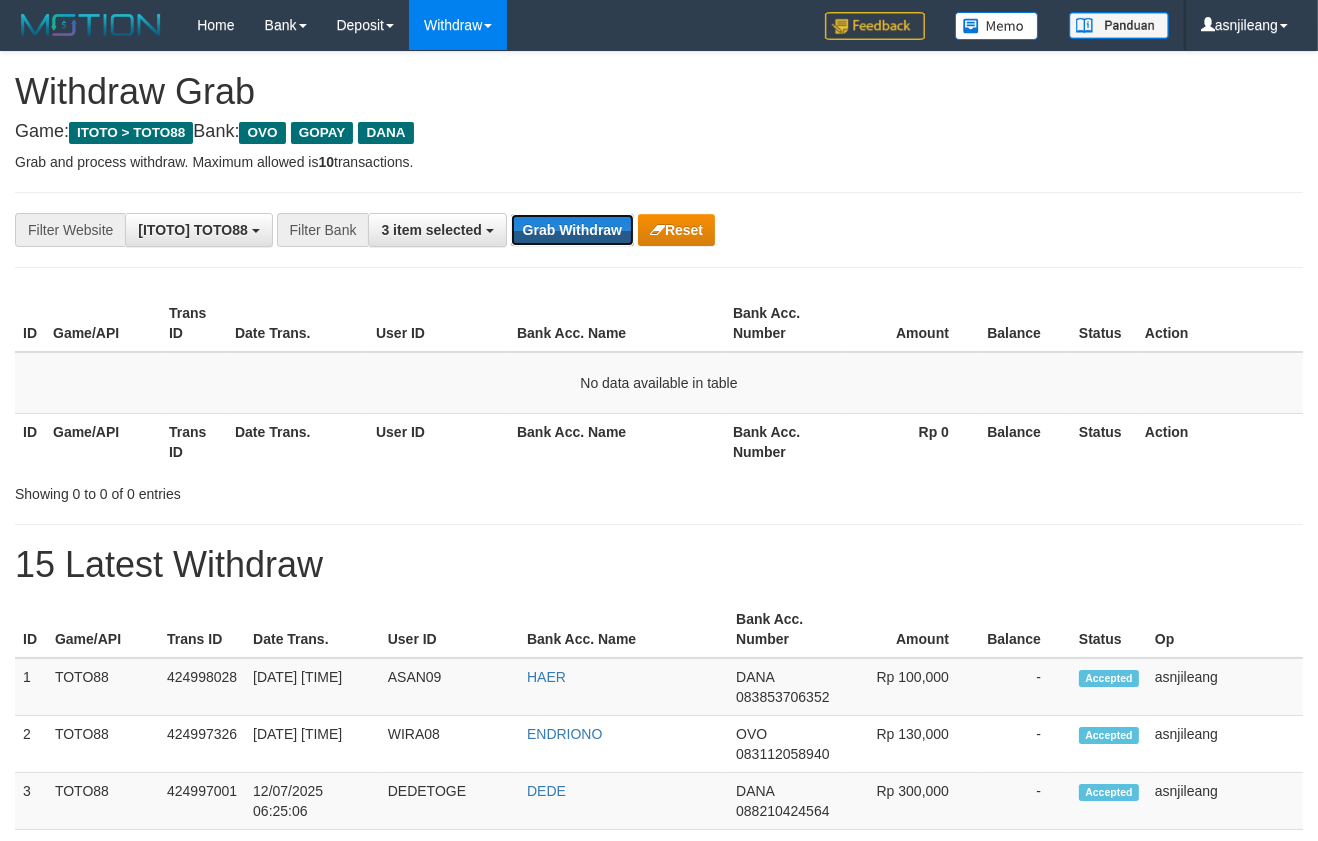 click on "Grab Withdraw" at bounding box center [572, 230] 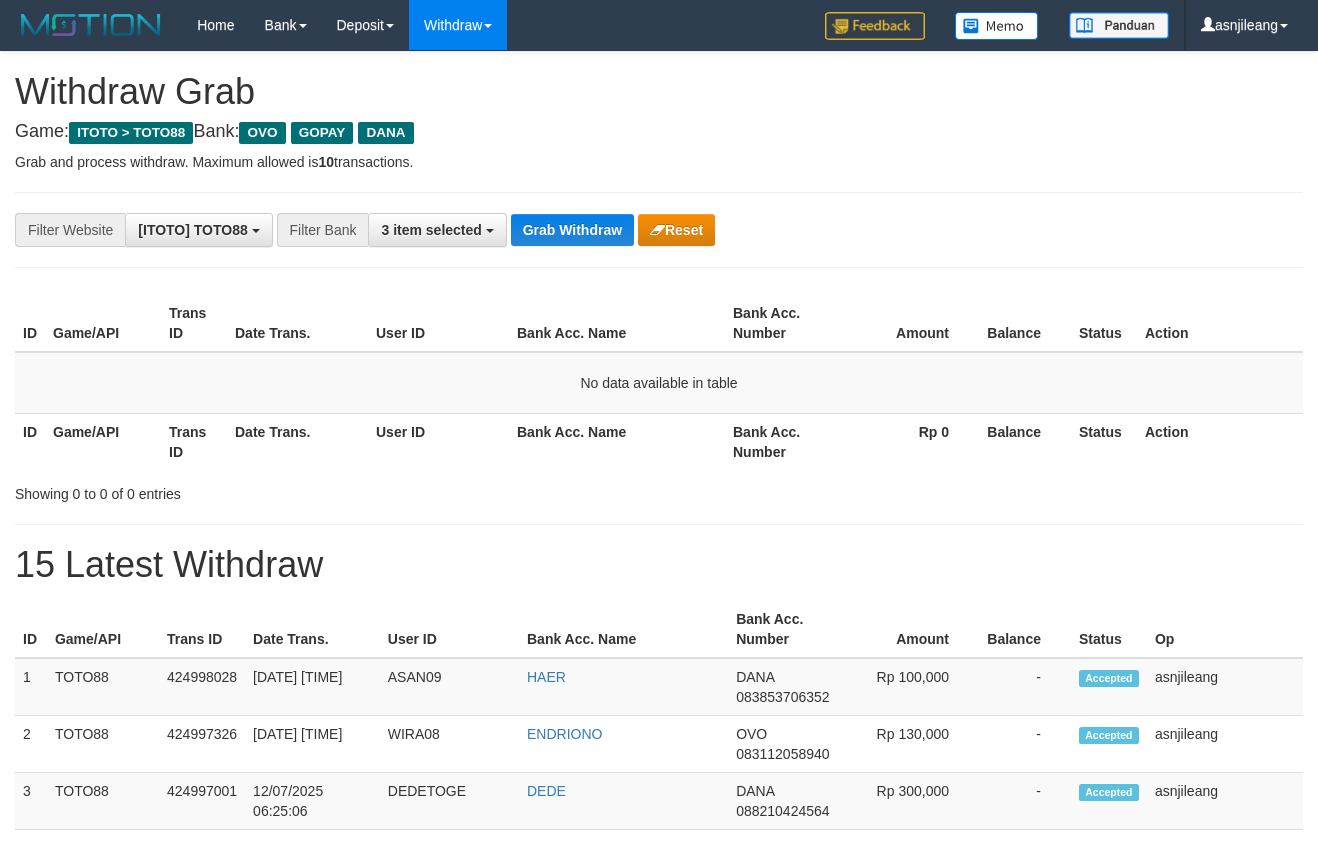 scroll, scrollTop: 0, scrollLeft: 0, axis: both 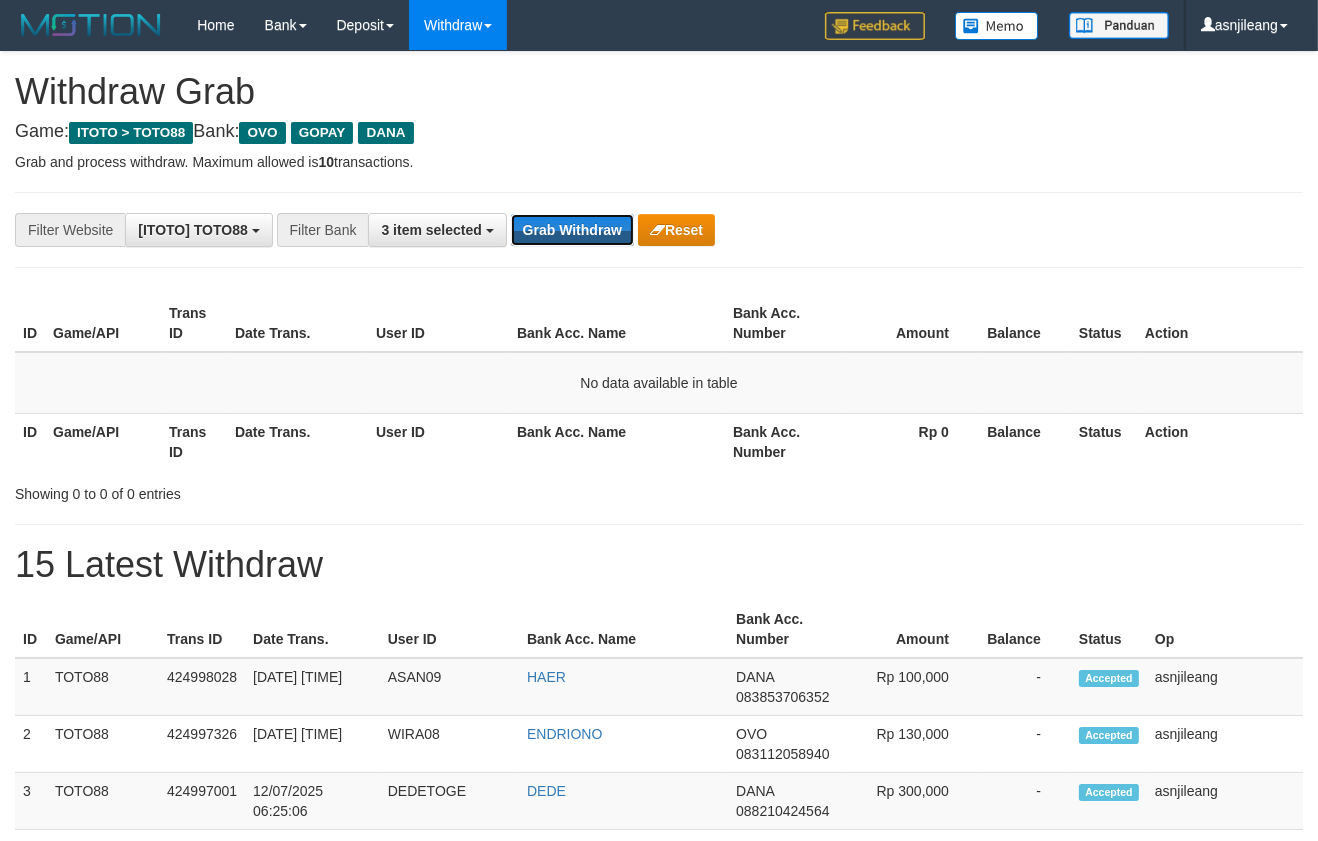 click on "Grab Withdraw" at bounding box center (572, 230) 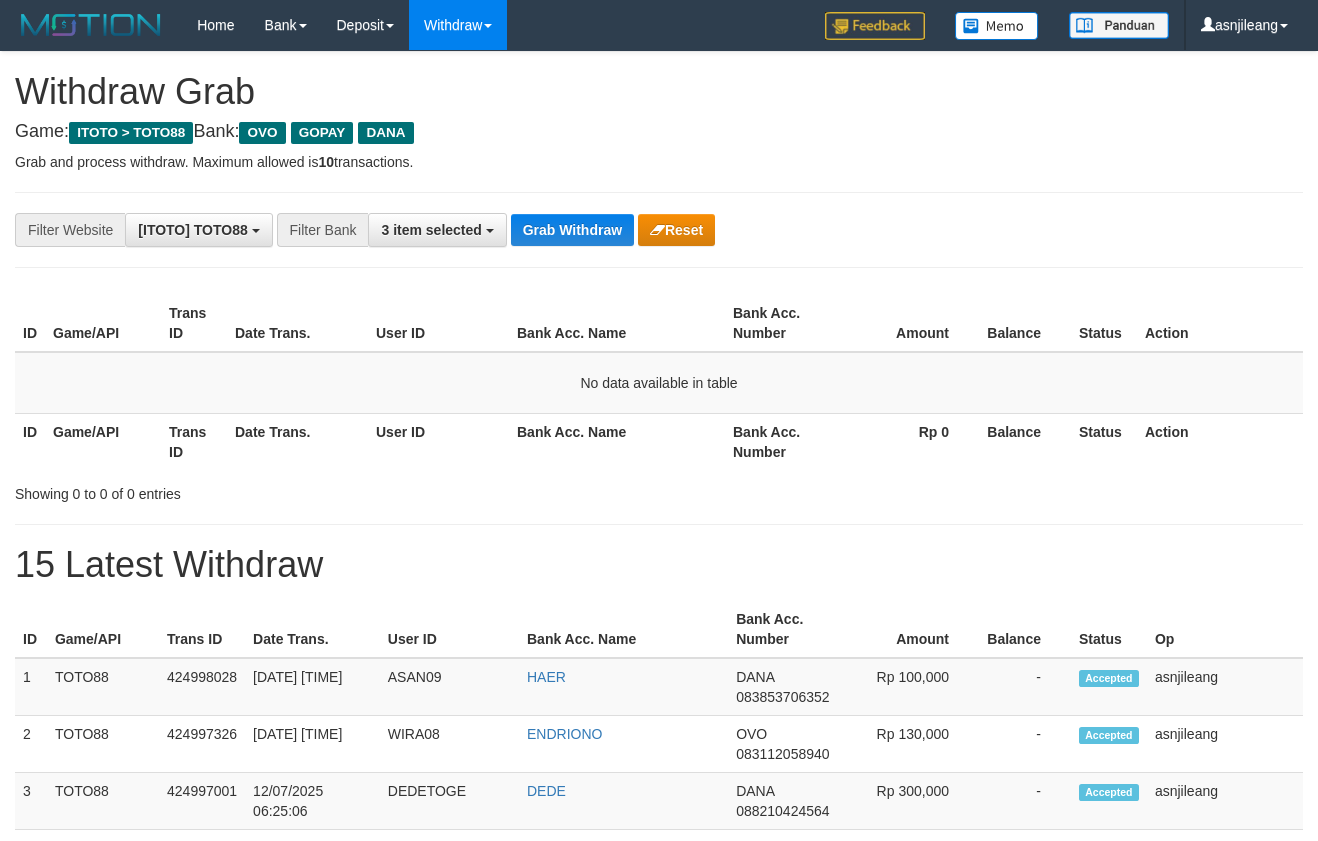 scroll, scrollTop: 0, scrollLeft: 0, axis: both 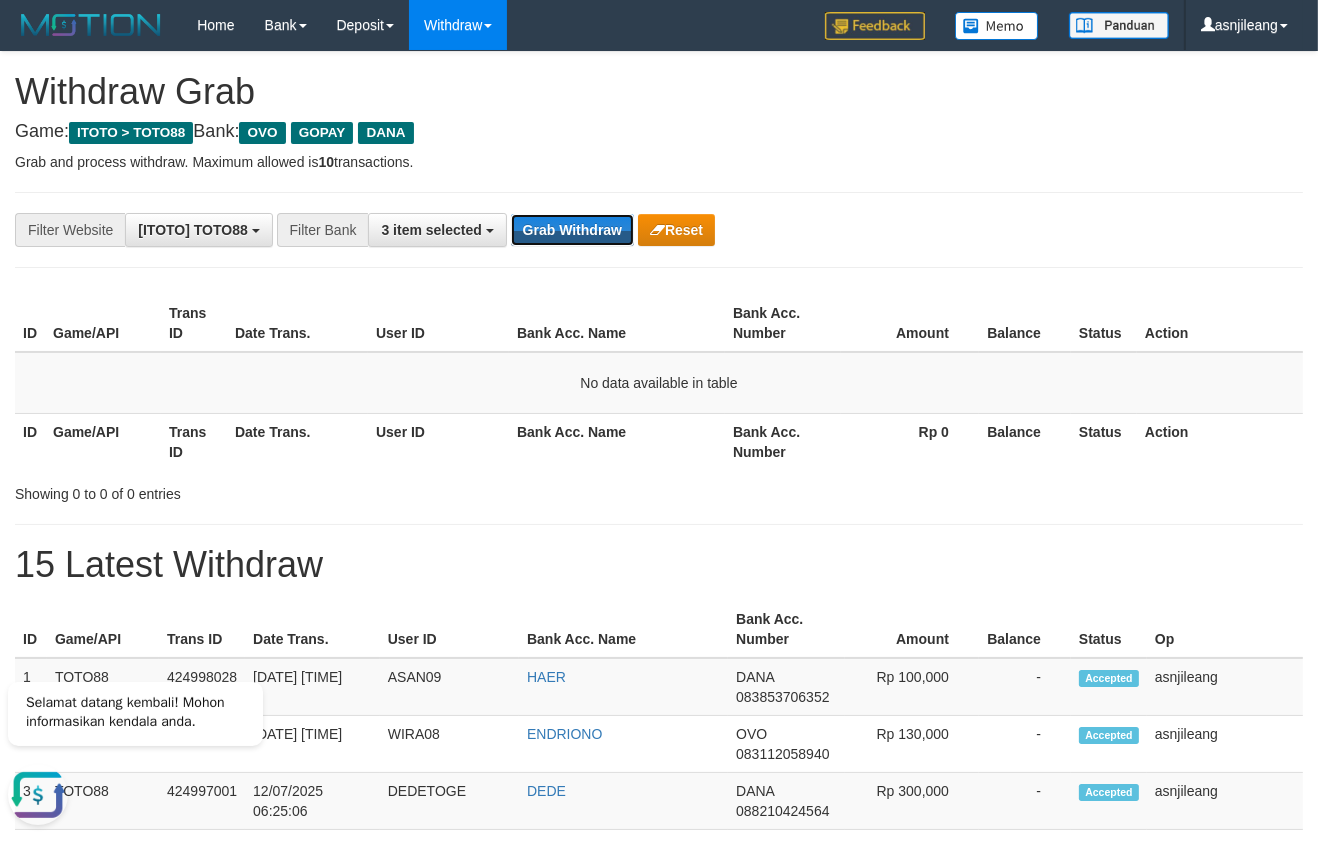click on "Grab Withdraw" at bounding box center [572, 230] 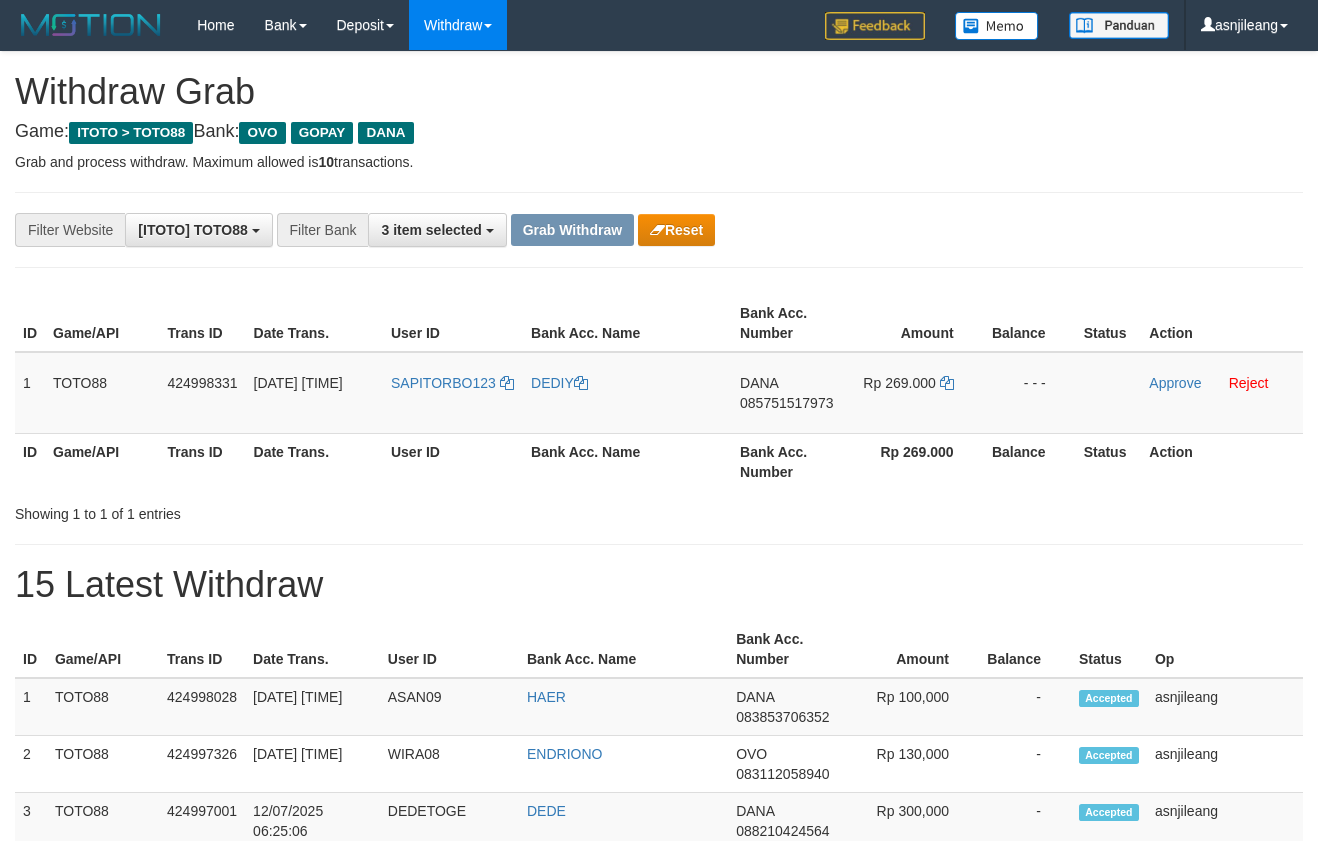 scroll, scrollTop: 0, scrollLeft: 0, axis: both 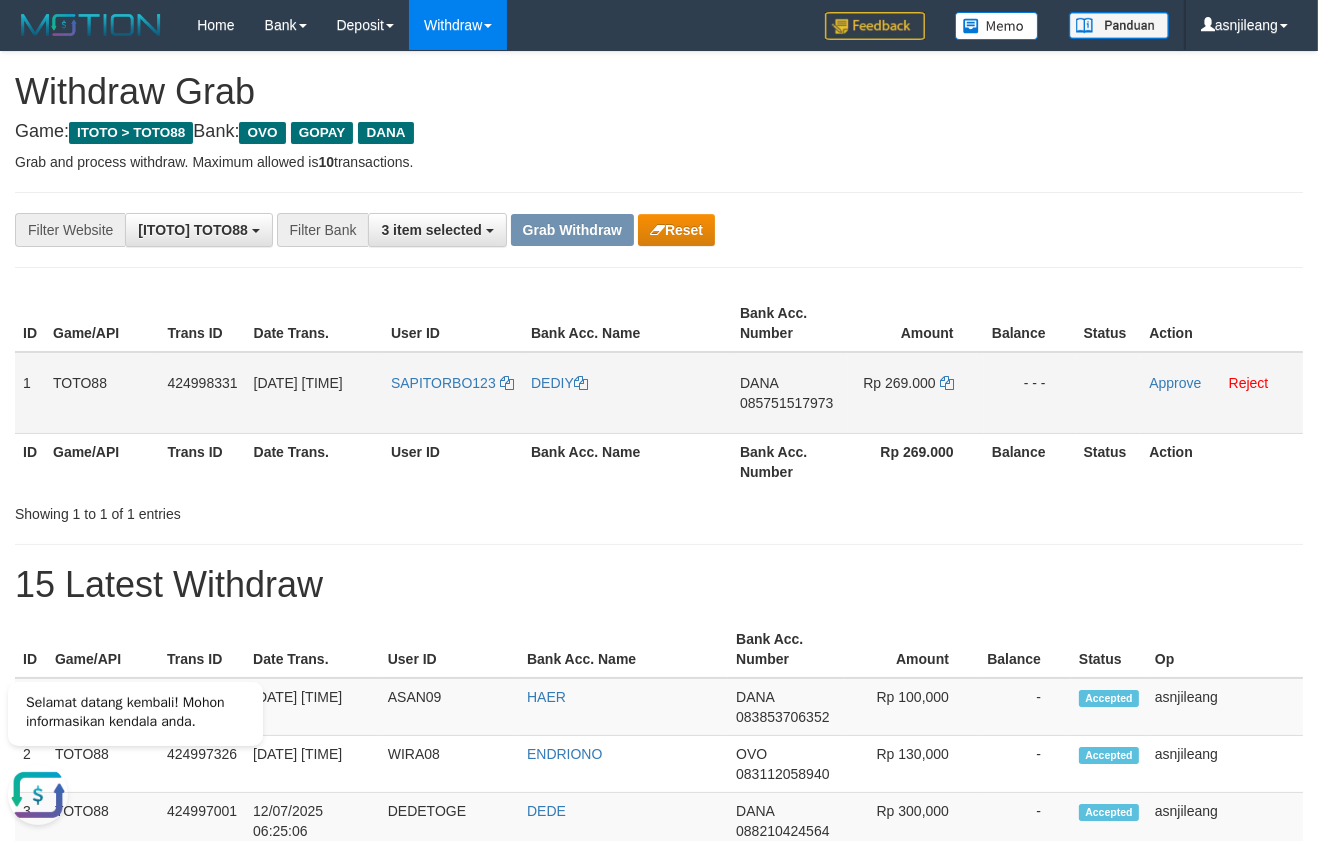 click on "DANA
085751517973" at bounding box center [790, 393] 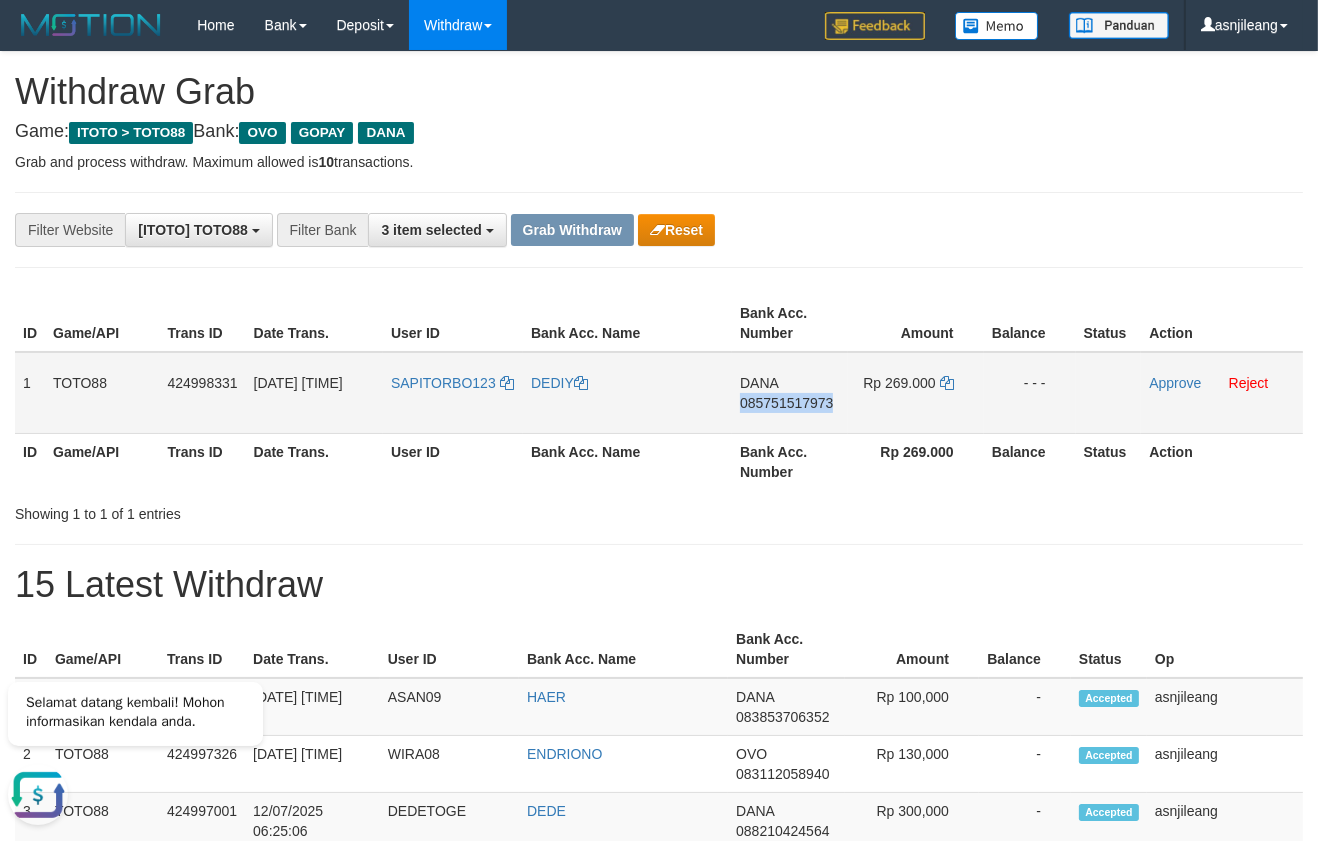 click on "DANA
085751517973" at bounding box center [790, 393] 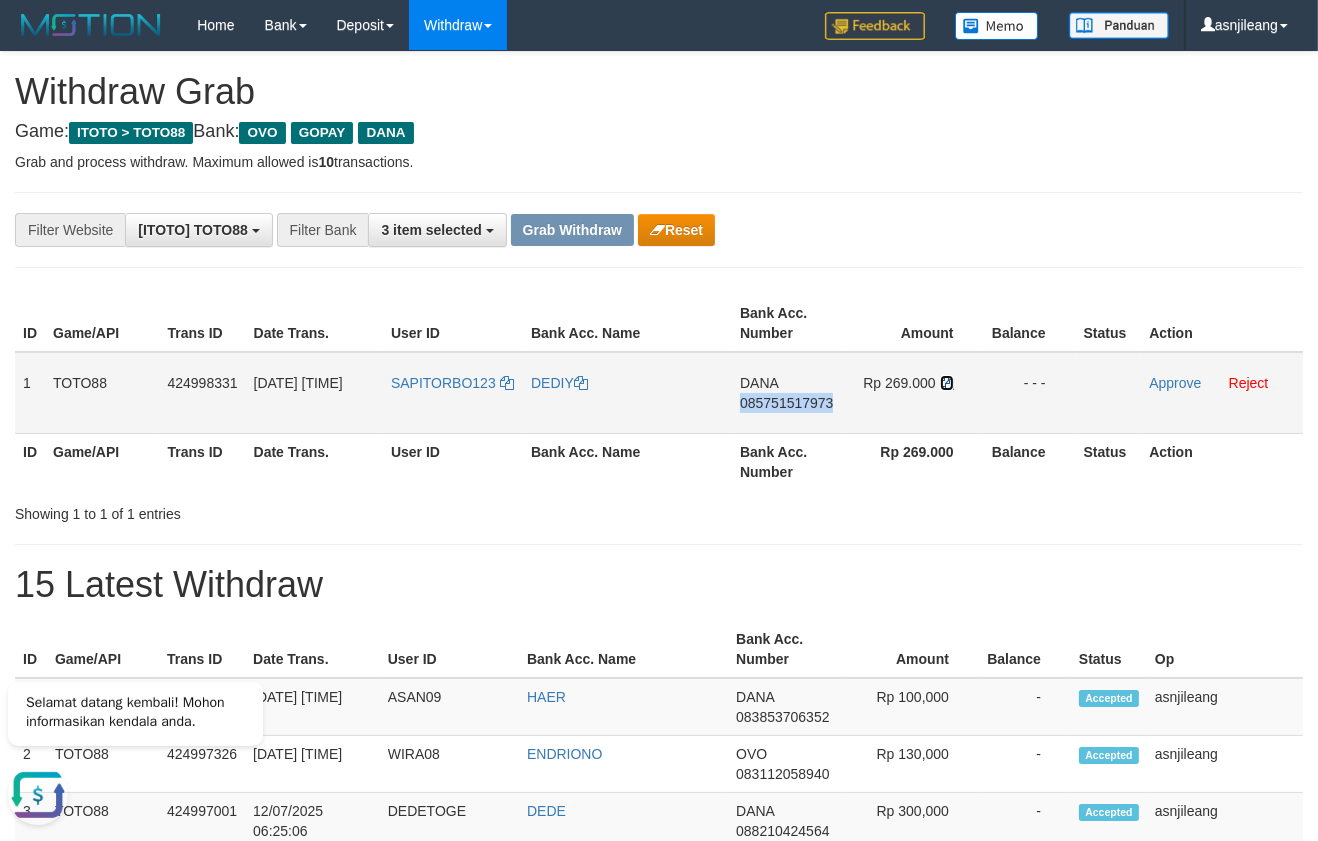 click at bounding box center (947, 383) 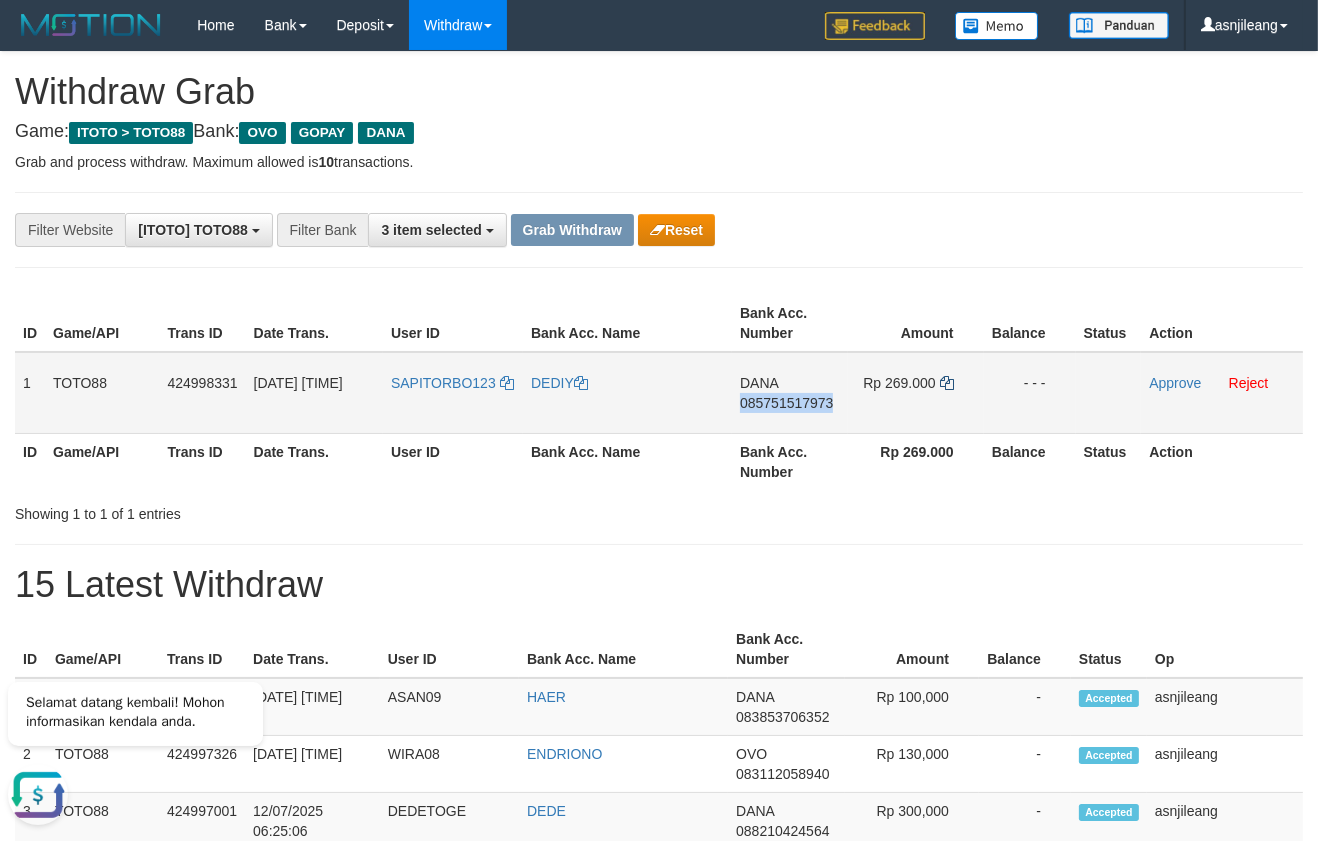 copy on "085751517973" 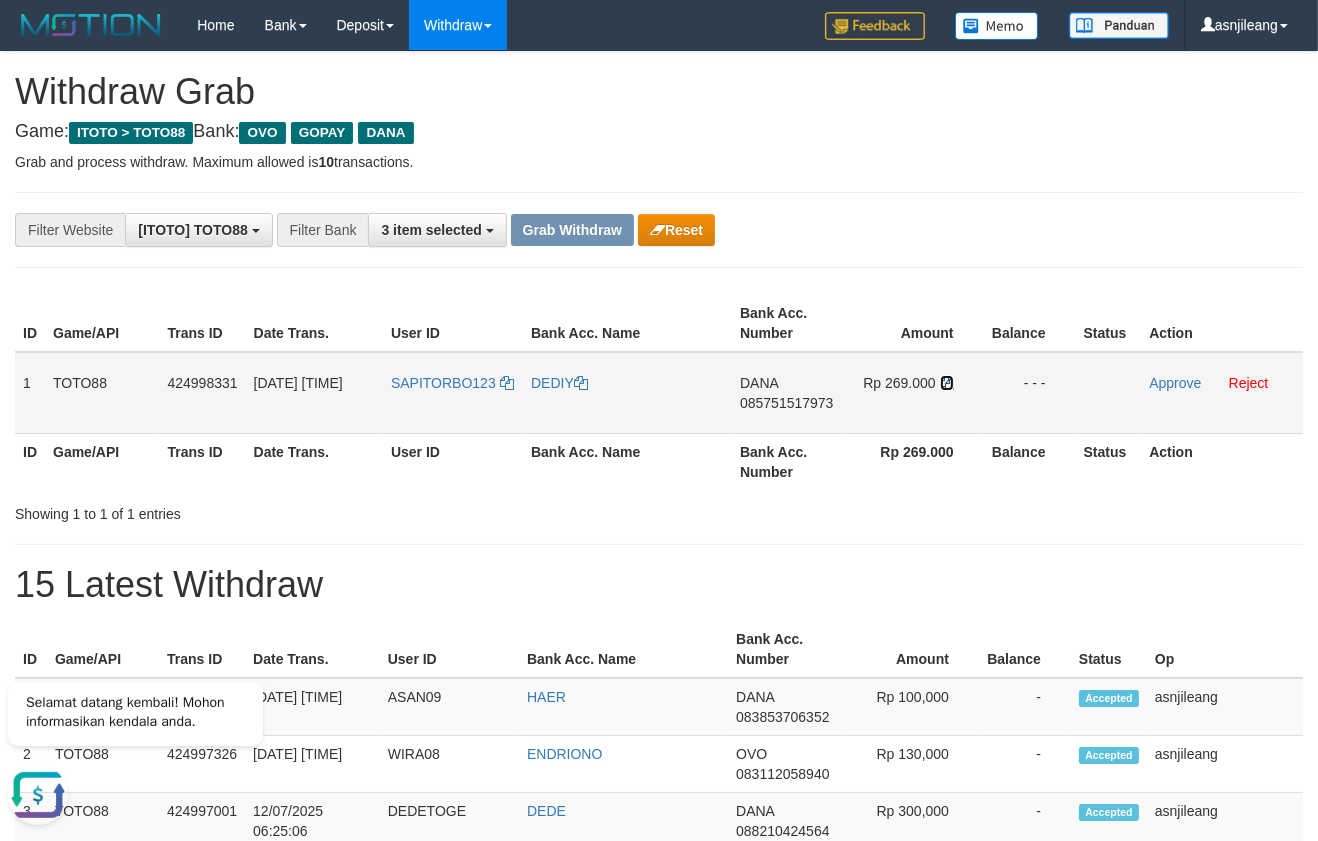 click at bounding box center (947, 383) 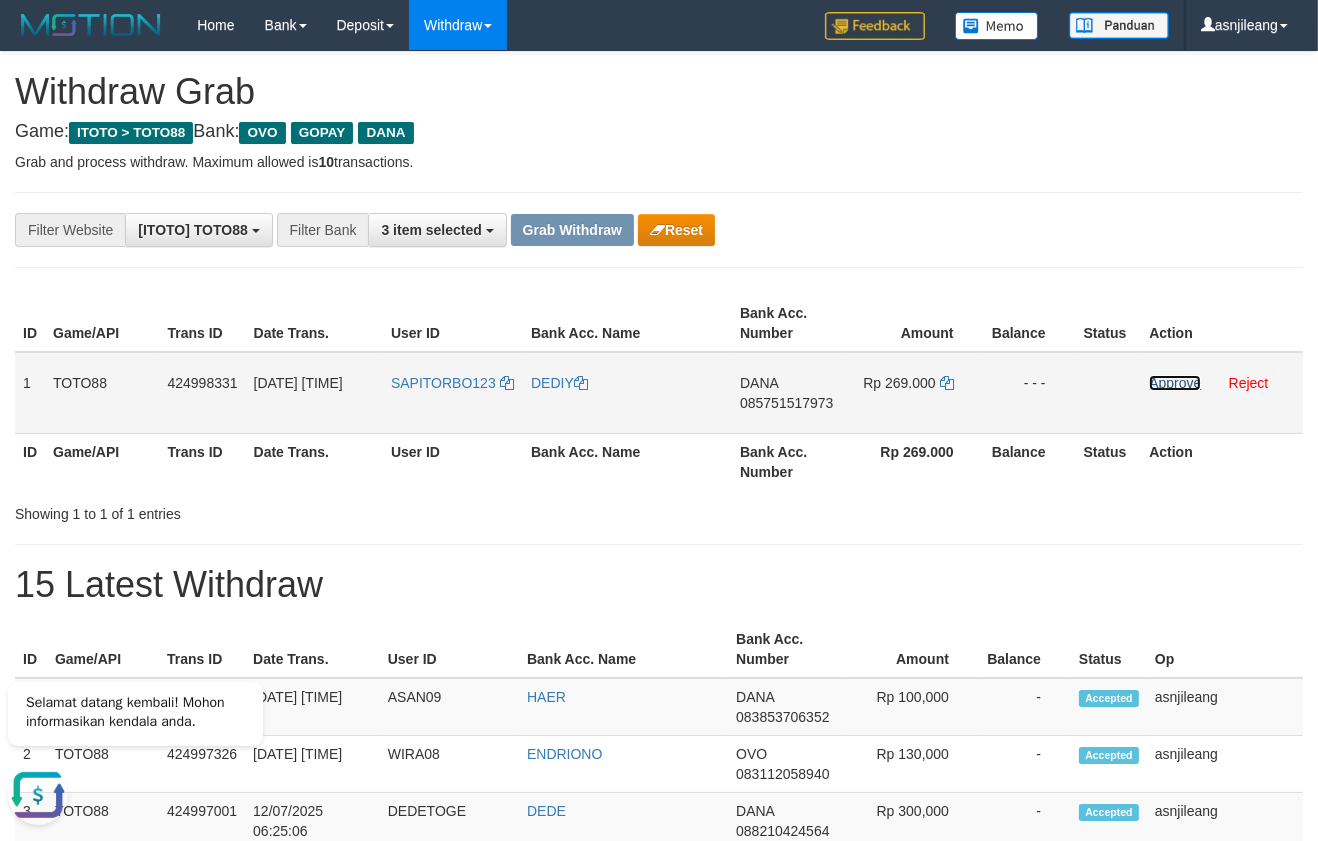 click on "Approve" at bounding box center [1175, 383] 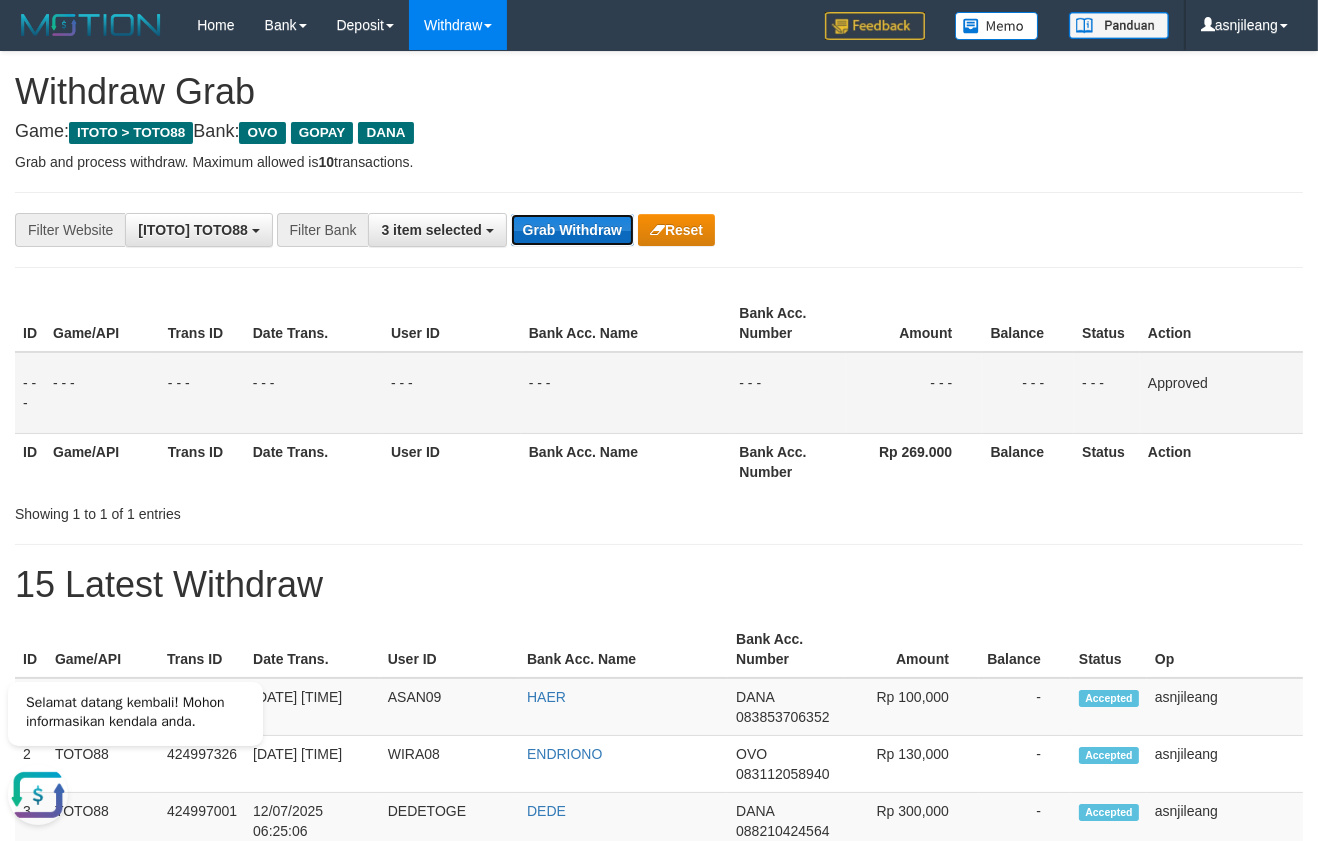 click on "Grab Withdraw" at bounding box center (572, 230) 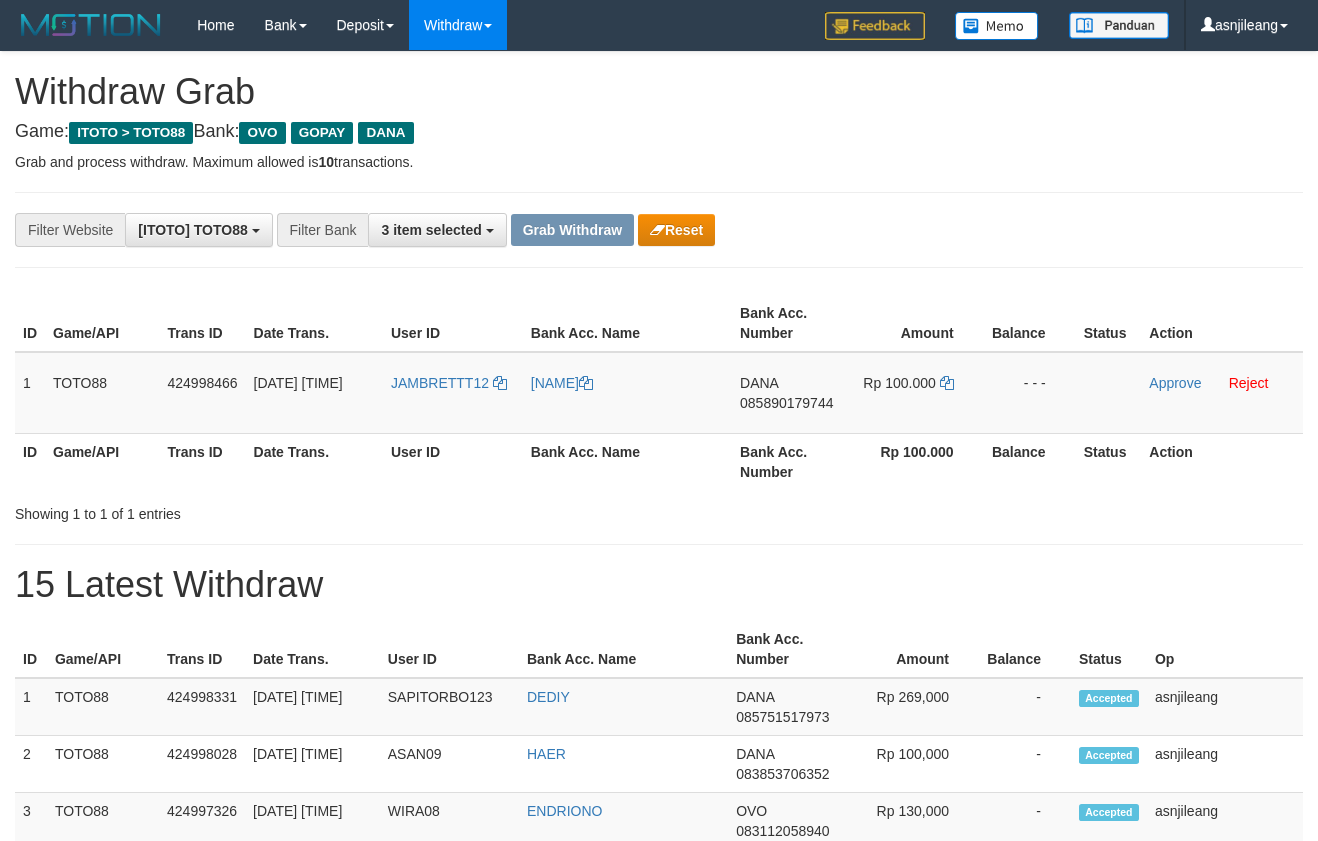 scroll, scrollTop: 0, scrollLeft: 0, axis: both 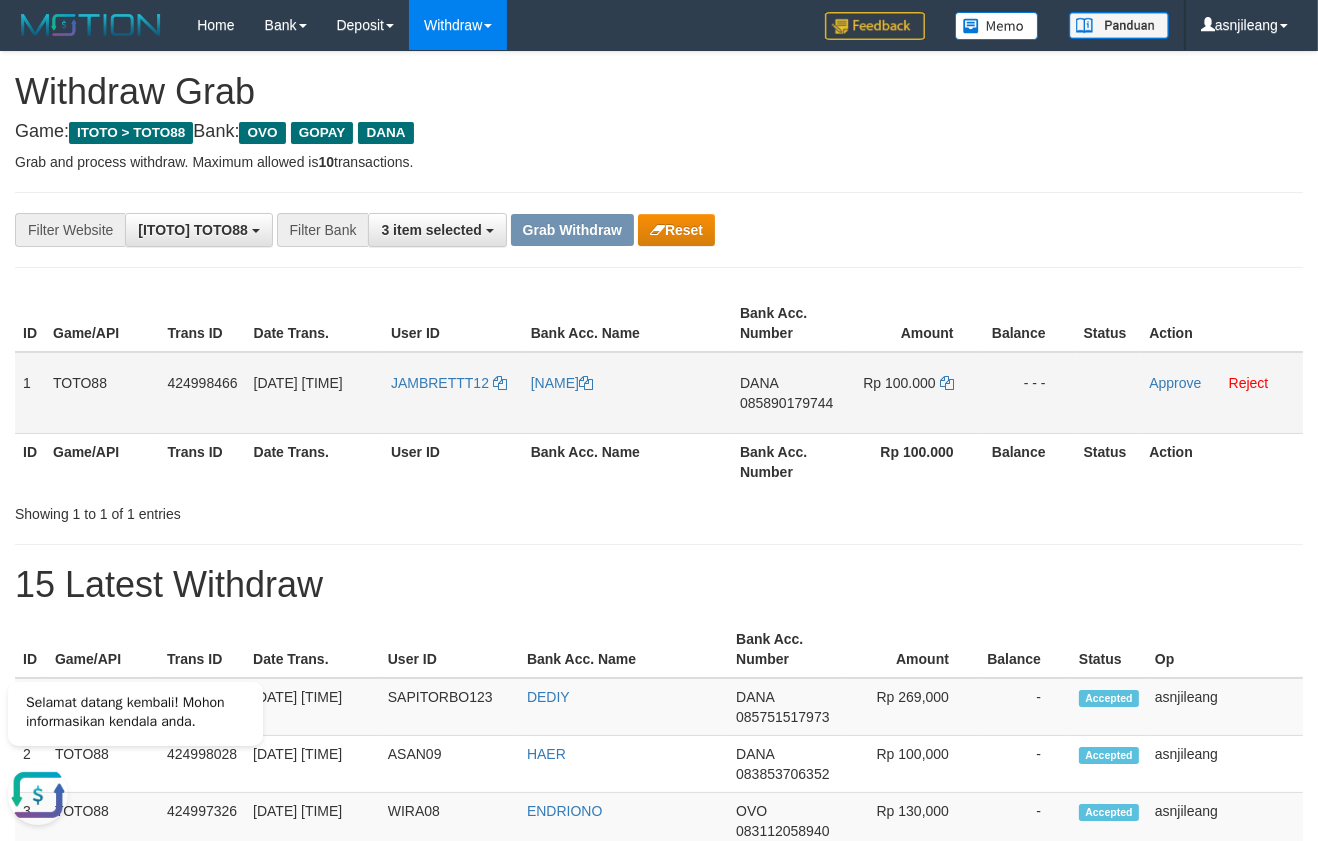 click on "DANA
085890179744" at bounding box center [790, 393] 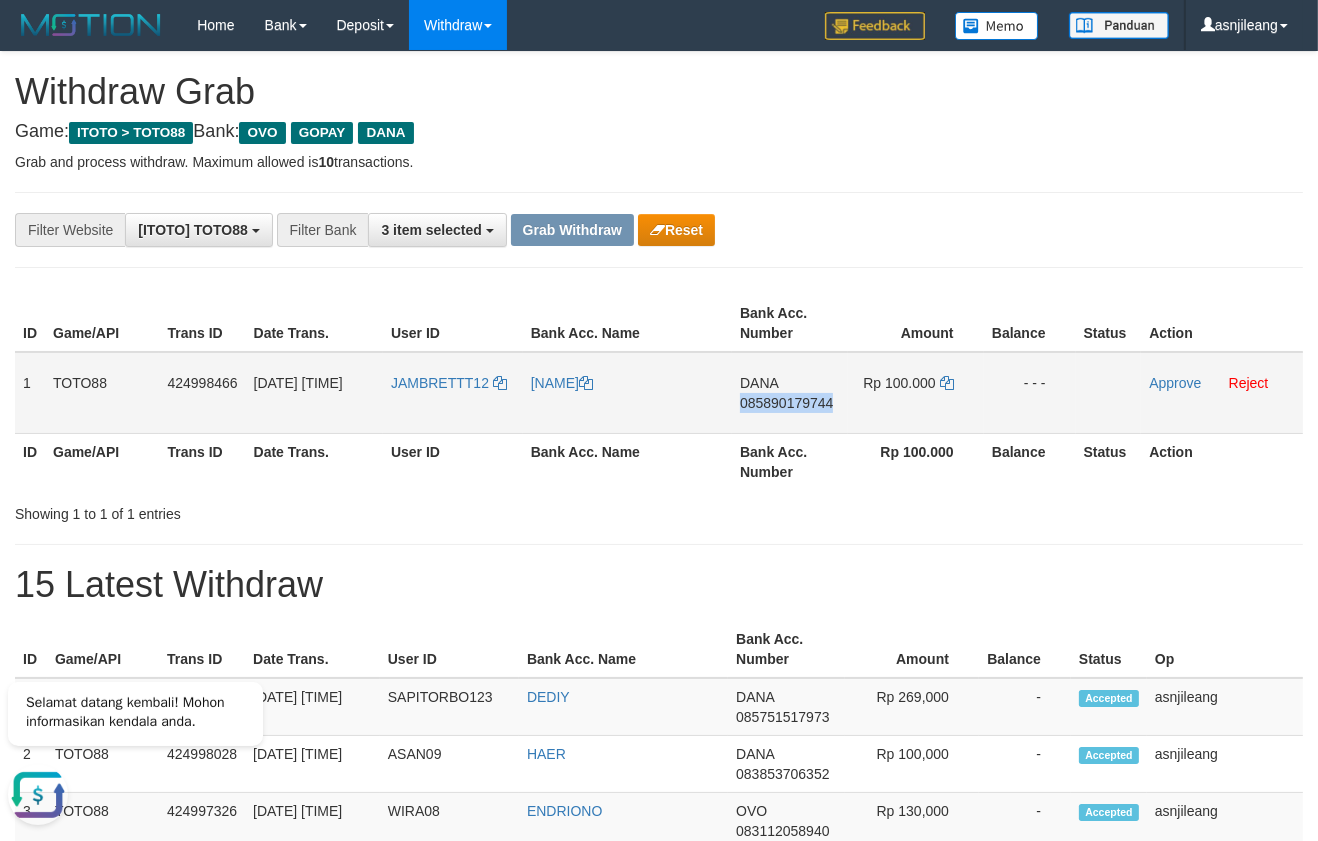 click on "DANA
085890179744" at bounding box center (790, 393) 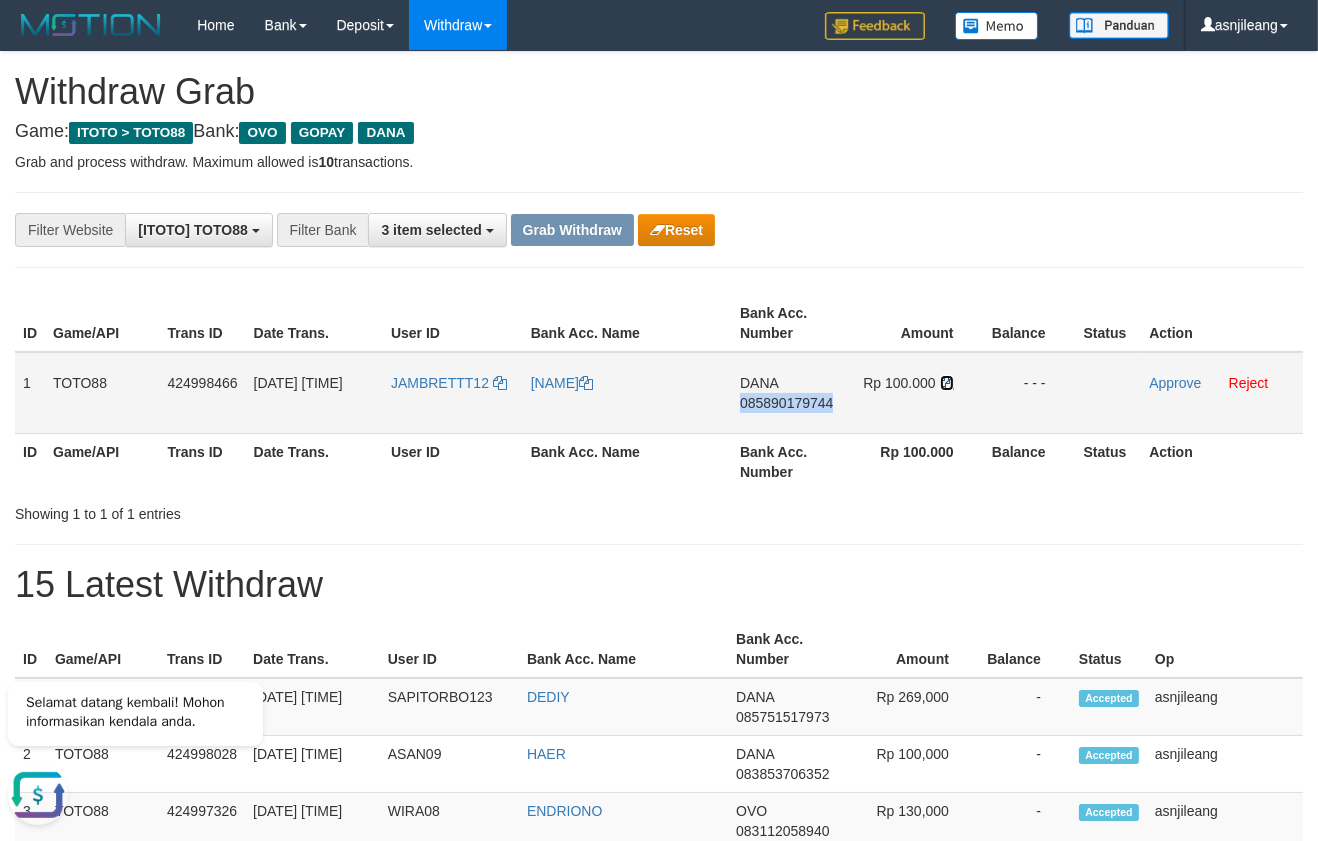 click at bounding box center (947, 383) 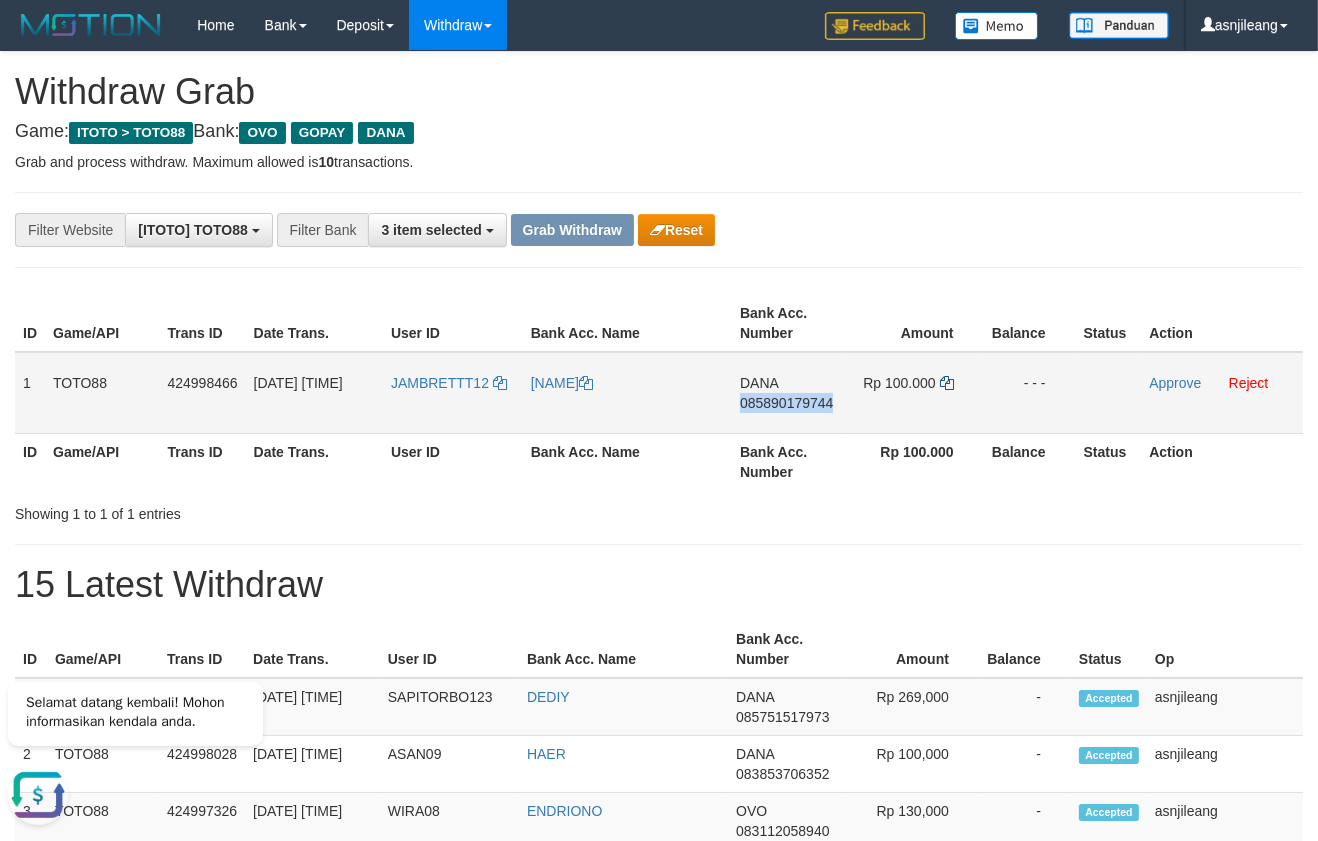 copy on "085890179744" 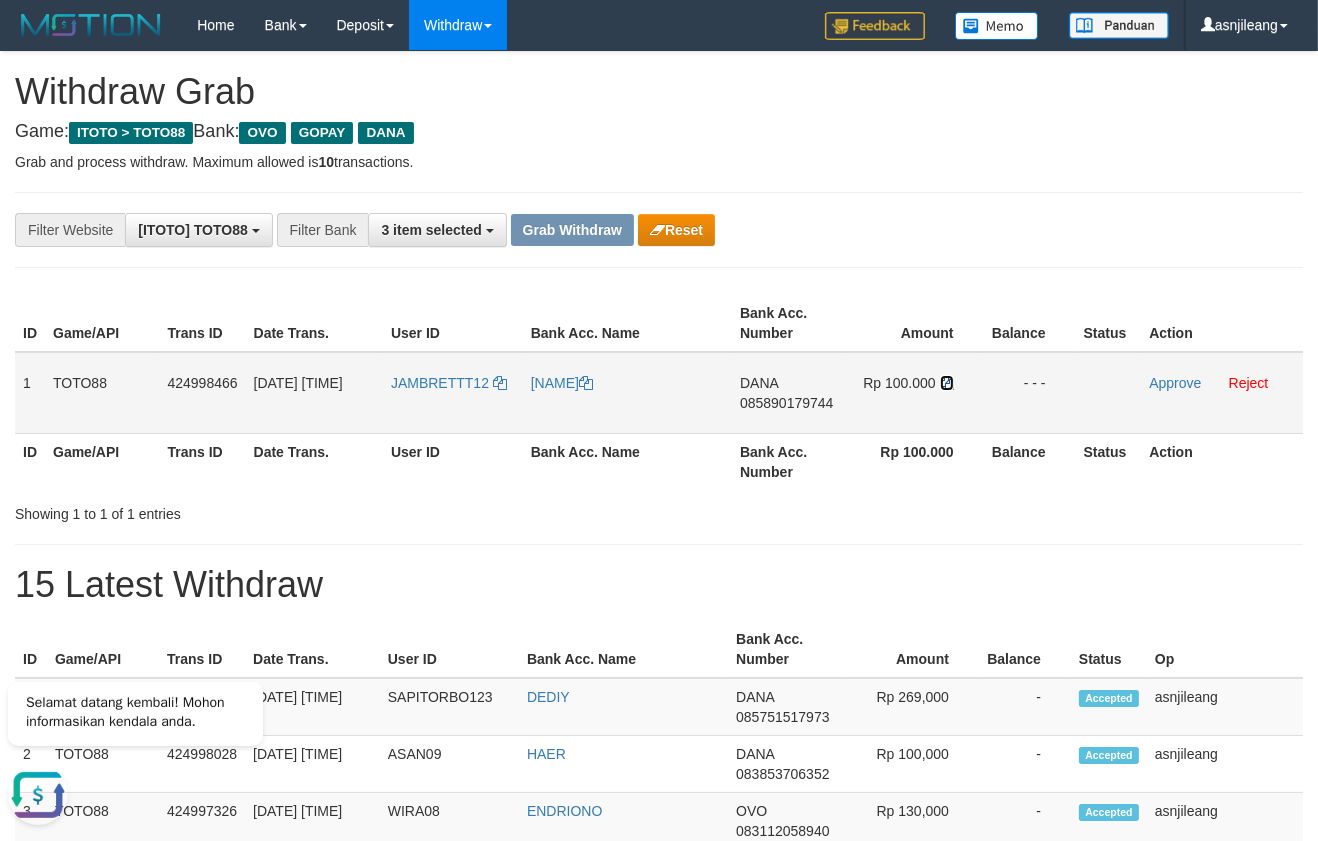 click at bounding box center [947, 383] 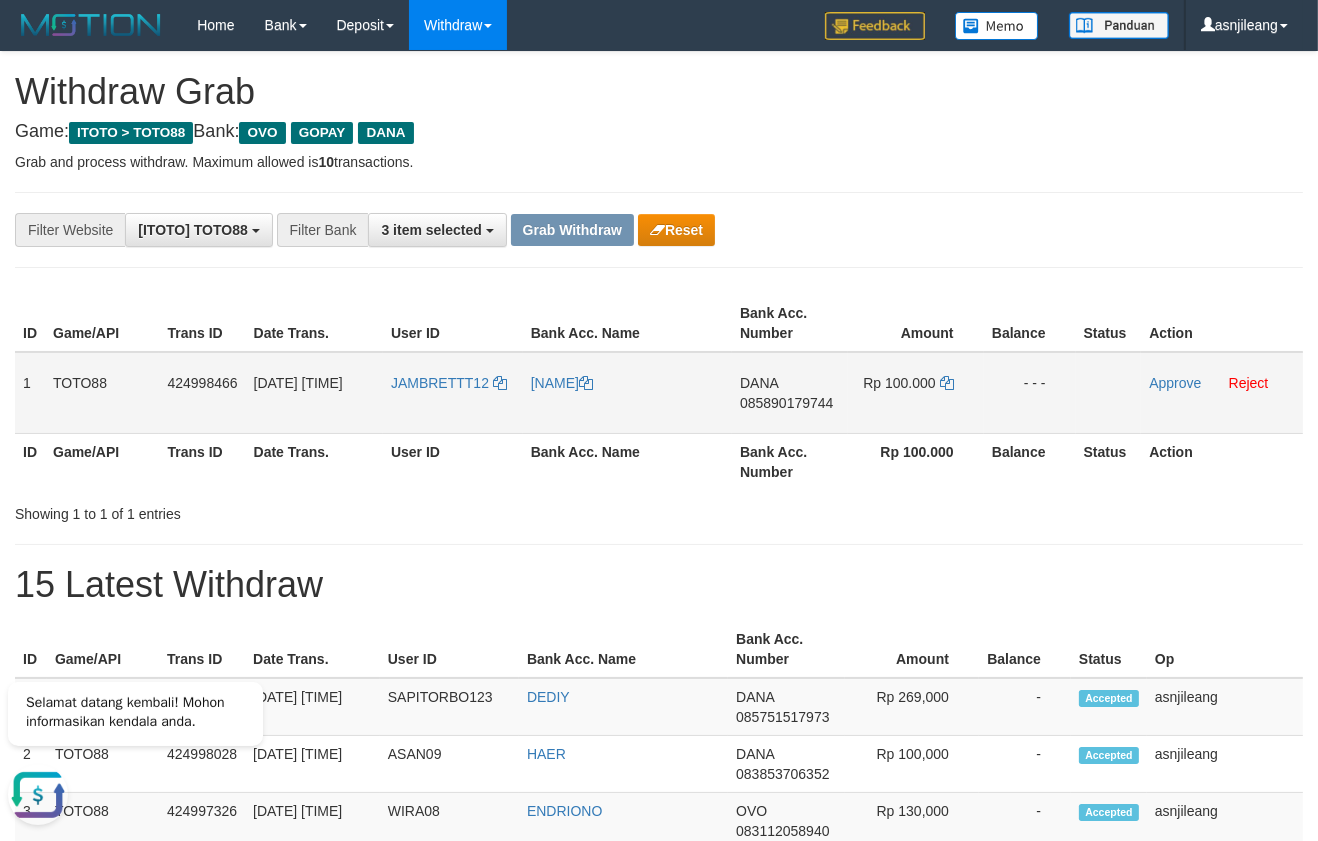 click on "Approve
Reject" at bounding box center [1222, 393] 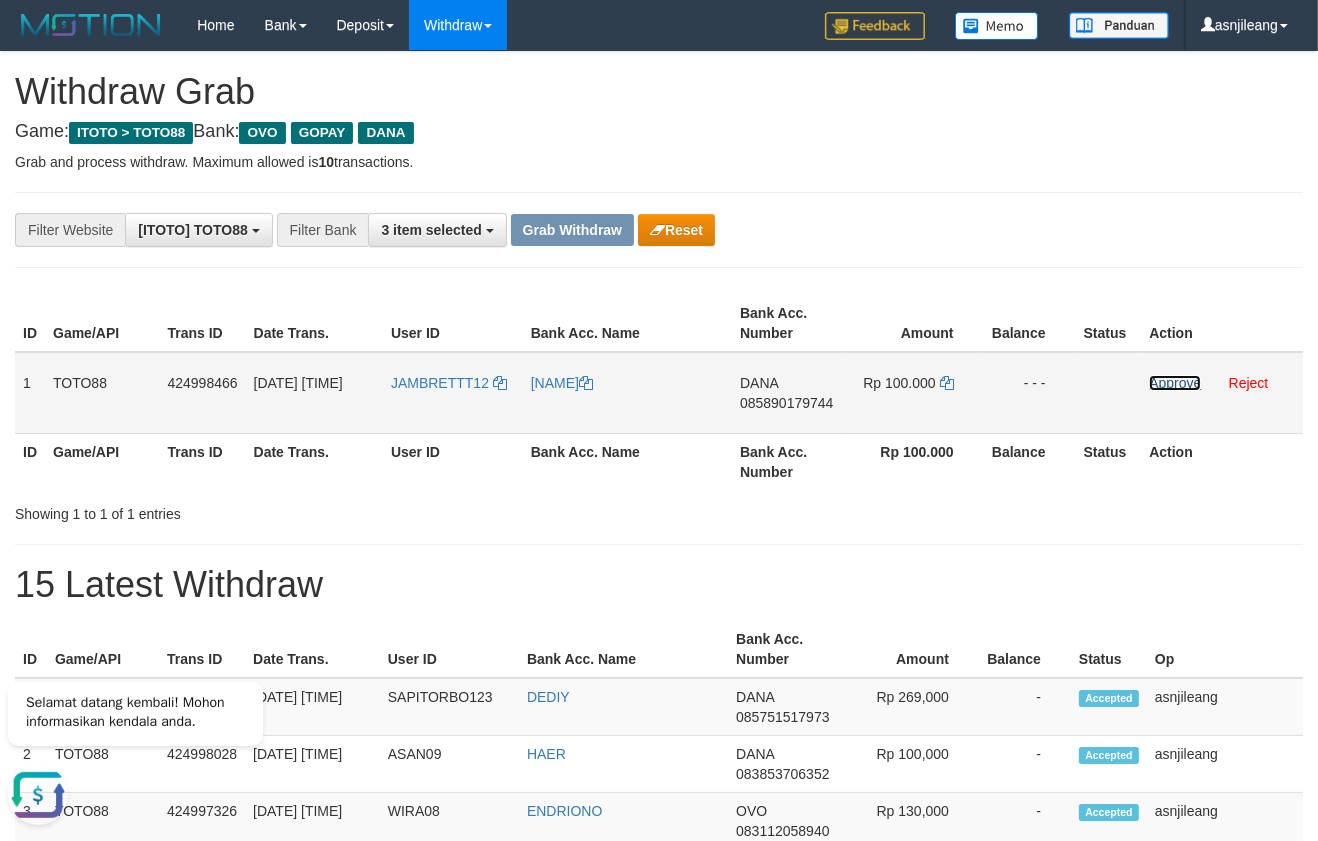 click on "Approve" at bounding box center [1175, 383] 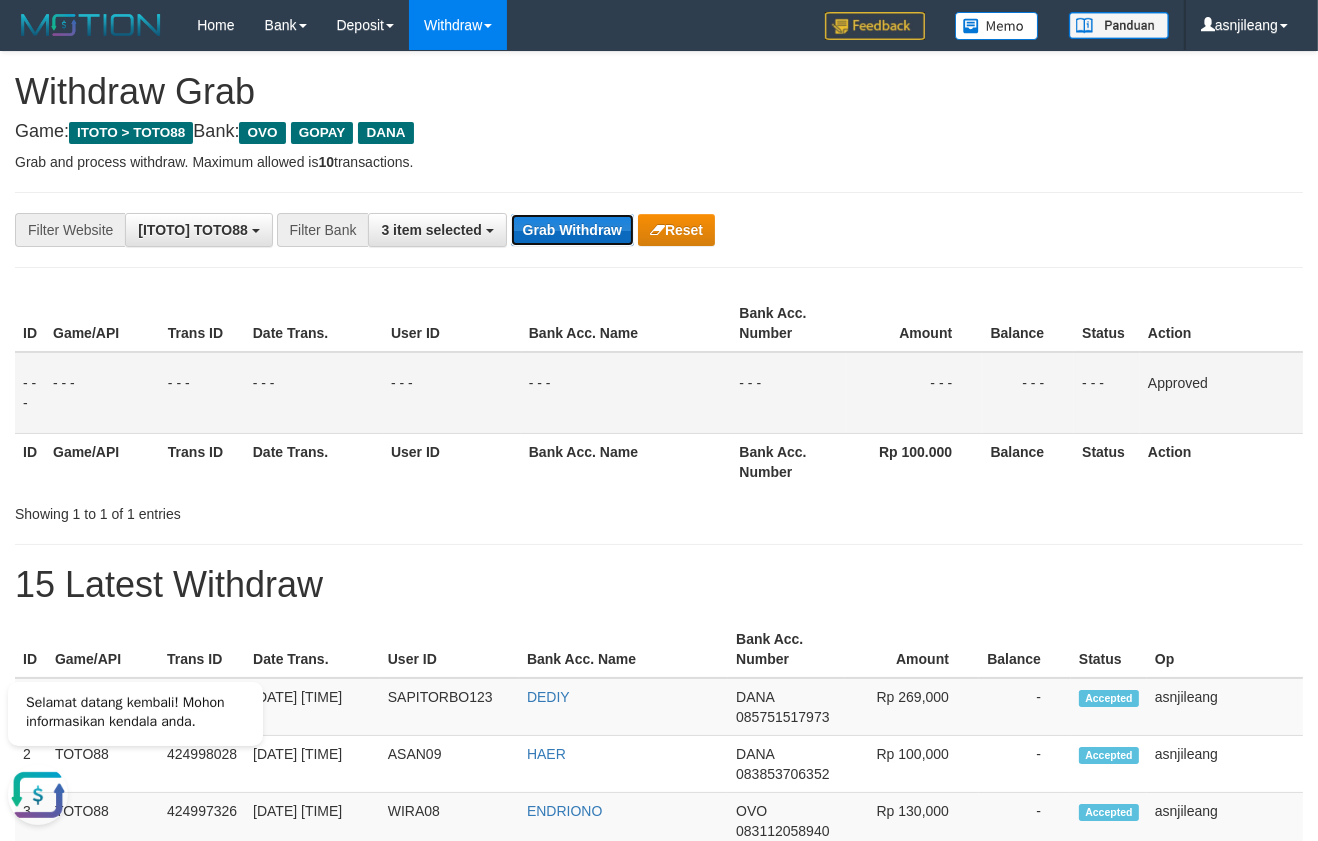click on "Grab Withdraw" at bounding box center (572, 230) 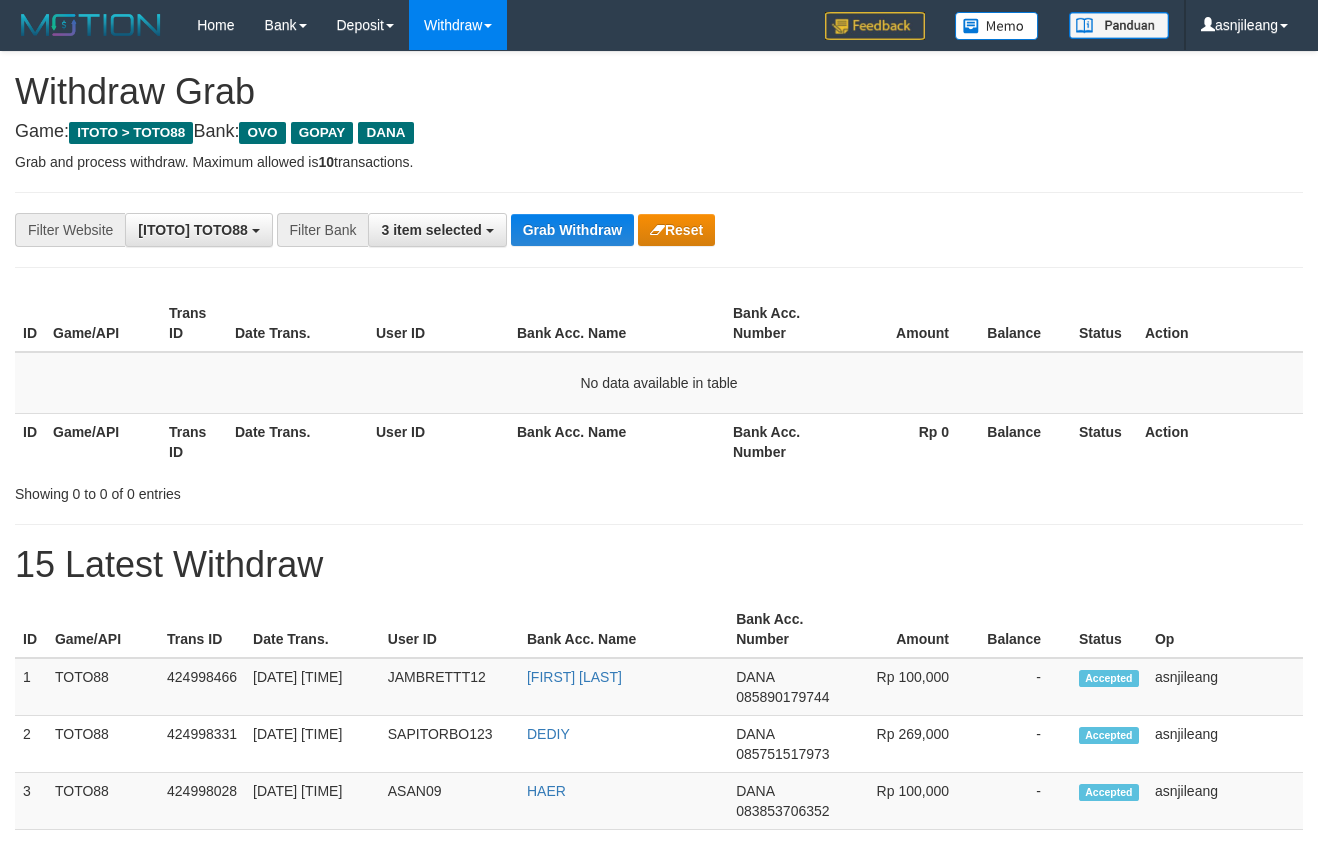 scroll, scrollTop: 0, scrollLeft: 0, axis: both 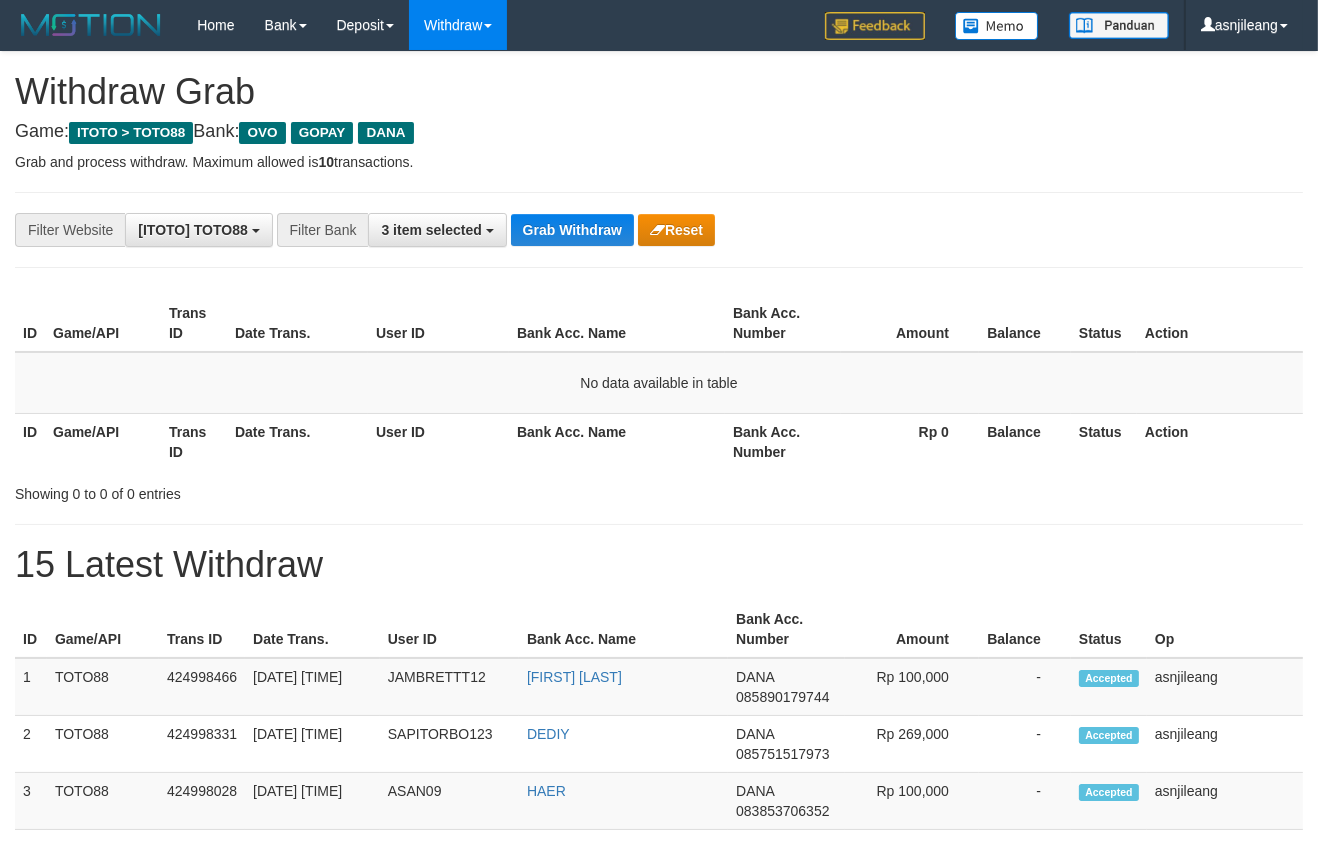 click on "Grab Withdraw" at bounding box center (572, 230) 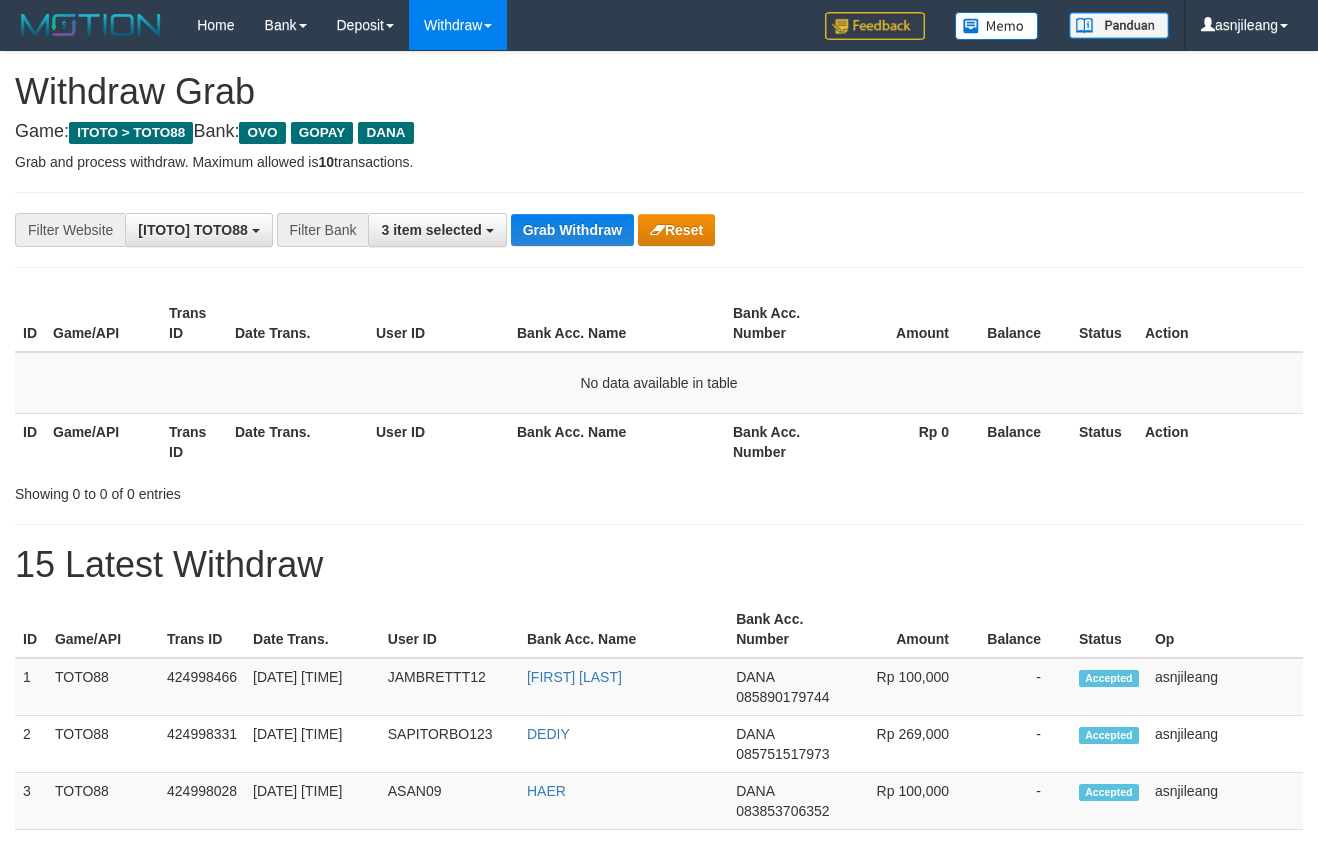 scroll, scrollTop: 0, scrollLeft: 0, axis: both 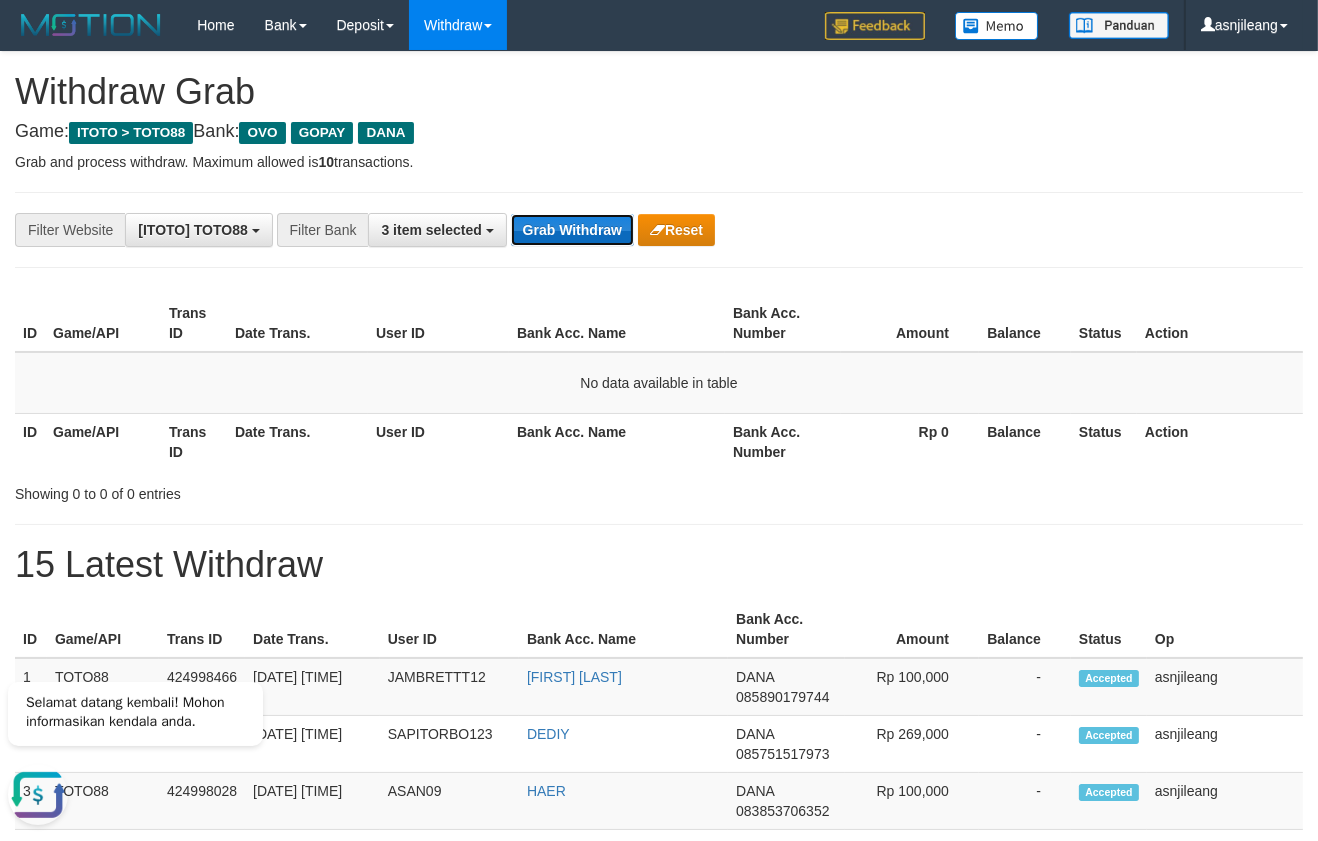 click on "Grab Withdraw" at bounding box center [572, 230] 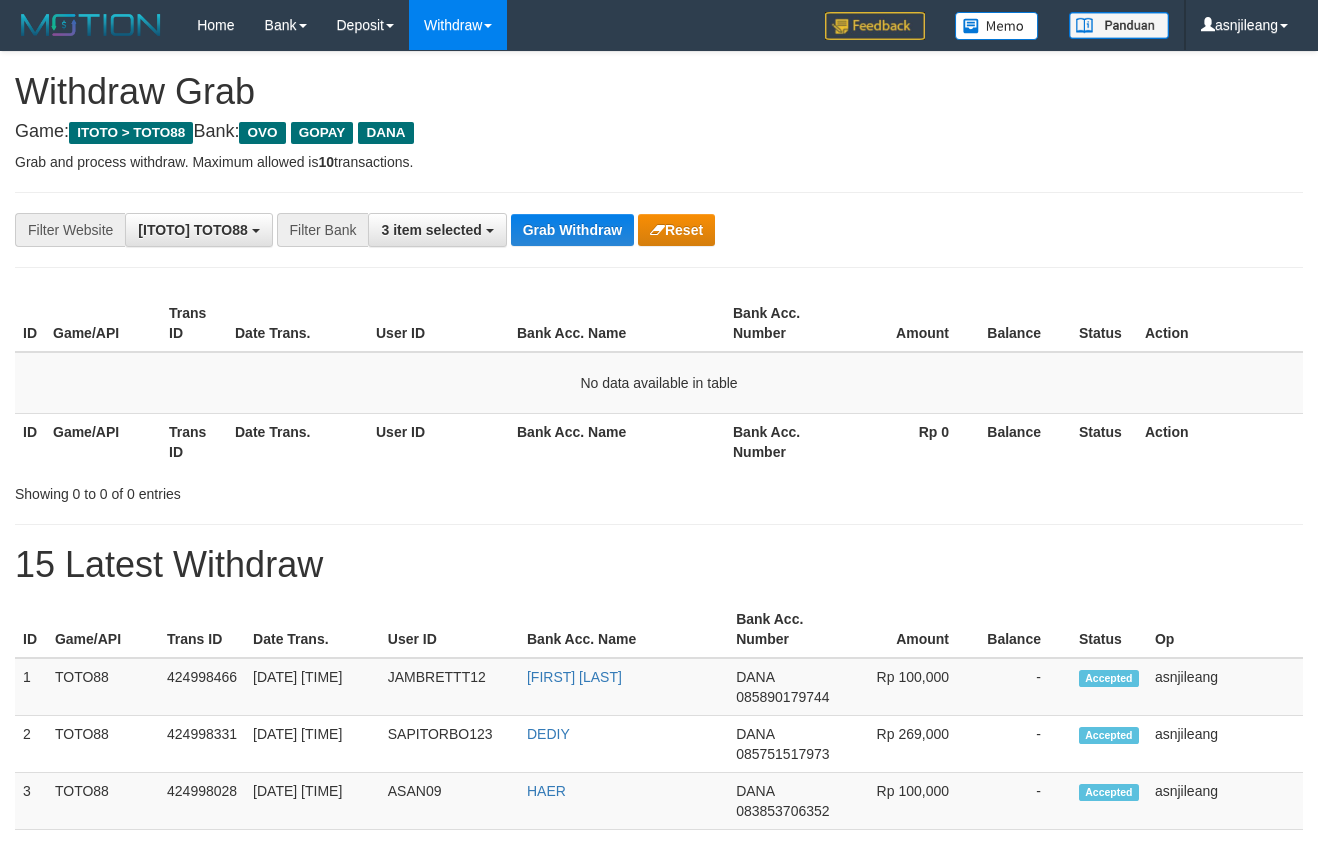 scroll, scrollTop: 0, scrollLeft: 0, axis: both 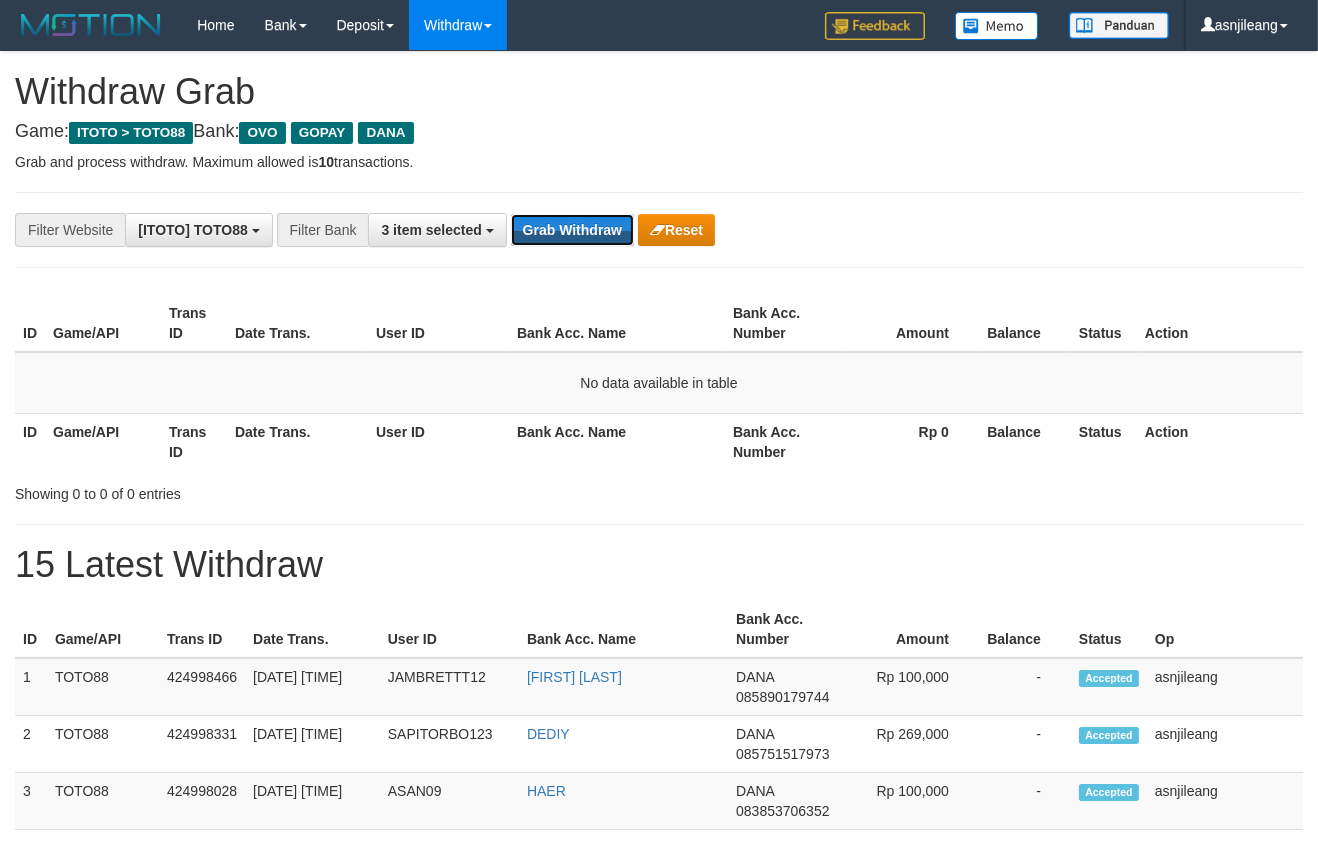 click on "Grab Withdraw" at bounding box center (572, 230) 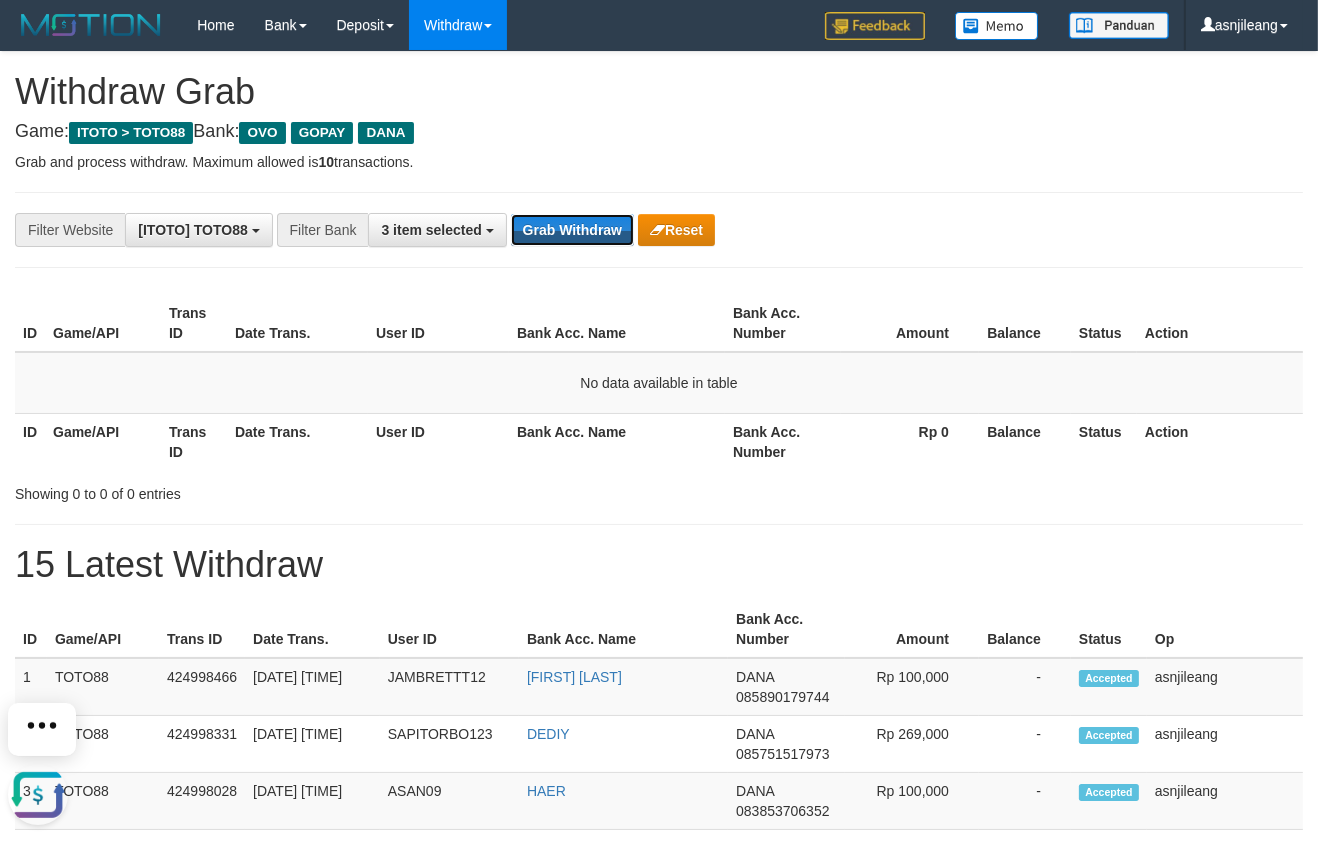 scroll, scrollTop: 0, scrollLeft: 0, axis: both 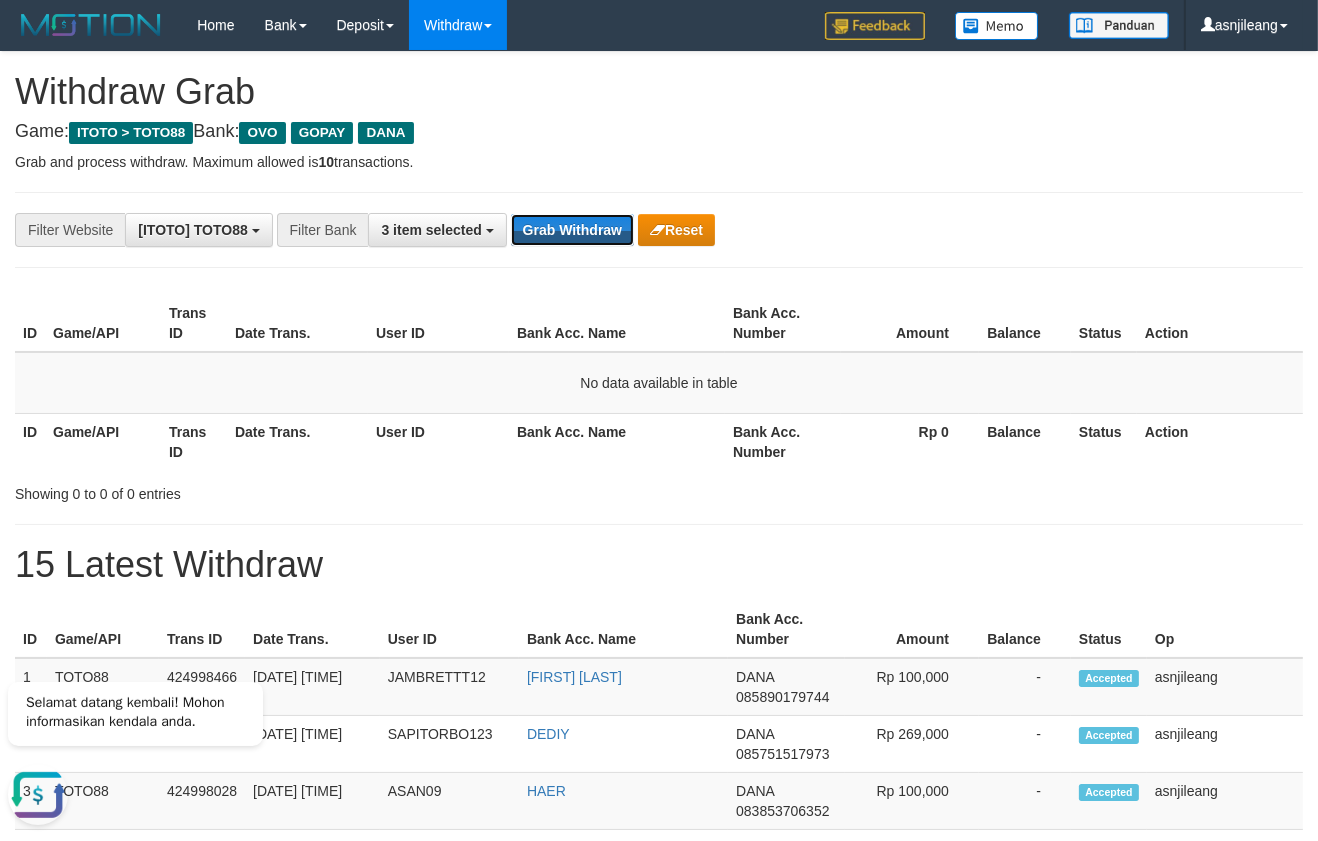 click on "Grab Withdraw" at bounding box center [572, 230] 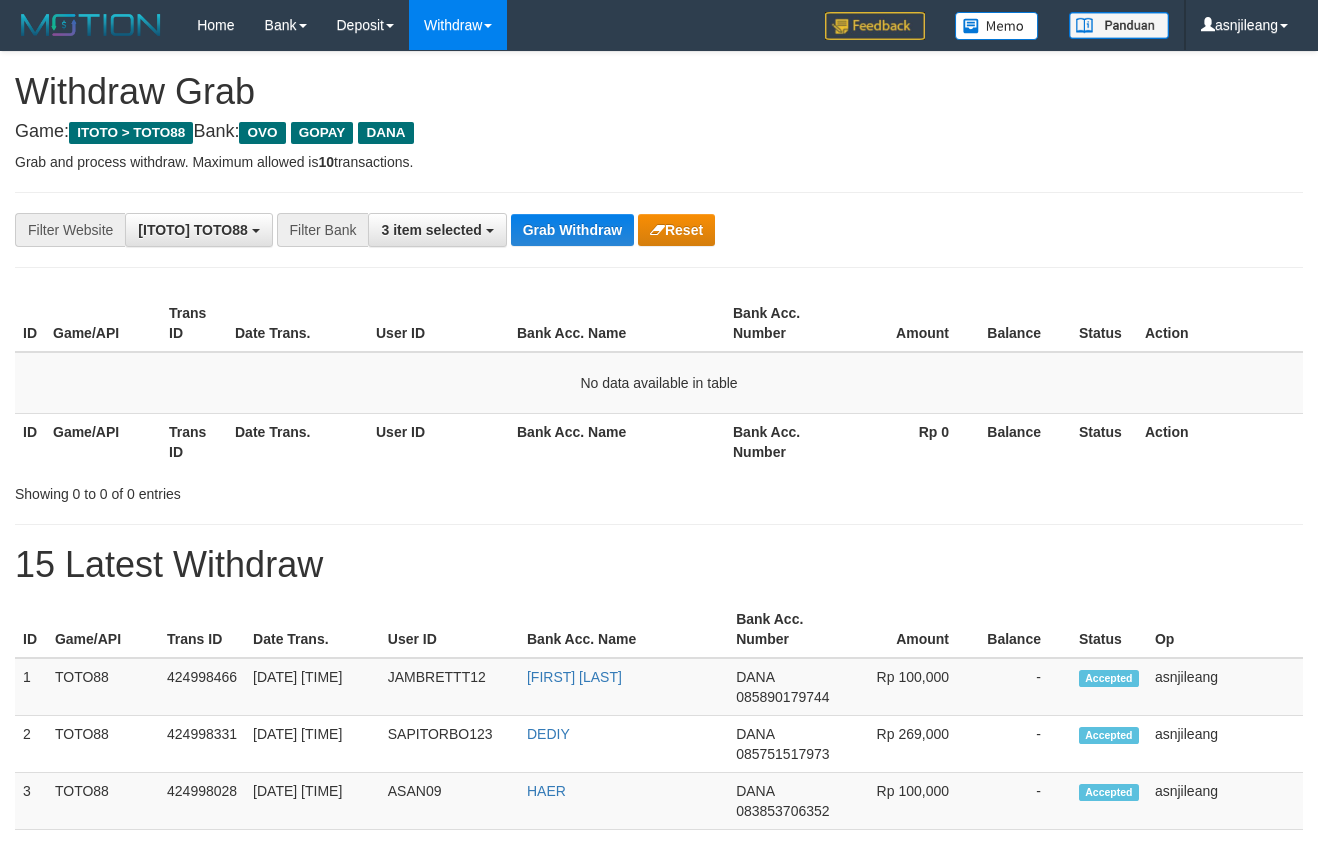 click on "Grab Withdraw" at bounding box center (572, 230) 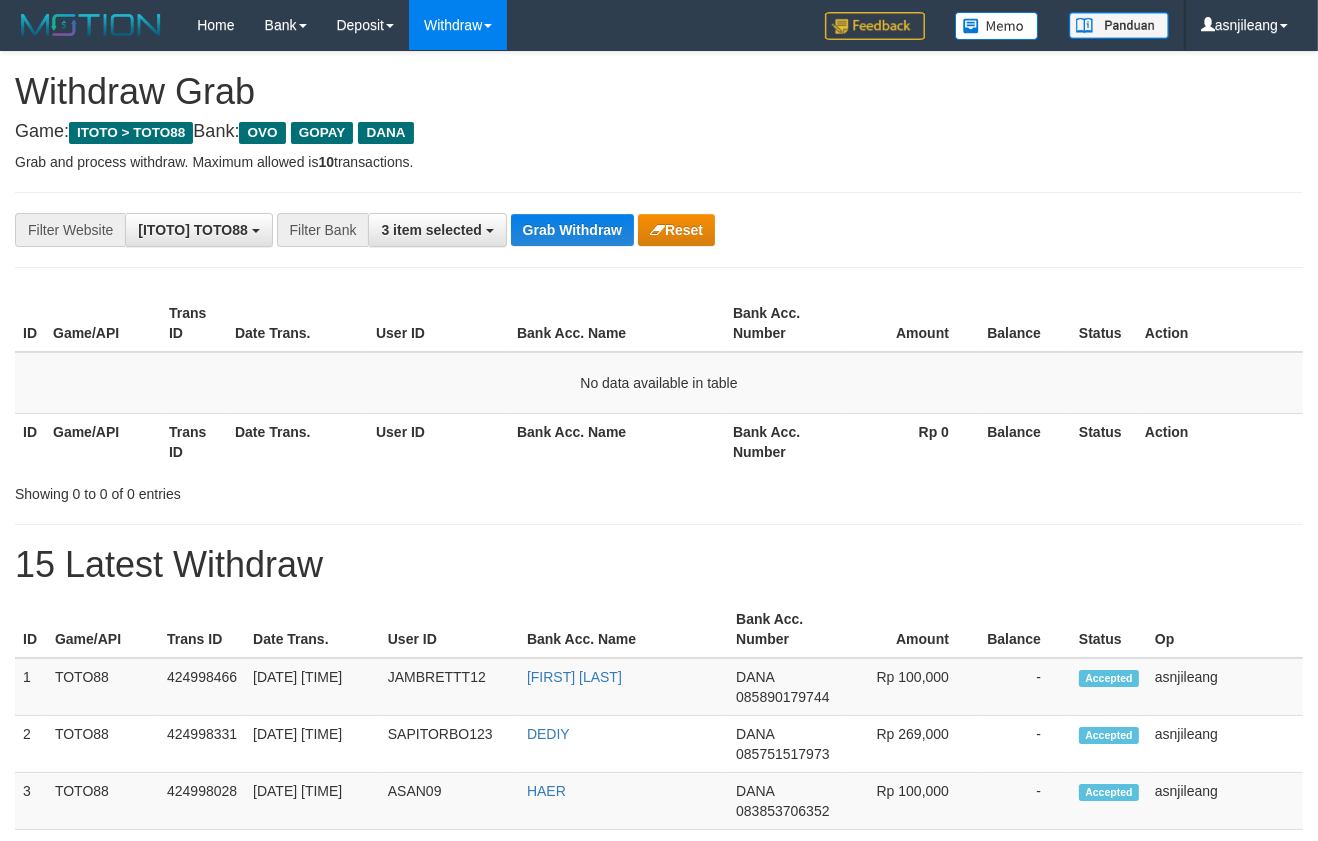 scroll, scrollTop: 17, scrollLeft: 0, axis: vertical 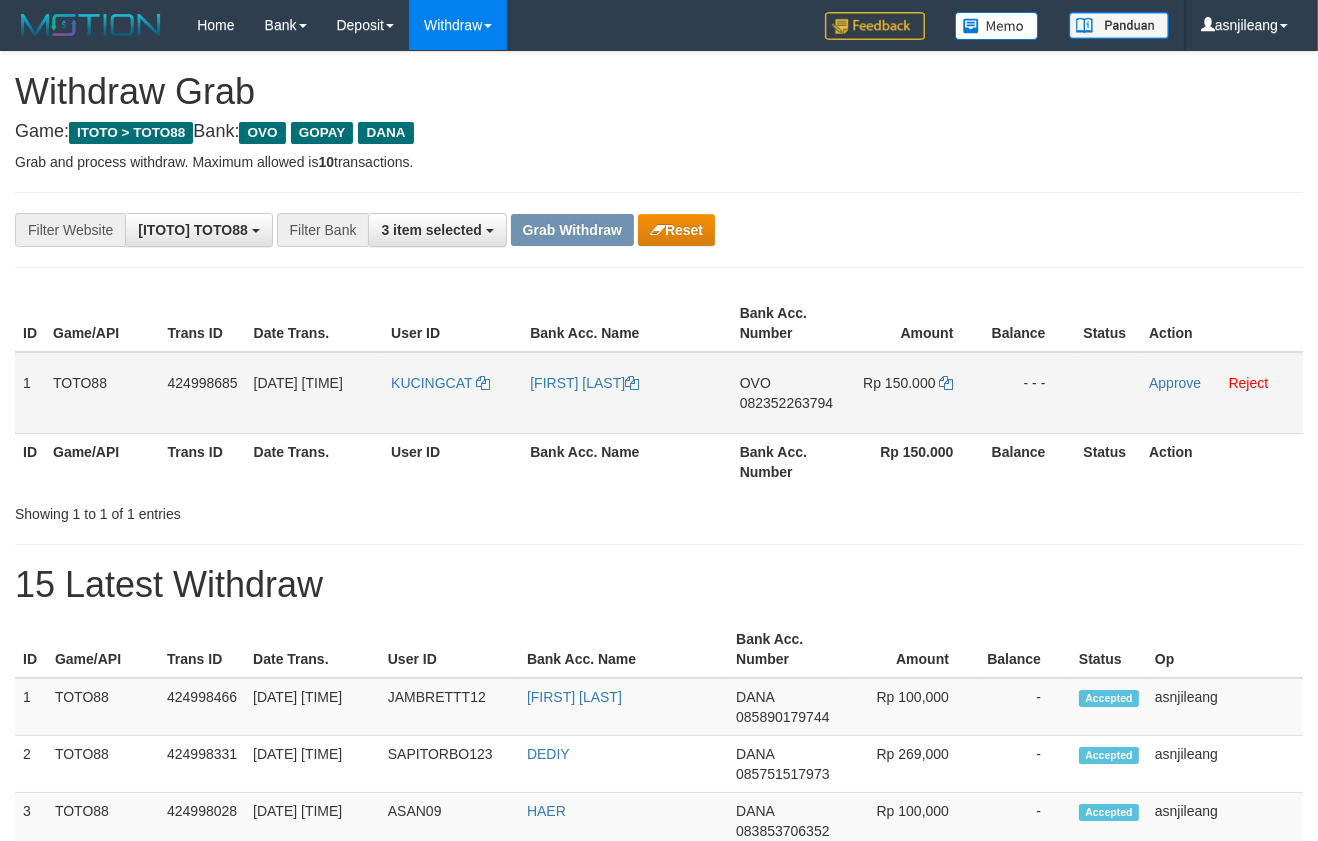 click on "OVO
[PHONE]" at bounding box center (790, 393) 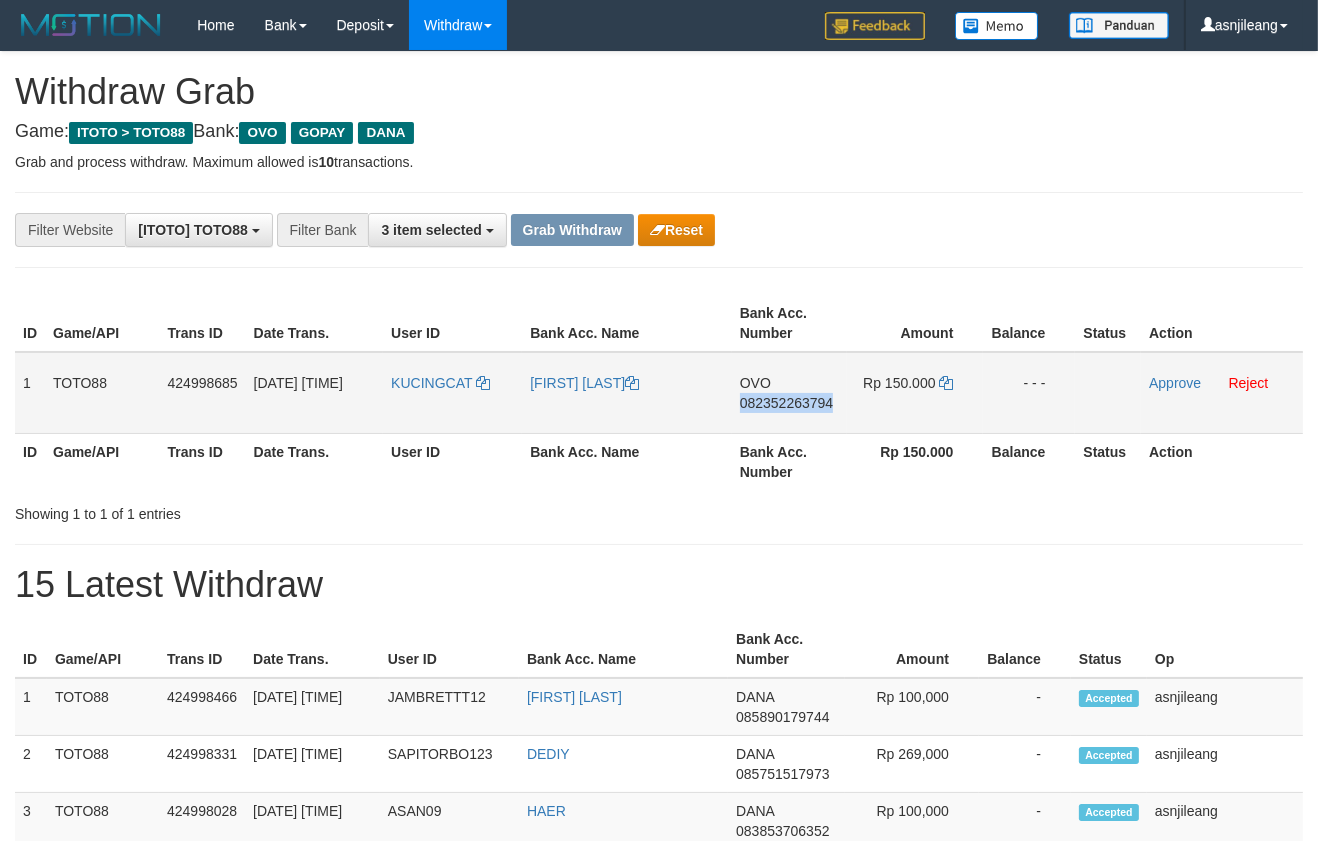 click on "OVO
082352263794" at bounding box center (790, 393) 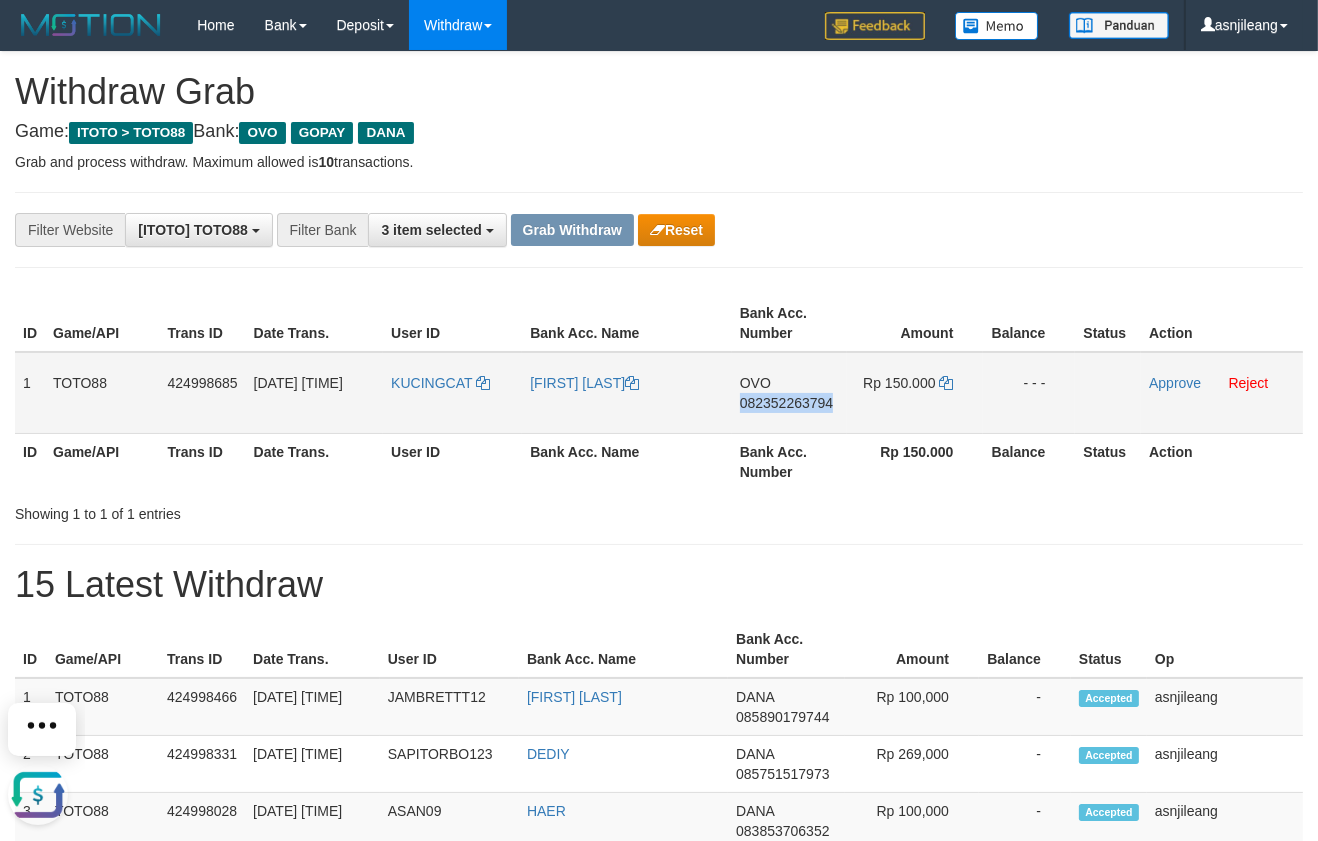 scroll, scrollTop: 0, scrollLeft: 0, axis: both 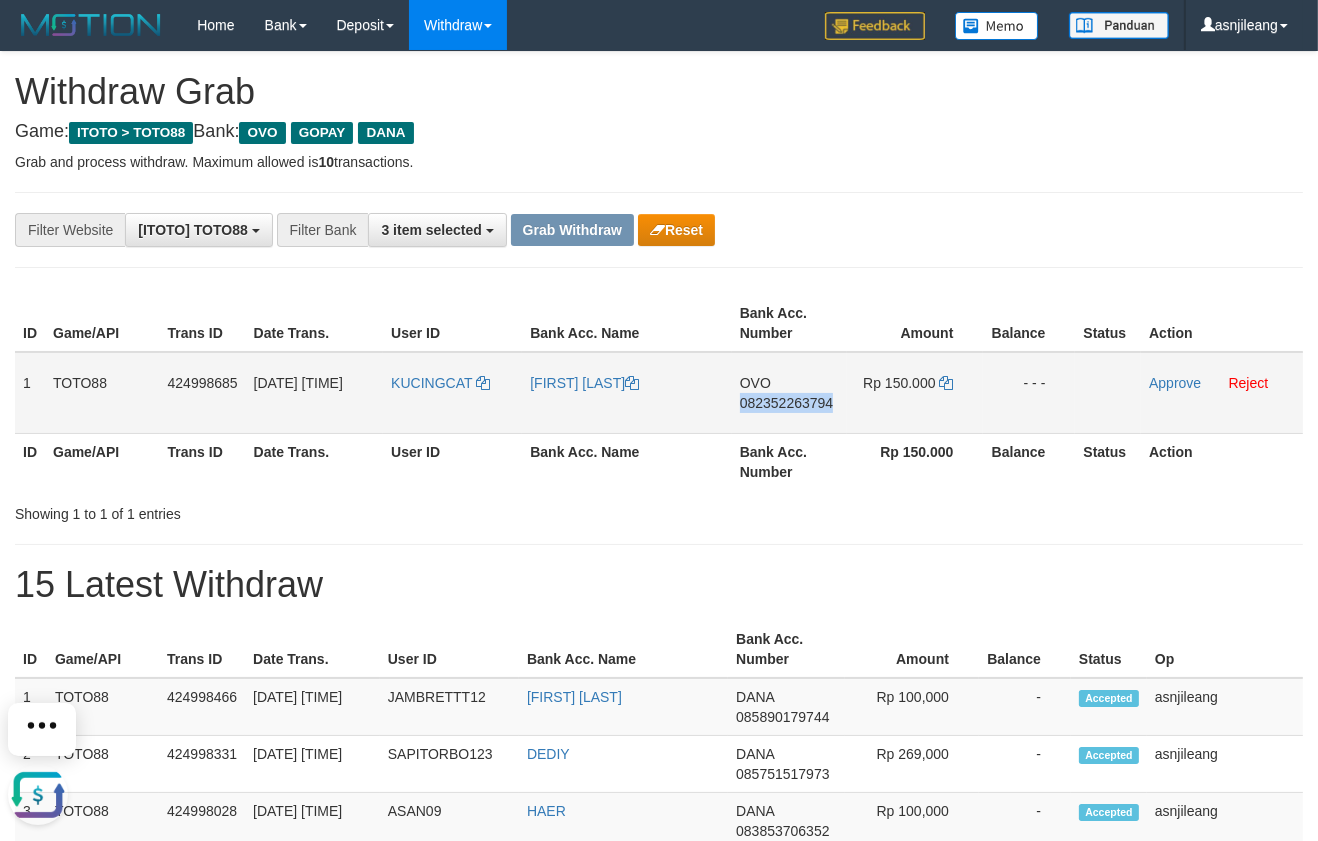 copy on "082352263794" 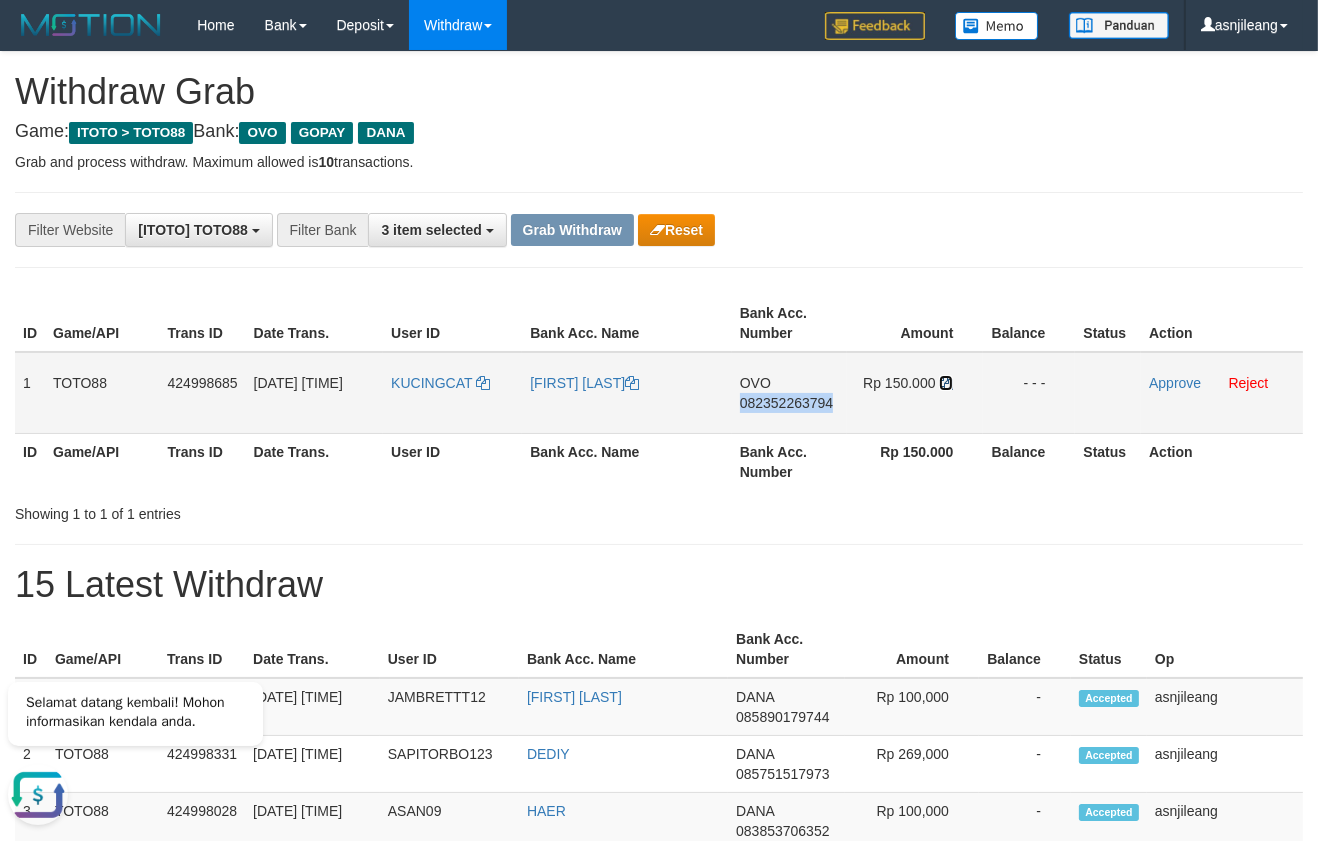 click at bounding box center (946, 383) 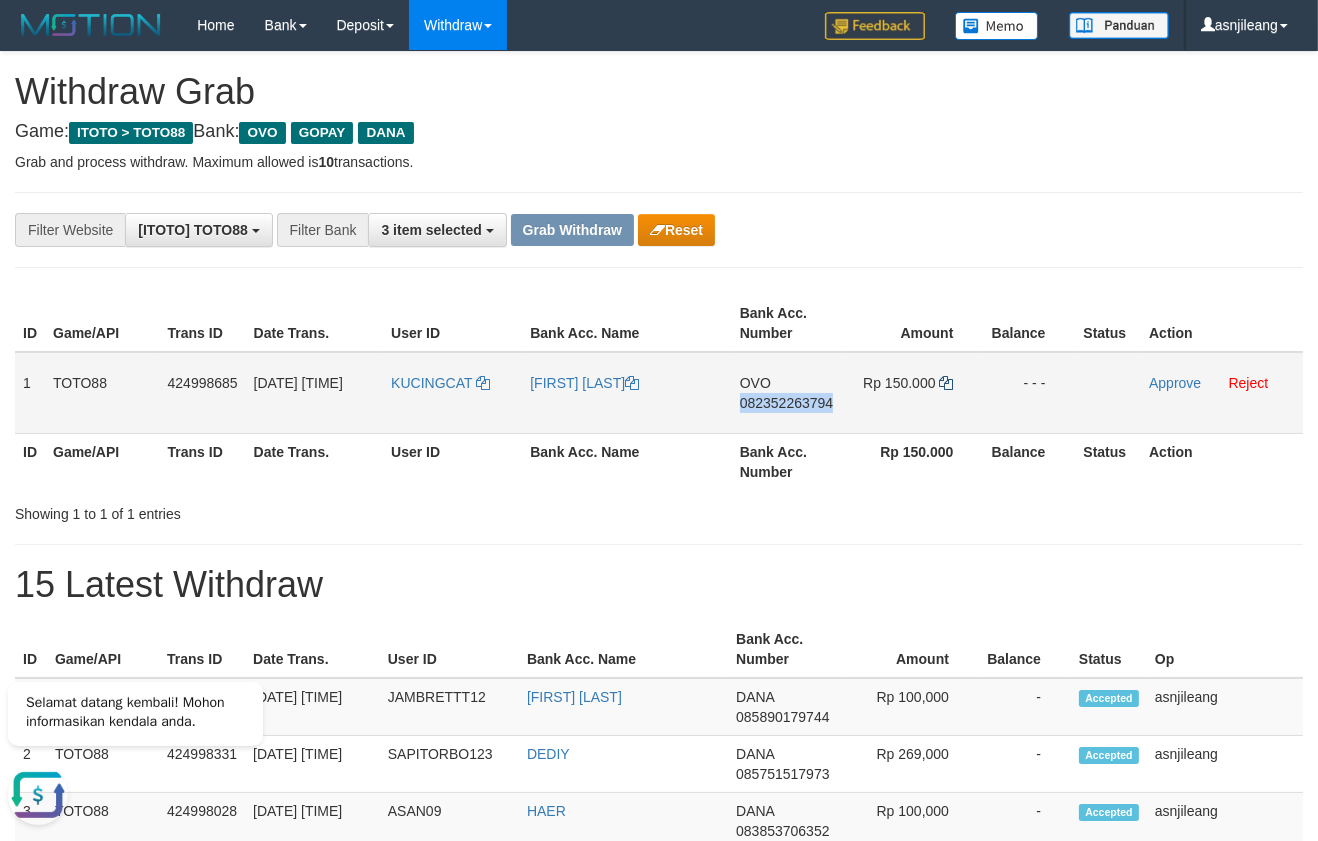 copy on "082352263794" 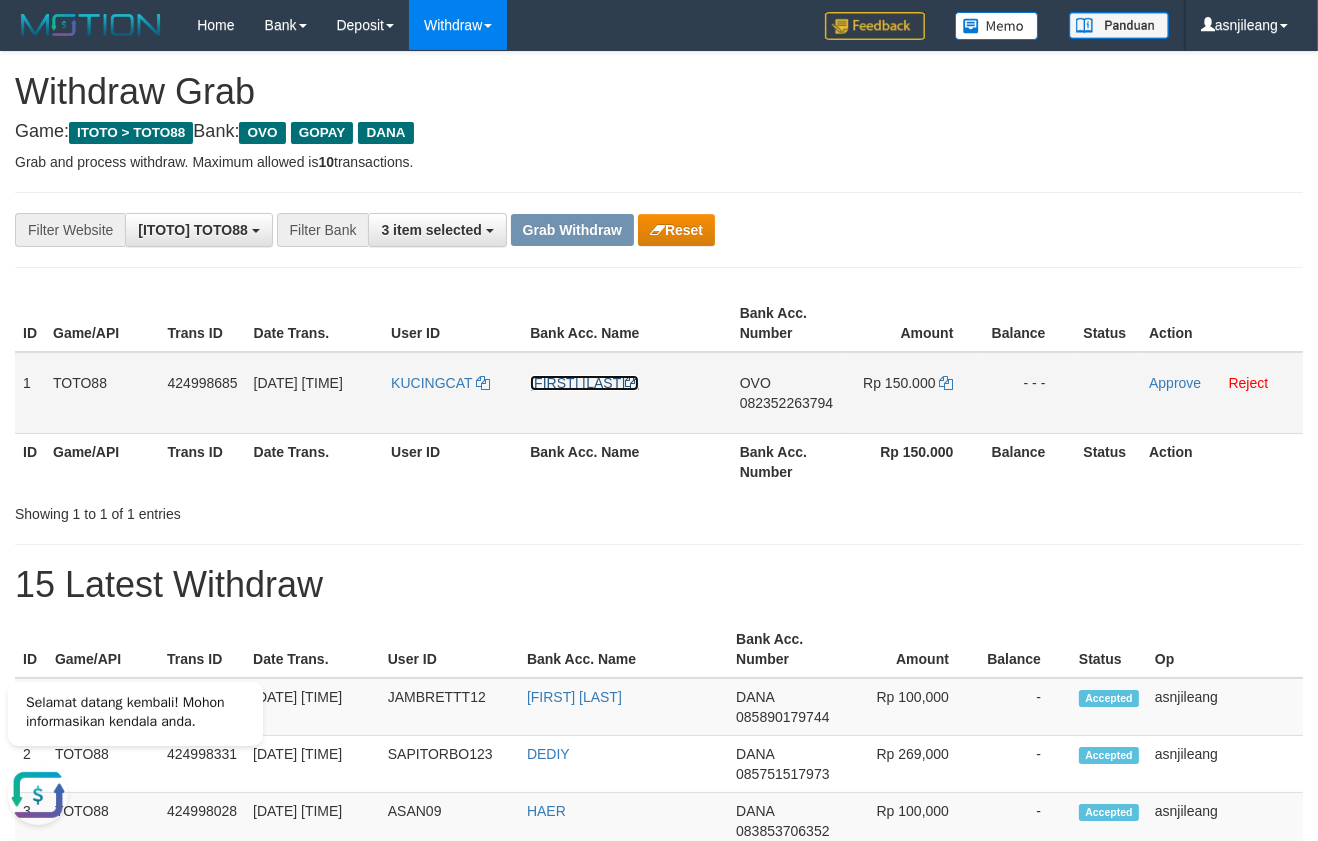 click on "[FIRST] [LAST]" at bounding box center (584, 383) 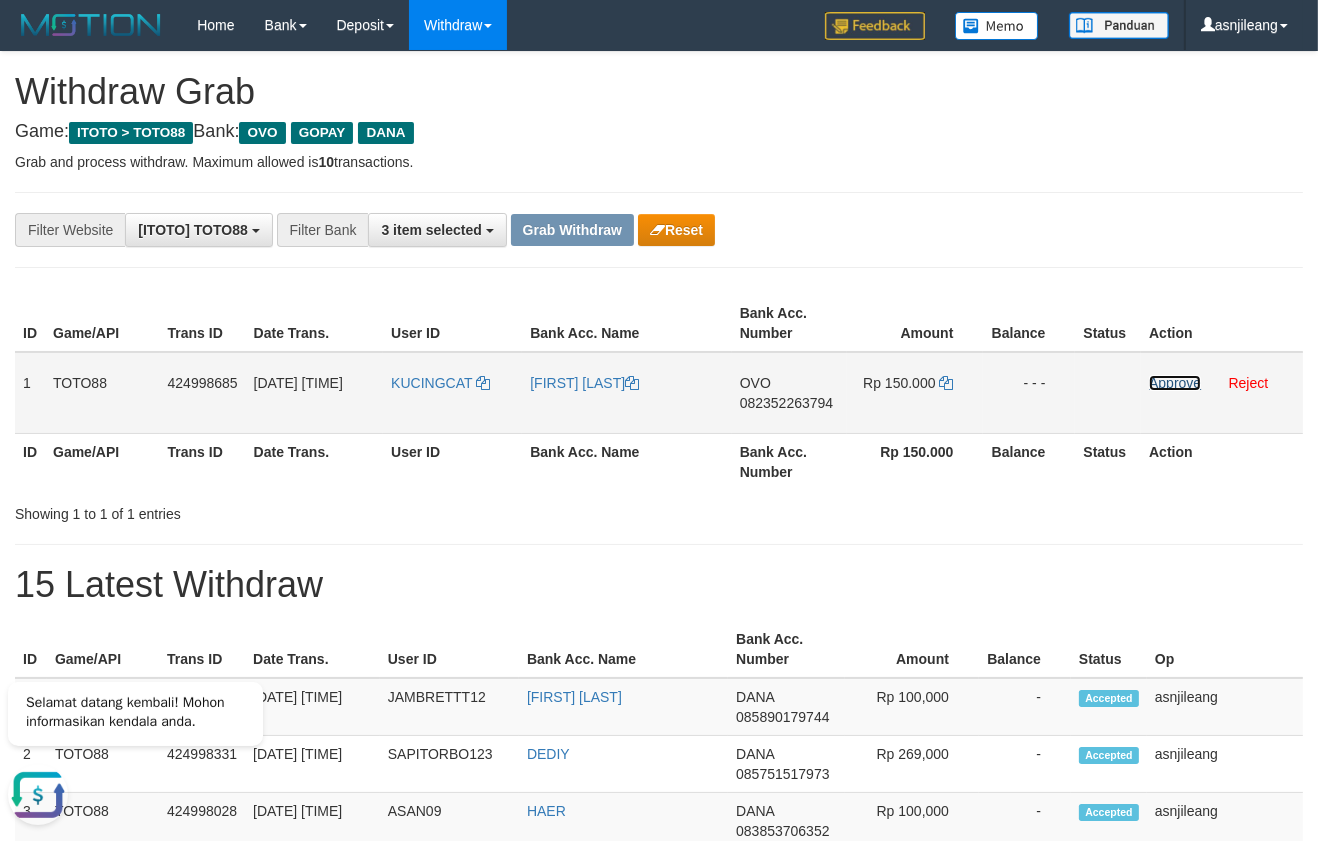 click on "Approve" at bounding box center [1175, 383] 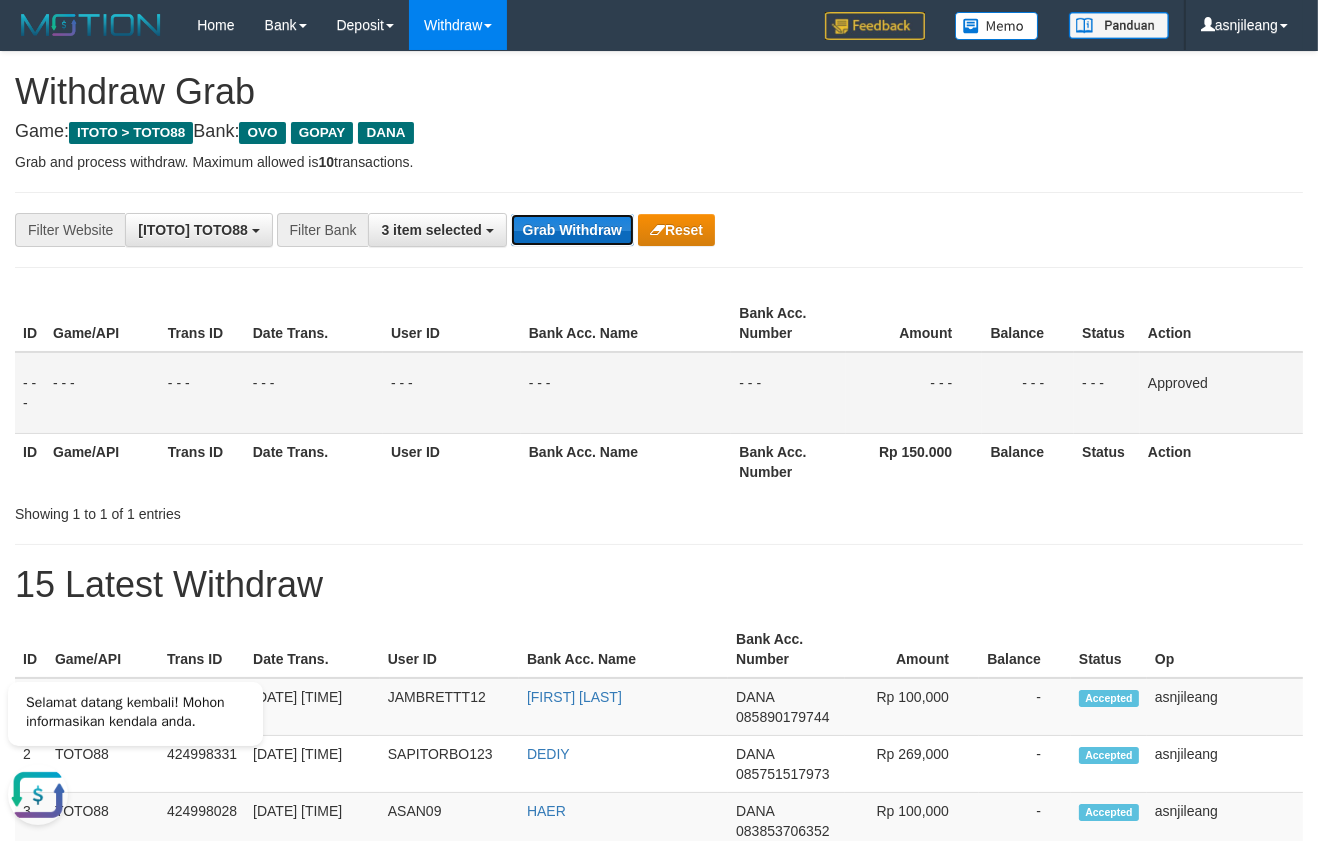 click on "Grab Withdraw" at bounding box center (572, 230) 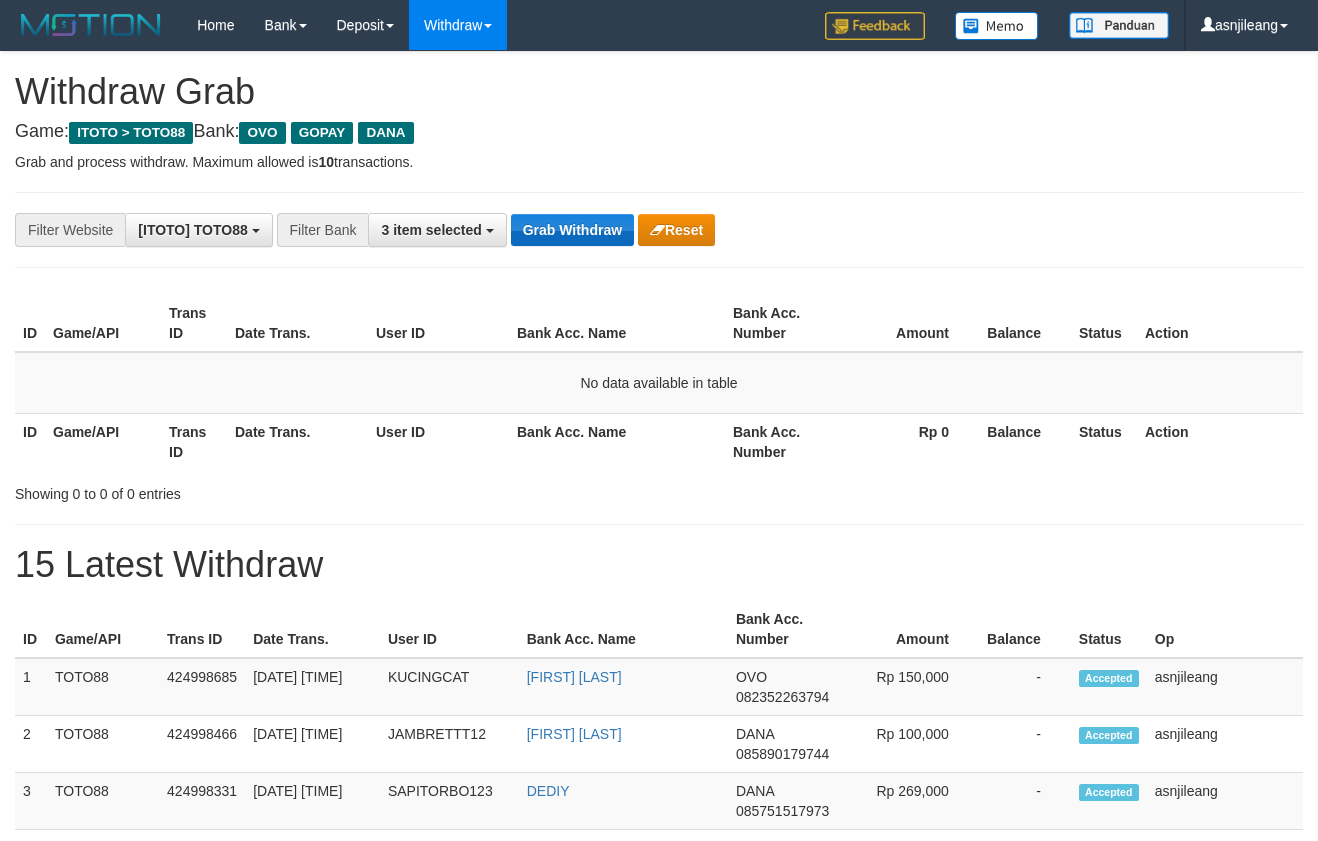 scroll, scrollTop: 0, scrollLeft: 0, axis: both 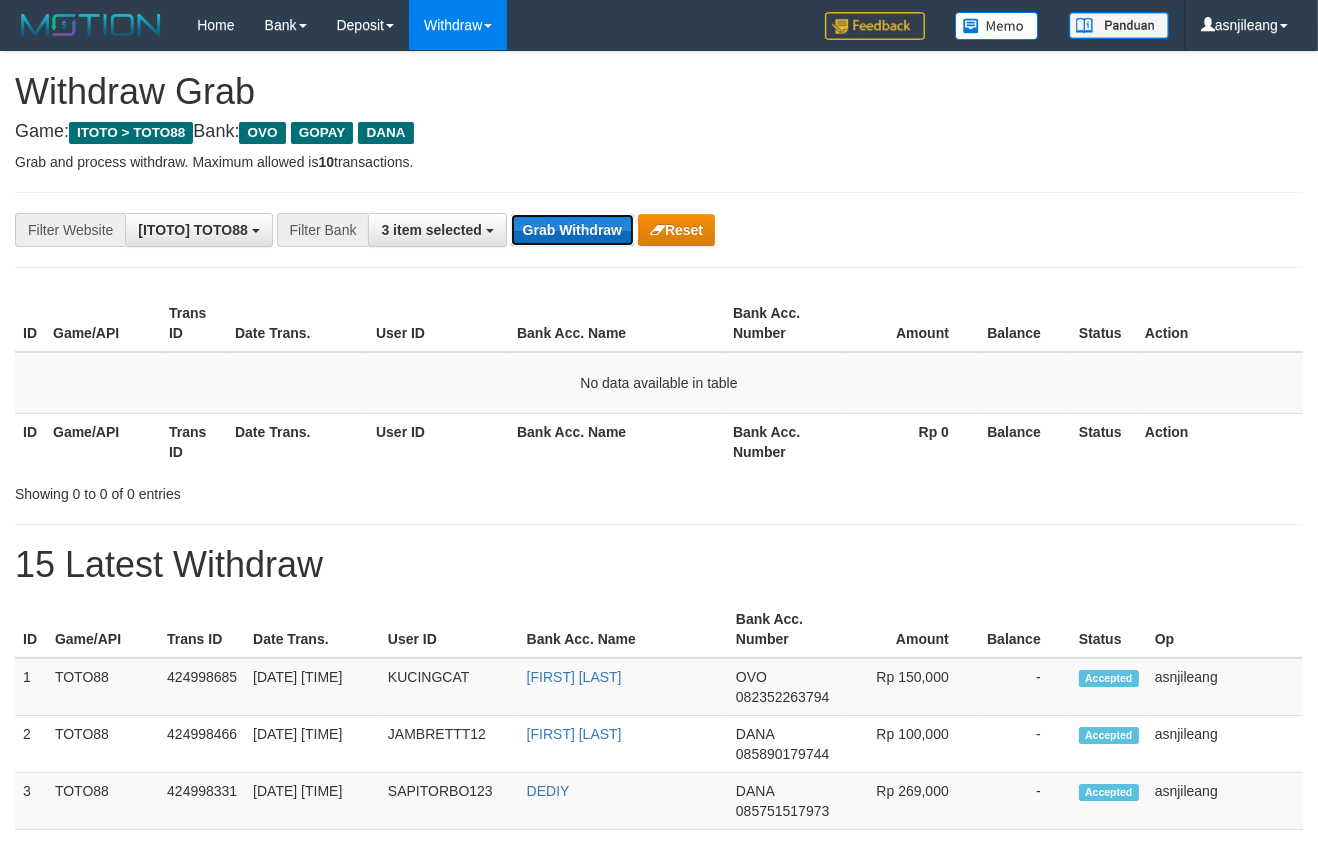 click on "Grab Withdraw" at bounding box center (572, 230) 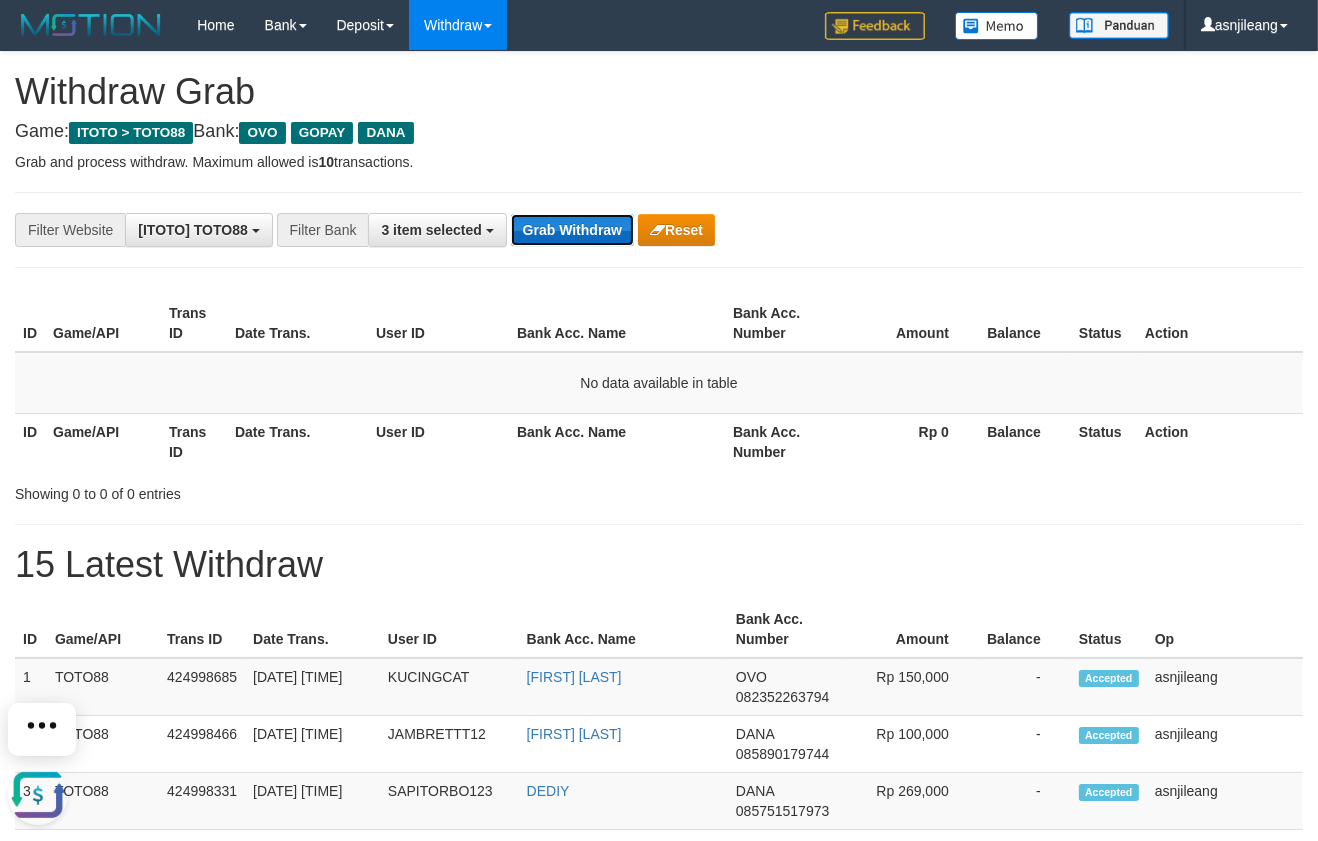 scroll, scrollTop: 0, scrollLeft: 0, axis: both 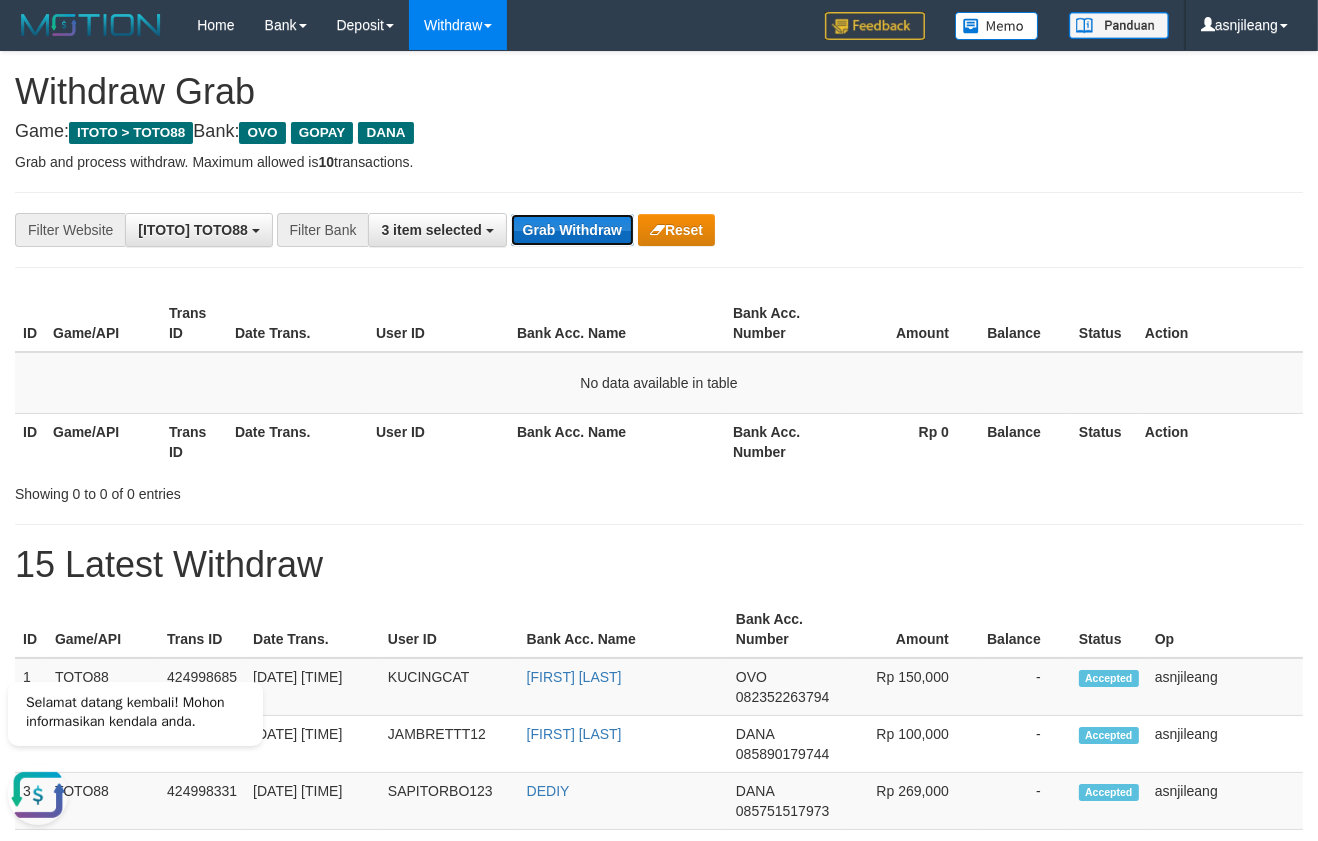 click on "Grab Withdraw" at bounding box center [572, 230] 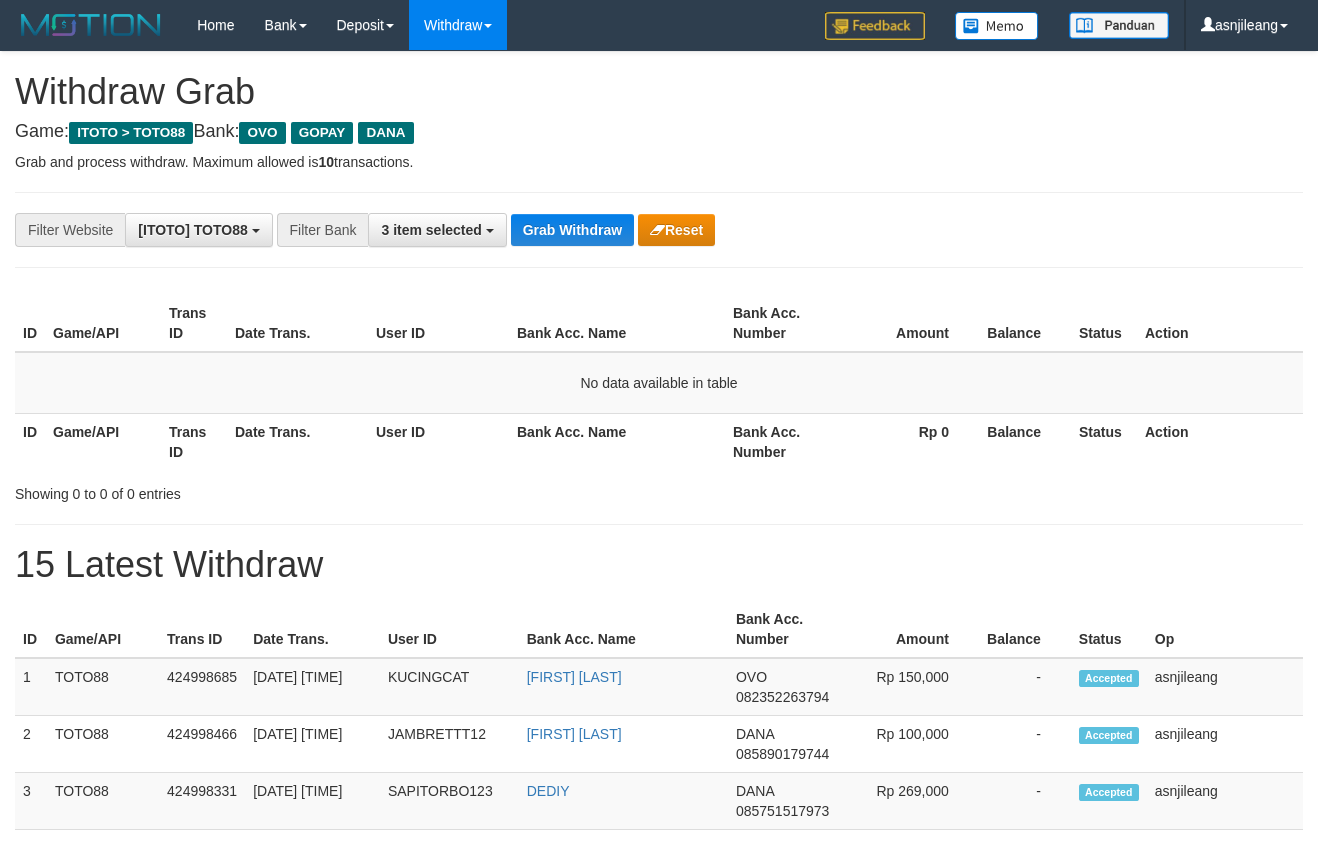 scroll, scrollTop: 0, scrollLeft: 0, axis: both 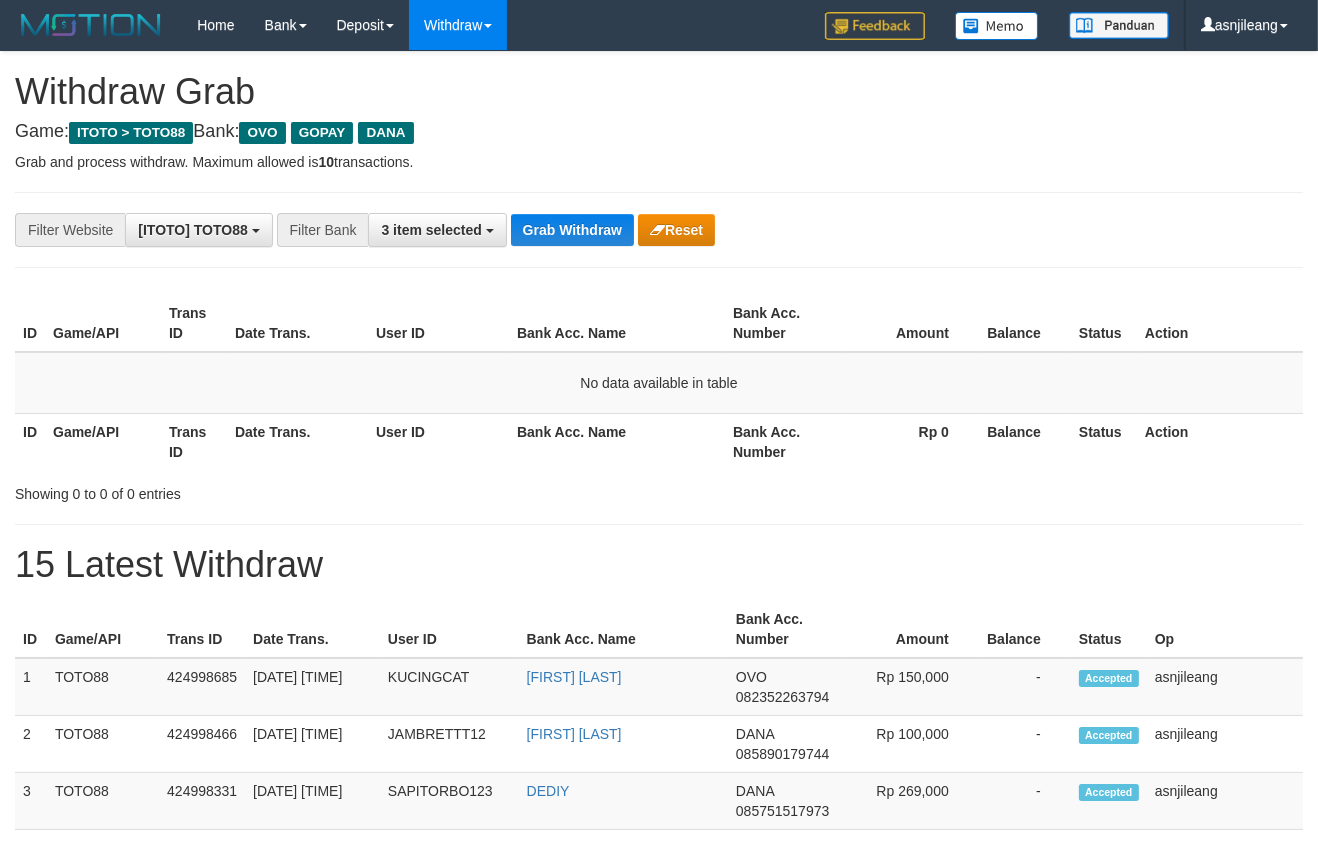click on "Grab Withdraw" at bounding box center (572, 230) 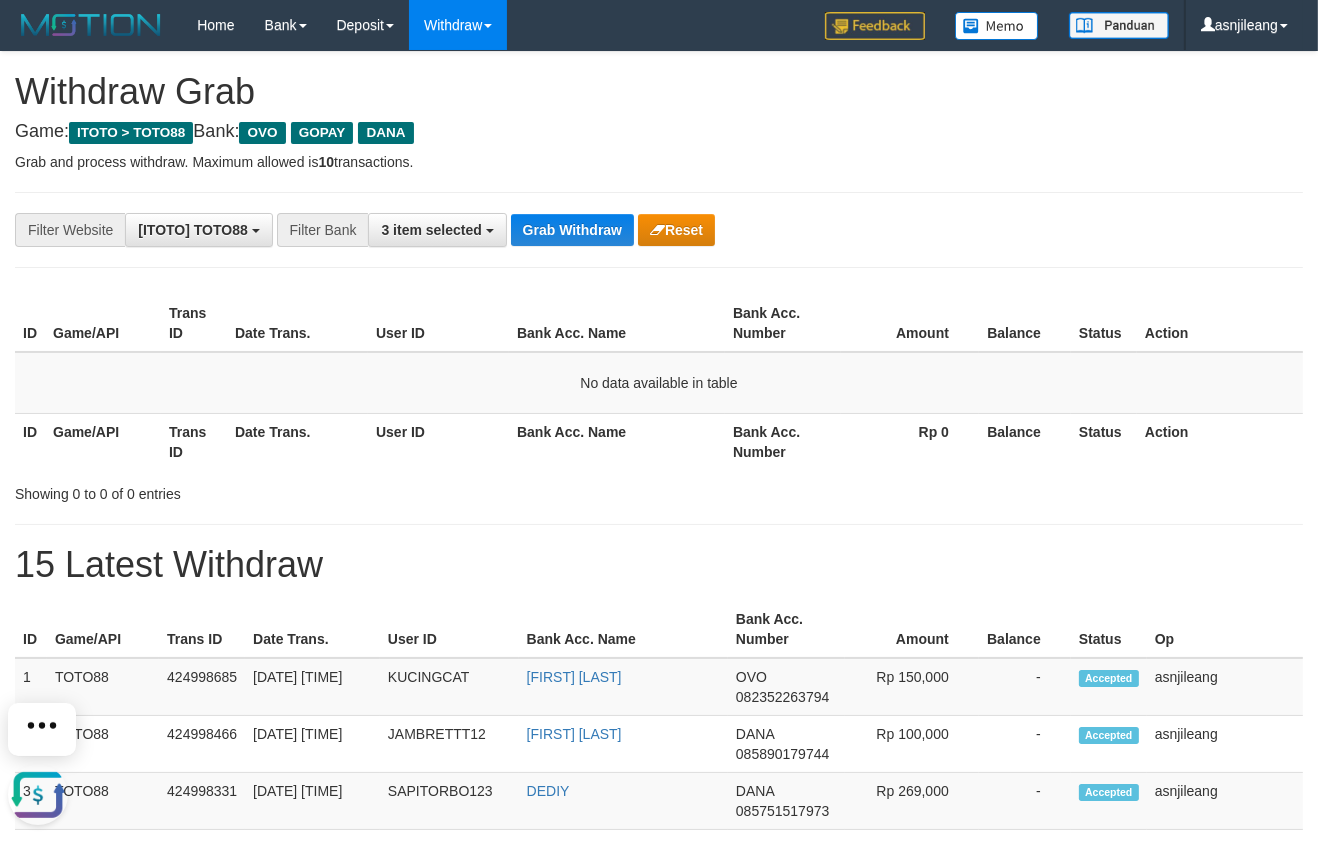 scroll, scrollTop: 0, scrollLeft: 0, axis: both 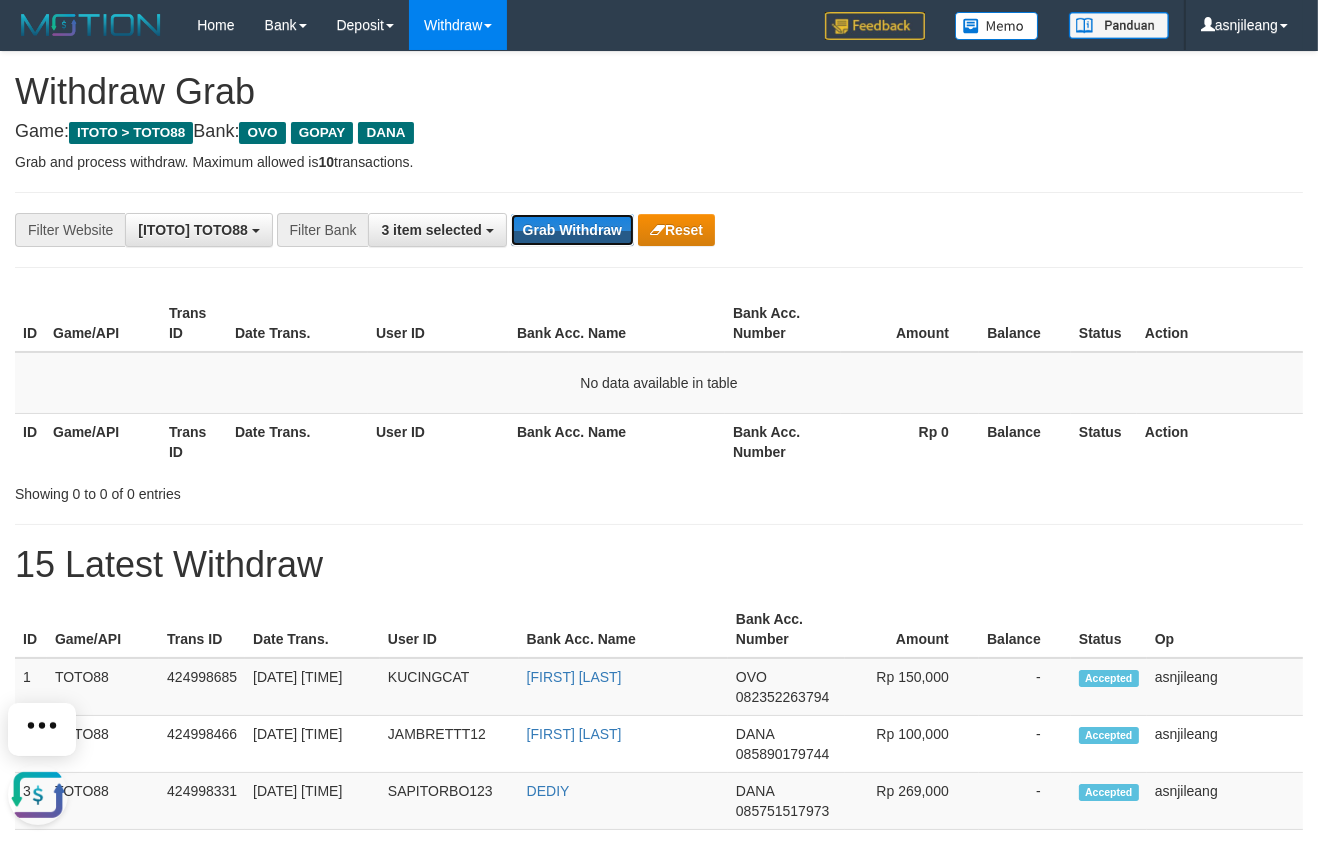 click on "Grab Withdraw" at bounding box center (572, 230) 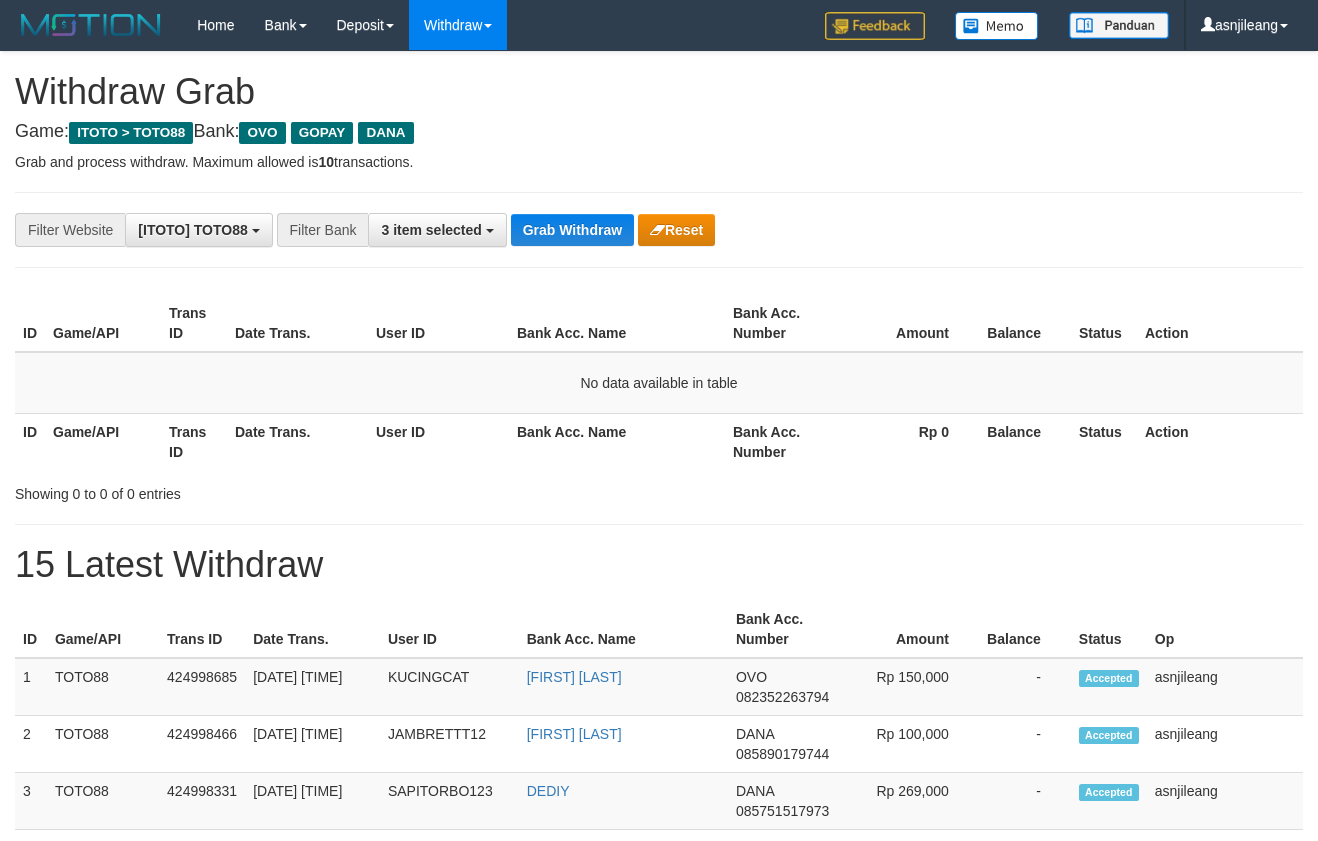 scroll, scrollTop: 0, scrollLeft: 0, axis: both 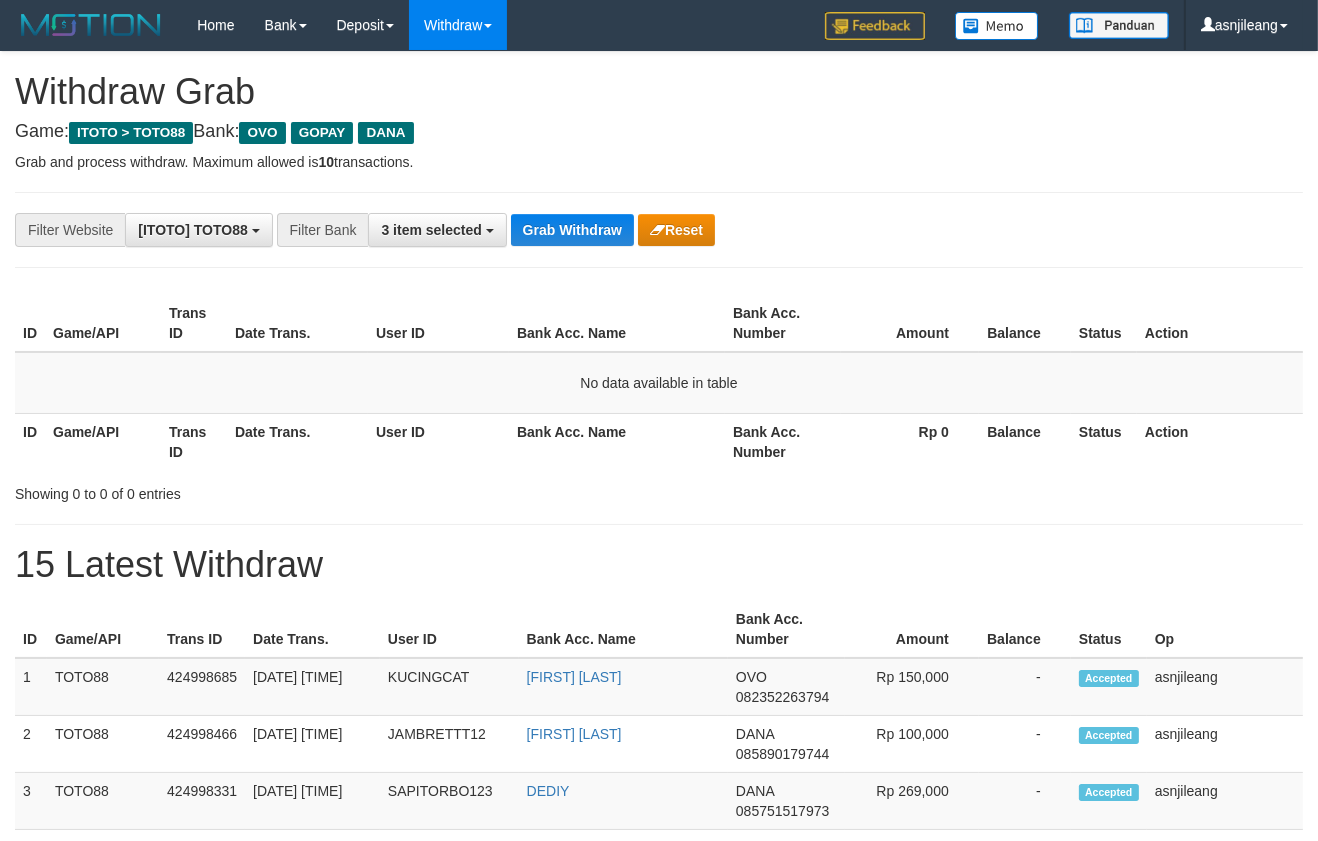 click on "**********" at bounding box center (549, 230) 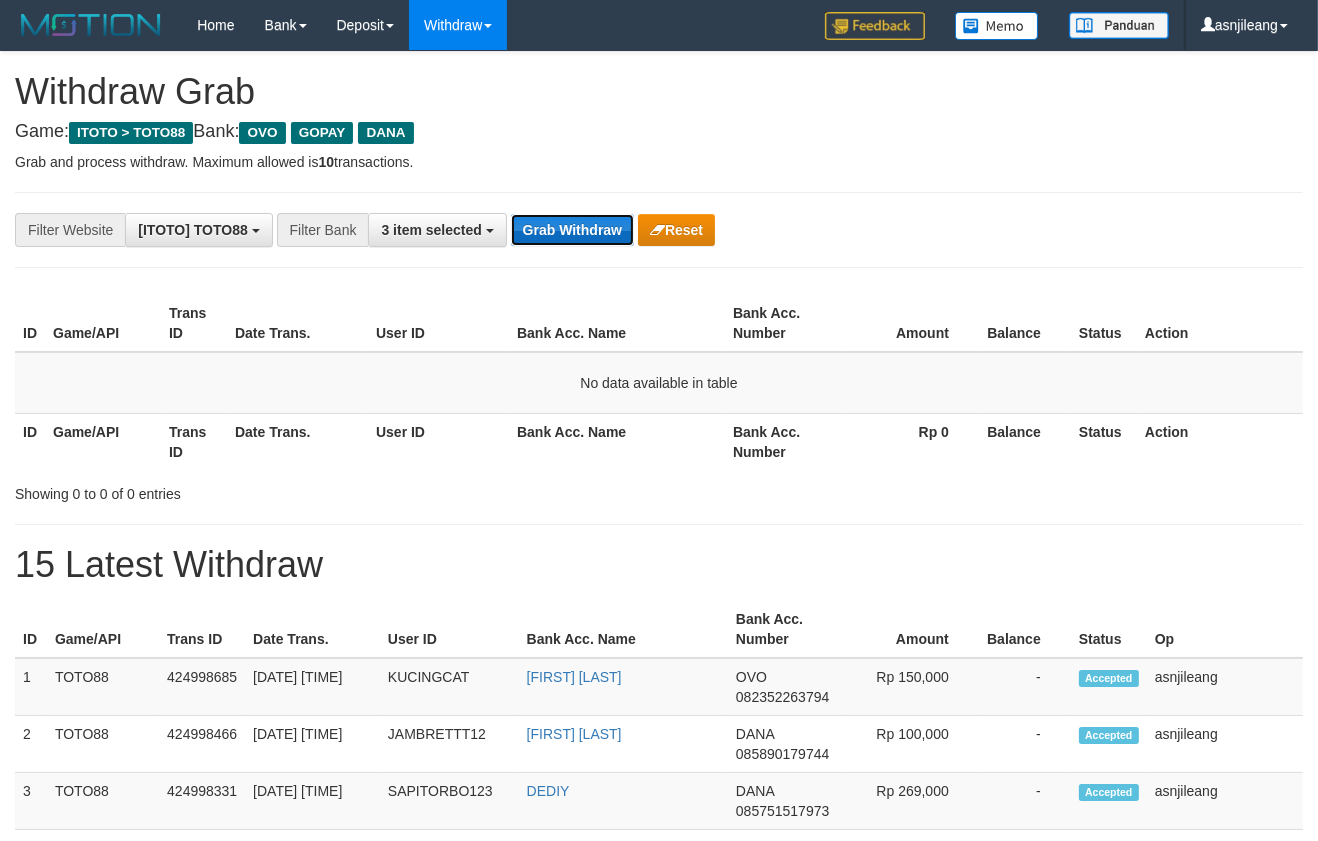 click on "Grab Withdraw" at bounding box center [572, 230] 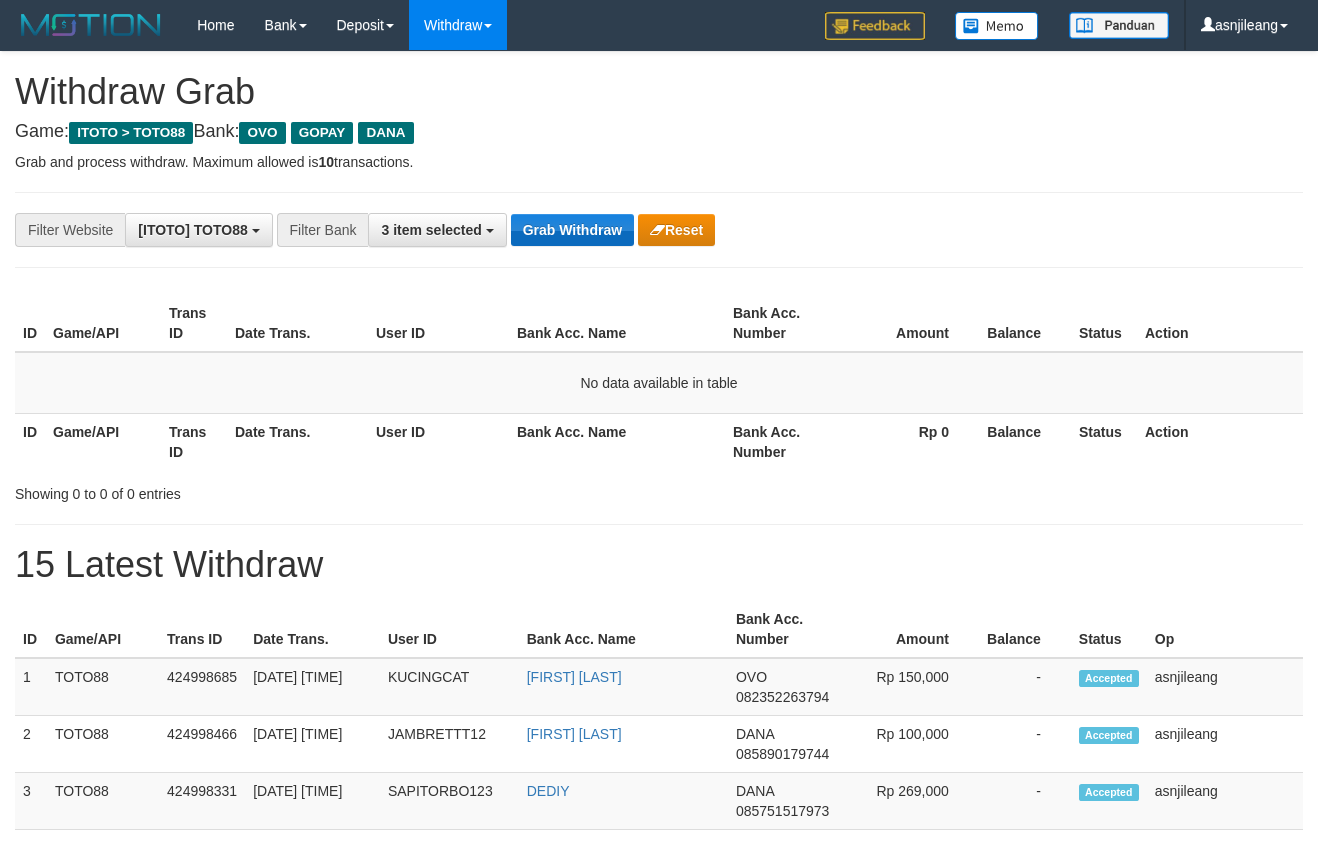 scroll, scrollTop: 0, scrollLeft: 0, axis: both 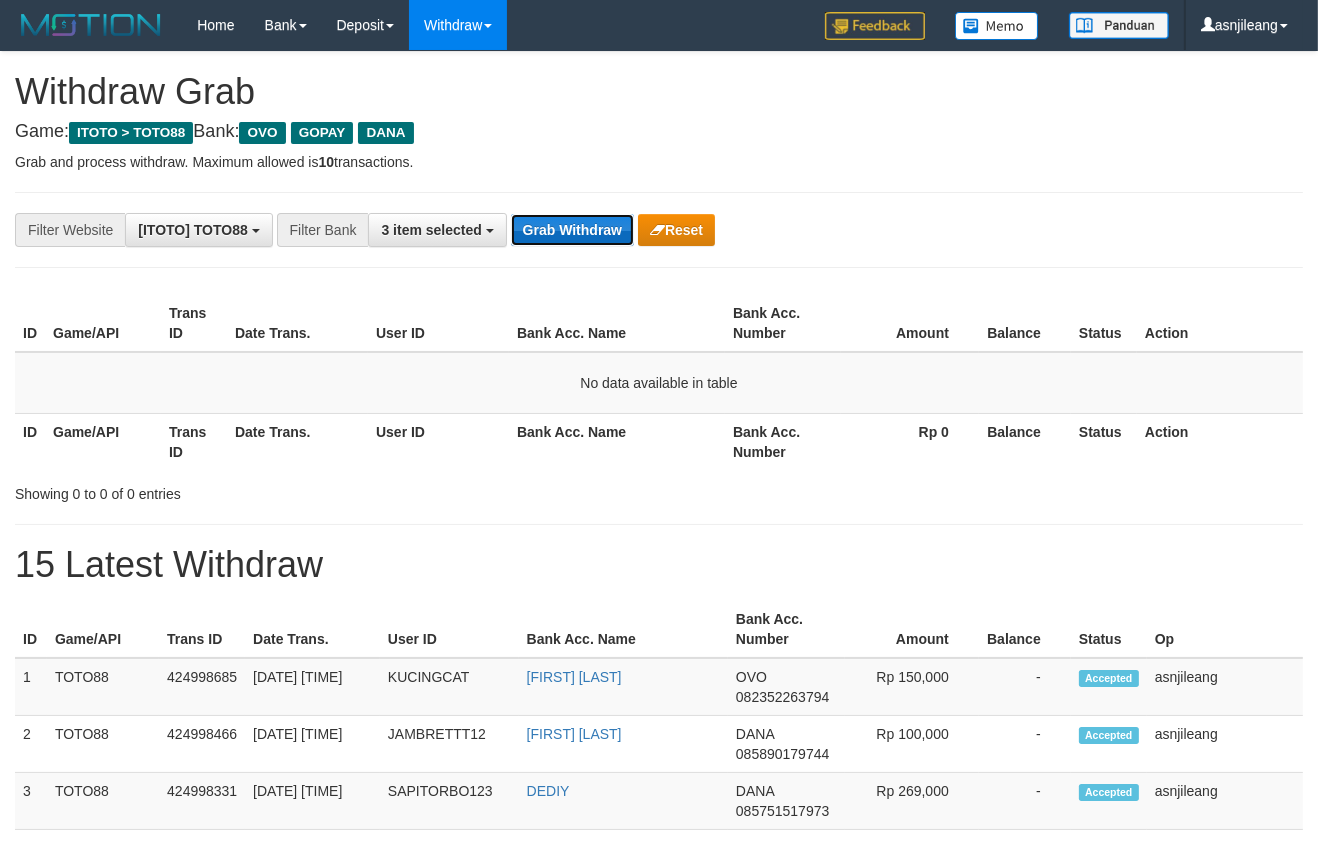 click on "Grab Withdraw" at bounding box center [572, 230] 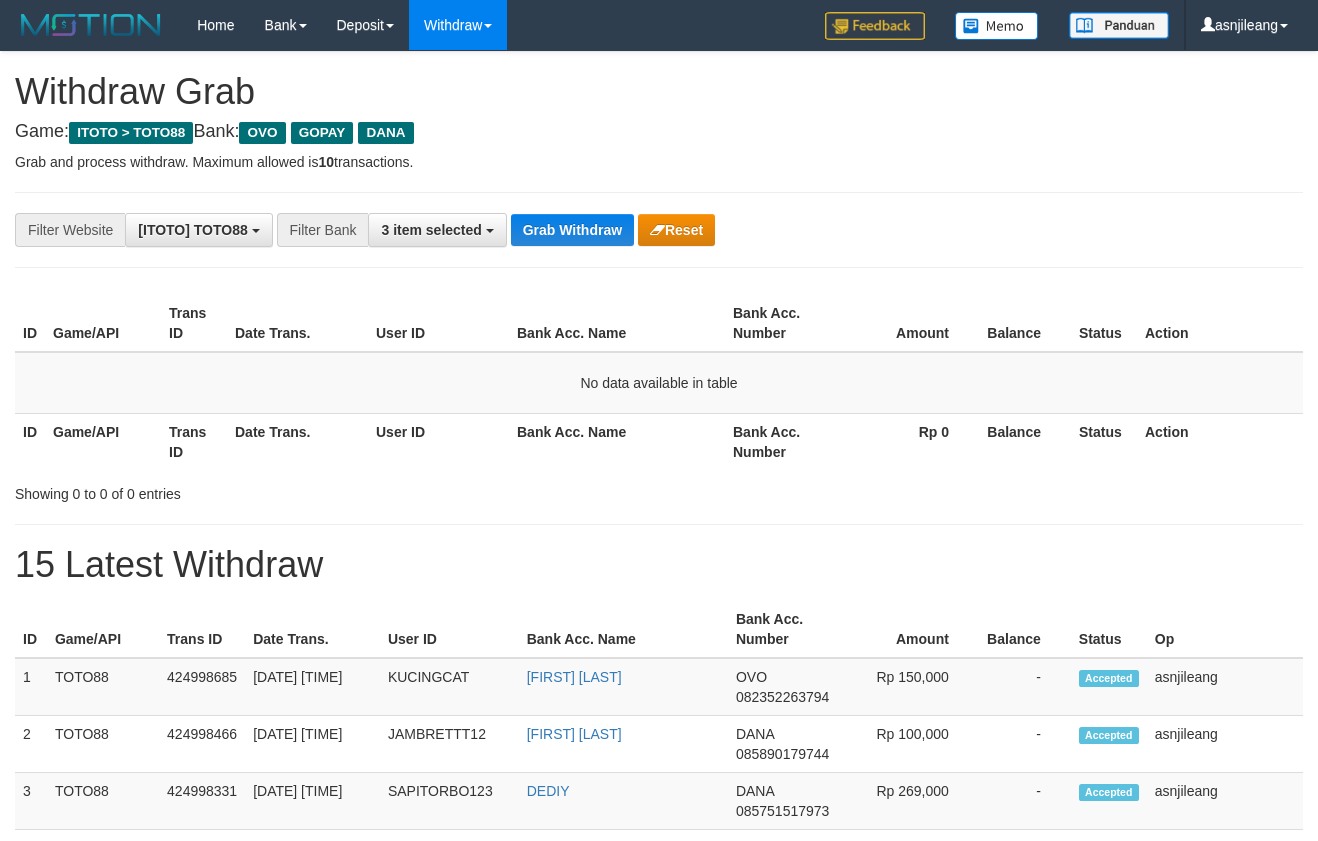 scroll, scrollTop: 0, scrollLeft: 0, axis: both 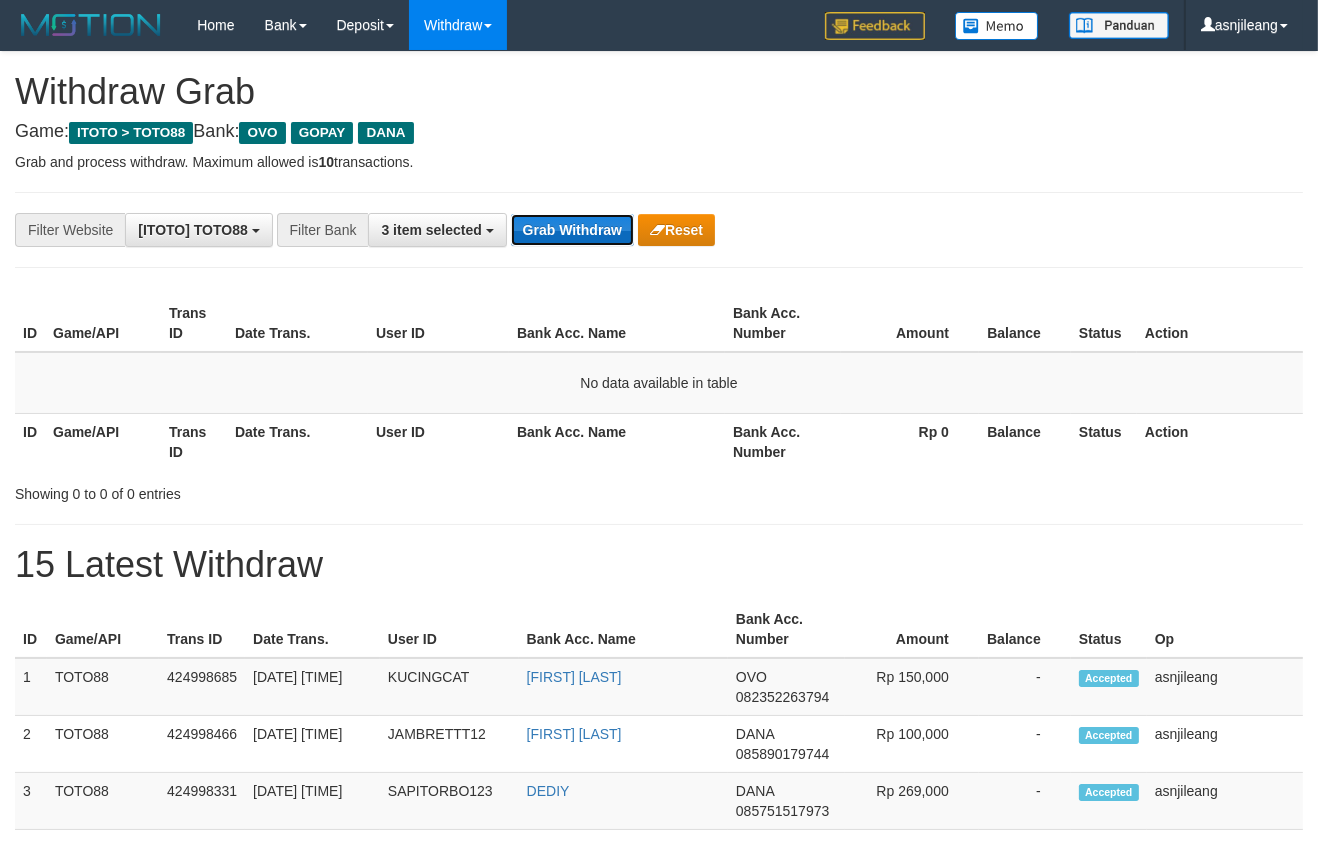 click on "Grab Withdraw" at bounding box center (572, 230) 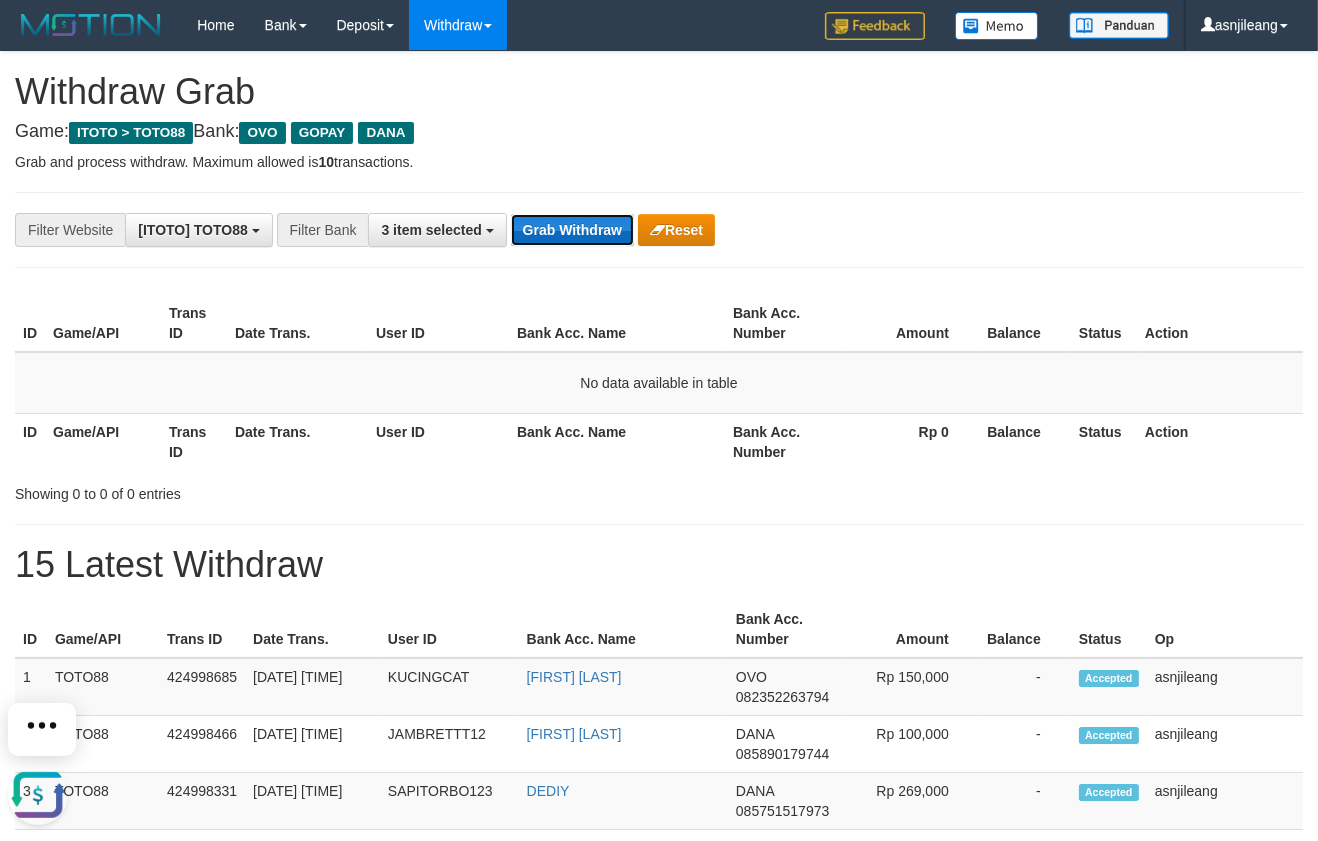 scroll, scrollTop: 0, scrollLeft: 0, axis: both 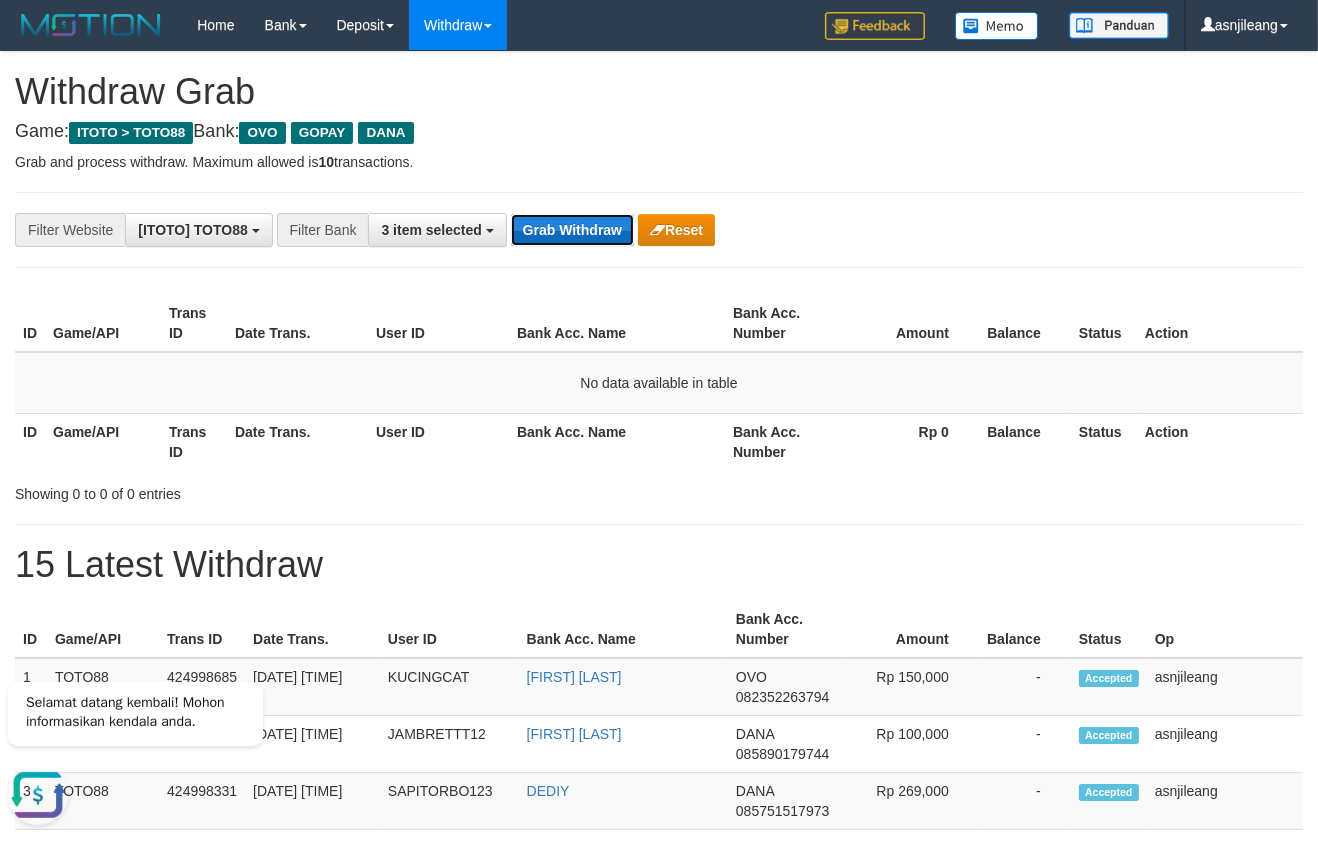 click on "Grab Withdraw" at bounding box center [572, 230] 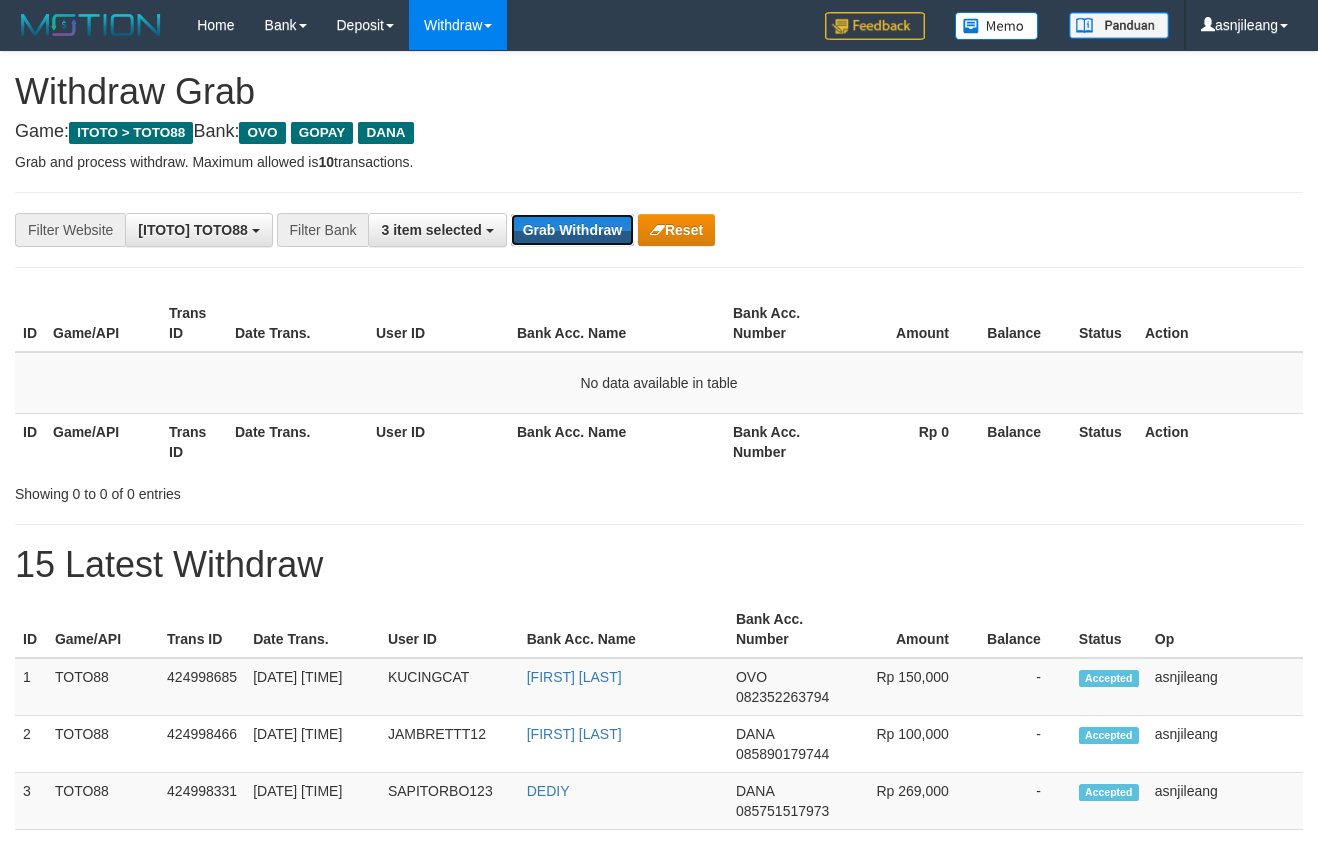 scroll, scrollTop: 0, scrollLeft: 0, axis: both 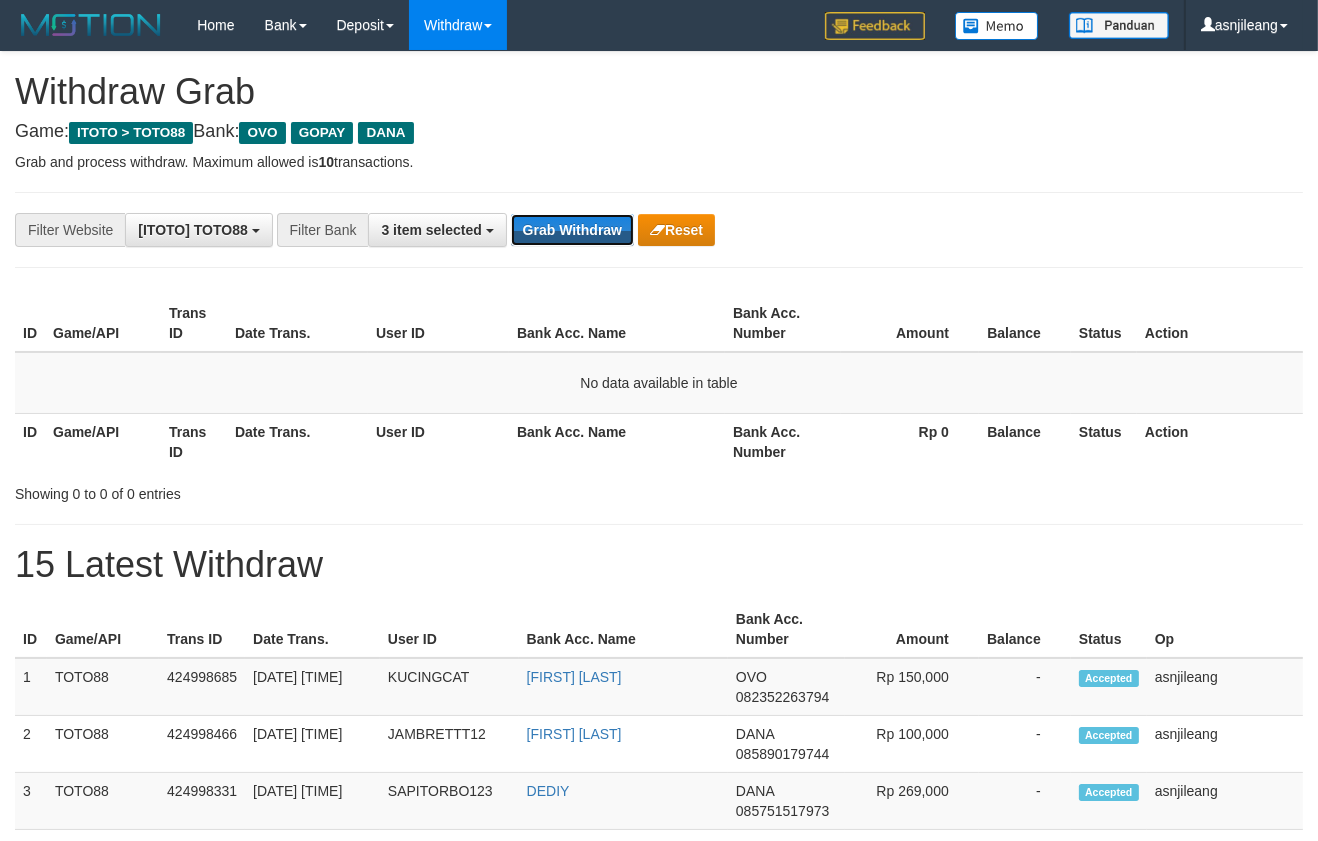 click on "Grab Withdraw" at bounding box center (572, 230) 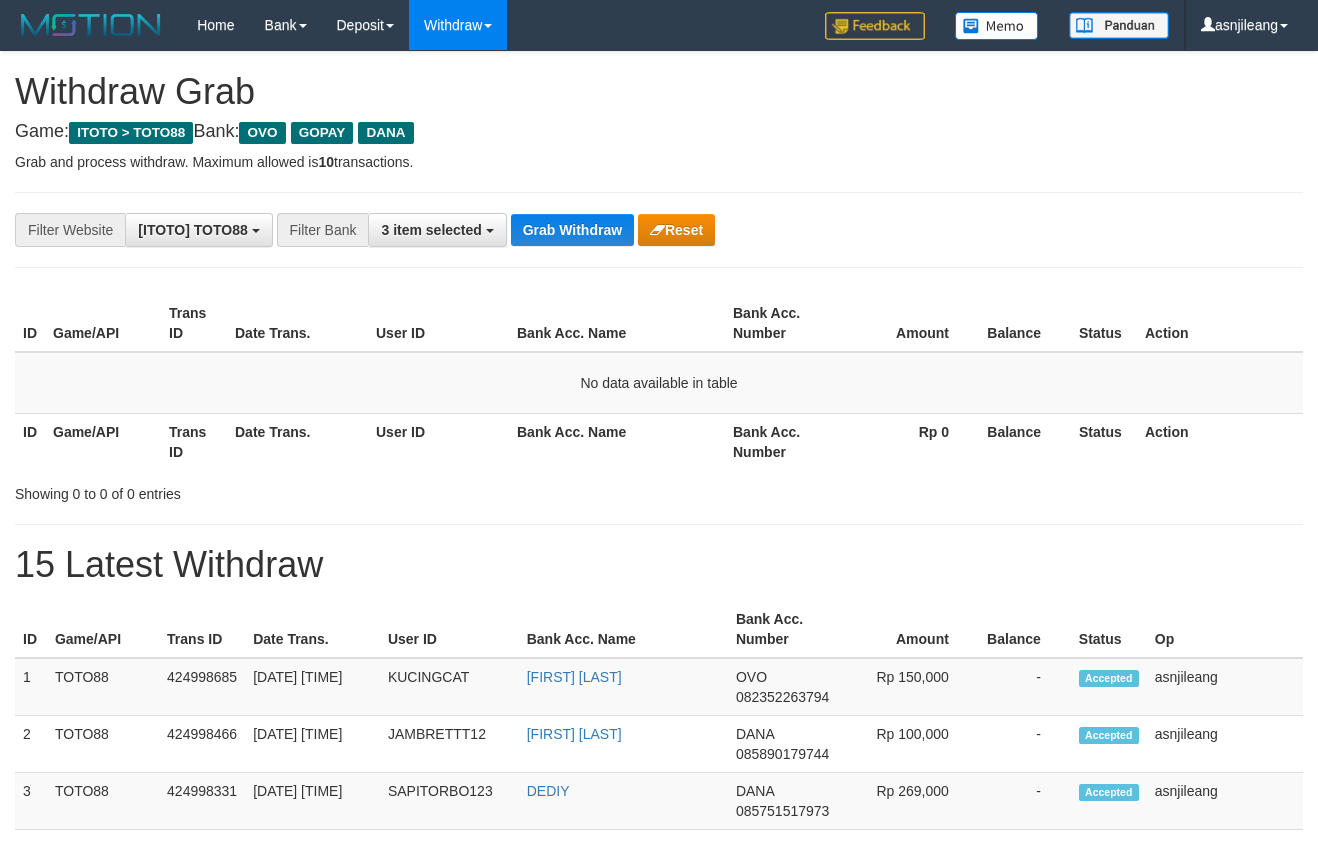 scroll, scrollTop: 0, scrollLeft: 0, axis: both 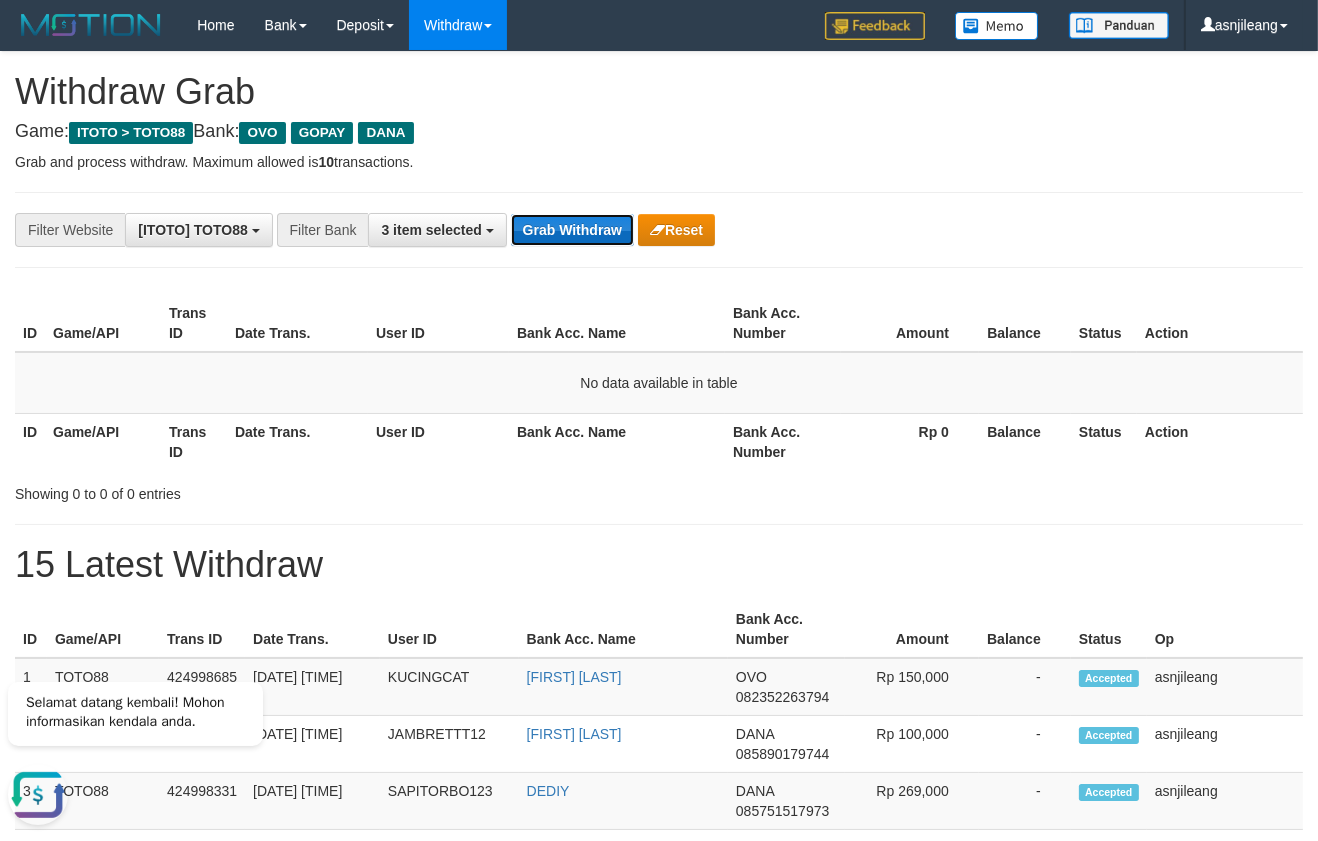 click on "Grab Withdraw" at bounding box center (572, 230) 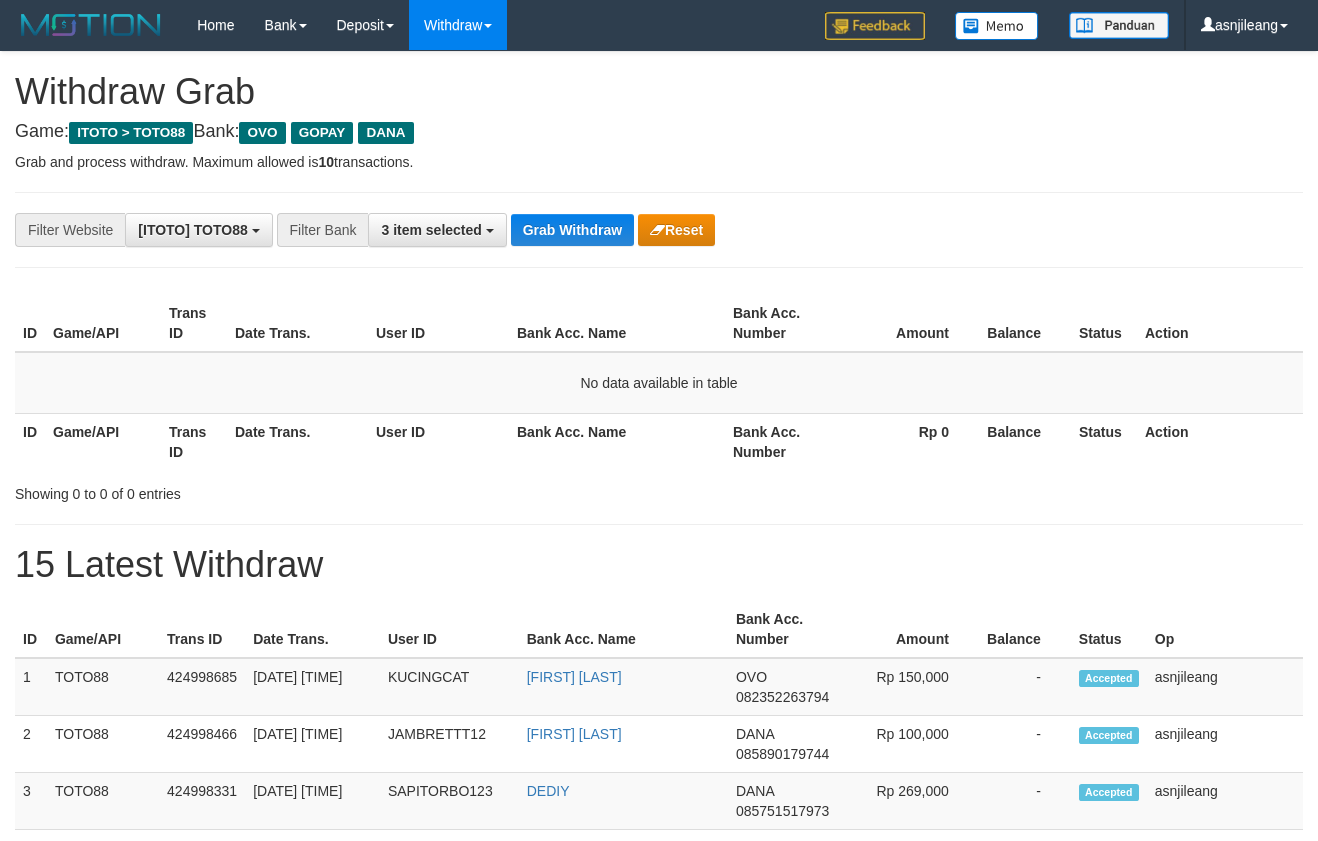 click on "Grab Withdraw" at bounding box center [572, 230] 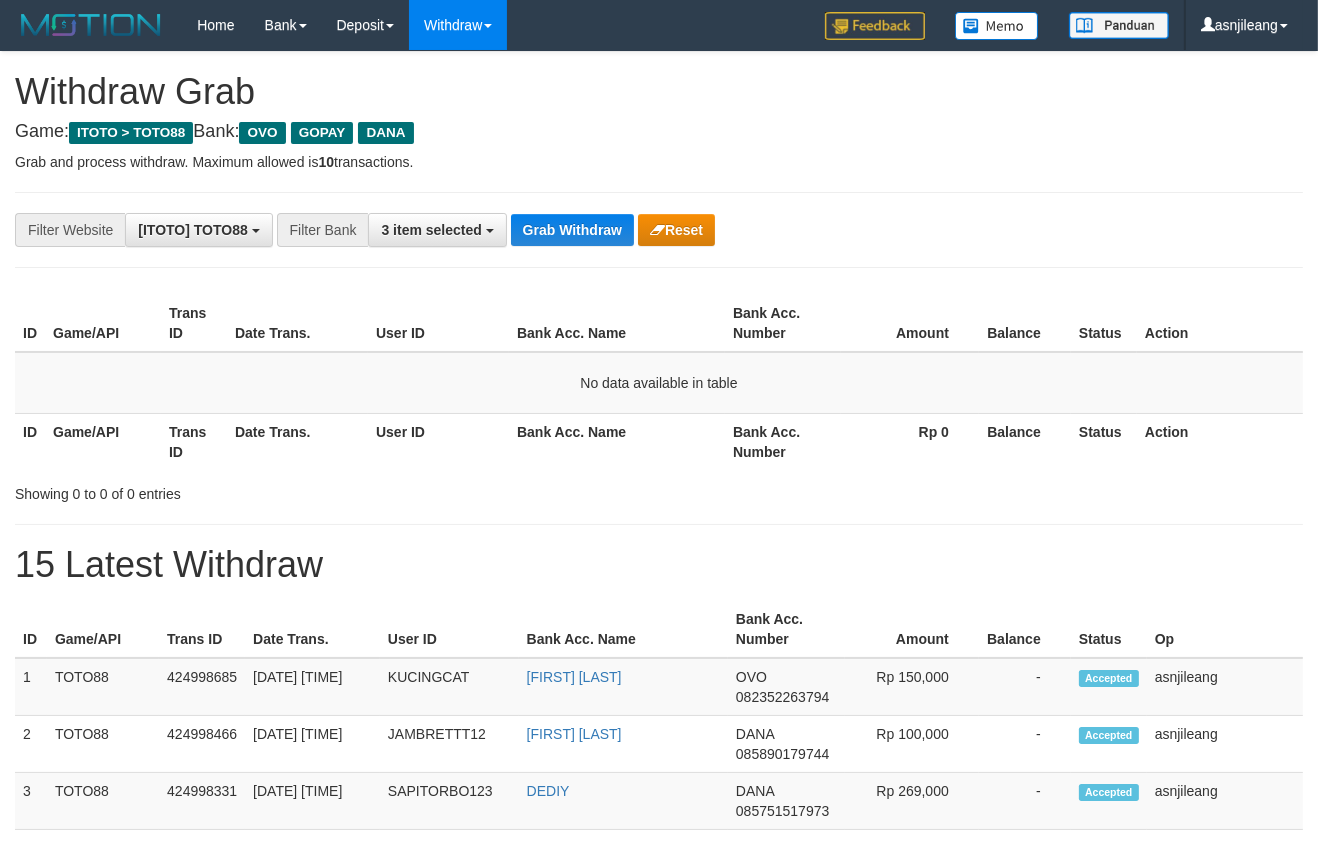 scroll, scrollTop: 17, scrollLeft: 0, axis: vertical 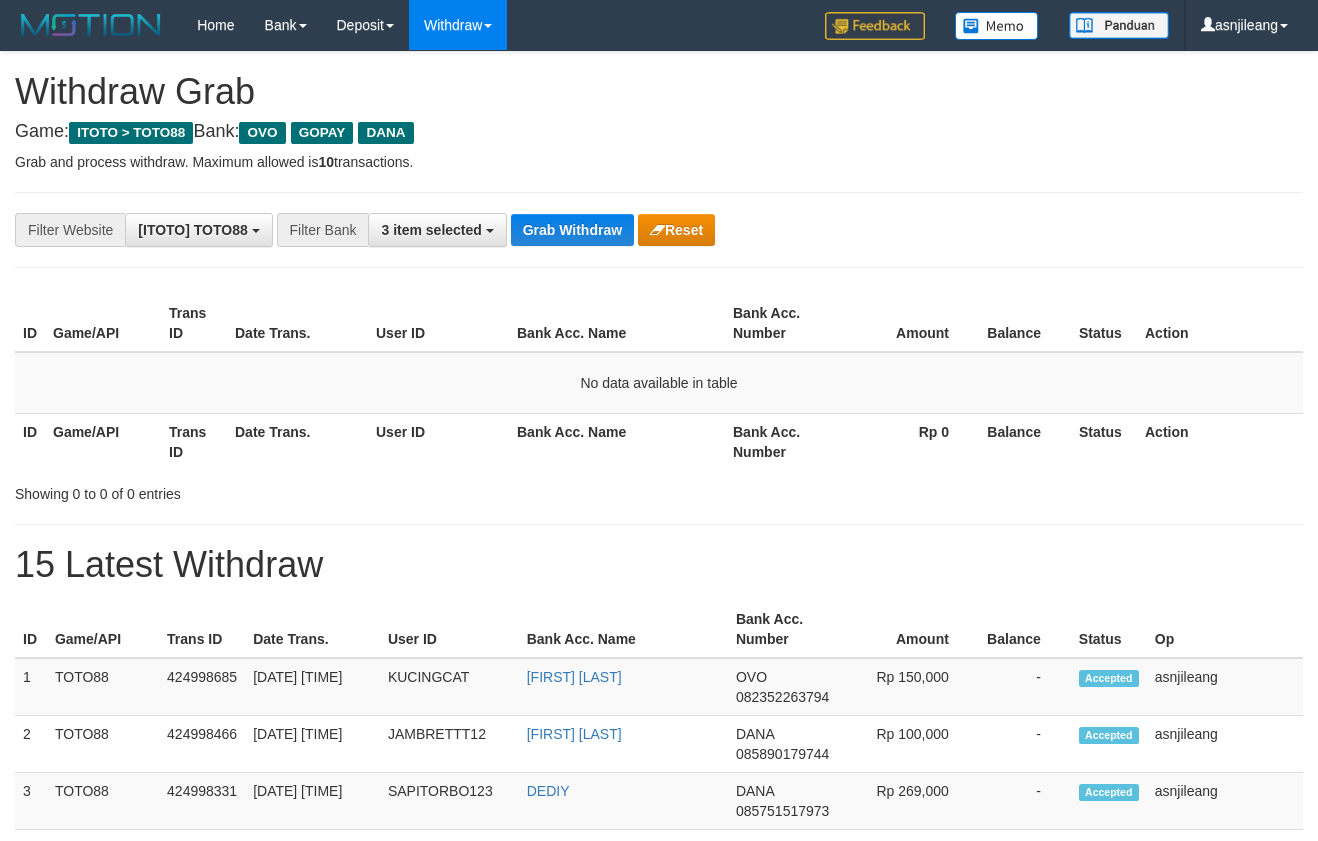 click on "Grab Withdraw" at bounding box center (572, 230) 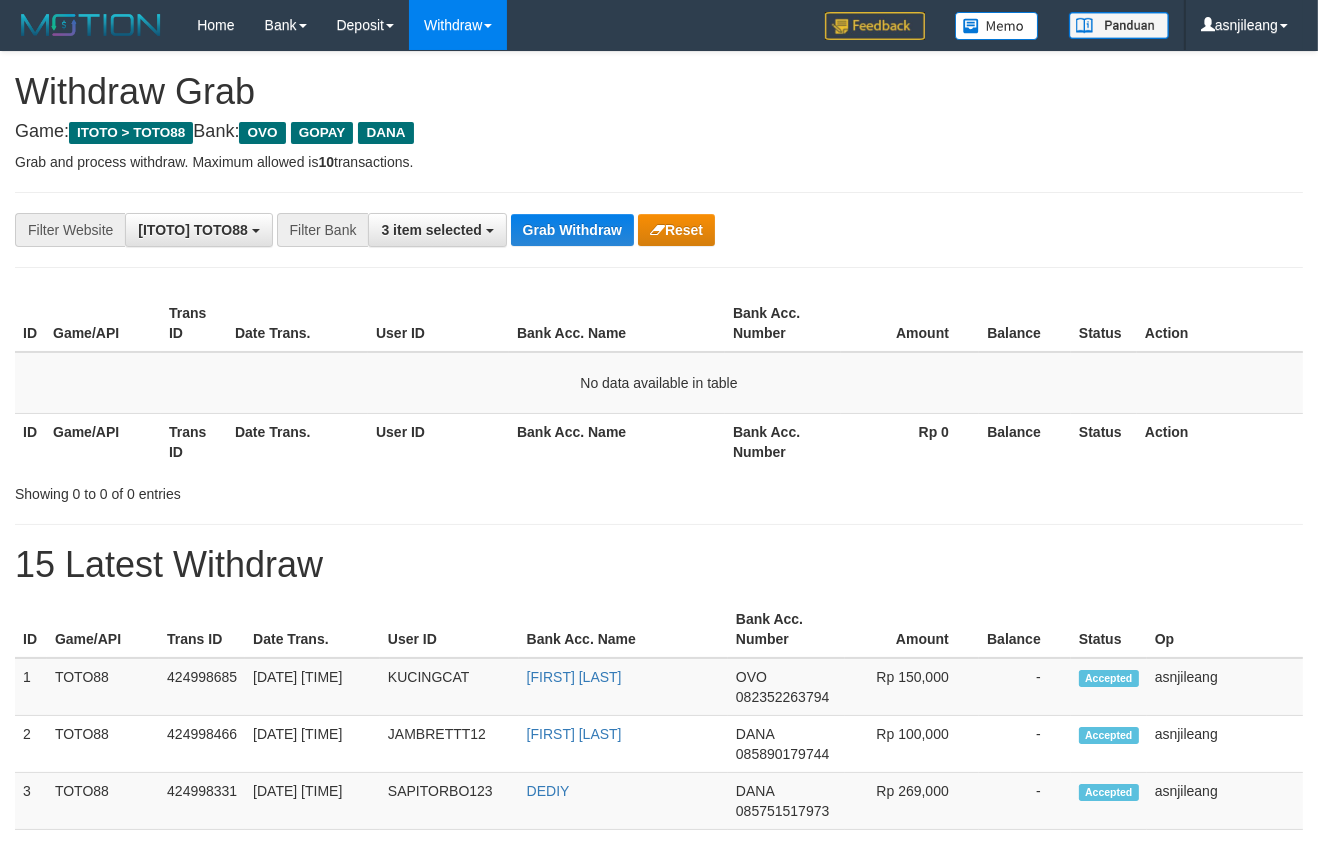 scroll, scrollTop: 17, scrollLeft: 0, axis: vertical 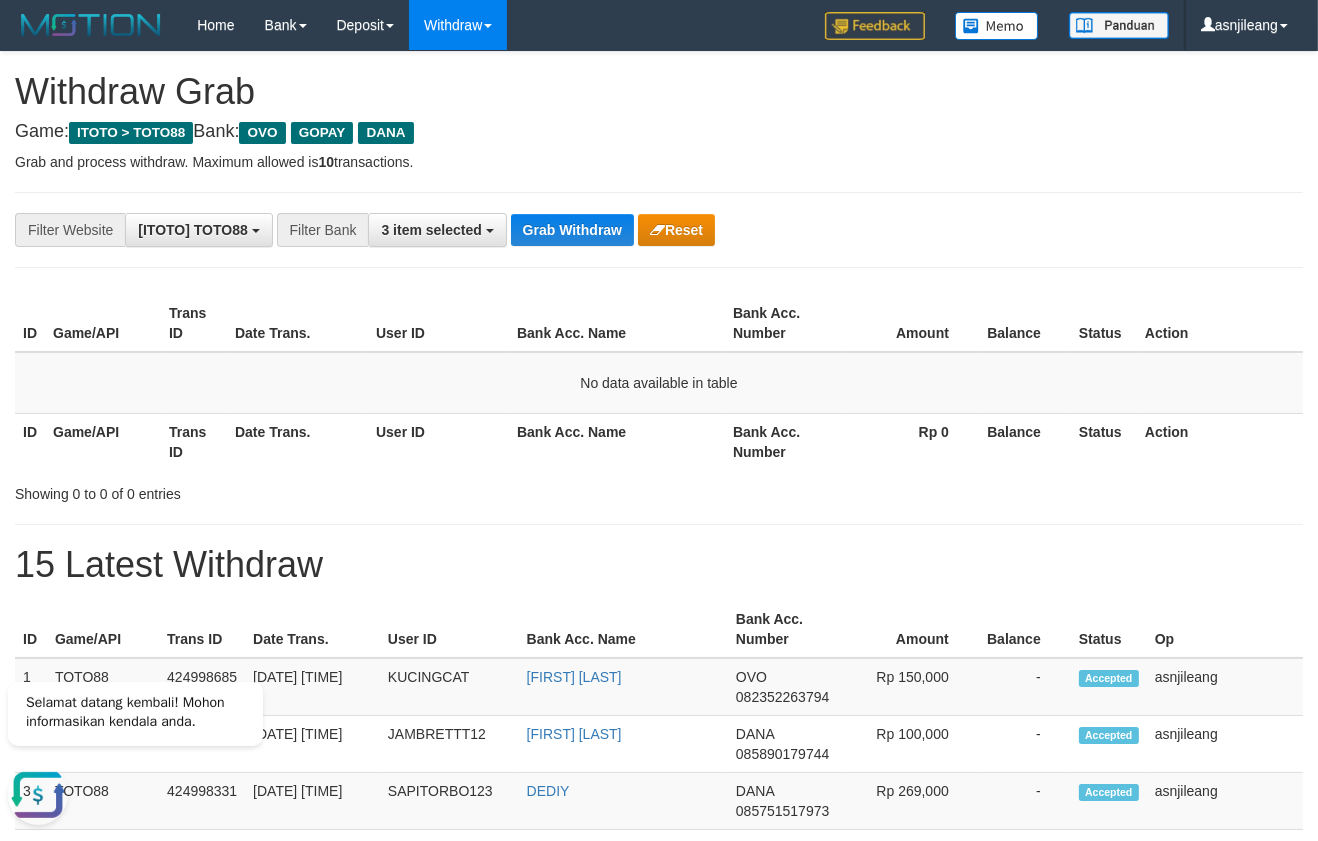 click on "**********" at bounding box center [659, 1113] 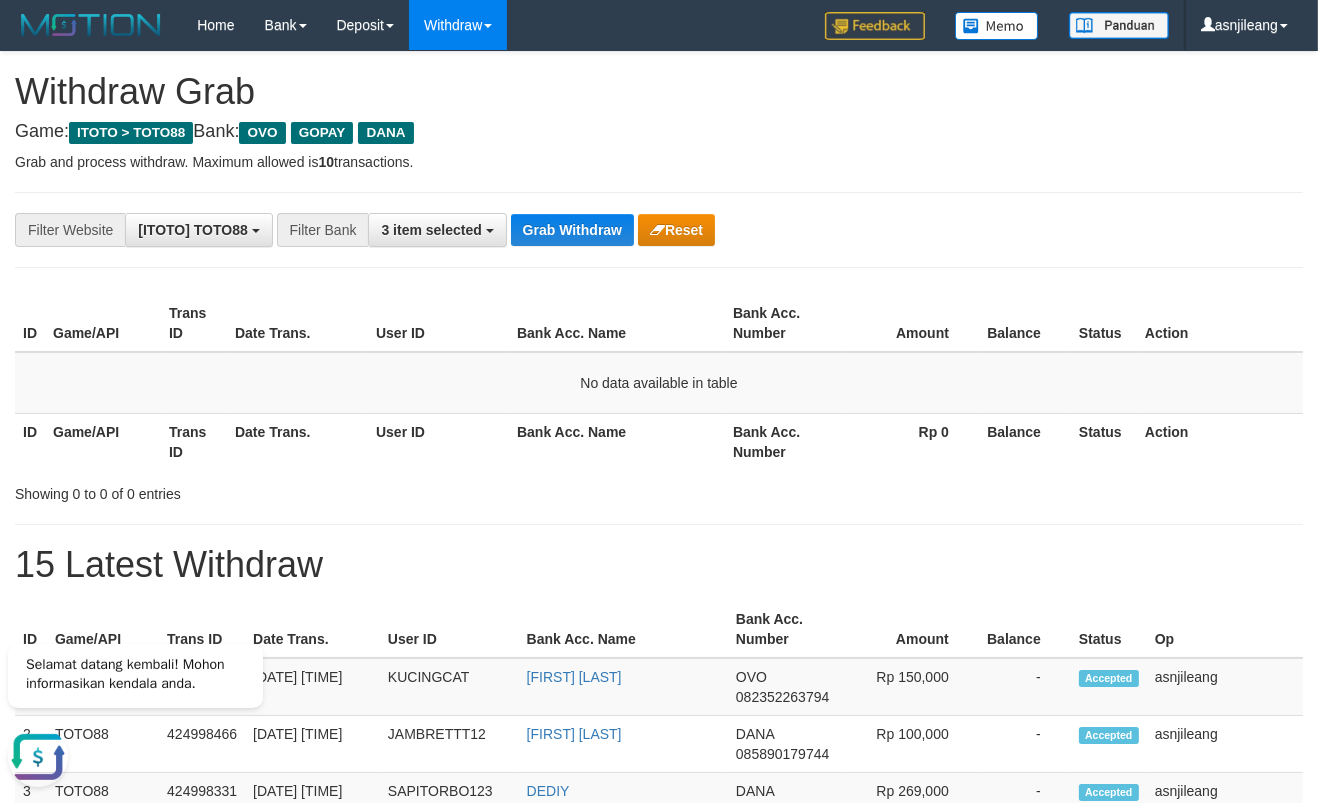 scroll, scrollTop: 673, scrollLeft: 0, axis: vertical 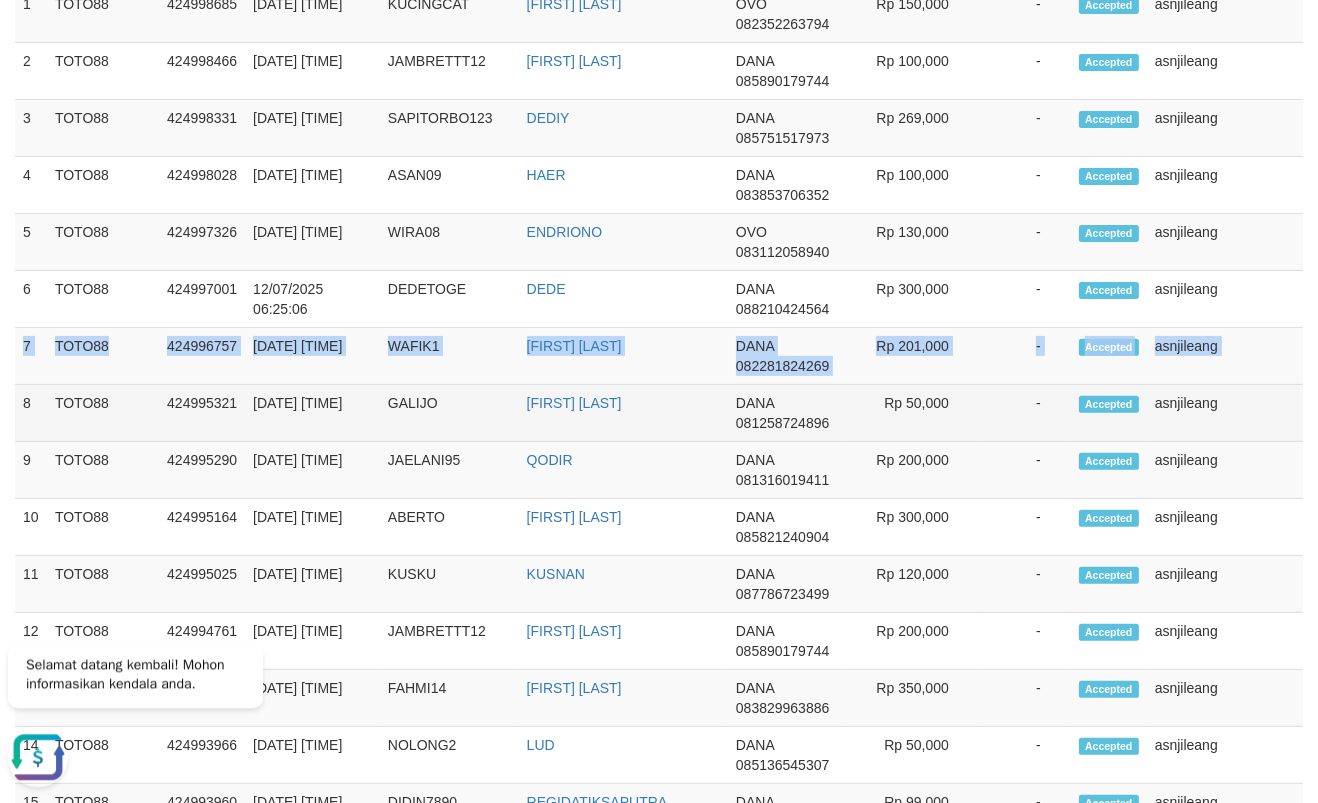 drag, startPoint x: 15, startPoint y: 330, endPoint x: 18, endPoint y: 397, distance: 67.06713 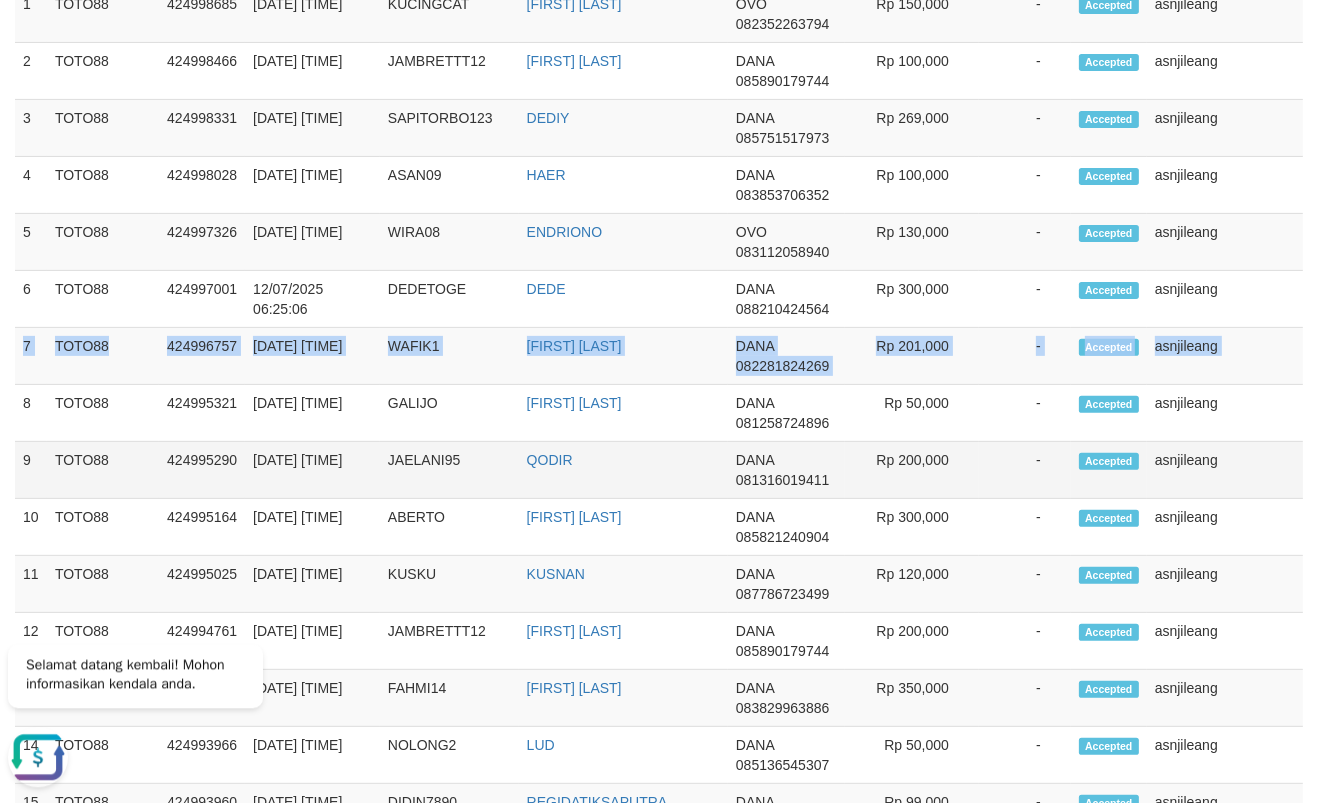 drag, startPoint x: 19, startPoint y: 398, endPoint x: 1257, endPoint y: 491, distance: 1241.4882 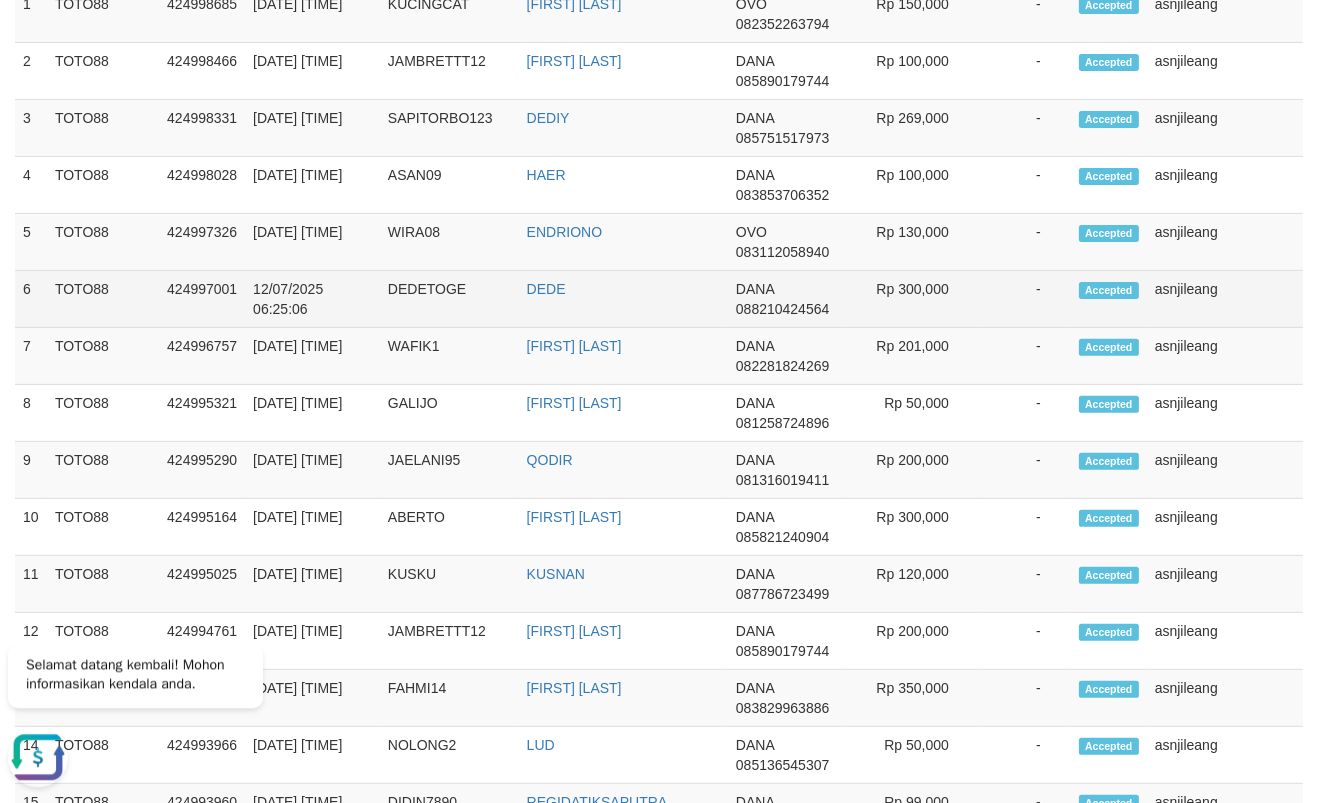 click on "DEDE" at bounding box center [623, 299] 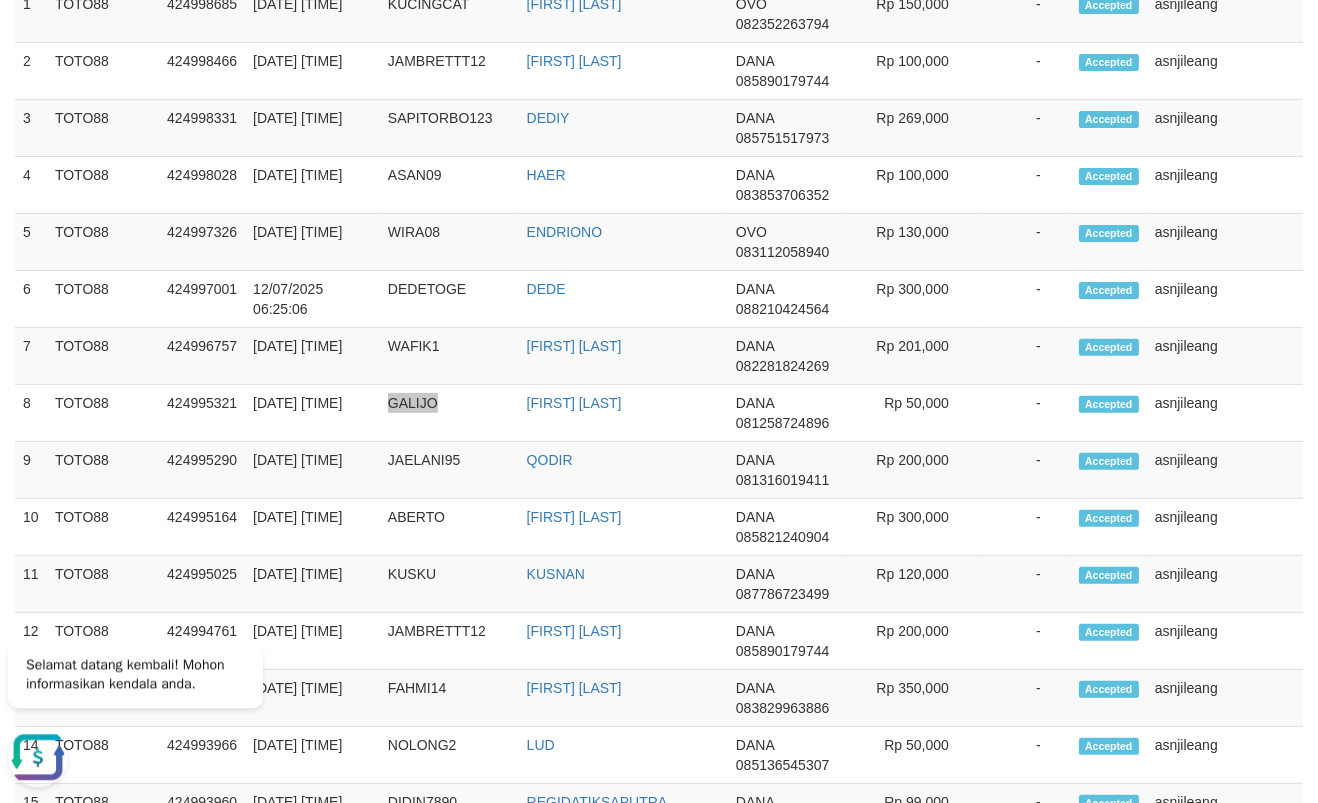 scroll, scrollTop: 0, scrollLeft: 0, axis: both 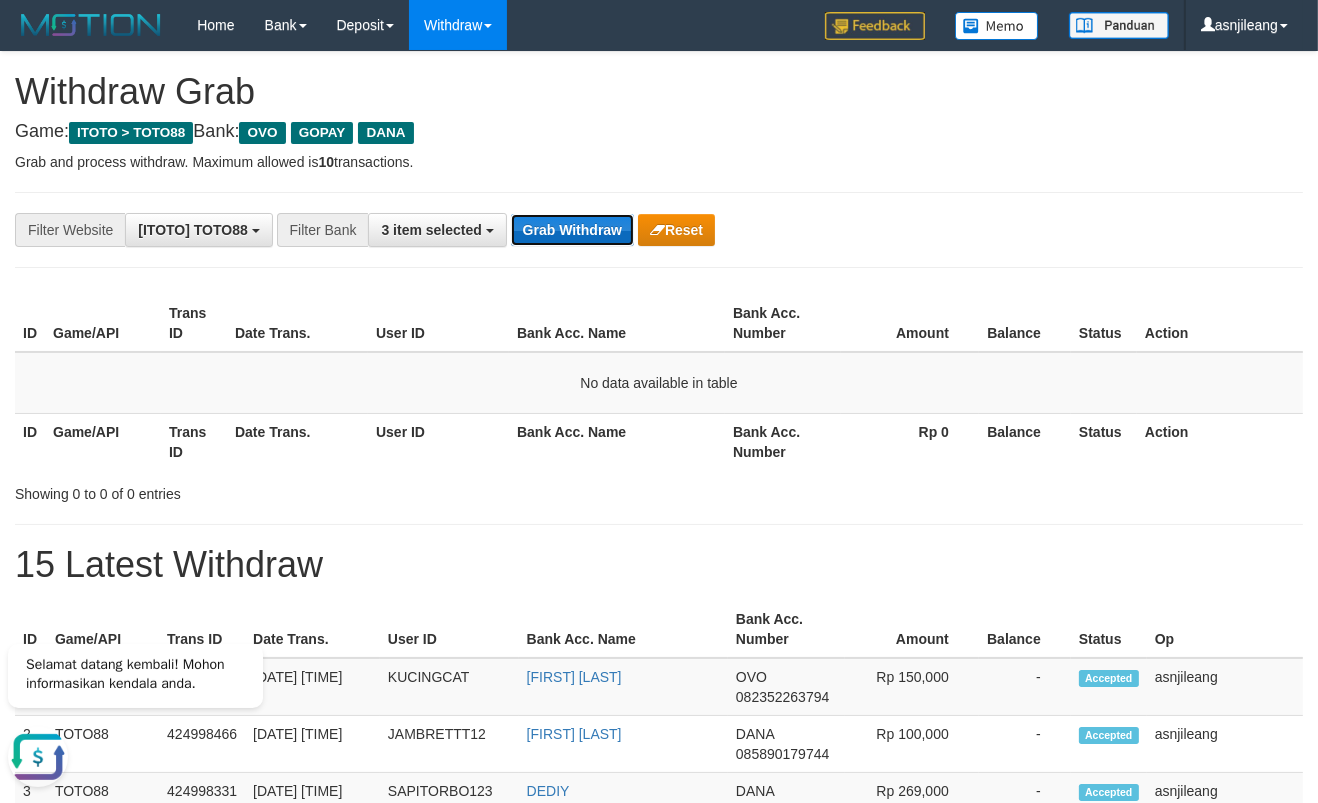 click on "Grab Withdraw" at bounding box center [572, 230] 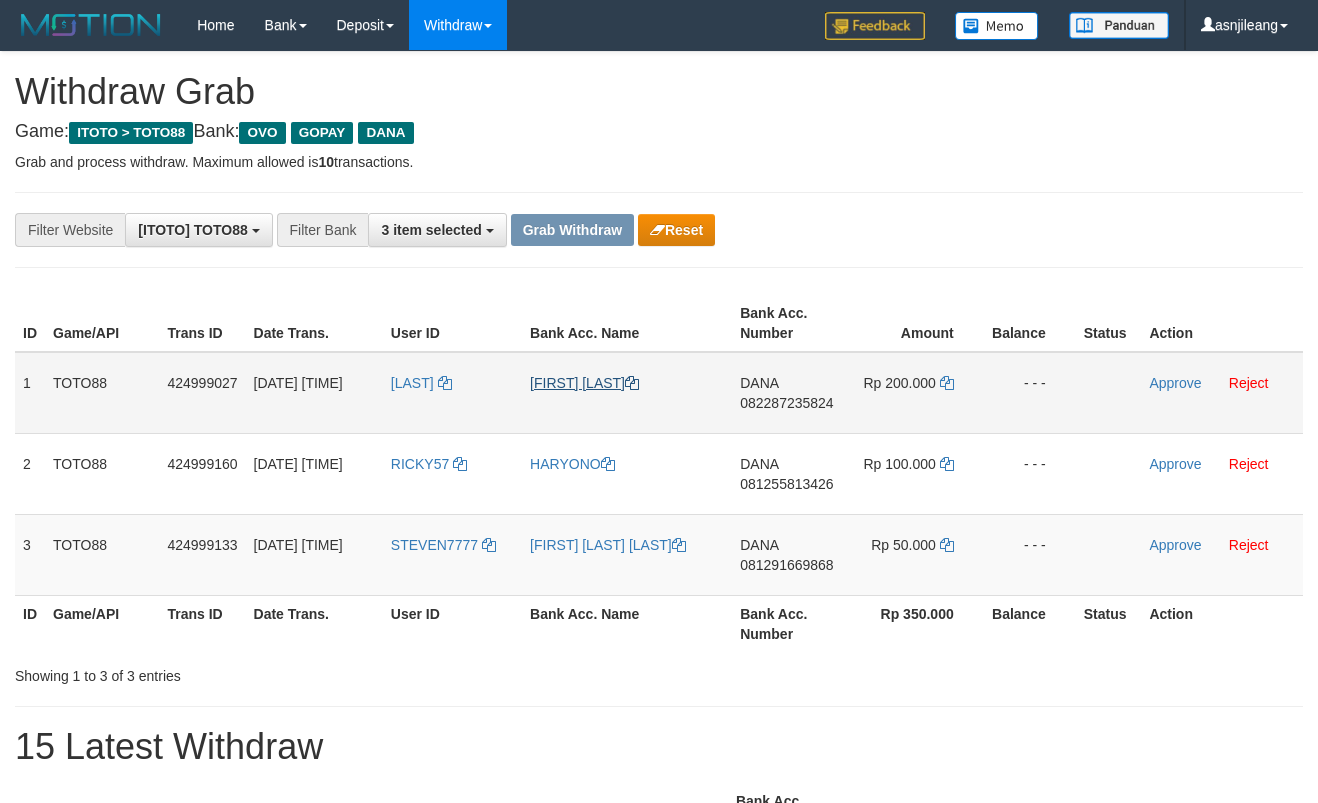 scroll, scrollTop: 0, scrollLeft: 0, axis: both 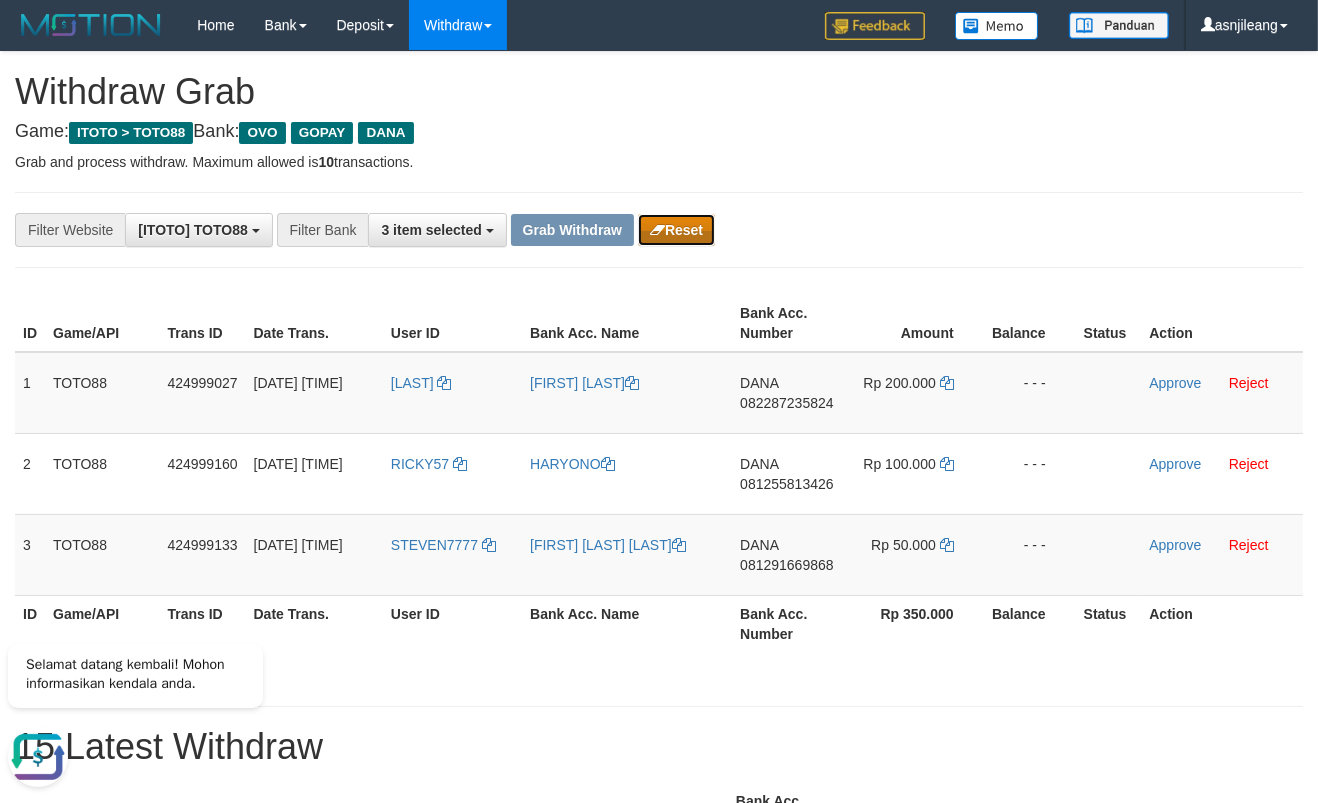 click on "Reset" at bounding box center (676, 230) 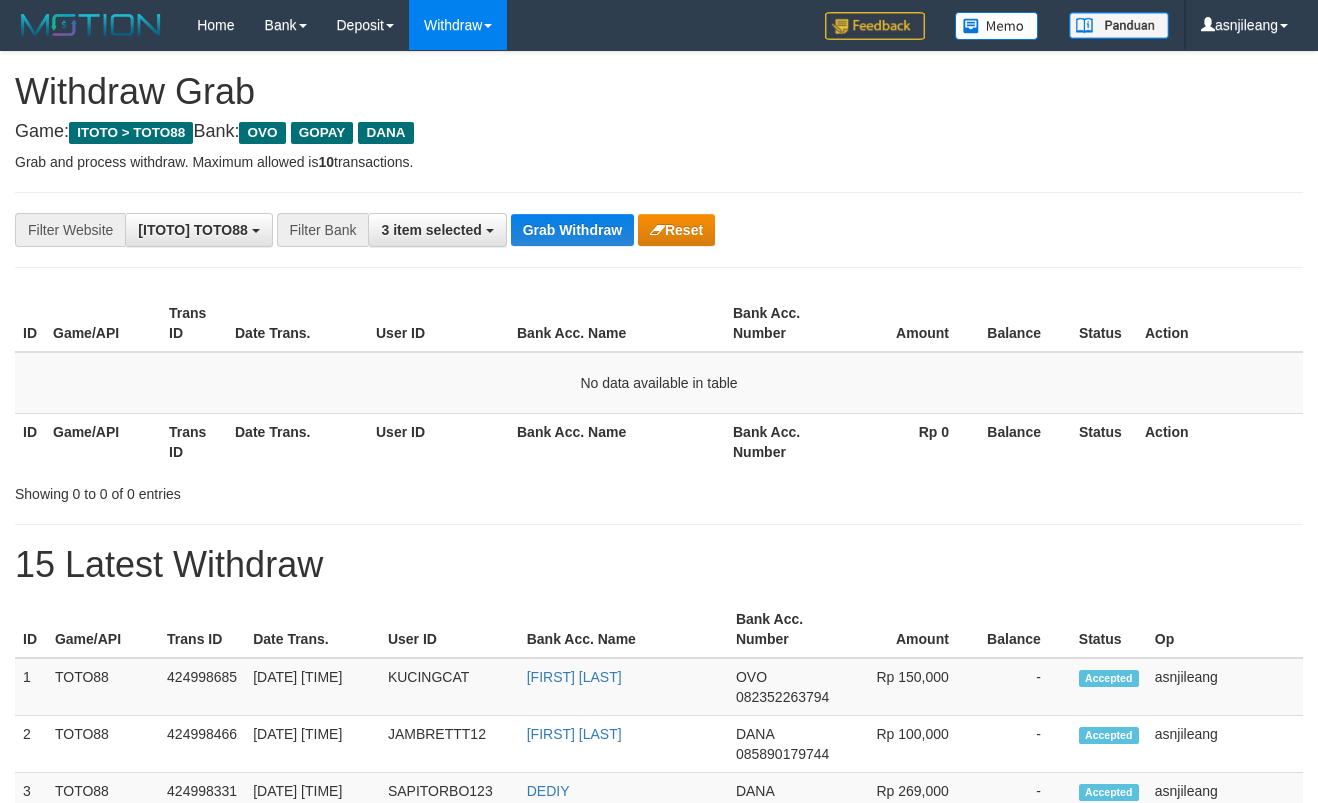 click on "Grab Withdraw" at bounding box center [572, 230] 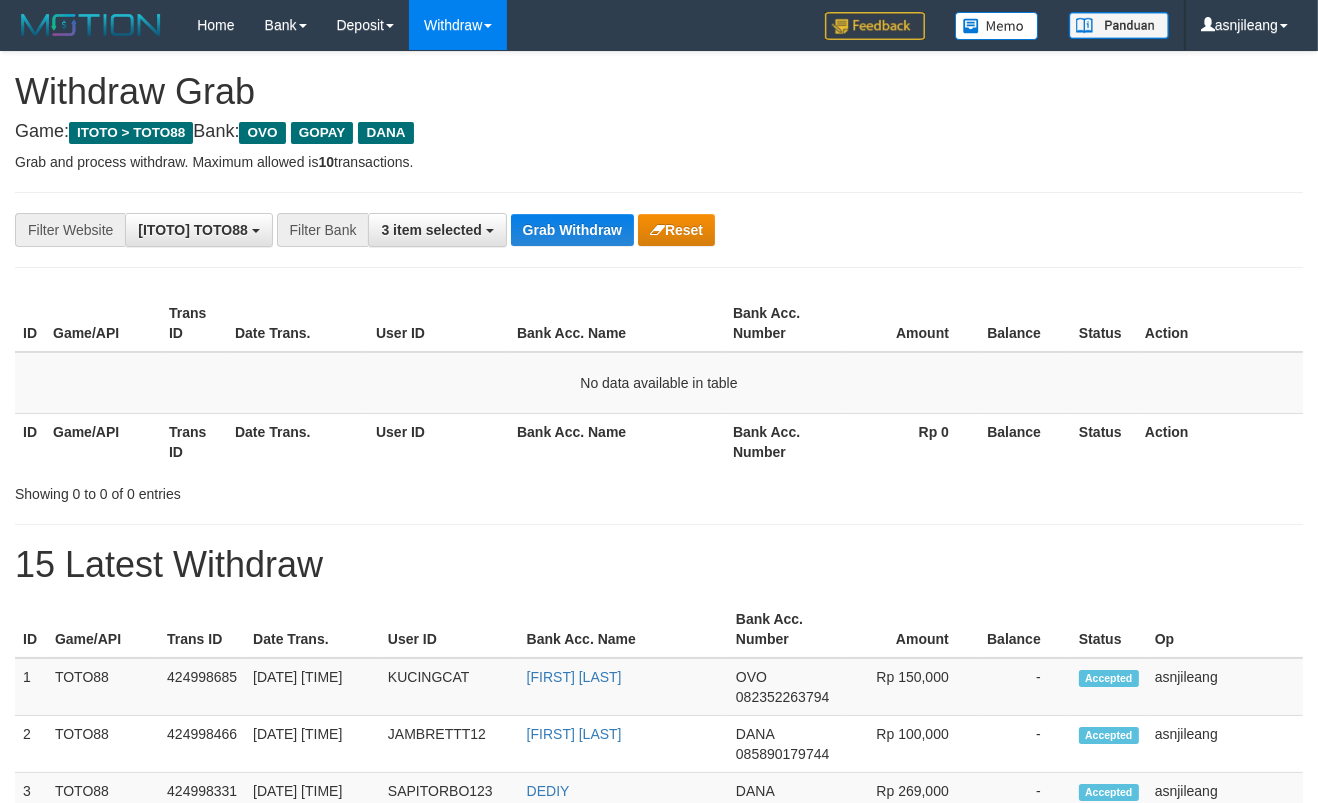 scroll, scrollTop: 17, scrollLeft: 0, axis: vertical 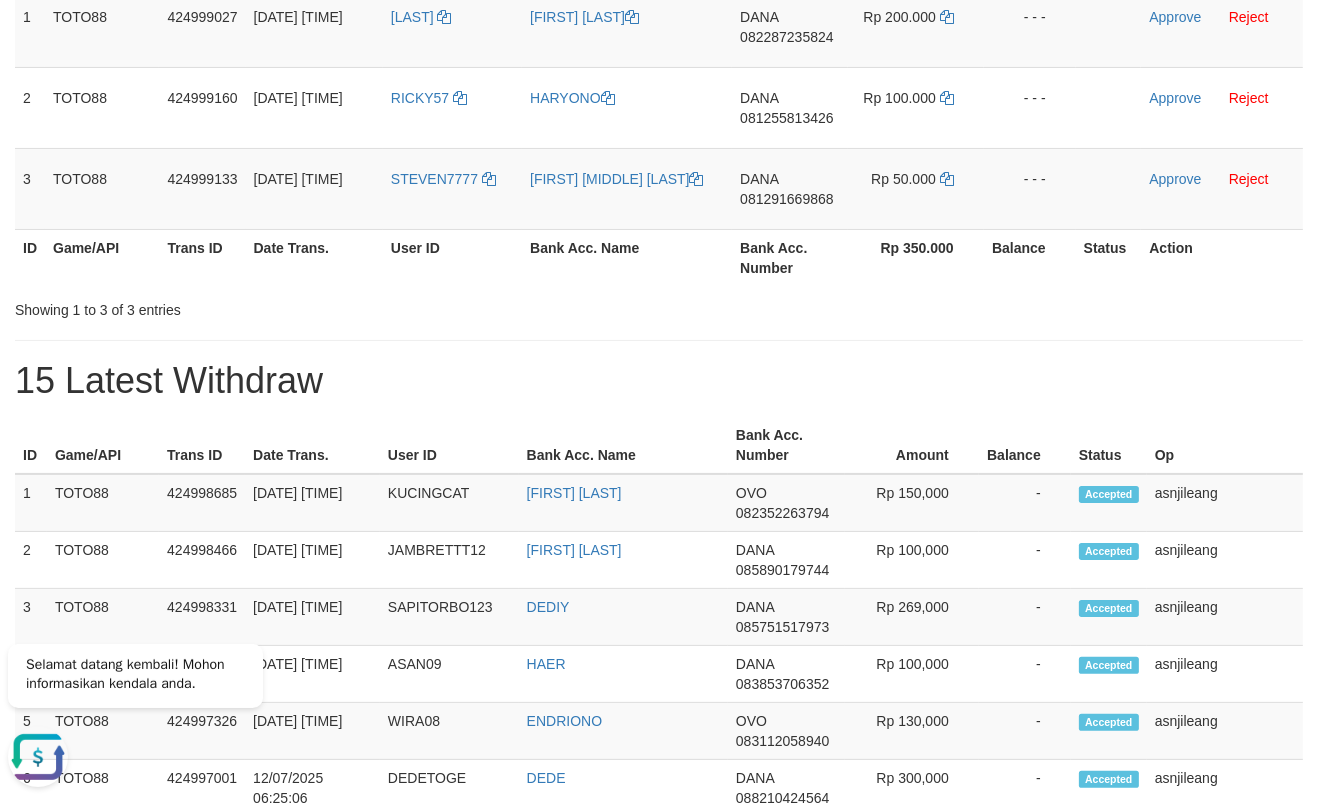 click on "15 Latest Withdraw" at bounding box center [659, 381] 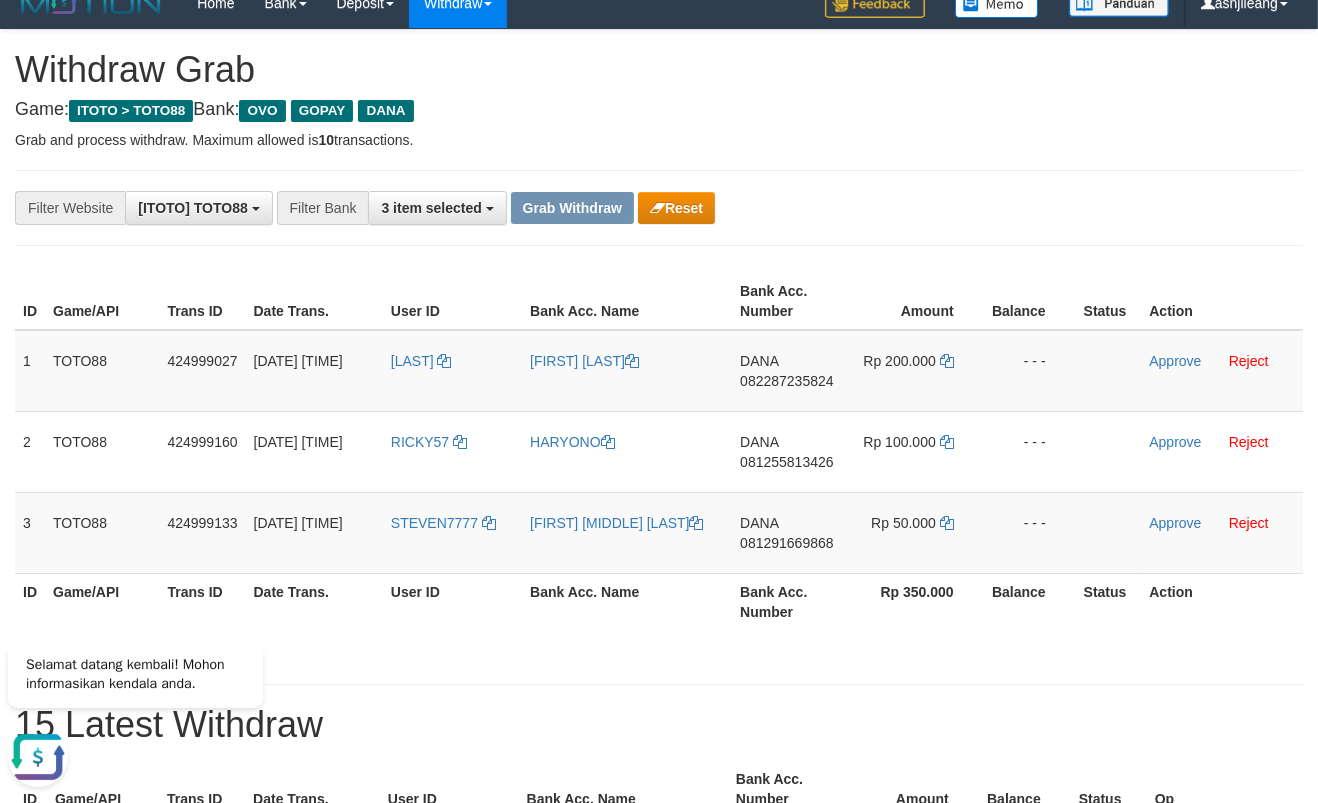 scroll, scrollTop: 0, scrollLeft: 0, axis: both 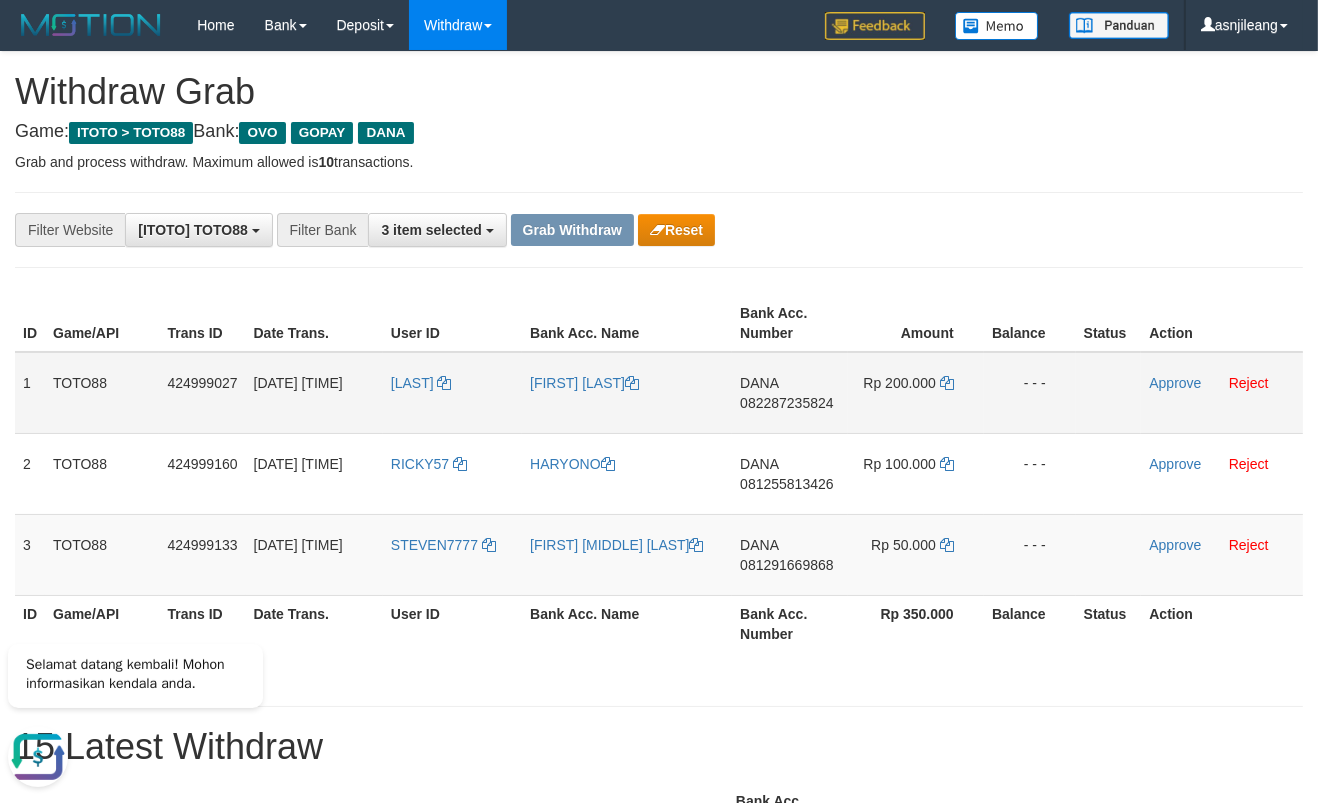 click on "DANA
082287235824" at bounding box center [790, 393] 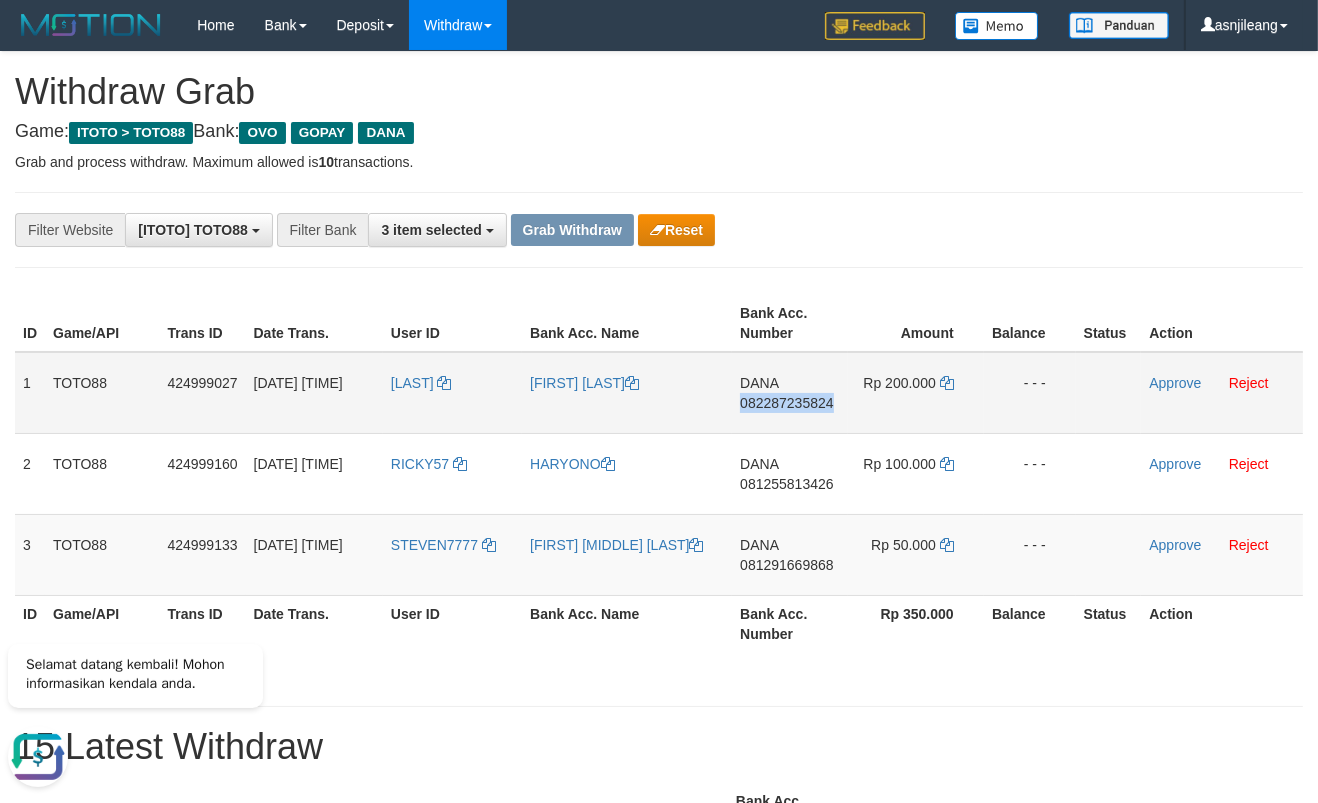 click on "DANA
082287235824" at bounding box center [790, 393] 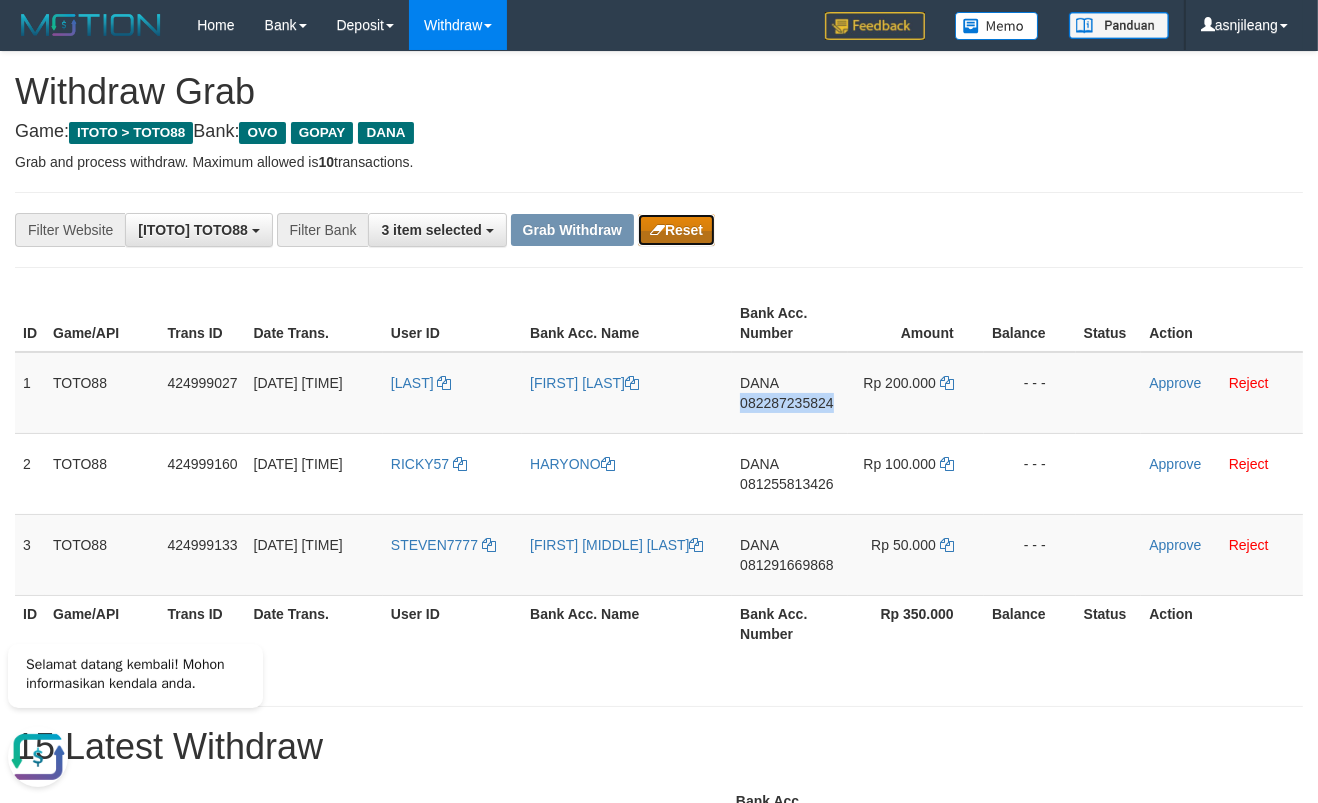click on "Reset" at bounding box center [676, 230] 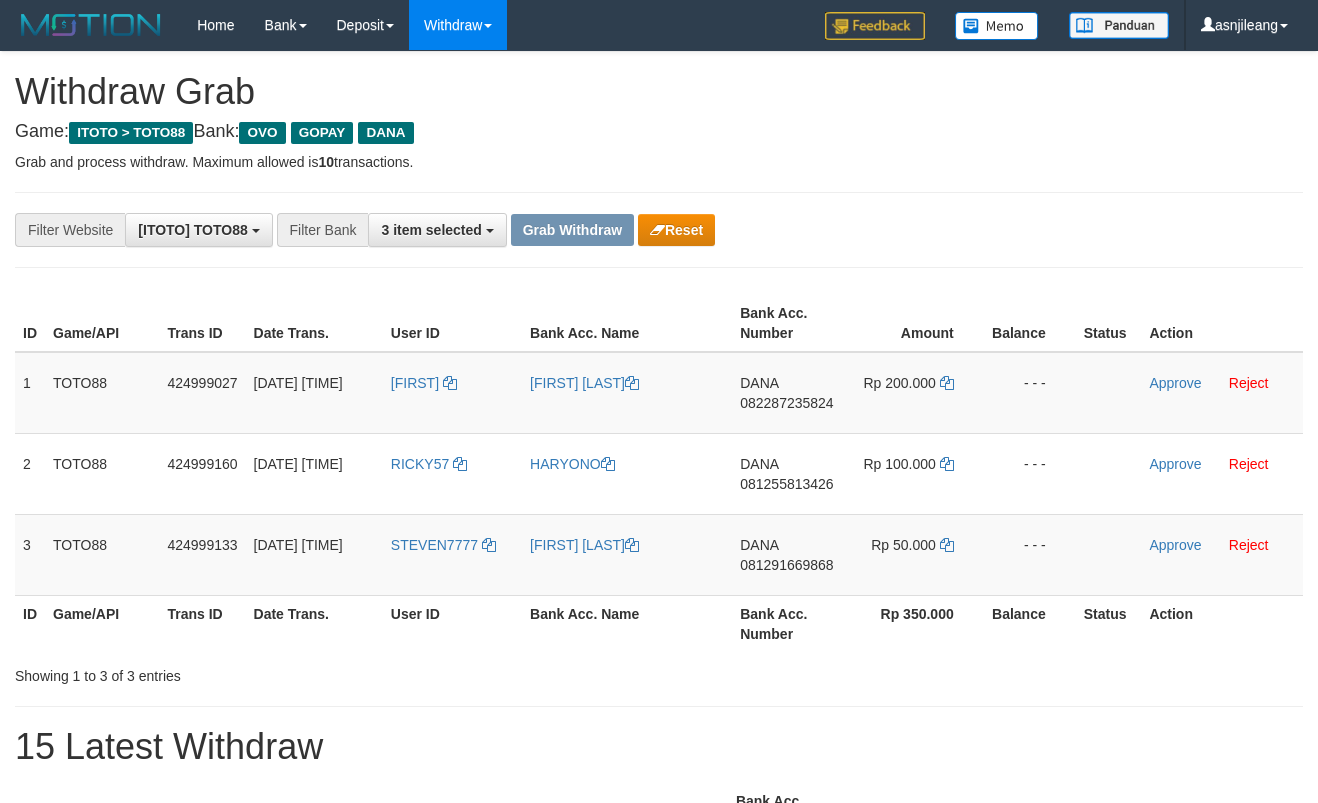 scroll, scrollTop: 0, scrollLeft: 0, axis: both 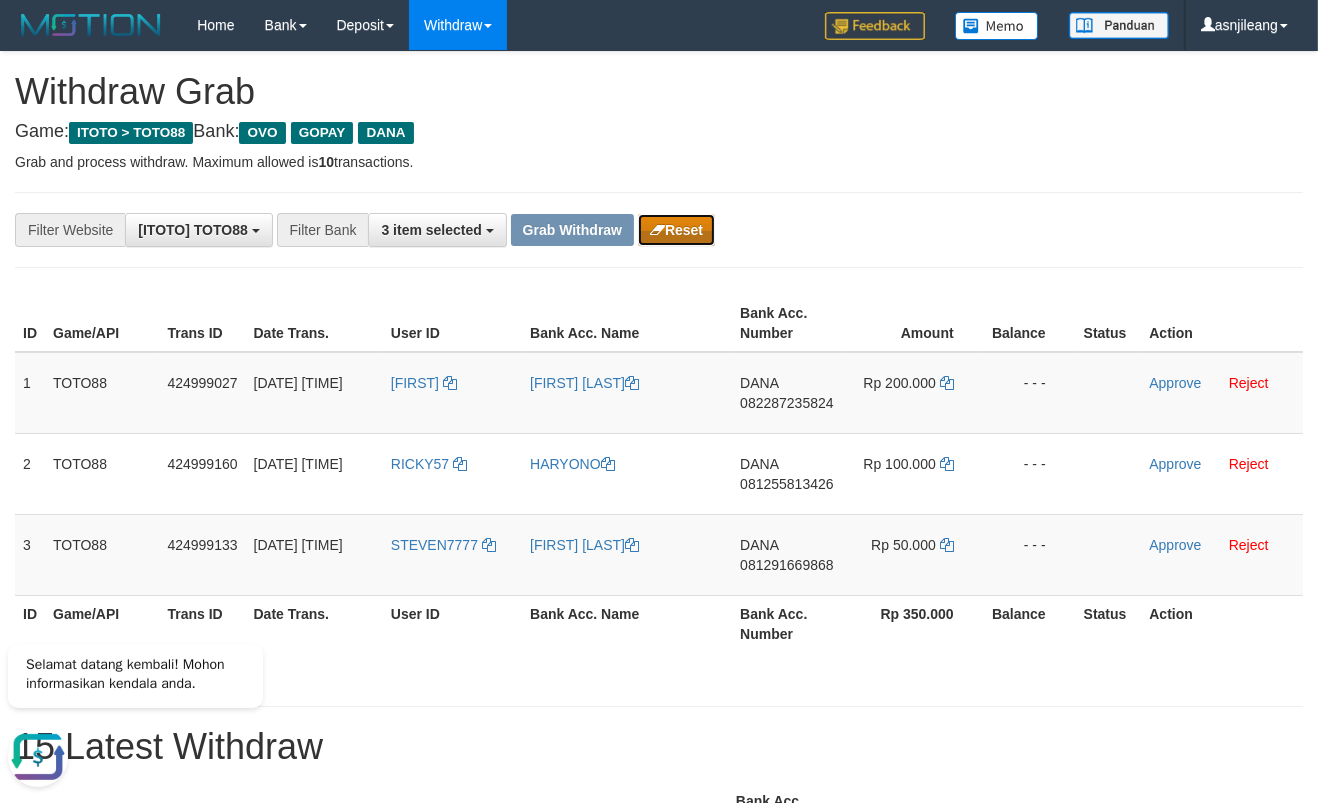 click on "Reset" at bounding box center (676, 230) 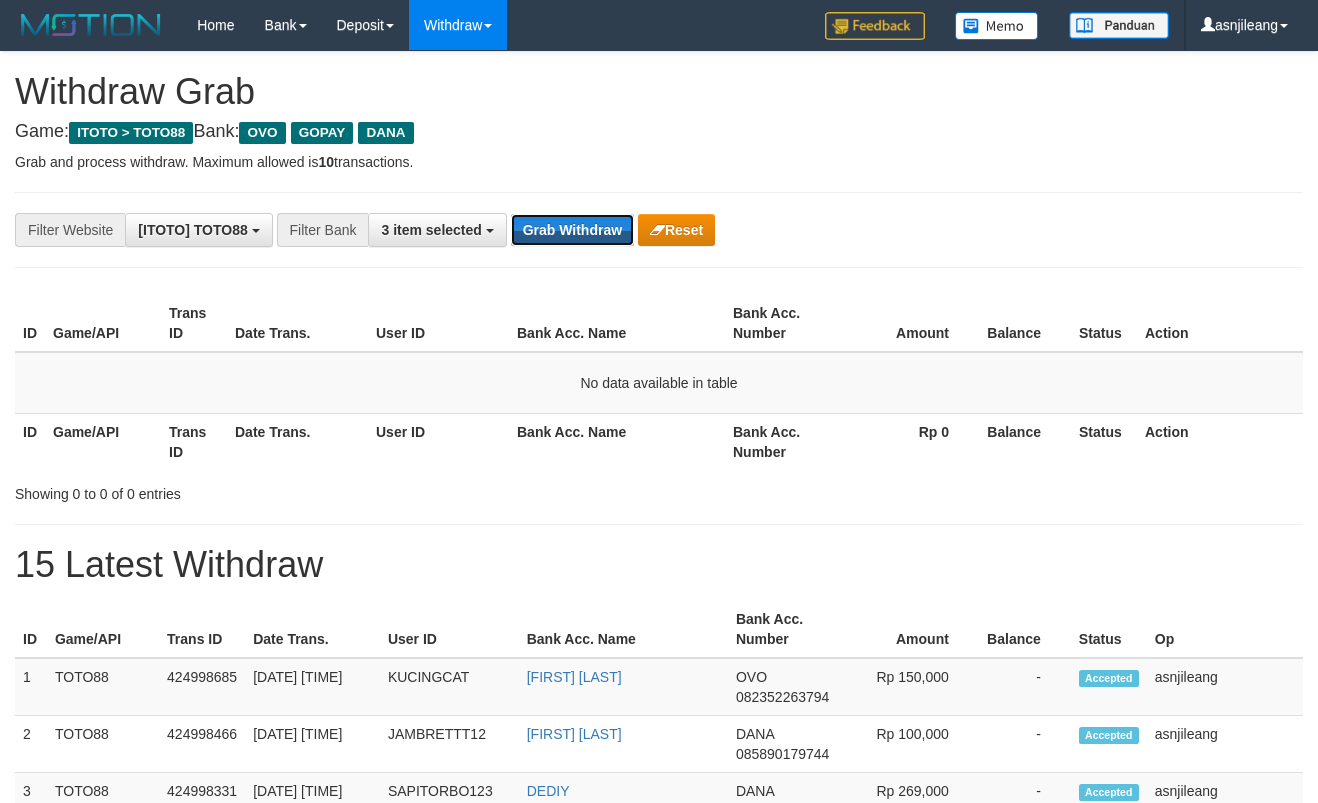 scroll, scrollTop: 0, scrollLeft: 0, axis: both 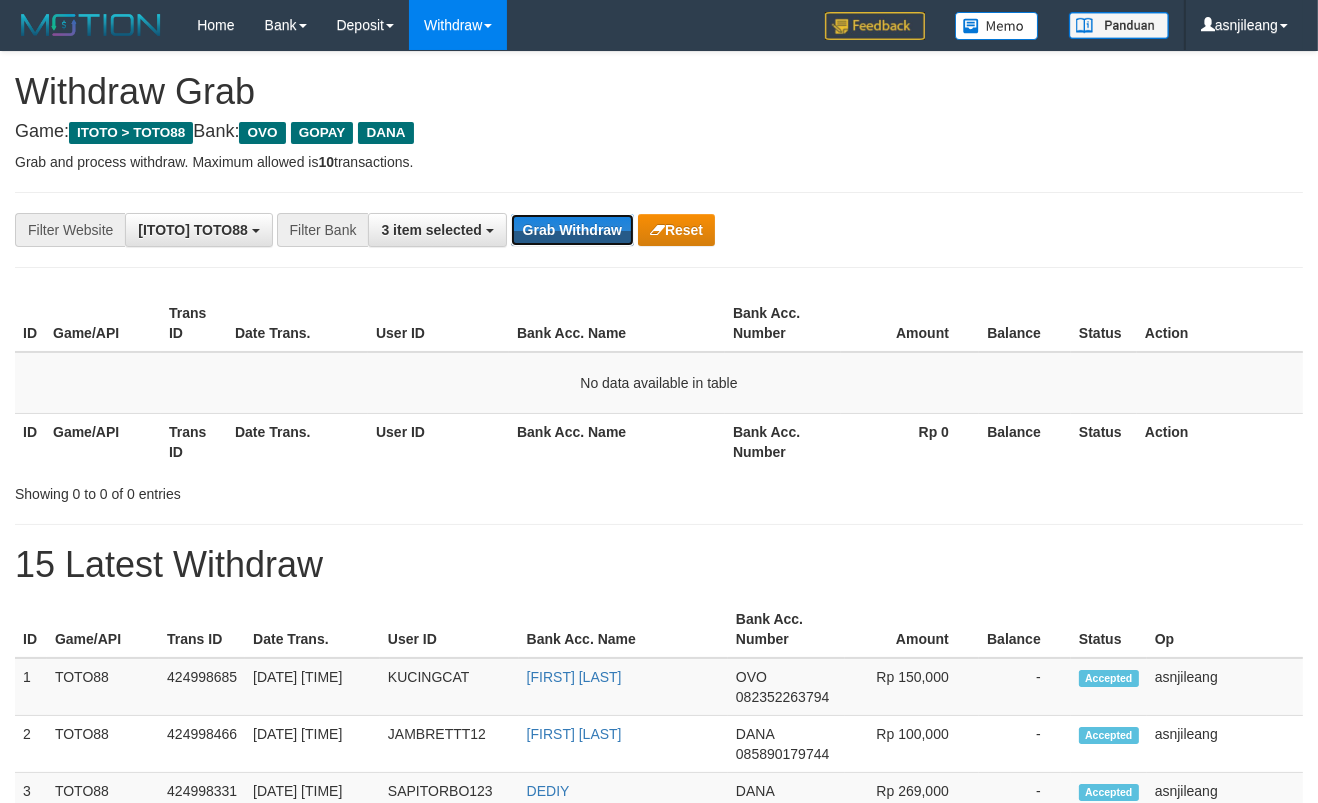 click on "Grab Withdraw" at bounding box center (572, 230) 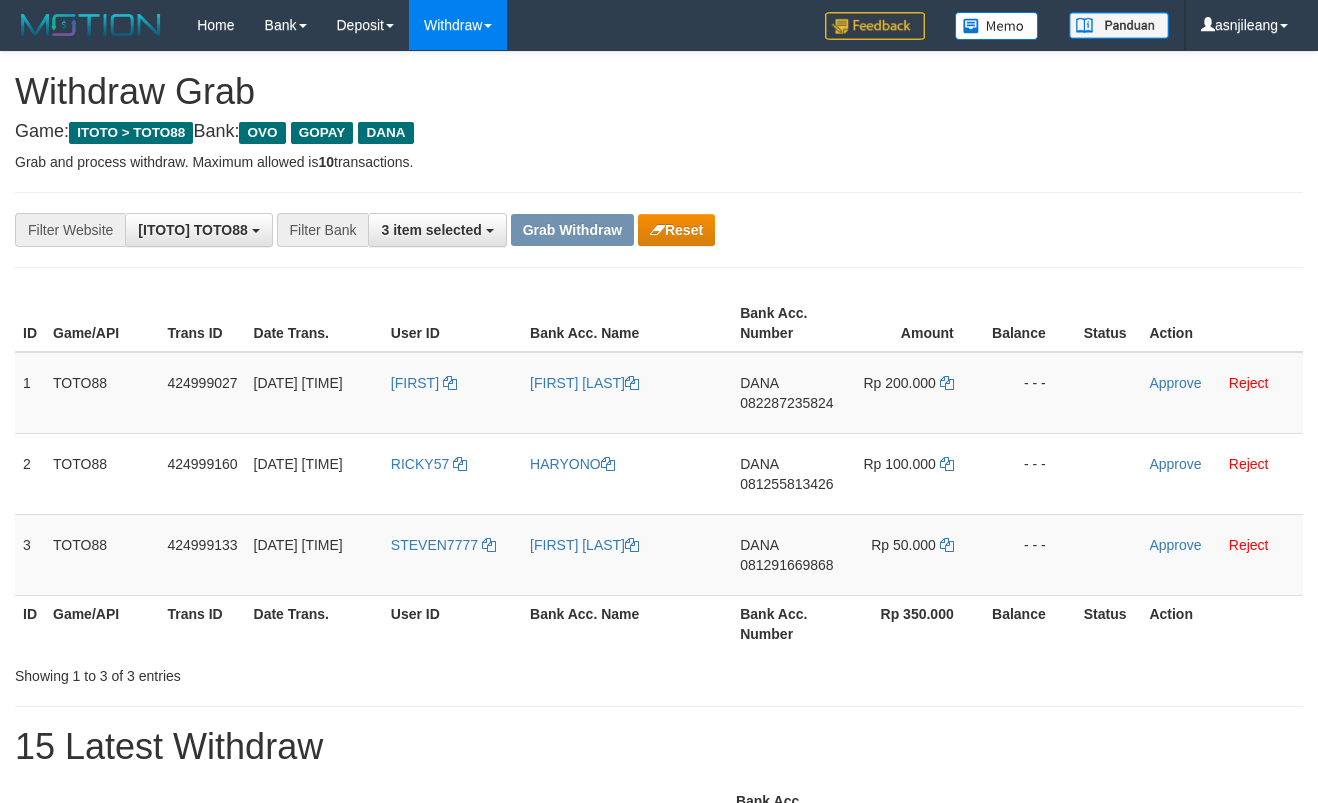 scroll, scrollTop: 0, scrollLeft: 0, axis: both 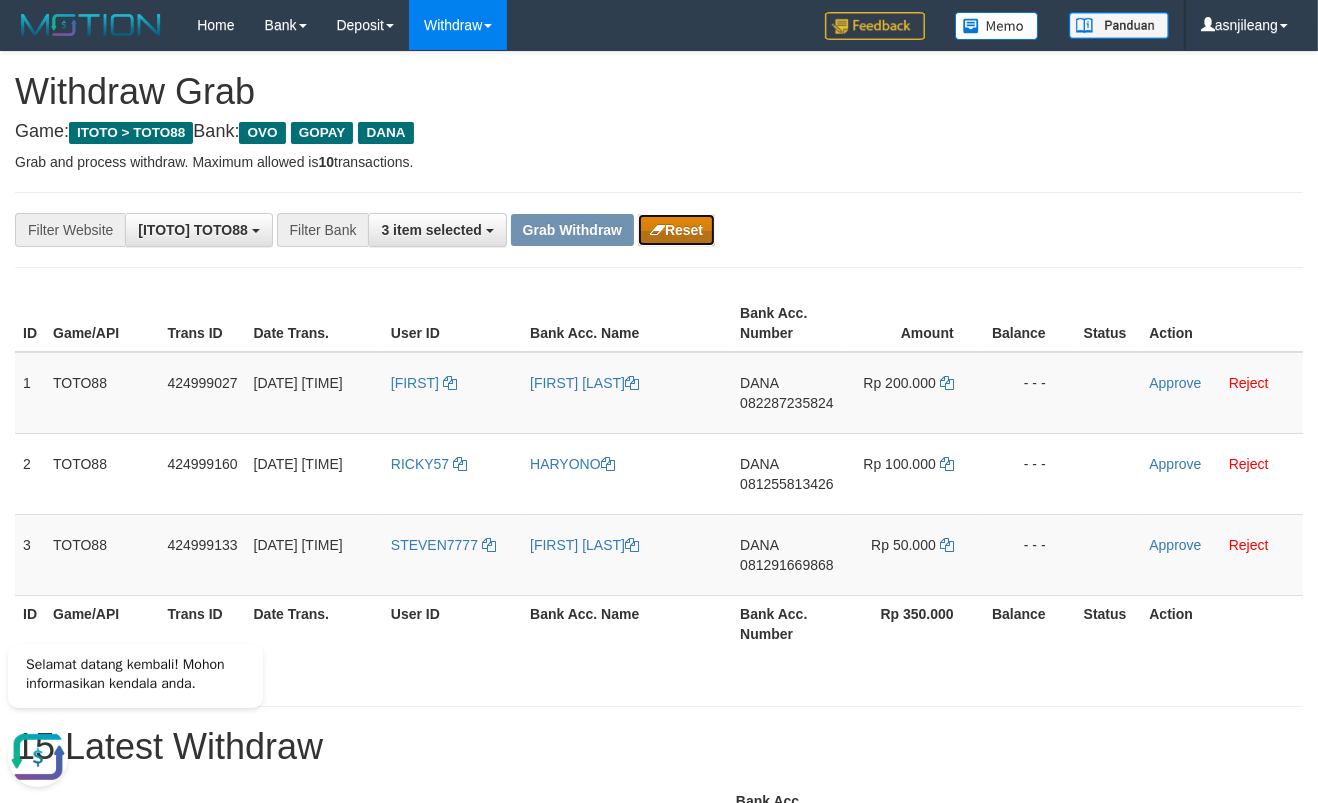 click on "Reset" at bounding box center [676, 230] 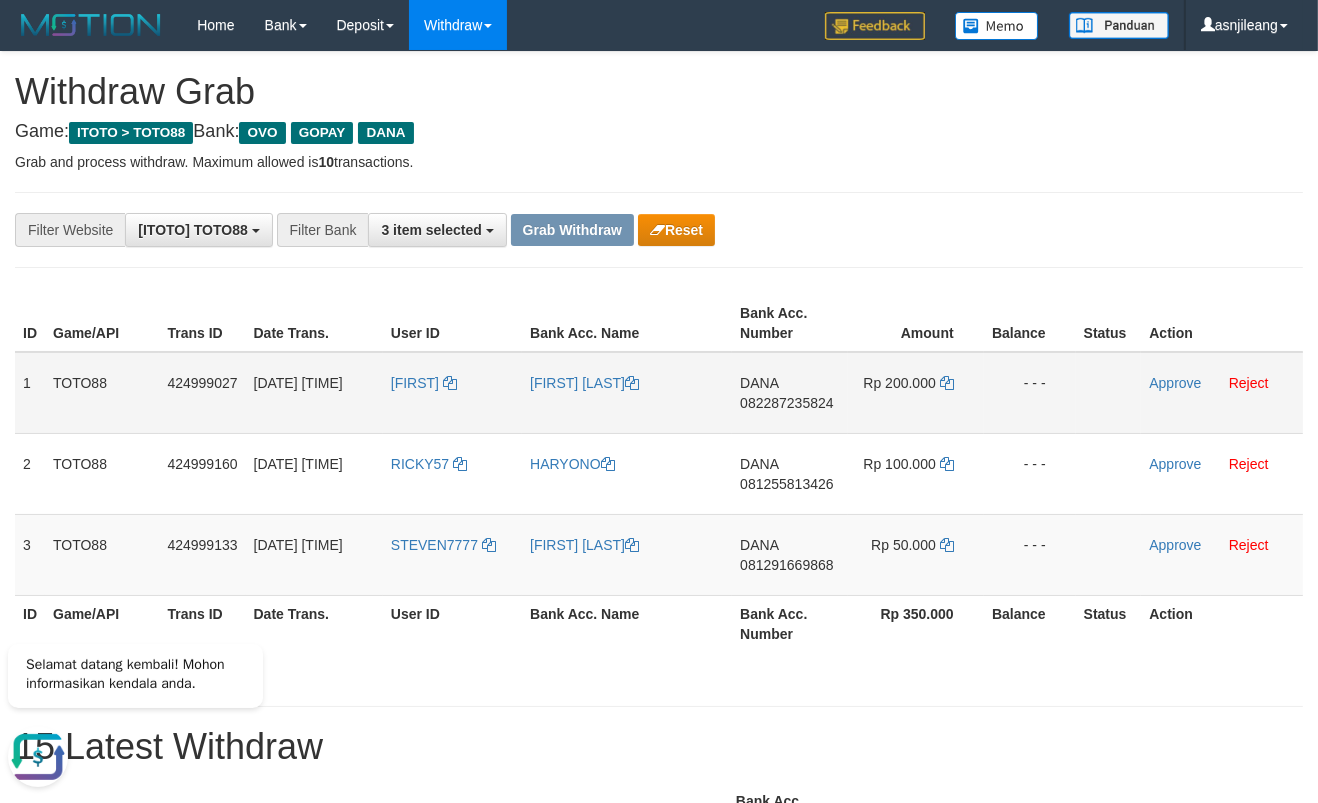 click on "DANA
082287235824" at bounding box center (790, 393) 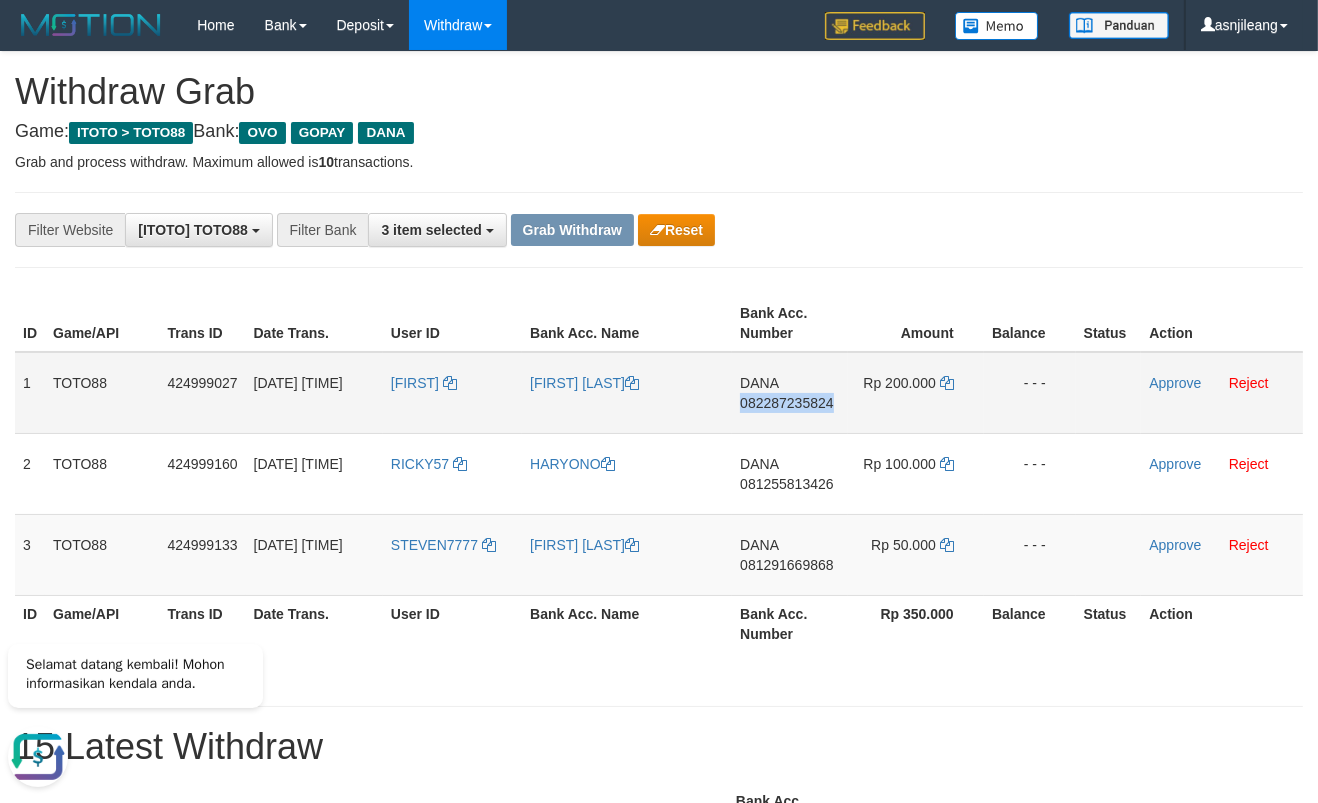 click on "DANA
082287235824" at bounding box center (790, 393) 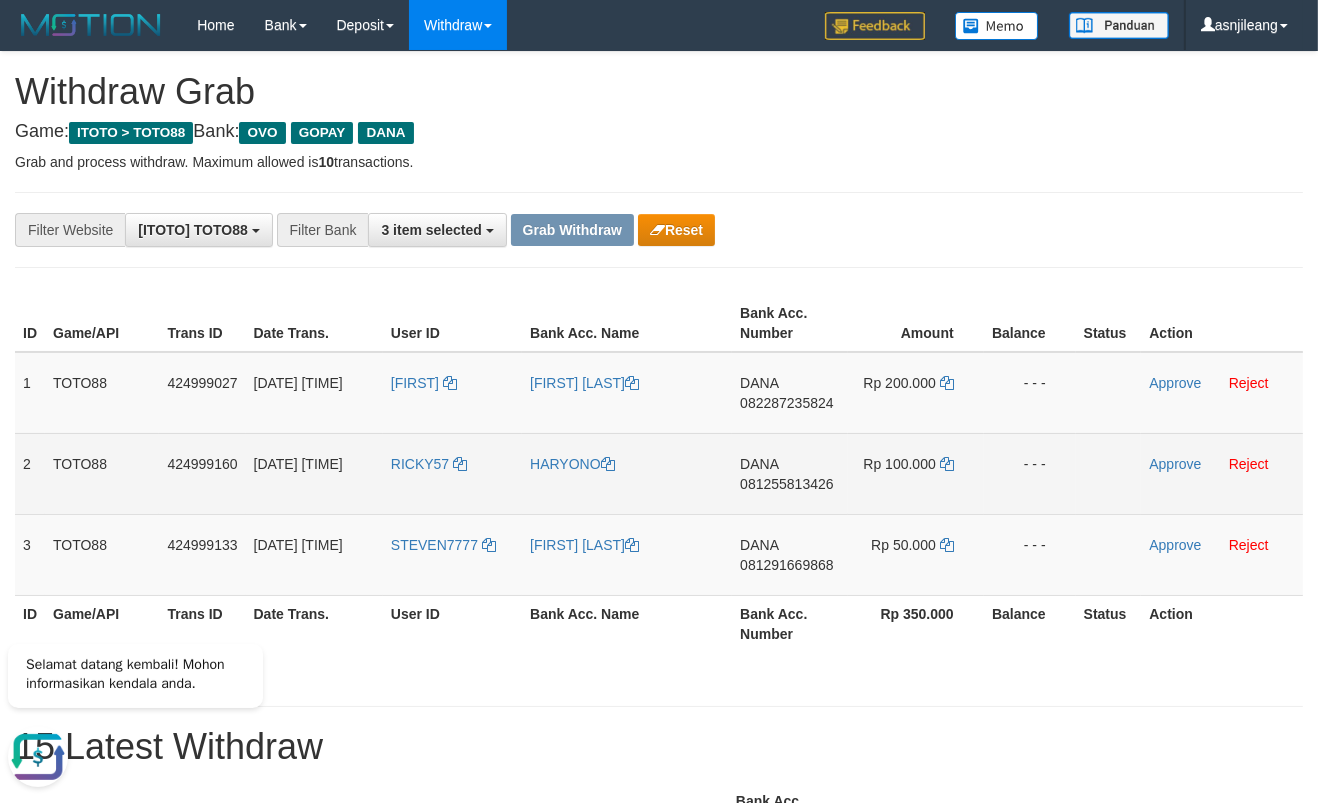 click on "- - -" at bounding box center [1030, 473] 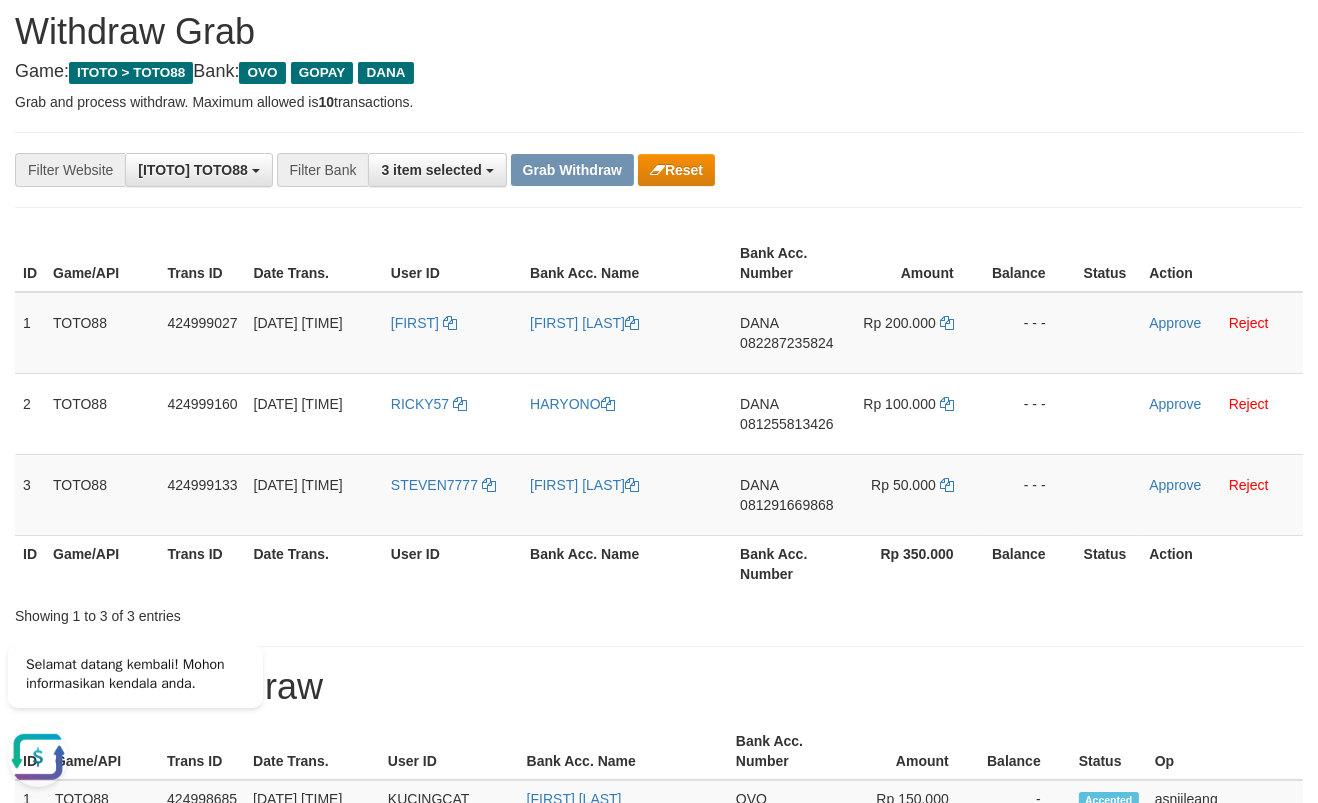 scroll, scrollTop: 0, scrollLeft: 0, axis: both 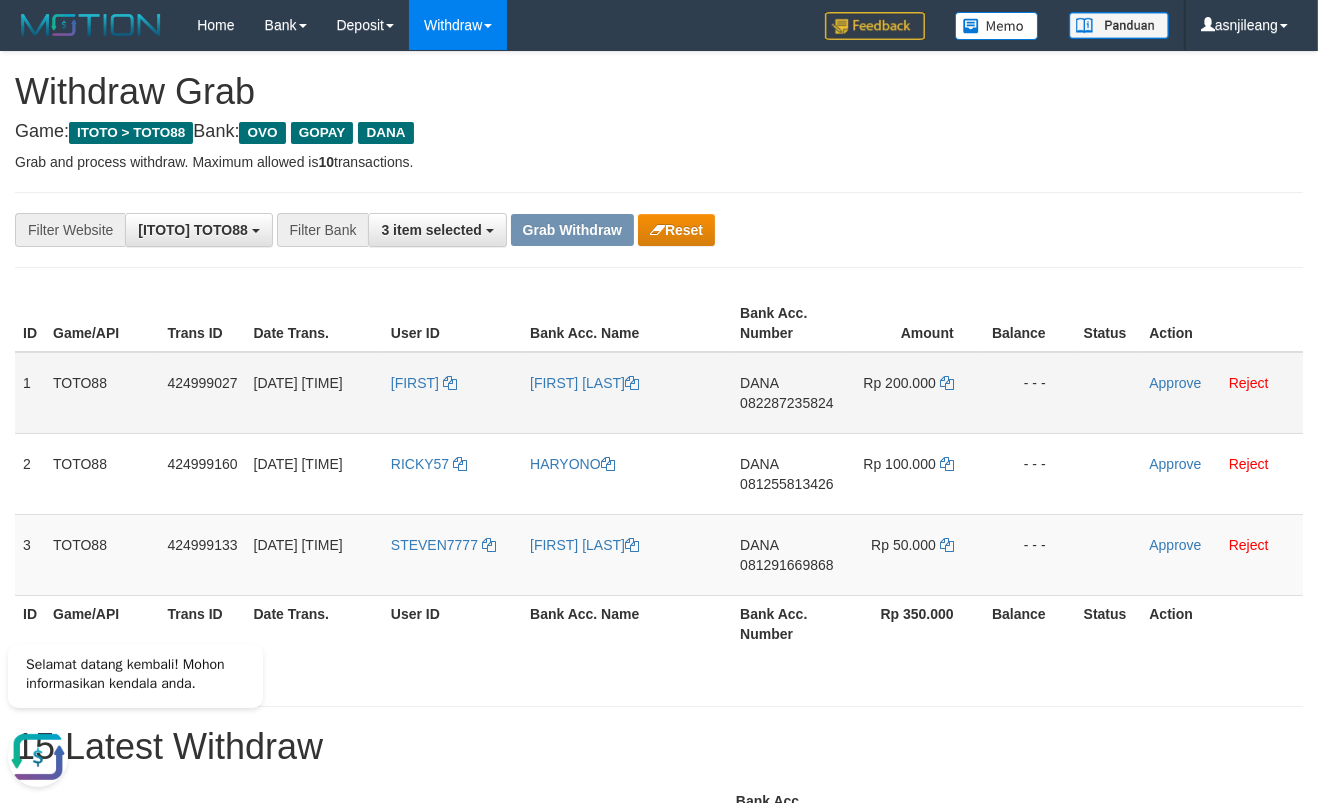 click on "DANA
082287235824" at bounding box center [790, 393] 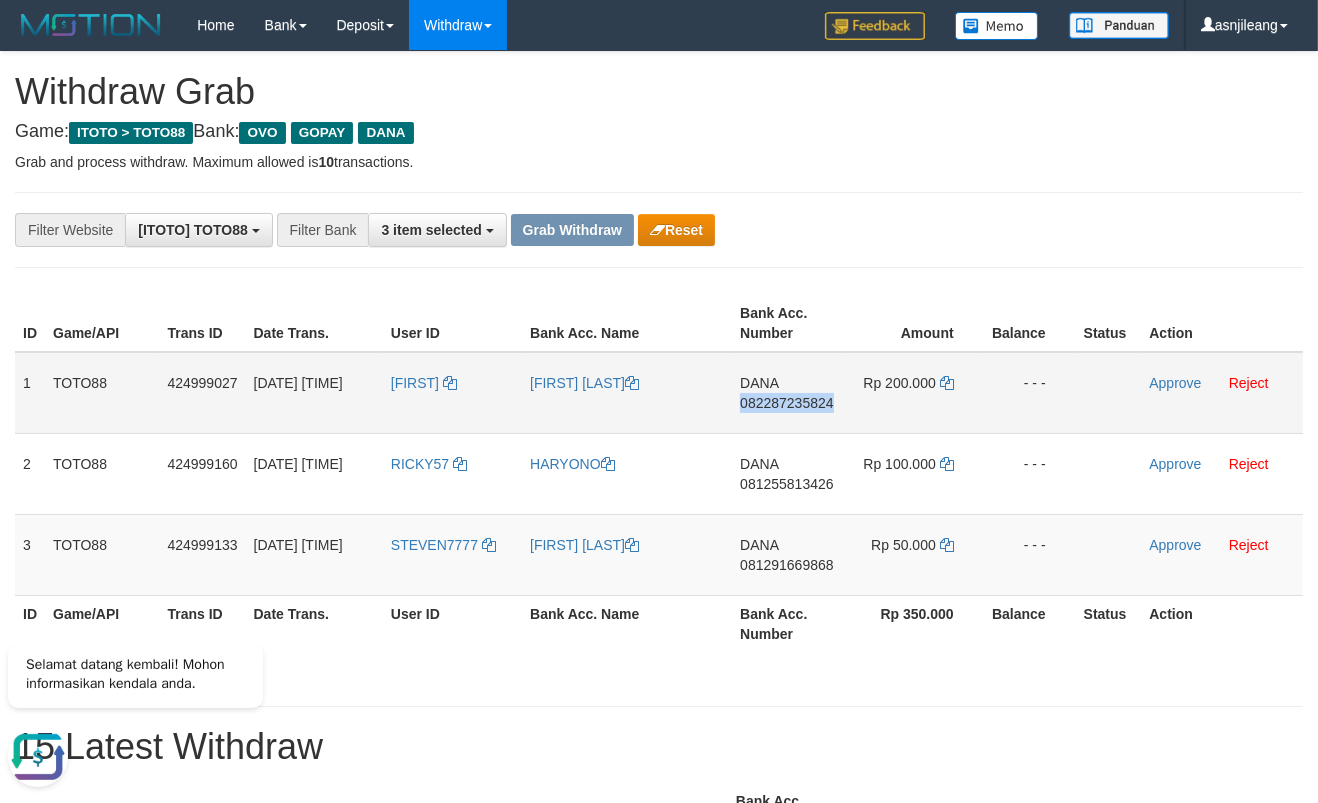 click on "DANA
082287235824" at bounding box center [790, 393] 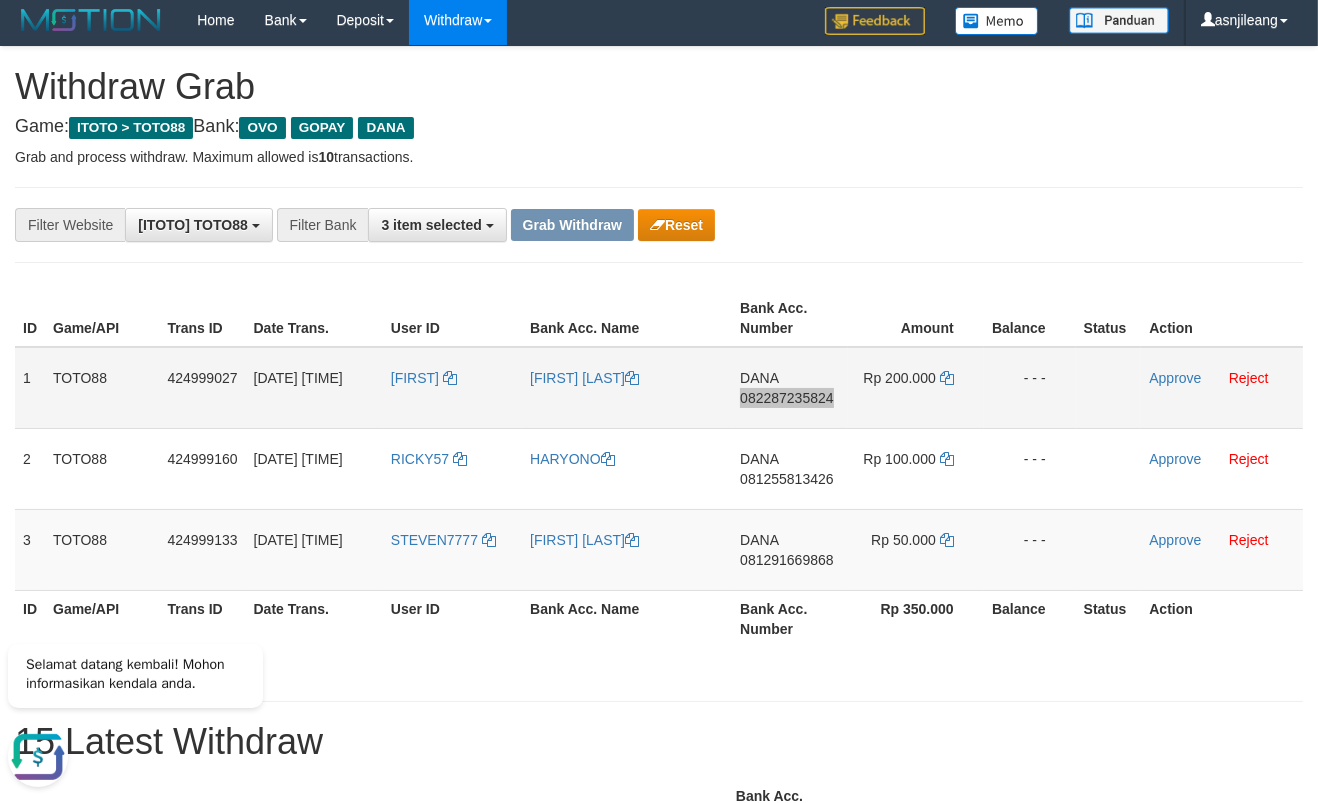 scroll, scrollTop: 0, scrollLeft: 0, axis: both 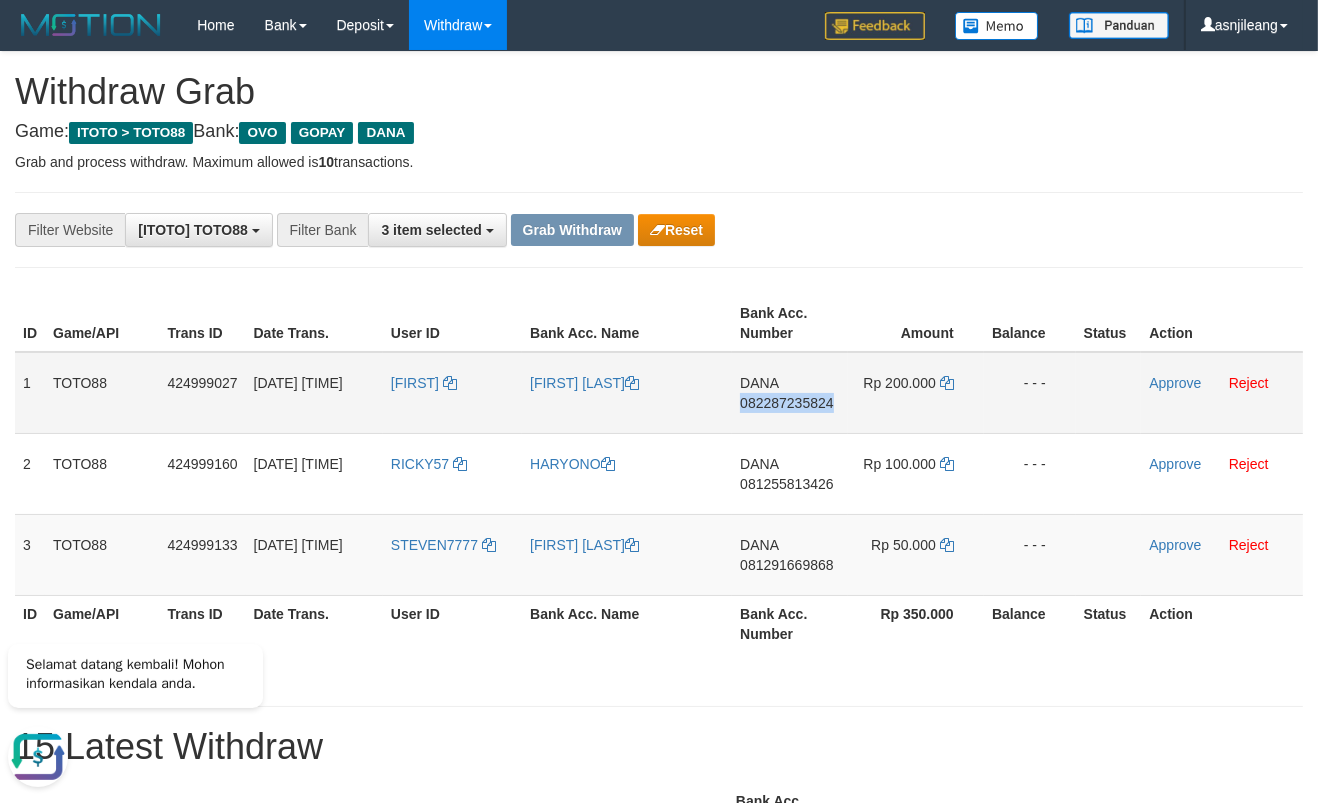click on "082287235824" at bounding box center [786, 403] 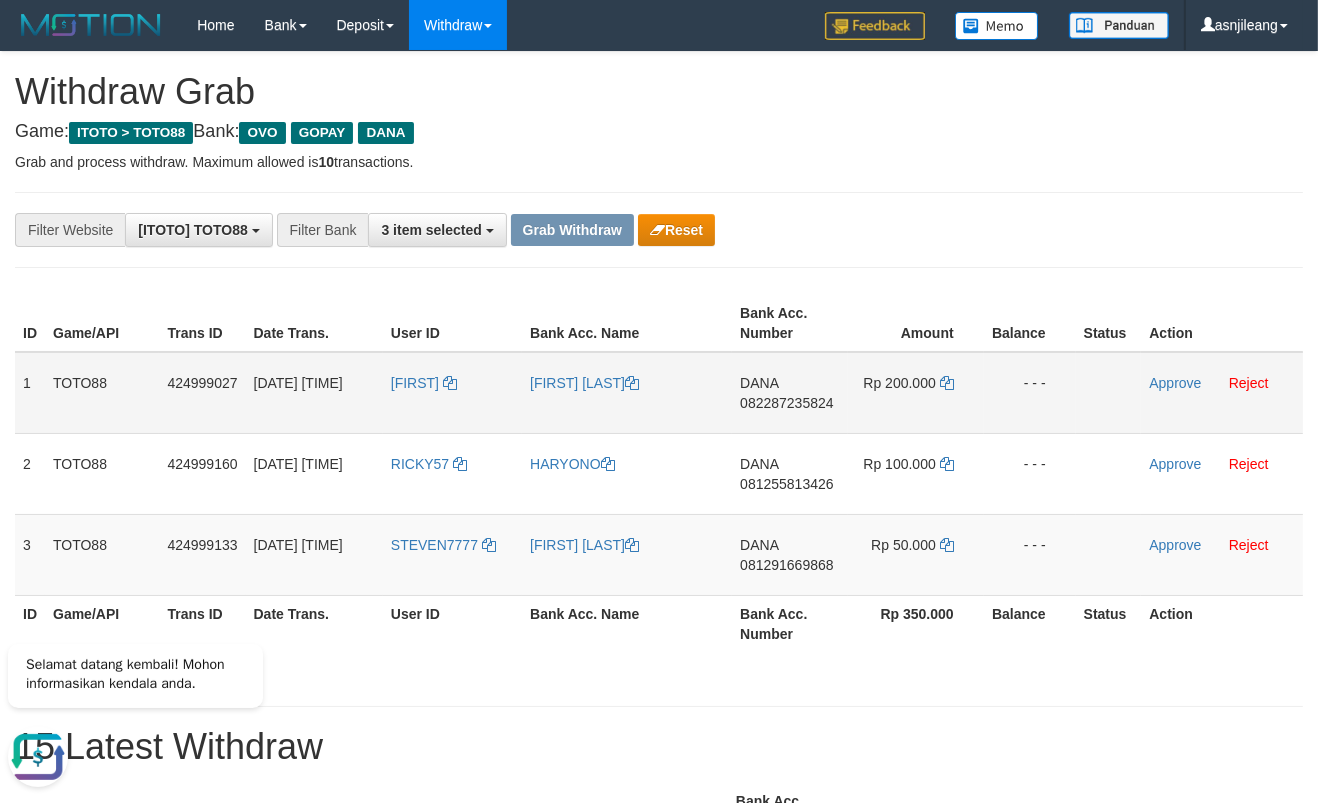click on "DANA
082287235824" at bounding box center (790, 393) 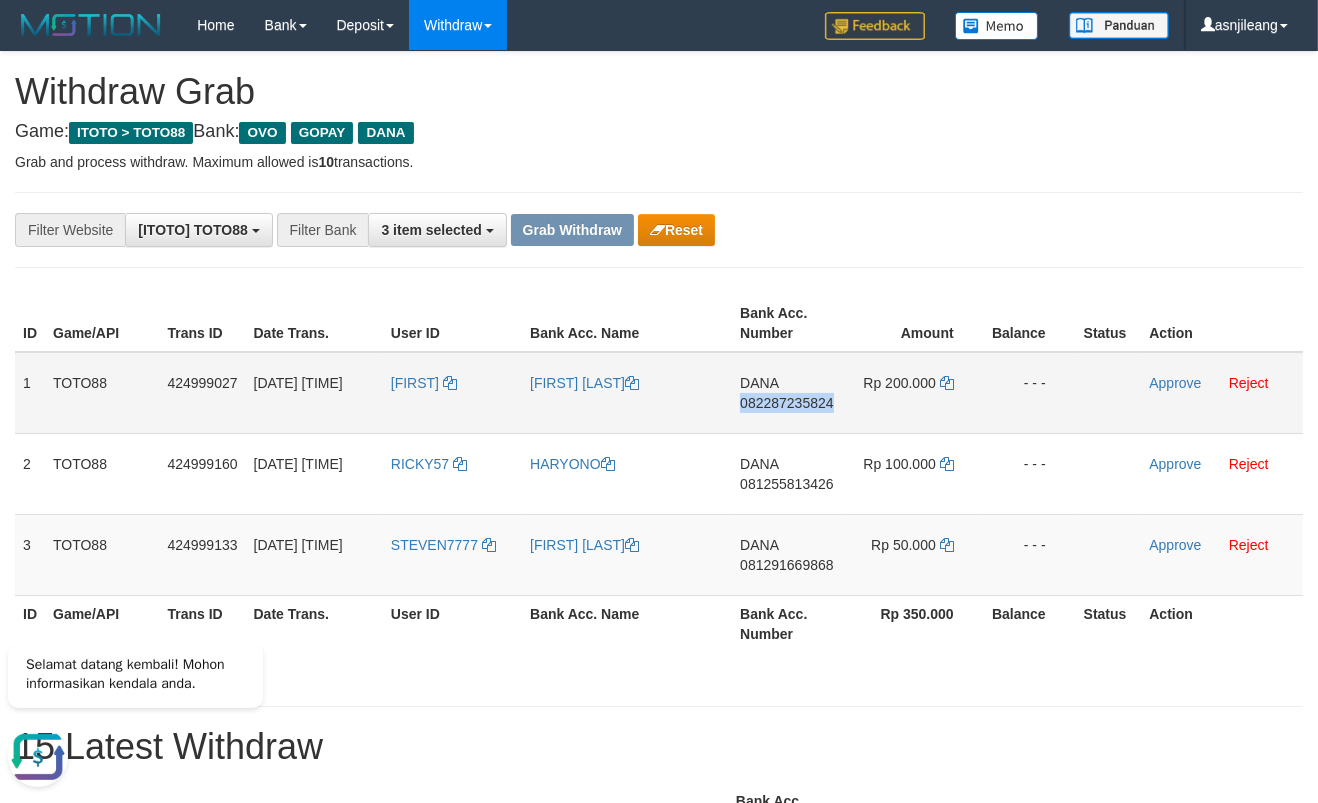 click on "DANA
082287235824" at bounding box center (790, 393) 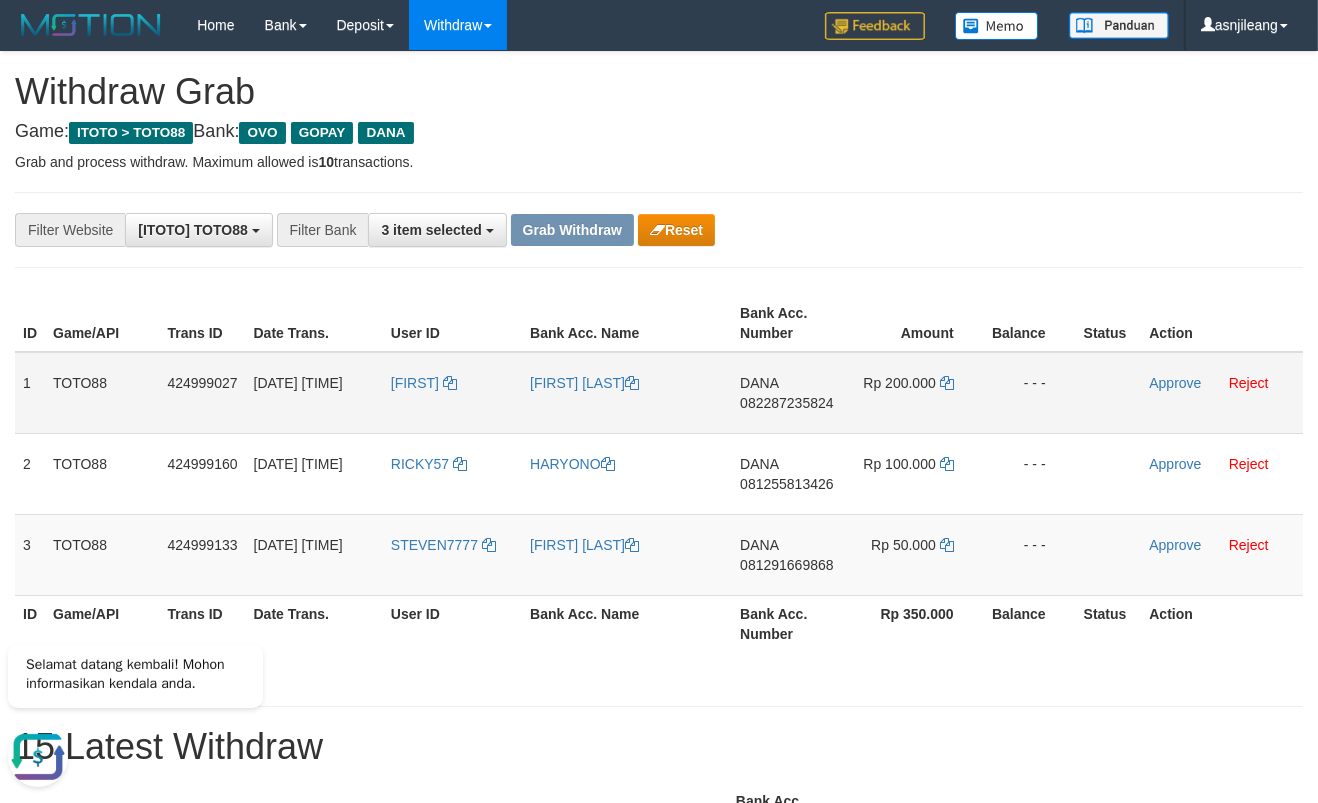 click on "DANA
082287235824" at bounding box center (790, 393) 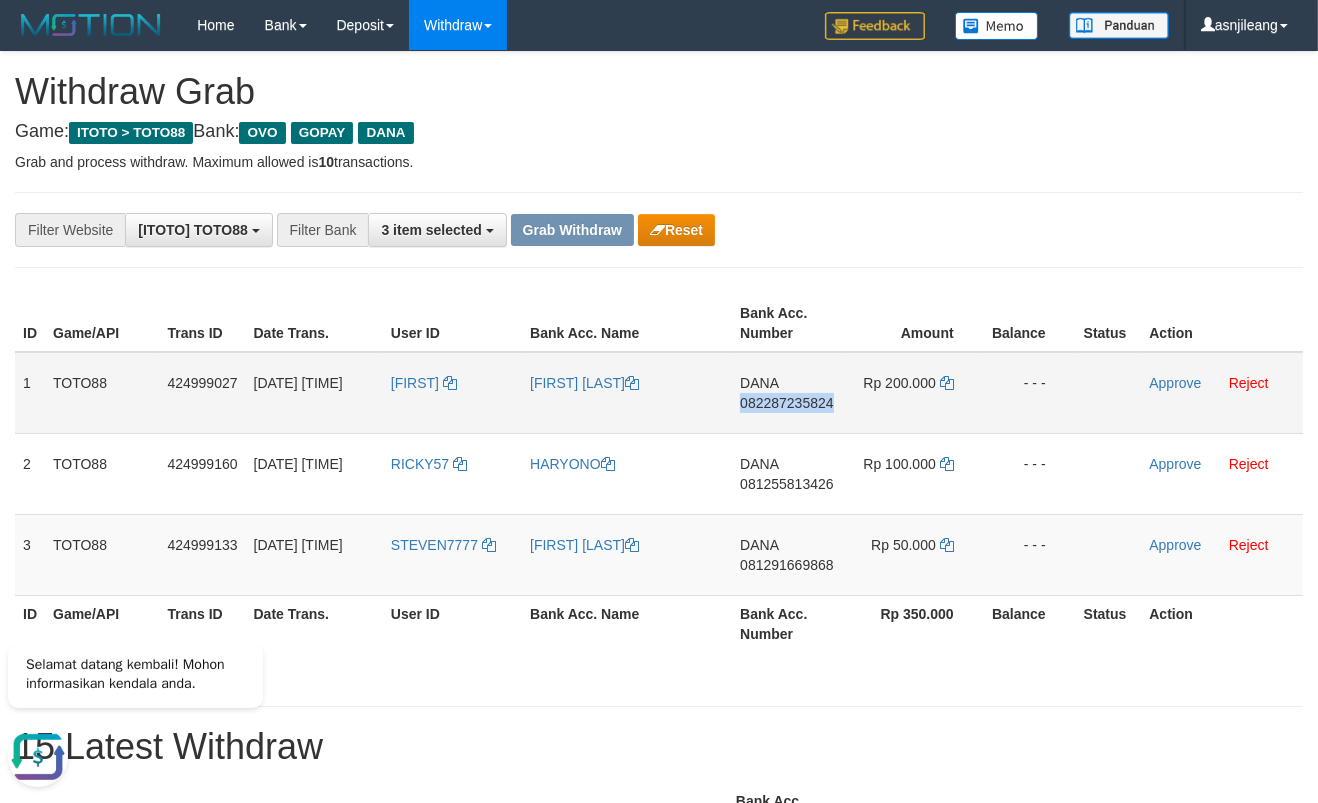 click on "DANA
082287235824" at bounding box center [790, 393] 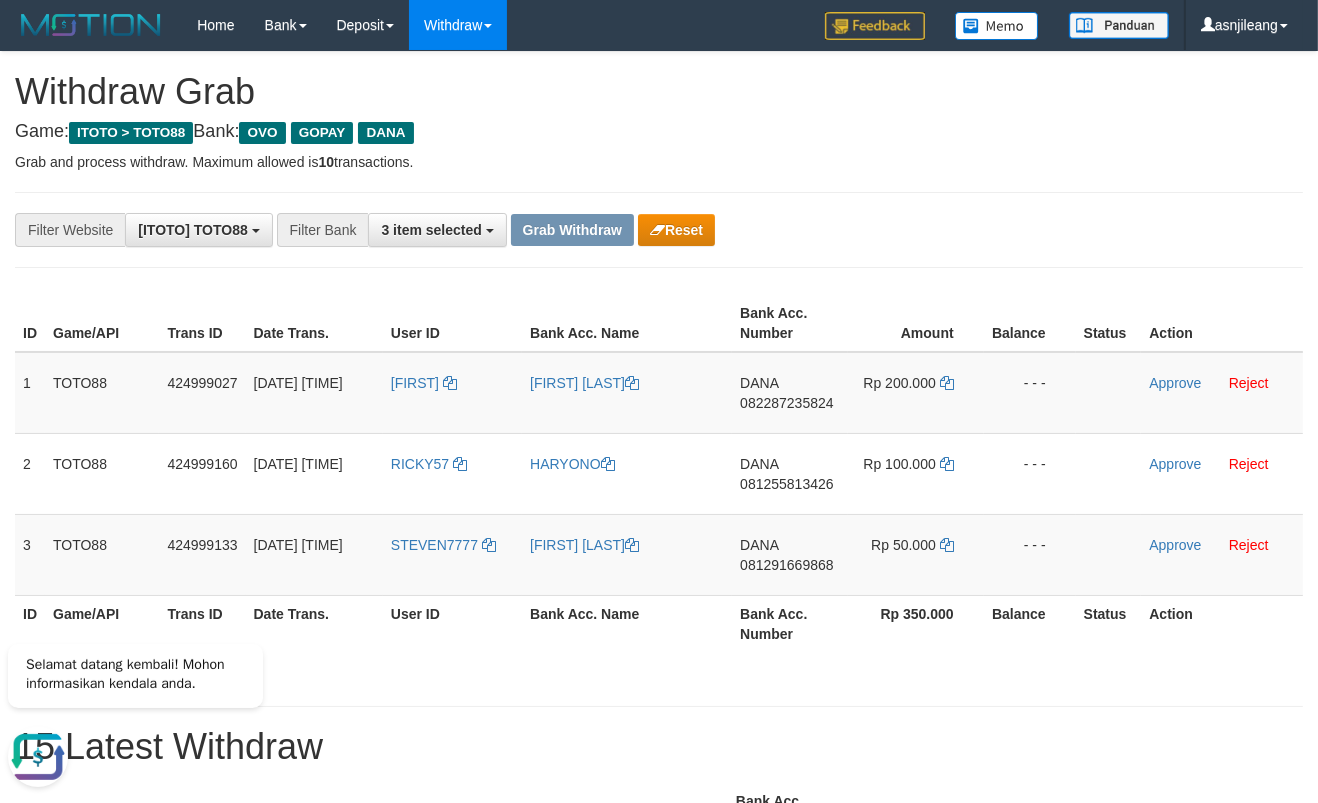 click on "Showing 1 to 3 of 3 entries" at bounding box center (659, 672) 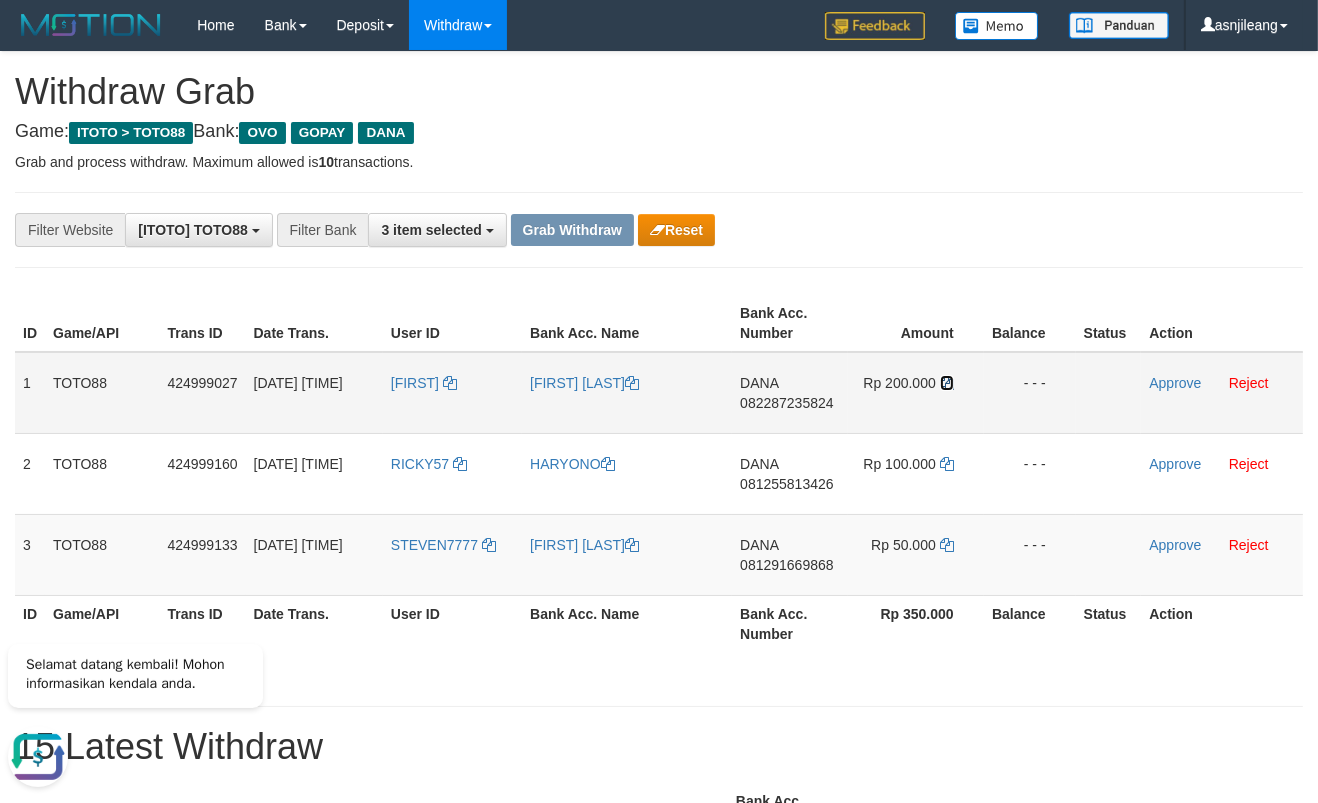 click at bounding box center (947, 383) 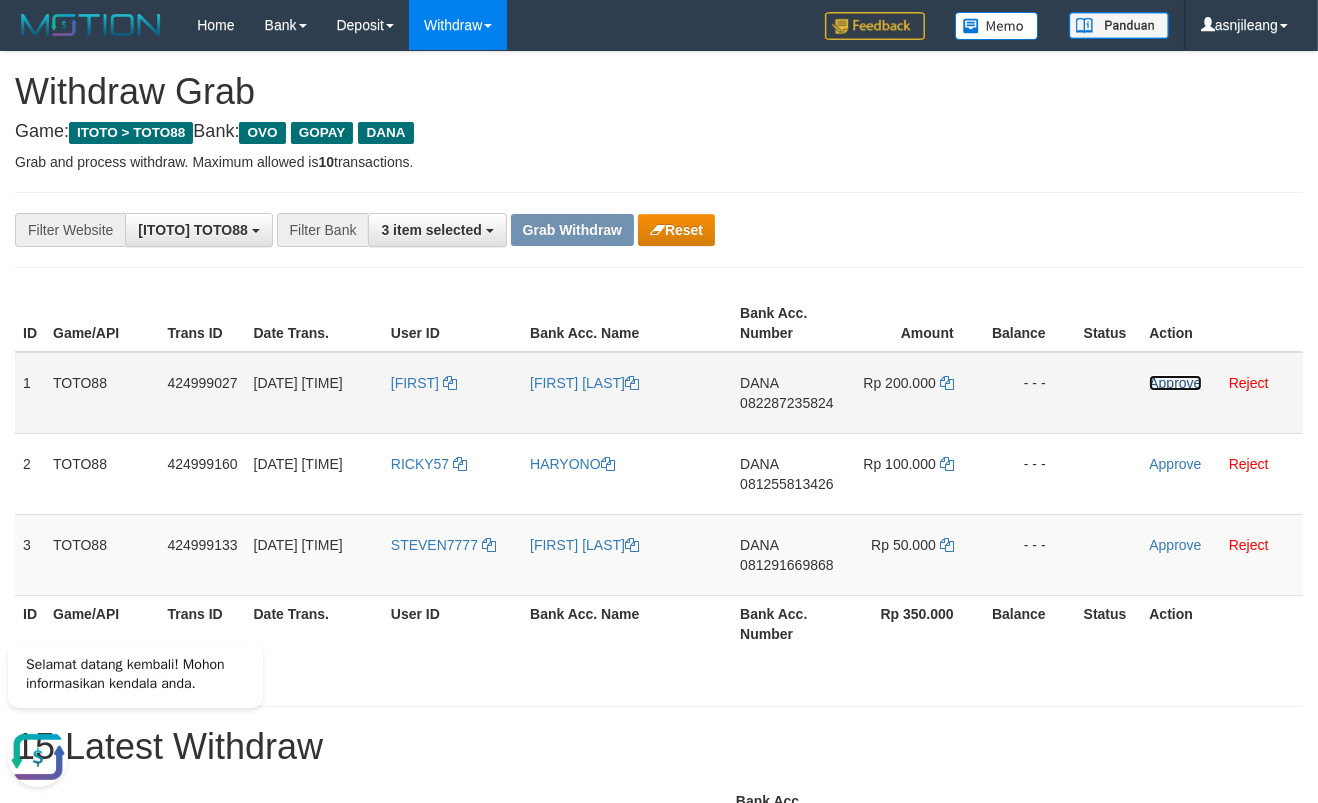 click on "Approve" at bounding box center (1175, 383) 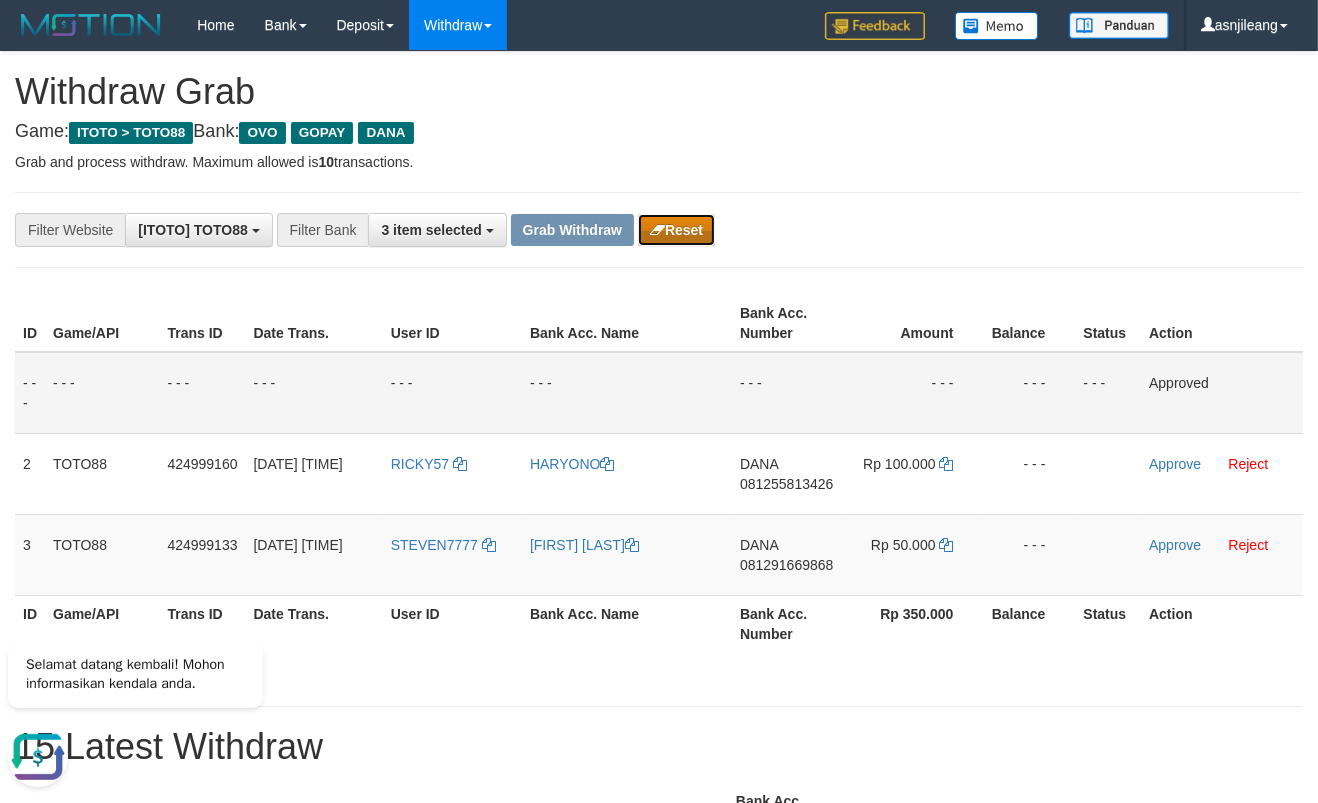 click on "Reset" at bounding box center [676, 230] 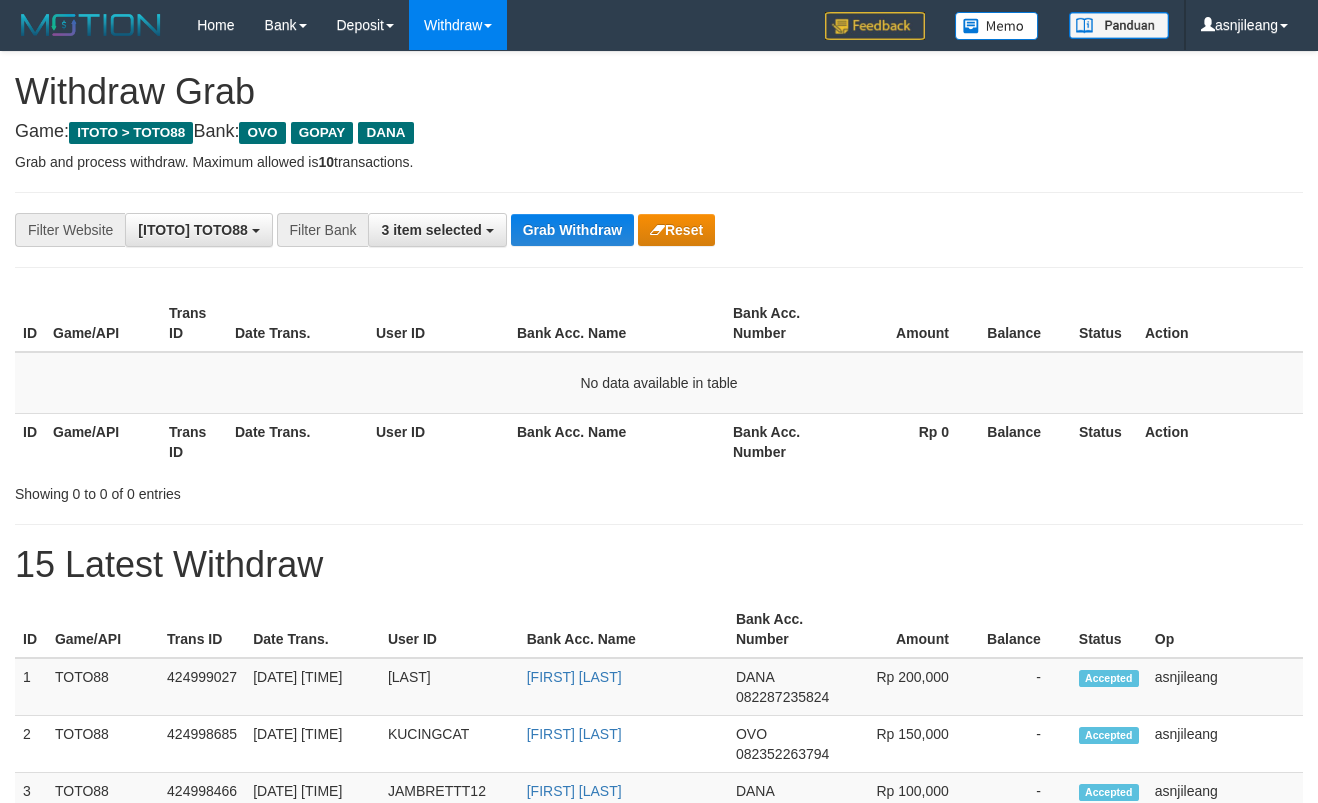 scroll, scrollTop: 0, scrollLeft: 0, axis: both 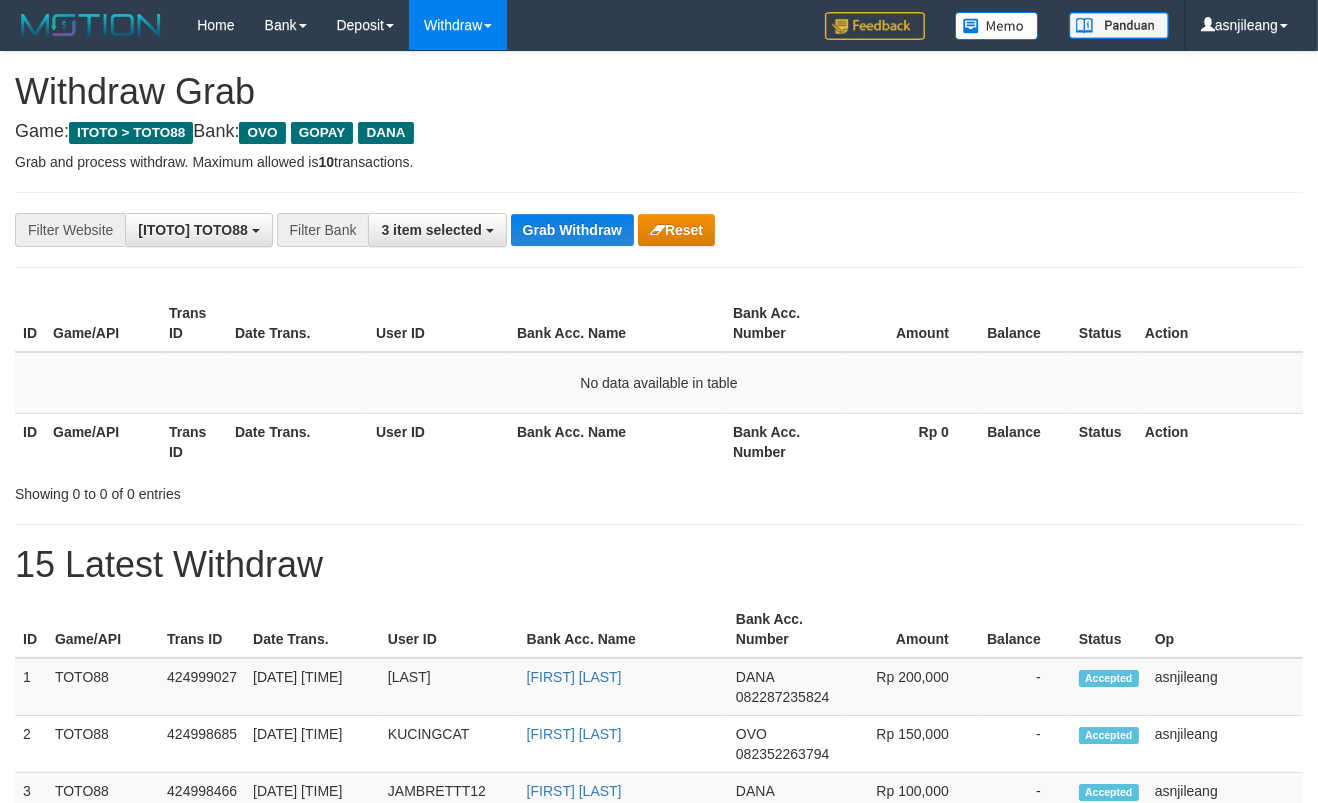 click on "Grab Withdraw" at bounding box center [572, 230] 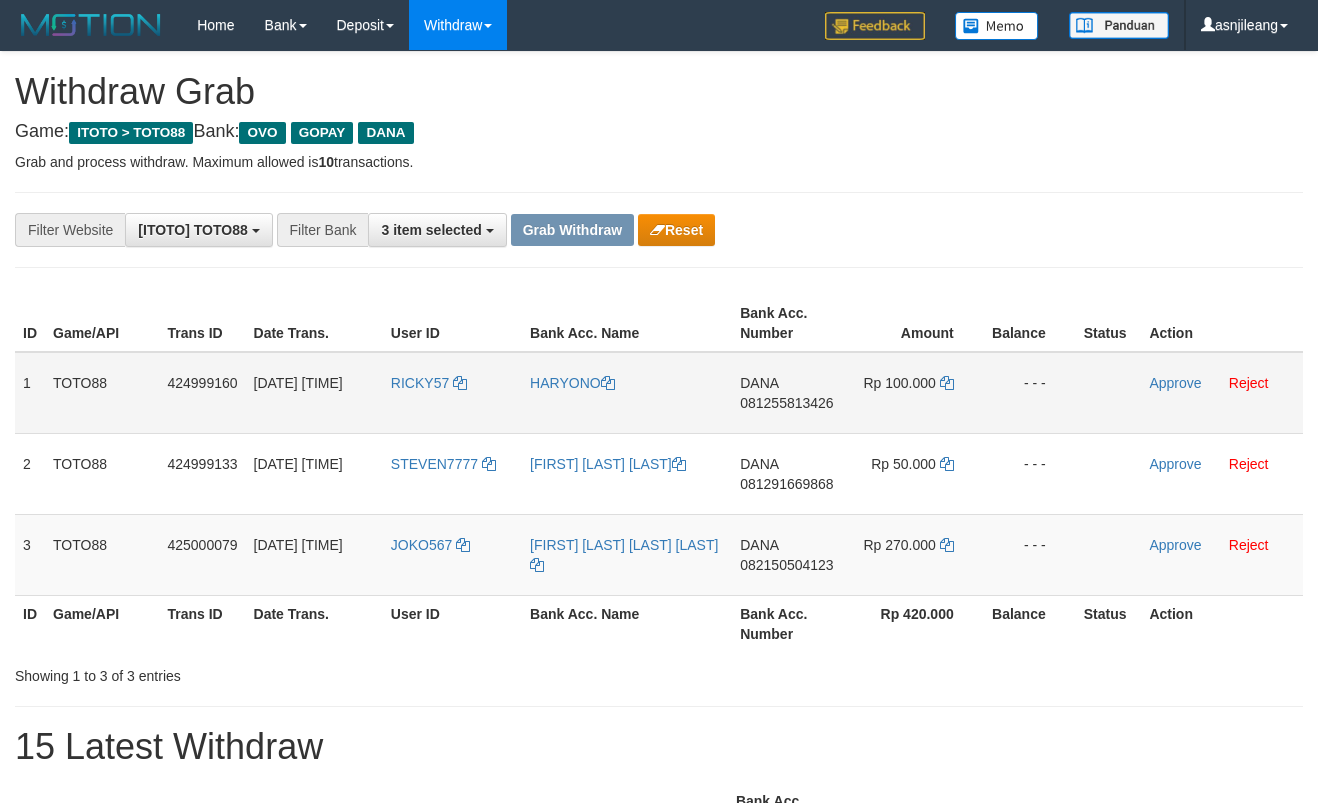 scroll, scrollTop: 0, scrollLeft: 0, axis: both 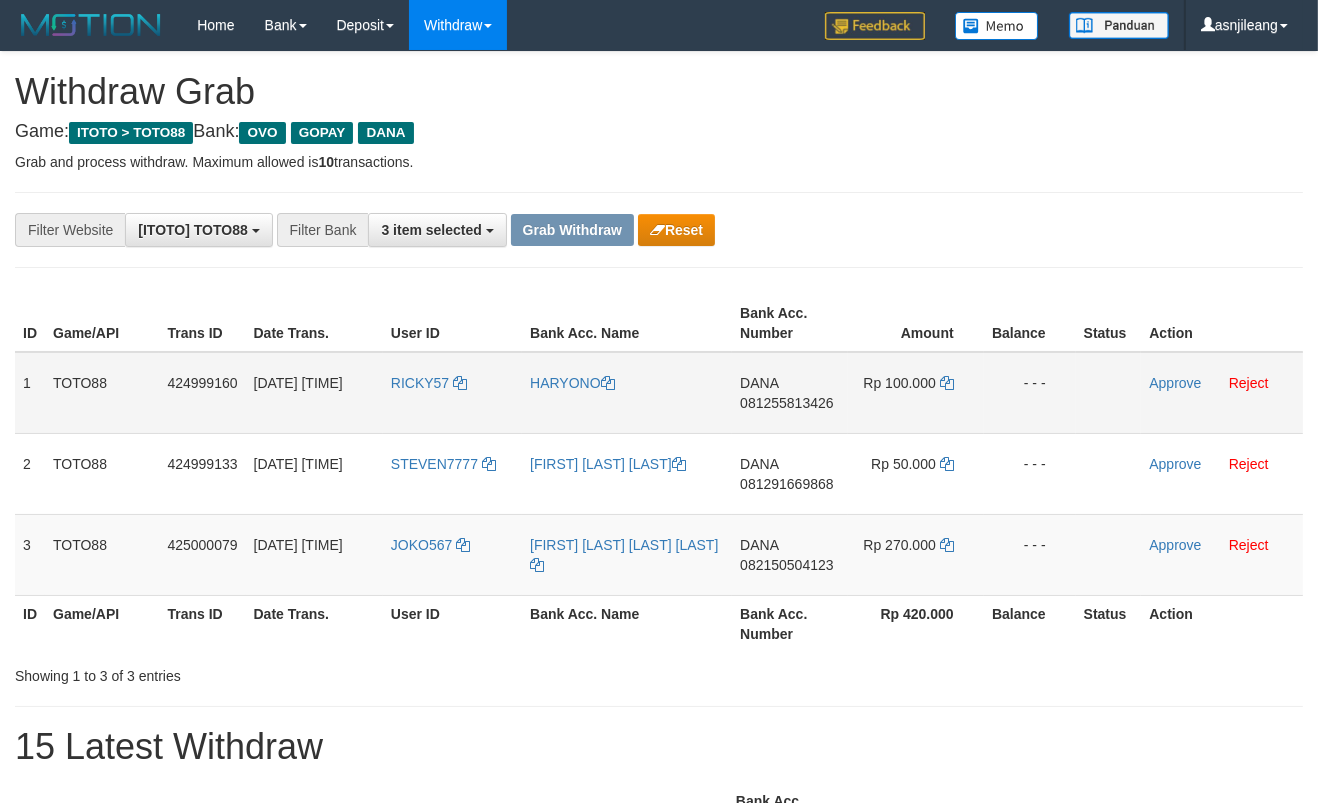 click on "[NAME]
[PHONE]" at bounding box center [790, 393] 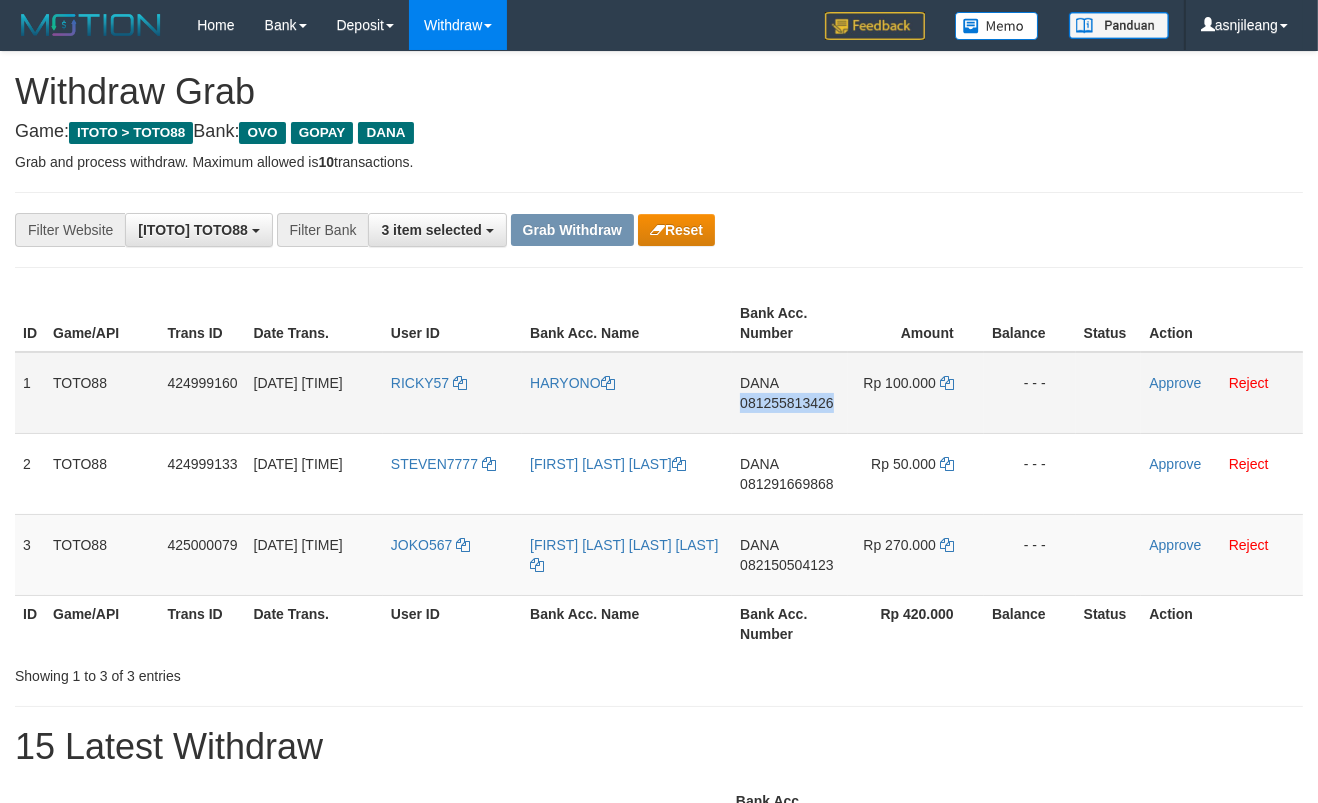 click on "DANA
081255813426" at bounding box center [790, 393] 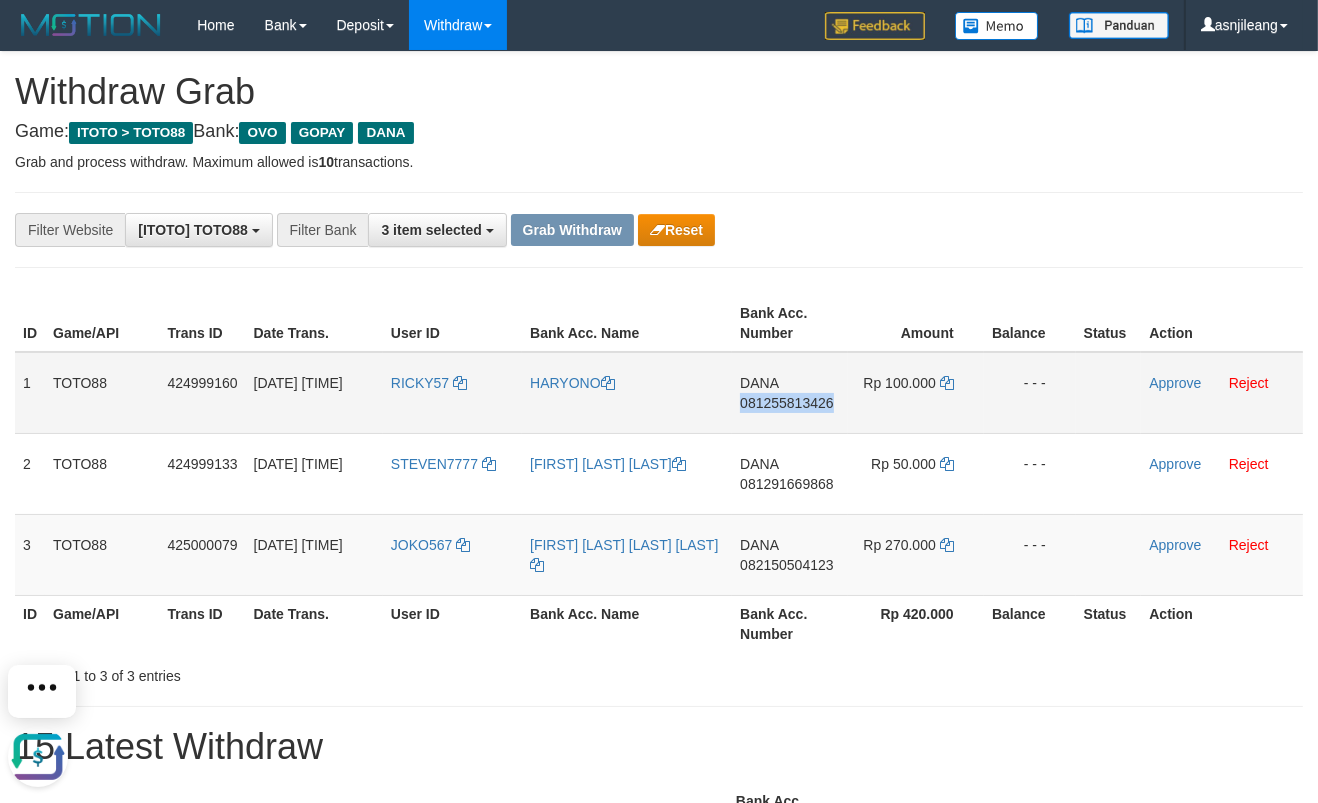 scroll, scrollTop: 0, scrollLeft: 0, axis: both 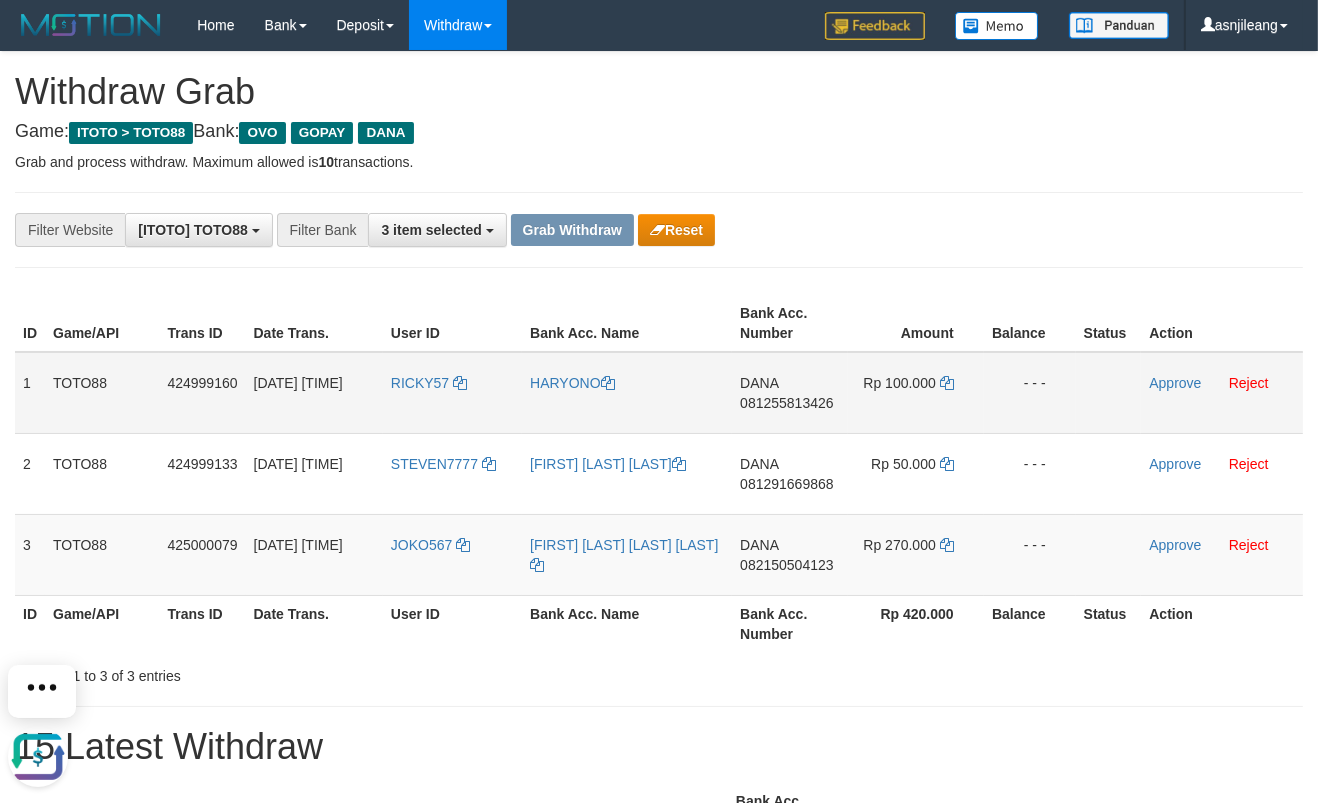 click on "DANA
081255813426" at bounding box center (790, 393) 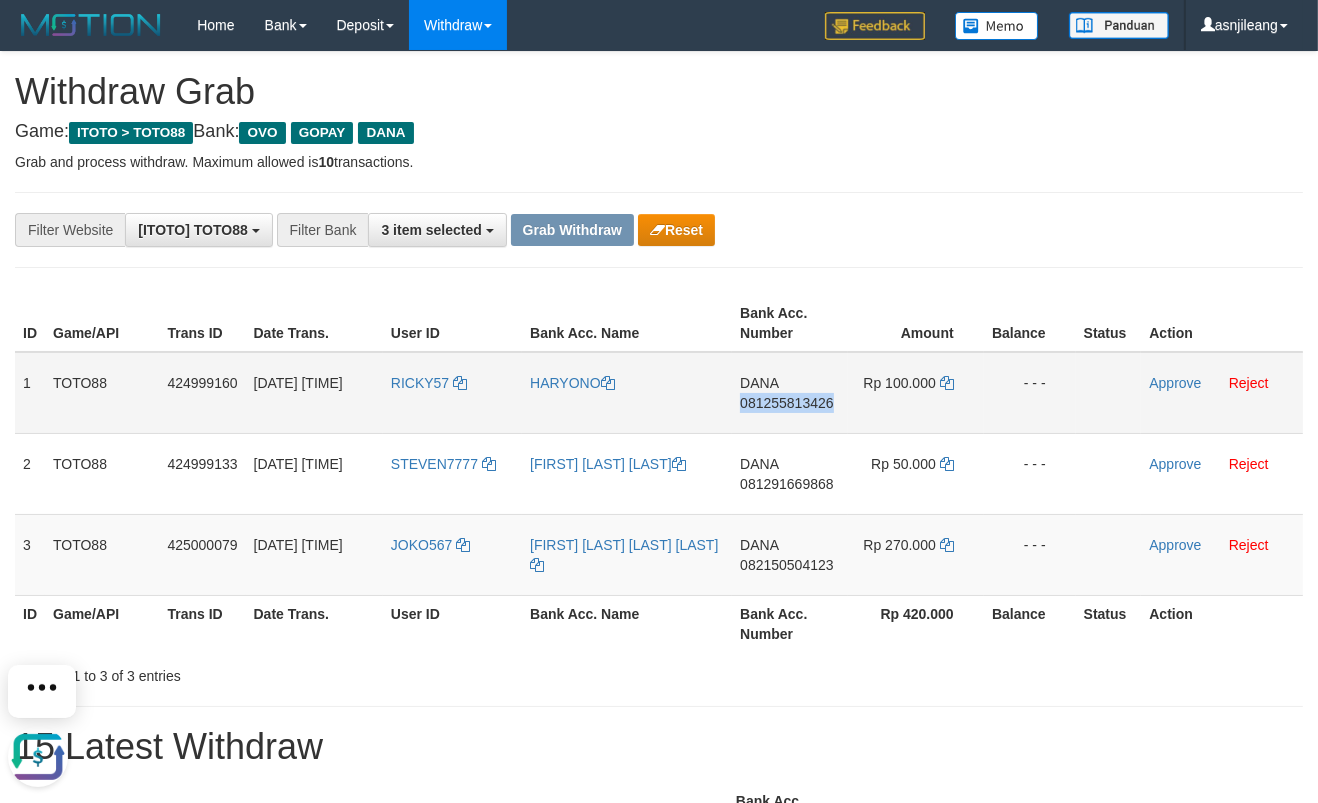 click on "DANA
081255813426" at bounding box center [790, 393] 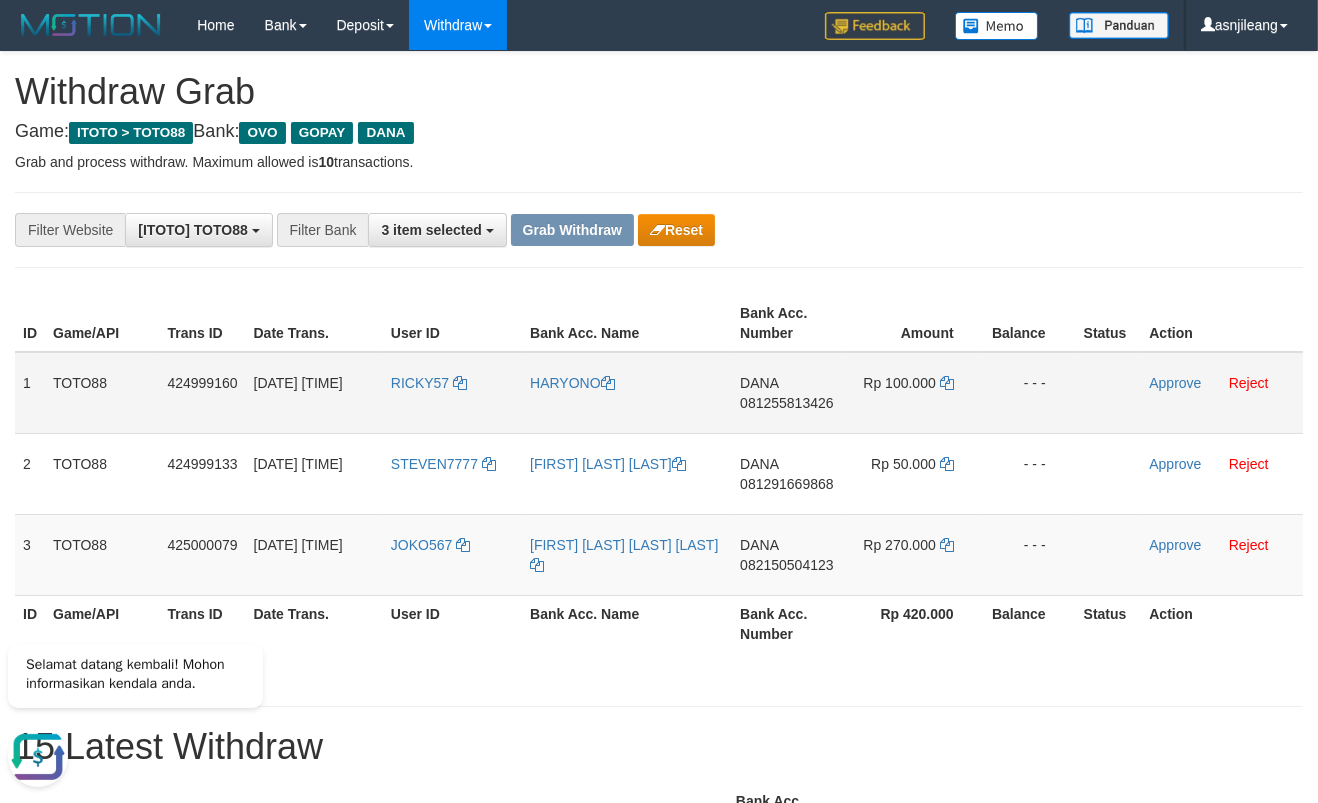 click on "DANA
081255813426" at bounding box center [790, 393] 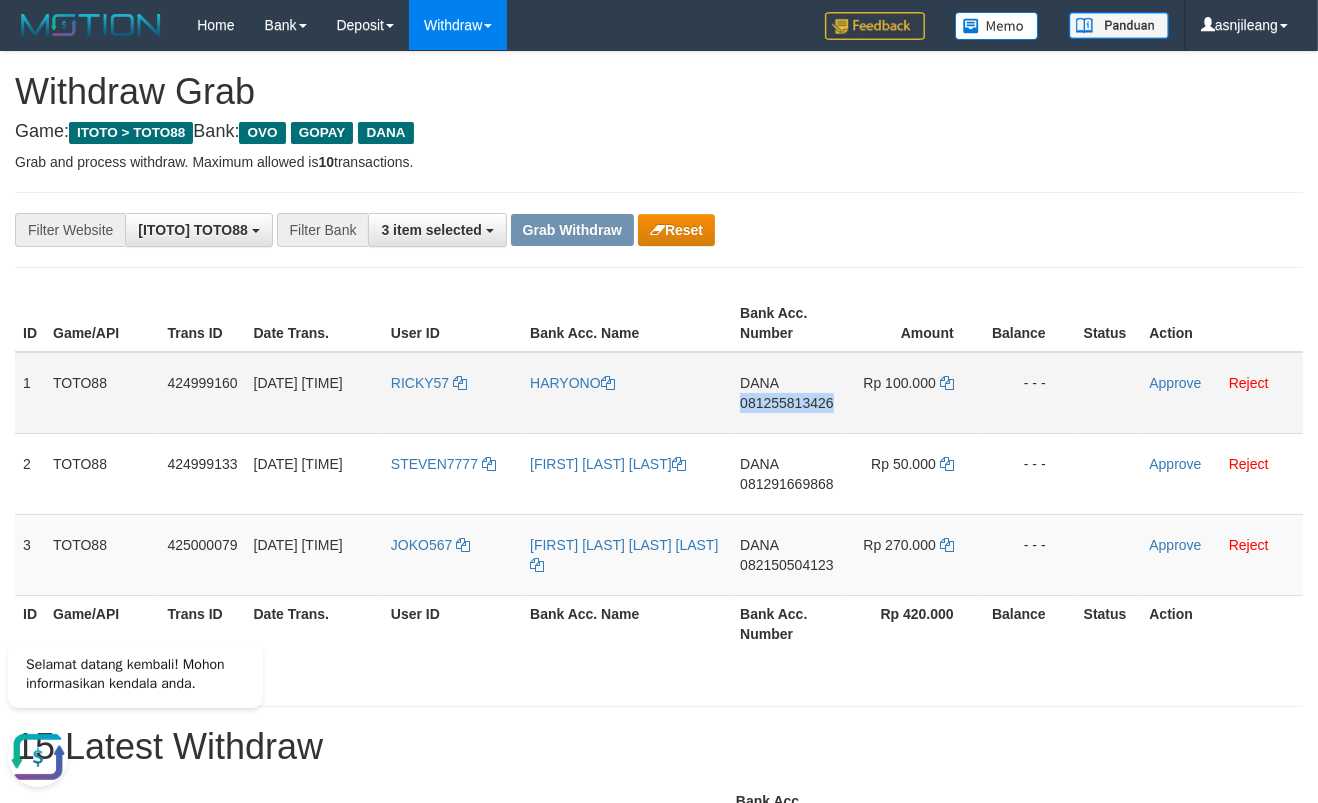 click on "DANA
081255813426" at bounding box center (790, 393) 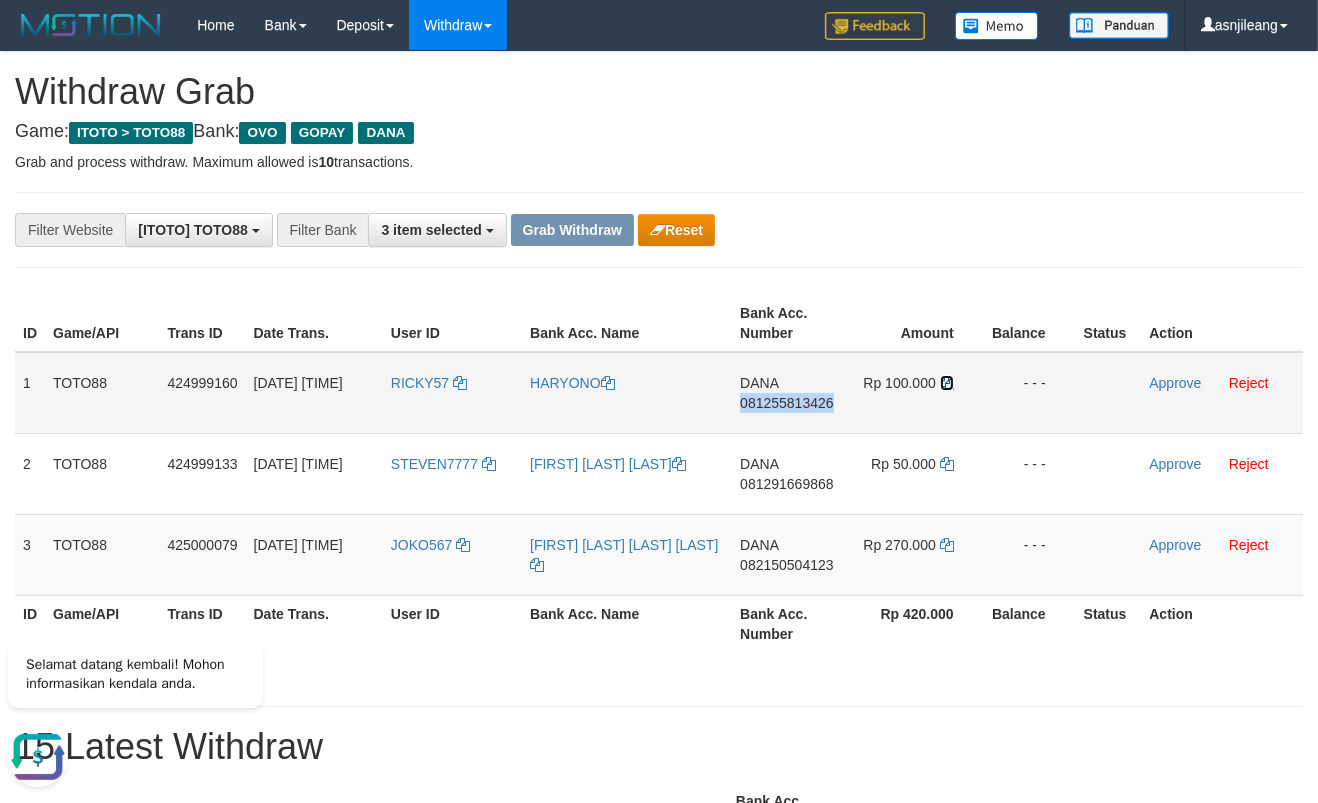 click at bounding box center [947, 383] 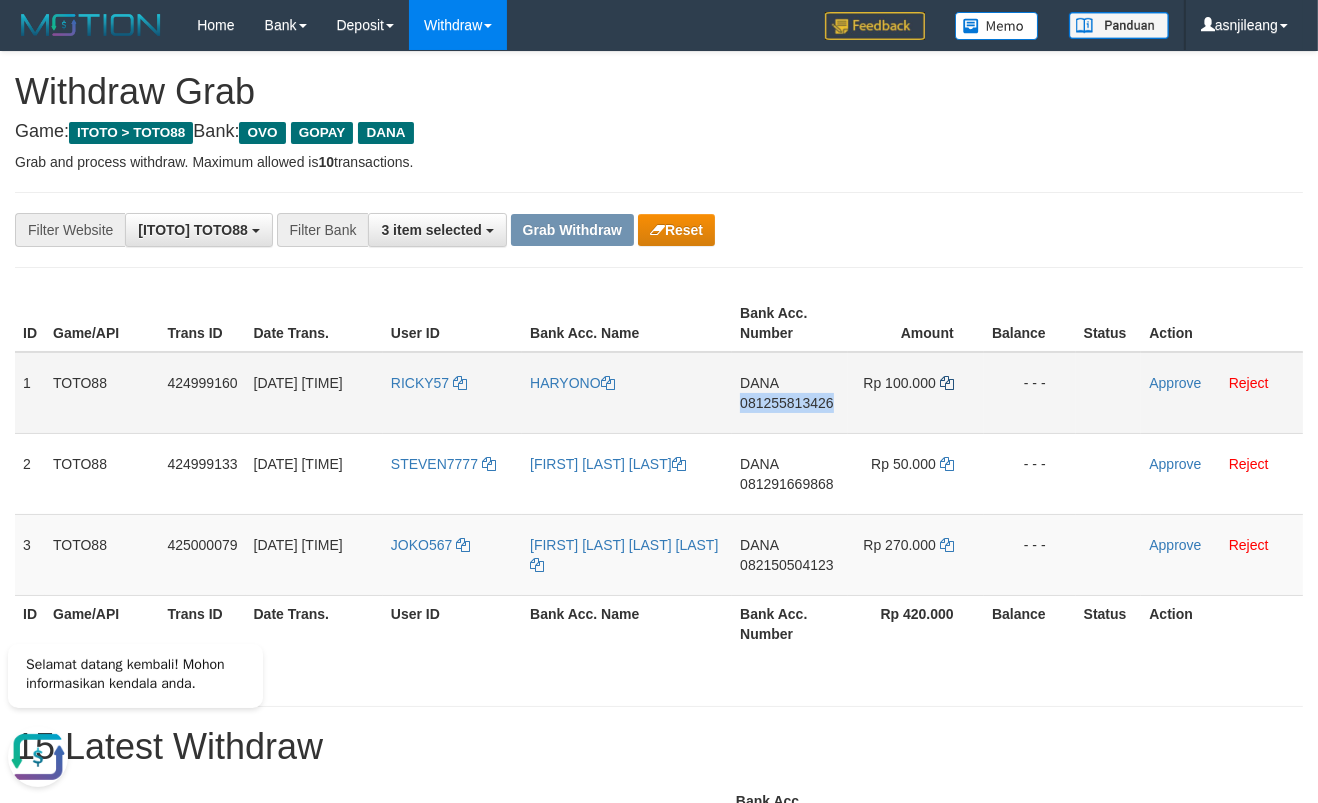 copy on "081255813426" 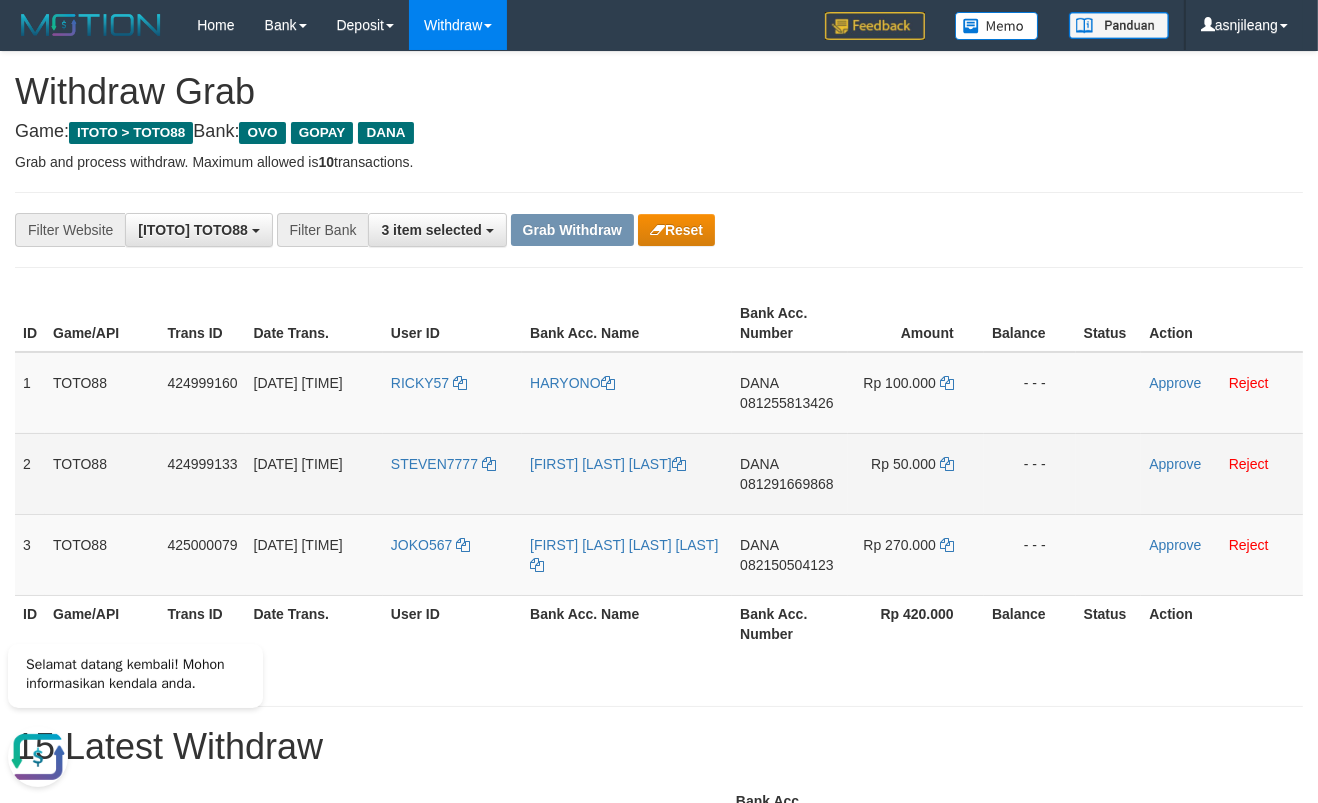 click on "DANA
081291669868" at bounding box center [790, 473] 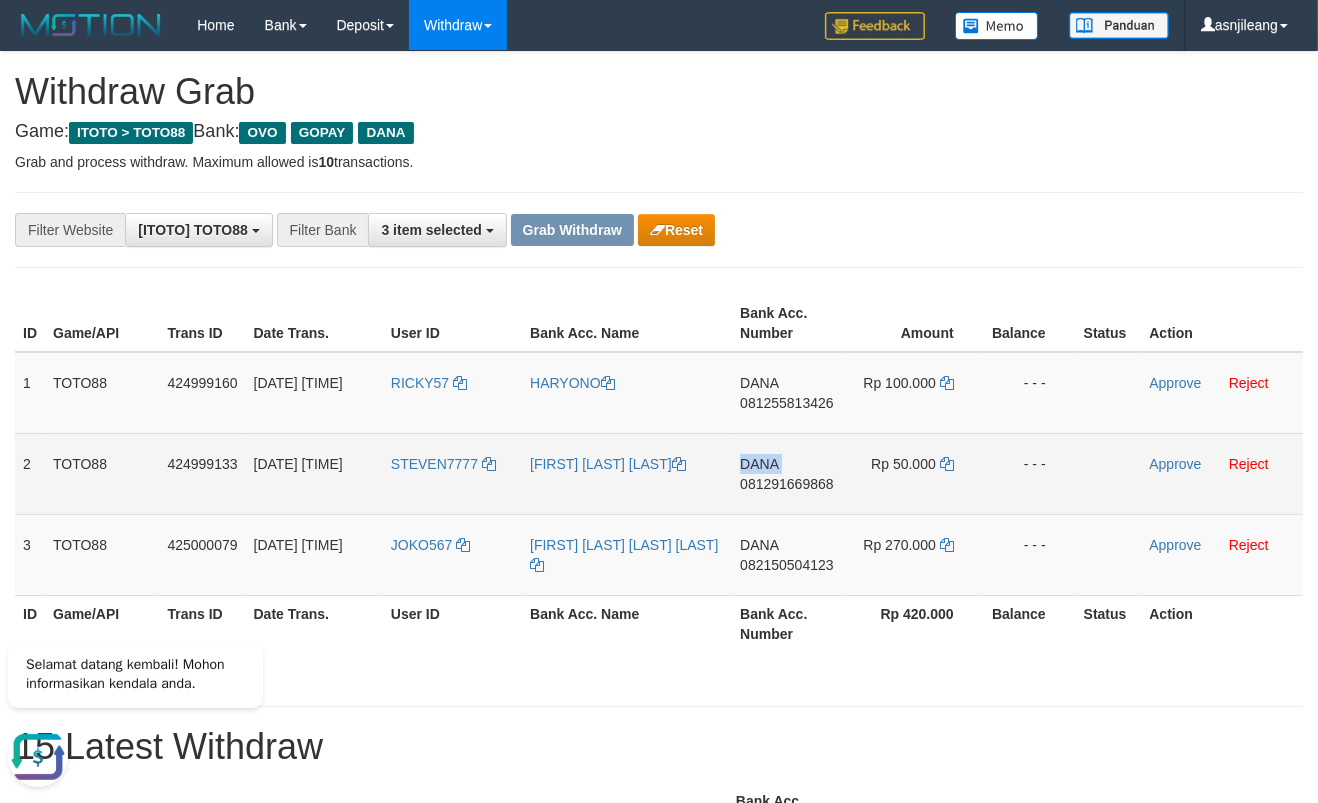 click on "DANA
081291669868" at bounding box center (790, 473) 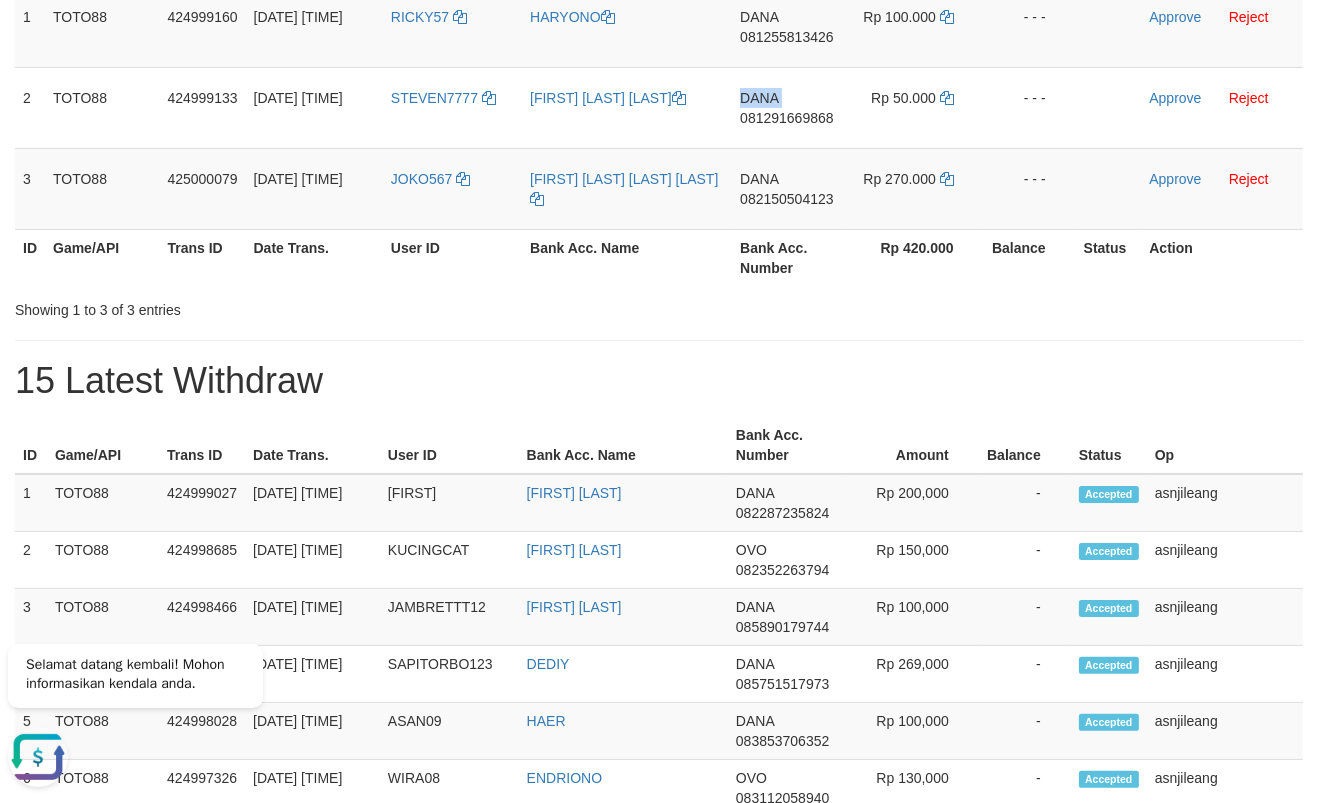 scroll, scrollTop: 0, scrollLeft: 0, axis: both 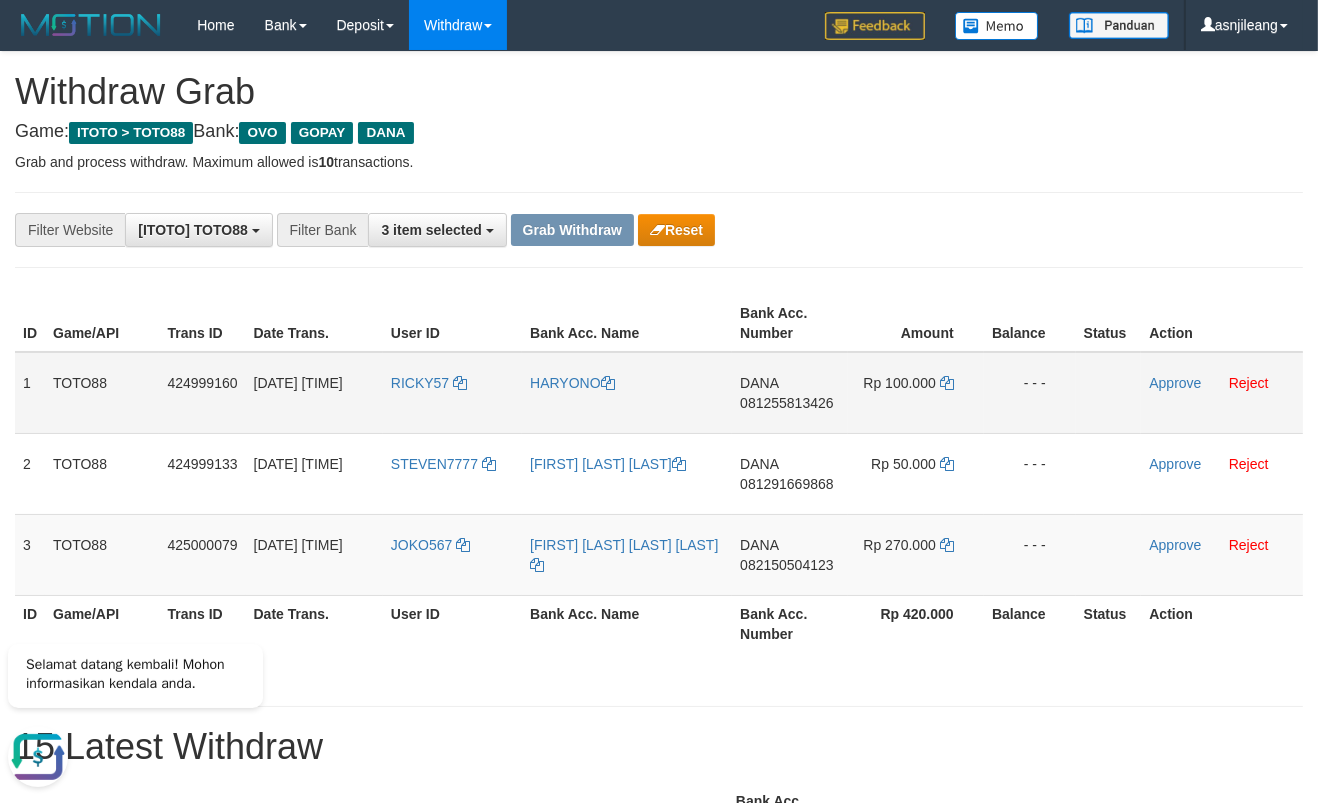 click on "DANA
081255813426" at bounding box center (790, 393) 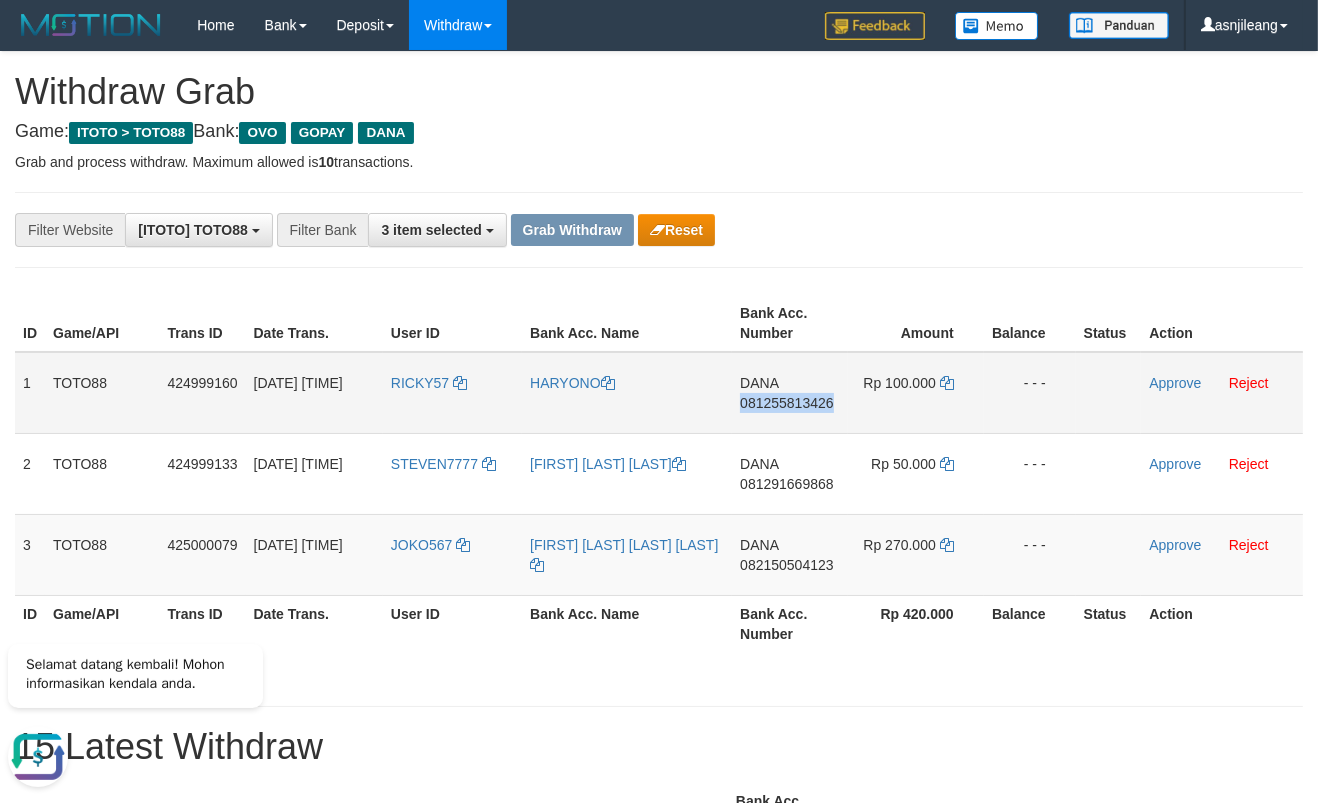 click on "DANA
081255813426" at bounding box center (790, 393) 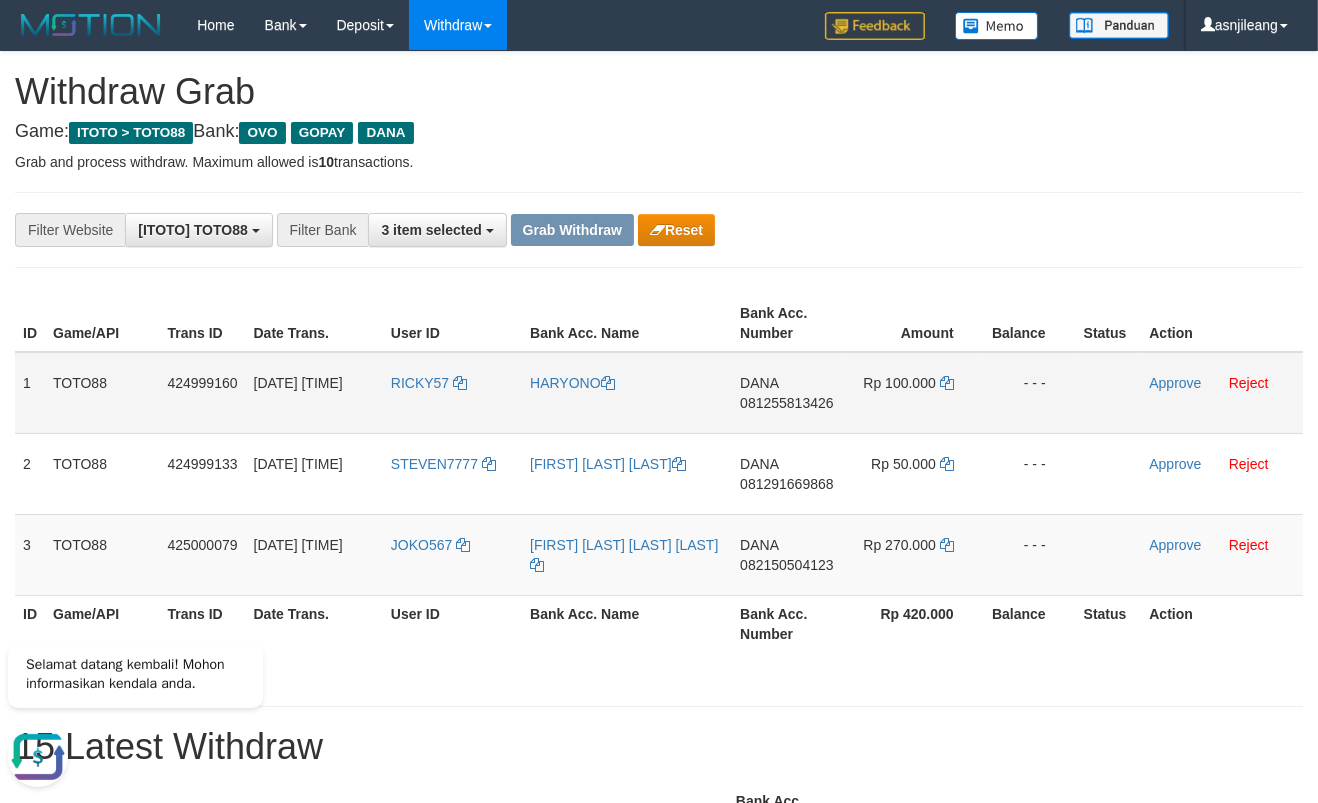 click on "DANA
081255813426" at bounding box center [790, 393] 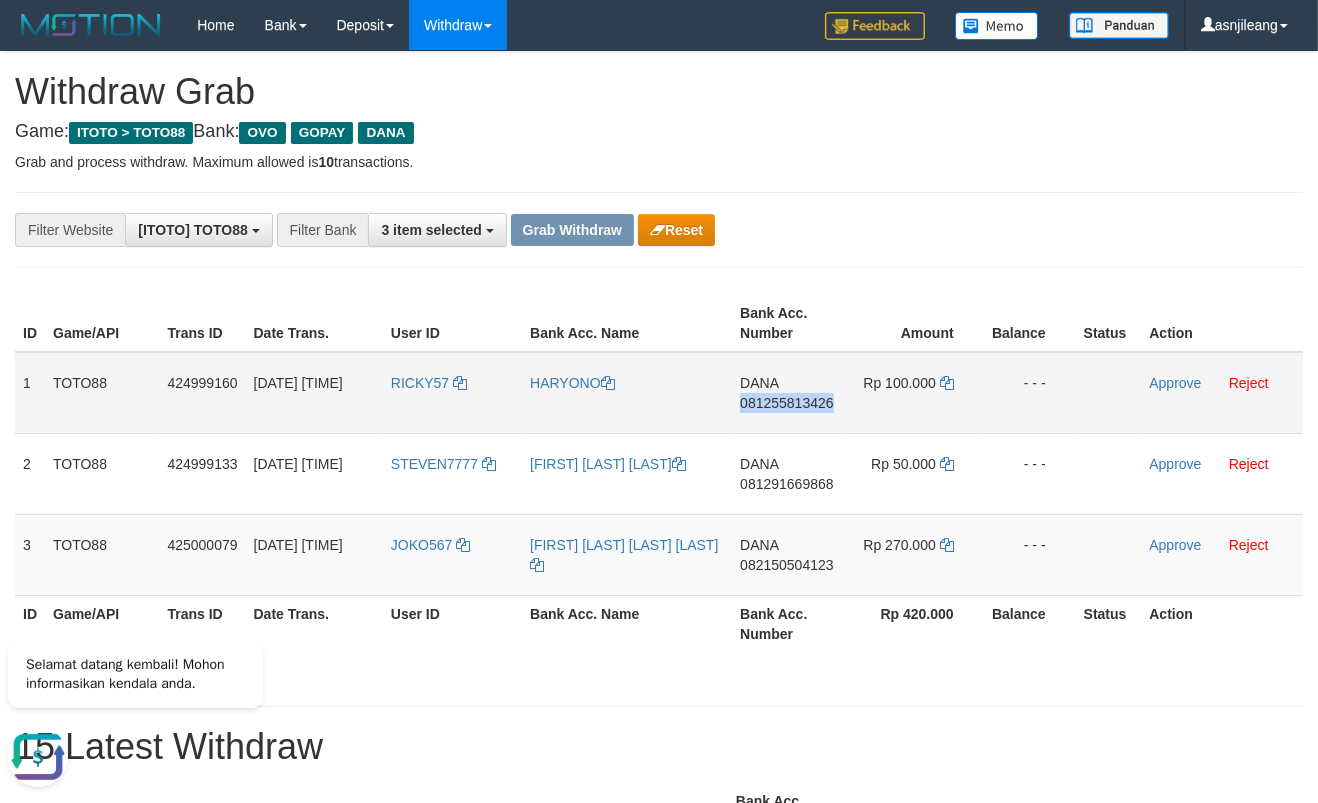 click on "DANA
081255813426" at bounding box center [790, 393] 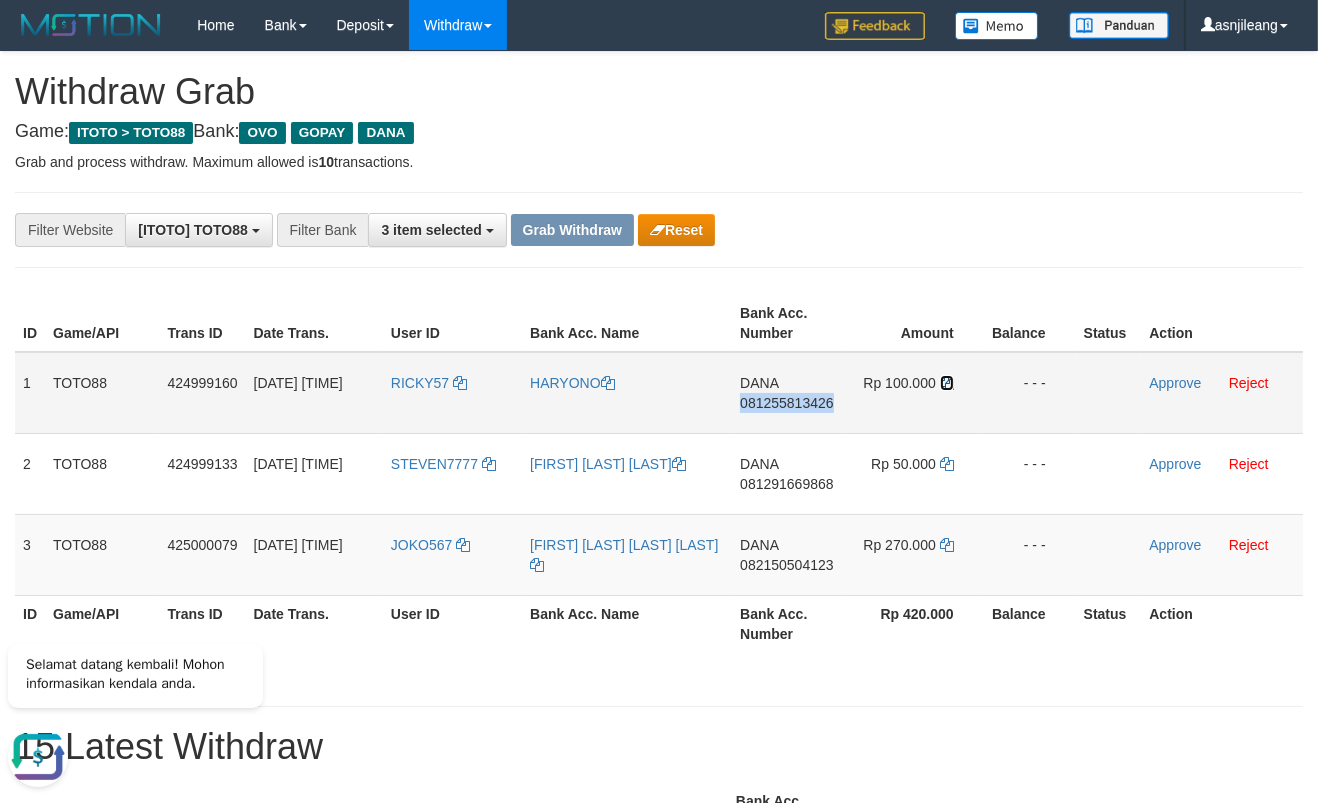 click at bounding box center [947, 383] 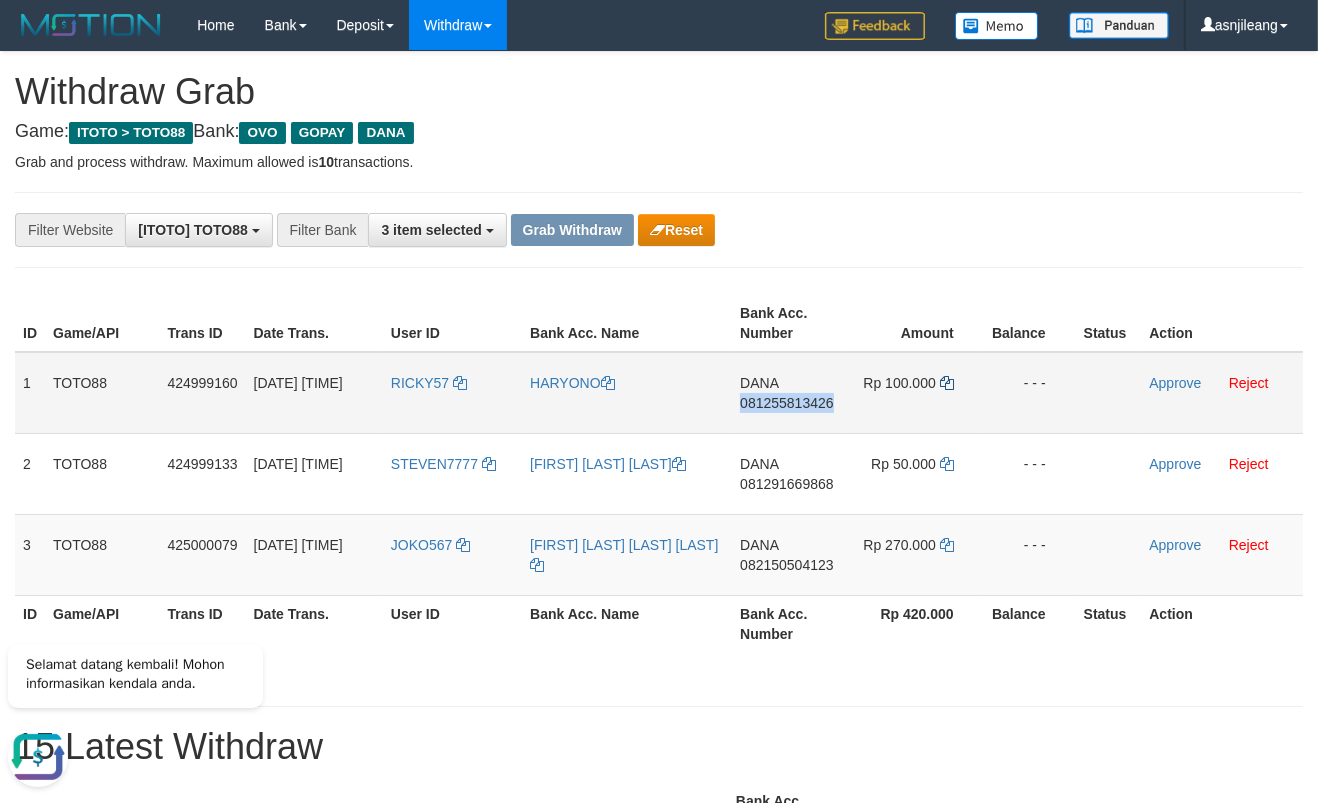 copy on "081255813426" 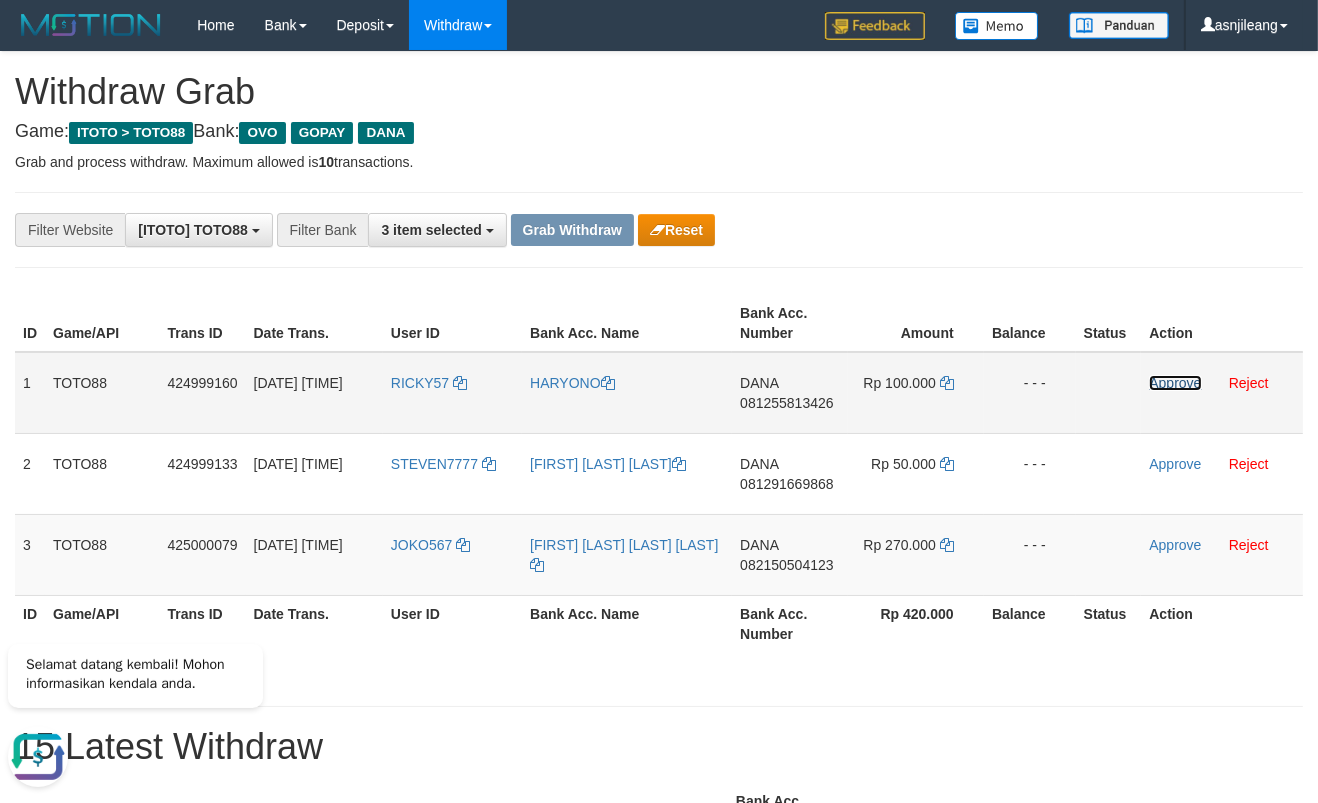 click on "Approve" at bounding box center (1175, 383) 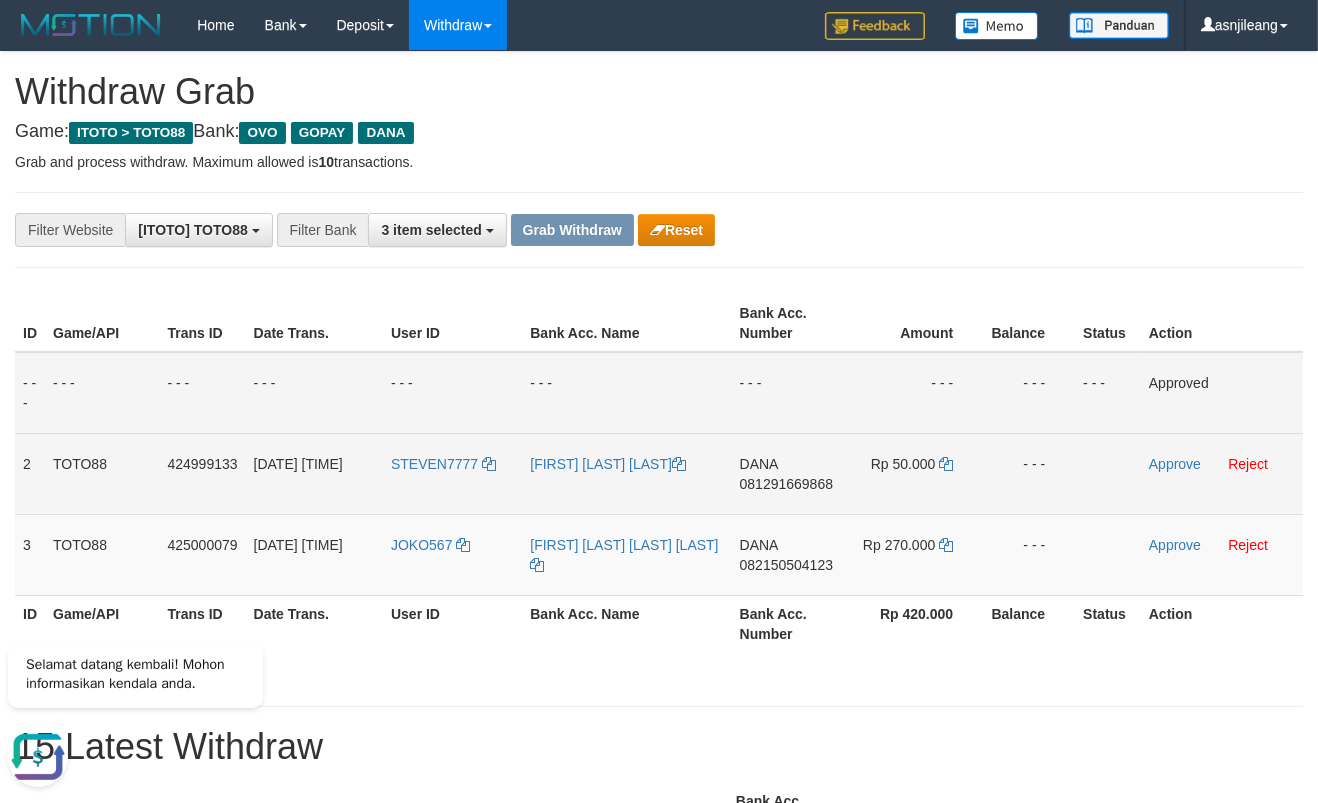 click on "DANA
081291669868" at bounding box center [790, 473] 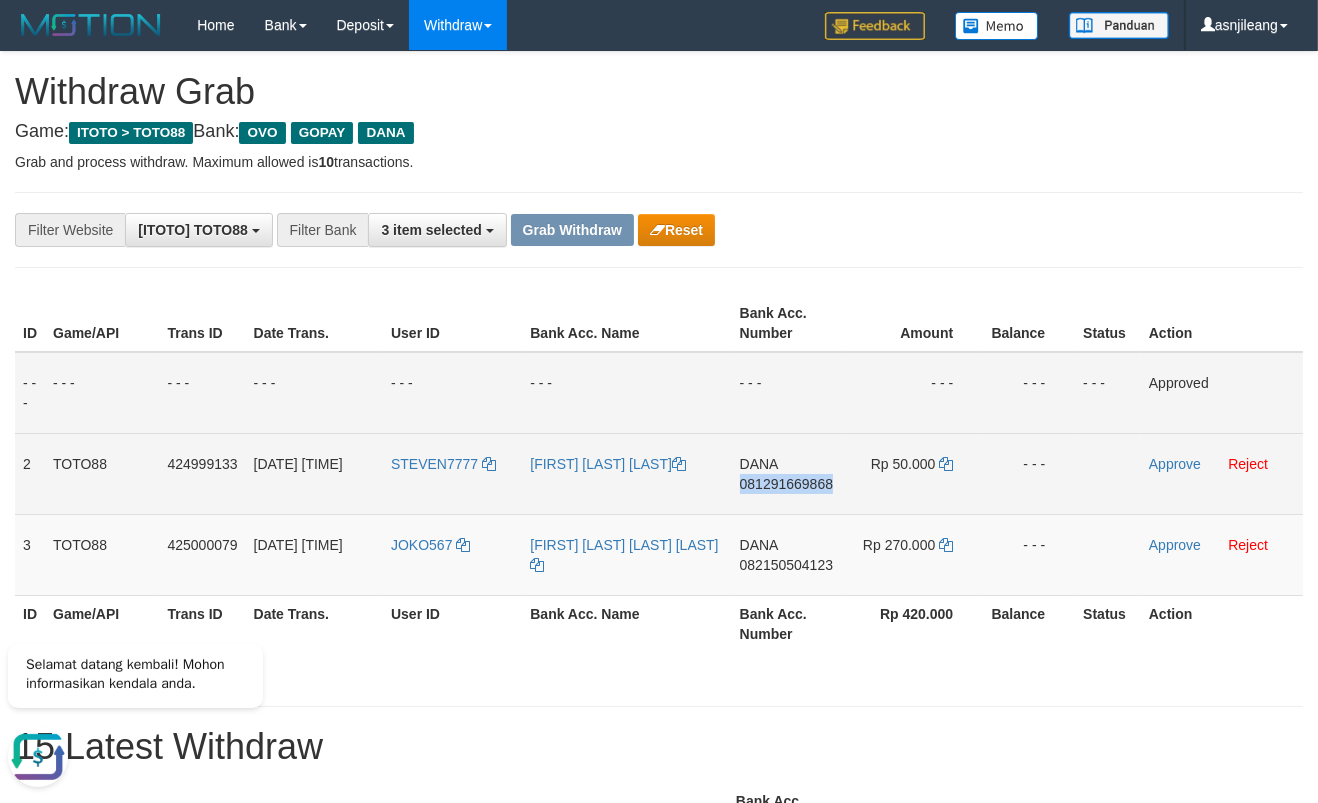 click on "DANA
081291669868" at bounding box center (790, 473) 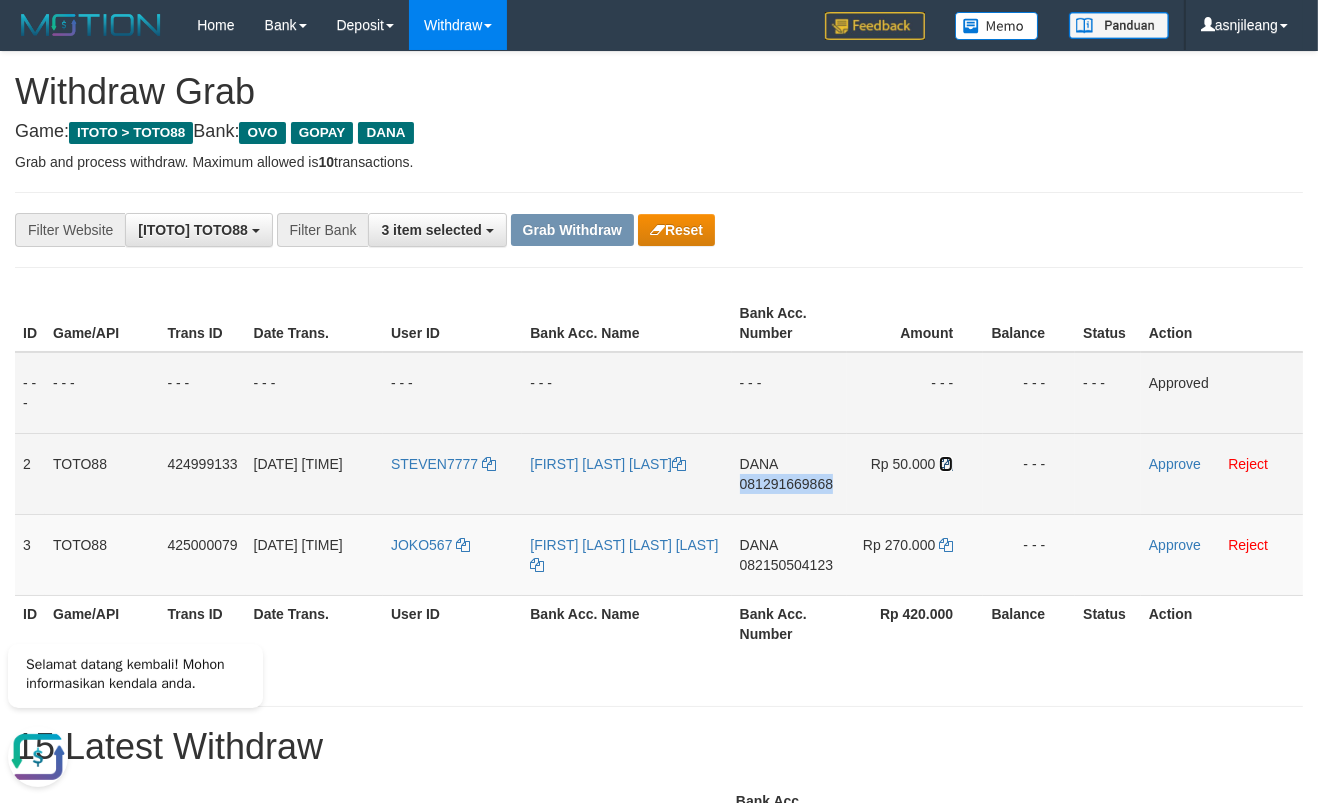 click at bounding box center (946, 464) 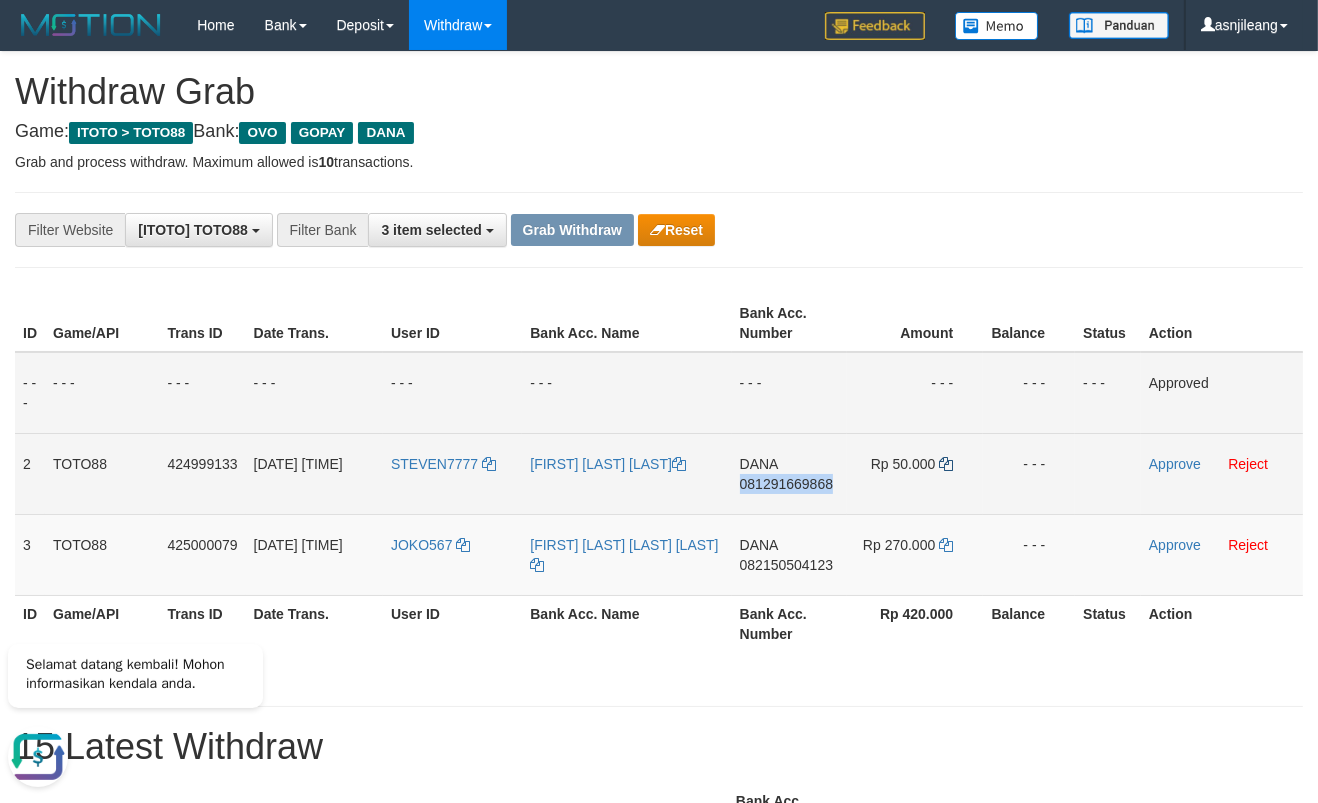 copy on "081291669868" 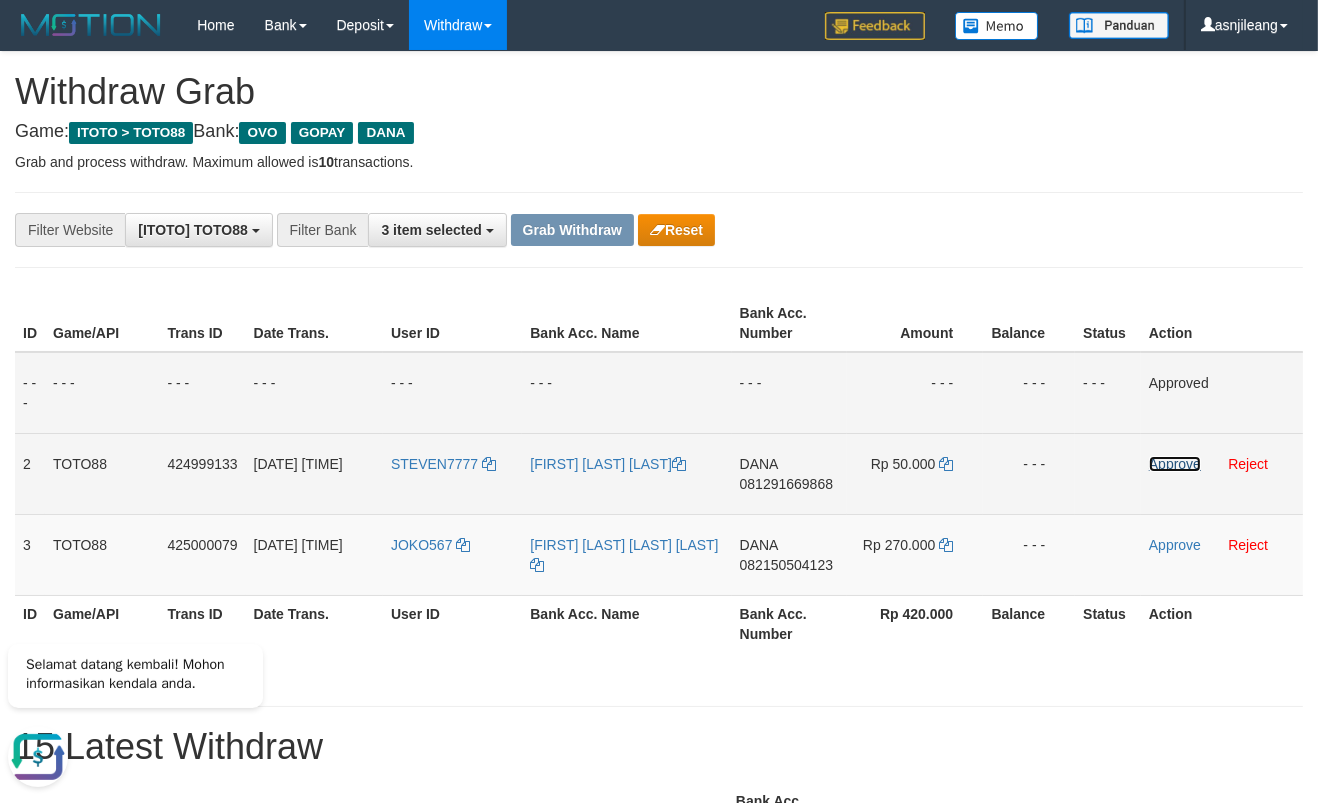 click on "Approve" at bounding box center (1175, 464) 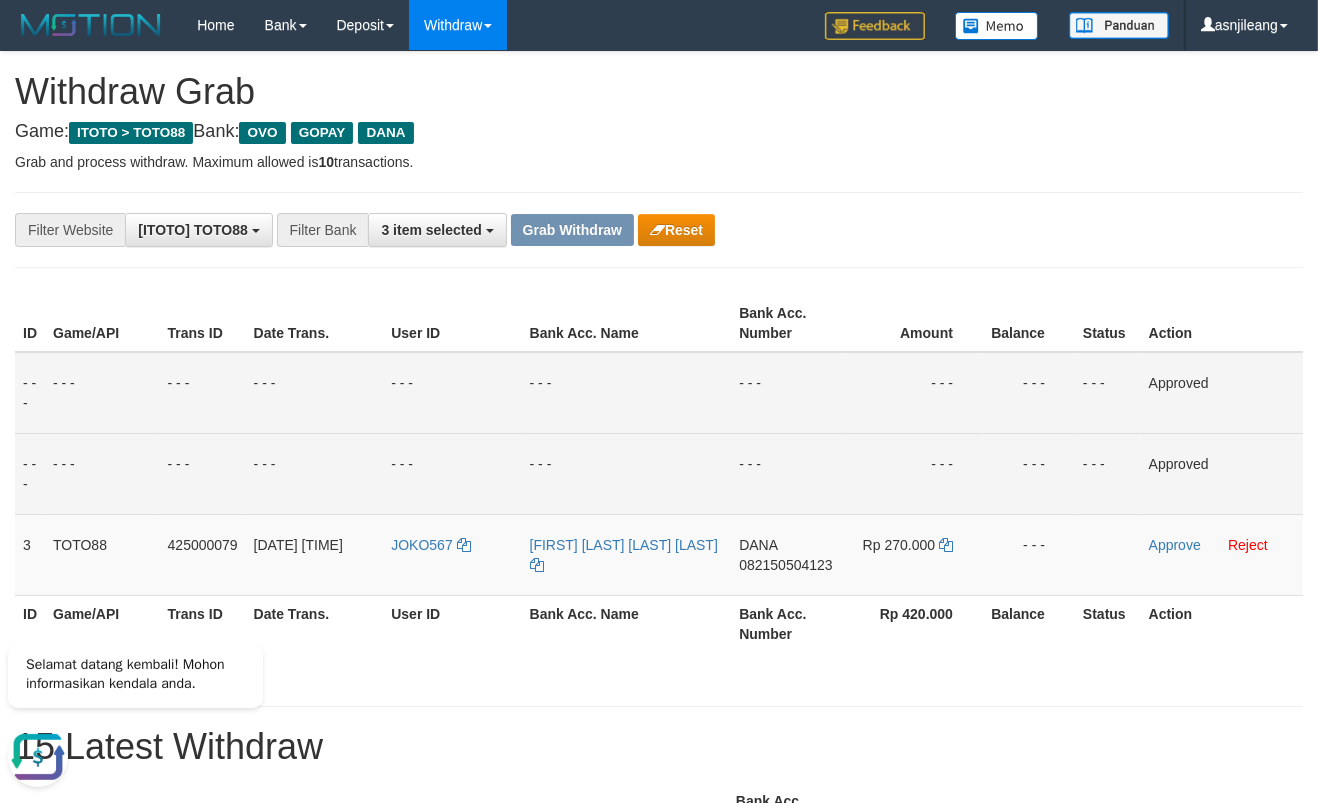 click on "Bank Acc. Number" at bounding box center (789, 623) 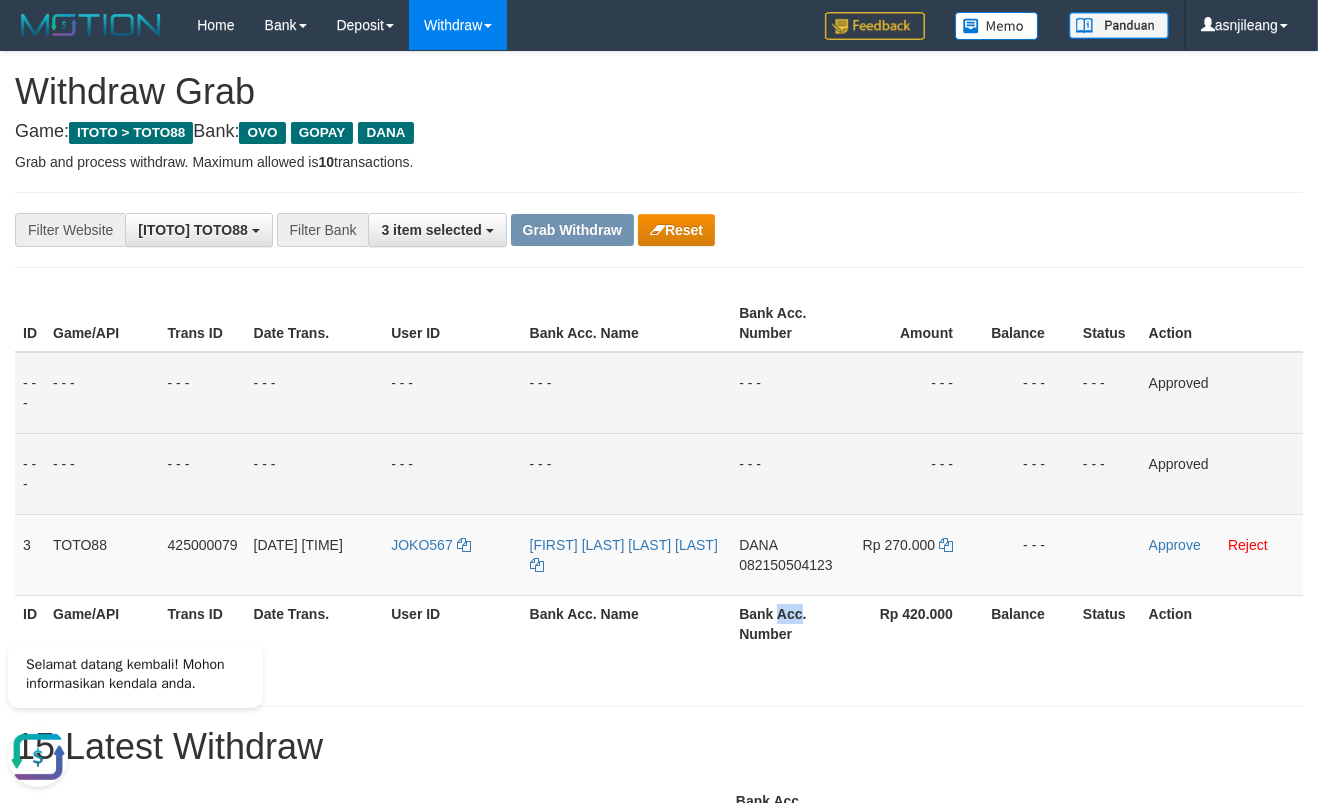 click on "Bank Acc. Number" at bounding box center (789, 623) 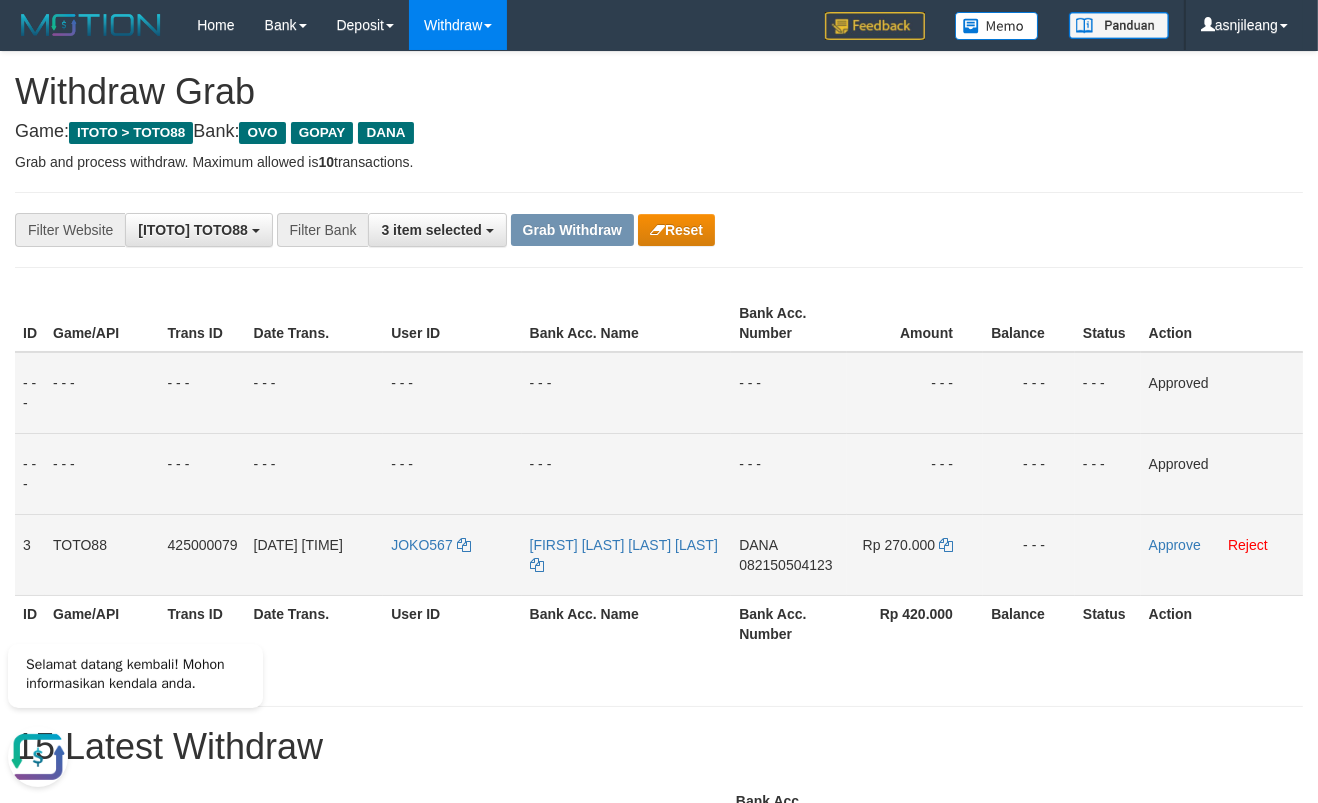 click on "DANA
082150504123" at bounding box center [789, 554] 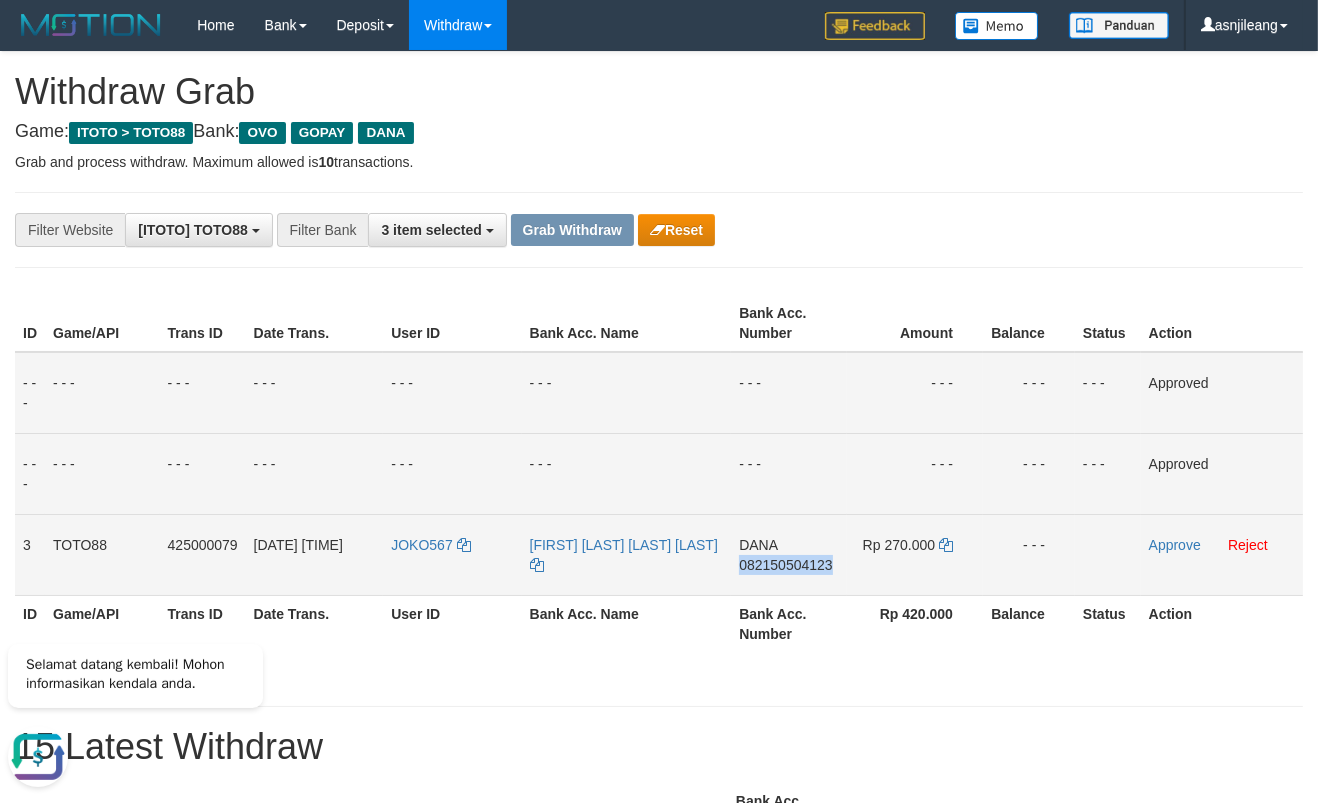 click on "DANA
082150504123" at bounding box center [789, 554] 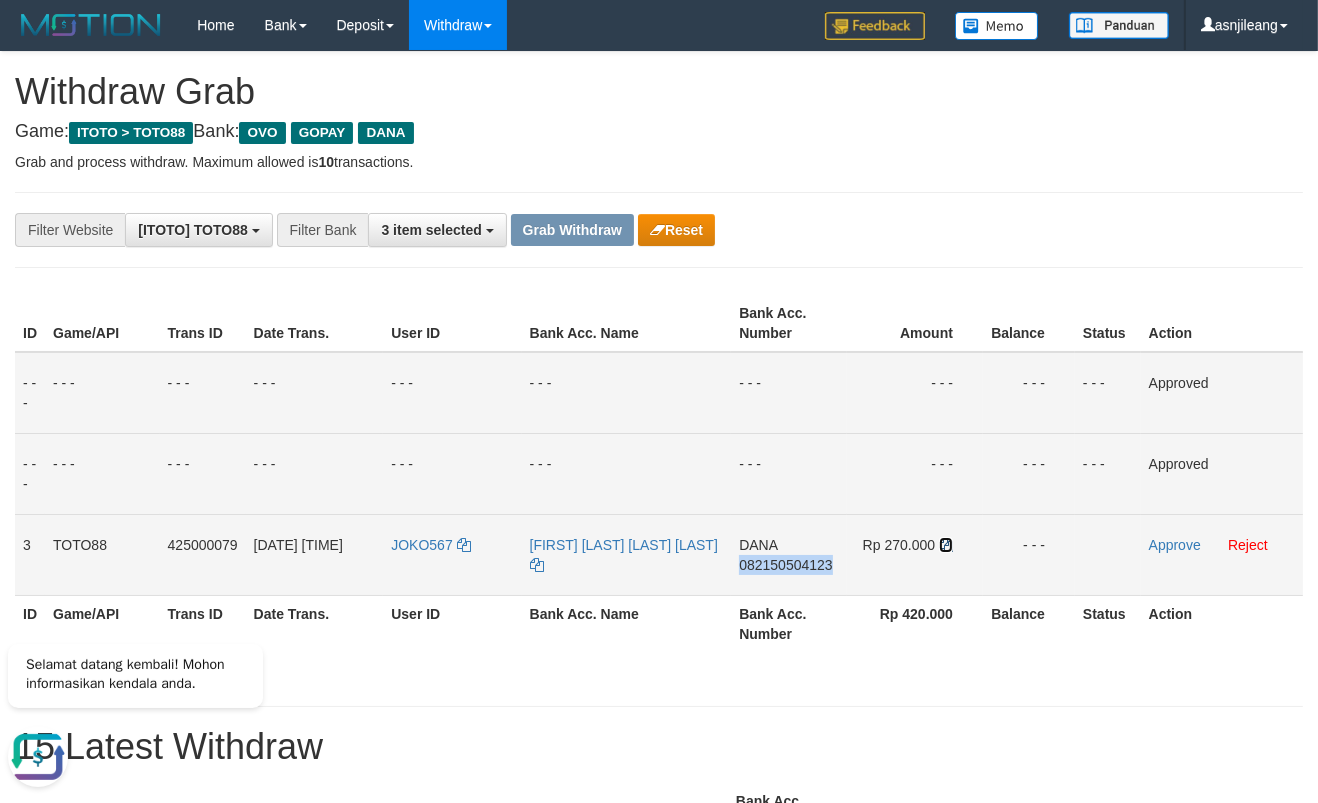 click at bounding box center [946, 545] 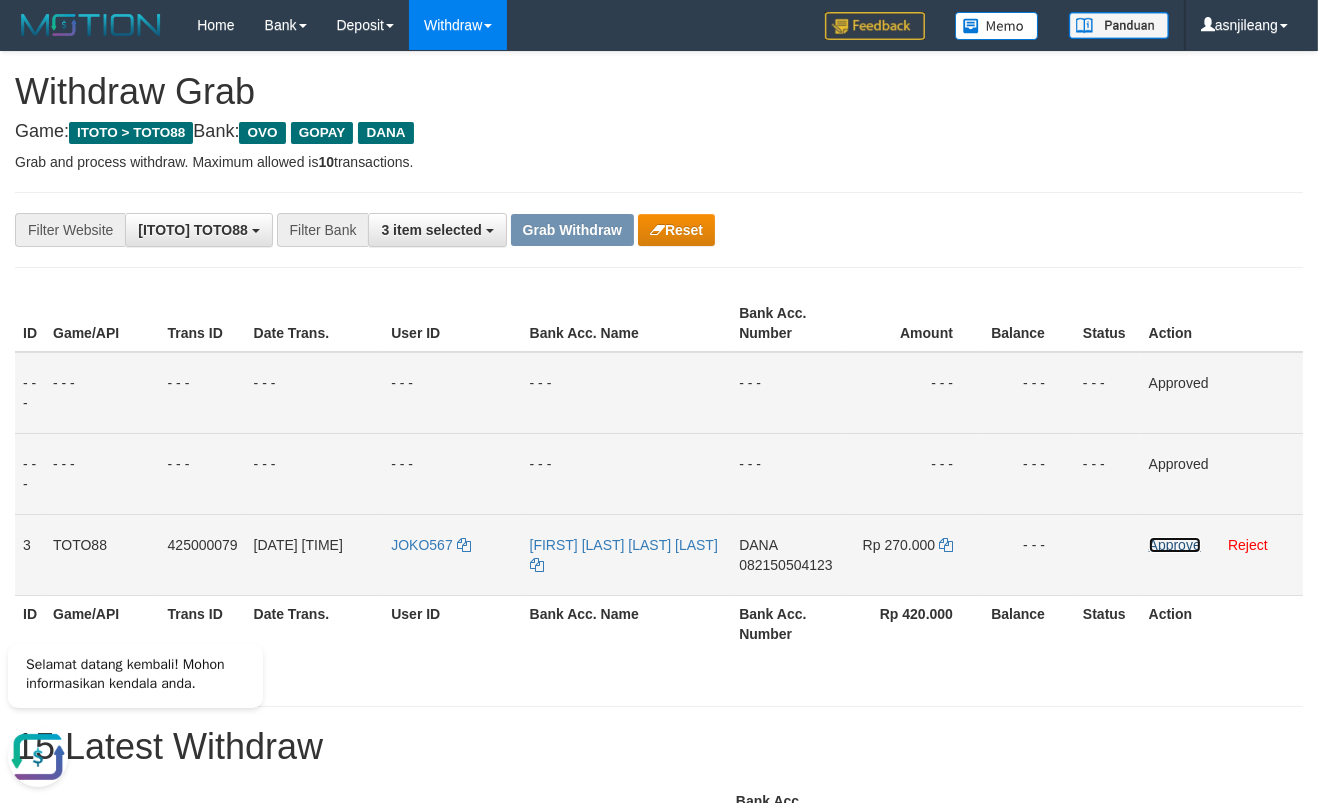 click on "Approve" at bounding box center [1175, 545] 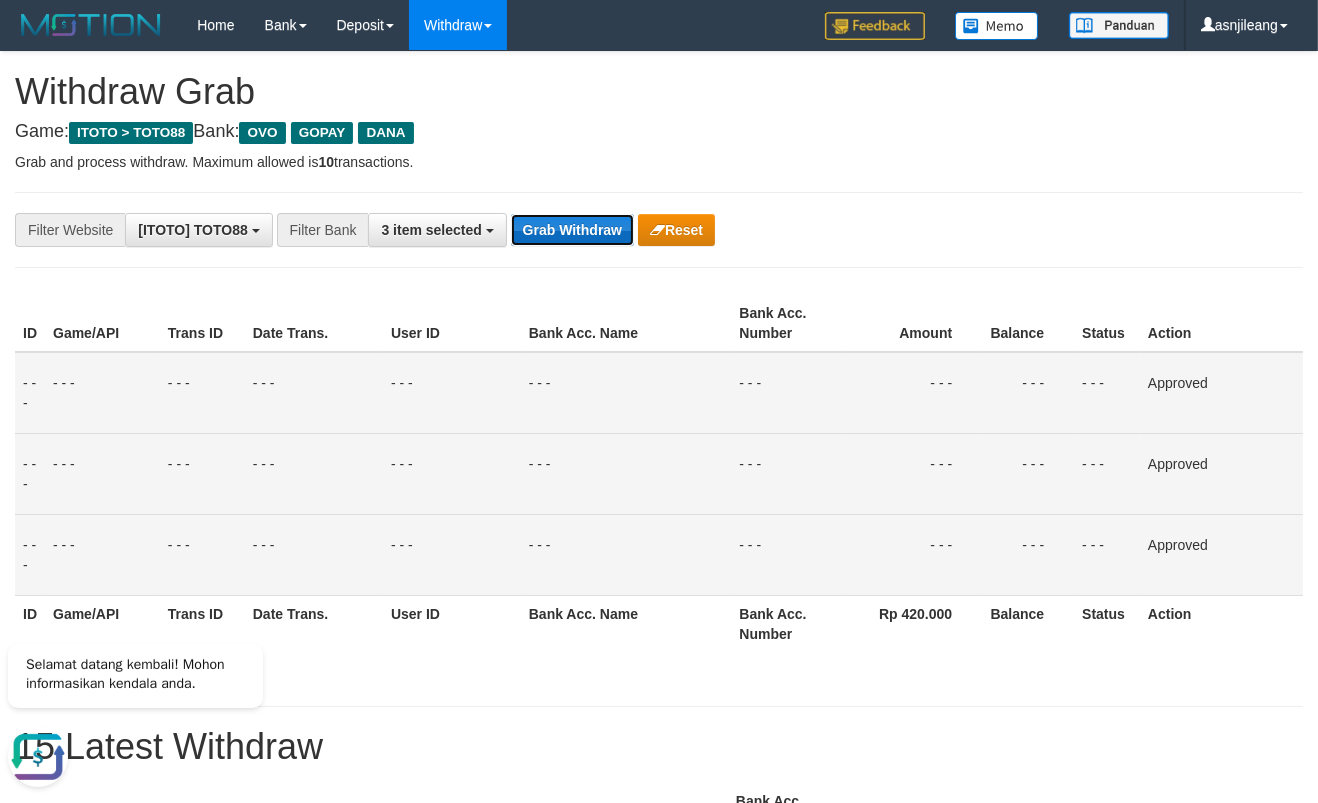 click on "Grab Withdraw" at bounding box center (572, 230) 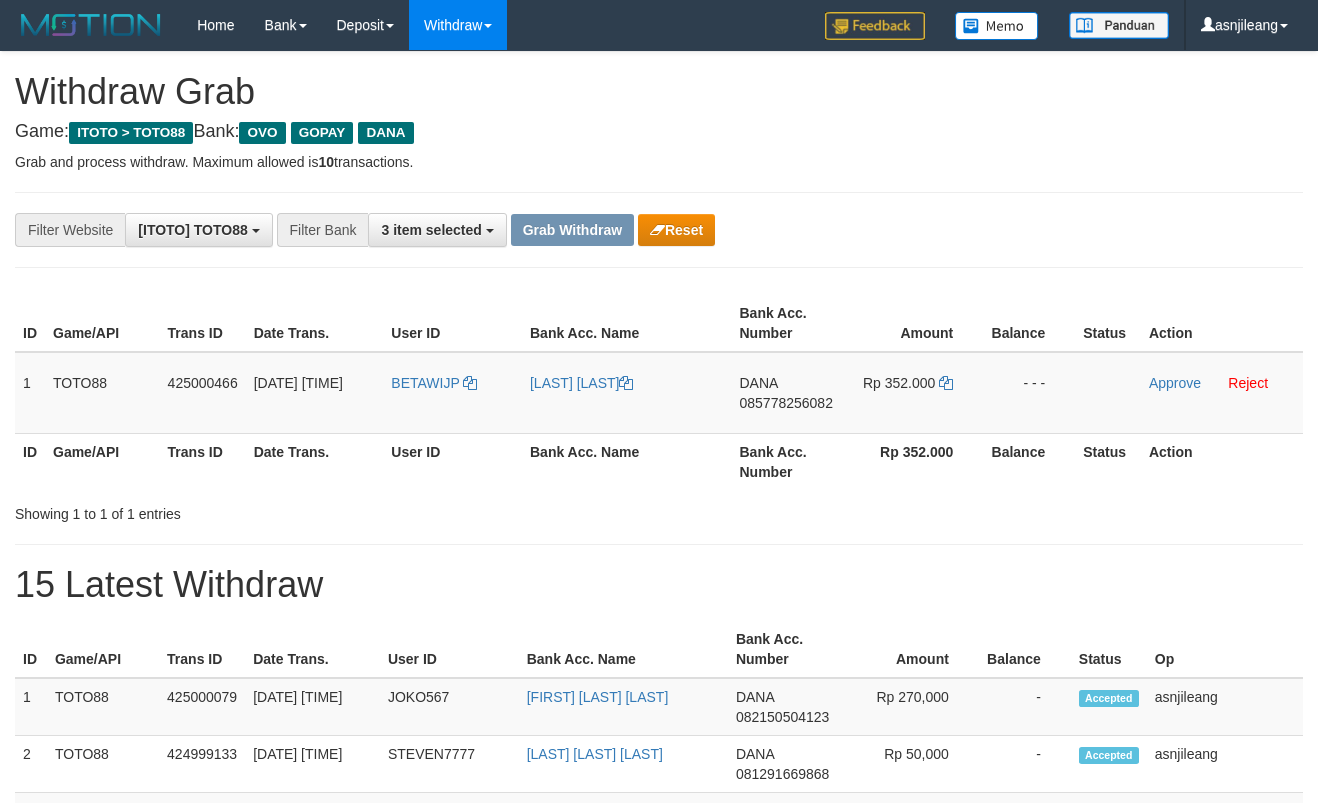 scroll, scrollTop: 0, scrollLeft: 0, axis: both 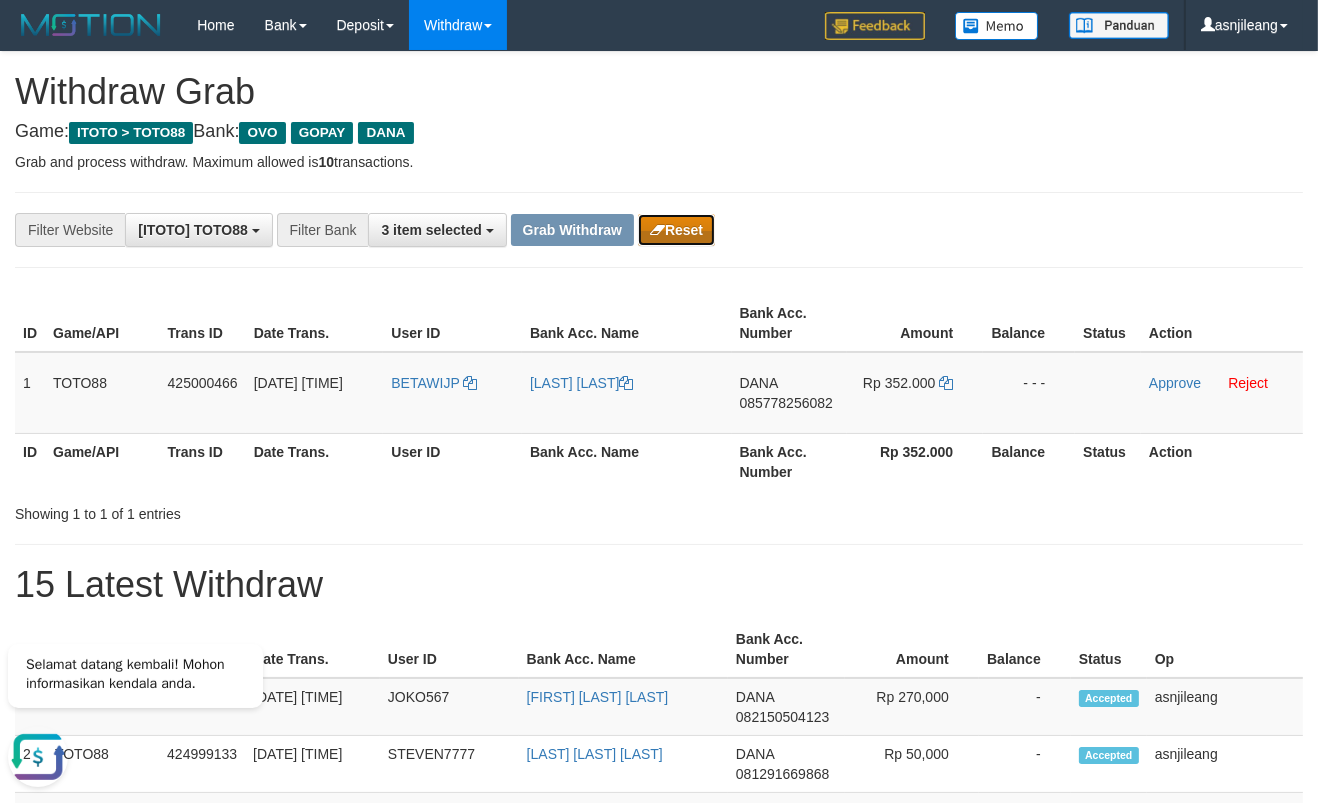click on "Reset" at bounding box center (676, 230) 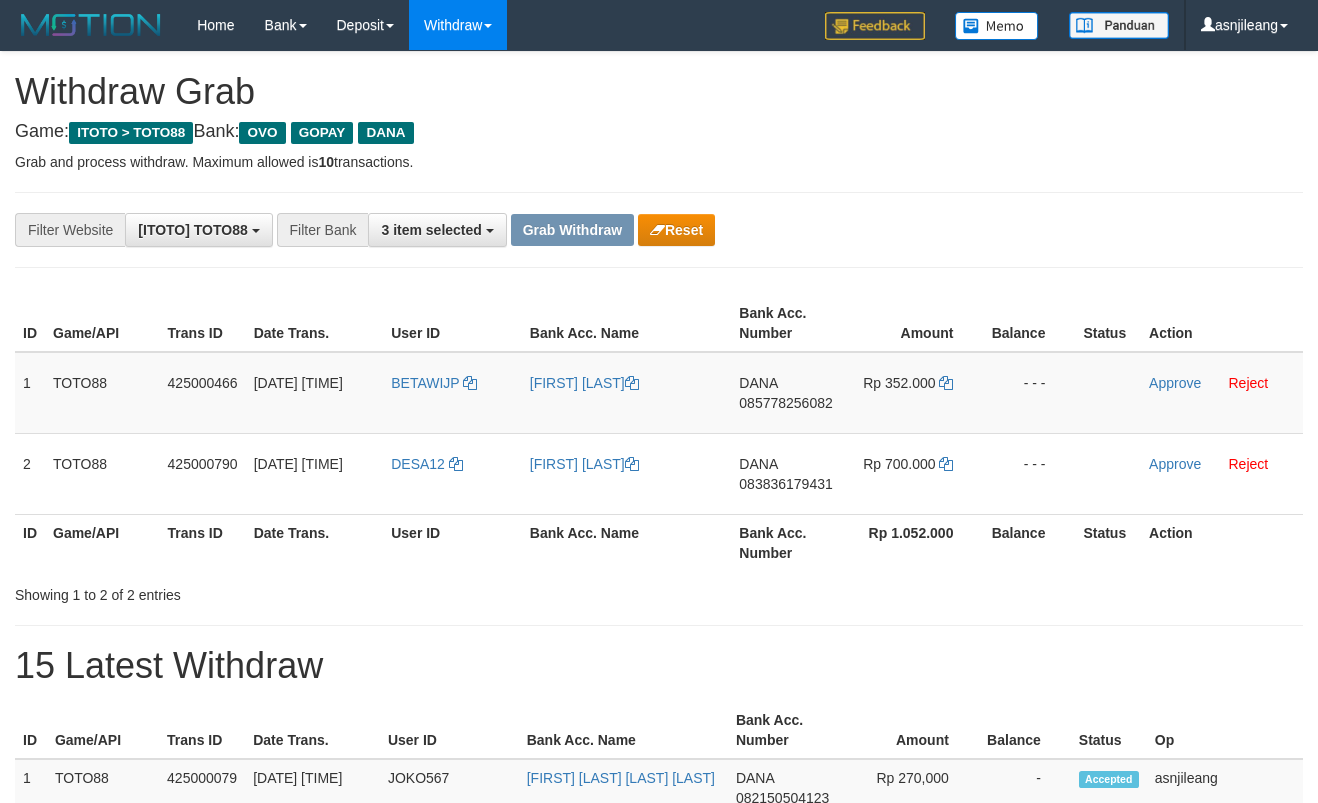 scroll, scrollTop: 0, scrollLeft: 0, axis: both 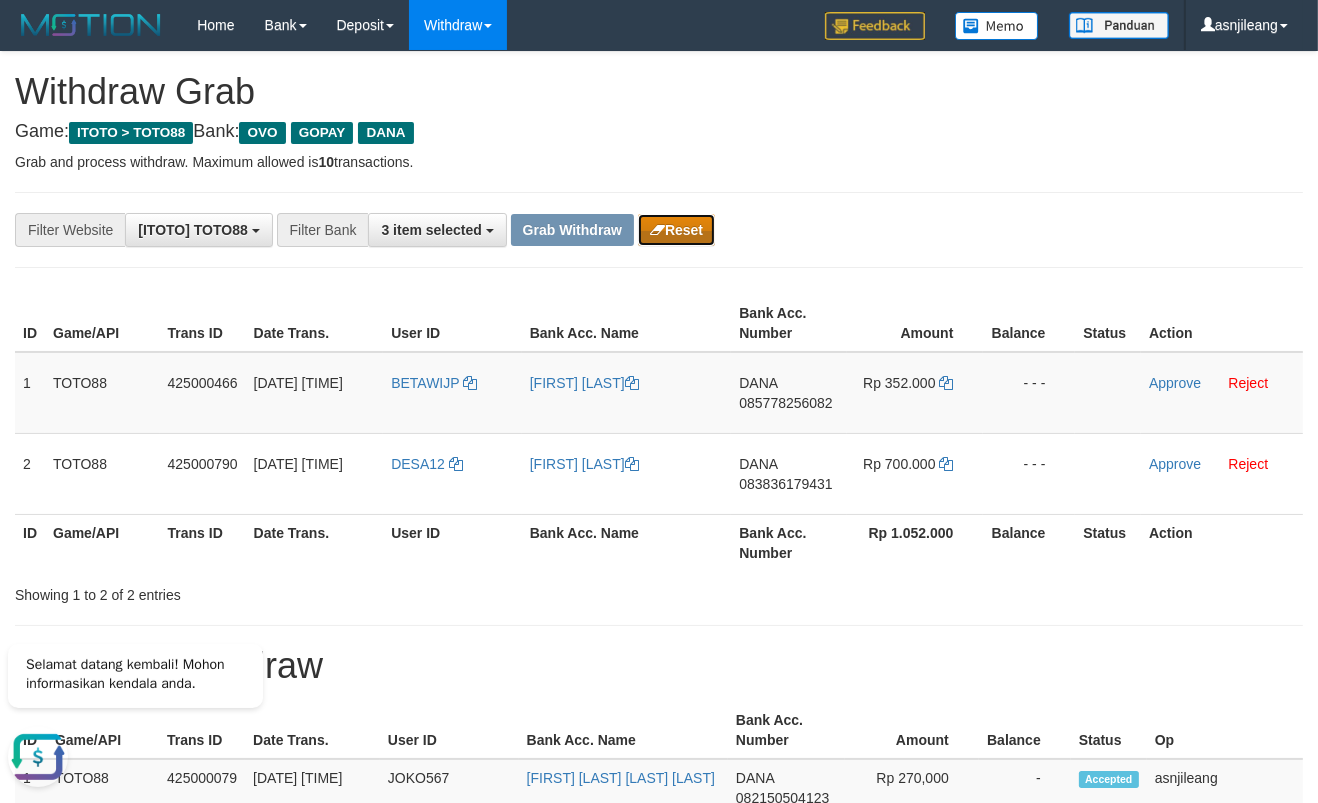 click at bounding box center [657, 230] 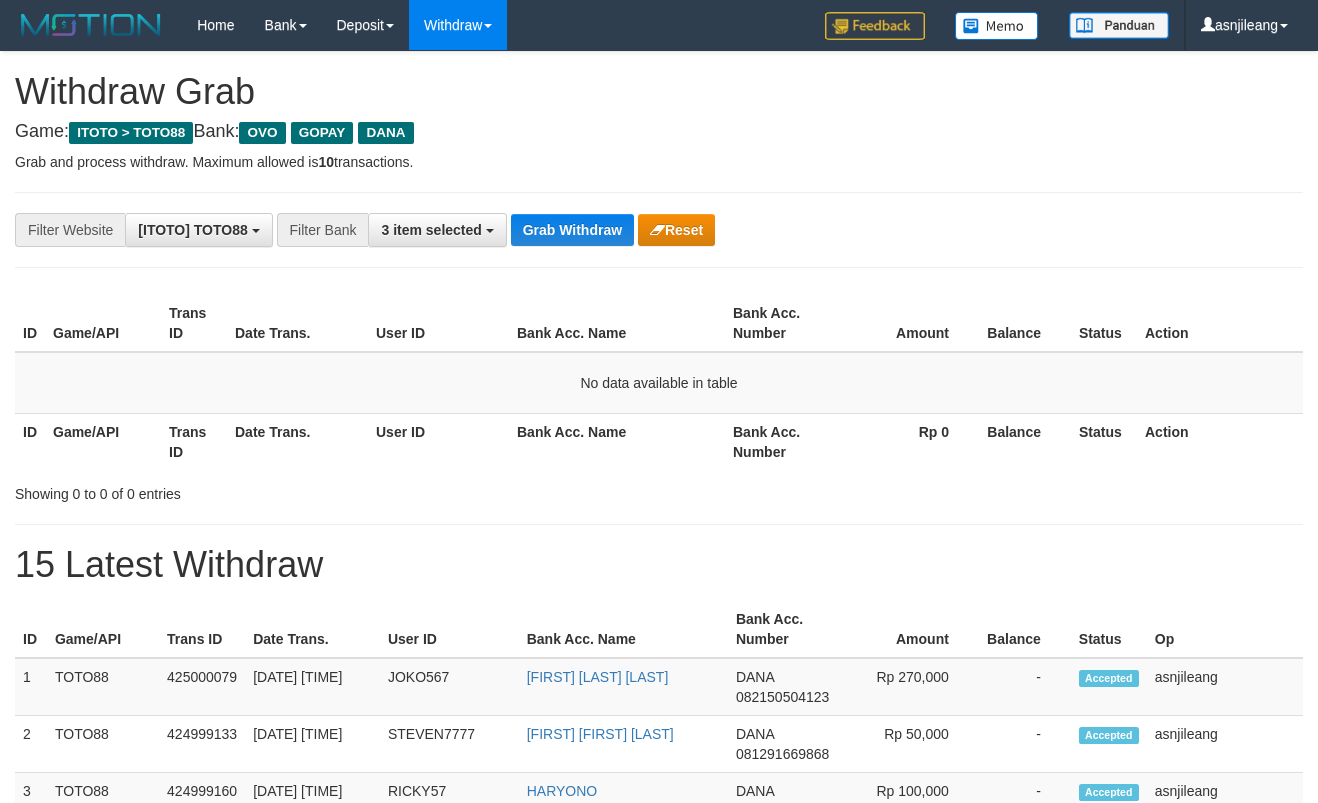 click on "Grab Withdraw" at bounding box center (572, 230) 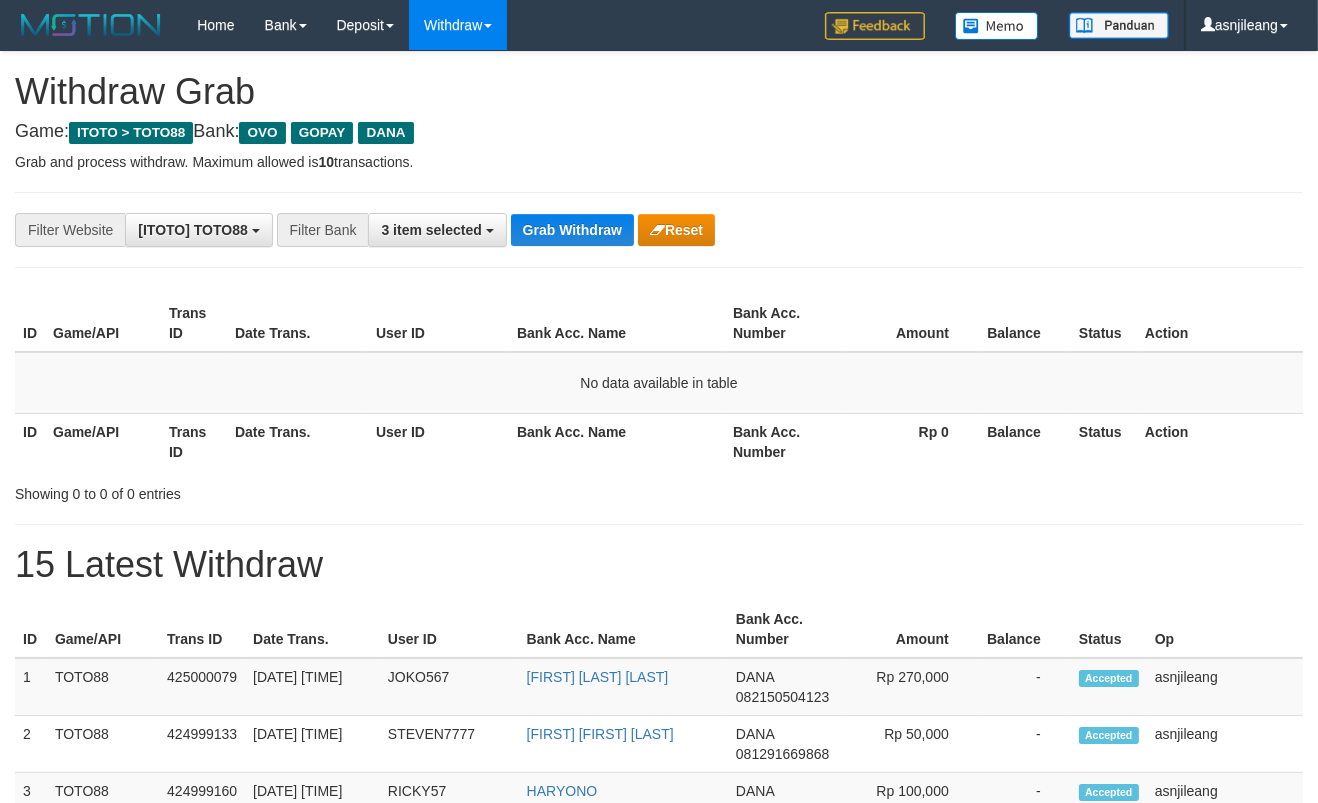 scroll, scrollTop: 17, scrollLeft: 0, axis: vertical 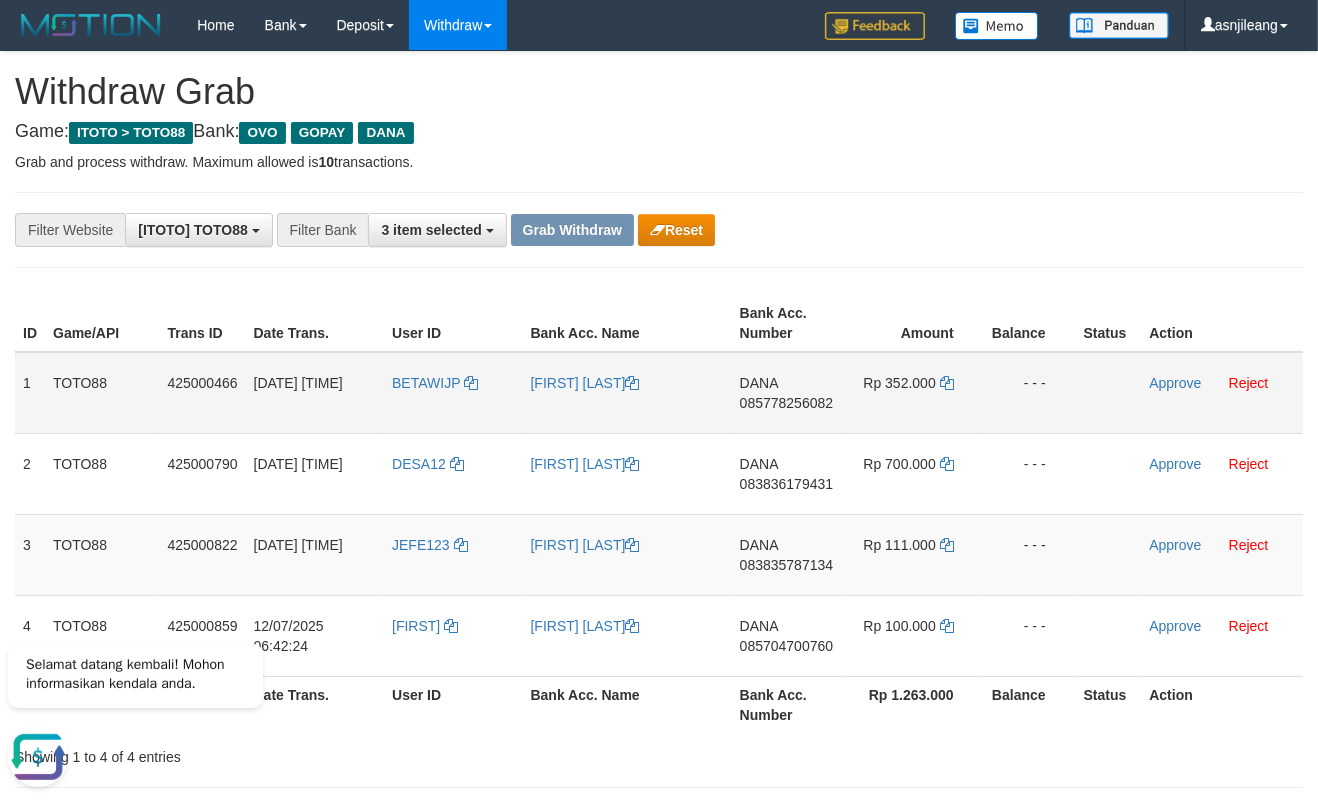 click on "085778256082" at bounding box center [786, 403] 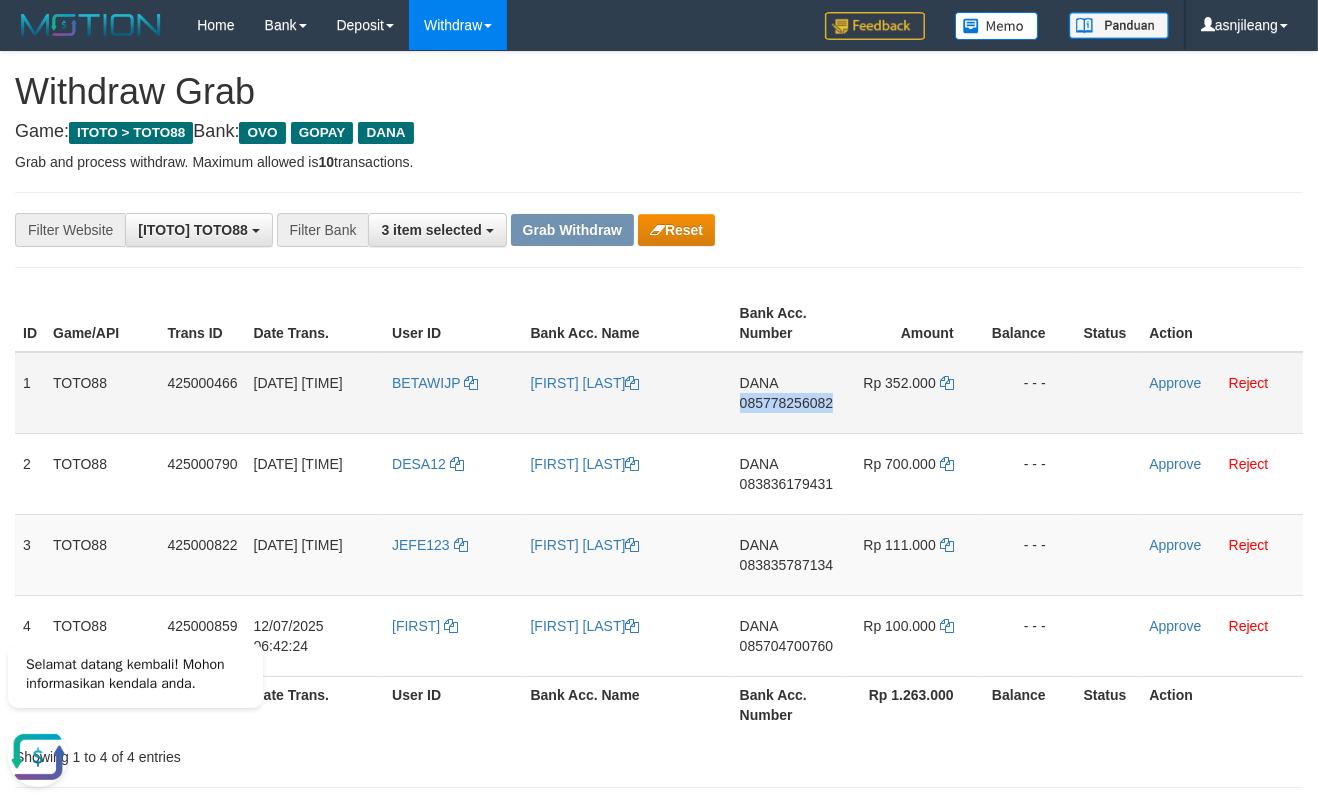 click on "085778256082" at bounding box center [786, 403] 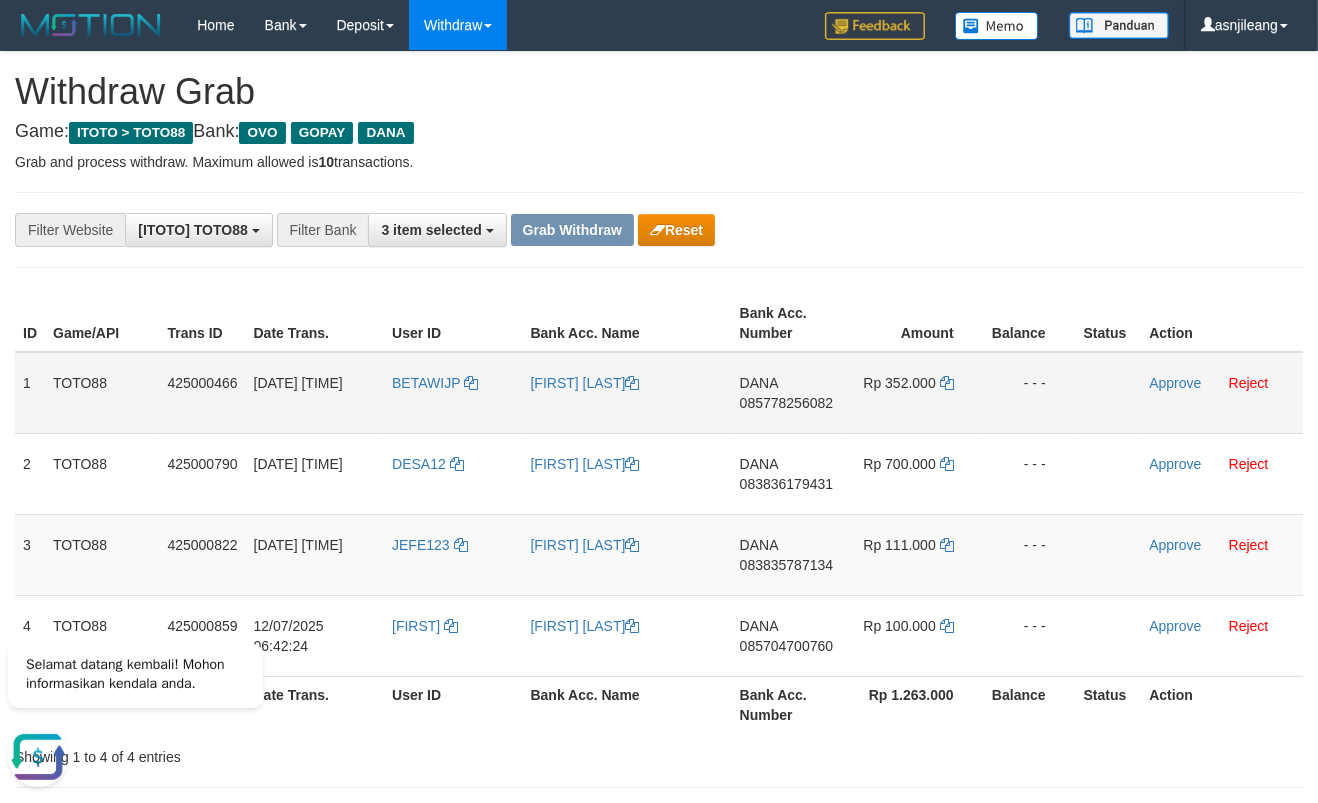click on "Rp 352.000" at bounding box center [915, 393] 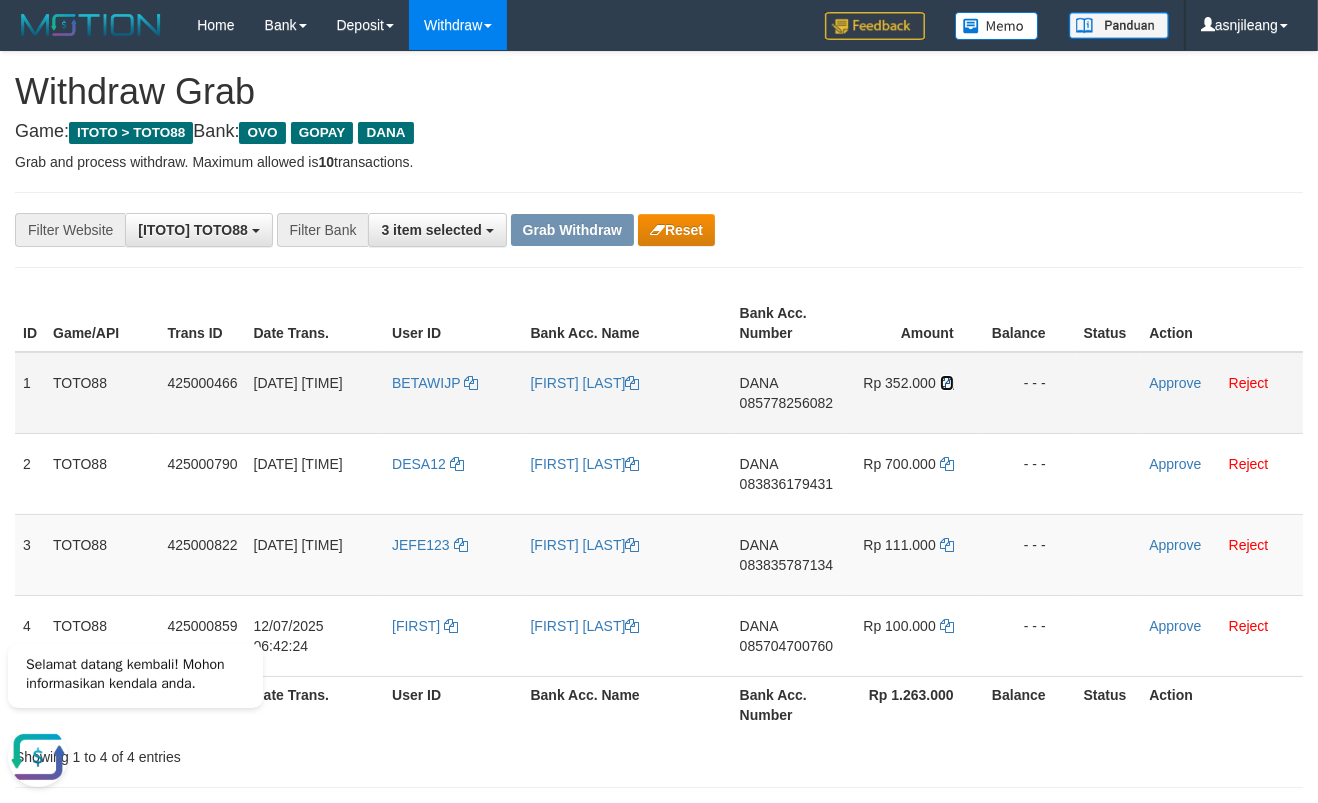 click at bounding box center [947, 383] 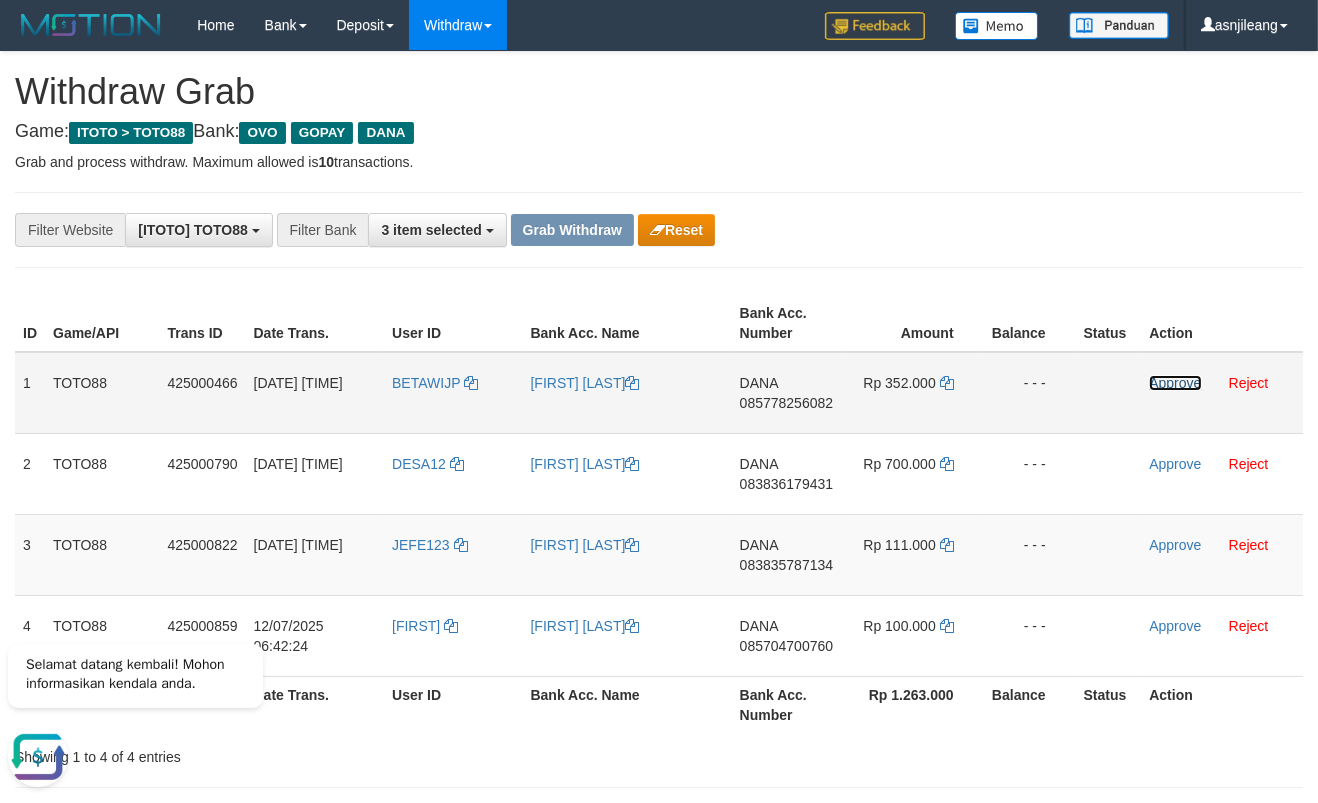 click on "Approve" at bounding box center [1175, 383] 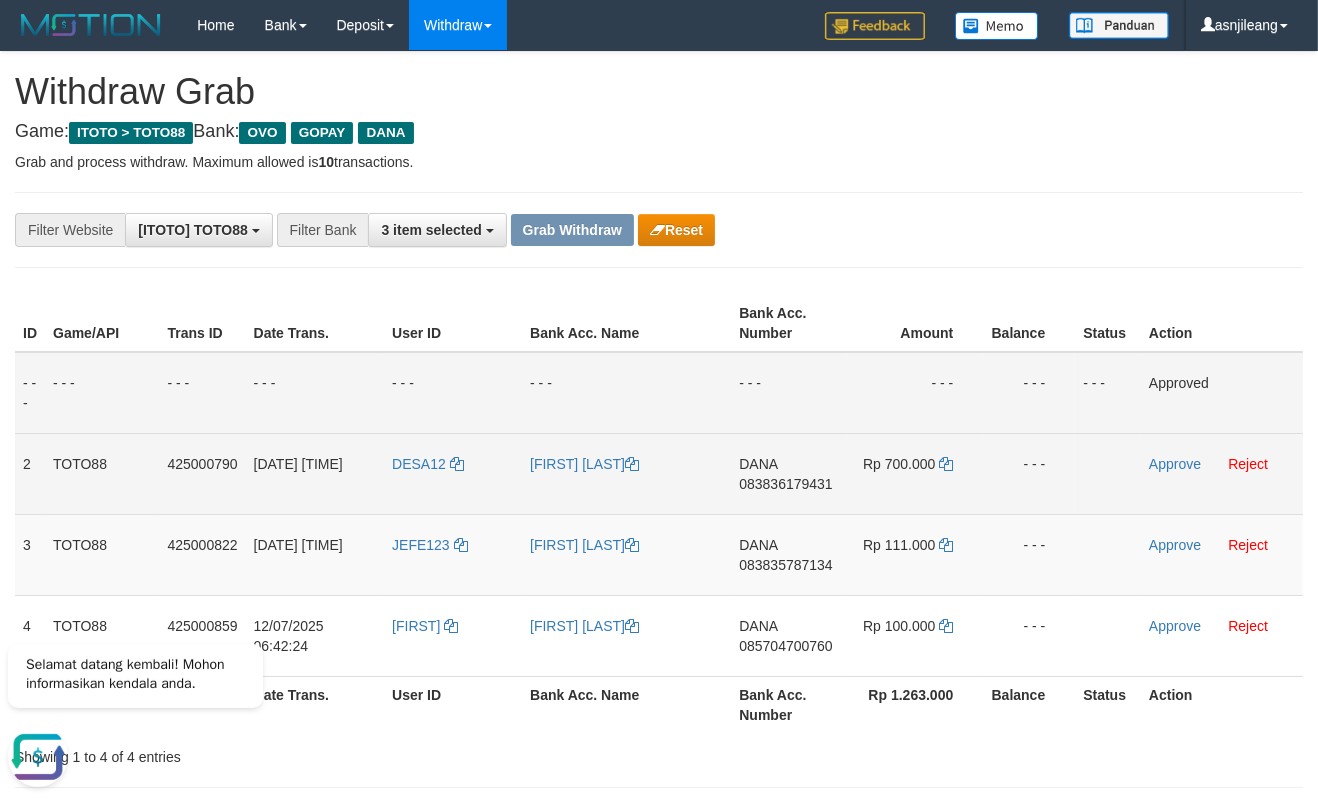 click on "DANA
083836179431" at bounding box center [789, 473] 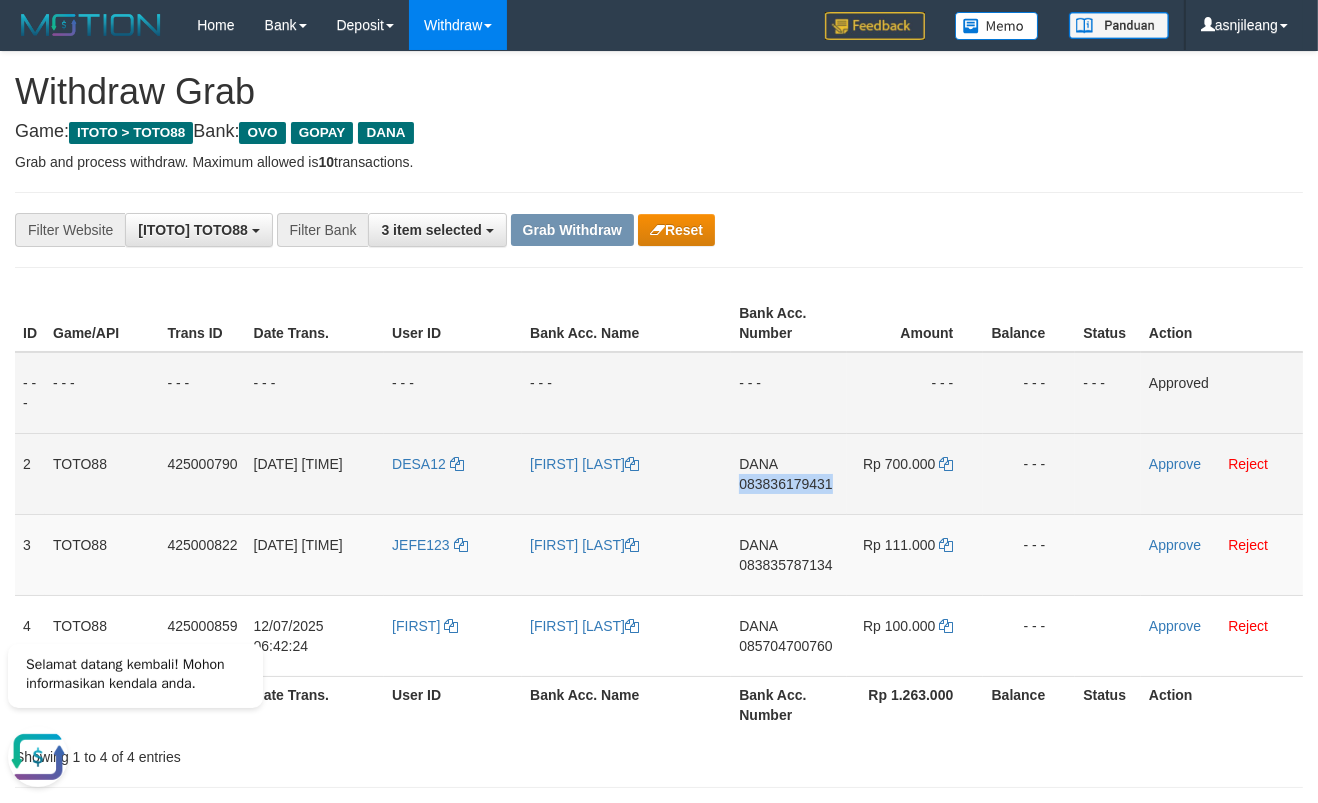 click on "DANA
083836179431" at bounding box center [789, 473] 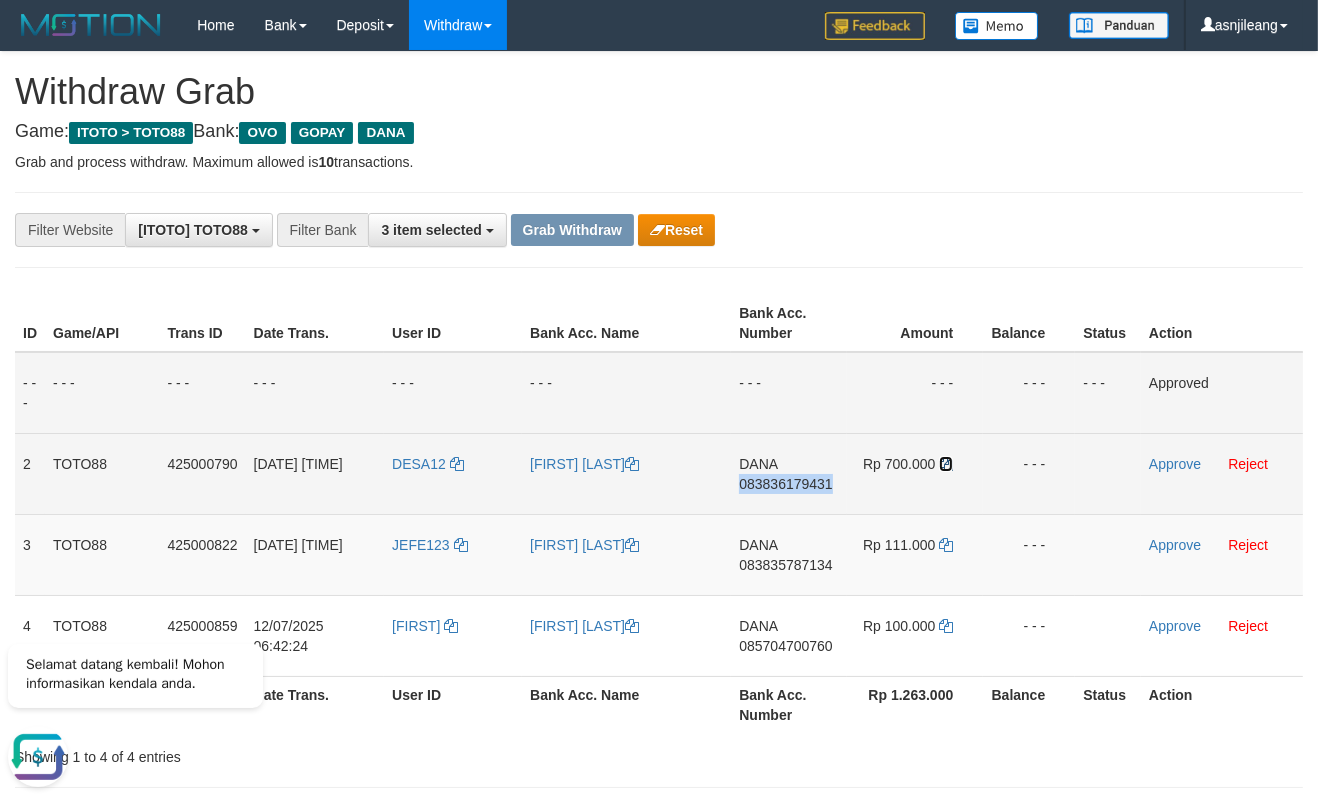 click at bounding box center [946, 464] 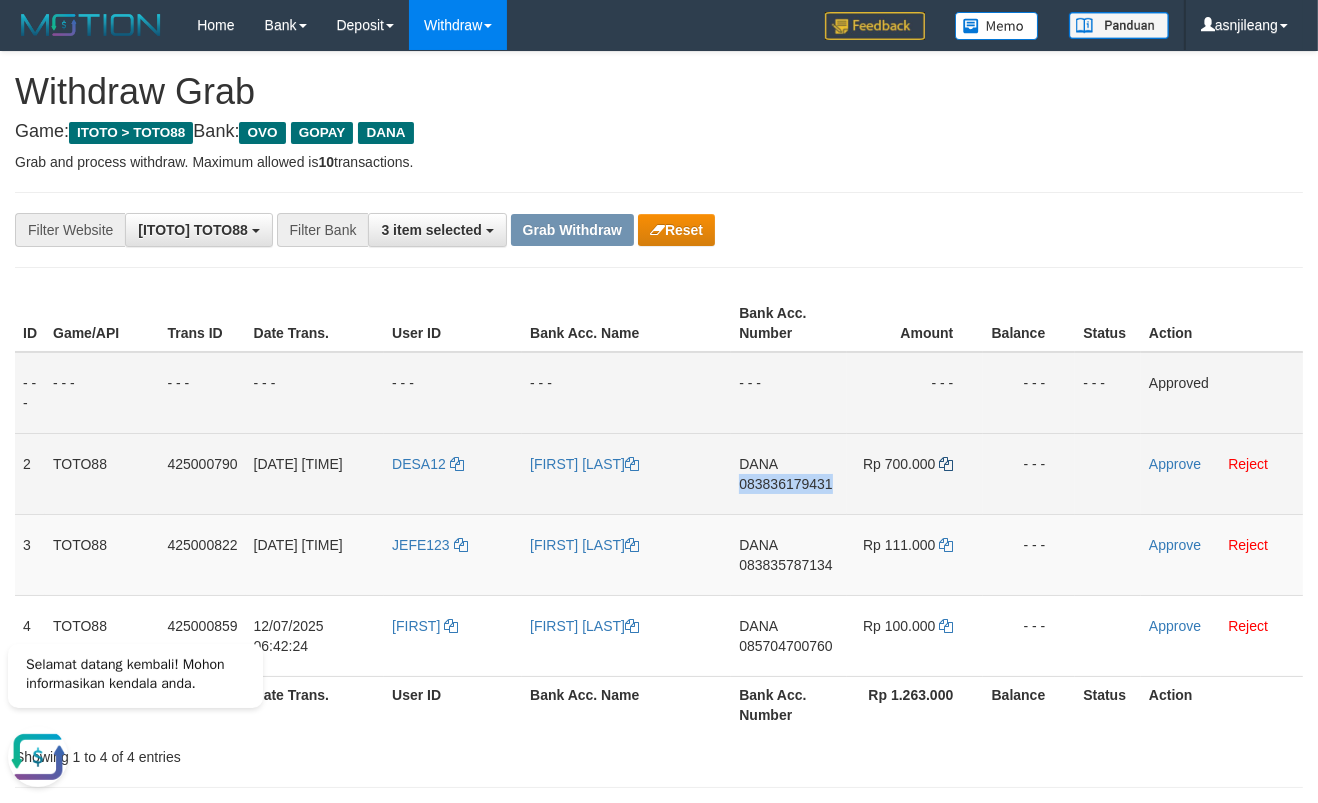 copy on "083836179431" 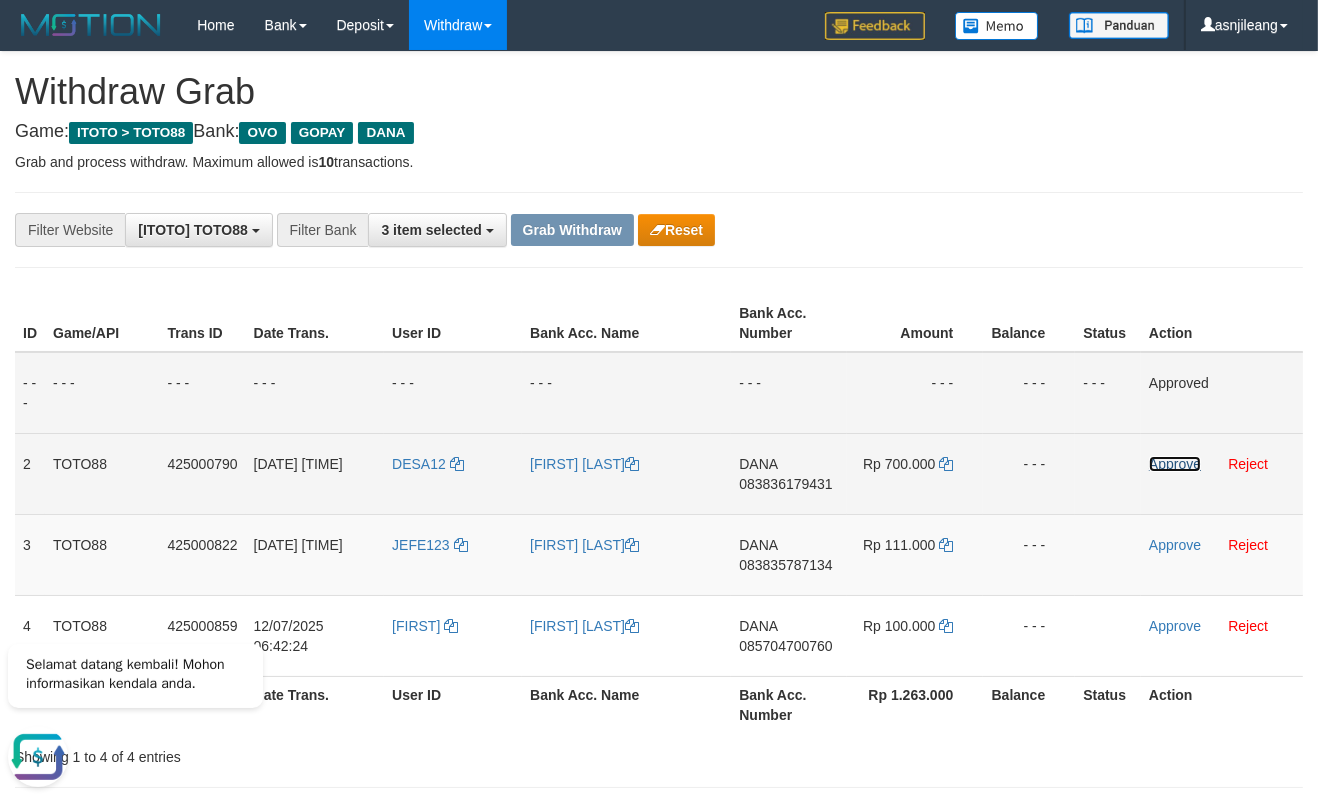 click on "Approve" at bounding box center [1175, 464] 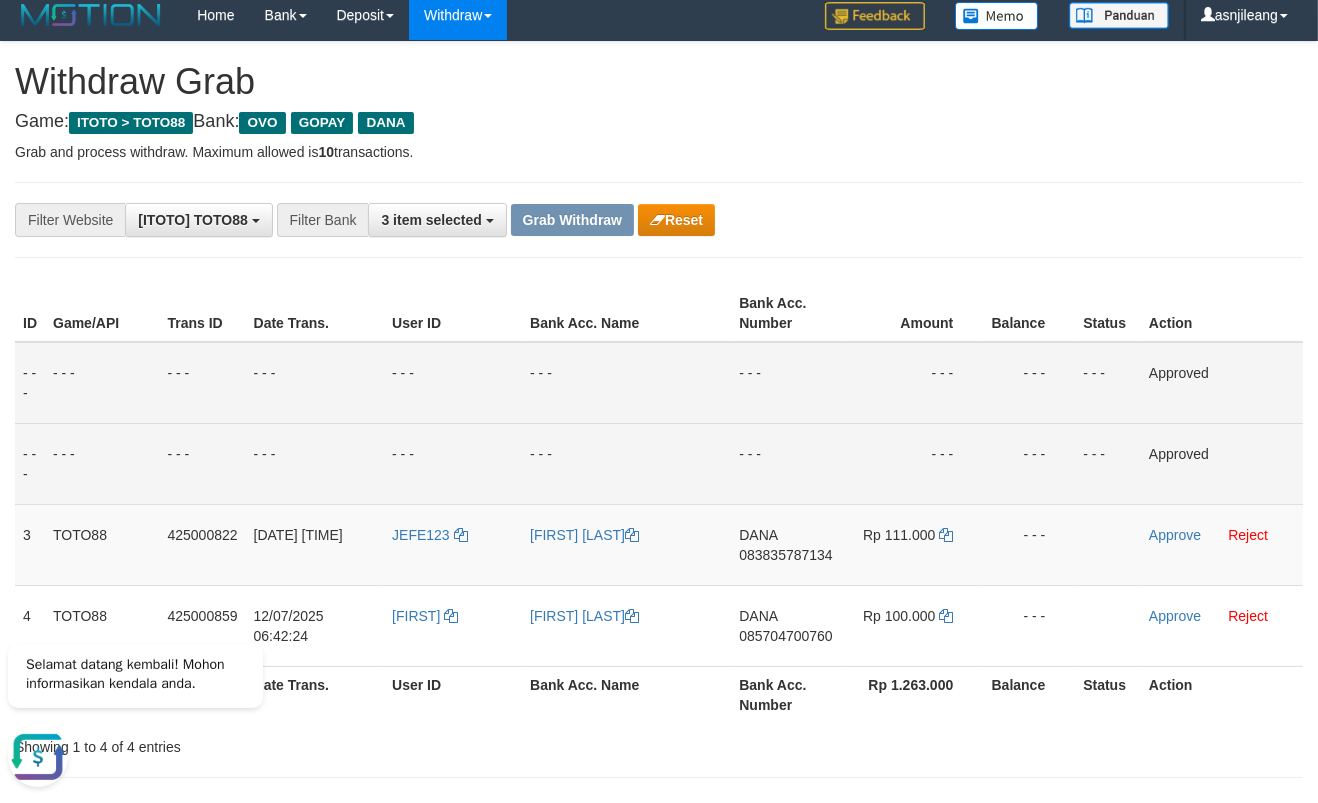 scroll, scrollTop: 366, scrollLeft: 0, axis: vertical 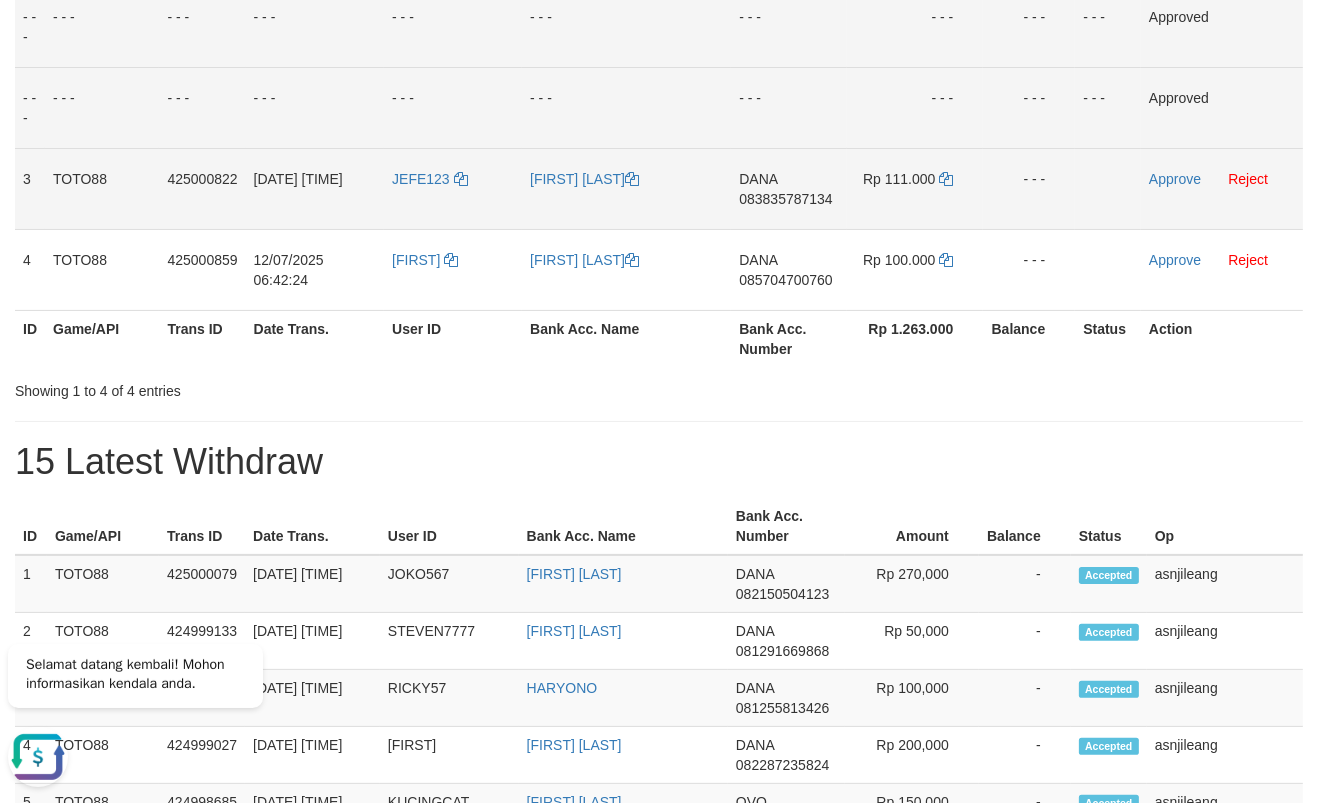 click on "DANA
083835787134" at bounding box center (789, 188) 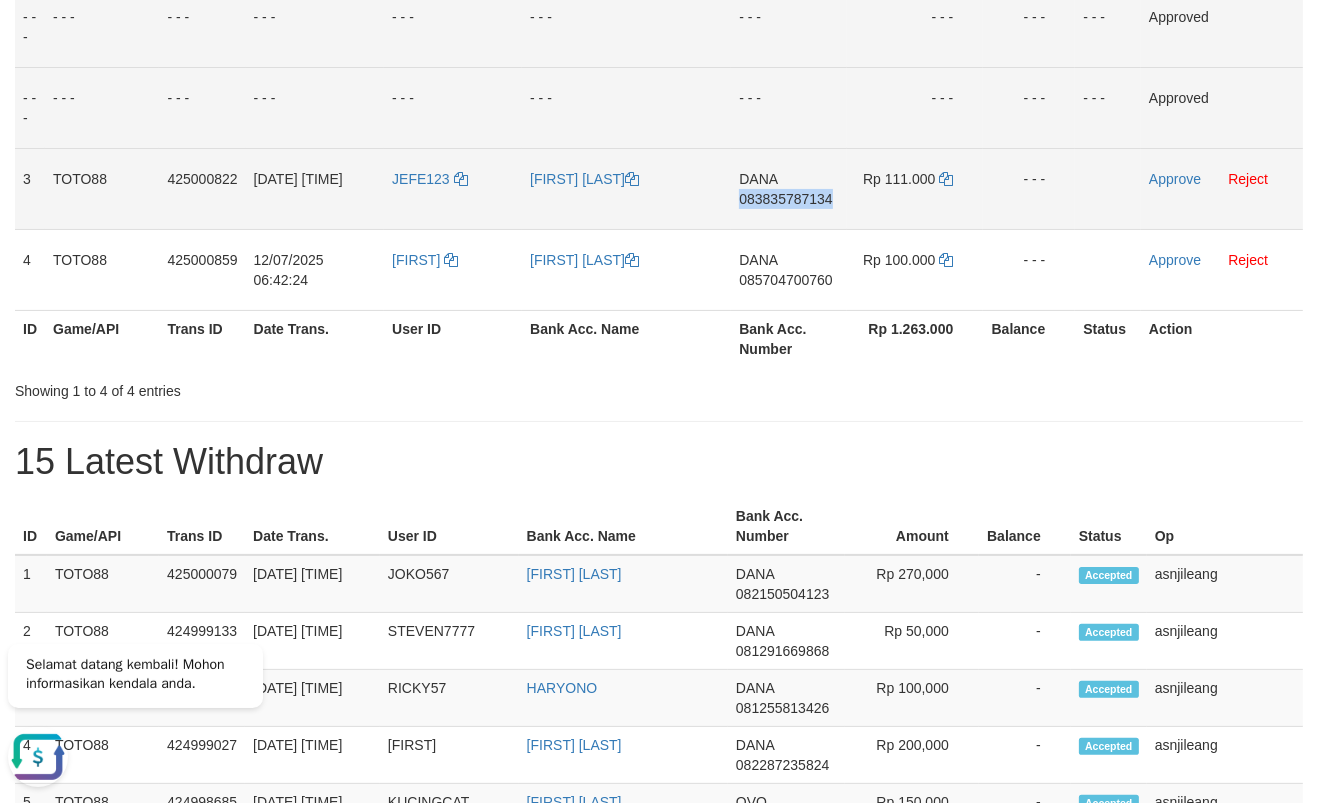 click on "DANA
083835787134" at bounding box center (789, 188) 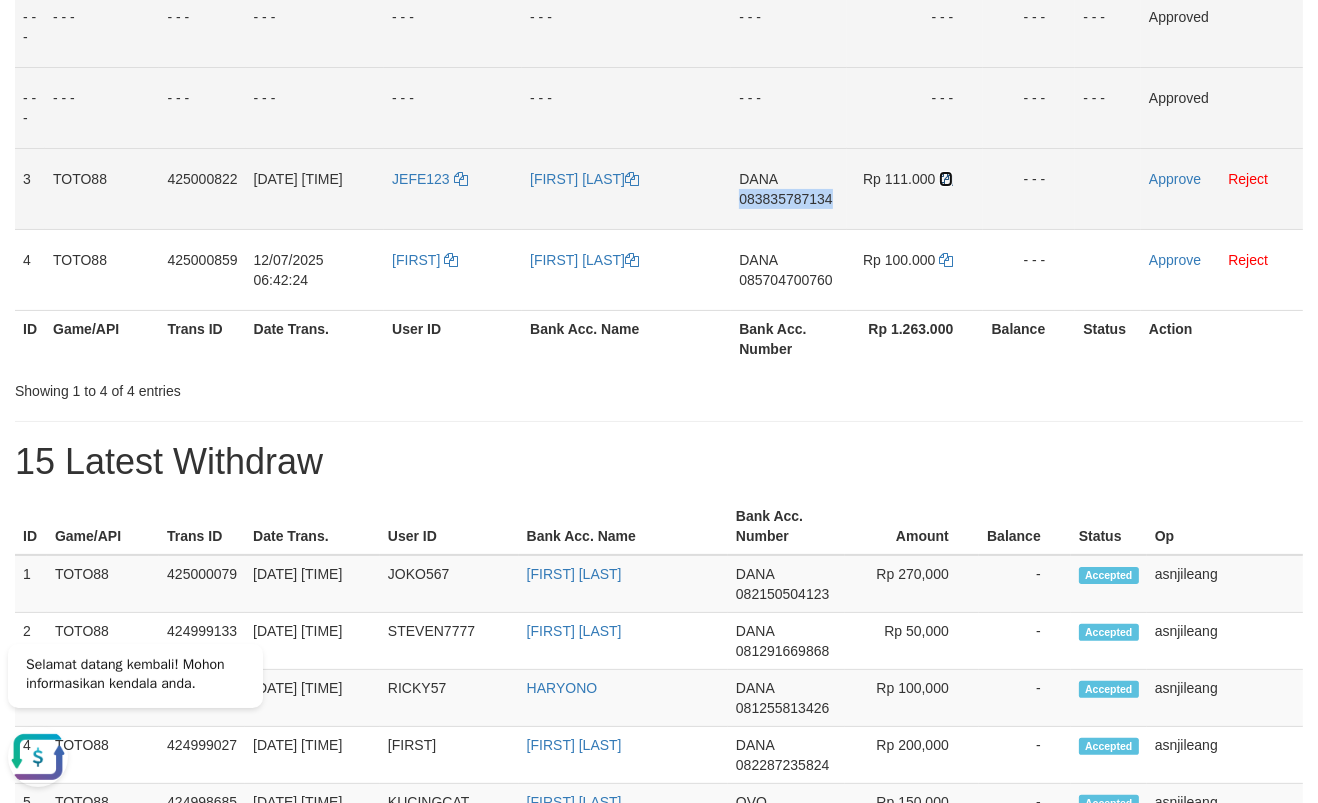 click at bounding box center [946, 179] 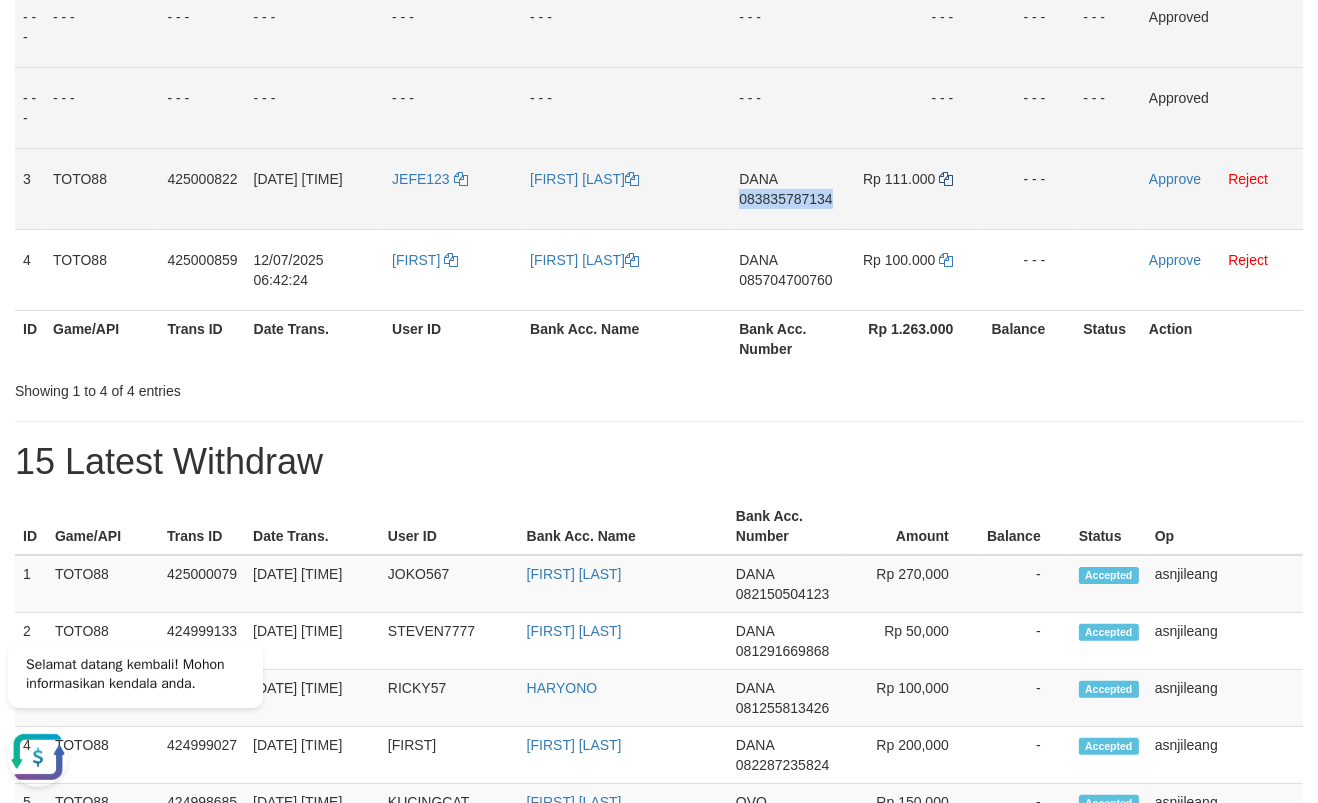 copy on "083835787134" 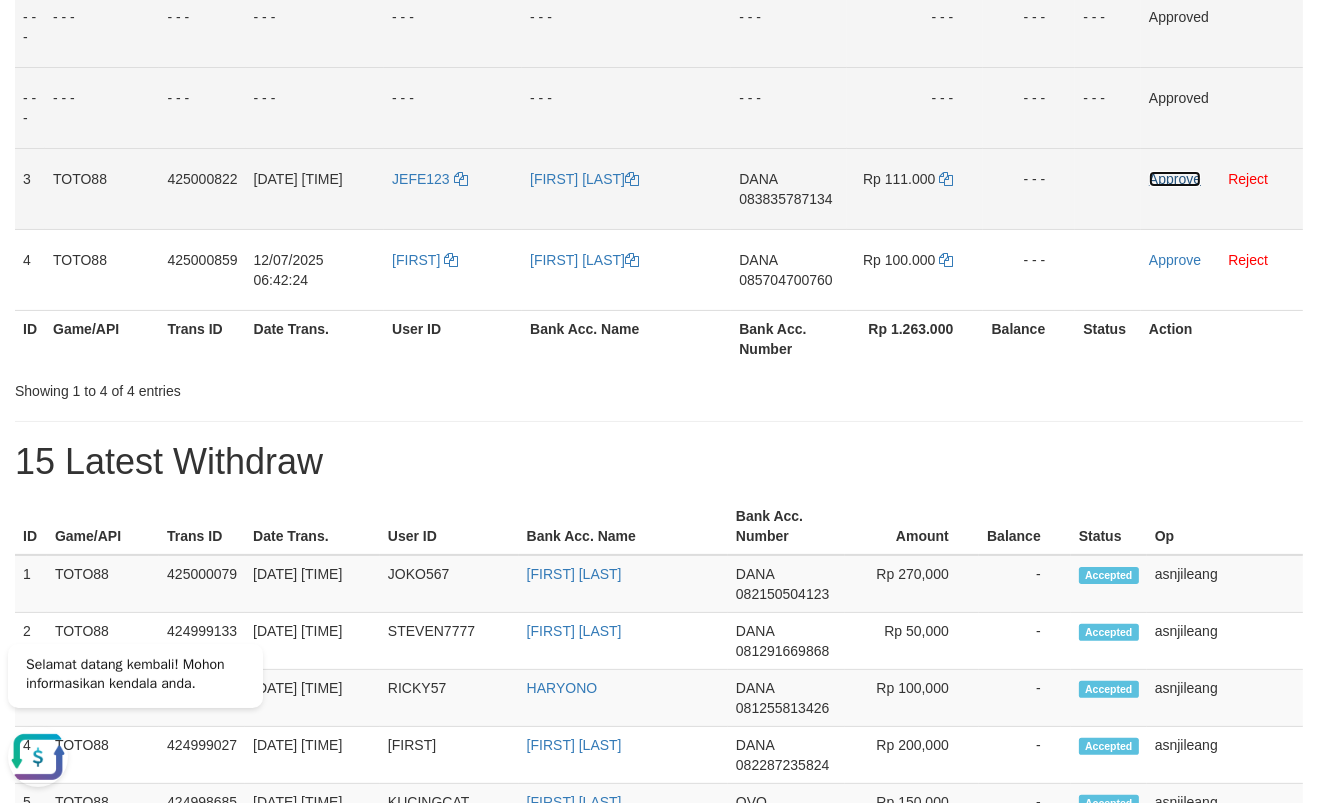 click on "Approve" at bounding box center (1175, 179) 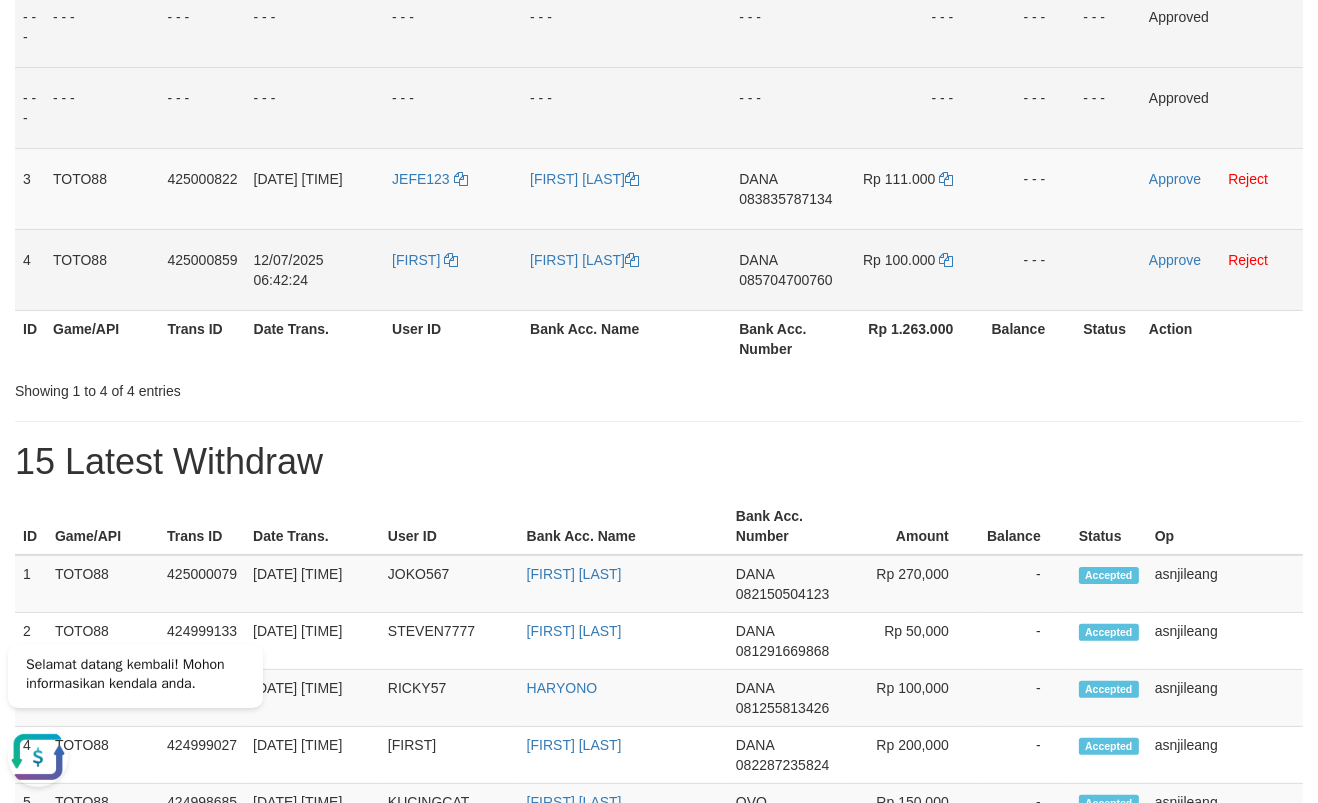 click on "DANA
085704700760" at bounding box center [789, 269] 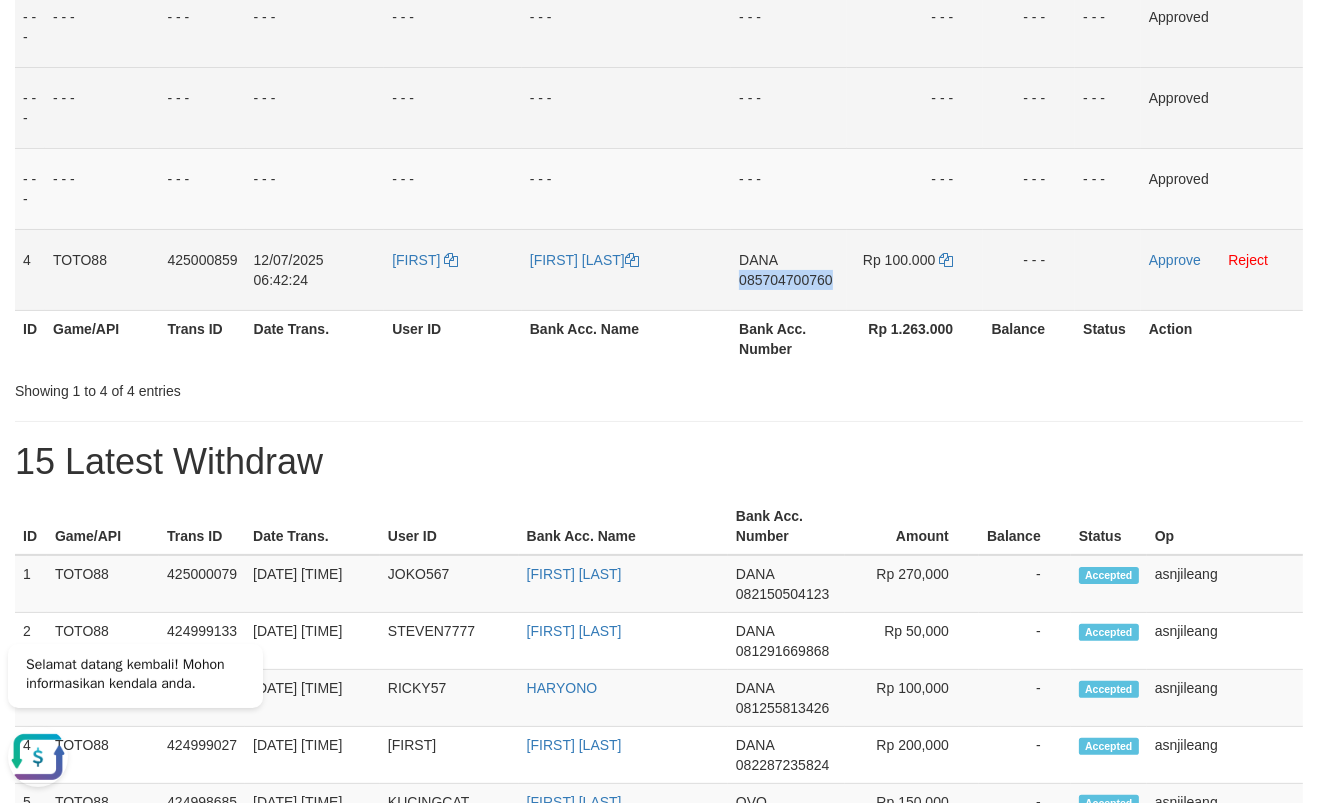 click on "DANA
085704700760" at bounding box center (789, 269) 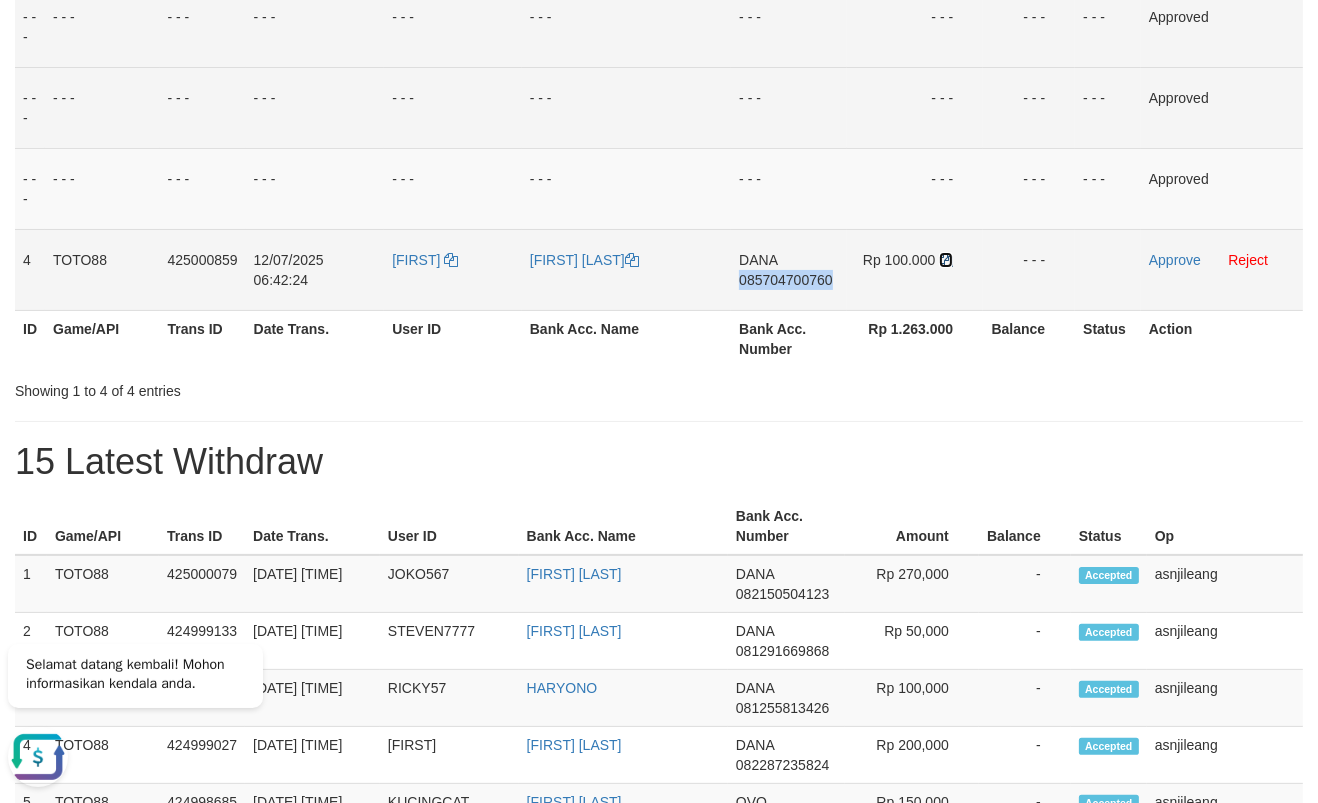 click at bounding box center (946, 260) 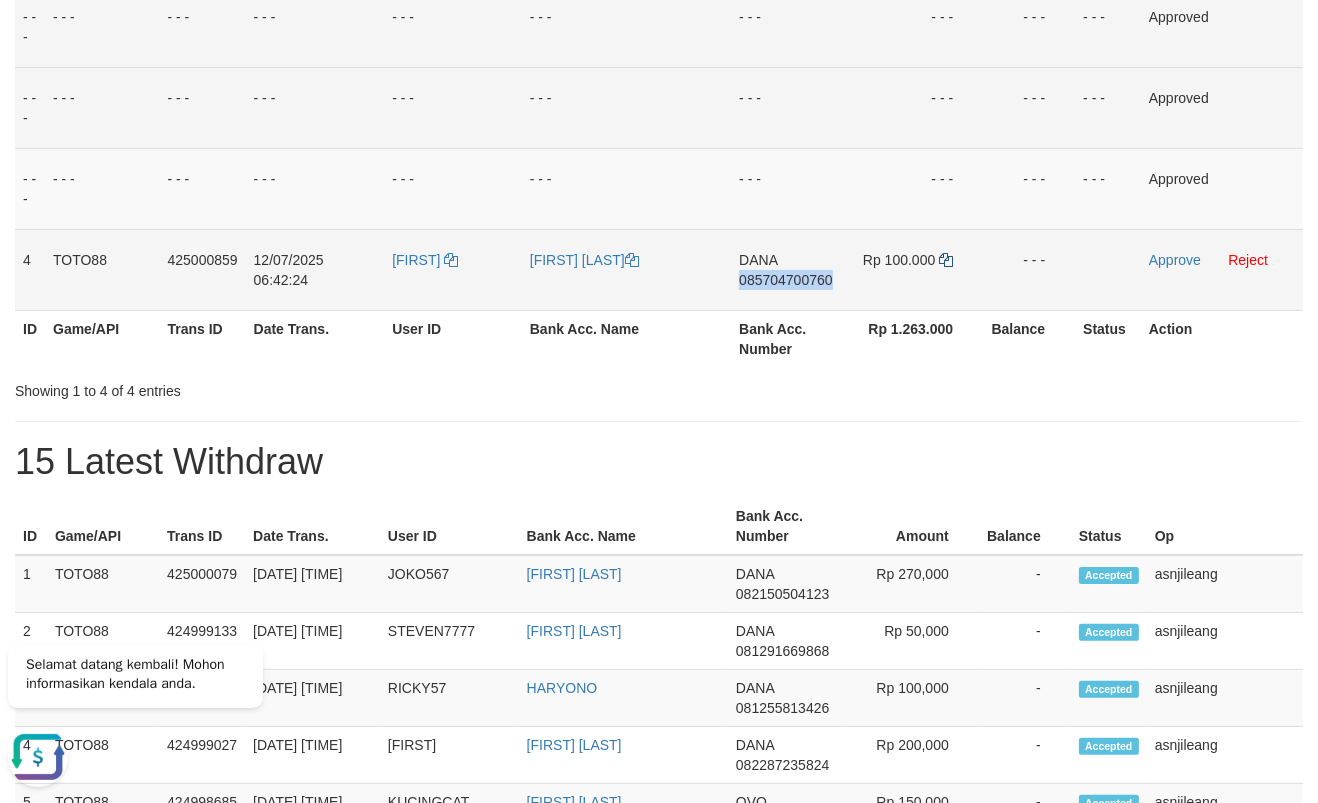 copy on "085704700760" 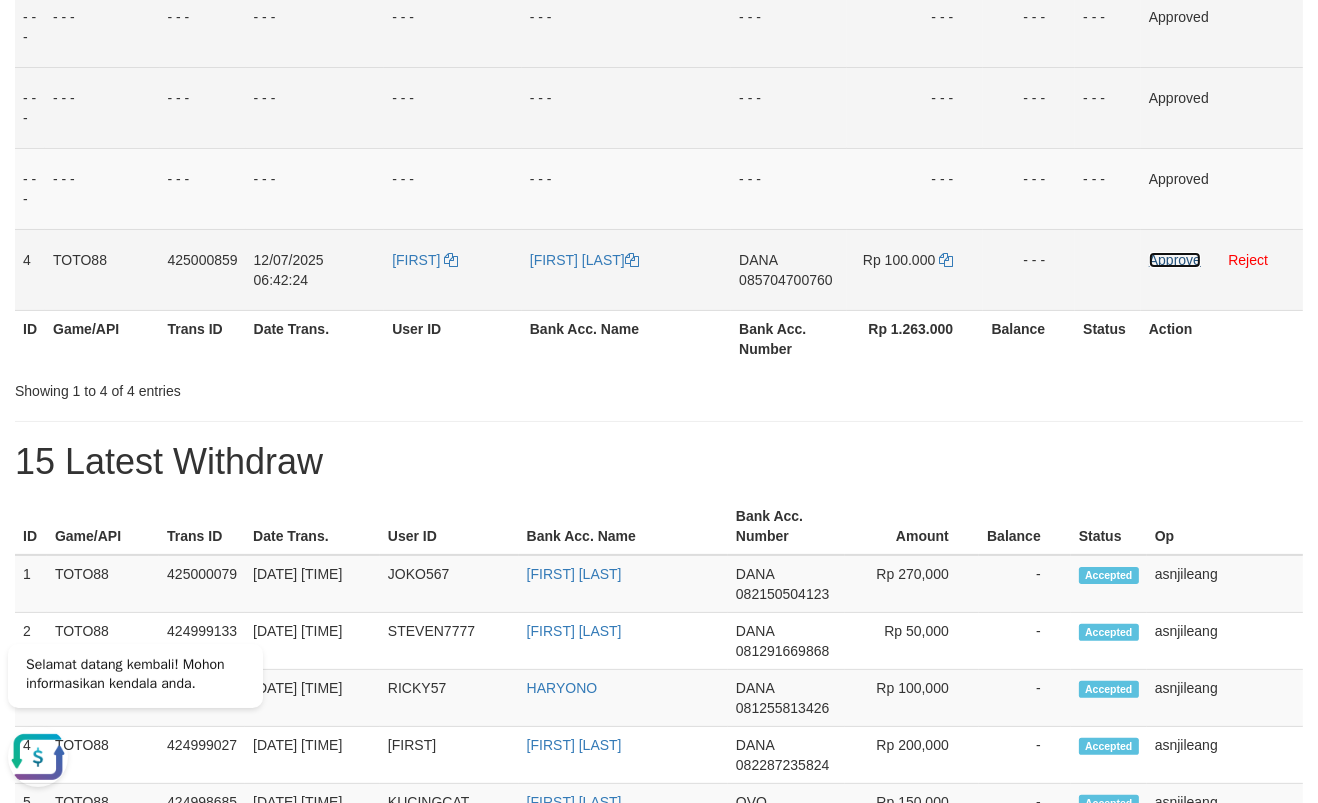 click on "Approve" at bounding box center (1175, 260) 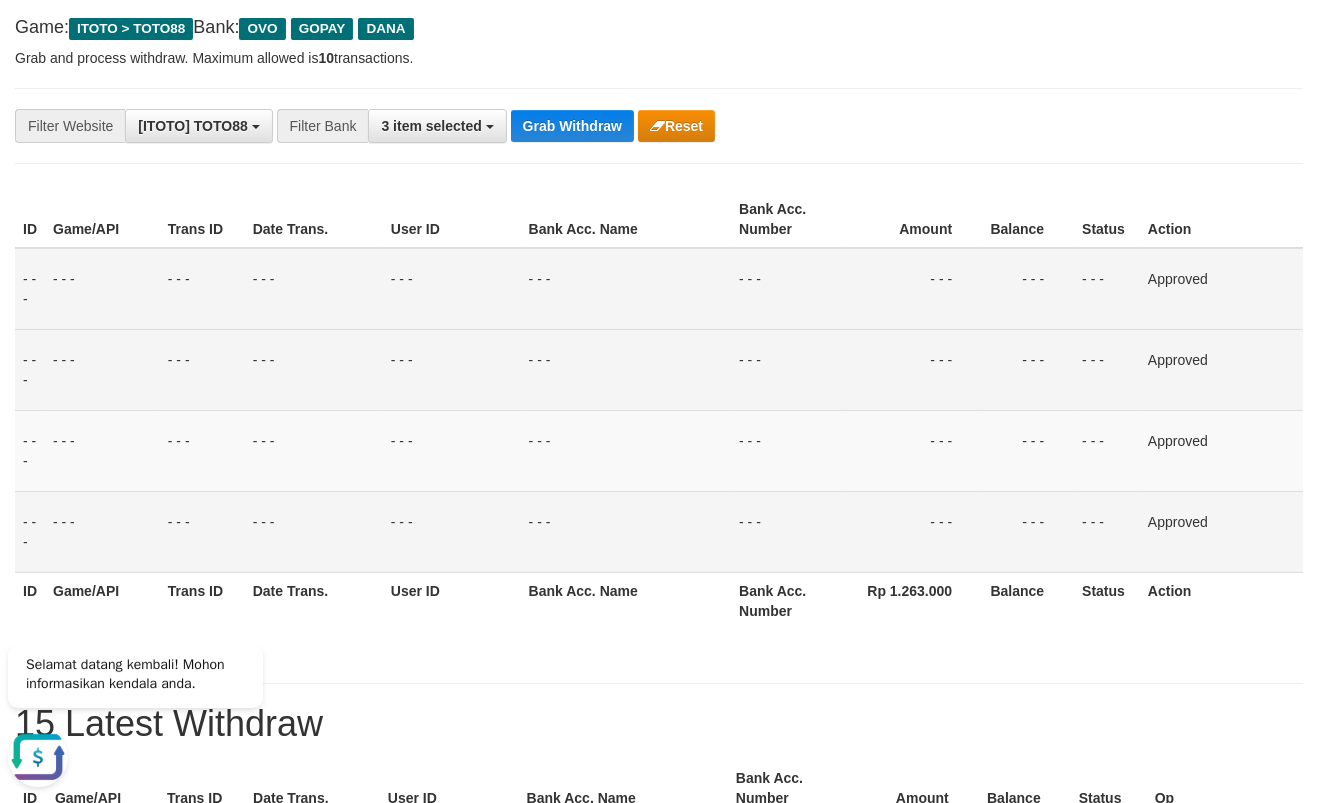scroll, scrollTop: 0, scrollLeft: 0, axis: both 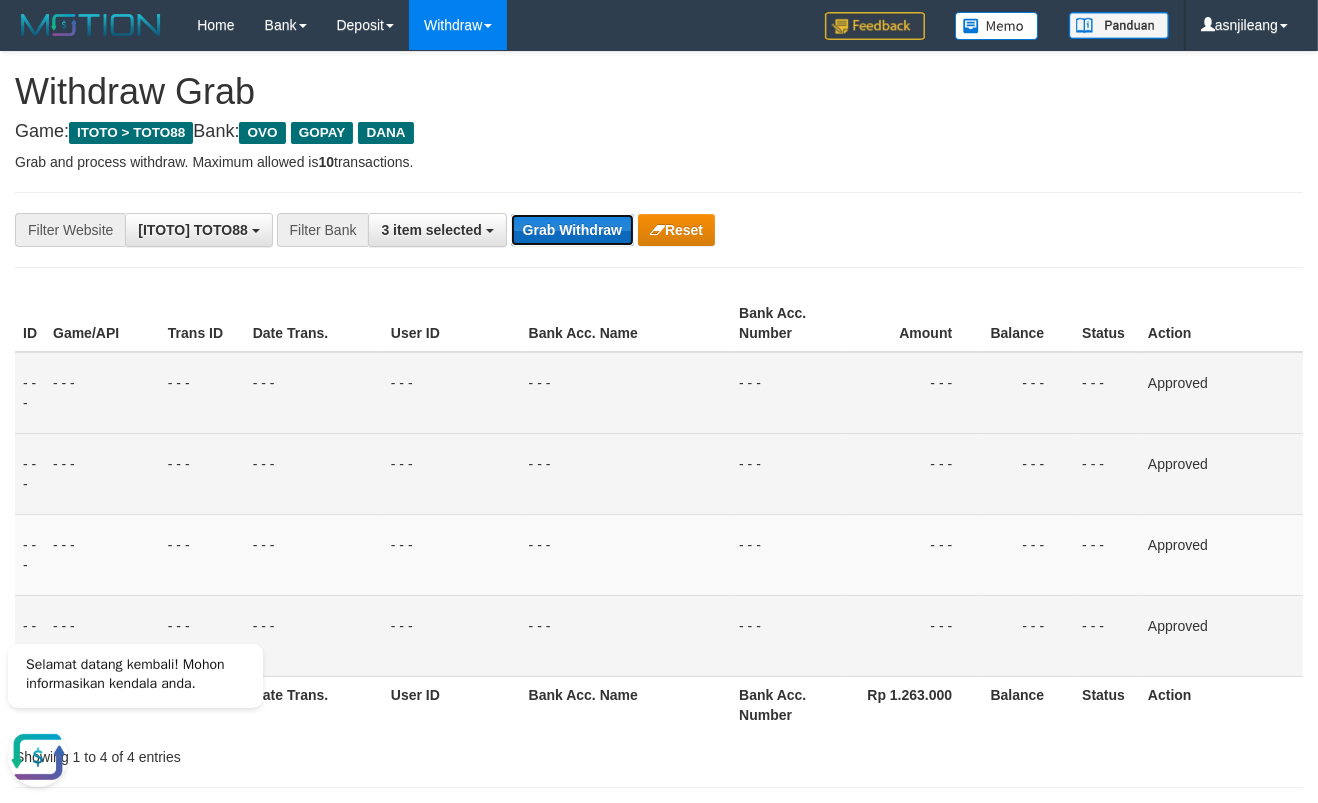 click on "Grab Withdraw" at bounding box center [572, 230] 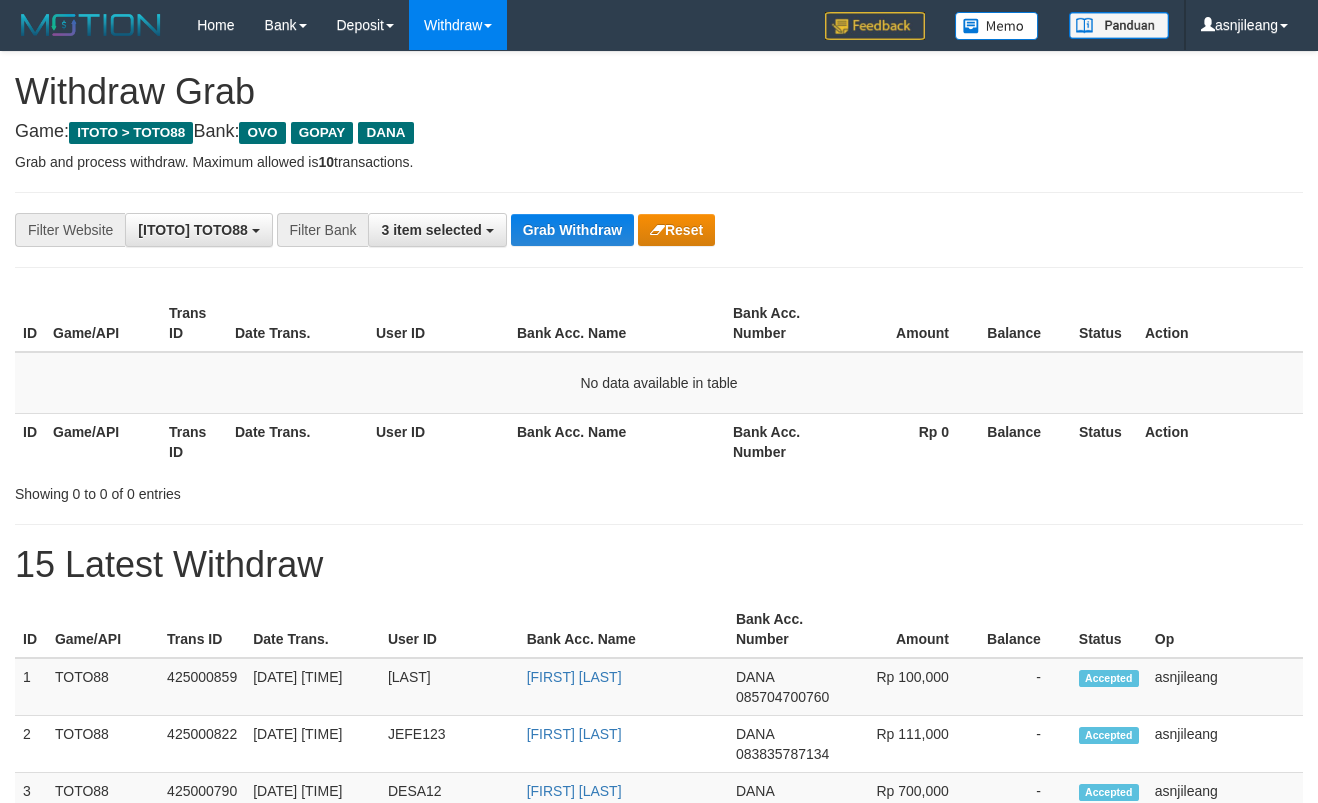 scroll, scrollTop: 0, scrollLeft: 0, axis: both 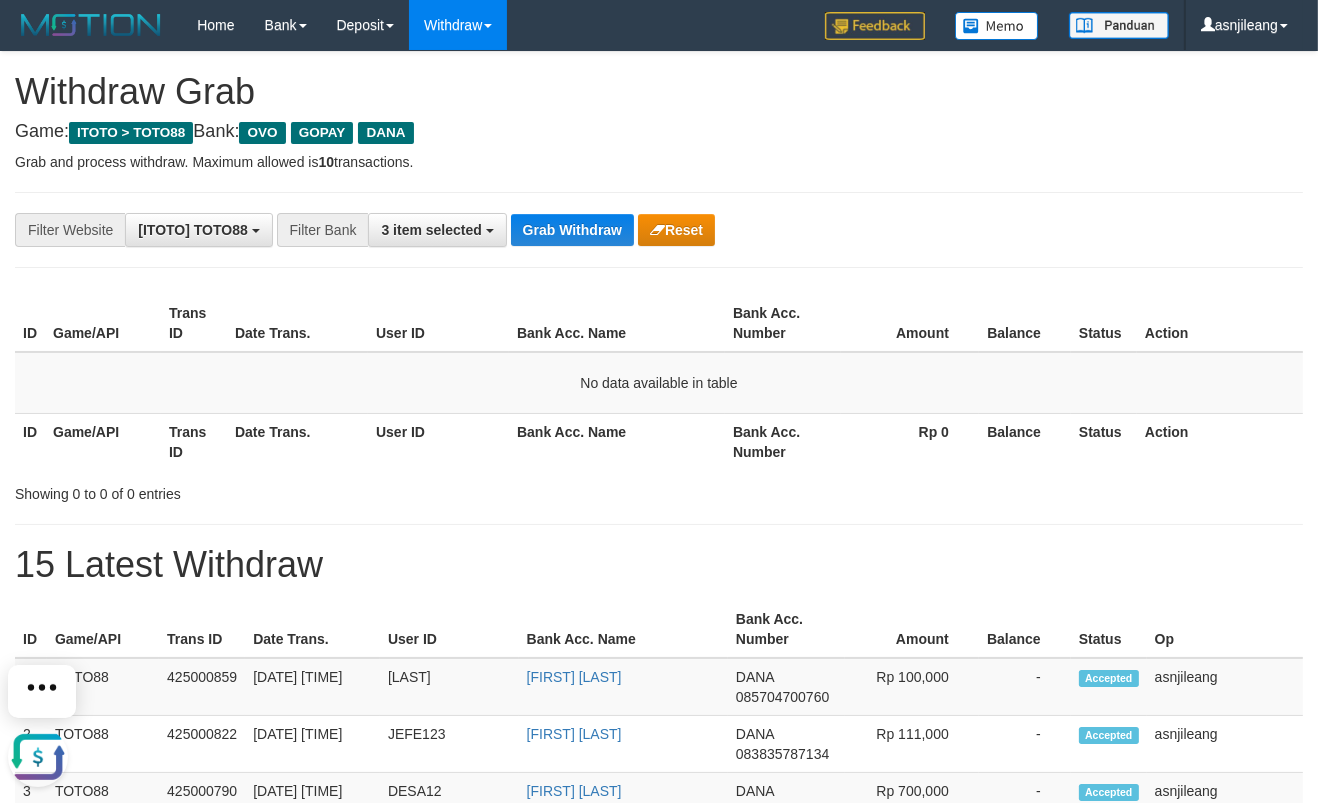 click on "Rp 0" at bounding box center (910, 441) 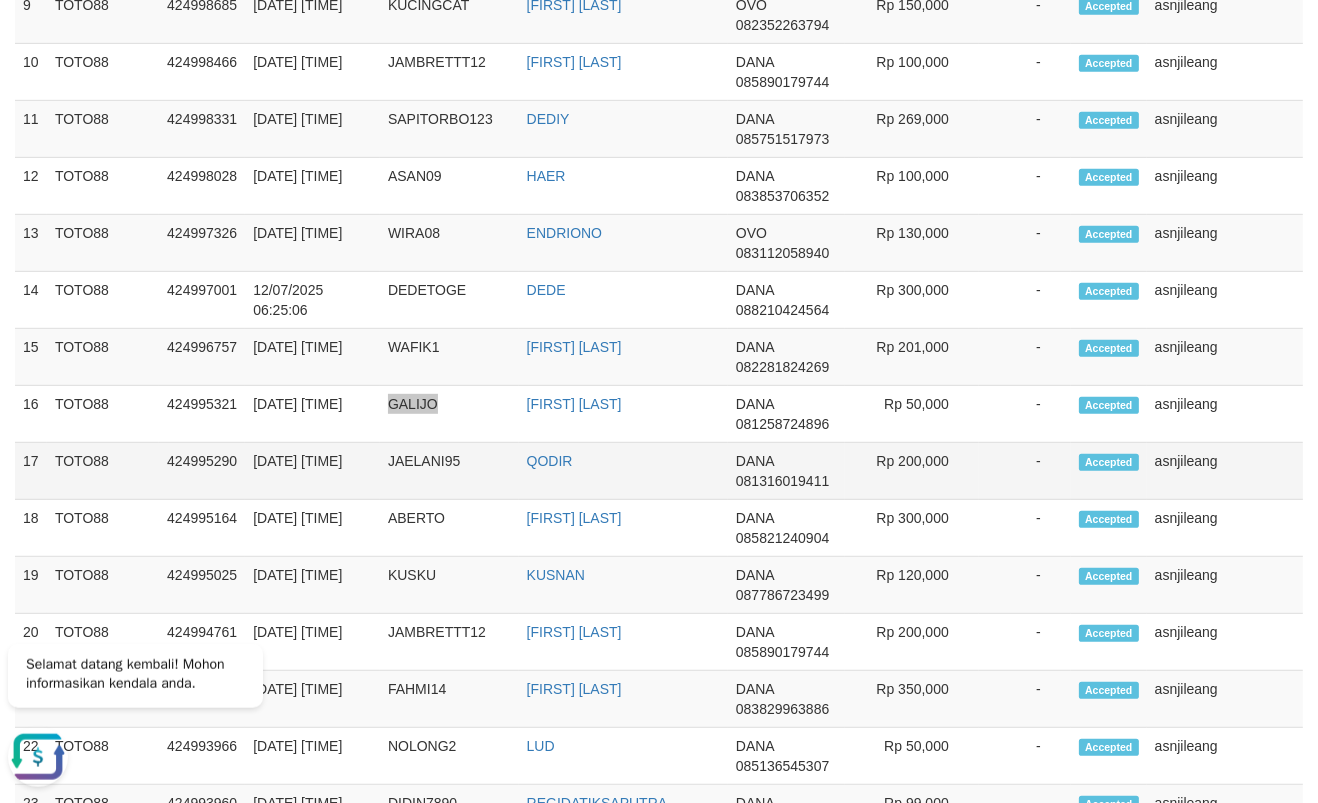 scroll, scrollTop: 0, scrollLeft: 0, axis: both 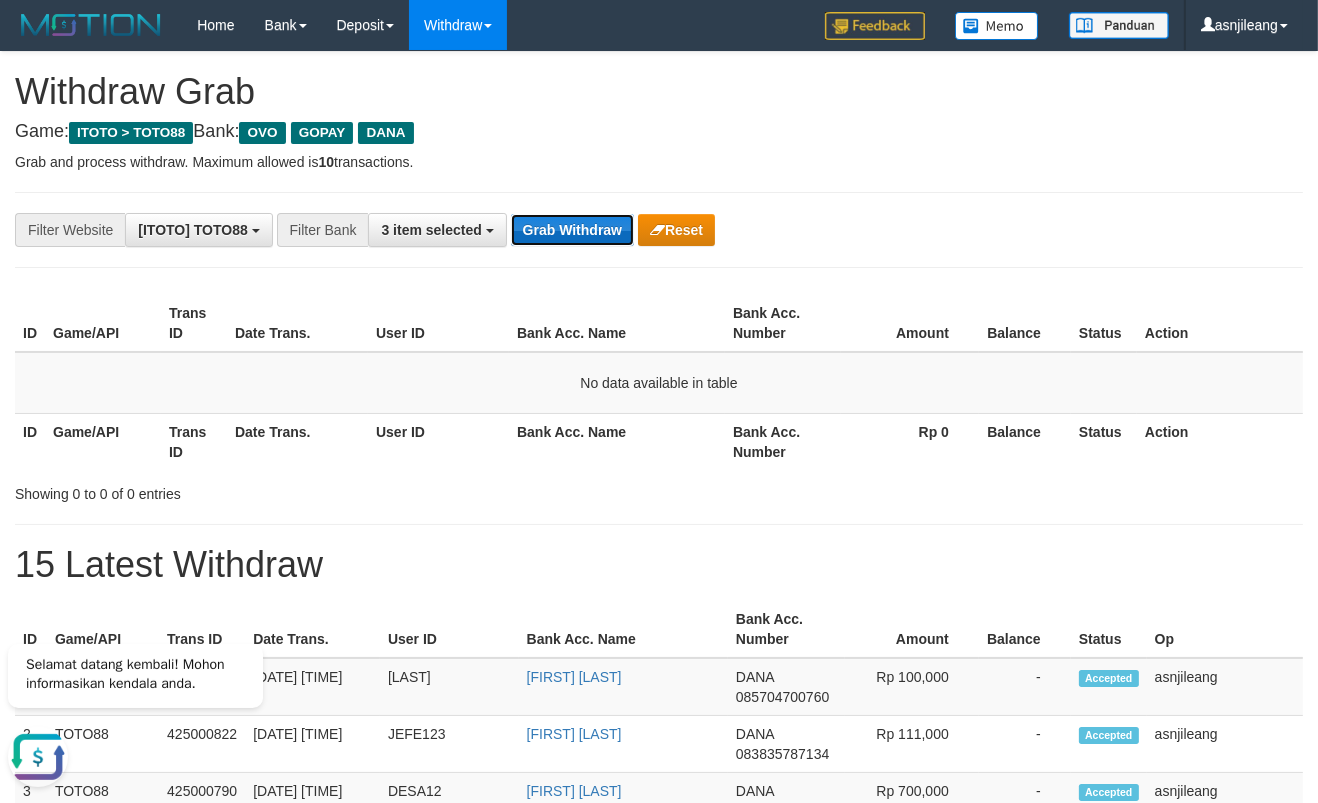 click on "Grab Withdraw" at bounding box center (572, 230) 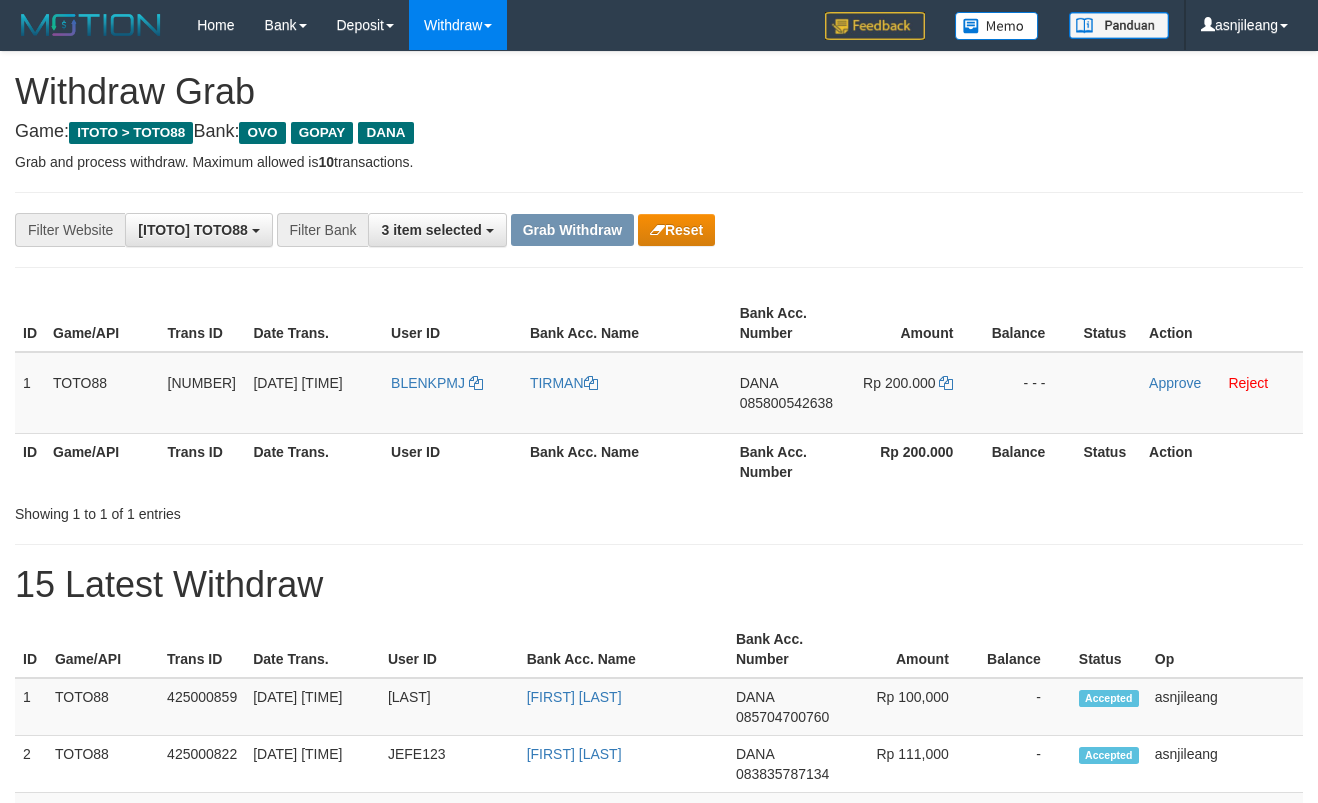 scroll, scrollTop: 0, scrollLeft: 0, axis: both 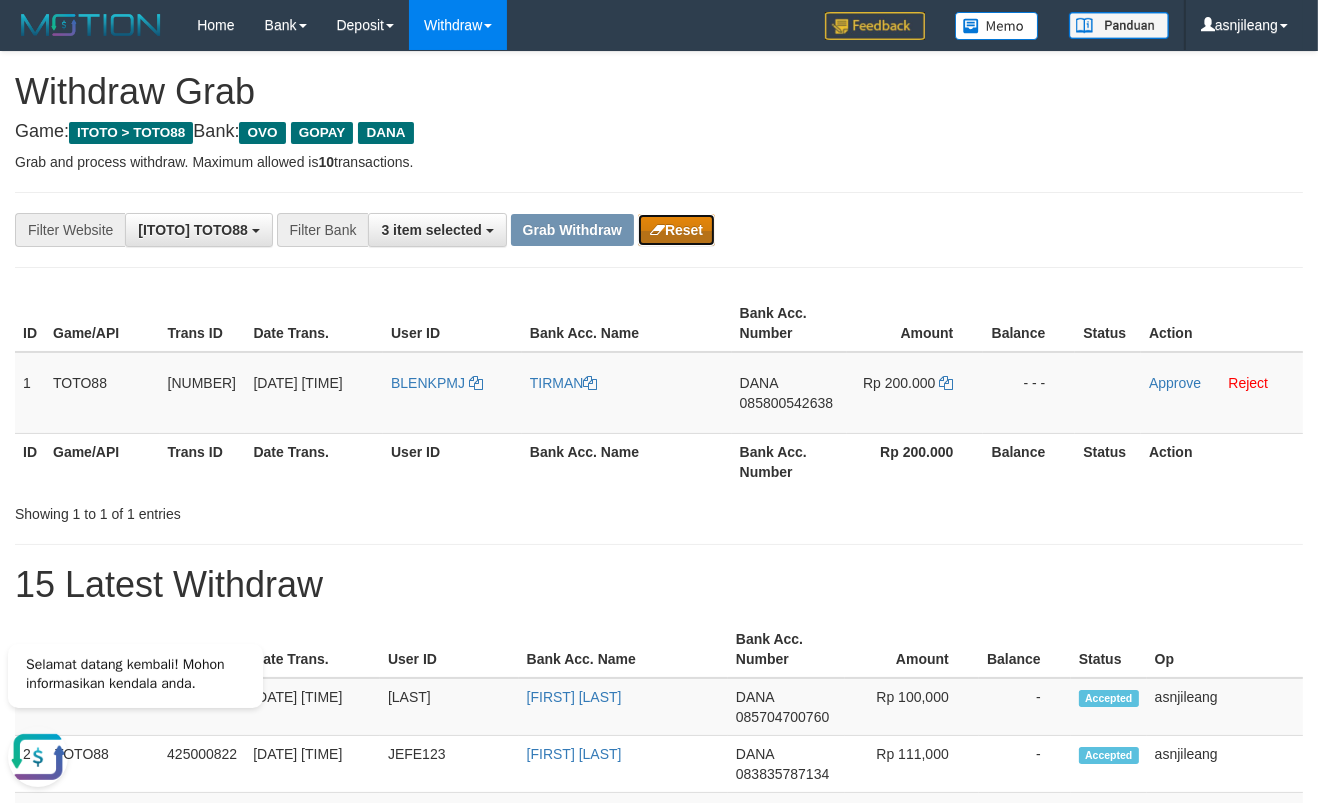 click on "Reset" at bounding box center [676, 230] 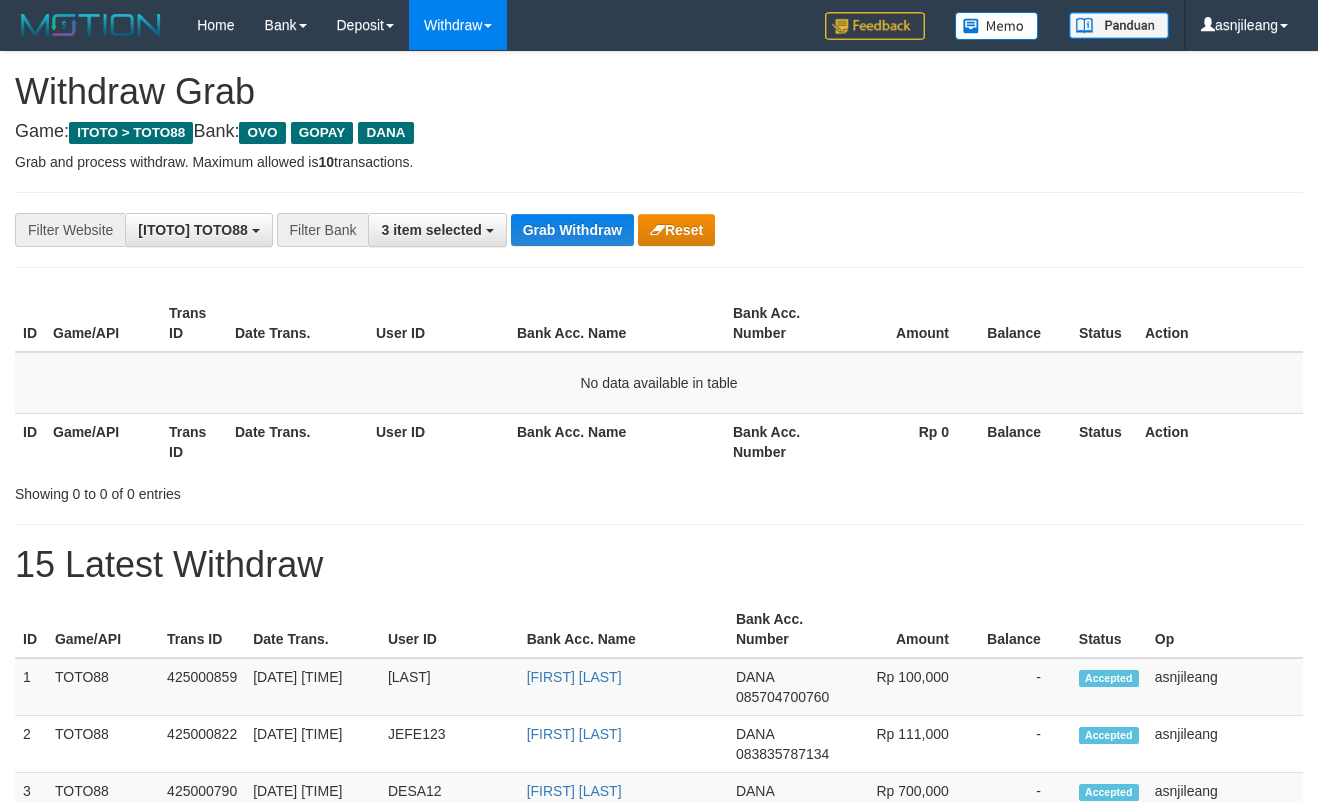 scroll, scrollTop: 0, scrollLeft: 0, axis: both 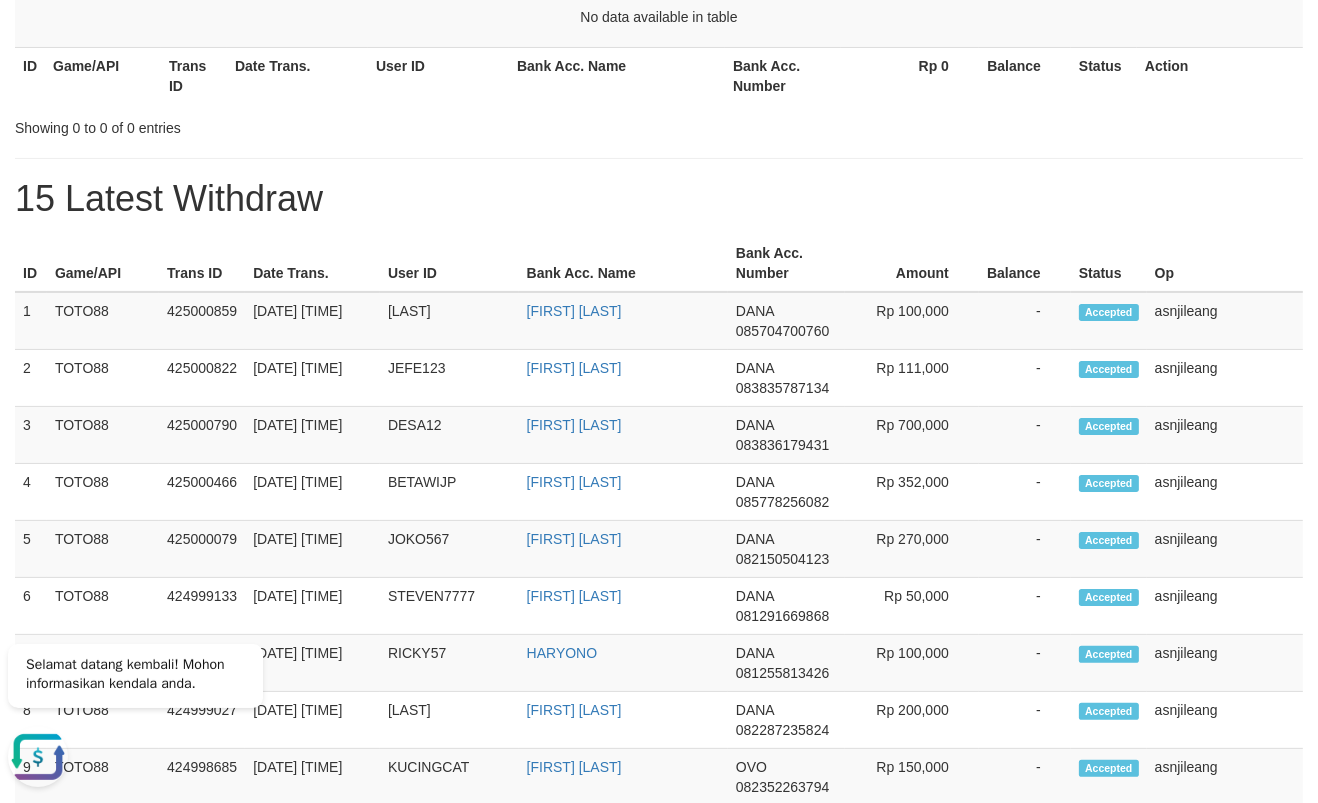 click on "**********" at bounding box center (659, 747) 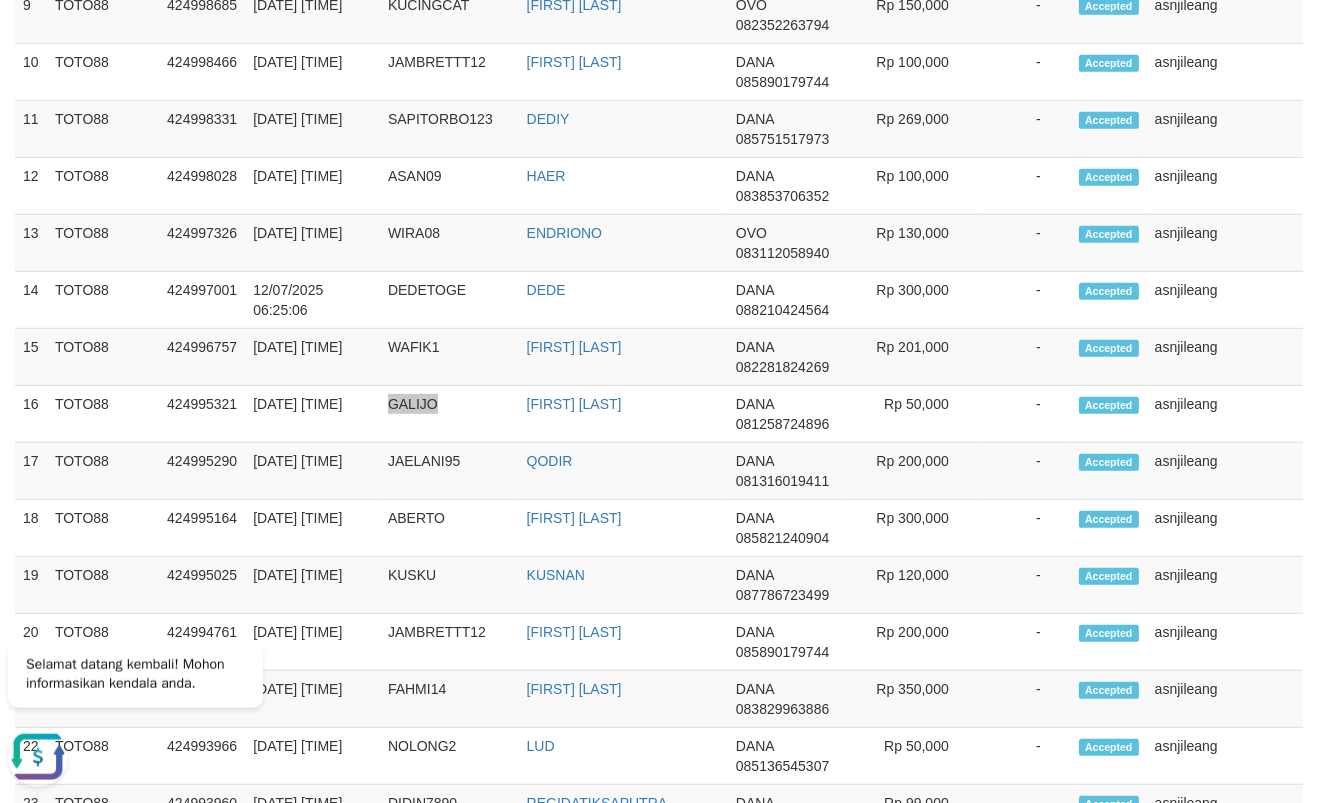 scroll, scrollTop: 0, scrollLeft: 0, axis: both 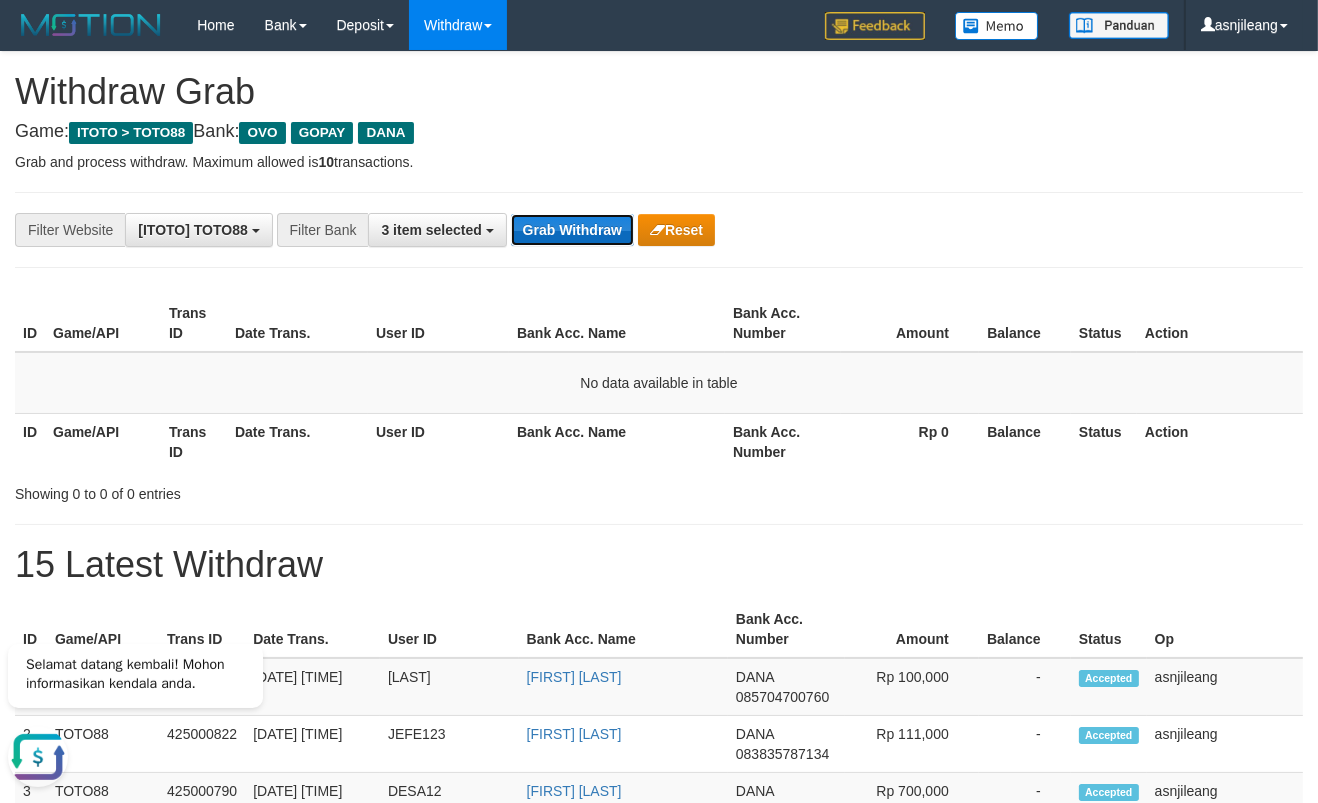 click on "Grab Withdraw" at bounding box center (572, 230) 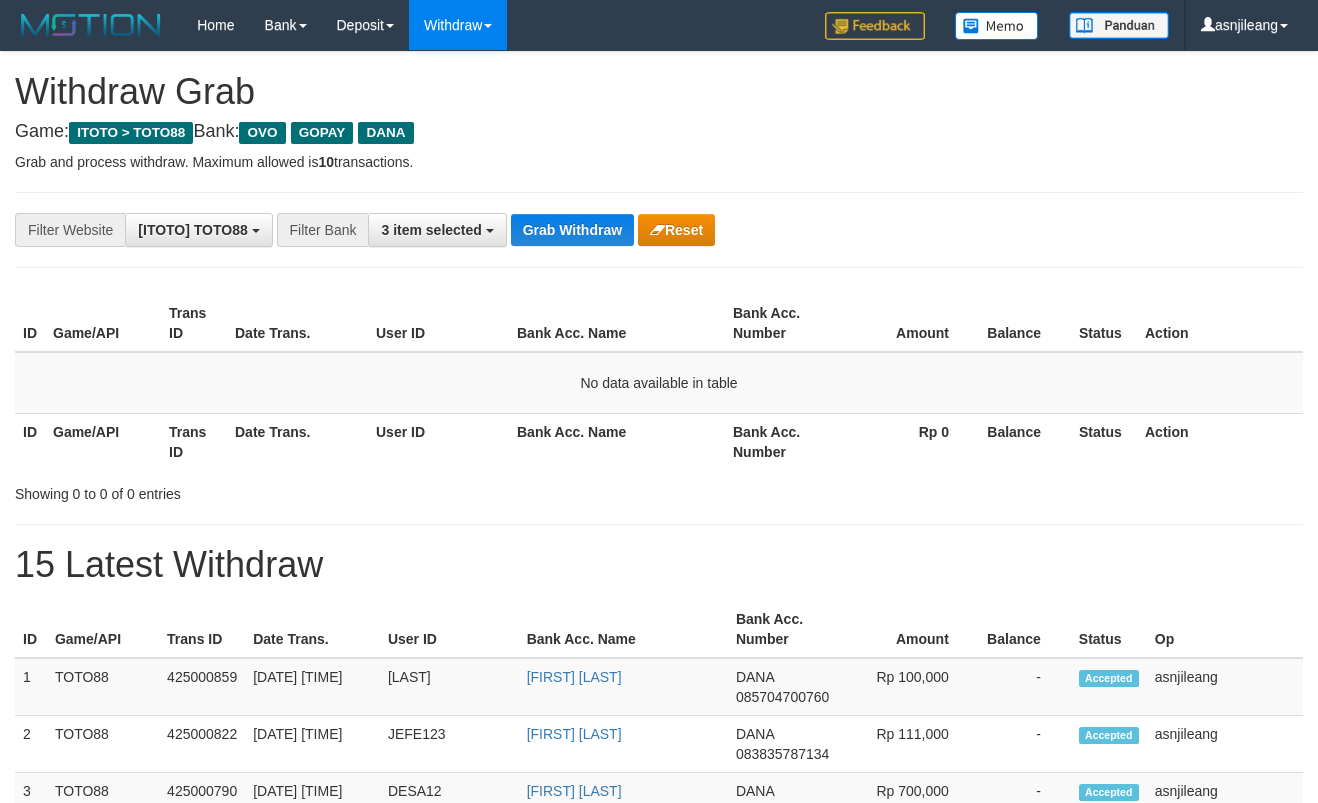 scroll, scrollTop: 0, scrollLeft: 0, axis: both 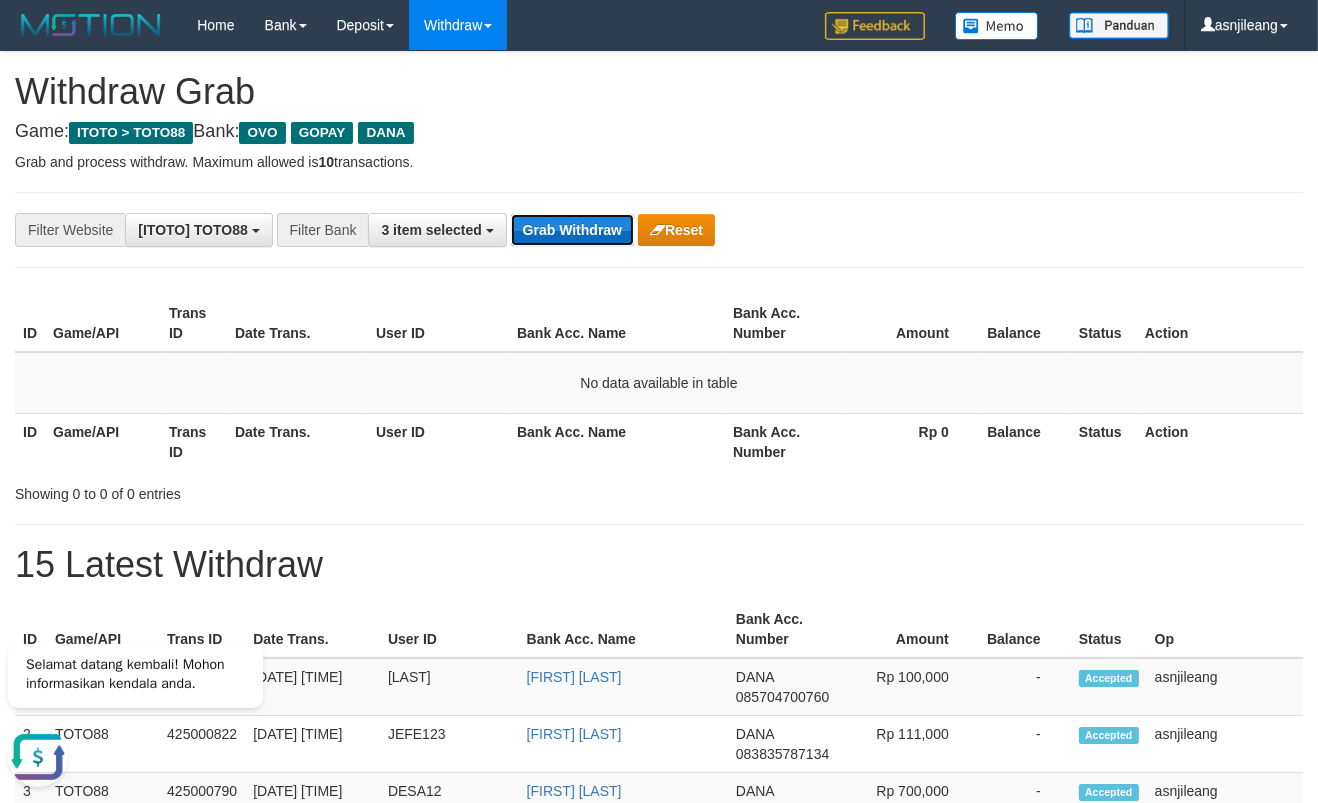 click on "Grab Withdraw" at bounding box center (572, 230) 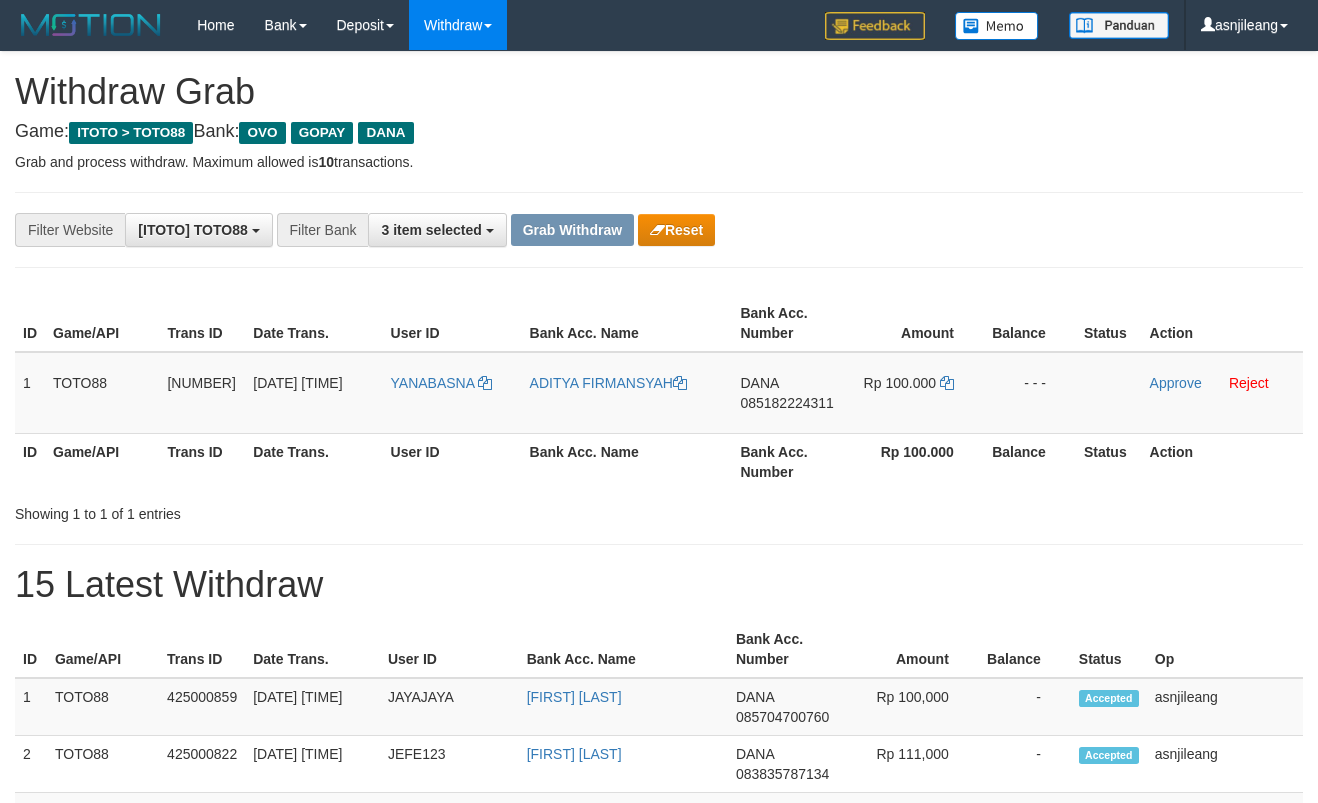 scroll, scrollTop: 0, scrollLeft: 0, axis: both 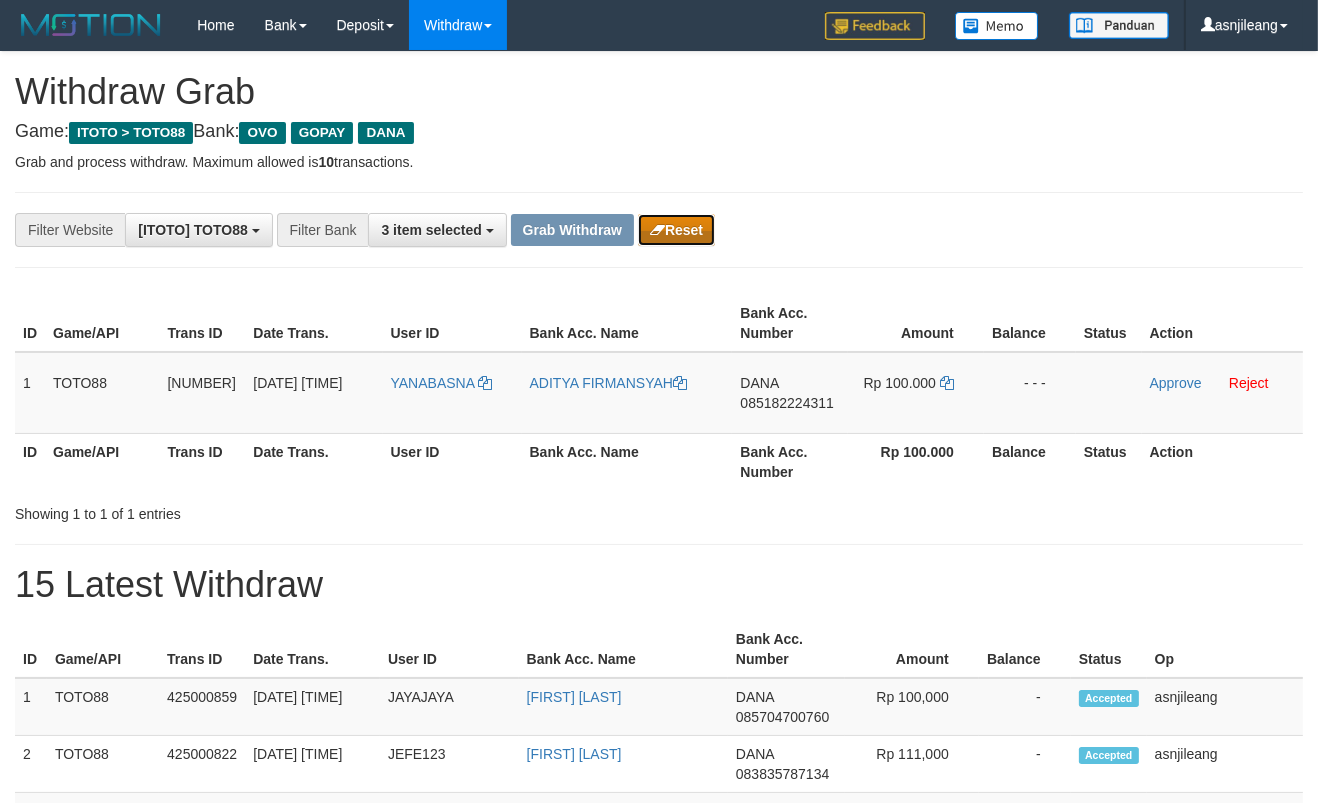 click on "Reset" at bounding box center (676, 230) 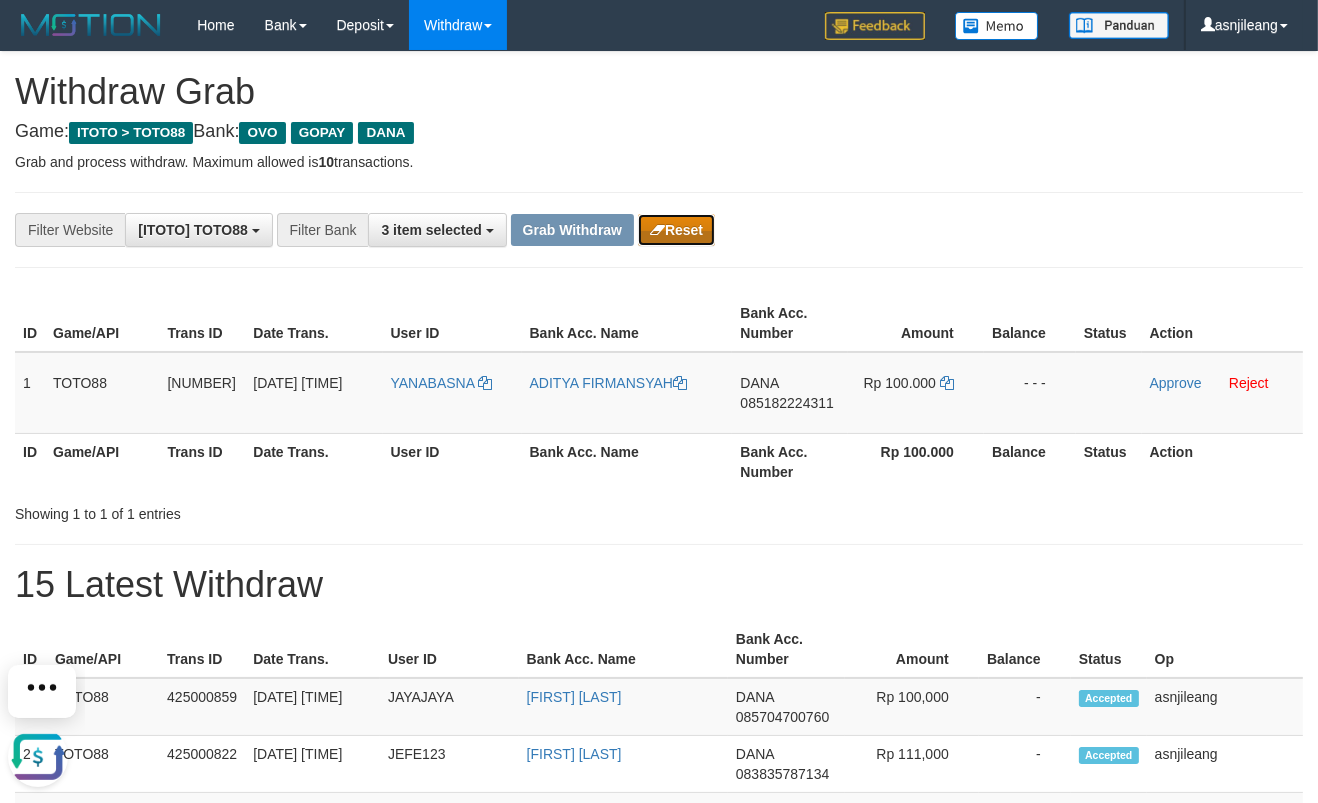 scroll, scrollTop: 0, scrollLeft: 0, axis: both 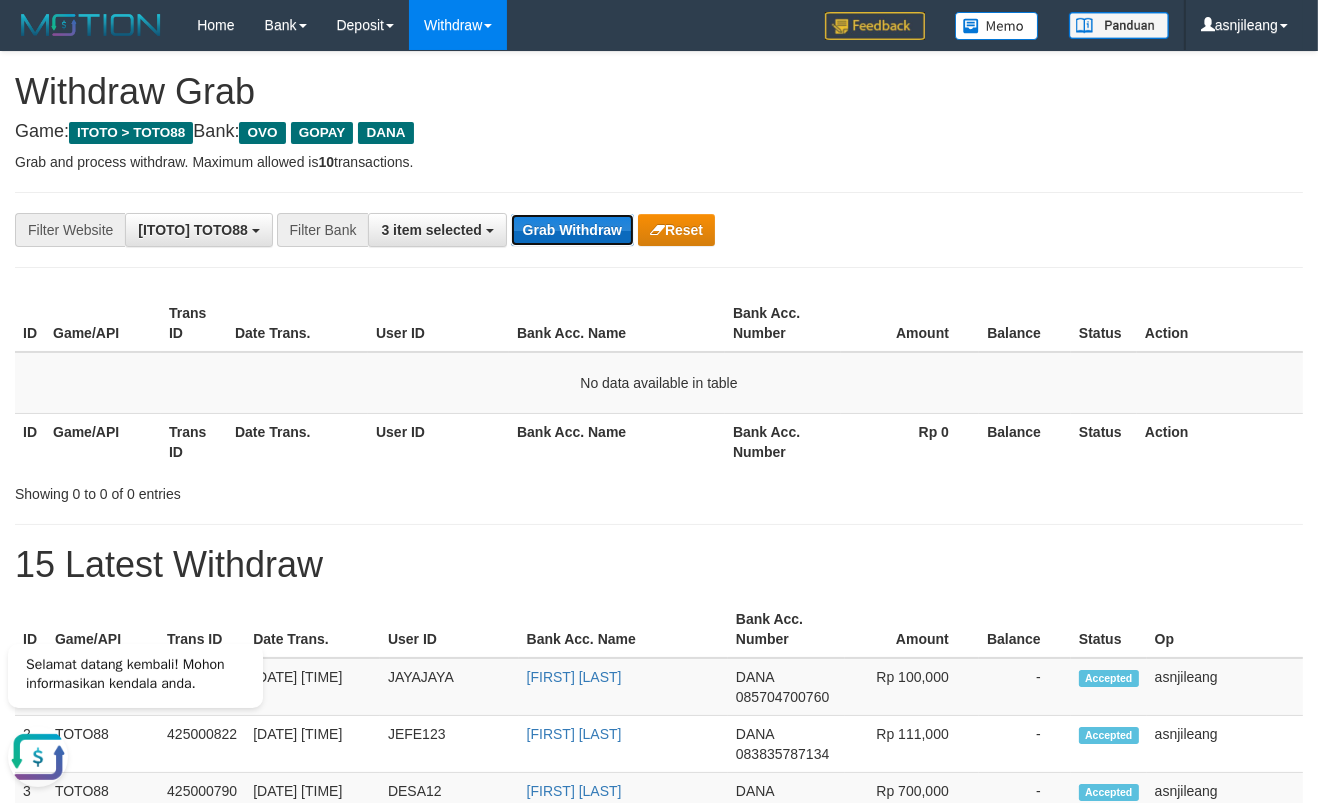 click on "Grab Withdraw" at bounding box center (572, 230) 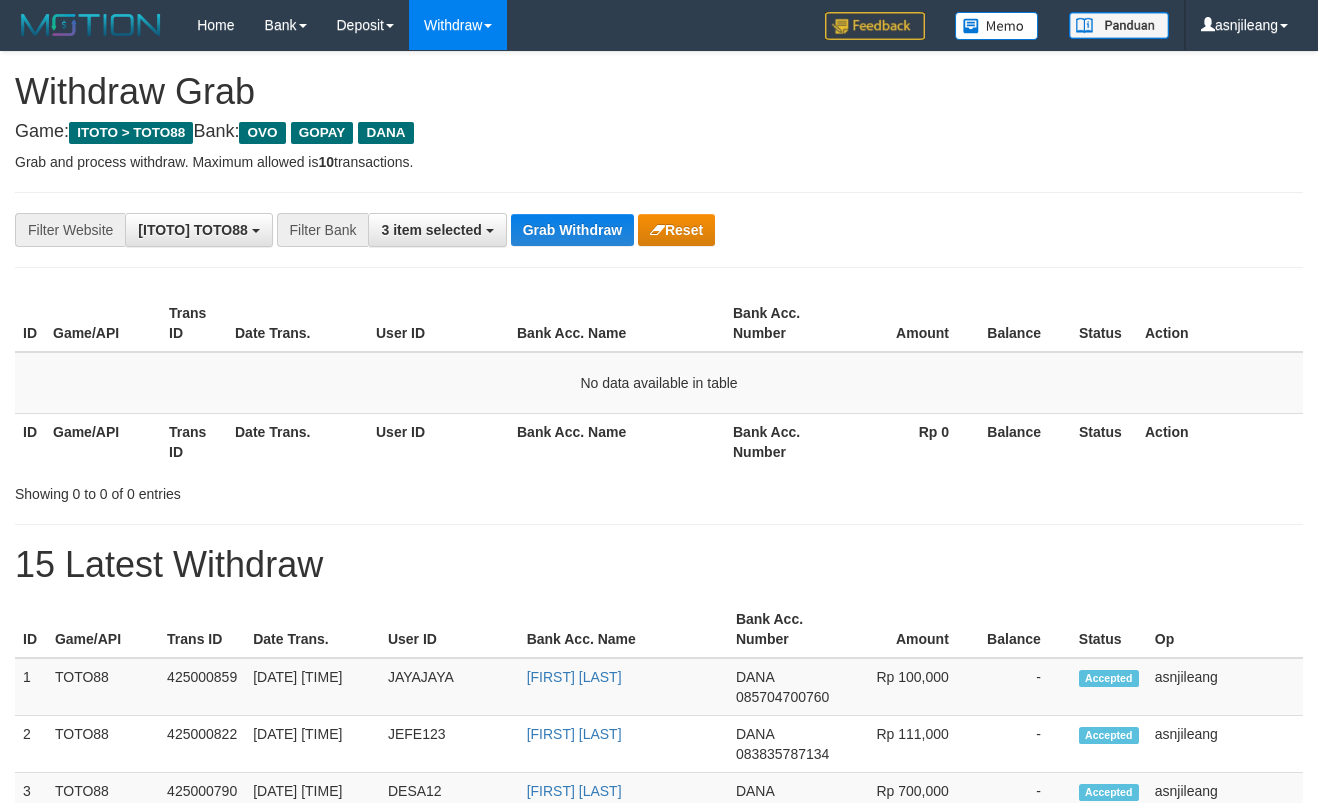 scroll, scrollTop: 0, scrollLeft: 0, axis: both 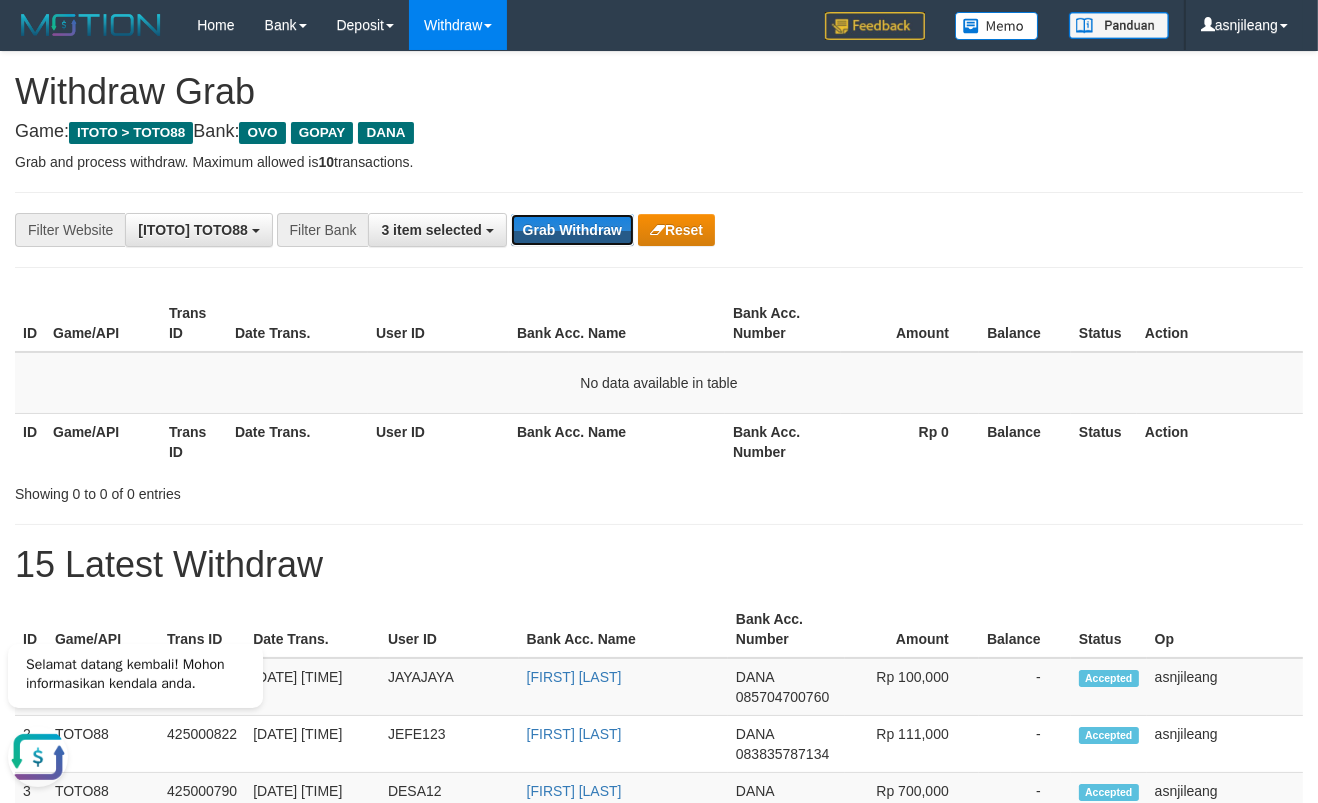 click on "Grab Withdraw" at bounding box center (572, 230) 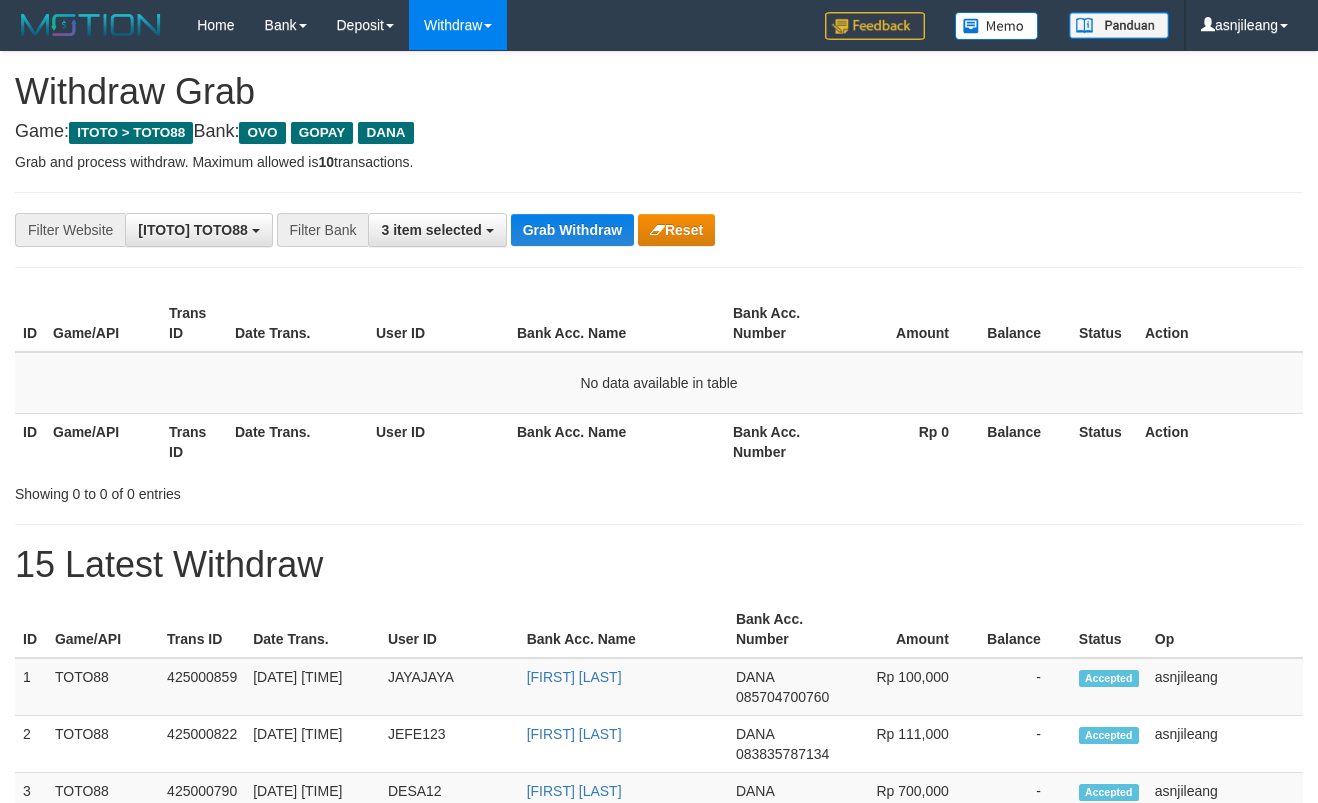 scroll, scrollTop: 0, scrollLeft: 0, axis: both 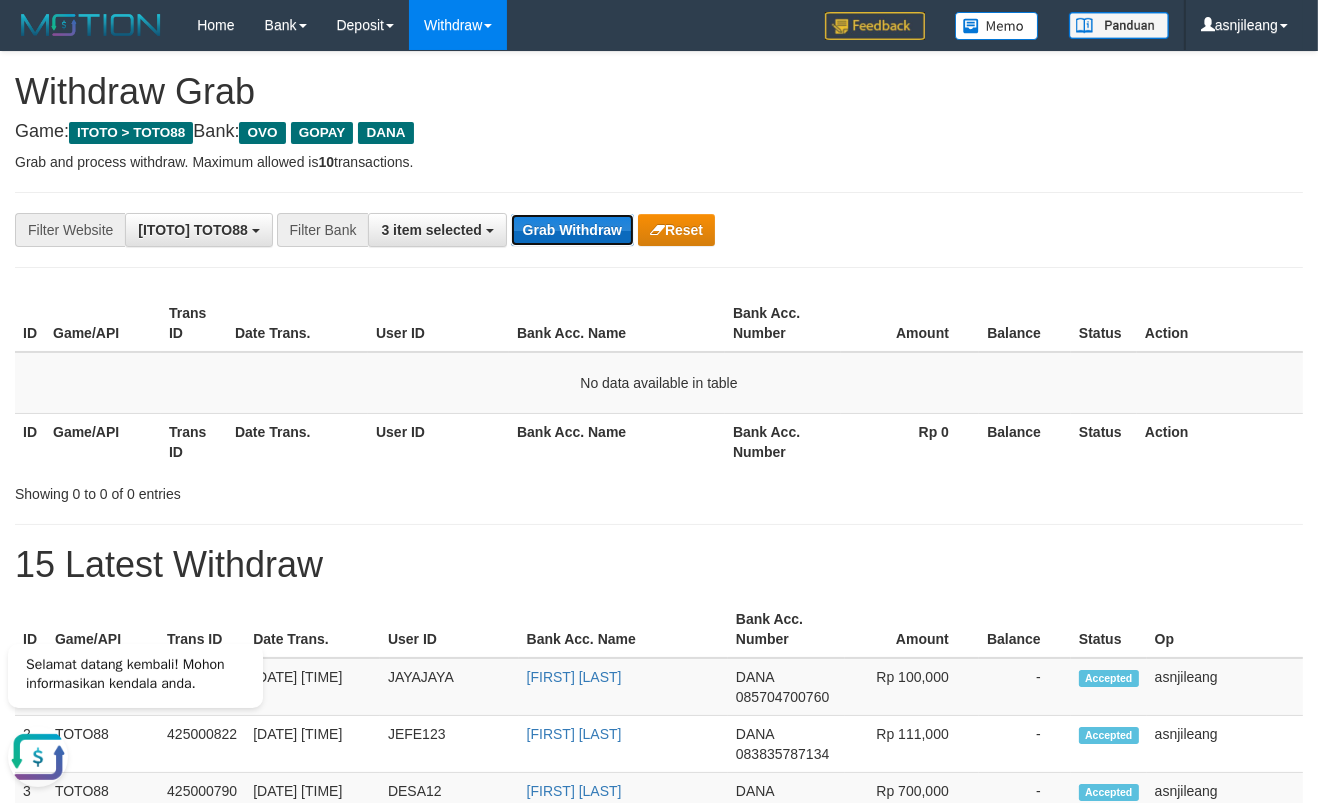 click on "Grab Withdraw" at bounding box center [572, 230] 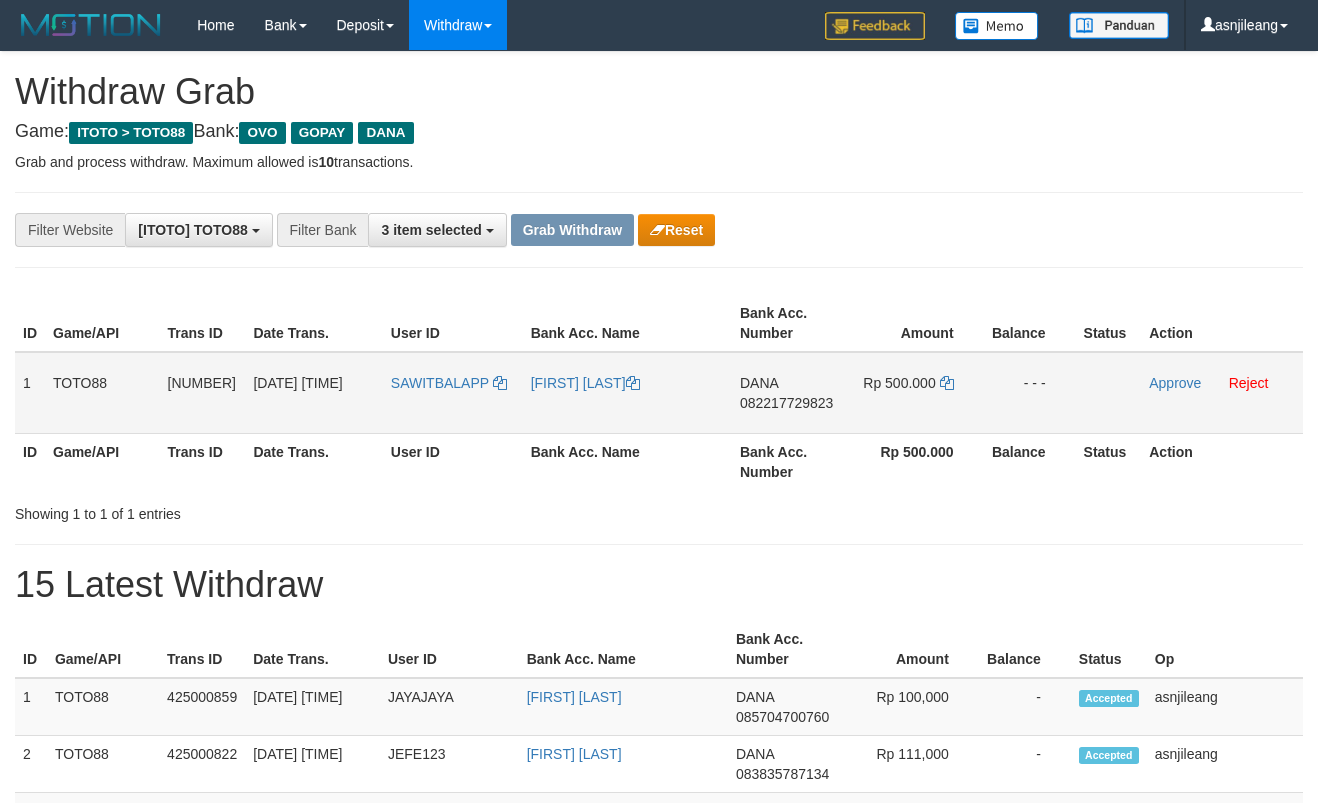 scroll, scrollTop: 0, scrollLeft: 0, axis: both 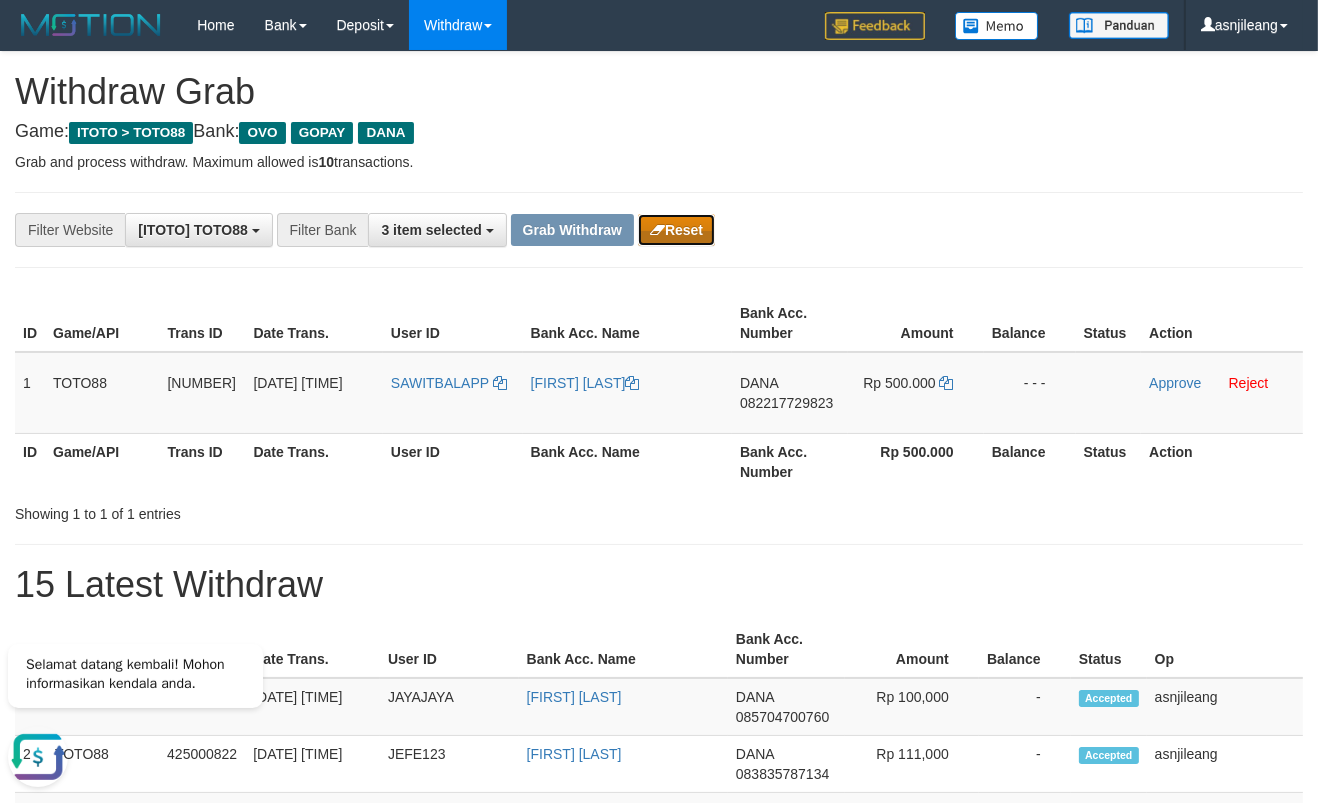 click at bounding box center [657, 230] 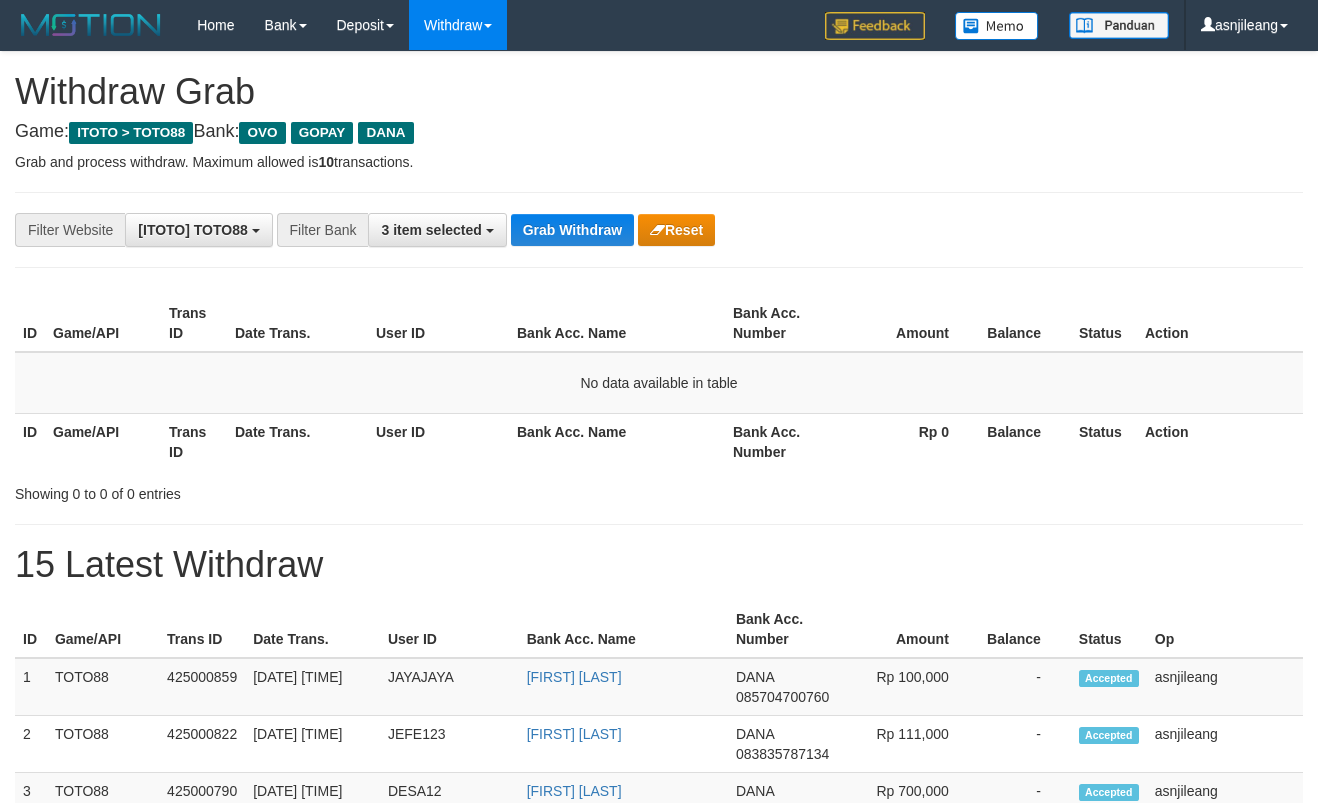 scroll, scrollTop: 0, scrollLeft: 0, axis: both 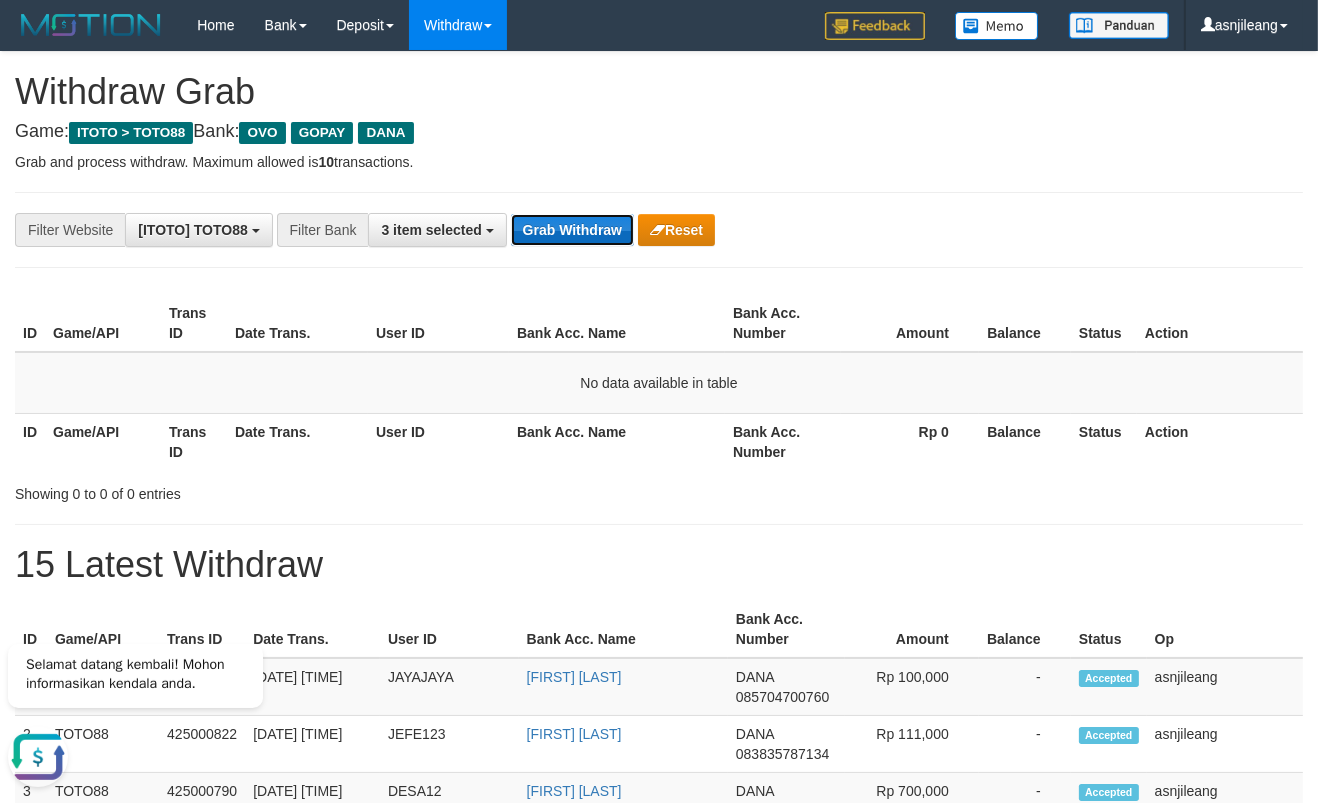 click on "Grab Withdraw" at bounding box center (572, 230) 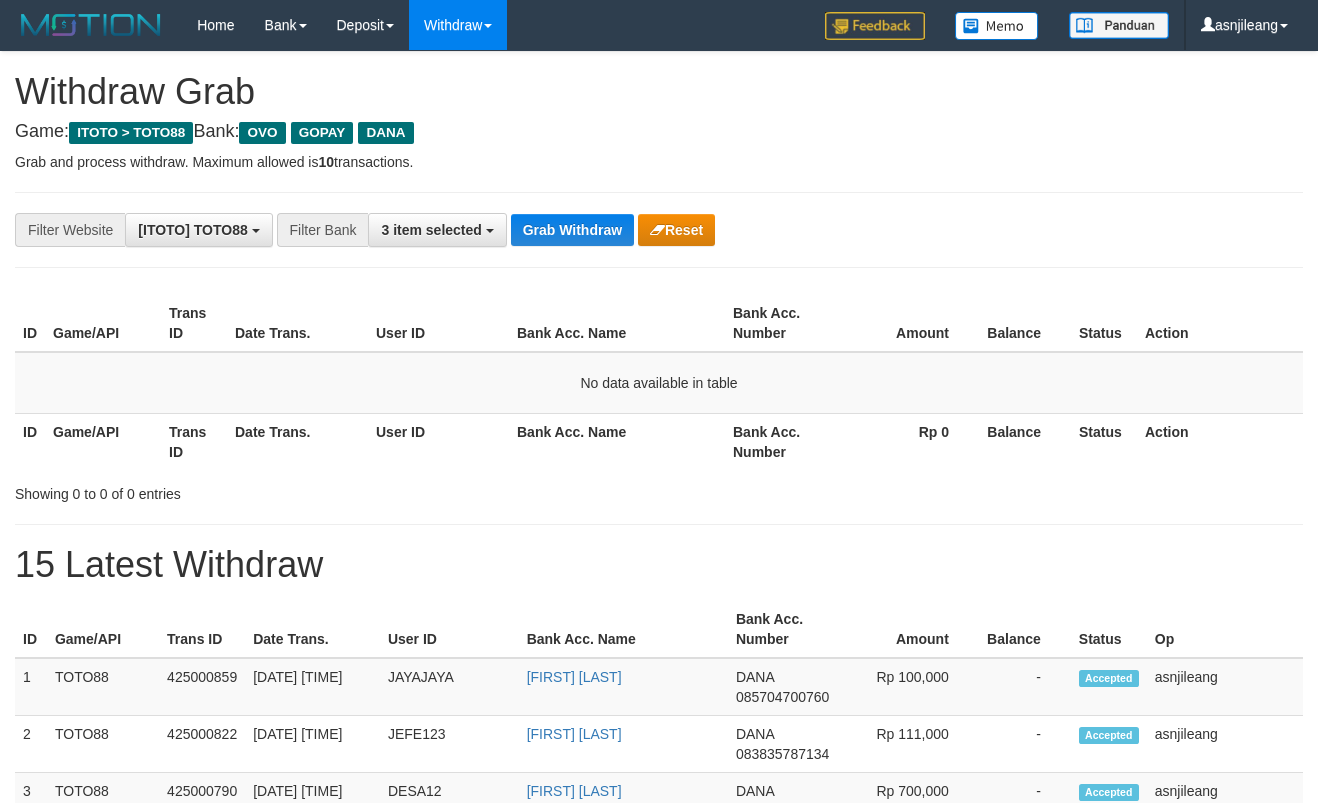 scroll, scrollTop: 0, scrollLeft: 0, axis: both 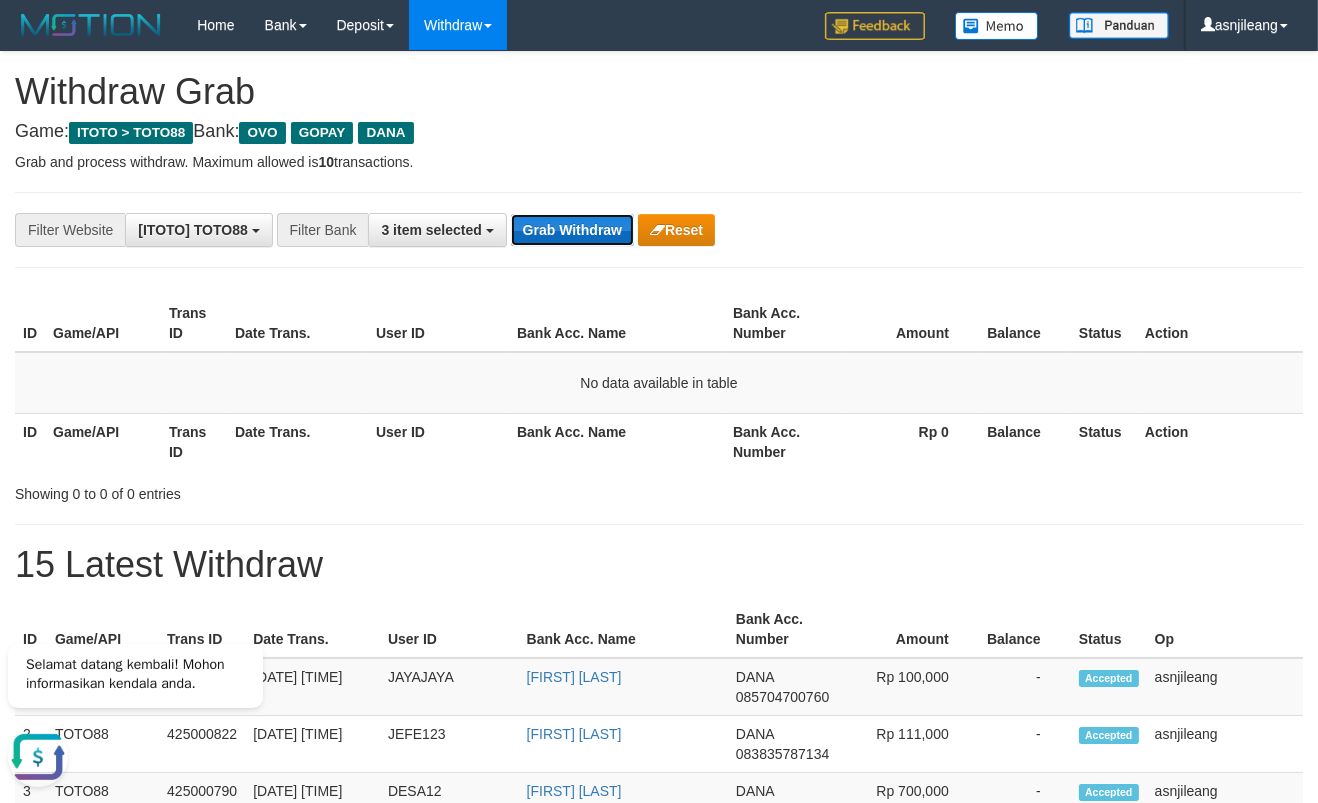 click on "Grab Withdraw" at bounding box center [572, 230] 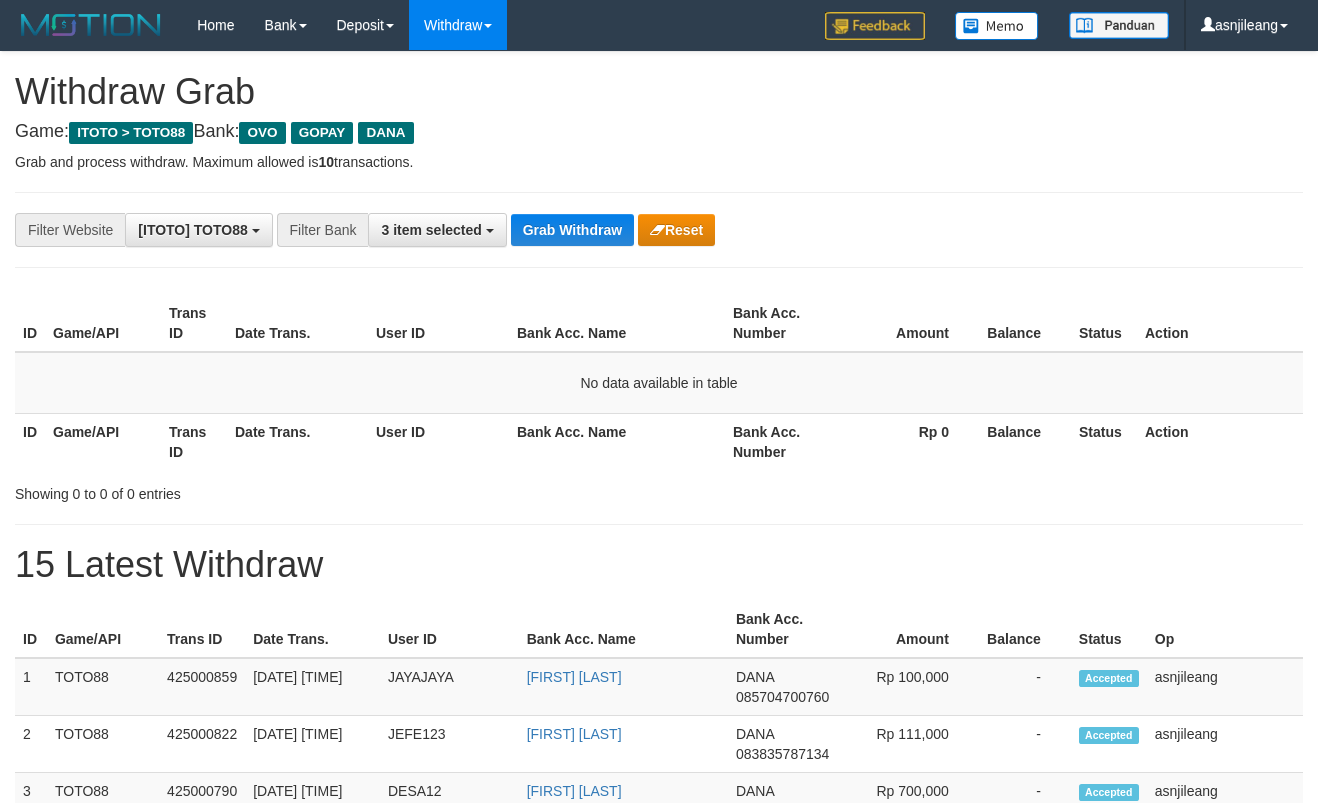 scroll, scrollTop: 0, scrollLeft: 0, axis: both 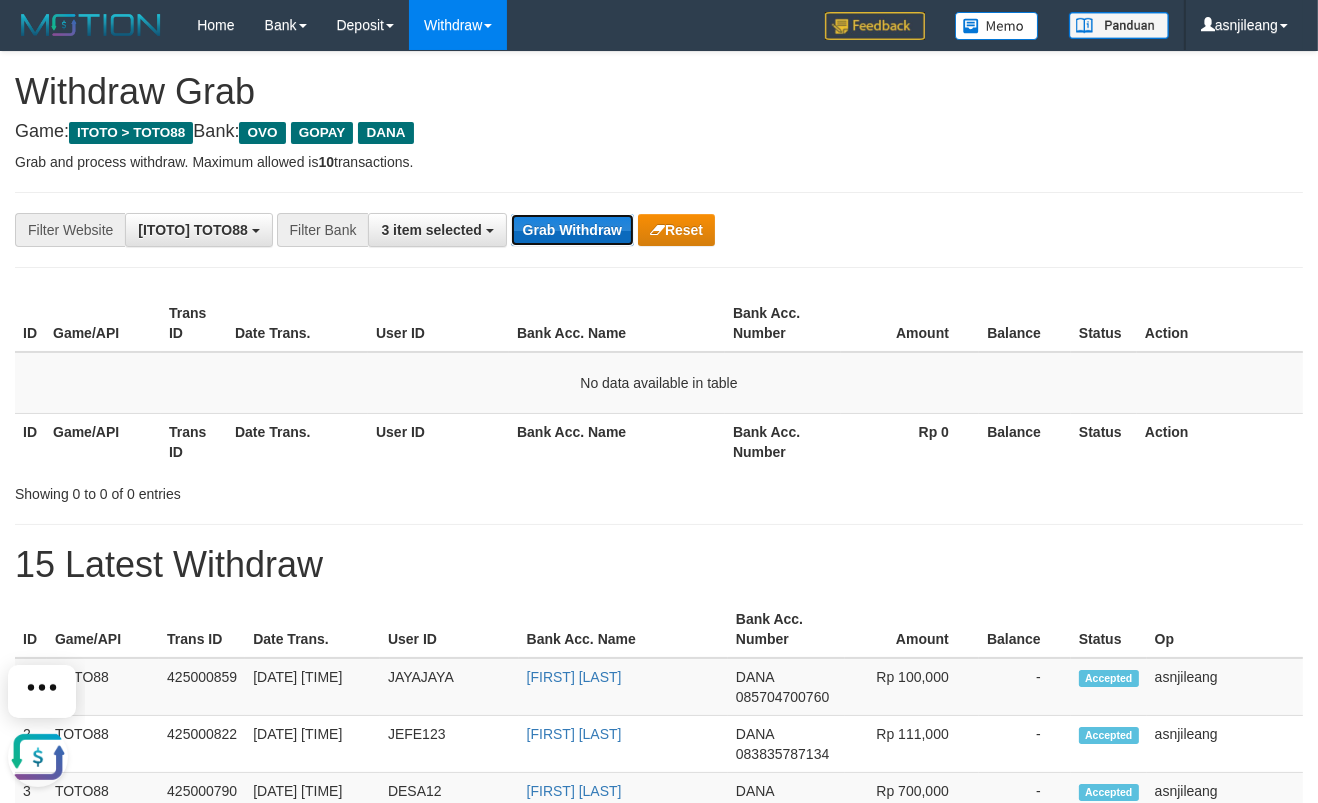 click on "Grab Withdraw" at bounding box center (572, 230) 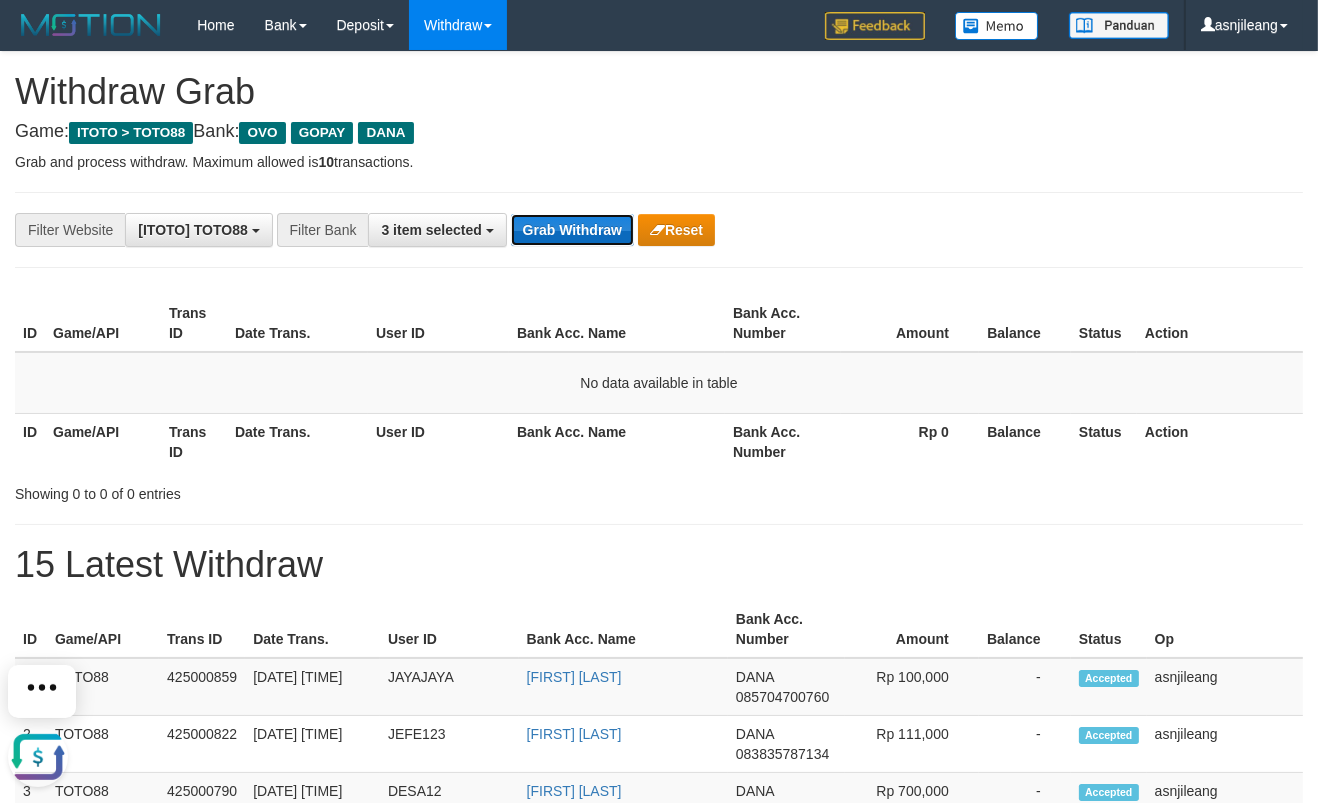 click on "Grab Withdraw" at bounding box center (572, 230) 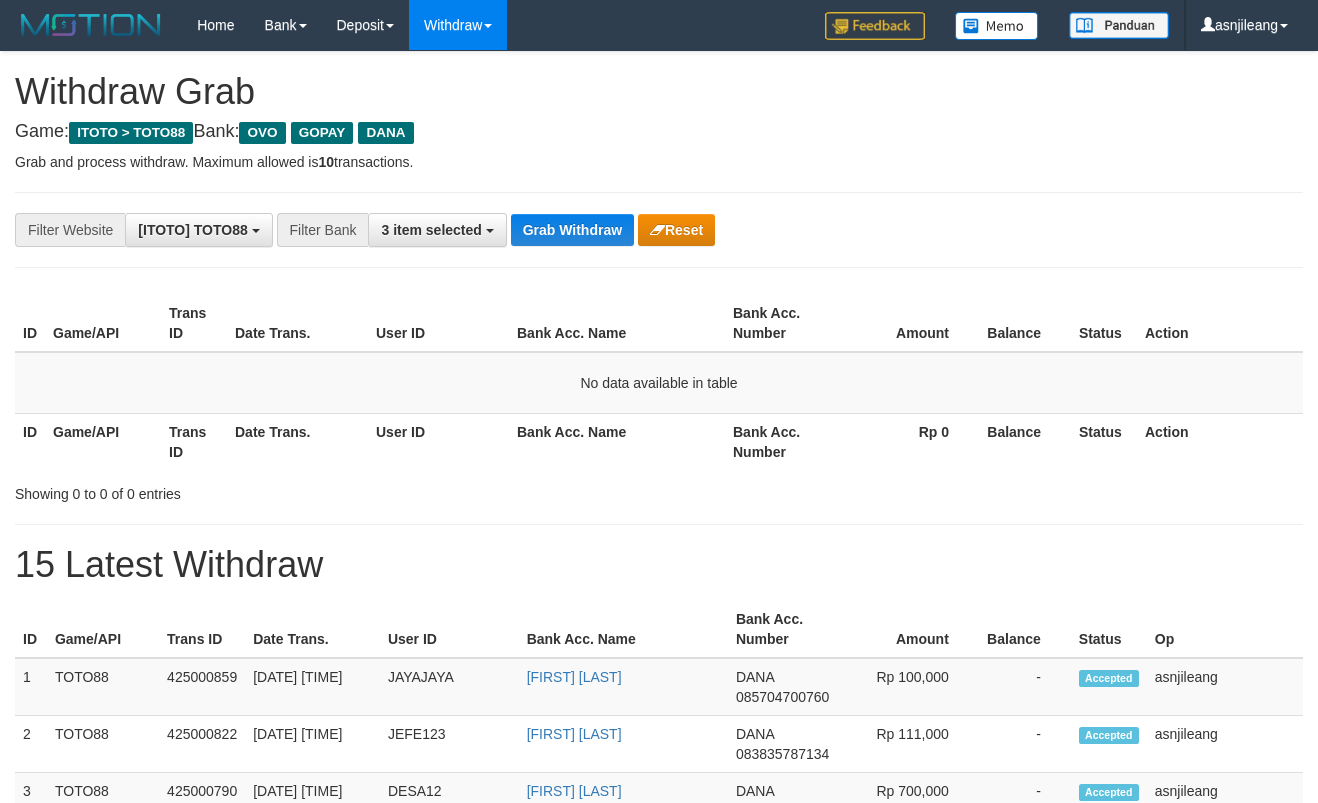 scroll, scrollTop: 0, scrollLeft: 0, axis: both 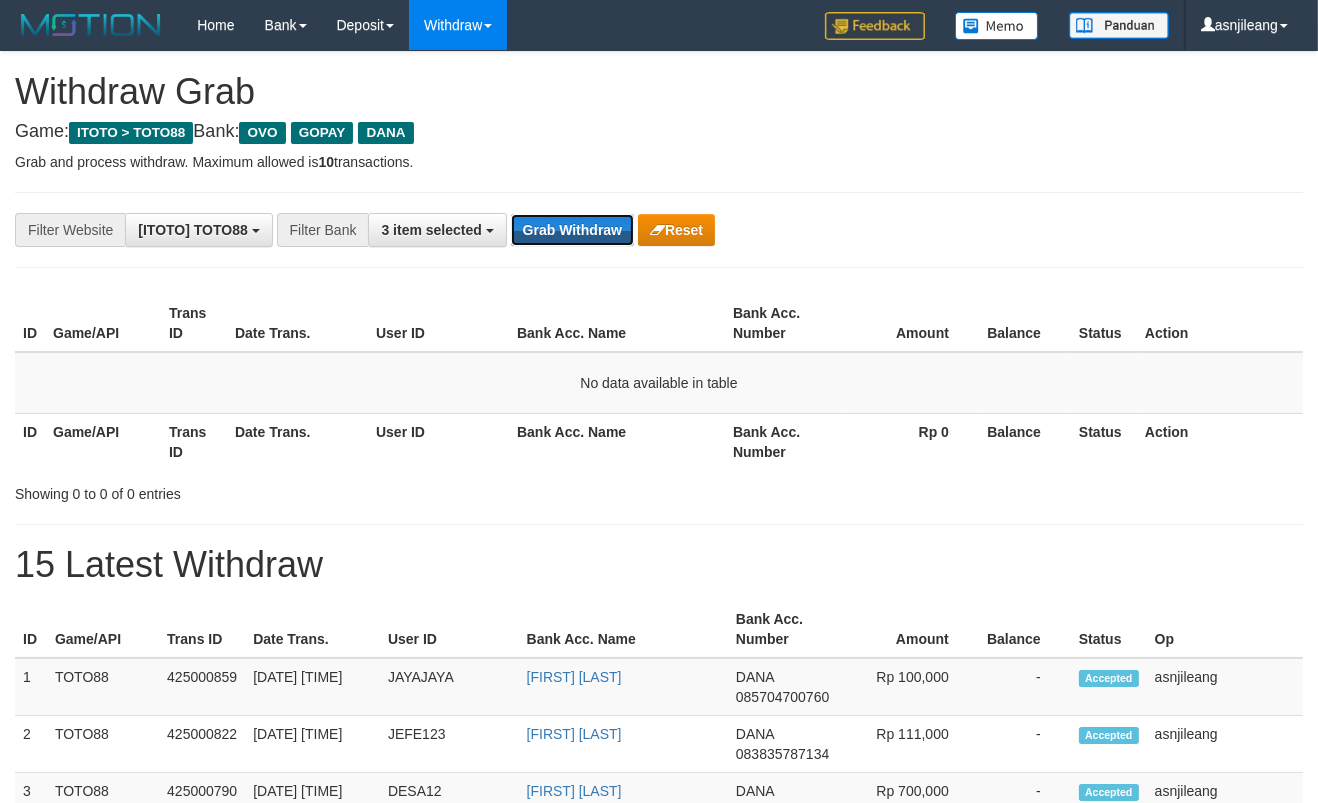 click on "Grab Withdraw" at bounding box center [572, 230] 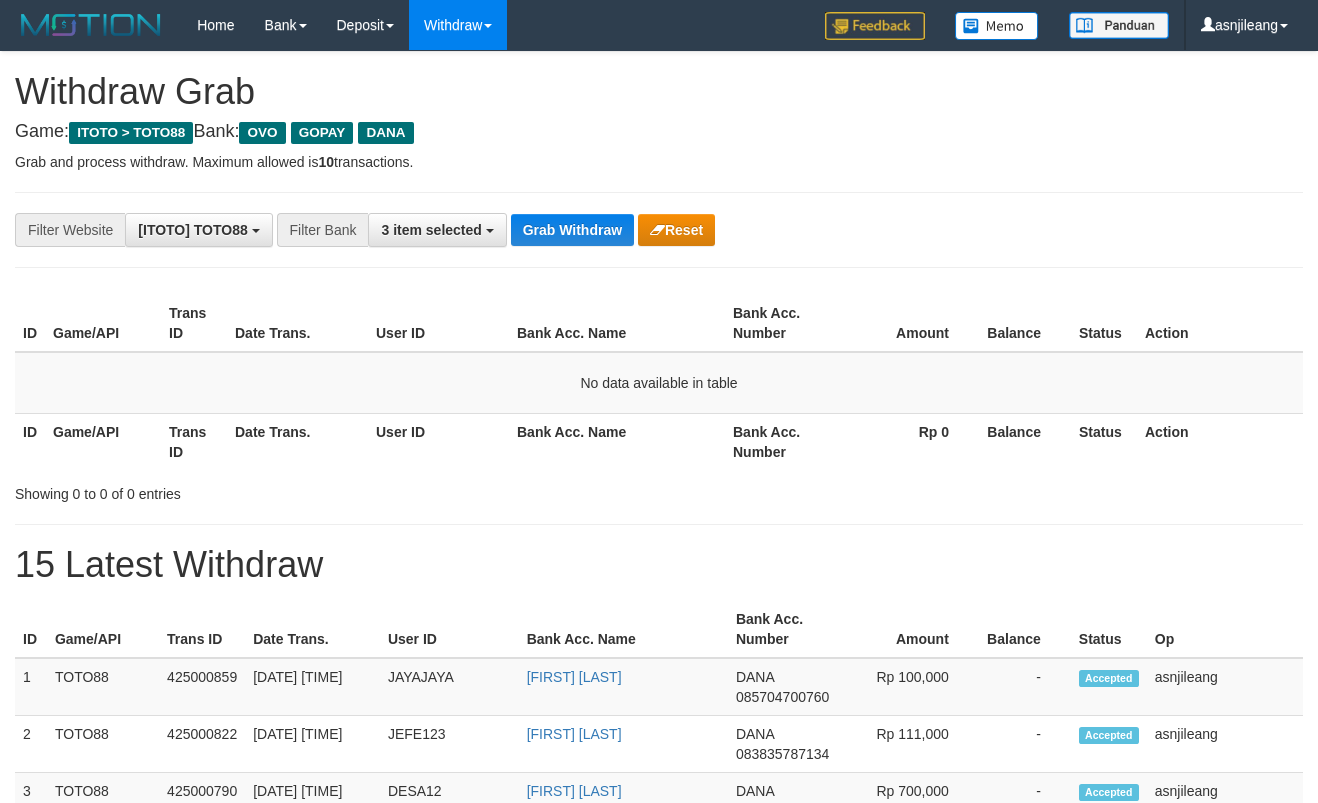 scroll, scrollTop: 0, scrollLeft: 0, axis: both 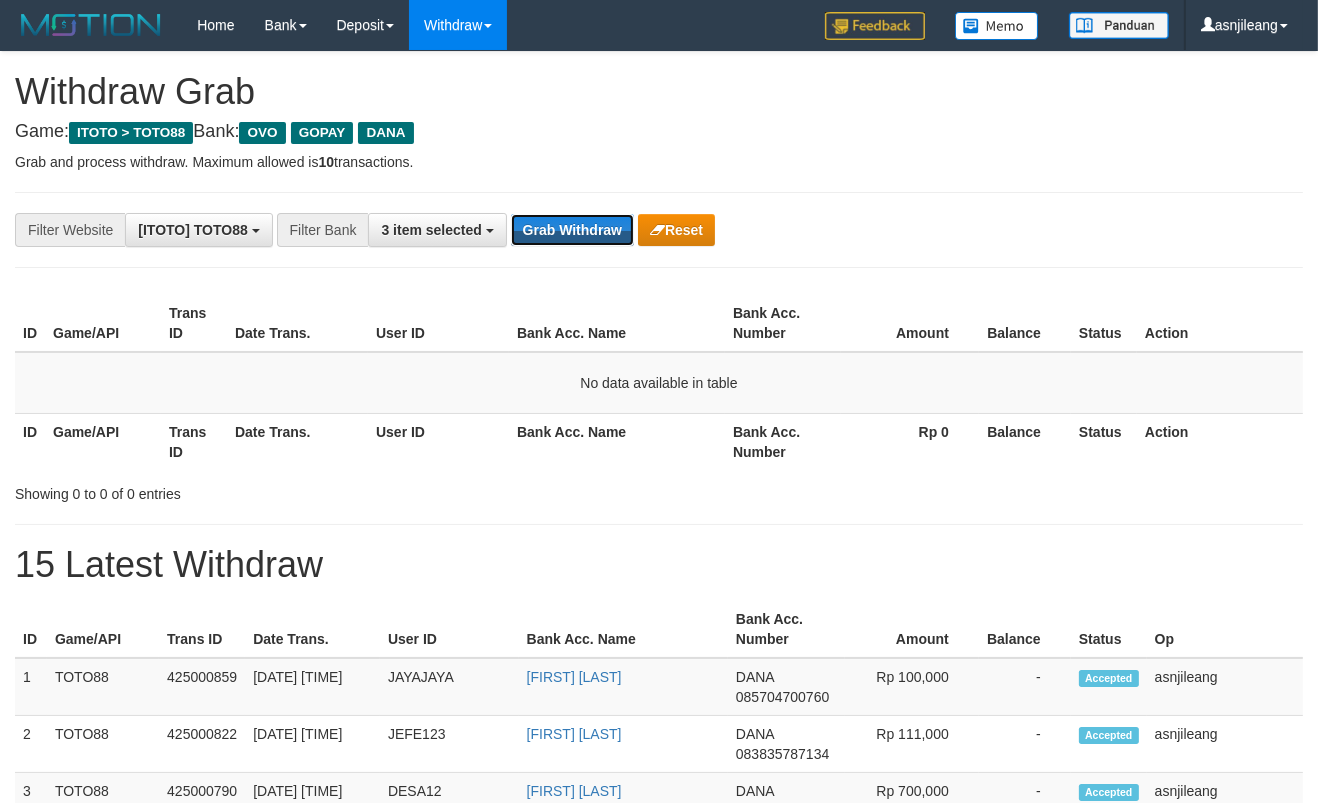 click on "Grab Withdraw" at bounding box center (572, 230) 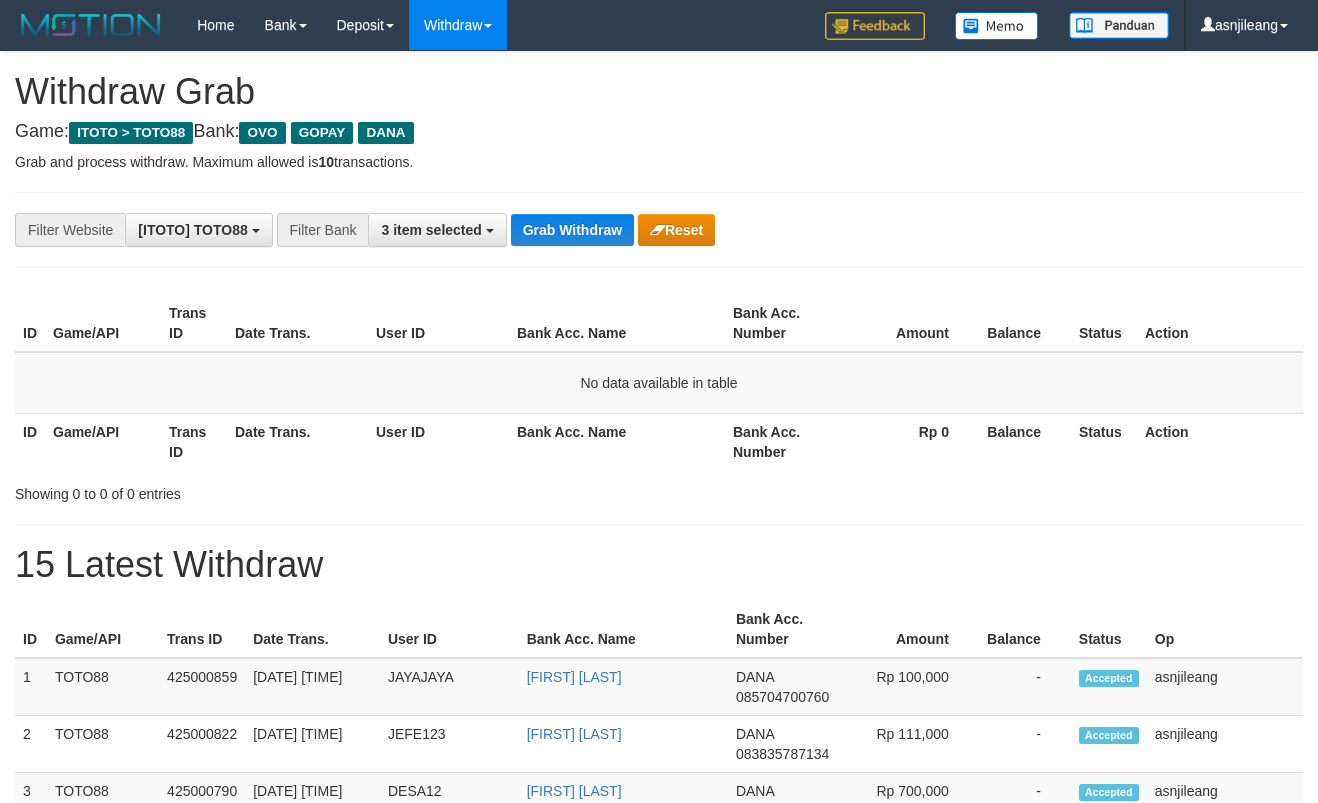 scroll, scrollTop: 0, scrollLeft: 0, axis: both 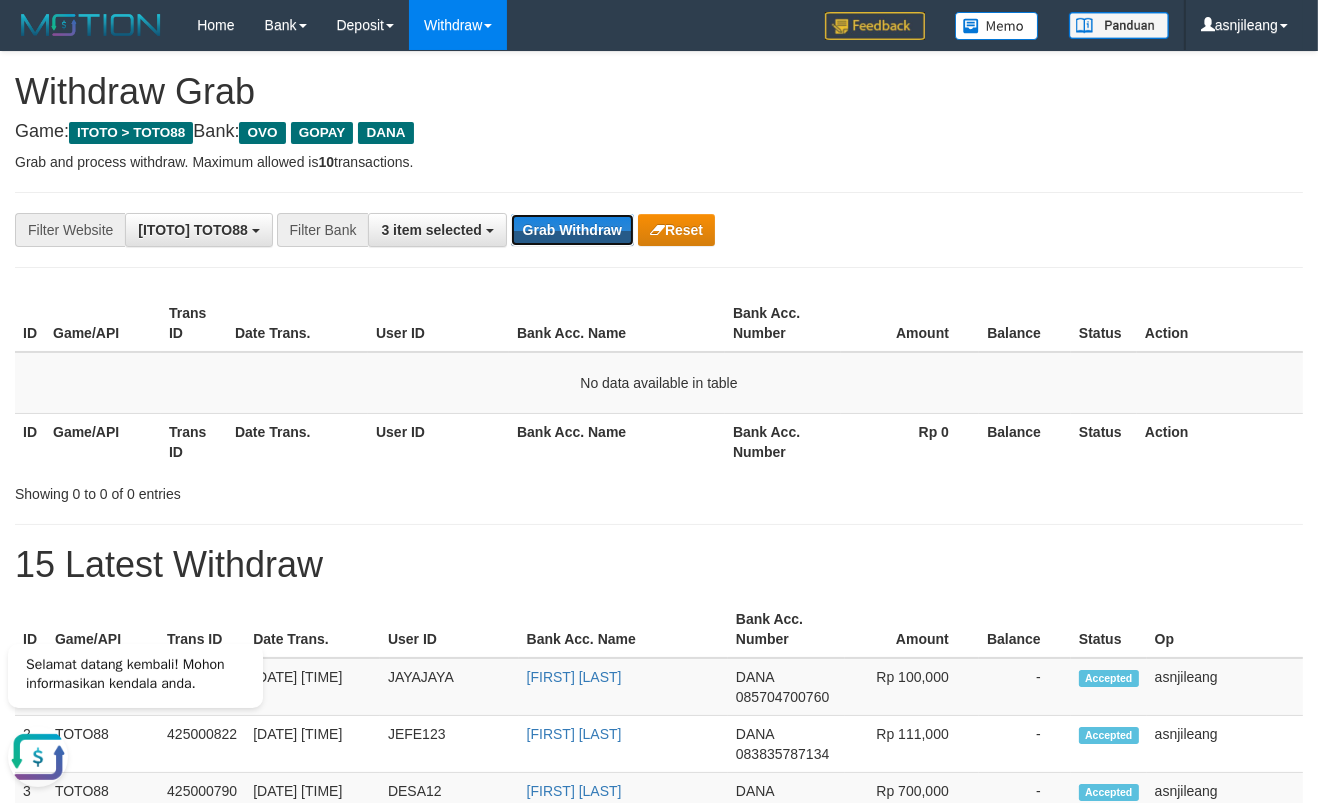 click on "Grab Withdraw" at bounding box center [572, 230] 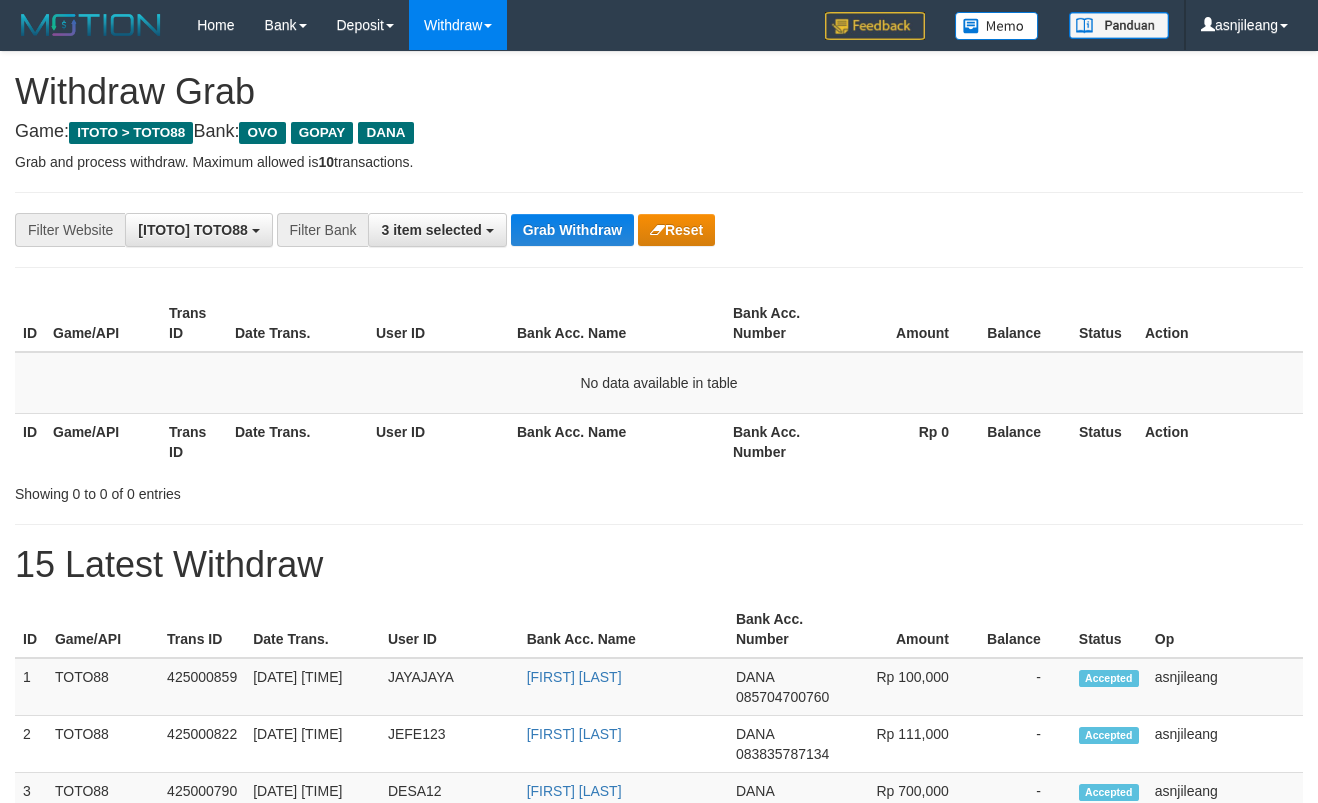scroll, scrollTop: 0, scrollLeft: 0, axis: both 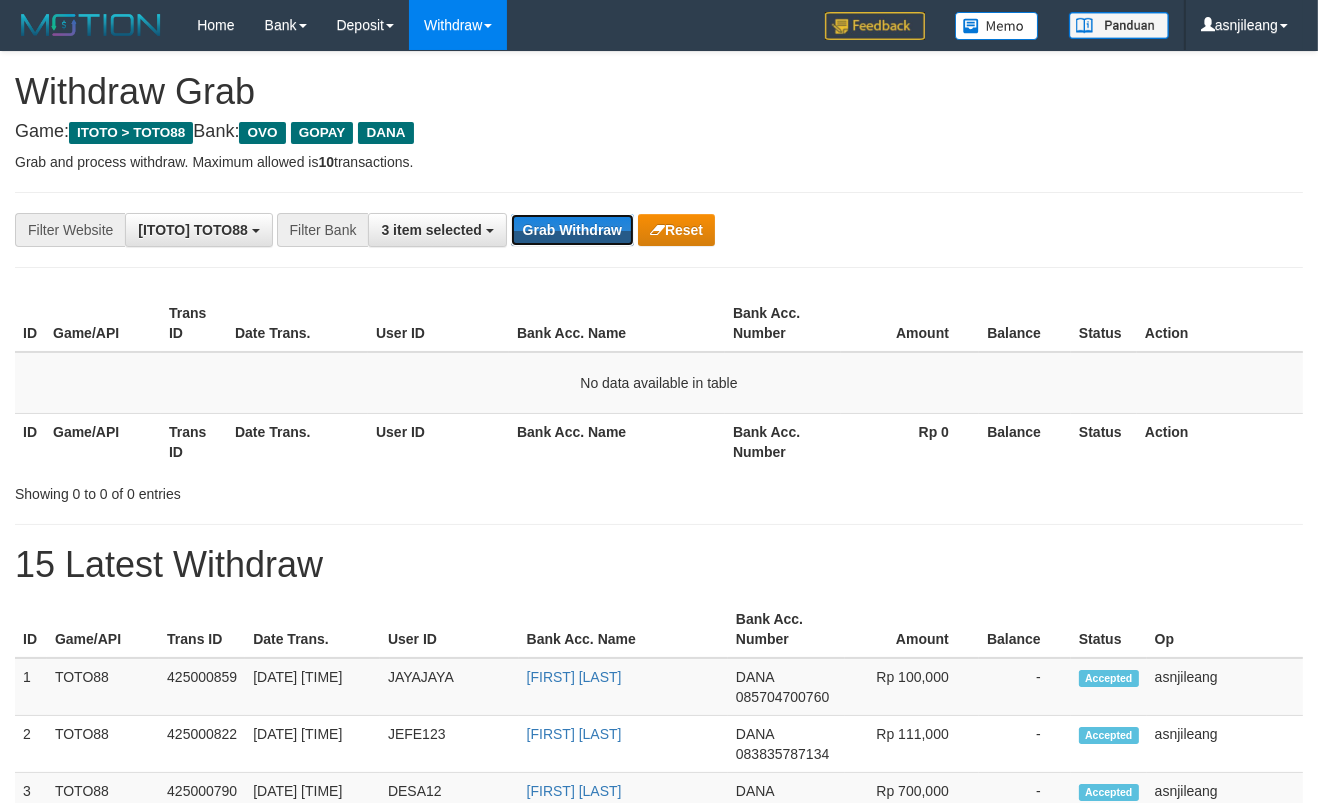 click on "Grab Withdraw" at bounding box center (572, 230) 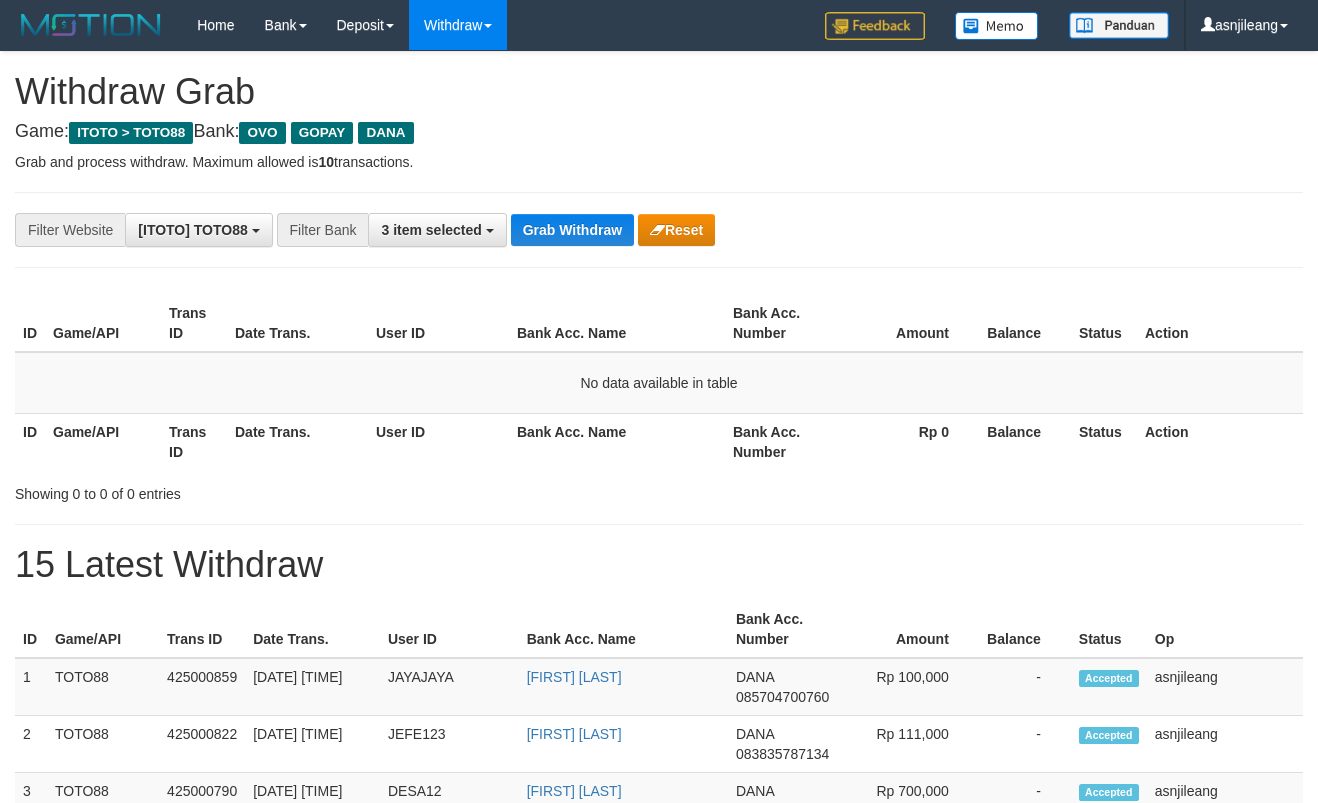 scroll, scrollTop: 0, scrollLeft: 0, axis: both 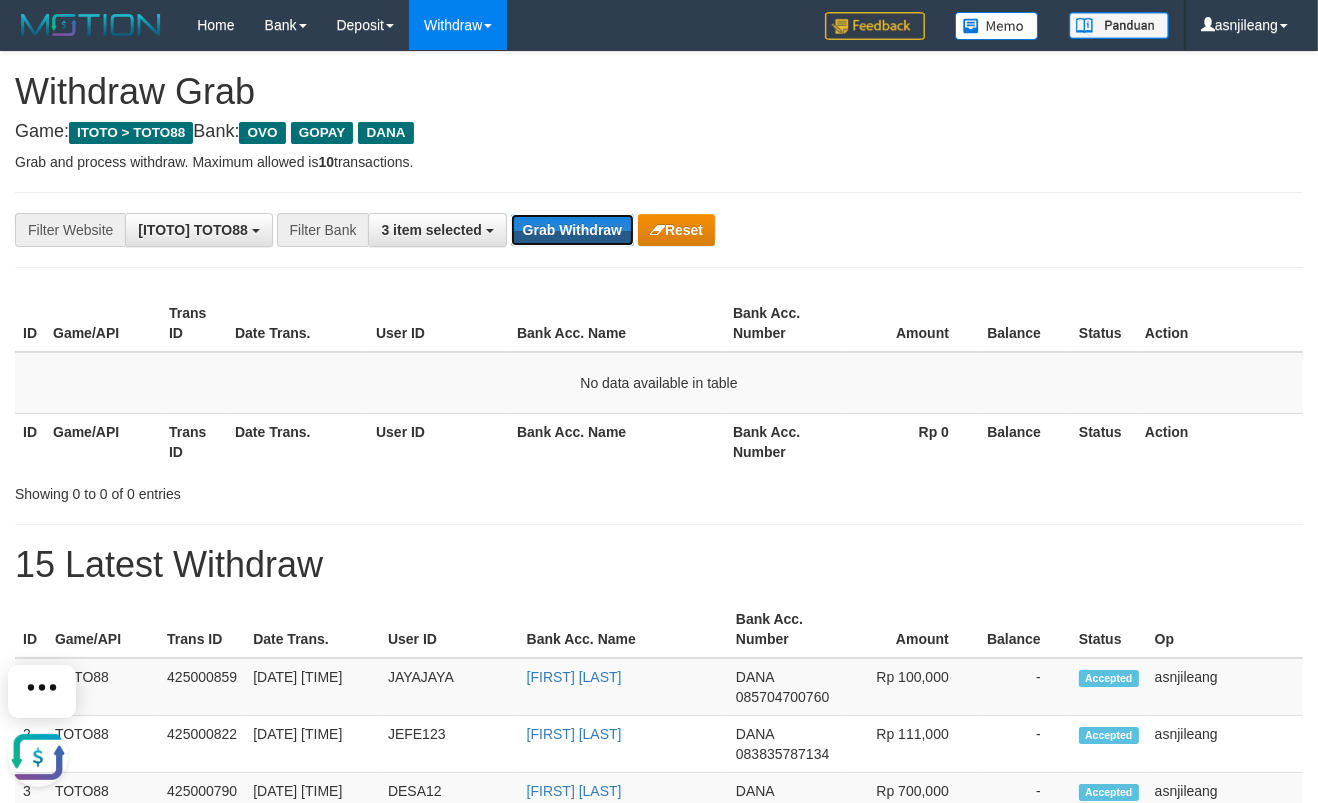 click on "Grab Withdraw" at bounding box center (572, 230) 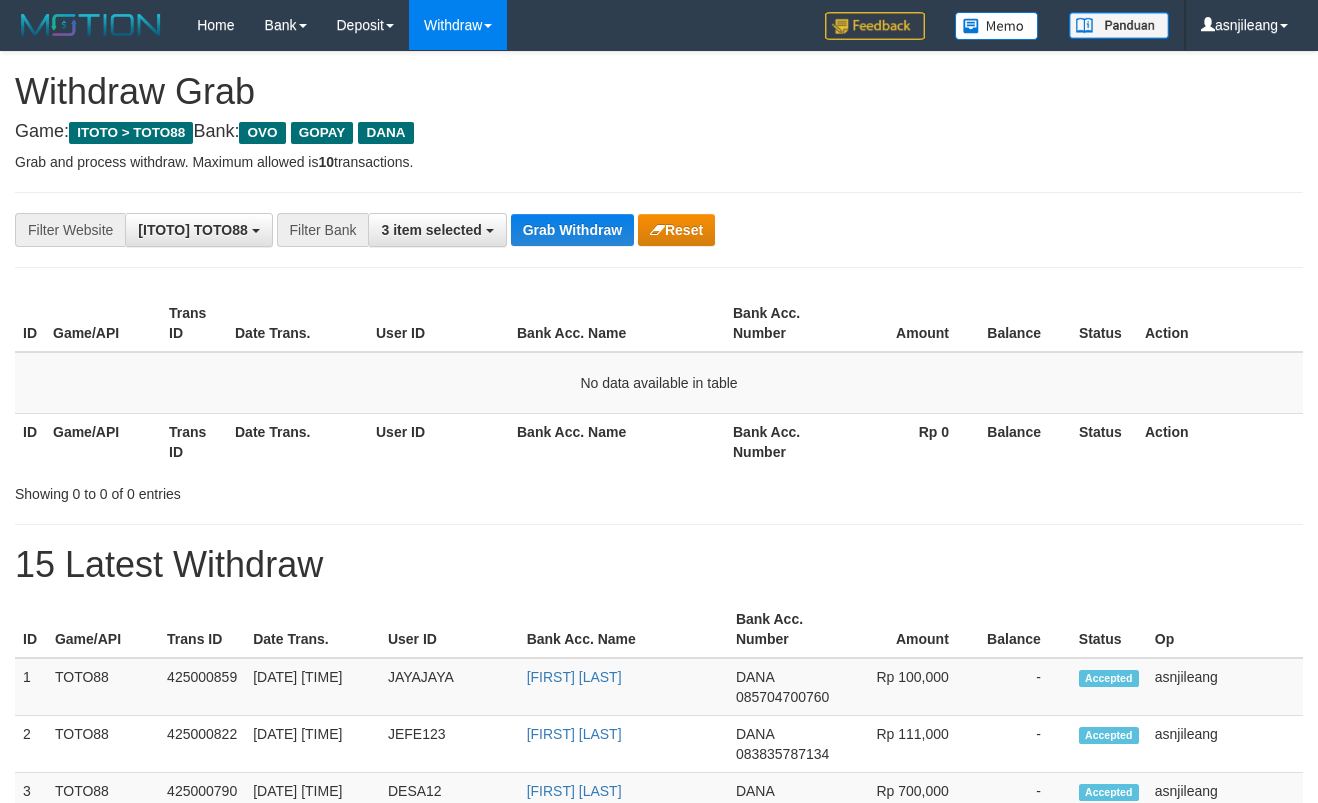 scroll, scrollTop: 0, scrollLeft: 0, axis: both 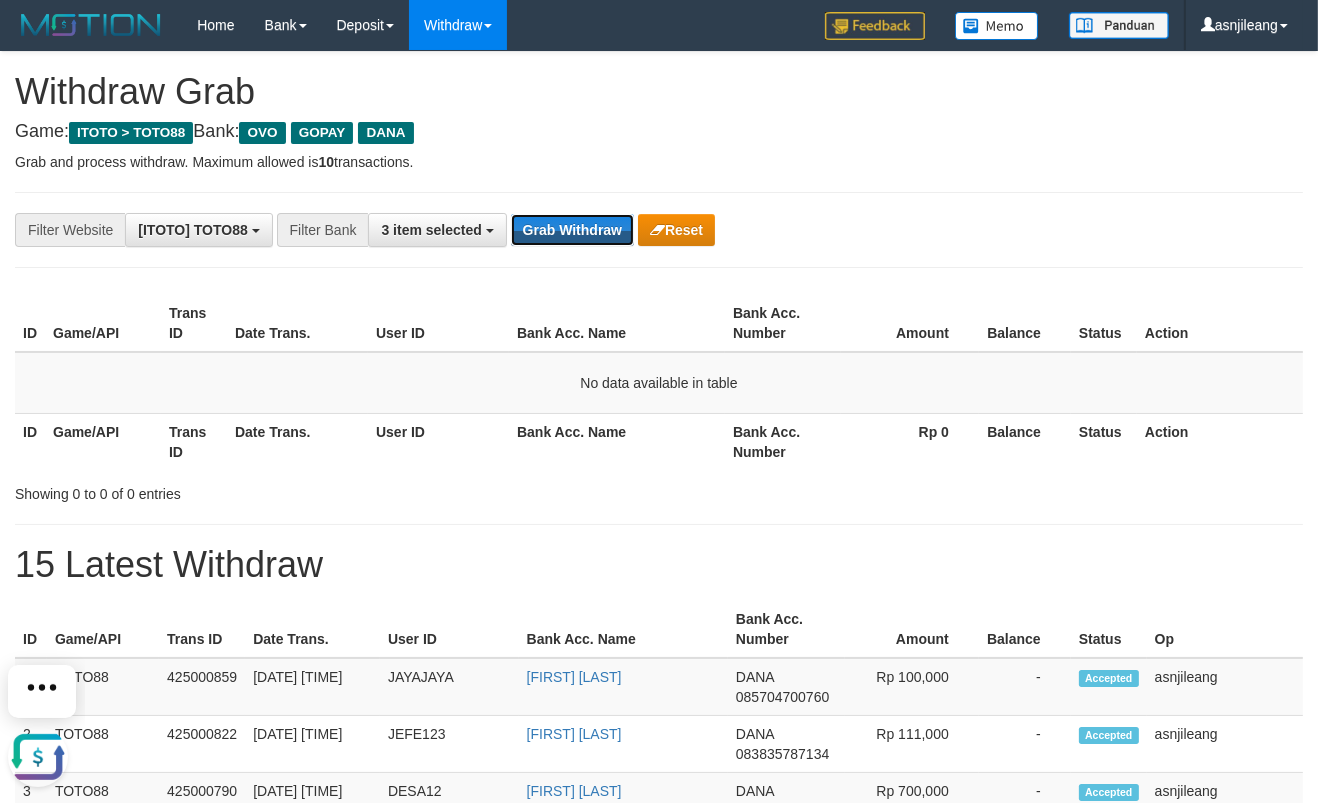 click on "Grab Withdraw" at bounding box center (572, 230) 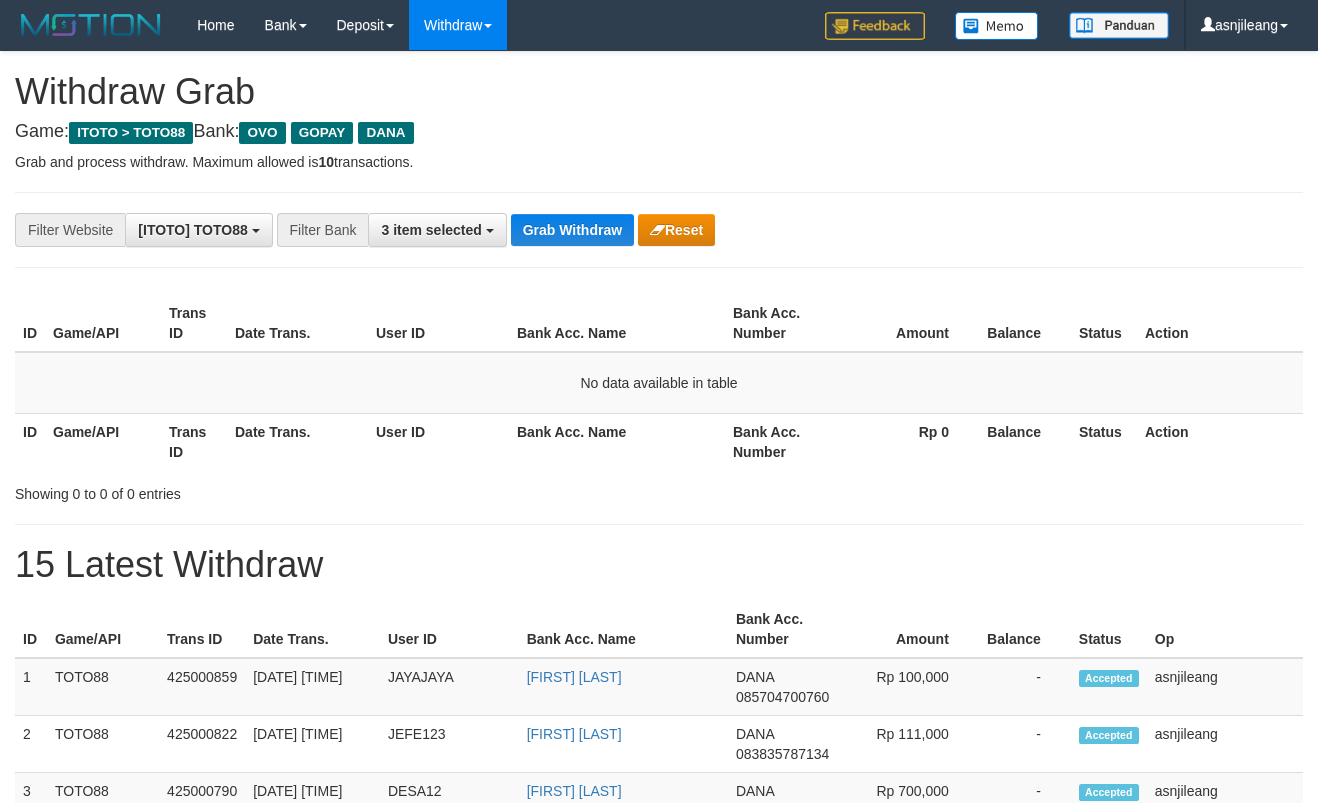 scroll, scrollTop: 0, scrollLeft: 0, axis: both 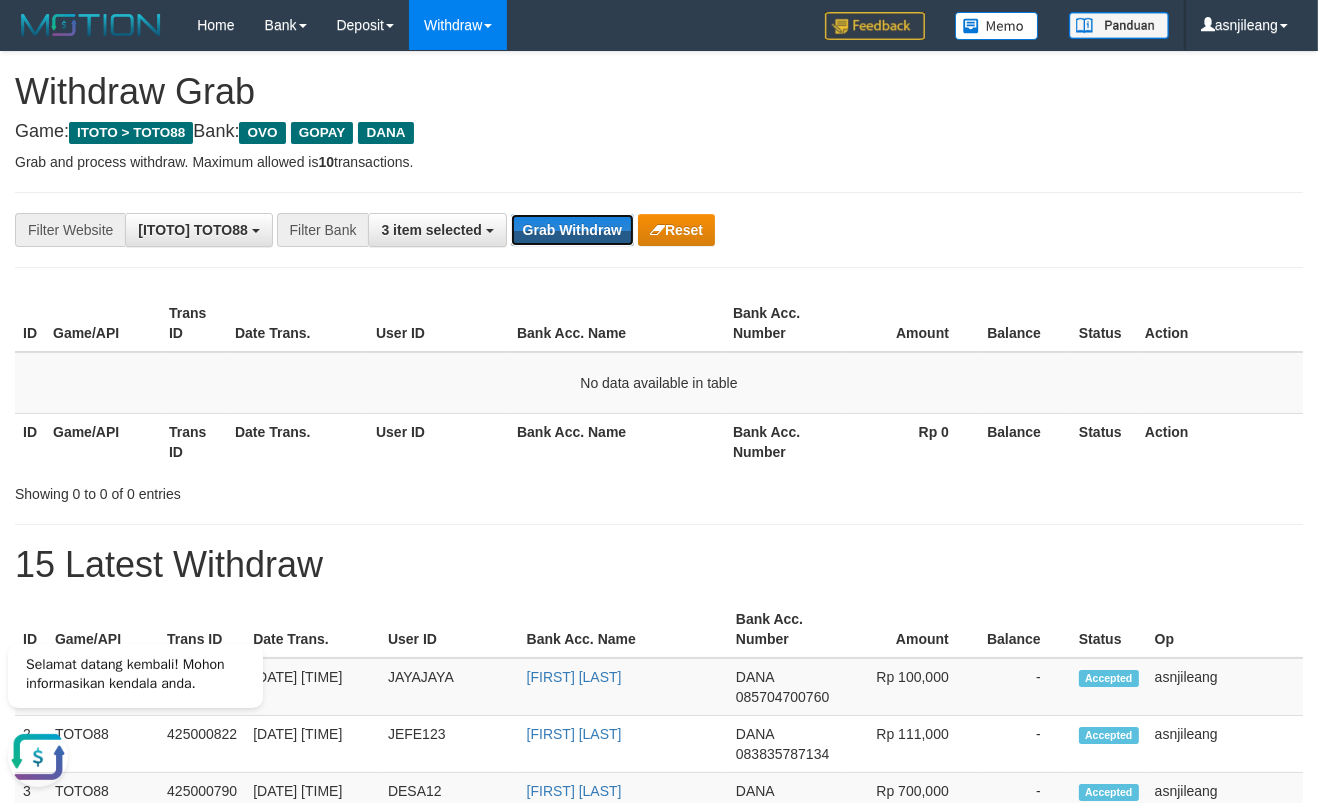 click on "Grab Withdraw" at bounding box center [572, 230] 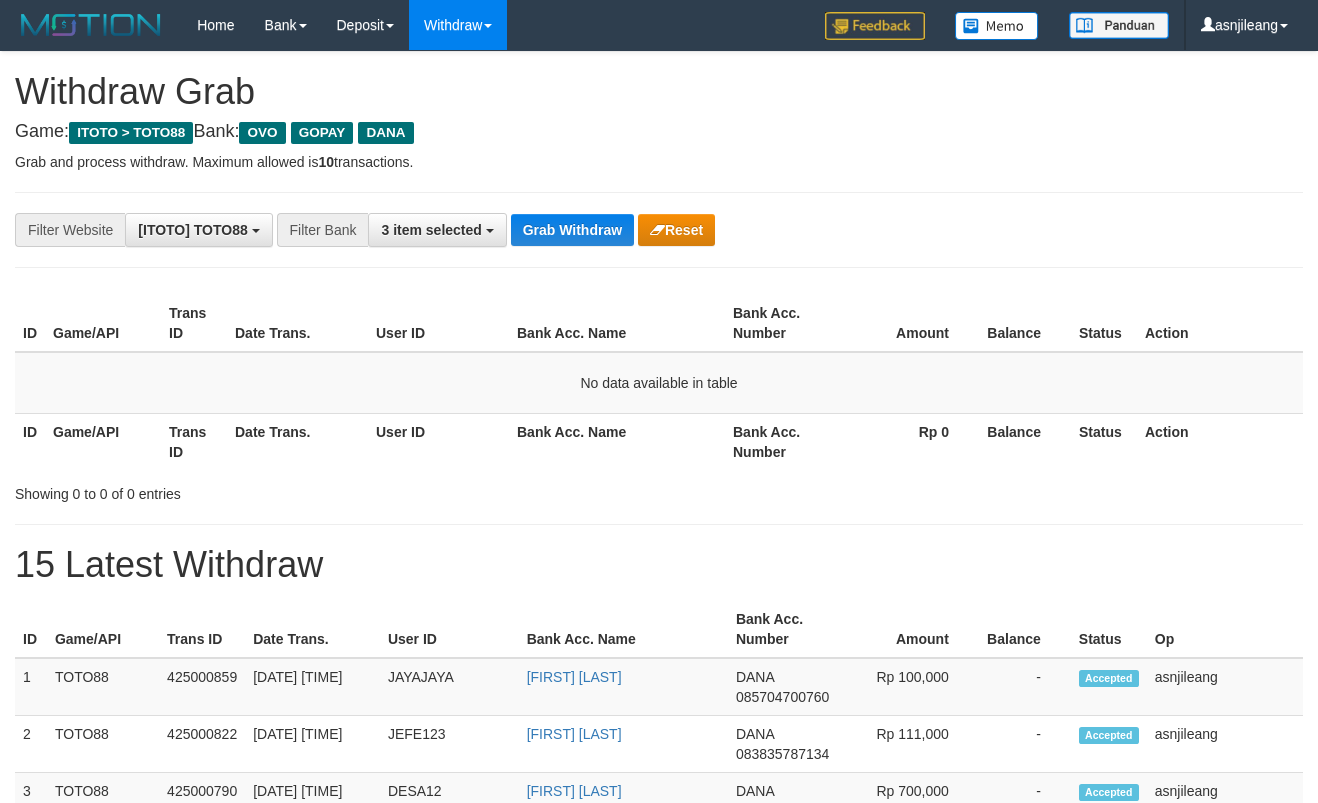 scroll, scrollTop: 0, scrollLeft: 0, axis: both 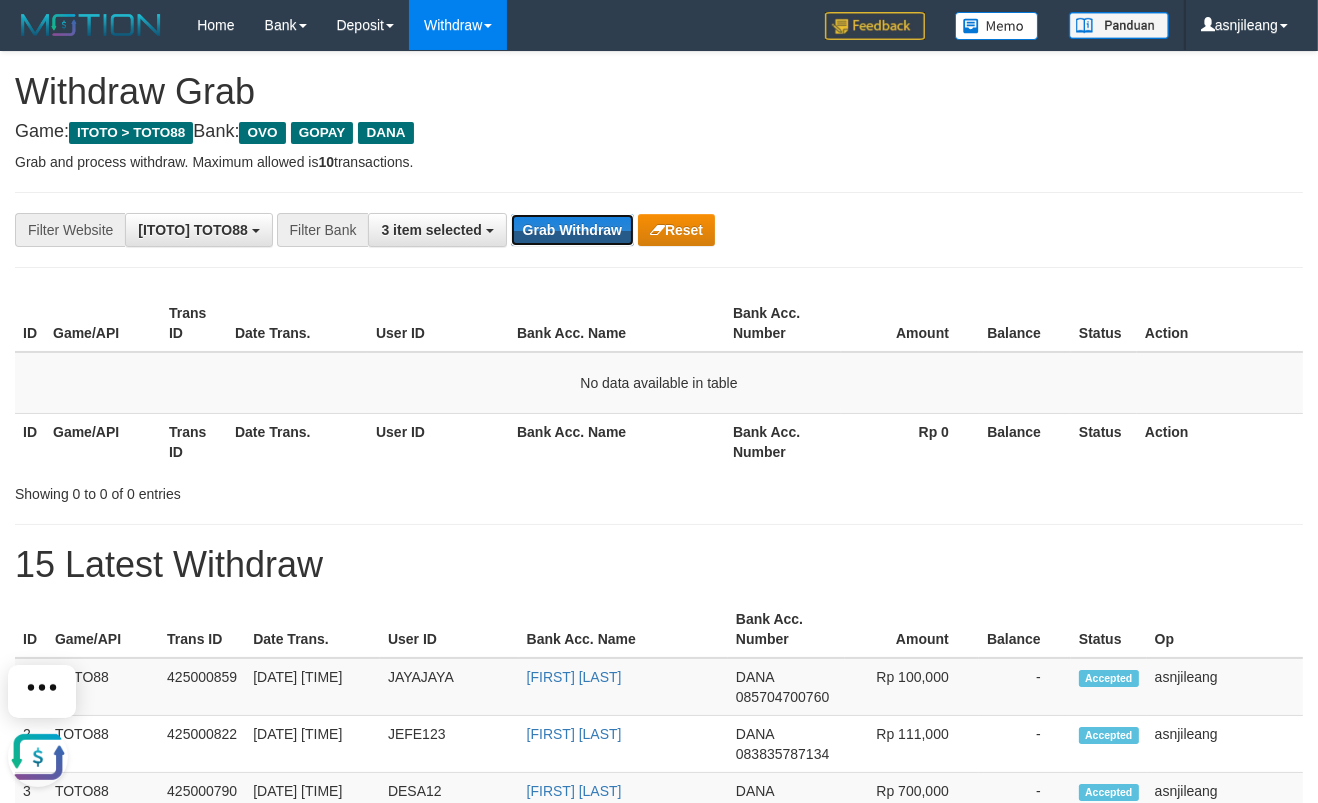 click on "Grab Withdraw" at bounding box center (572, 230) 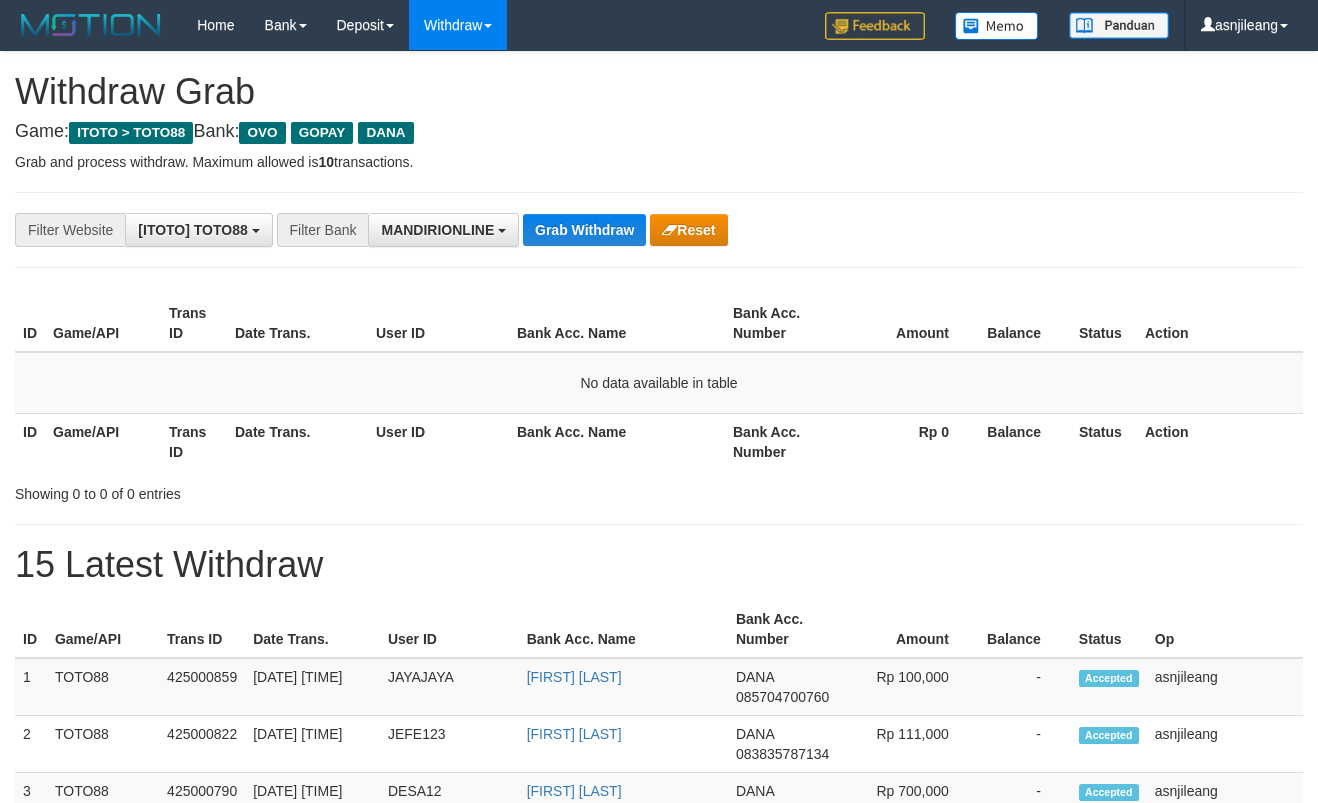 select on "**********" 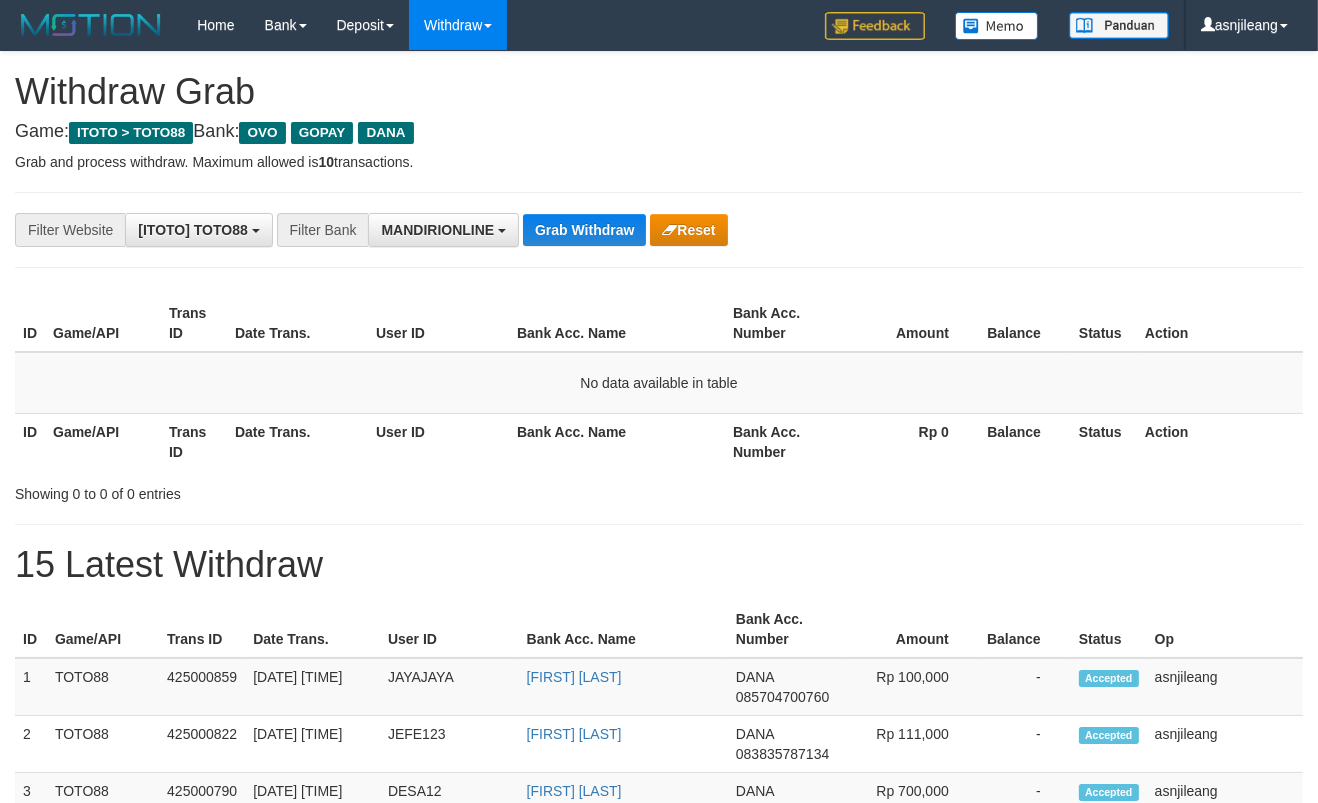 scroll, scrollTop: 17, scrollLeft: 0, axis: vertical 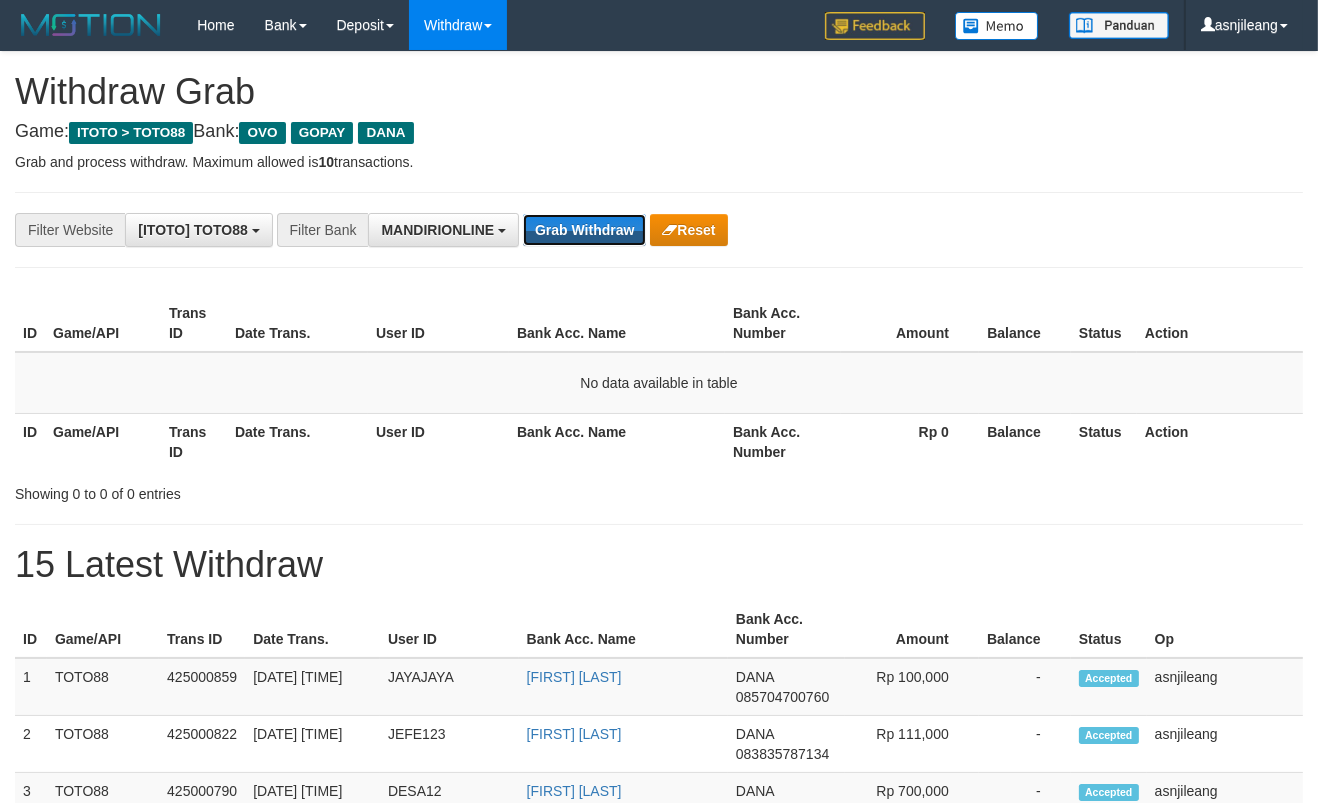 click on "Grab Withdraw" at bounding box center [584, 230] 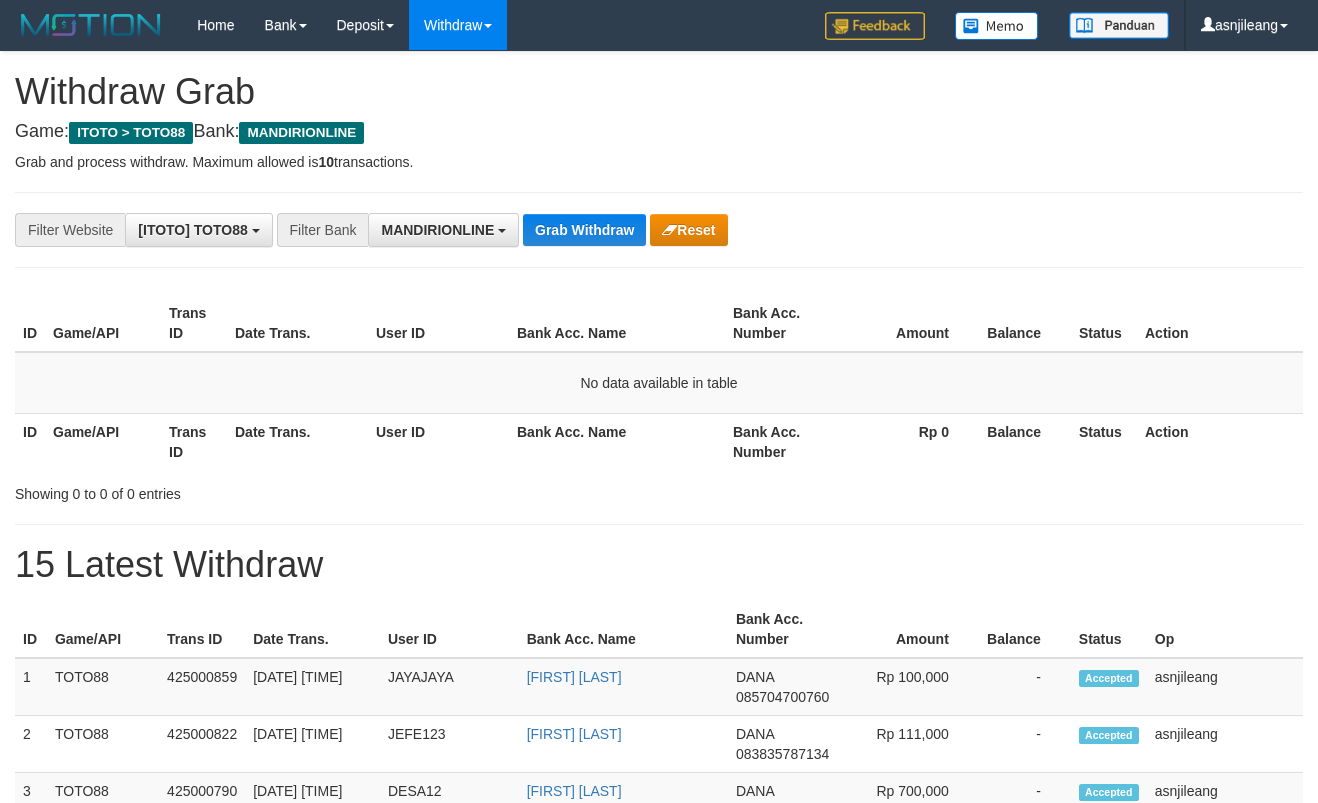 scroll, scrollTop: 0, scrollLeft: 0, axis: both 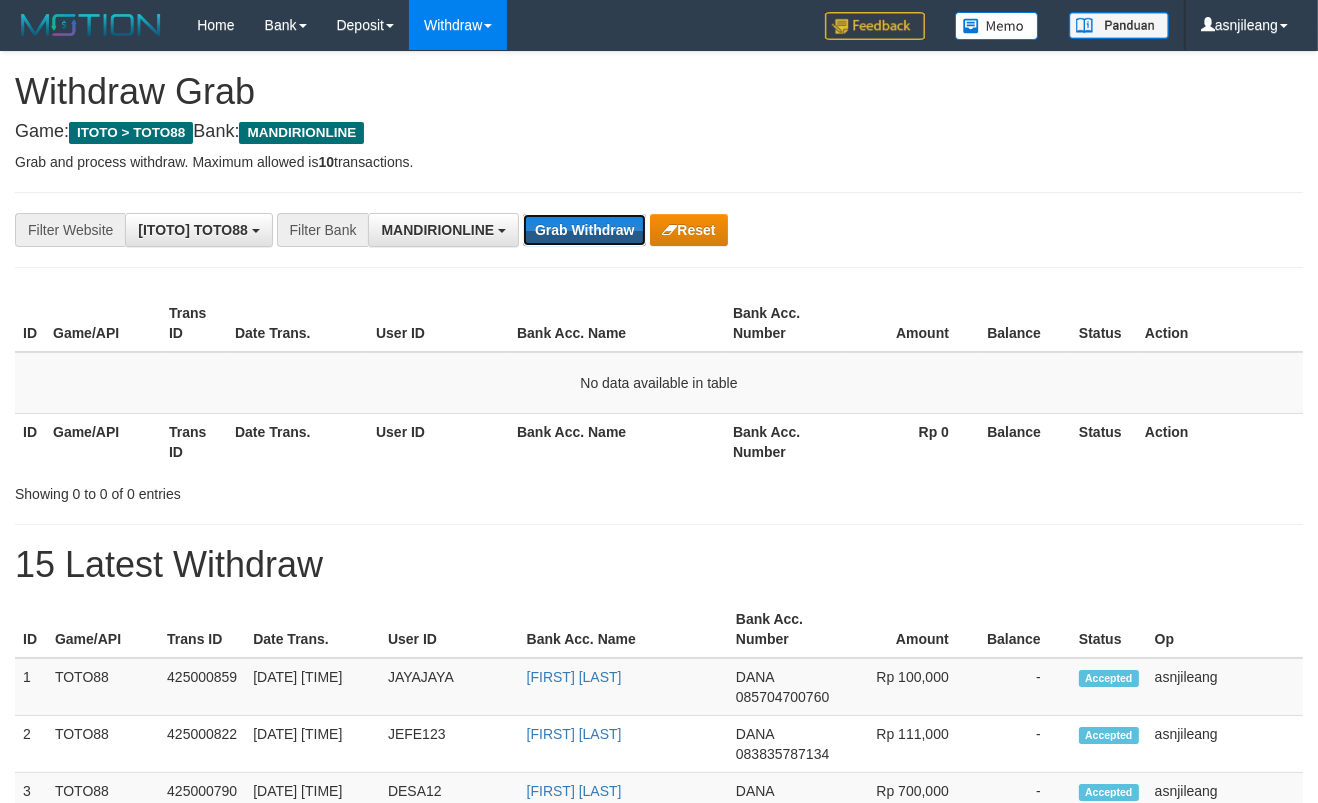 click on "Grab Withdraw" at bounding box center [584, 230] 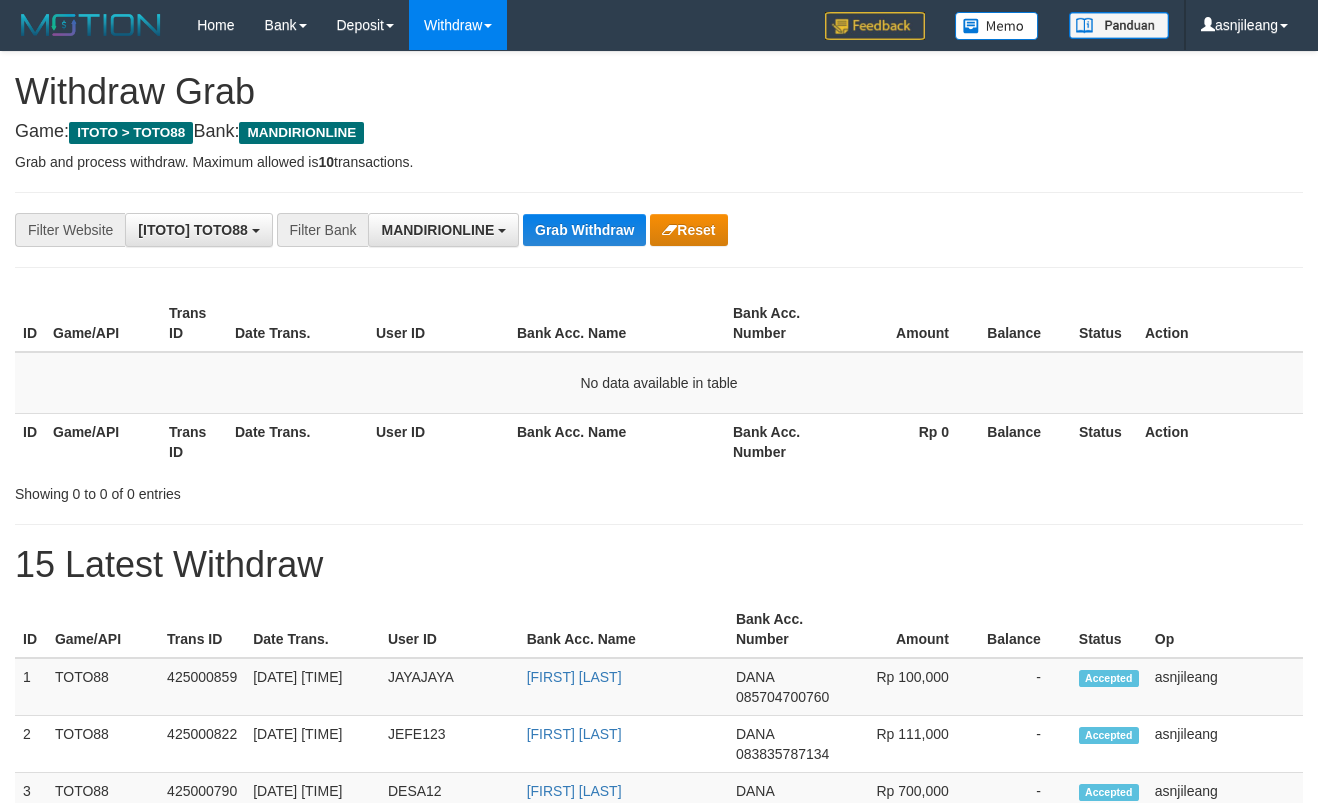 scroll, scrollTop: 0, scrollLeft: 0, axis: both 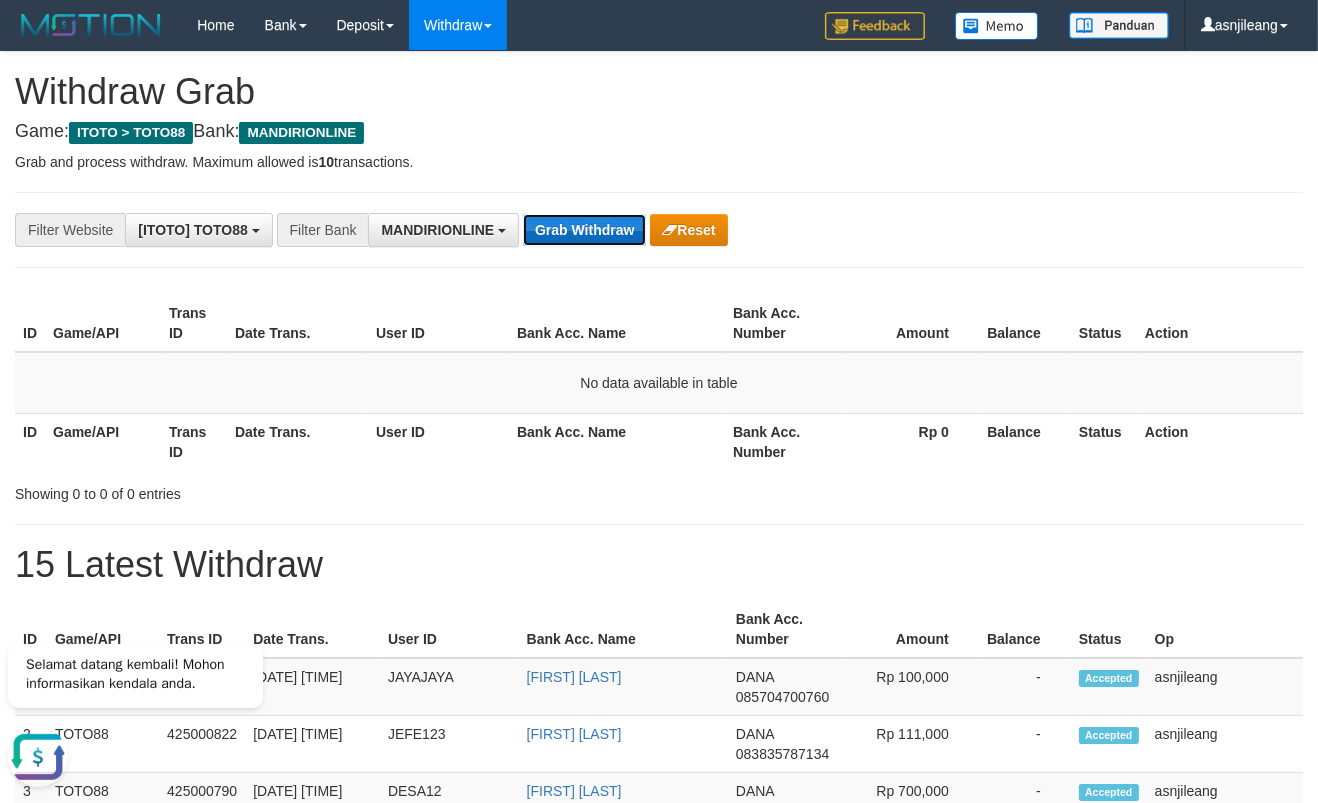 click on "Grab Withdraw" at bounding box center (584, 230) 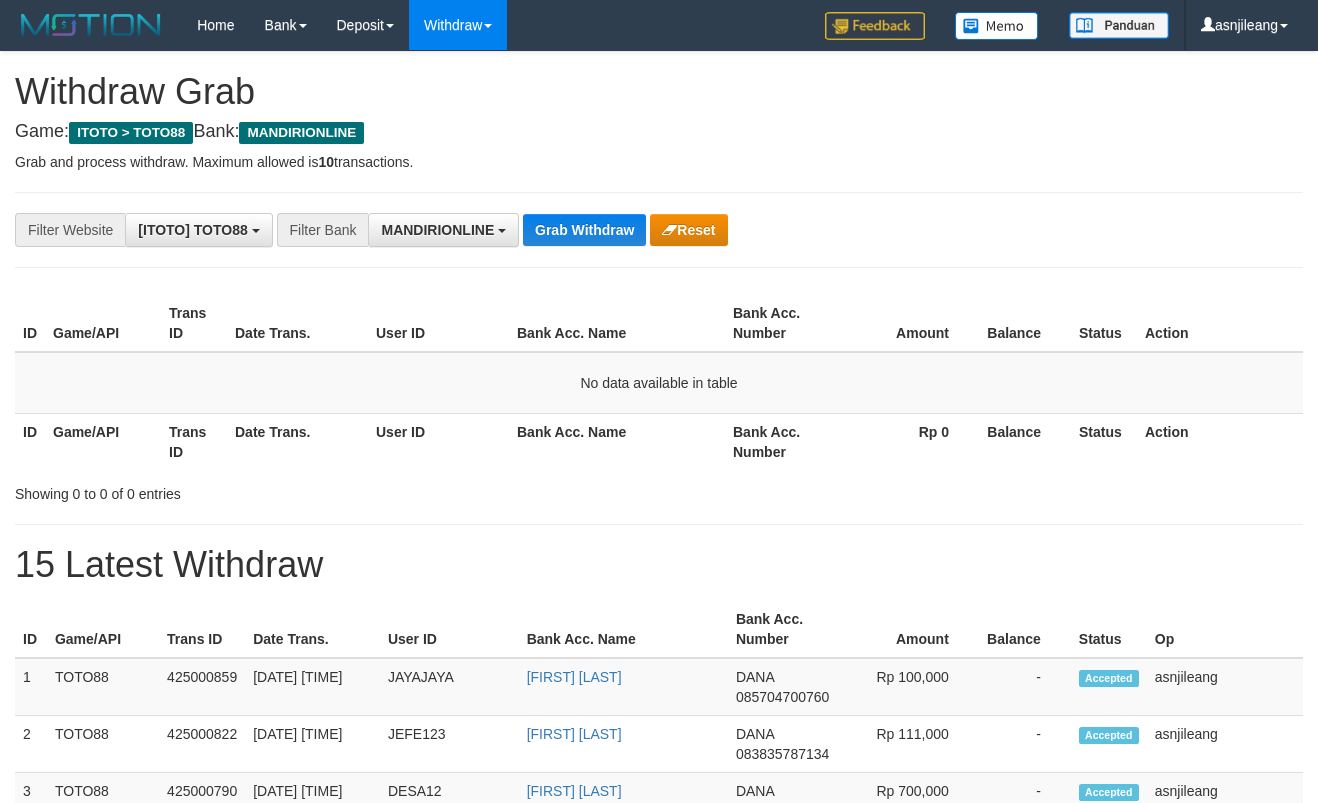scroll, scrollTop: 0, scrollLeft: 0, axis: both 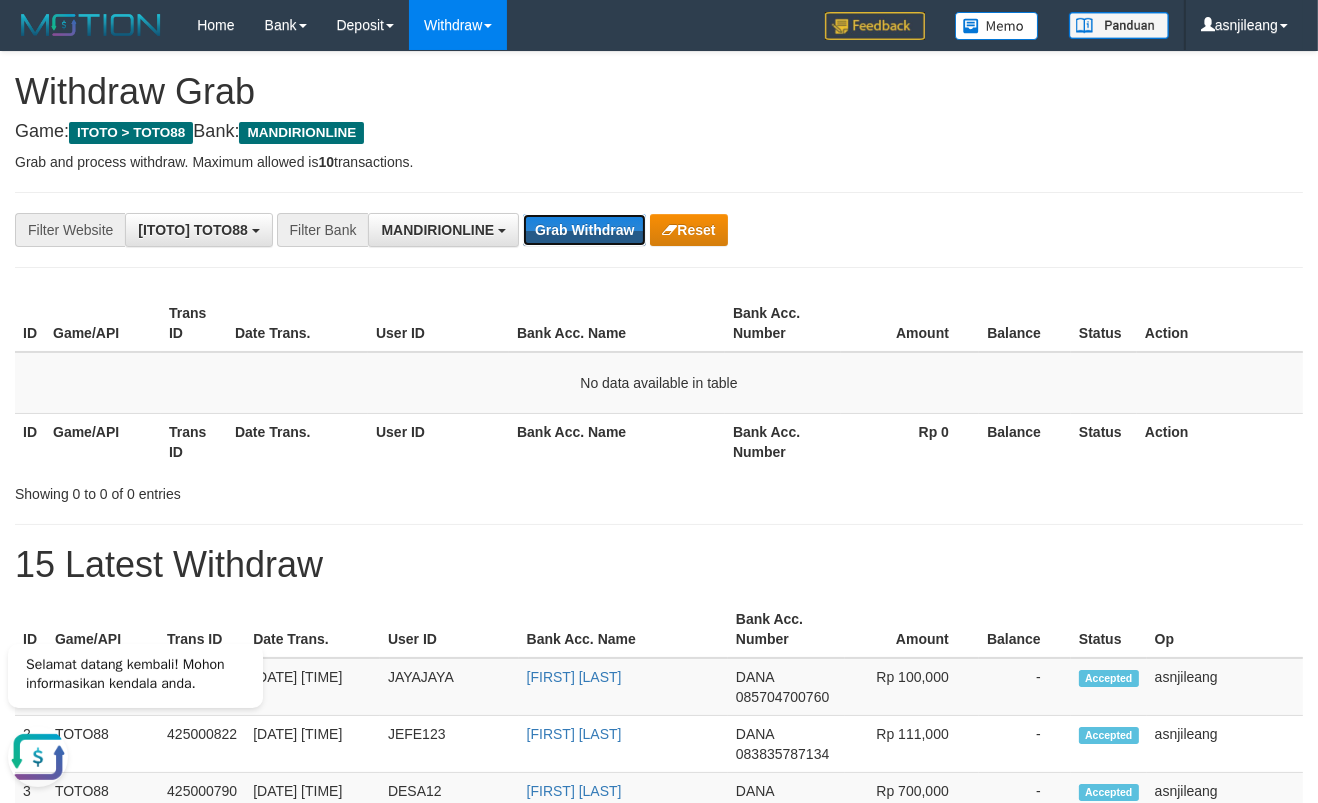 click on "Grab Withdraw" at bounding box center [584, 230] 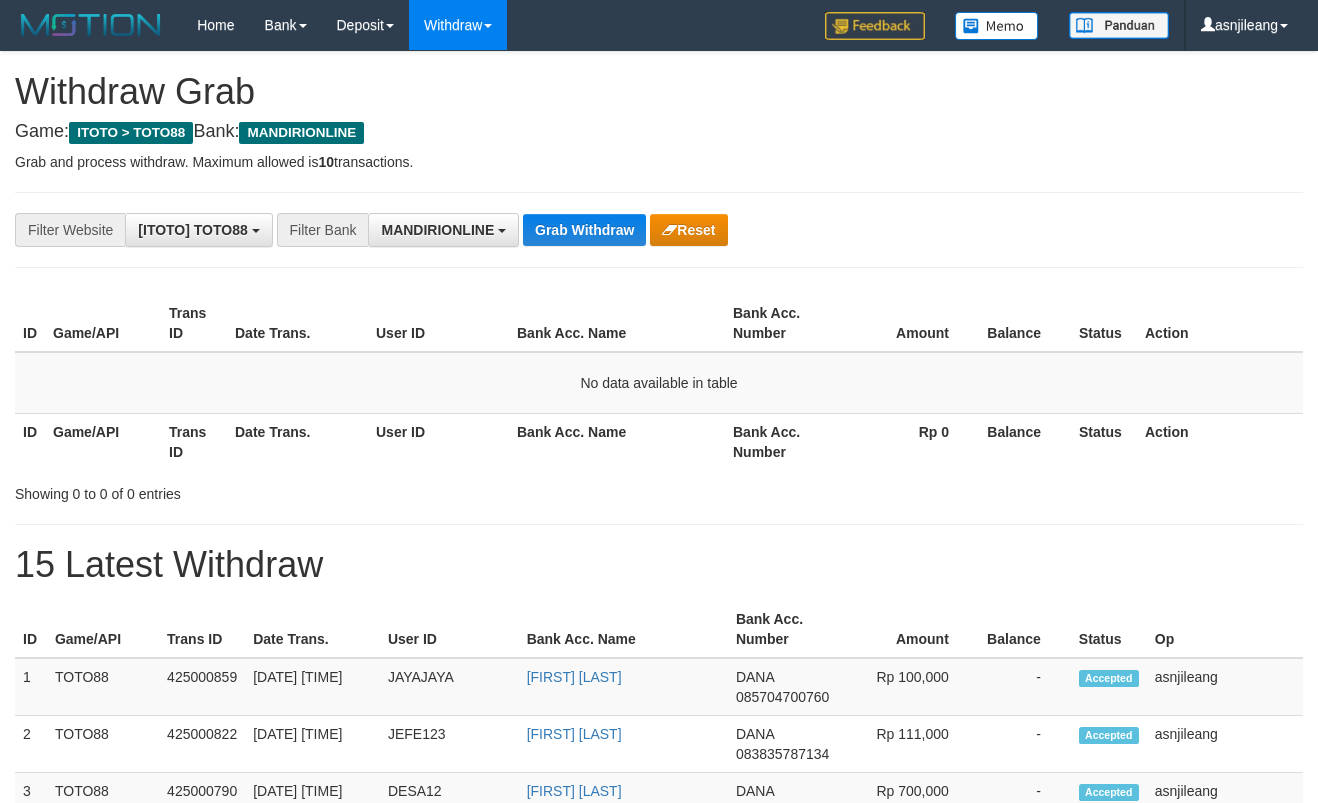 scroll, scrollTop: 0, scrollLeft: 0, axis: both 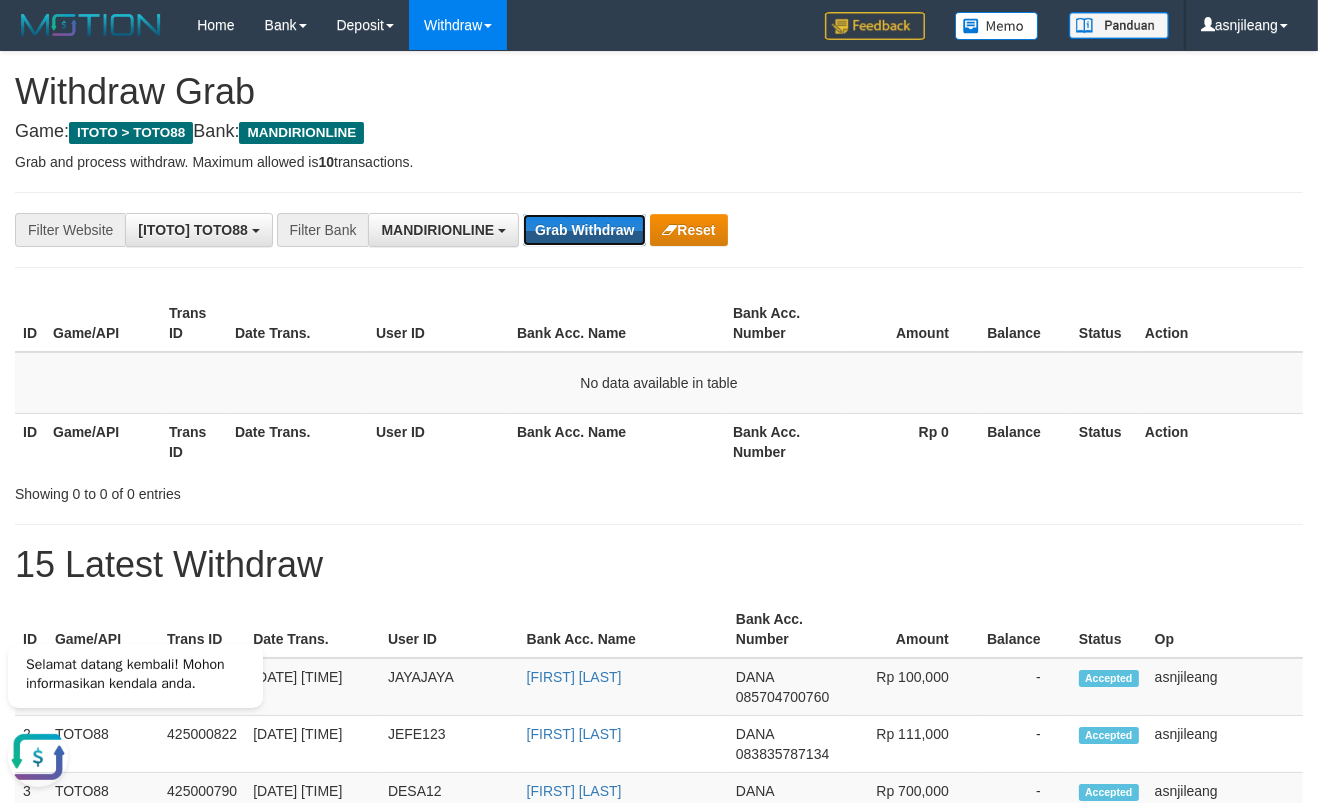 click on "Grab Withdraw" at bounding box center (584, 230) 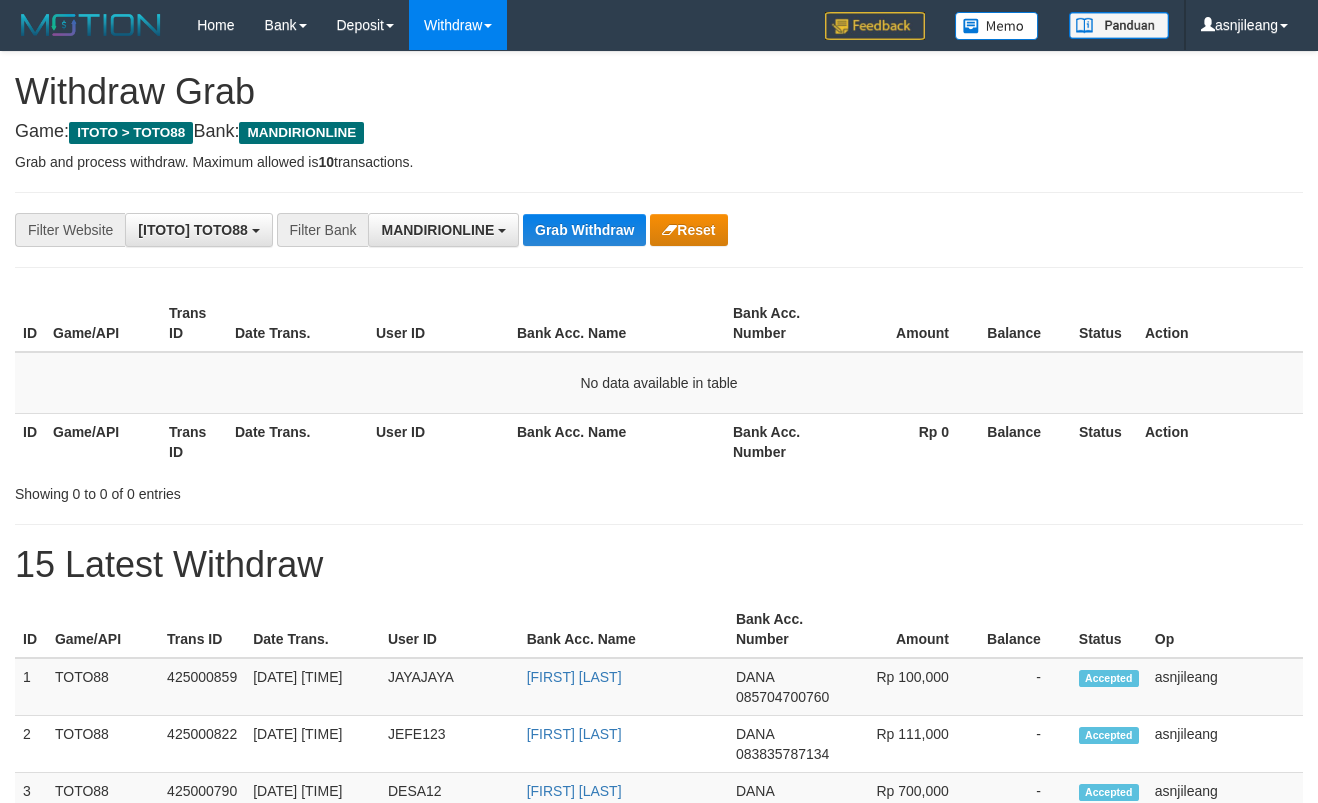 scroll, scrollTop: 0, scrollLeft: 0, axis: both 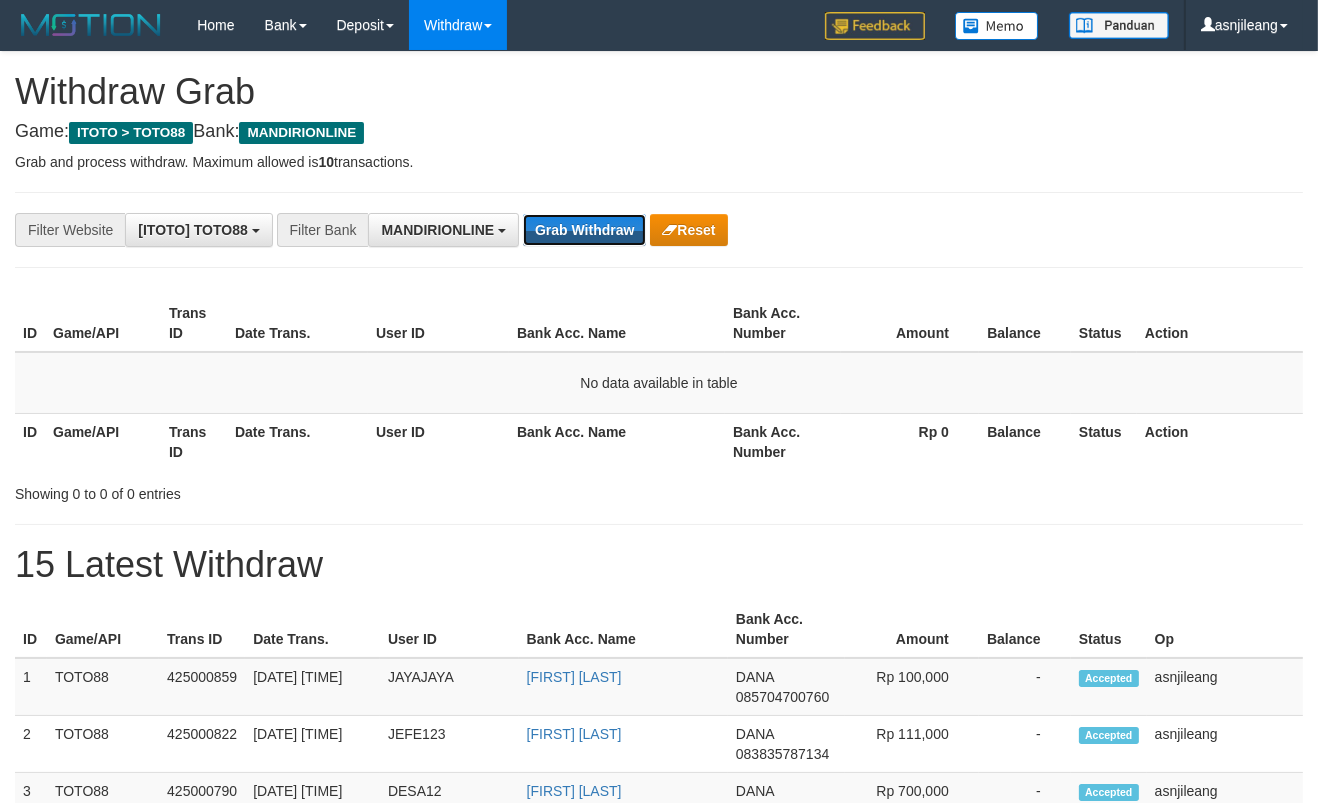 click on "Grab Withdraw" at bounding box center (584, 230) 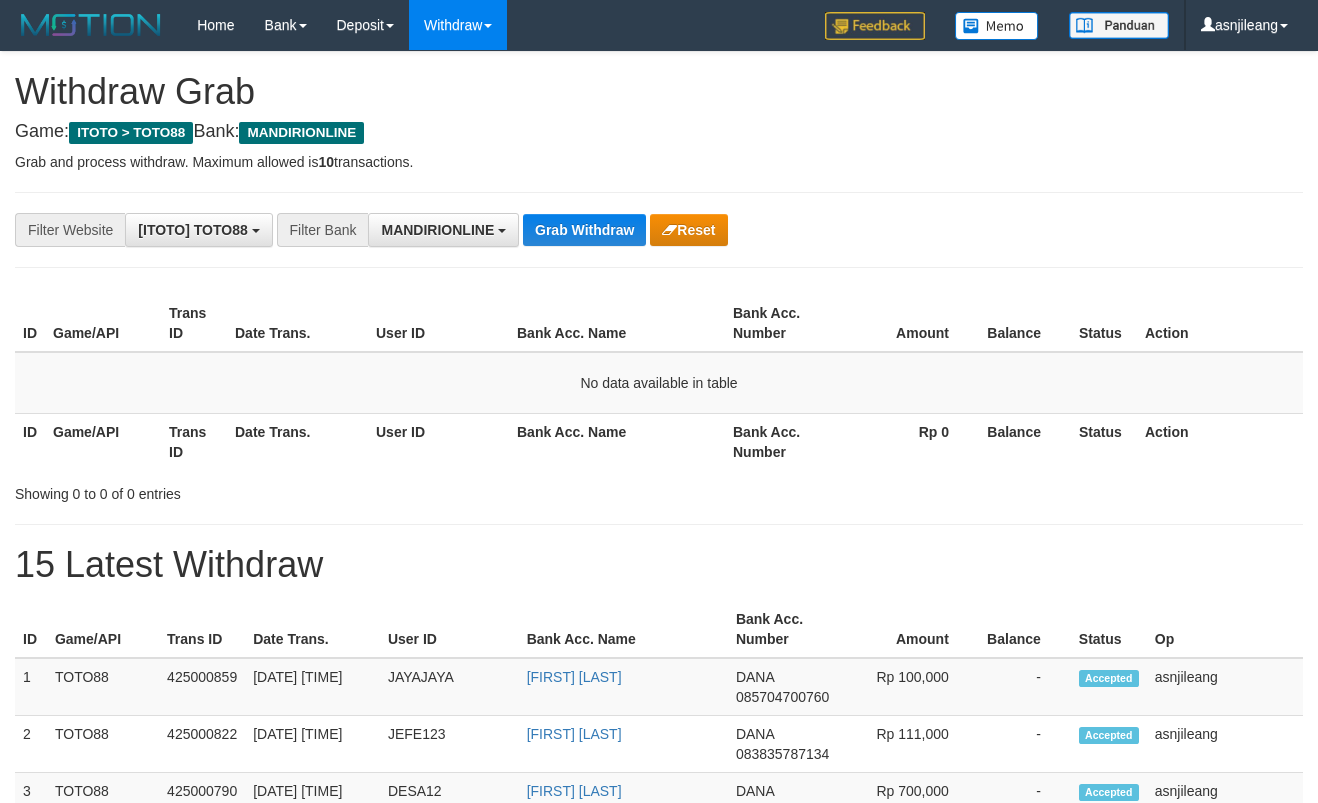 scroll, scrollTop: 0, scrollLeft: 0, axis: both 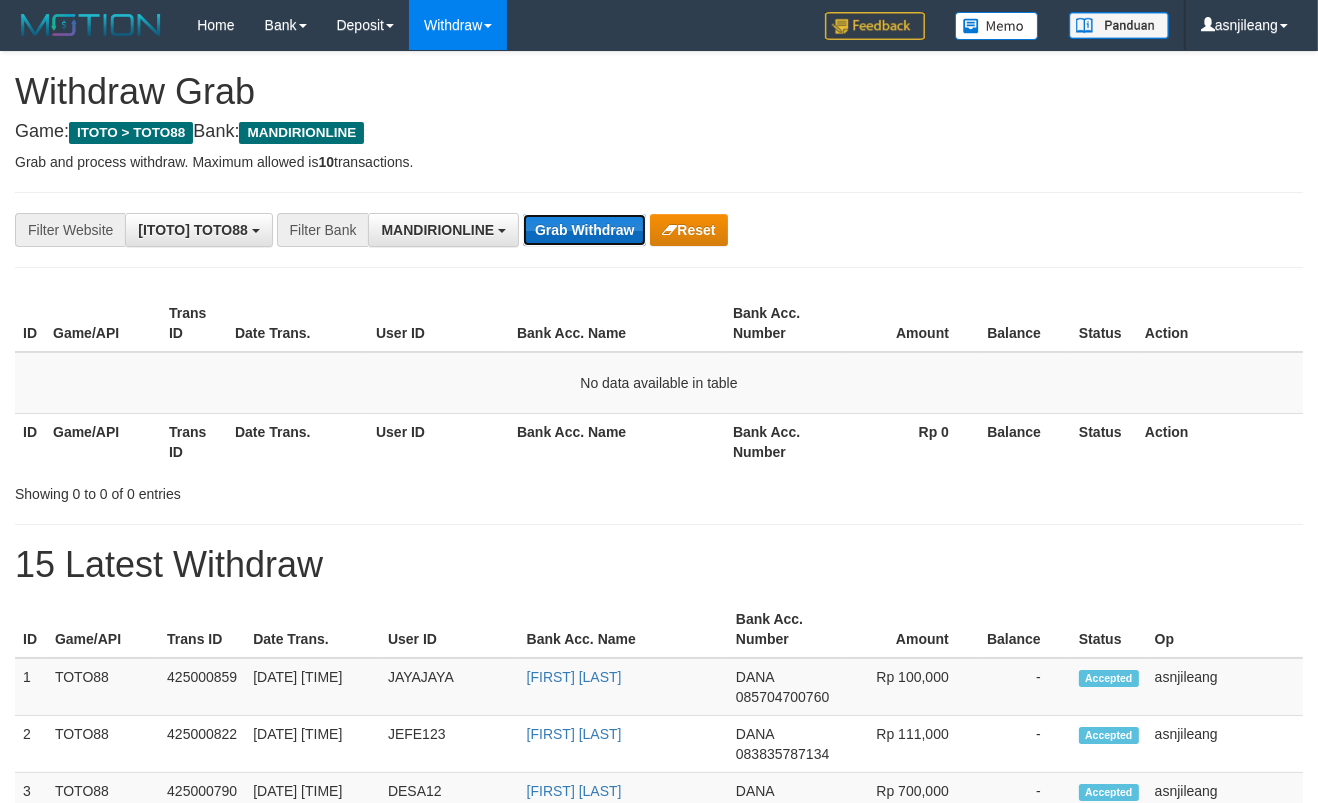 click on "Grab Withdraw" at bounding box center [584, 230] 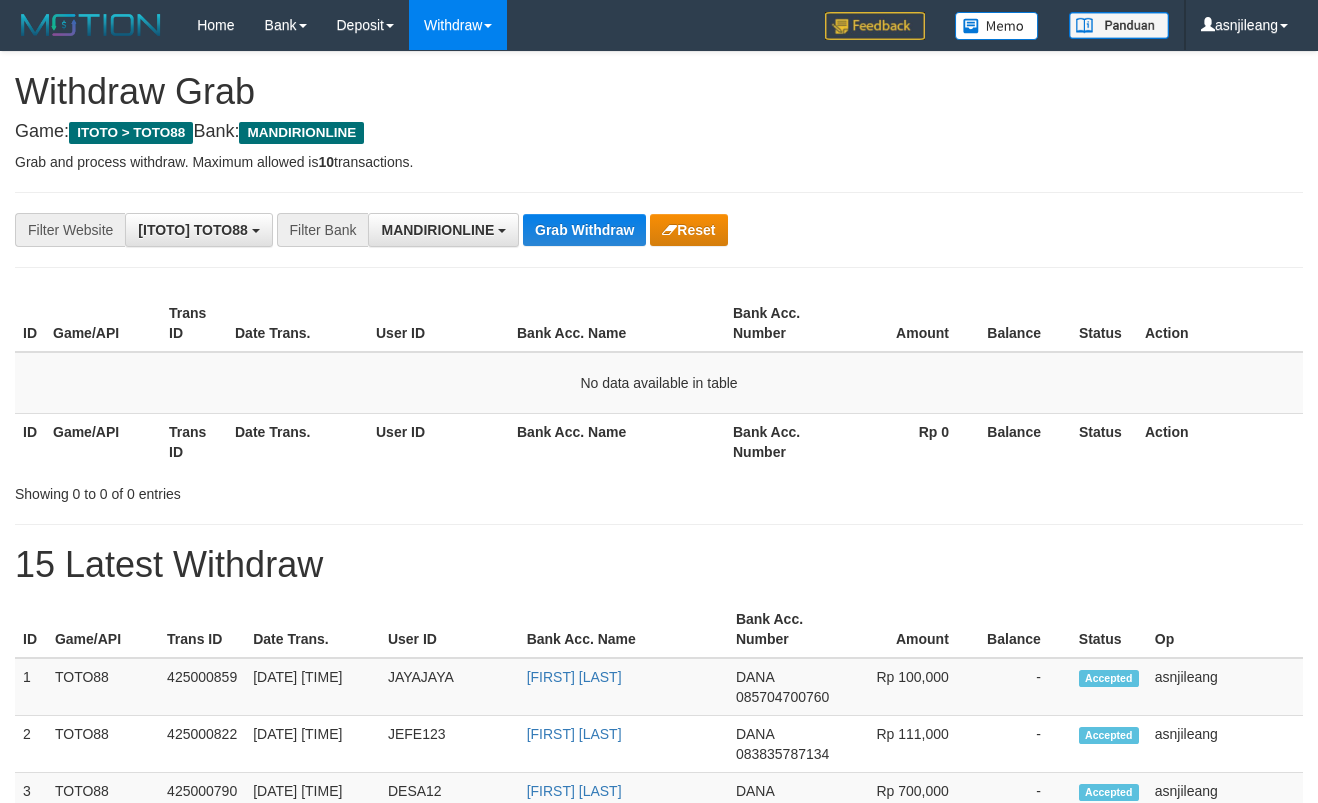 scroll, scrollTop: 0, scrollLeft: 0, axis: both 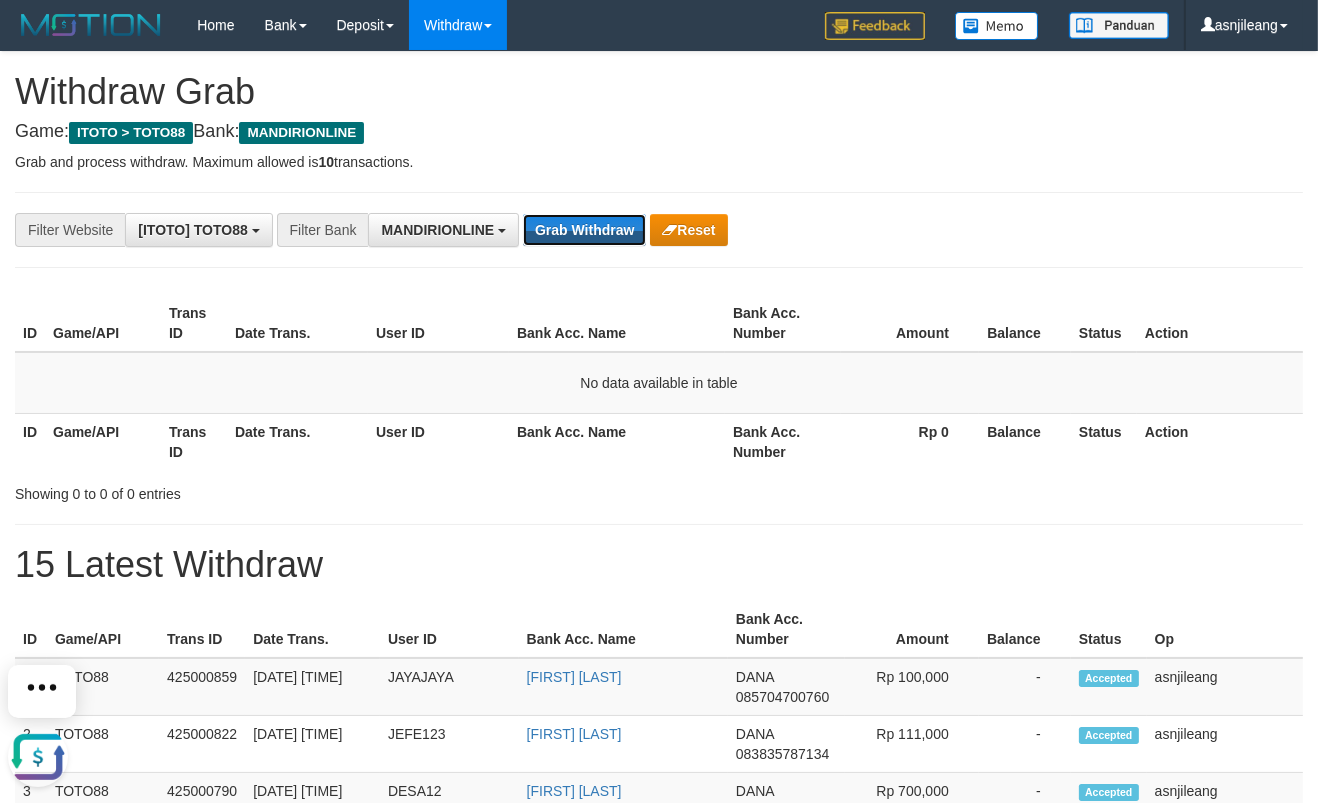 click on "Grab Withdraw" at bounding box center [584, 230] 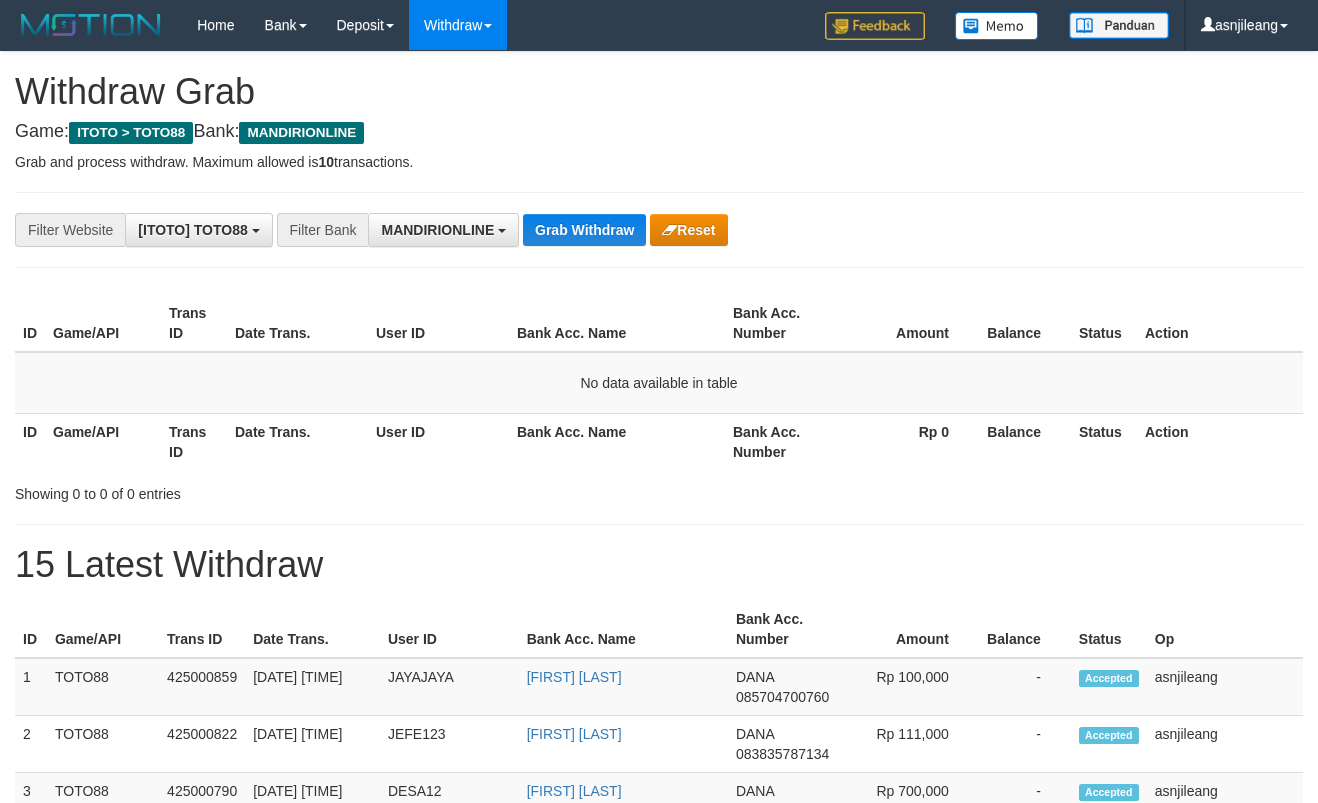 scroll, scrollTop: 0, scrollLeft: 0, axis: both 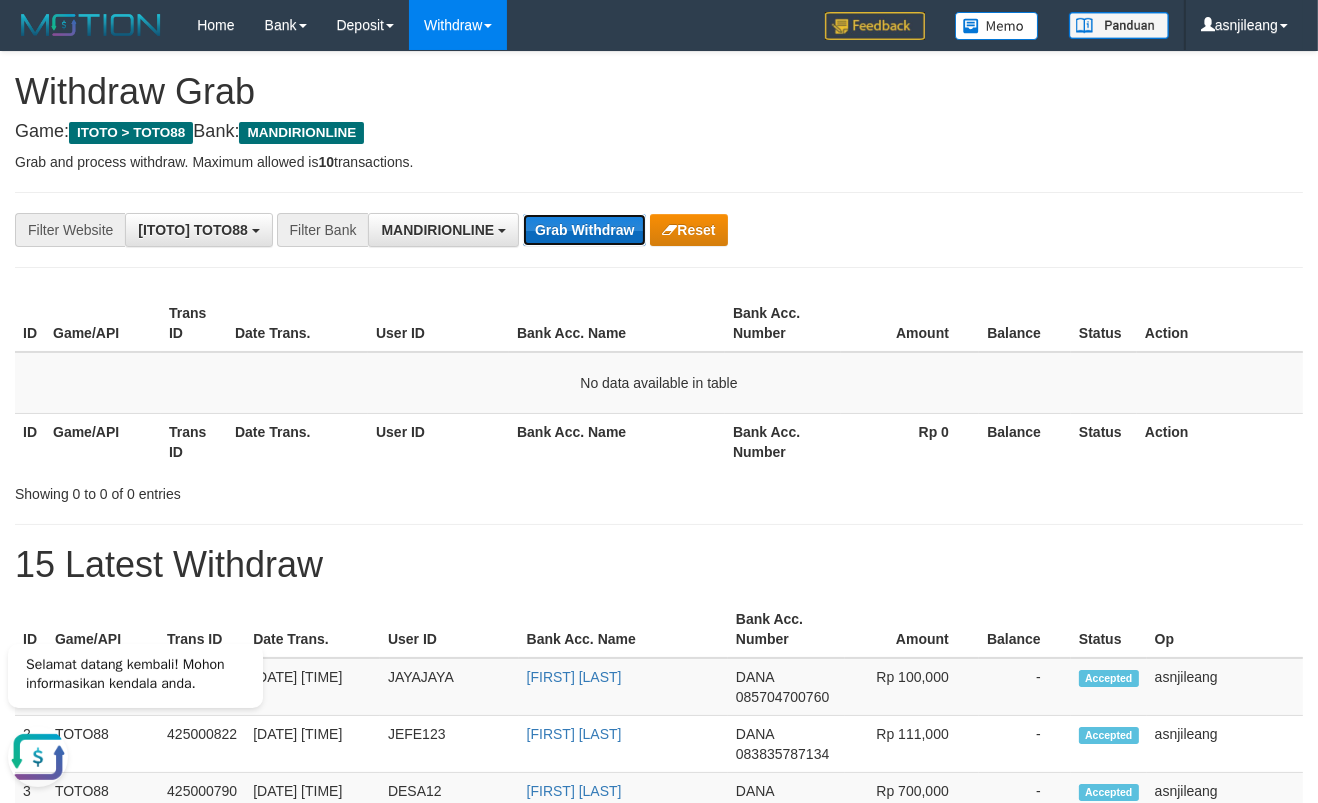 click on "Grab Withdraw" at bounding box center (584, 230) 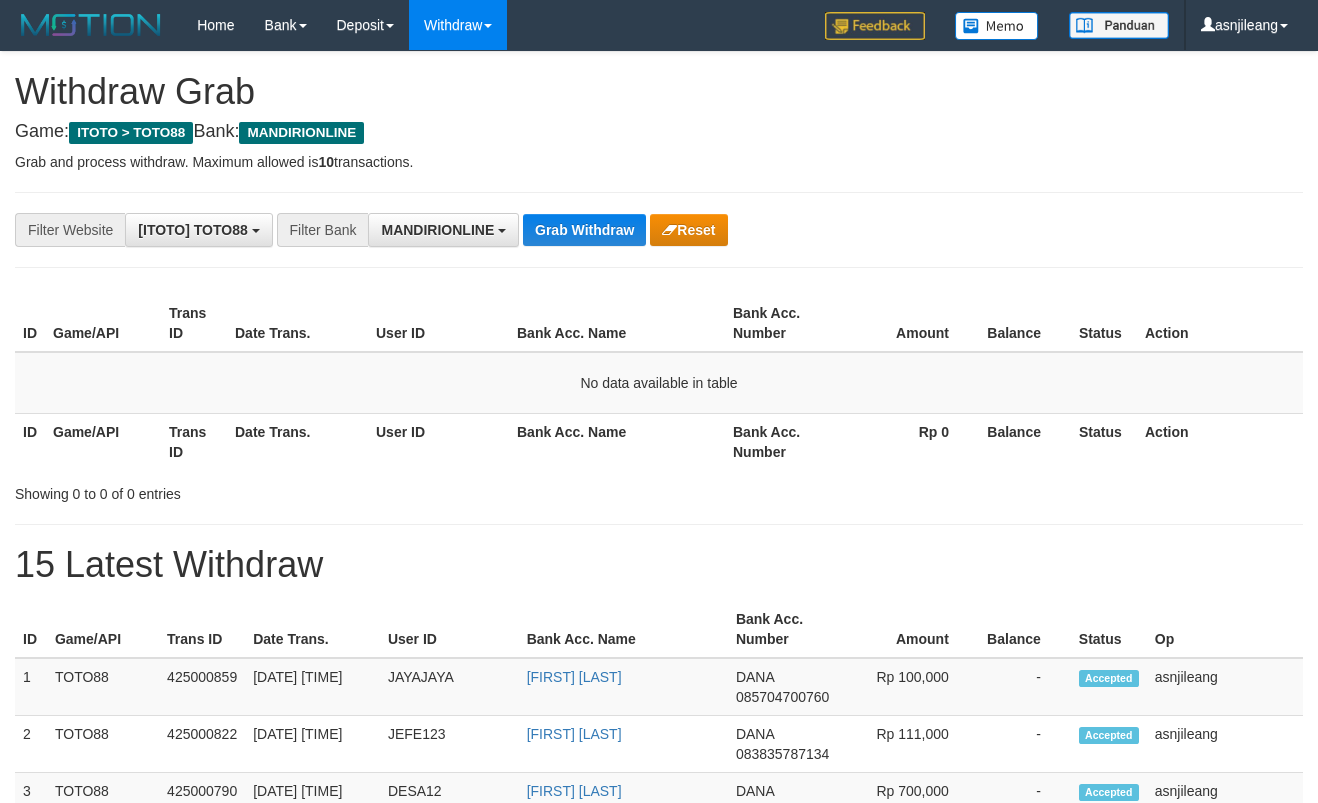 scroll, scrollTop: 0, scrollLeft: 0, axis: both 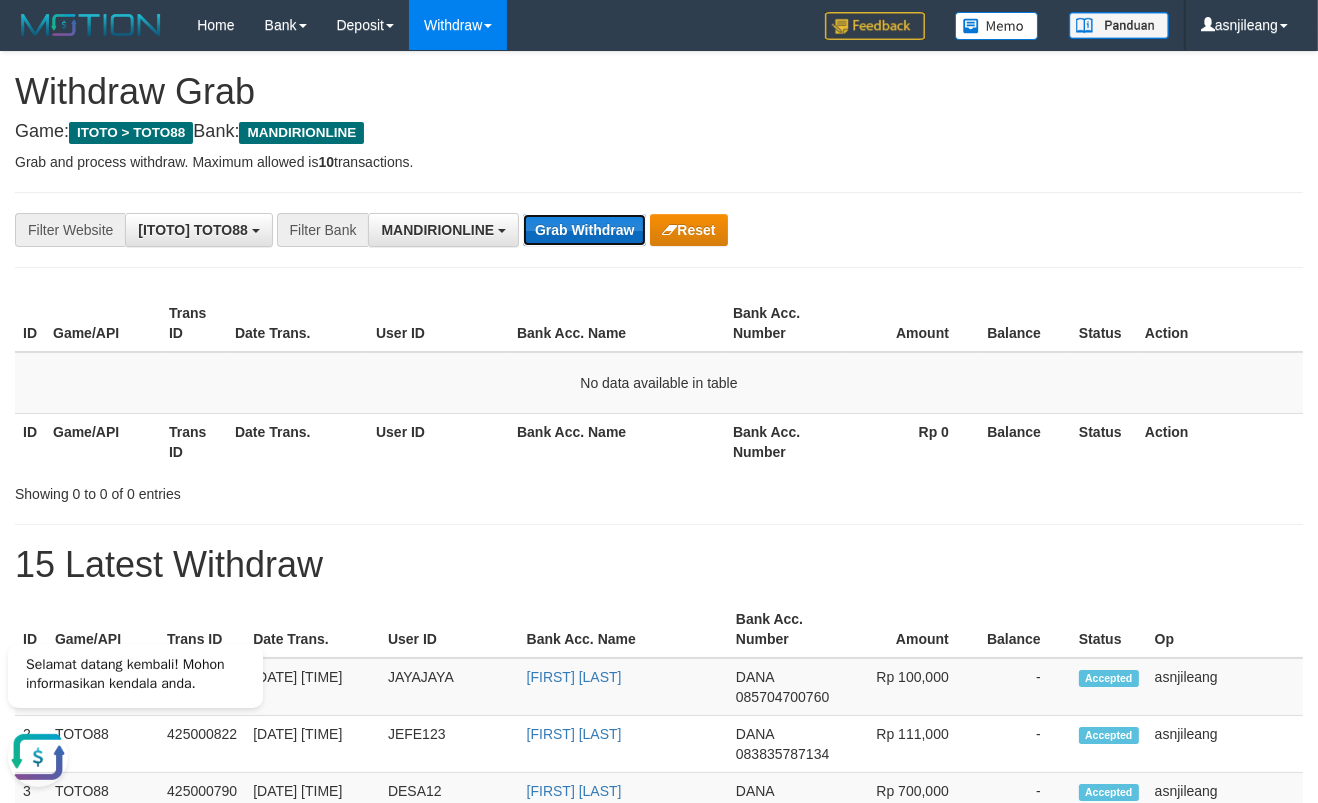 click on "Grab Withdraw" at bounding box center [584, 230] 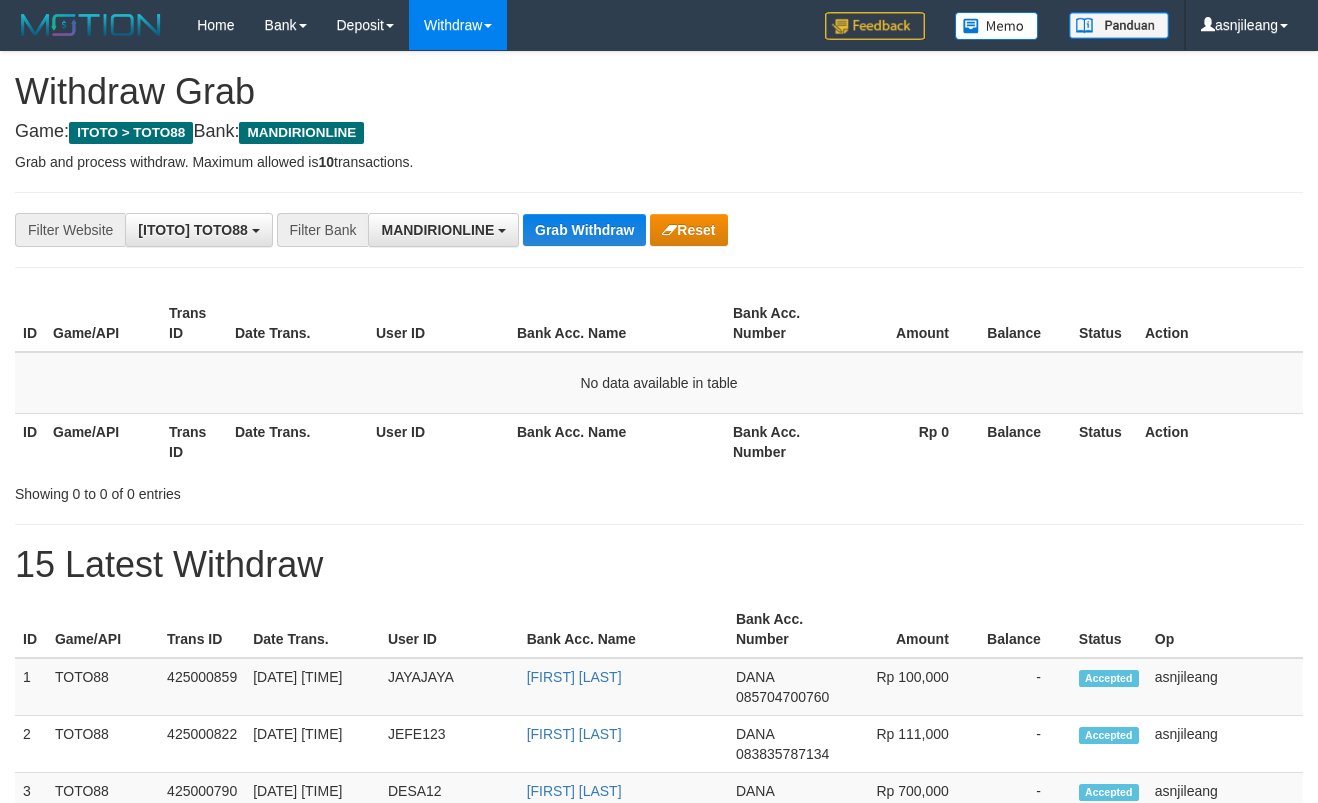 scroll, scrollTop: 0, scrollLeft: 0, axis: both 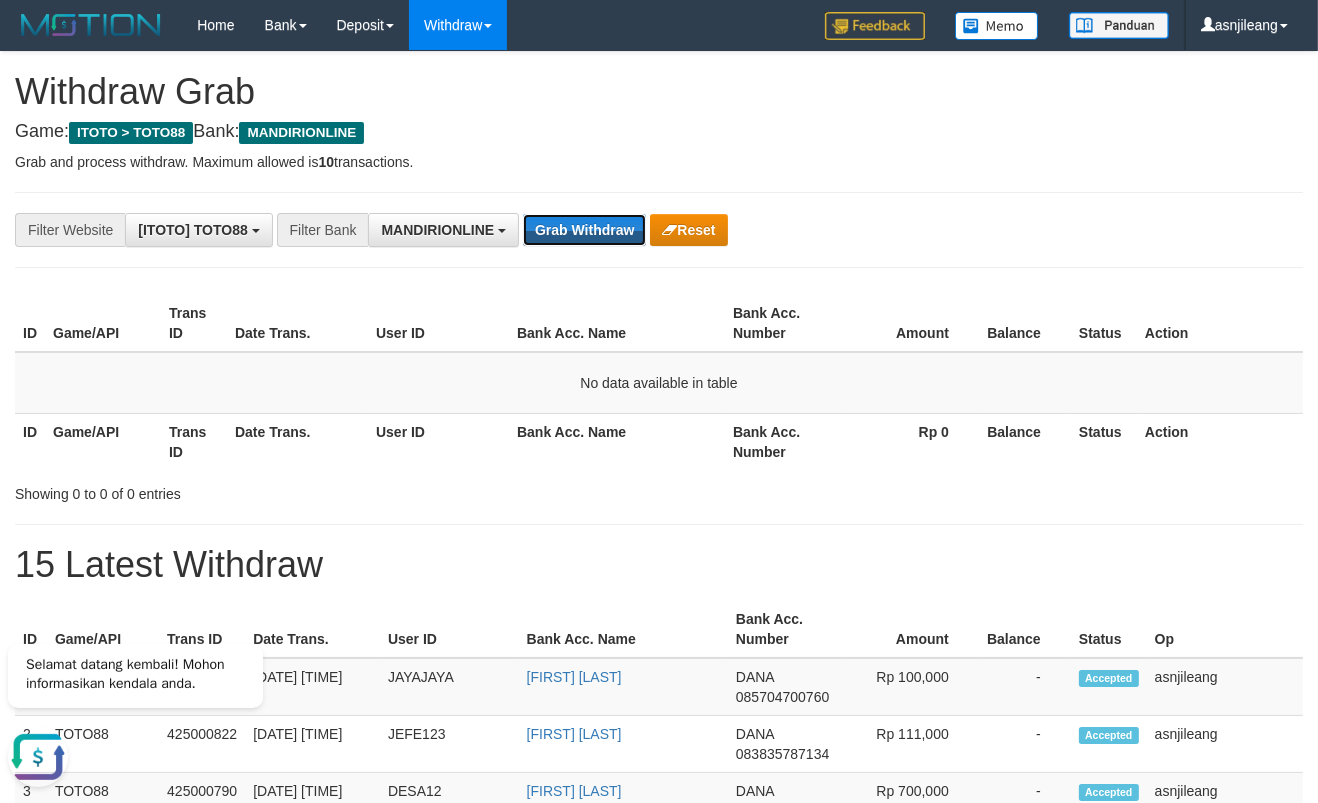 click on "Grab Withdraw" at bounding box center (584, 230) 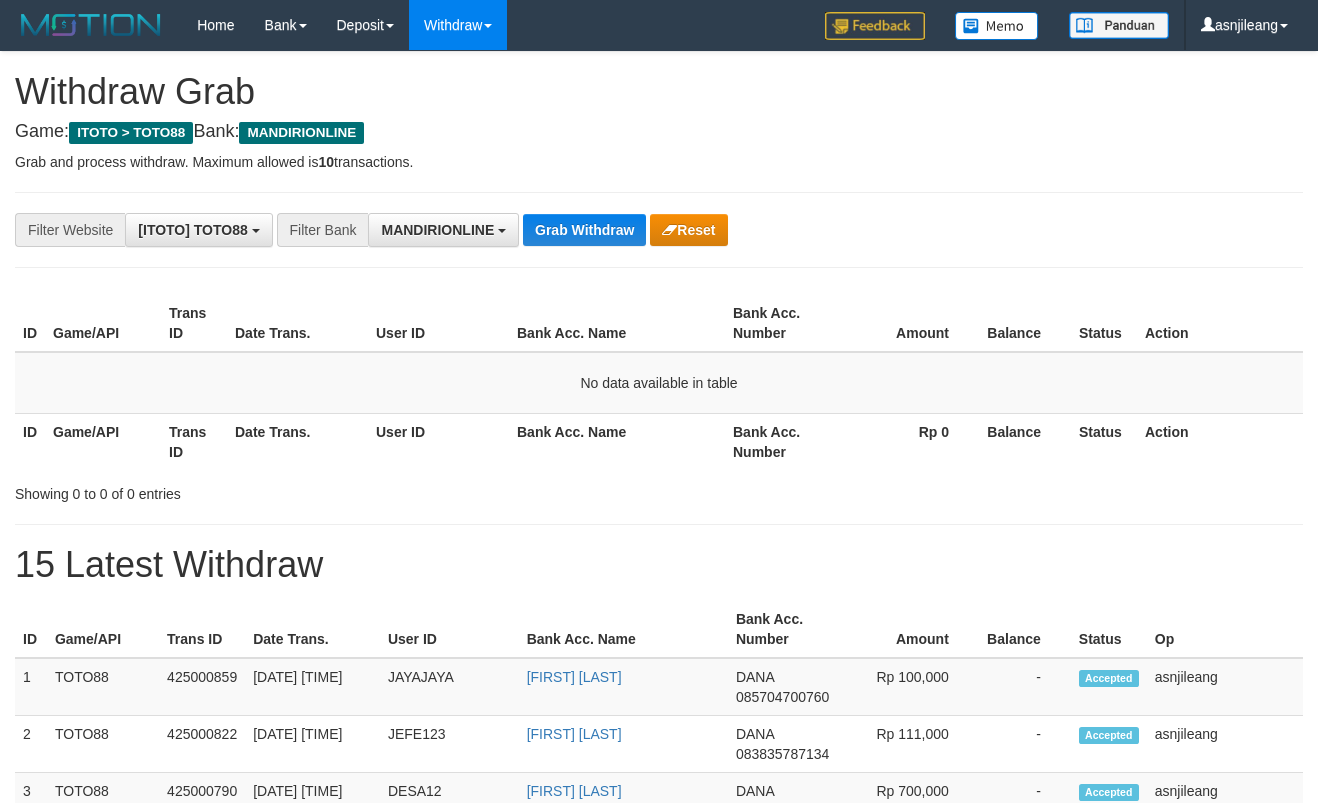 scroll, scrollTop: 0, scrollLeft: 0, axis: both 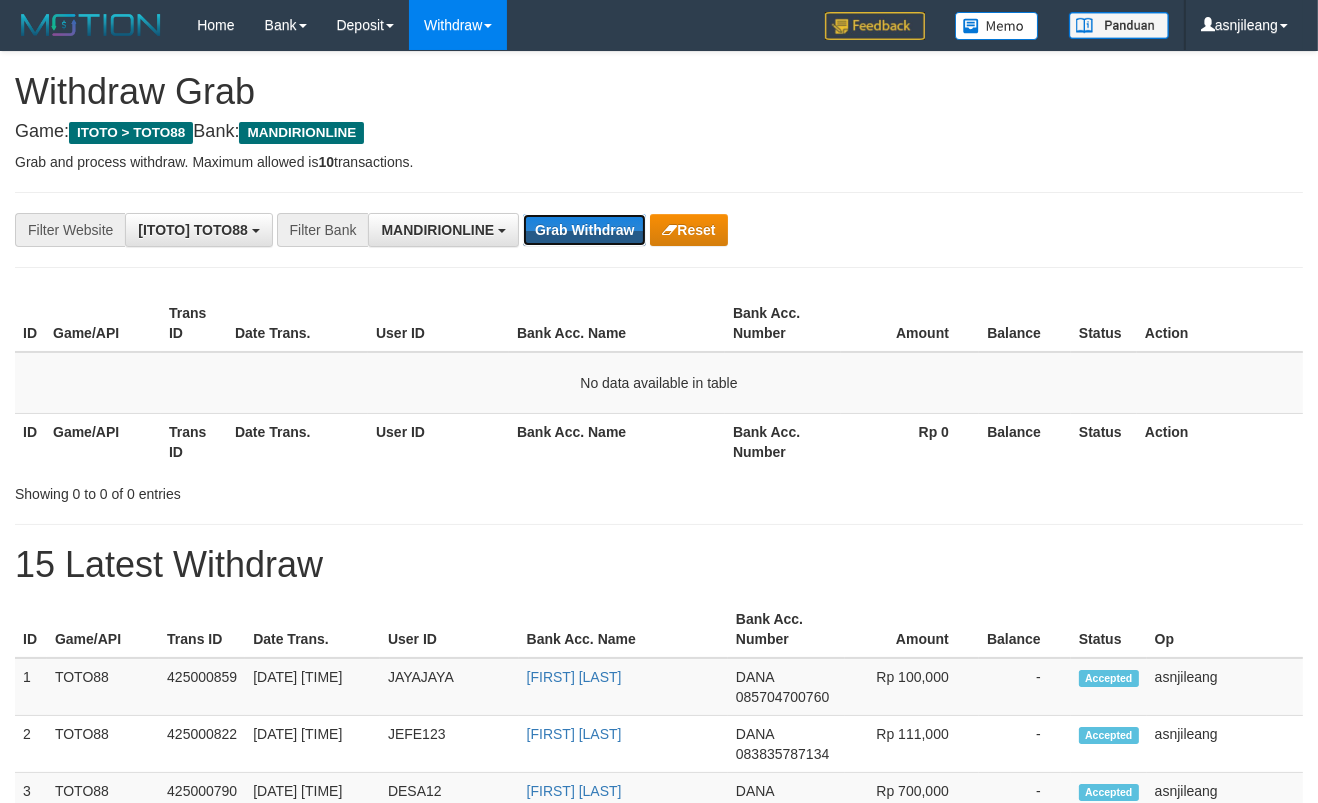 click on "Grab Withdraw" at bounding box center [584, 230] 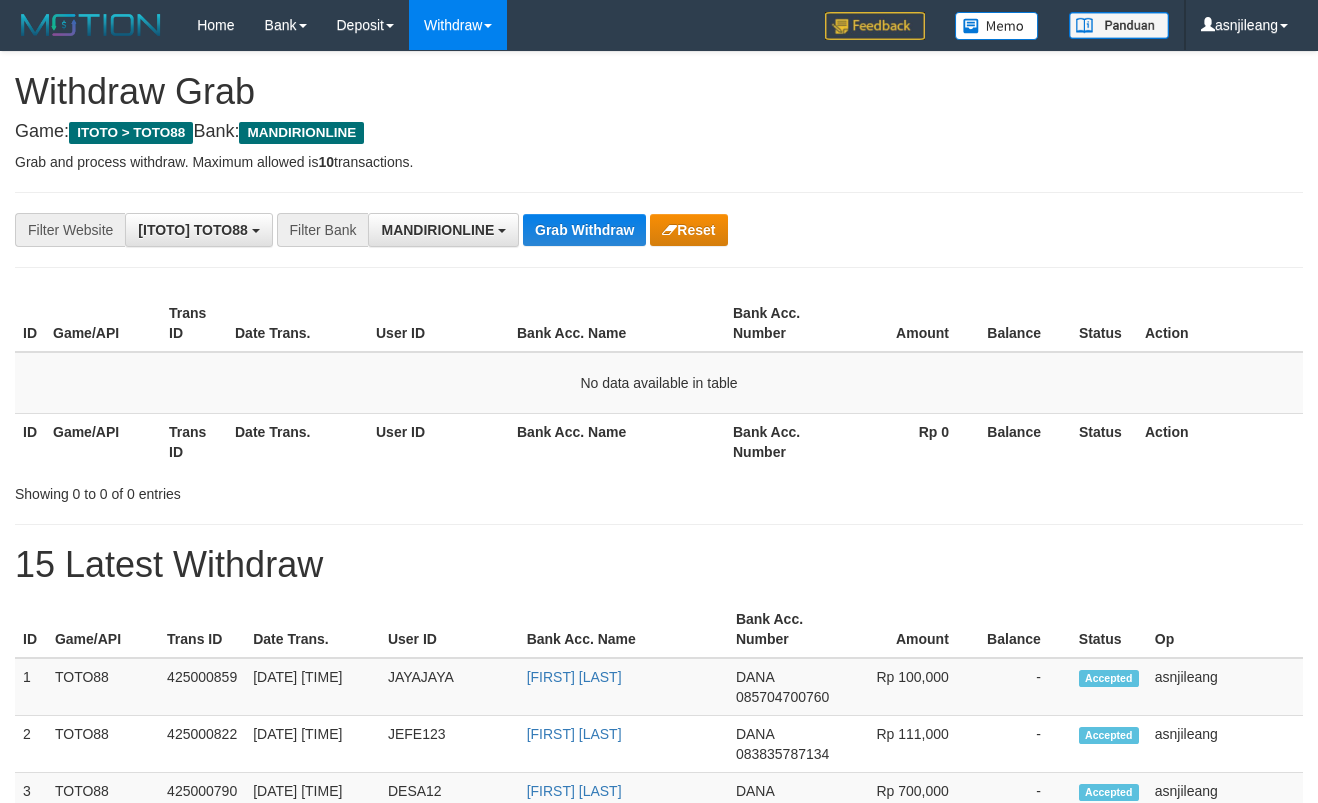scroll, scrollTop: 0, scrollLeft: 0, axis: both 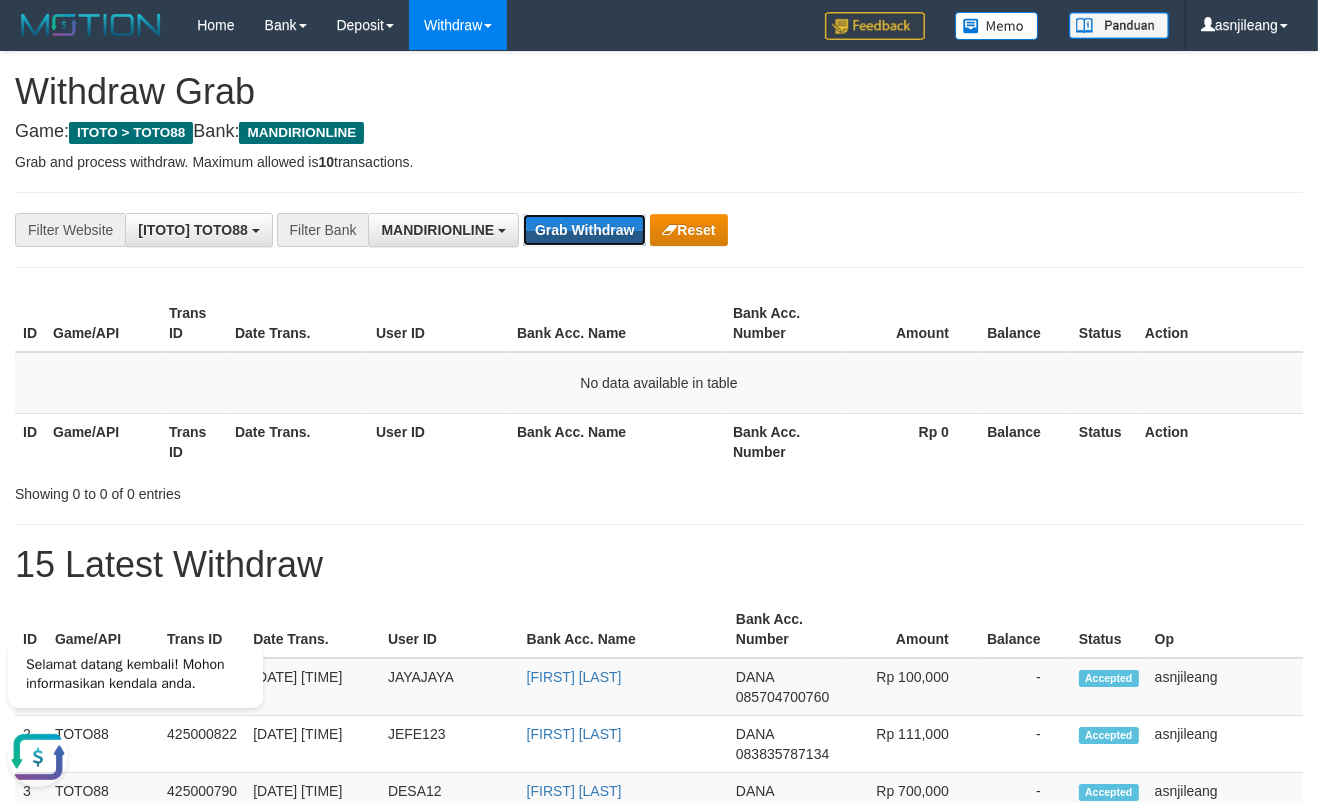 click on "Grab Withdraw" at bounding box center (584, 230) 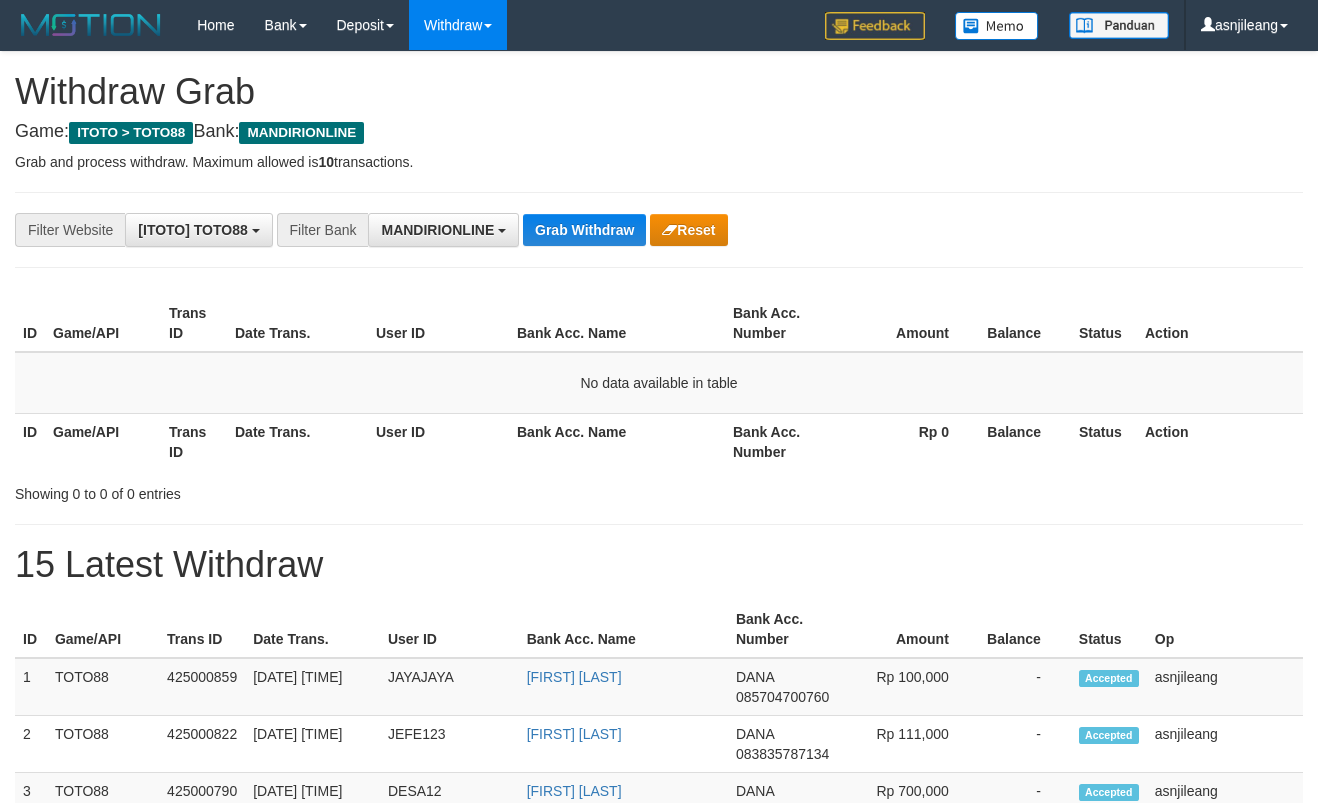 scroll, scrollTop: 0, scrollLeft: 0, axis: both 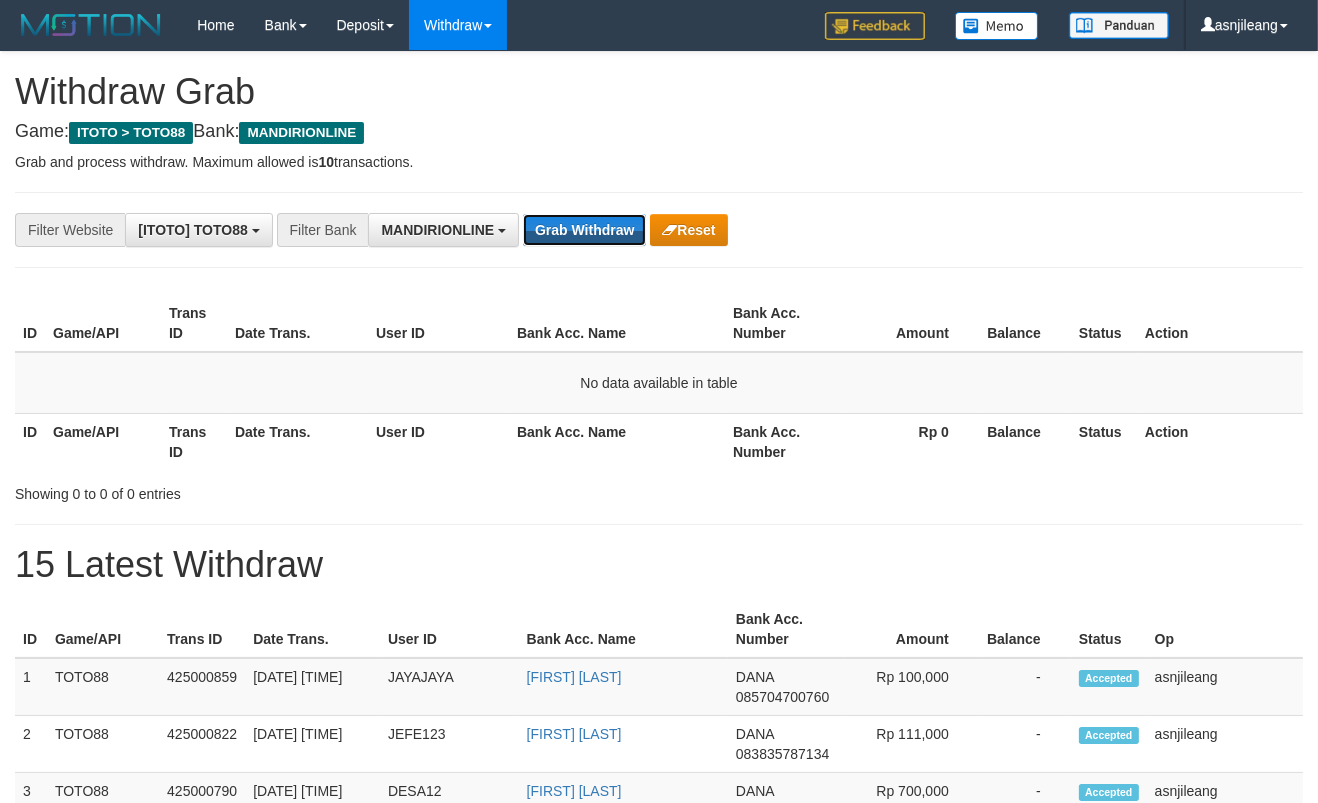click on "Grab Withdraw" at bounding box center (584, 230) 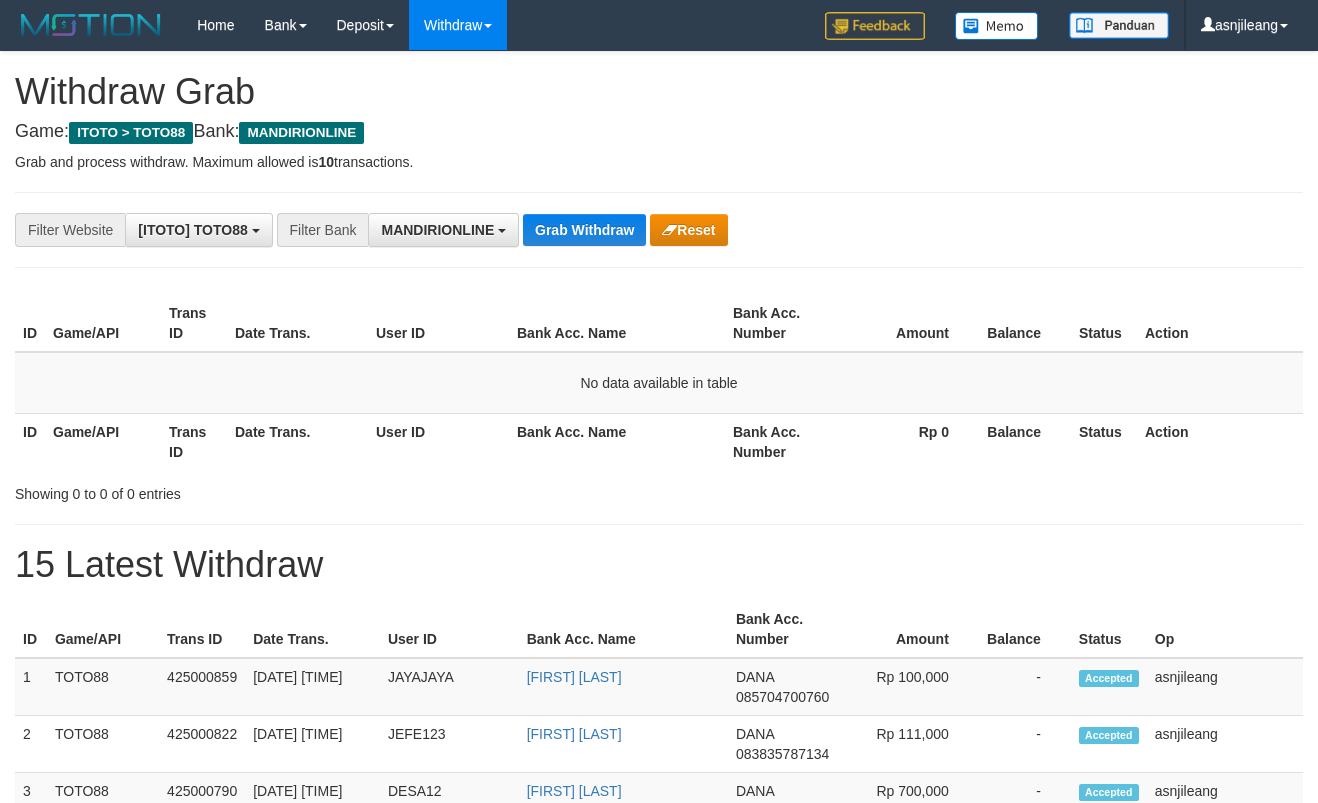 scroll, scrollTop: 0, scrollLeft: 0, axis: both 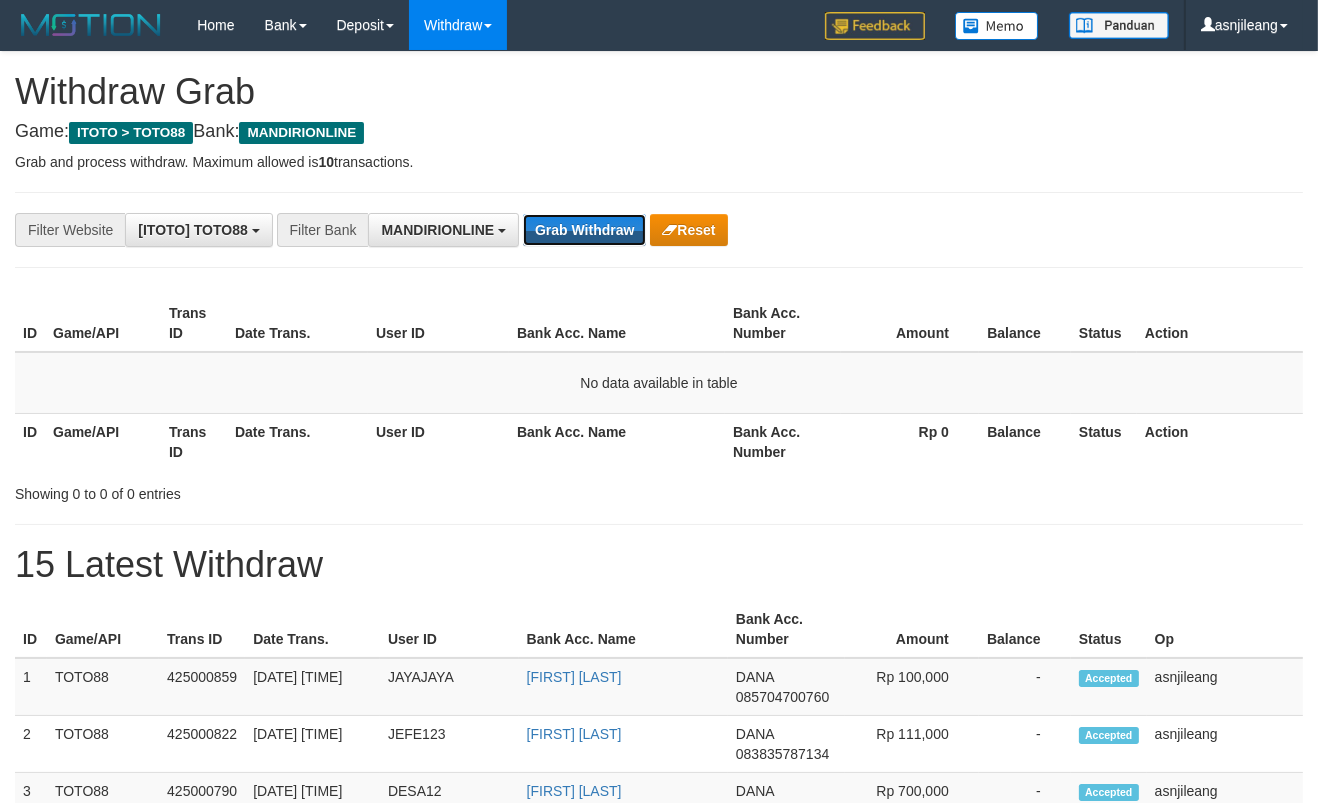 click on "Grab Withdraw" at bounding box center (584, 230) 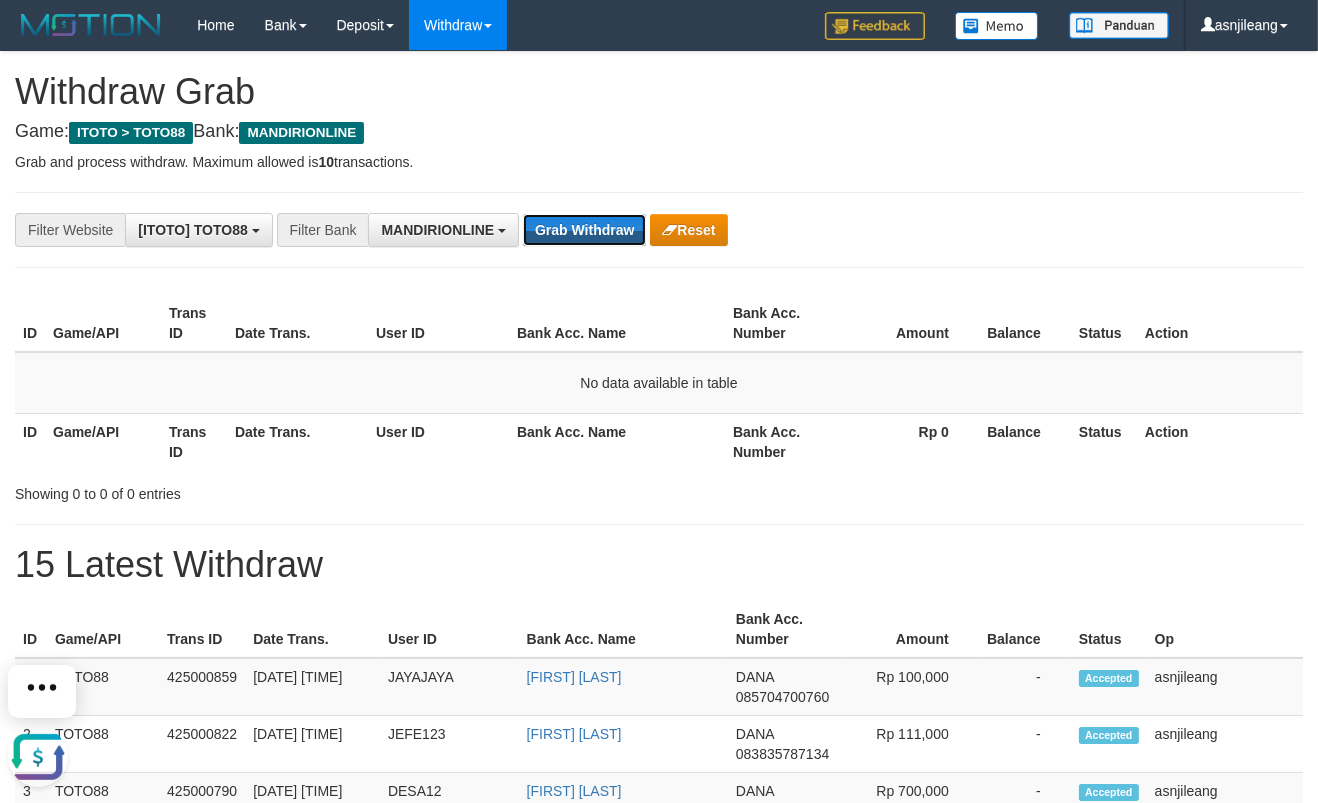 scroll, scrollTop: 0, scrollLeft: 0, axis: both 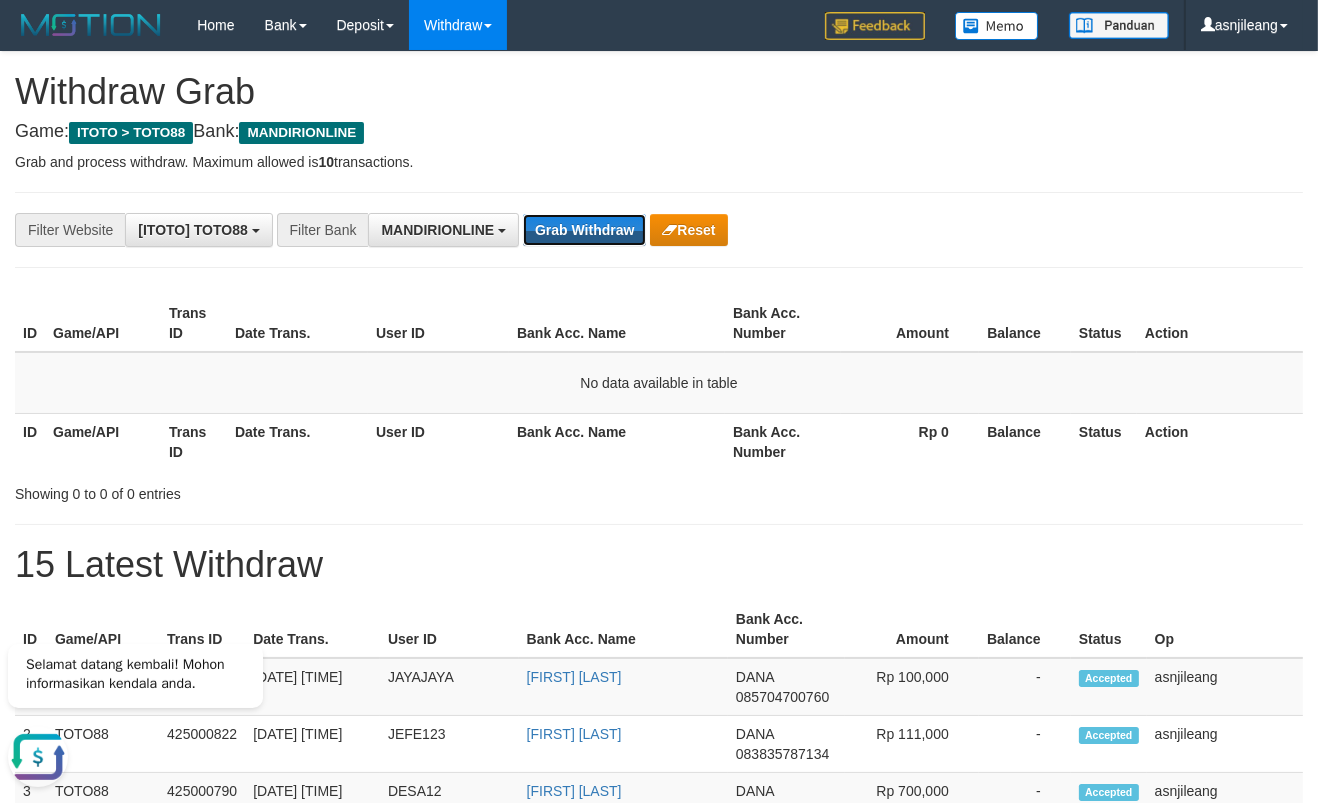 click on "Grab Withdraw" at bounding box center [584, 230] 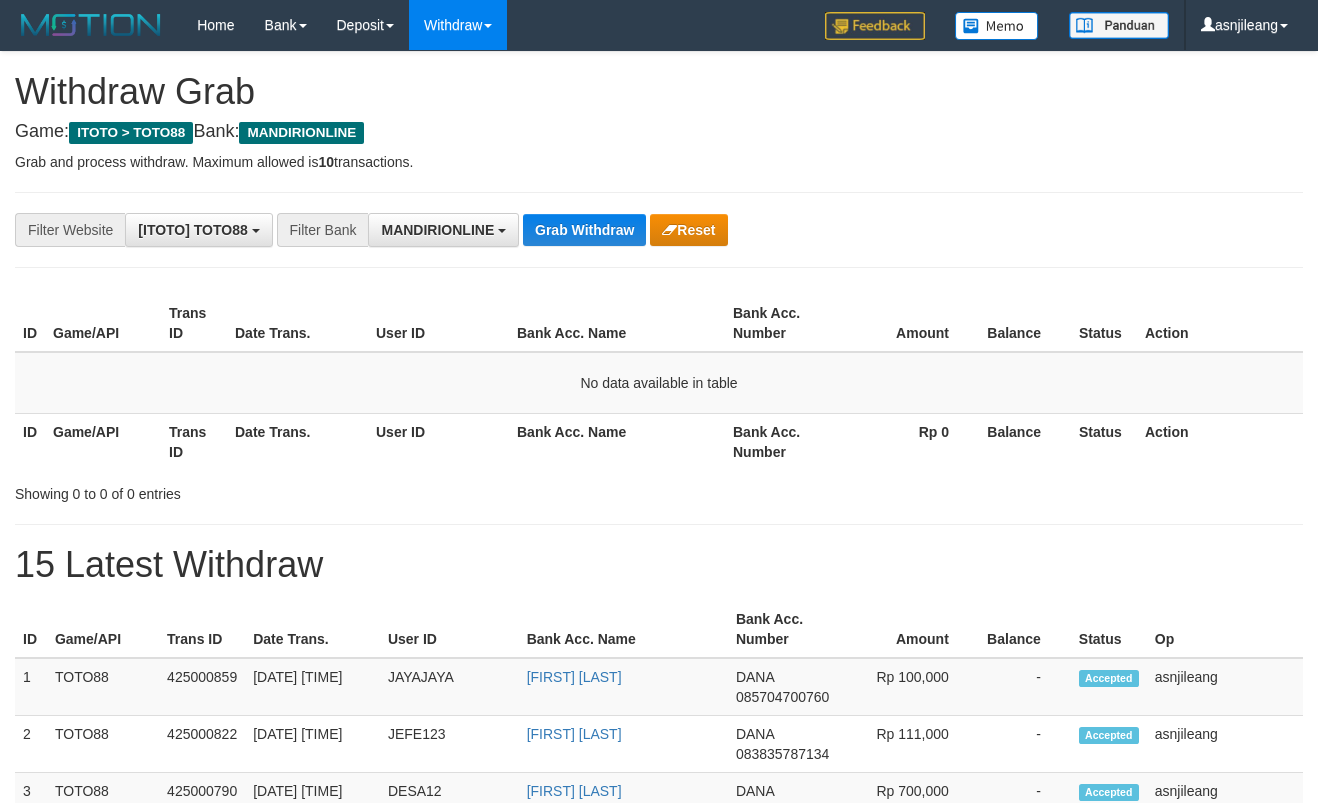 scroll, scrollTop: 0, scrollLeft: 0, axis: both 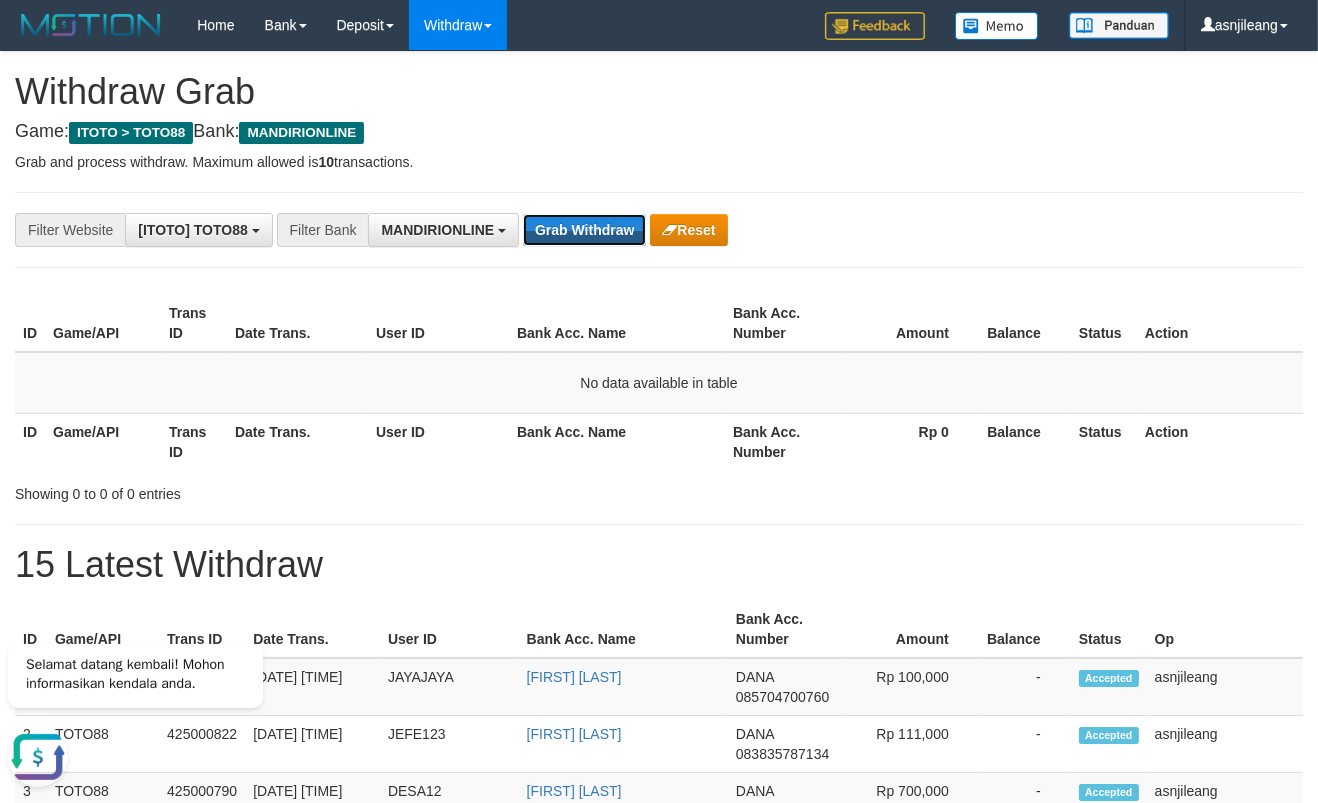 click on "Grab Withdraw" at bounding box center [584, 230] 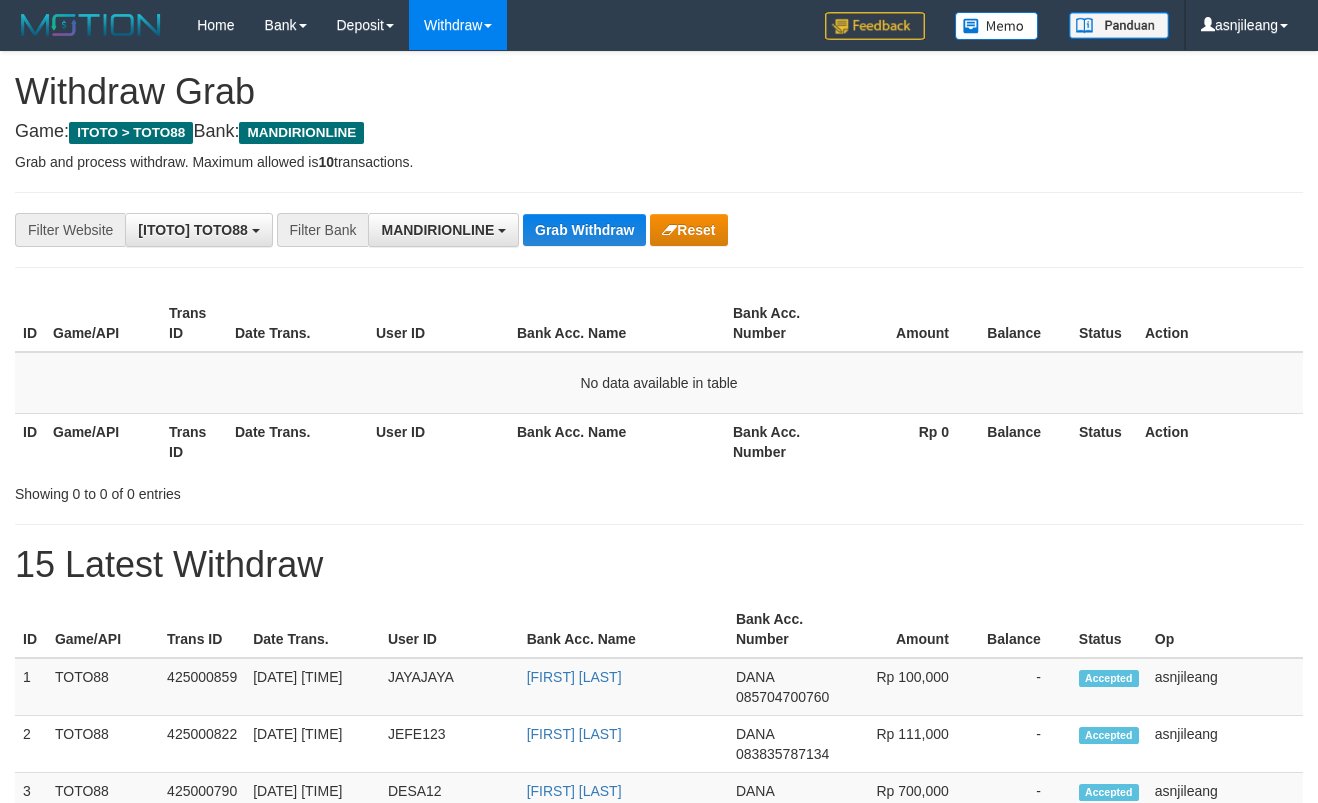 scroll, scrollTop: 0, scrollLeft: 0, axis: both 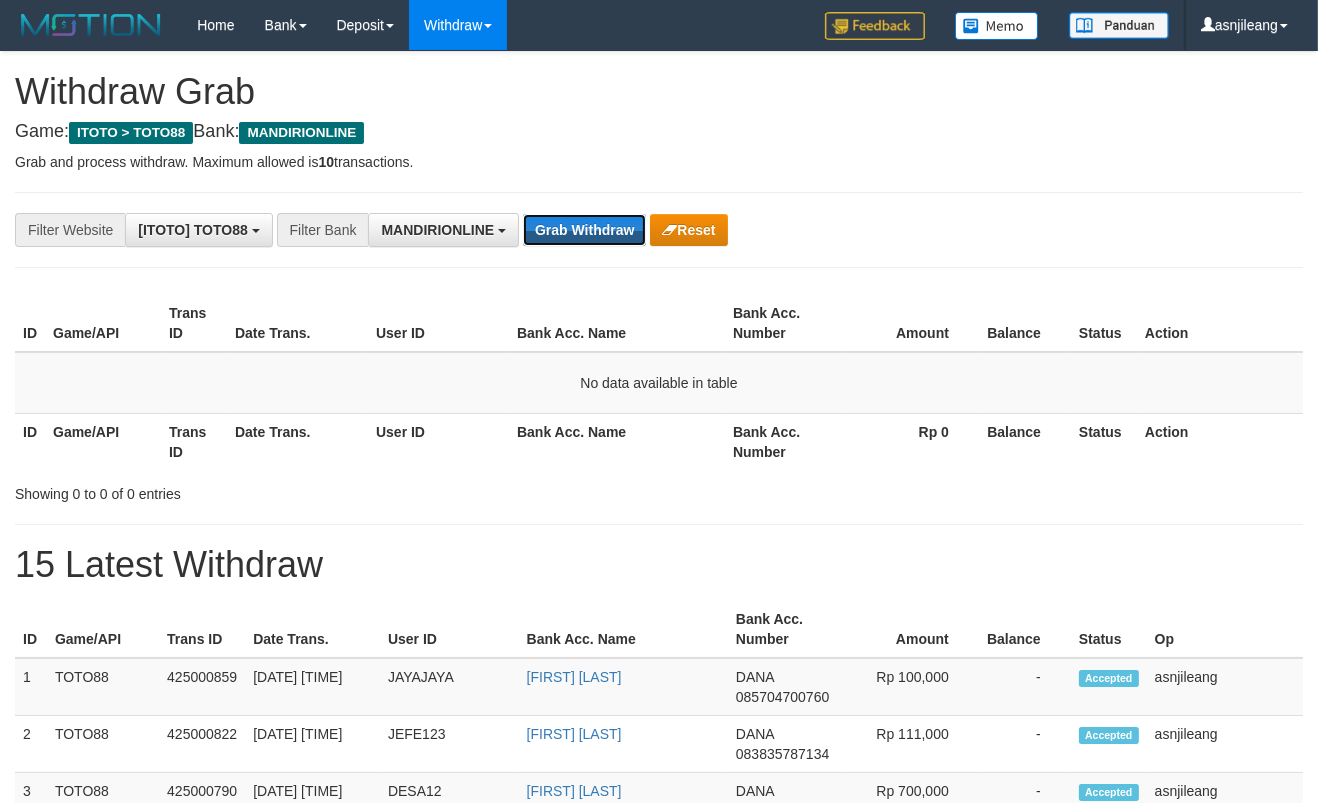click on "Grab Withdraw" at bounding box center (584, 230) 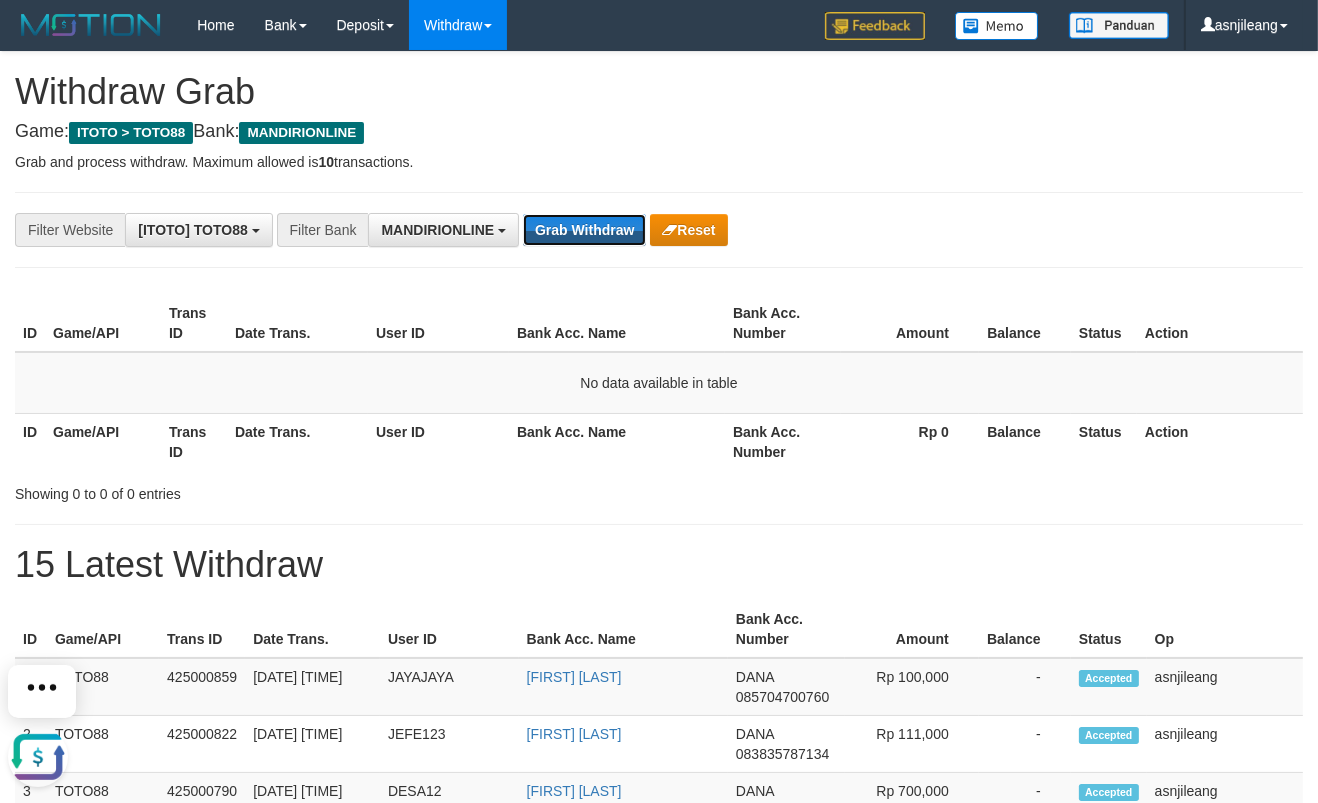 scroll, scrollTop: 0, scrollLeft: 0, axis: both 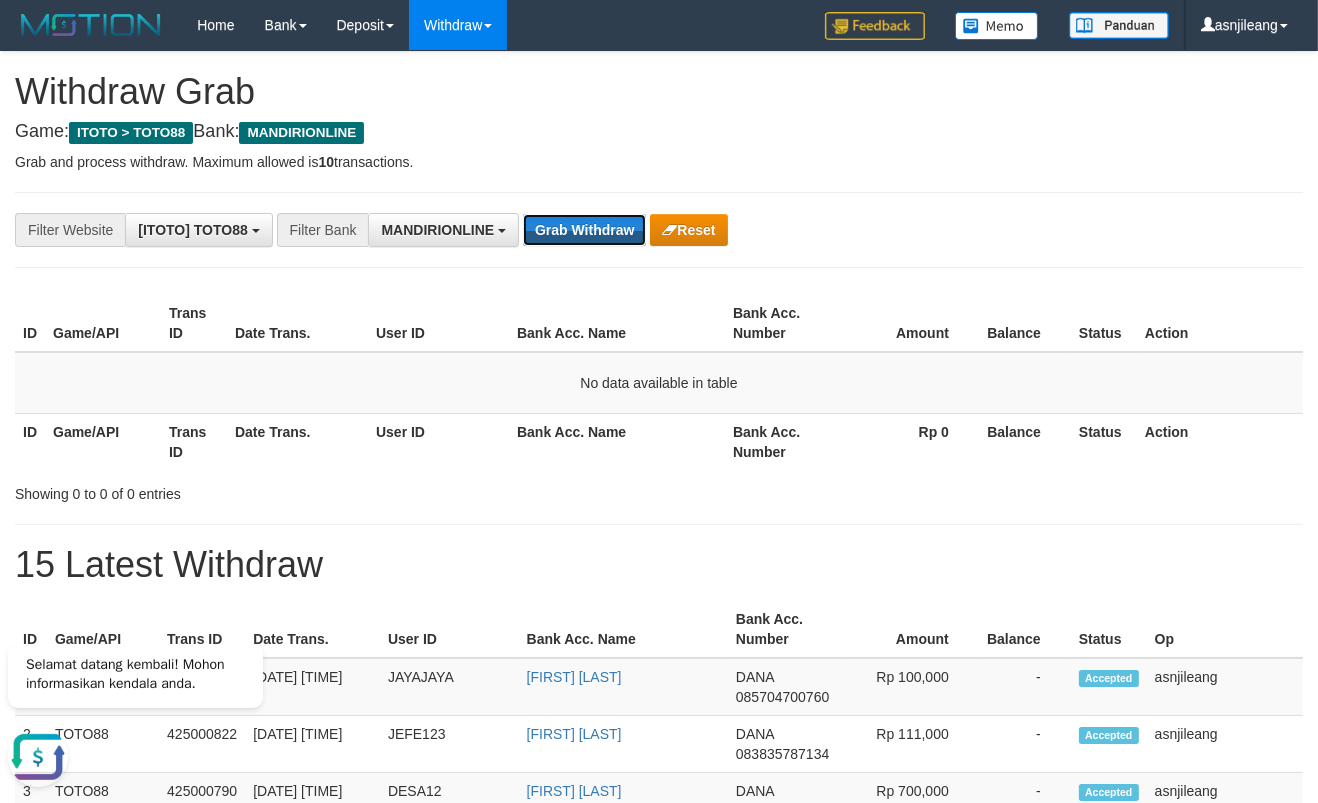 click on "Grab Withdraw" at bounding box center [584, 230] 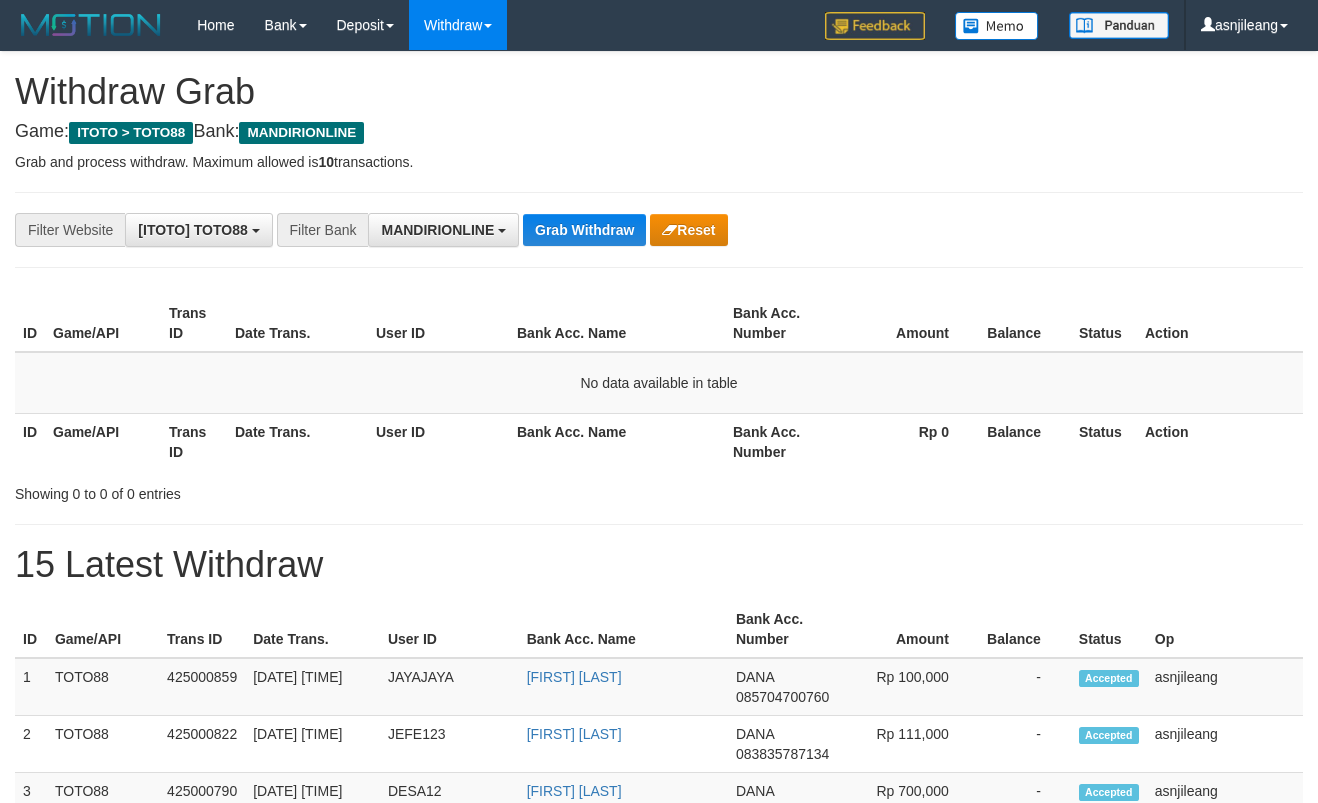 scroll, scrollTop: 0, scrollLeft: 0, axis: both 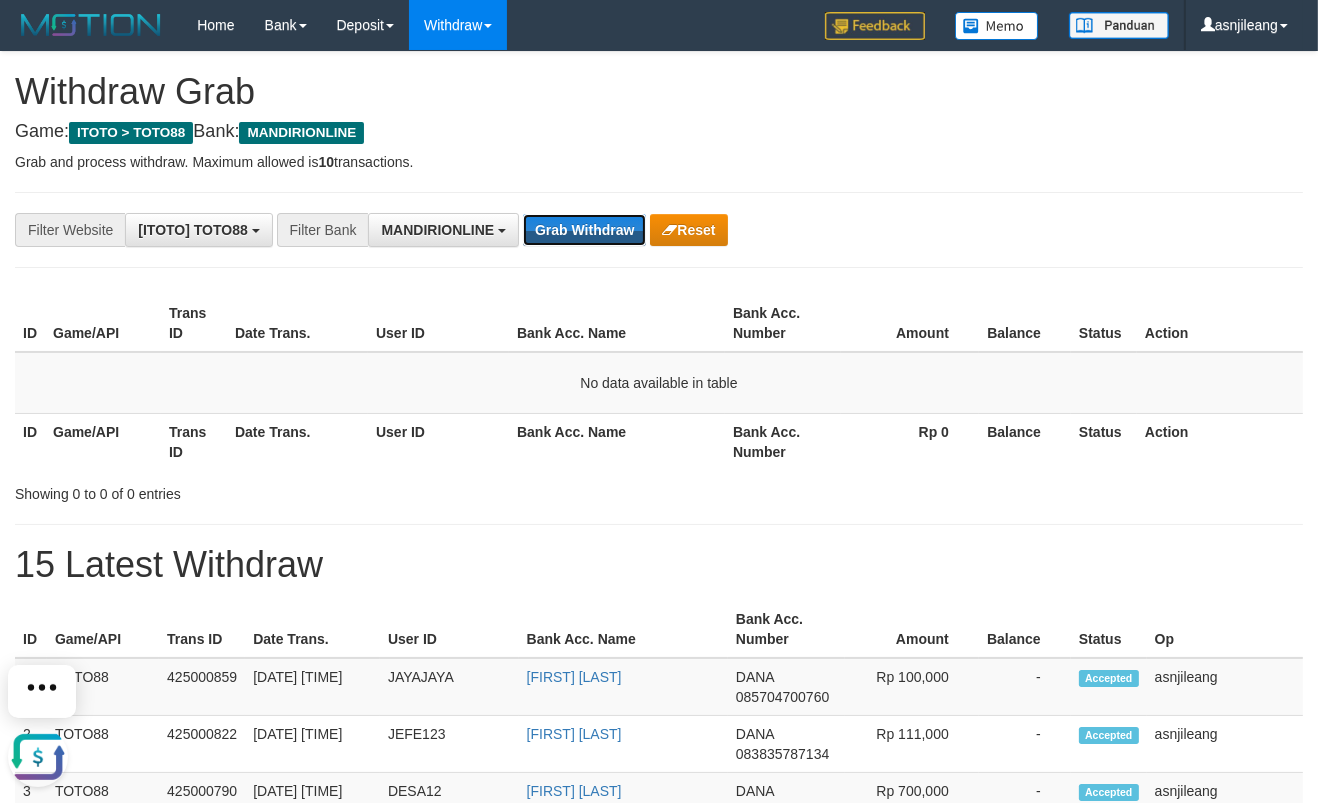 click on "Grab Withdraw" at bounding box center (584, 230) 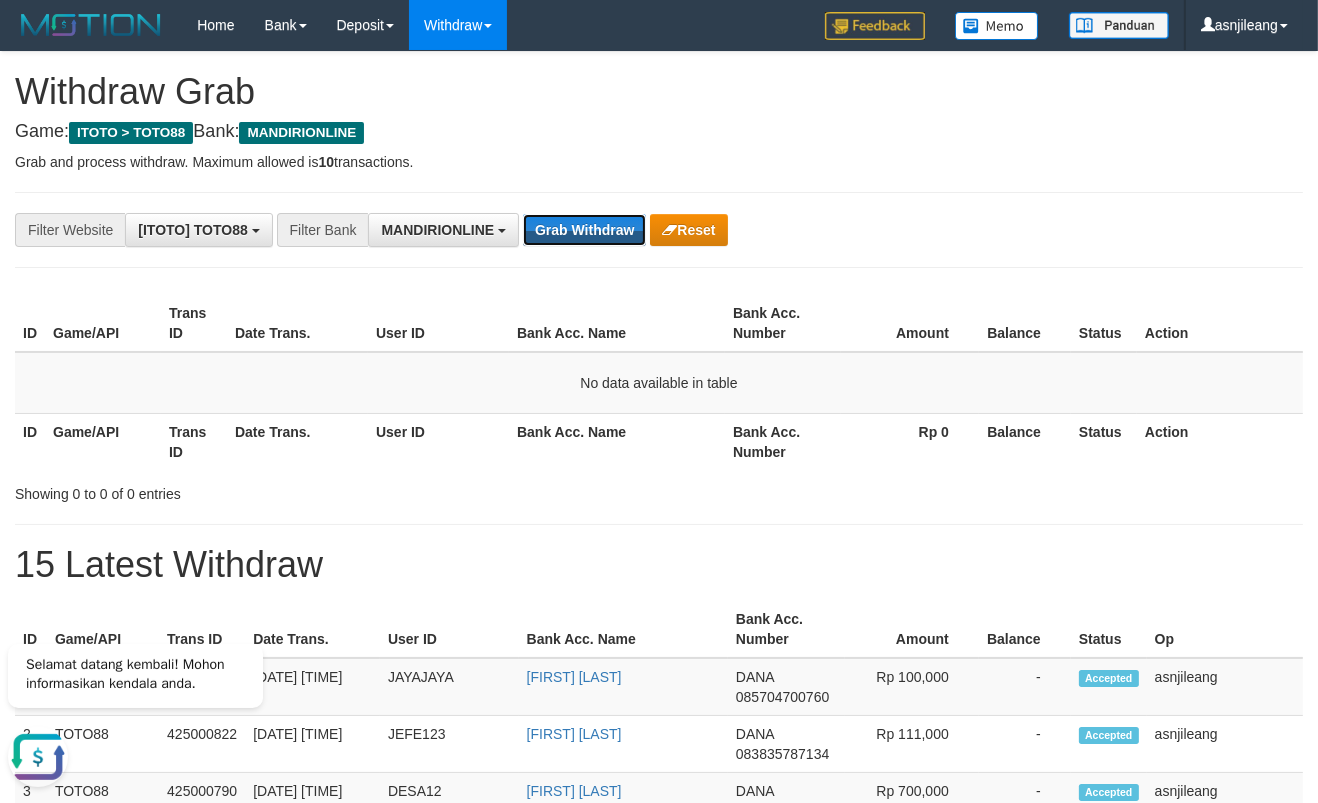click on "Grab Withdraw" at bounding box center (584, 230) 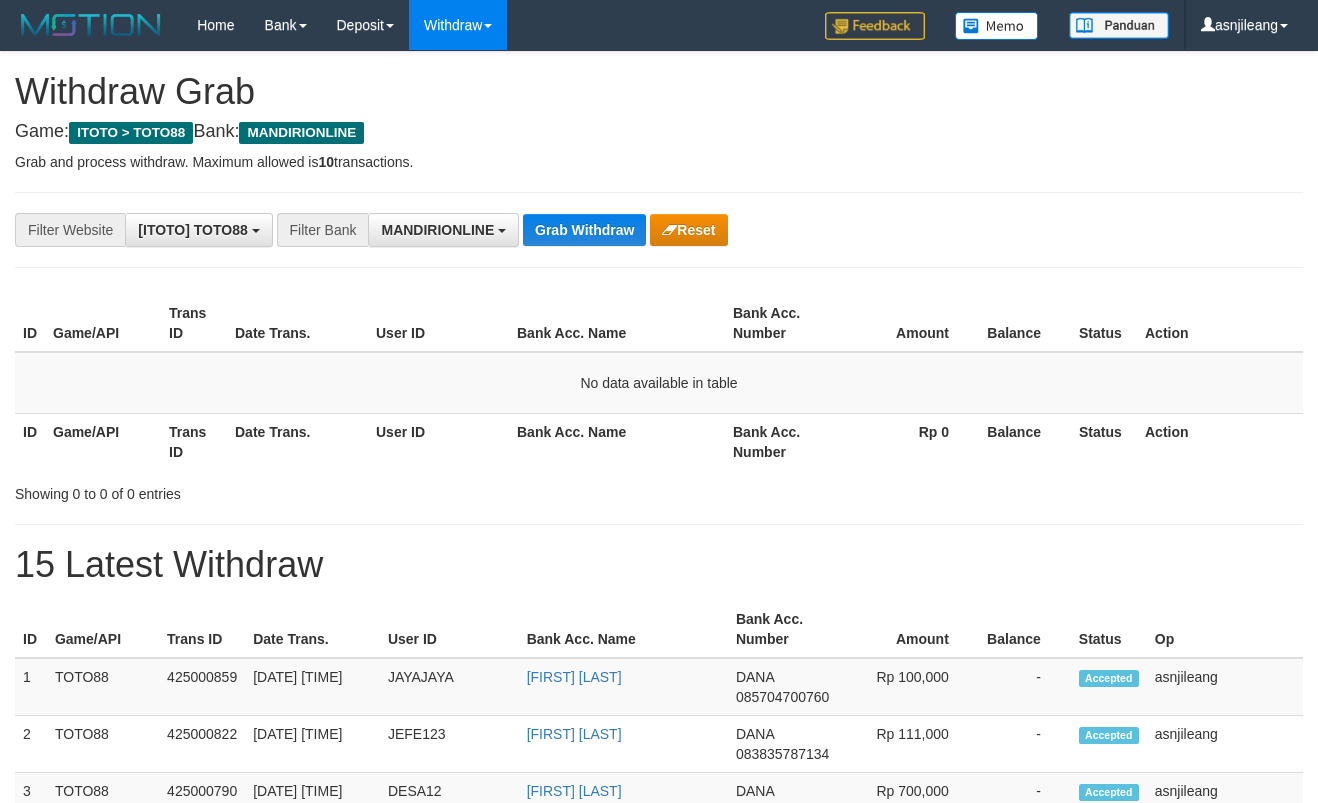 scroll, scrollTop: 0, scrollLeft: 0, axis: both 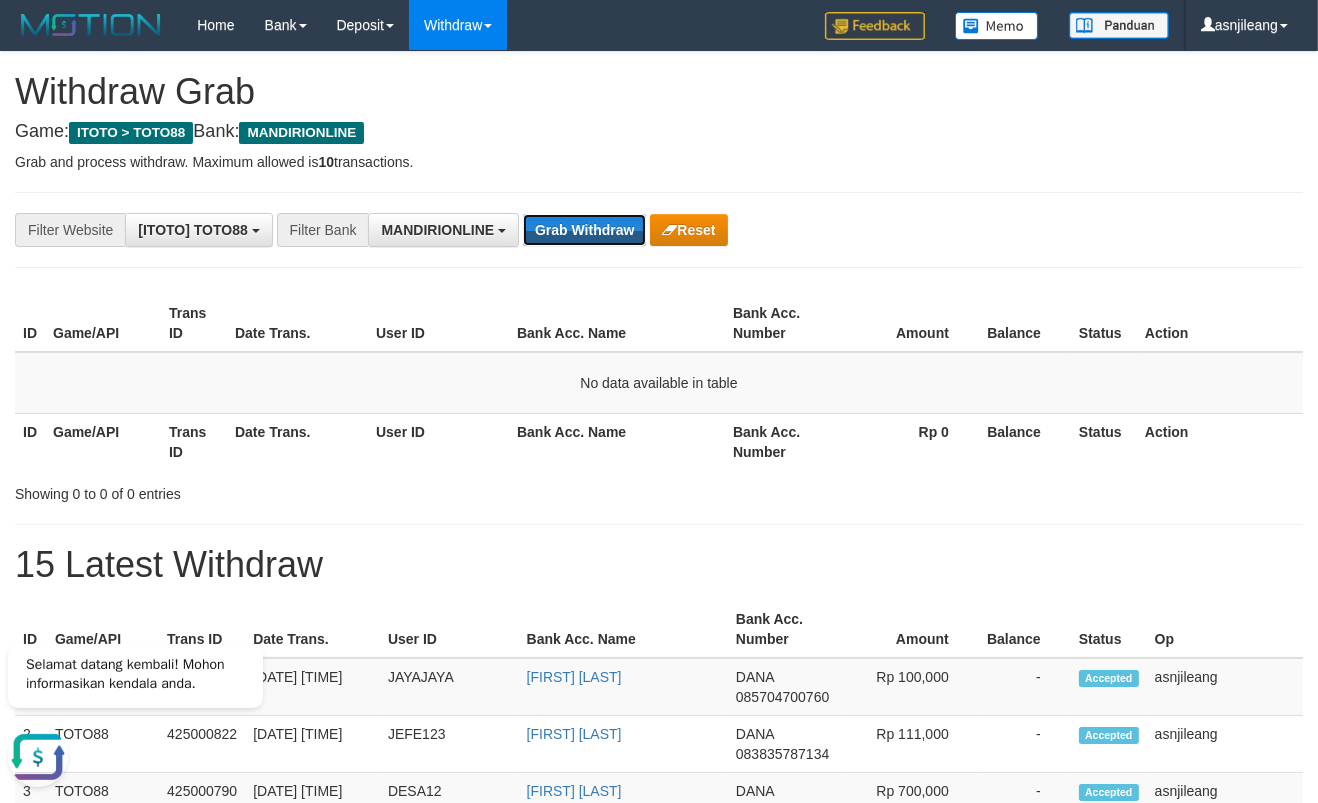 click on "Grab Withdraw" at bounding box center [584, 230] 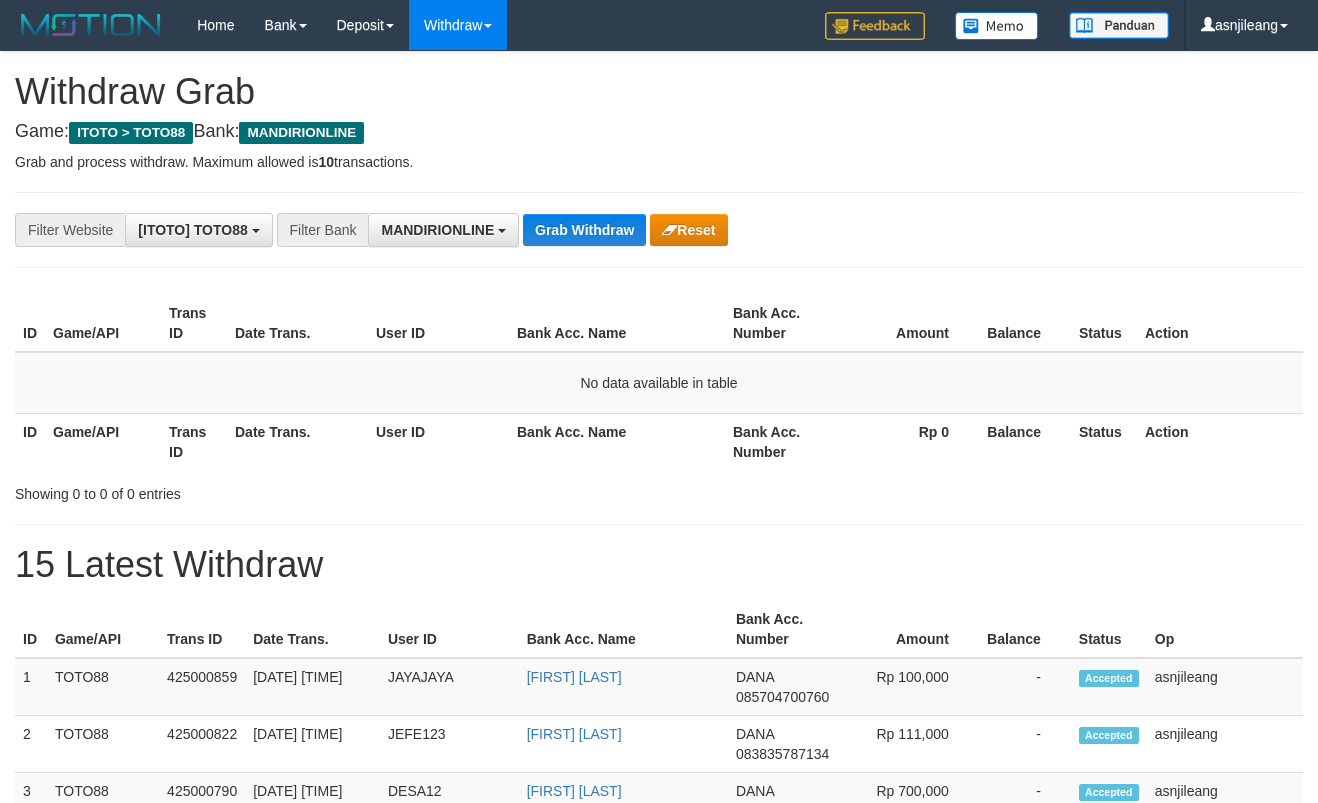 scroll, scrollTop: 0, scrollLeft: 0, axis: both 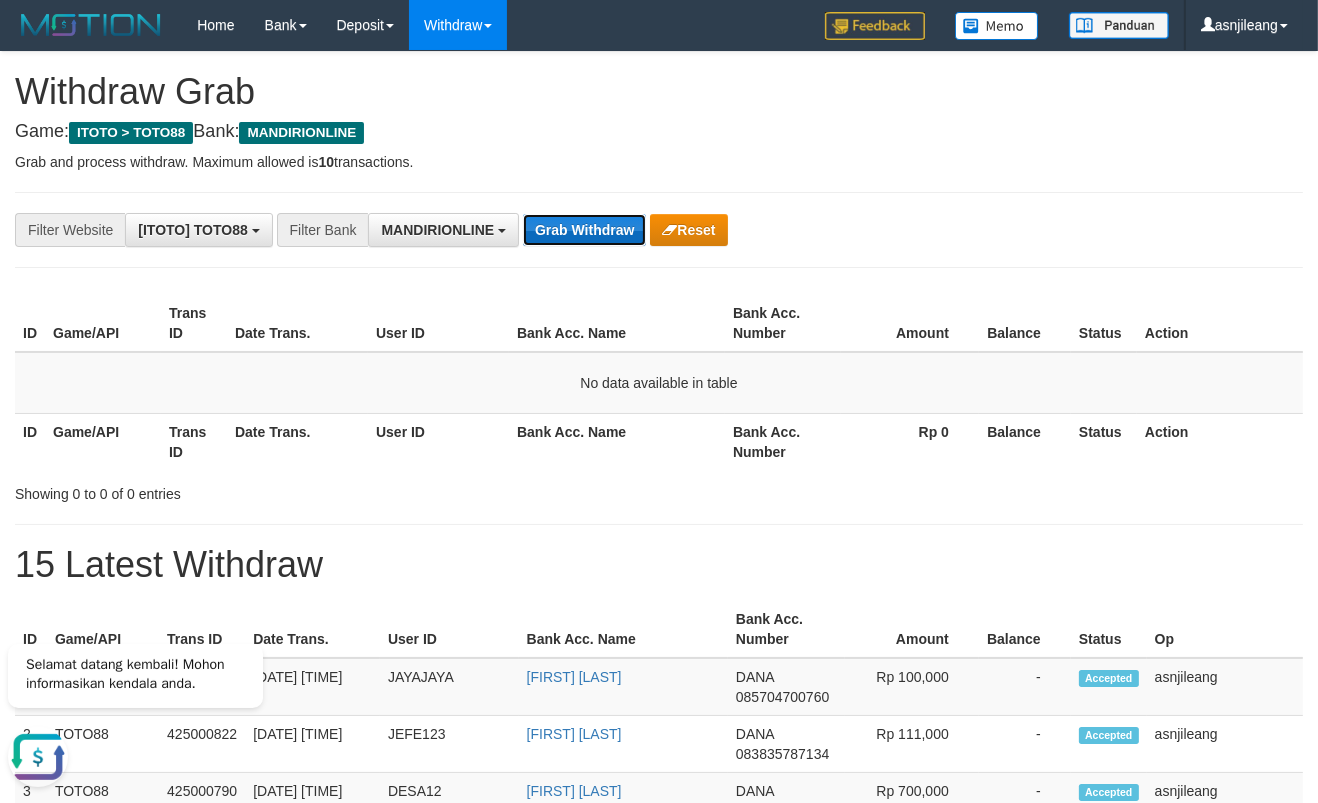 click on "Grab Withdraw" at bounding box center (584, 230) 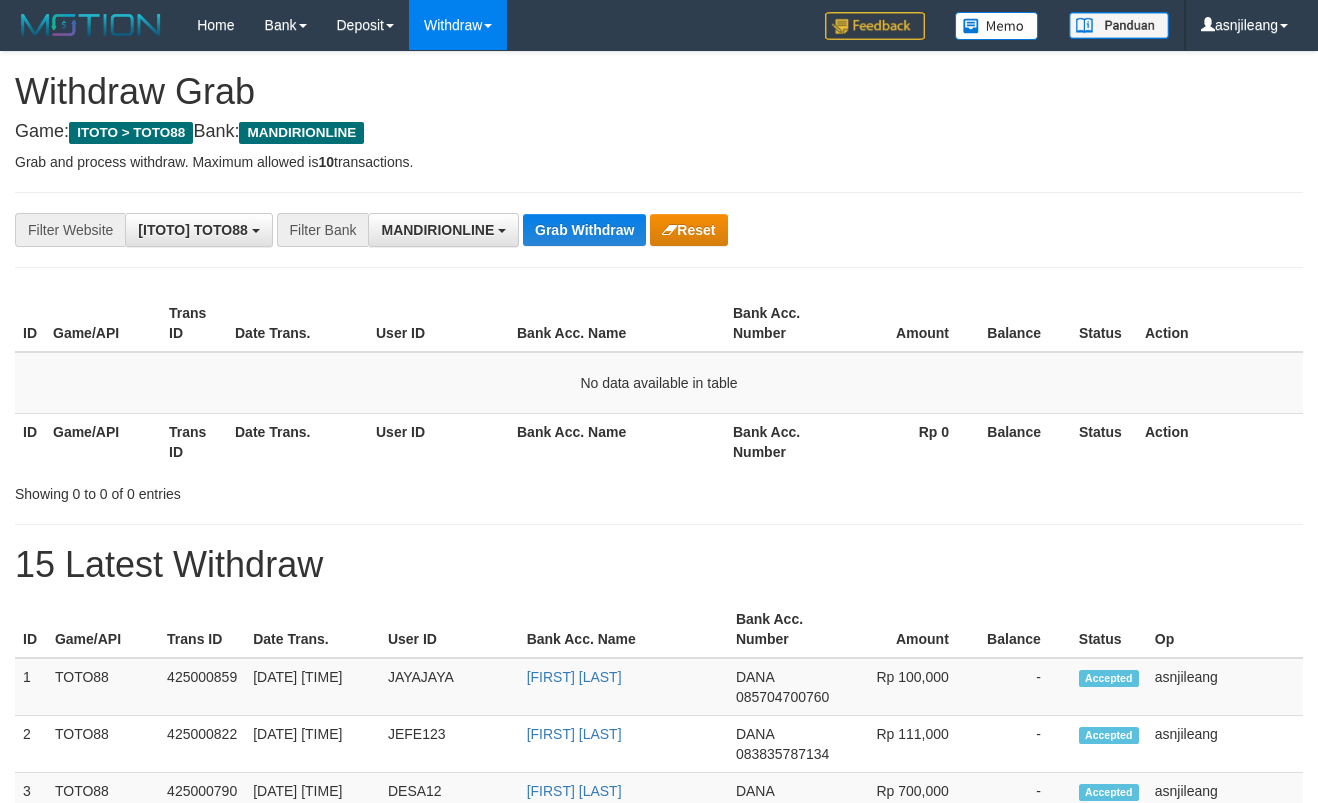 scroll, scrollTop: 0, scrollLeft: 0, axis: both 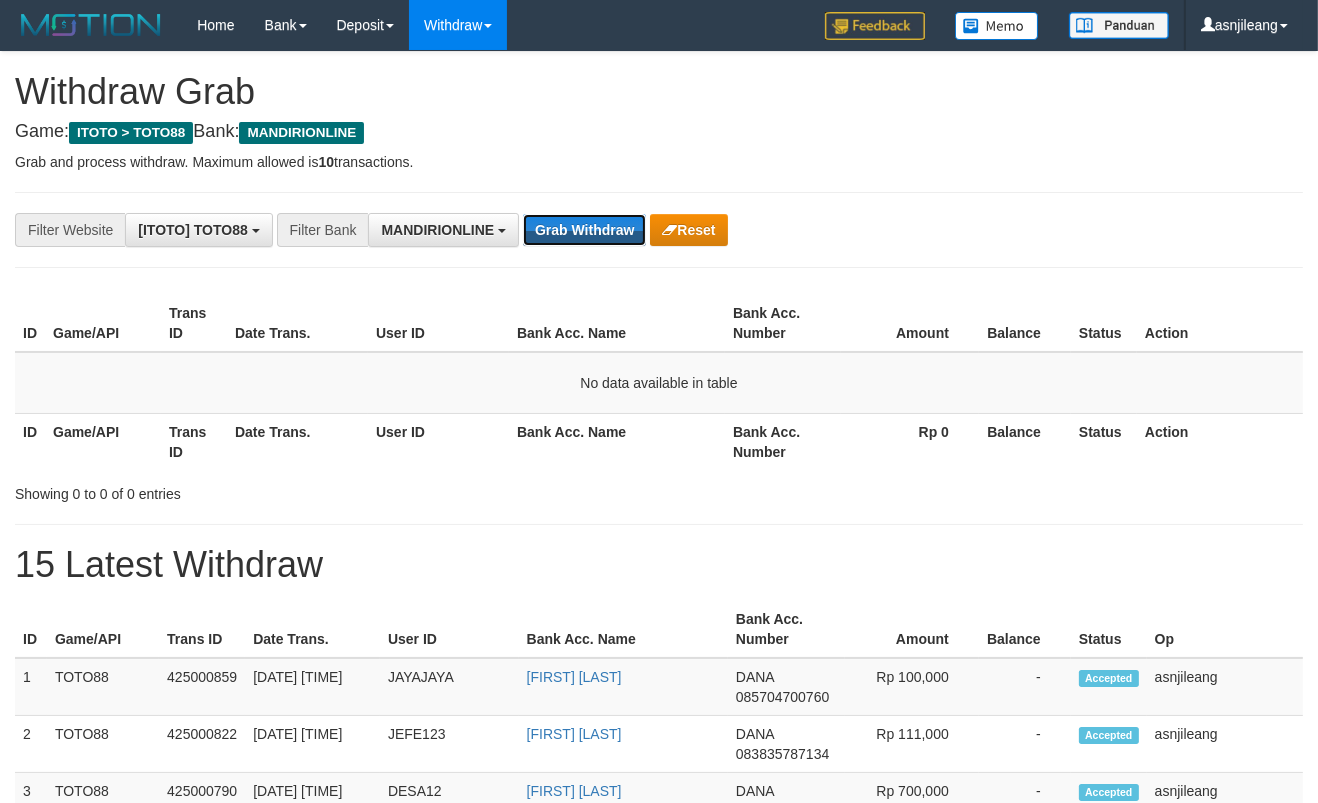 click on "Grab Withdraw" at bounding box center [584, 230] 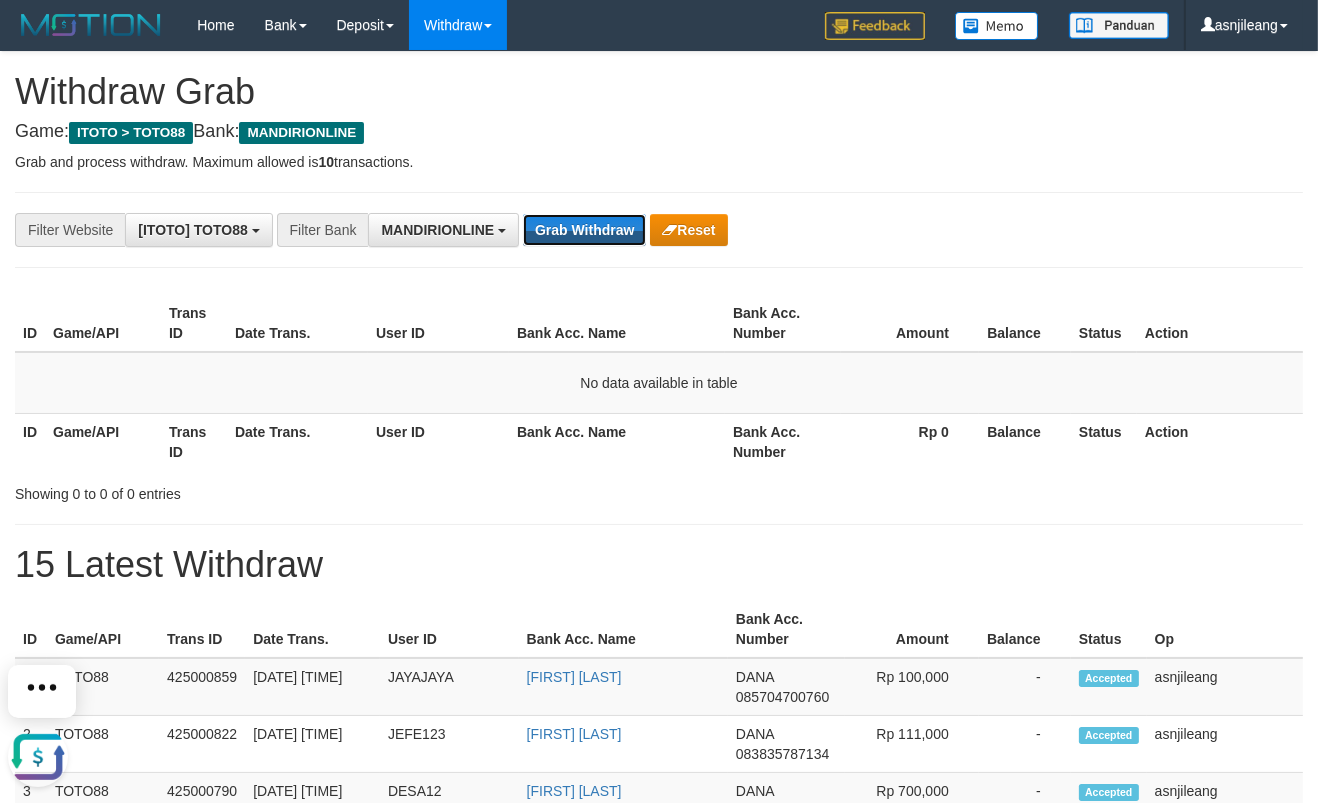 scroll, scrollTop: 0, scrollLeft: 0, axis: both 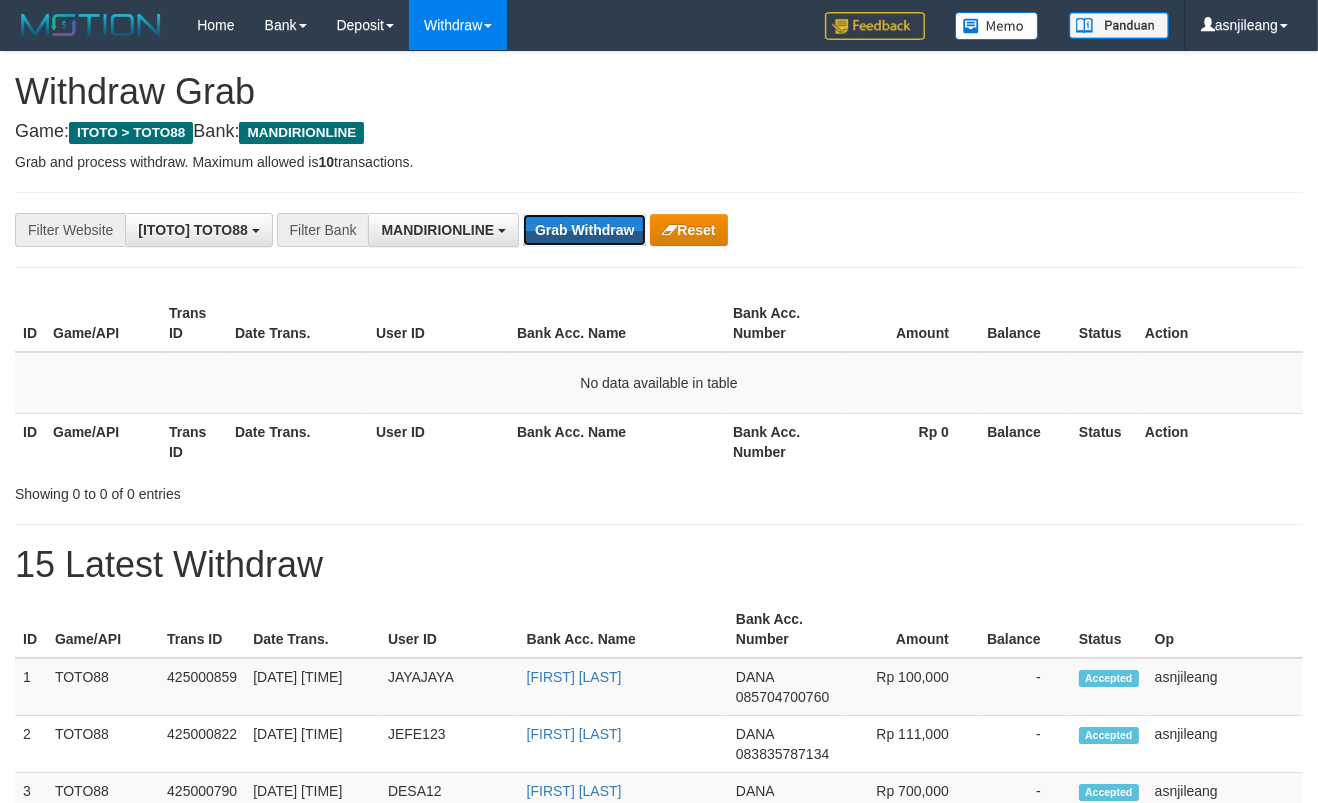 click on "Grab Withdraw" at bounding box center (584, 230) 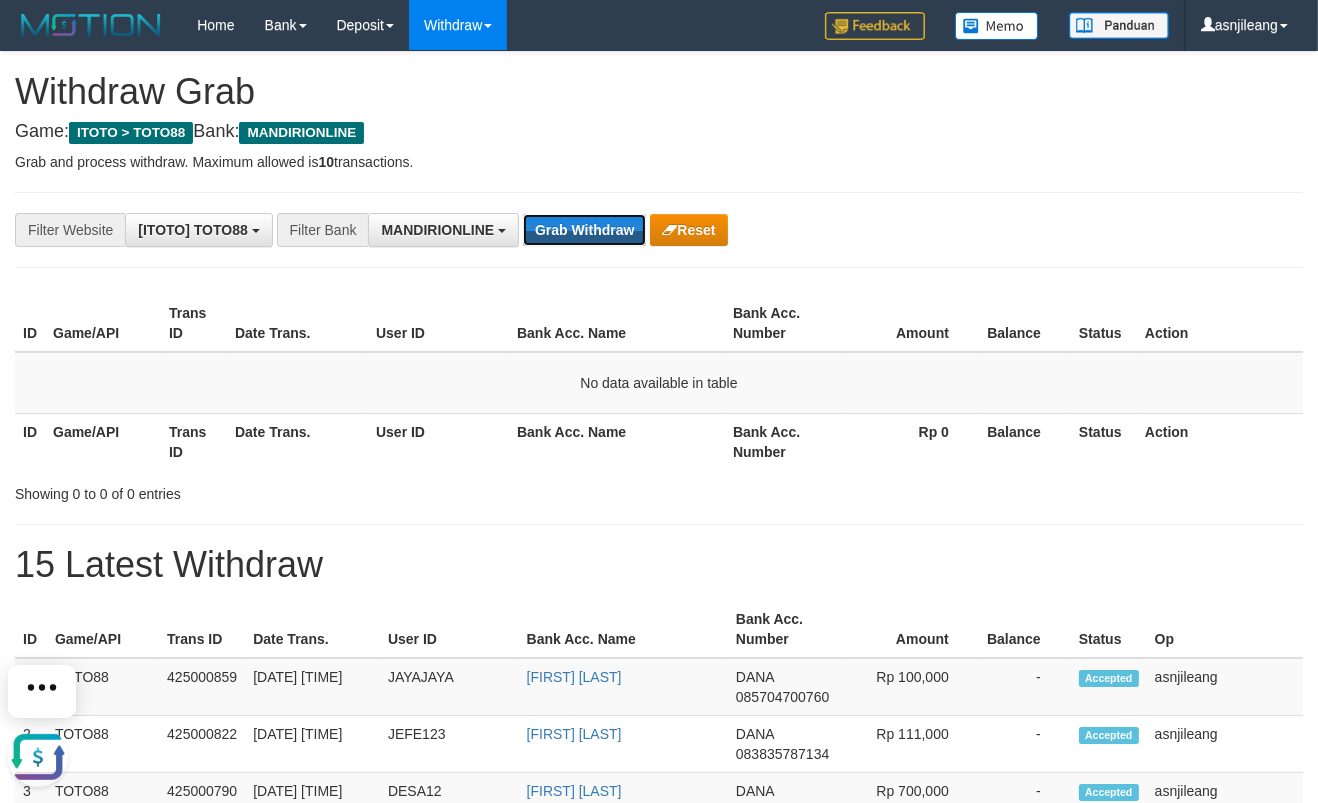 scroll, scrollTop: 0, scrollLeft: 0, axis: both 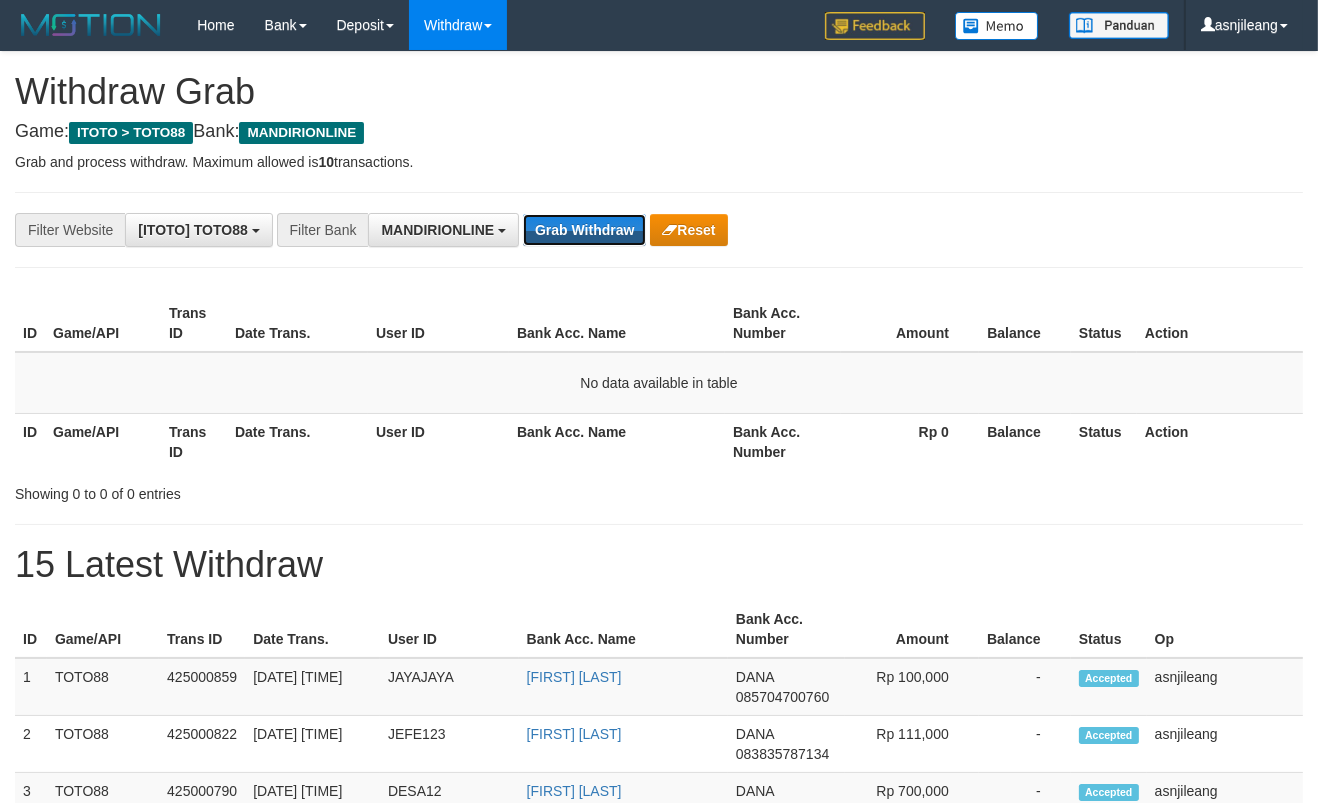 click on "Grab Withdraw" at bounding box center (584, 230) 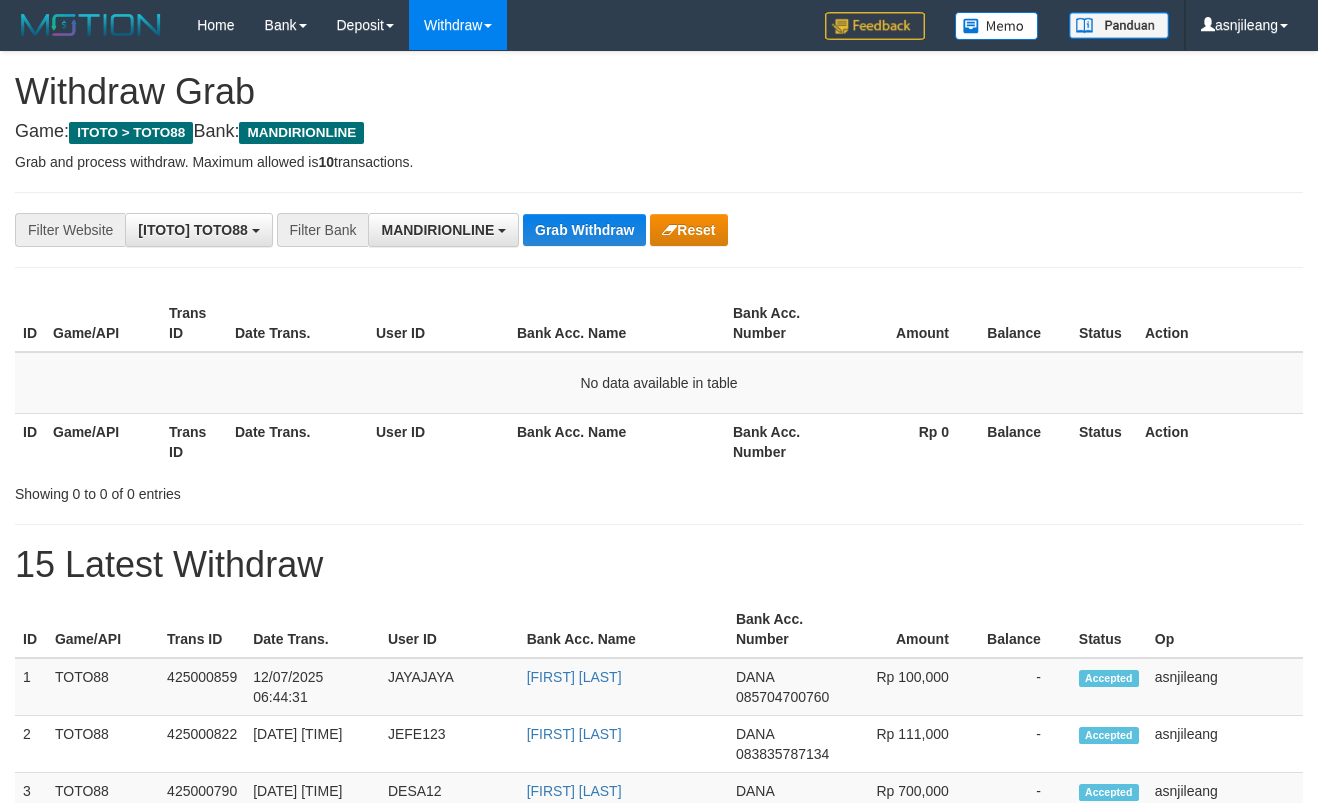 scroll, scrollTop: 0, scrollLeft: 0, axis: both 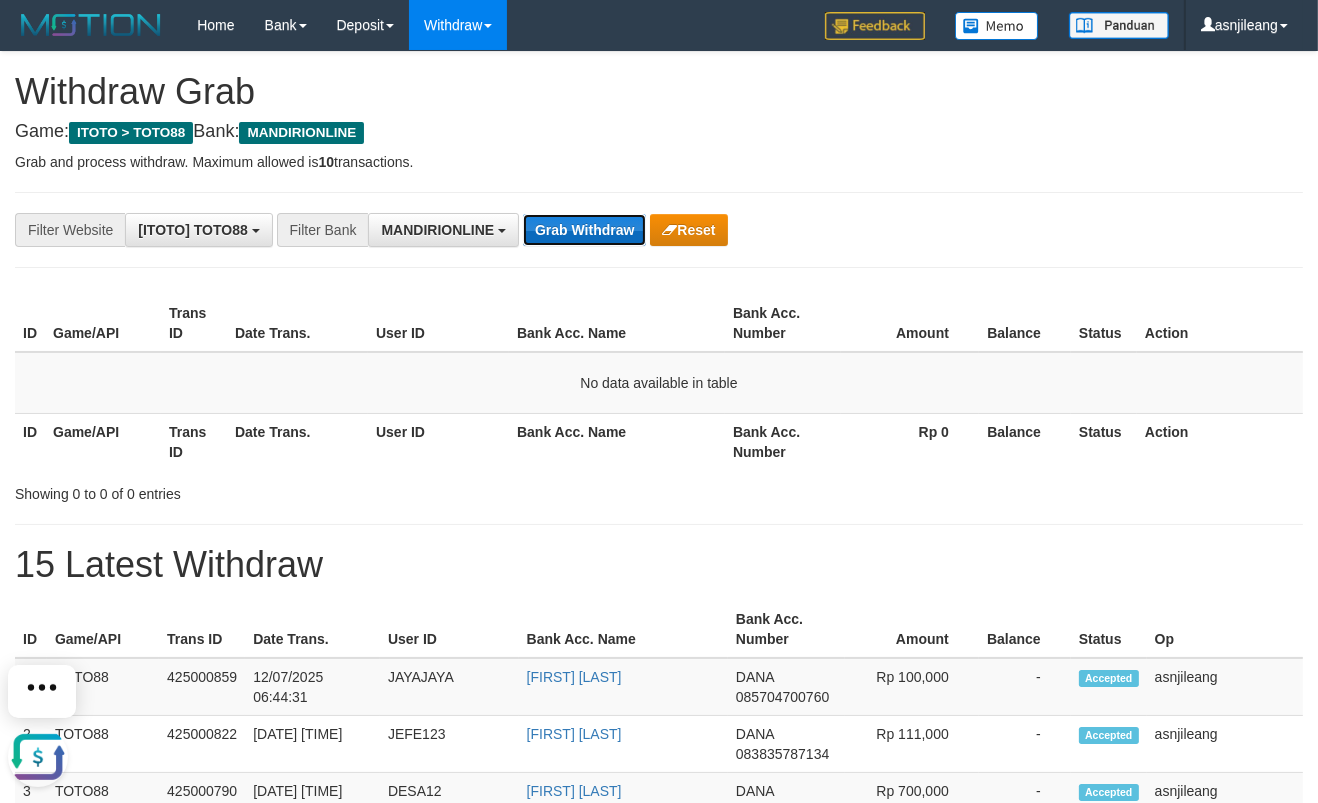 click on "Grab Withdraw" at bounding box center [584, 230] 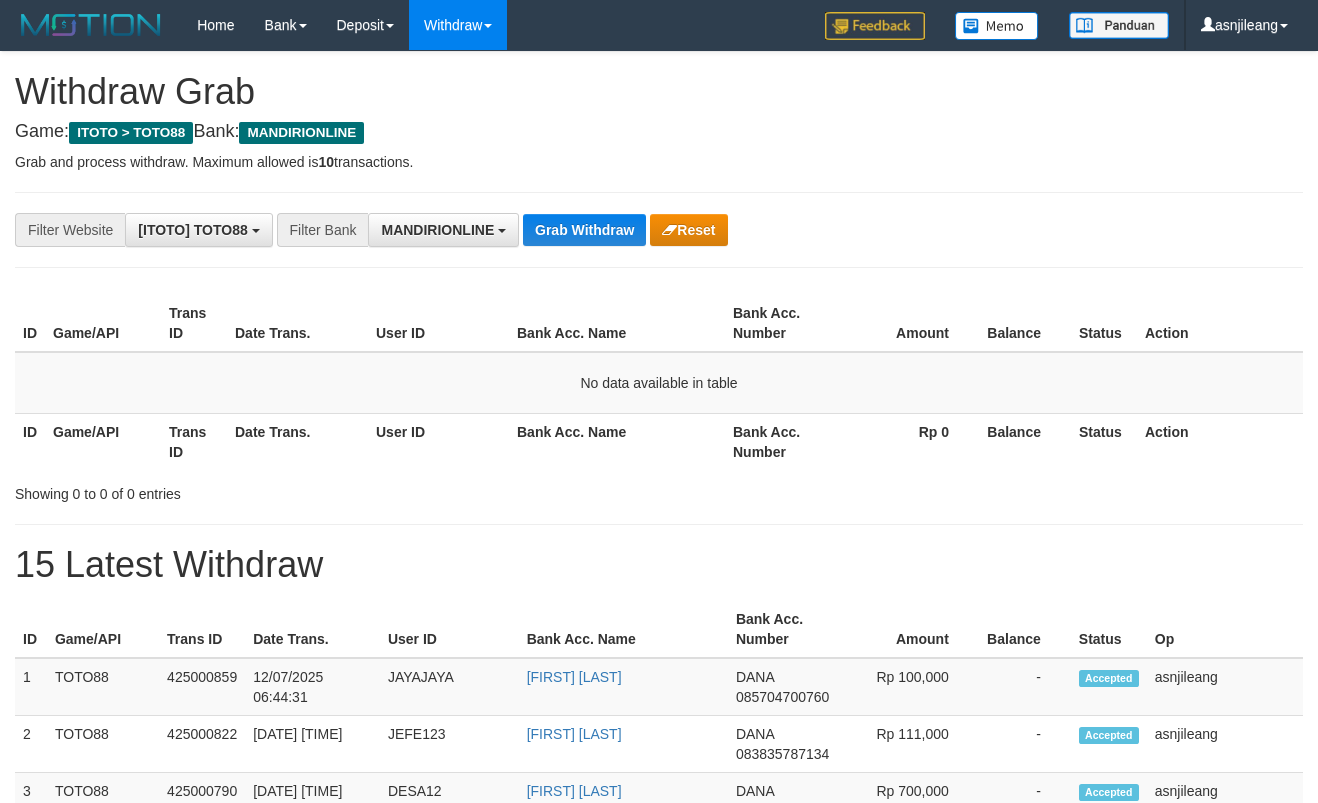 scroll, scrollTop: 0, scrollLeft: 0, axis: both 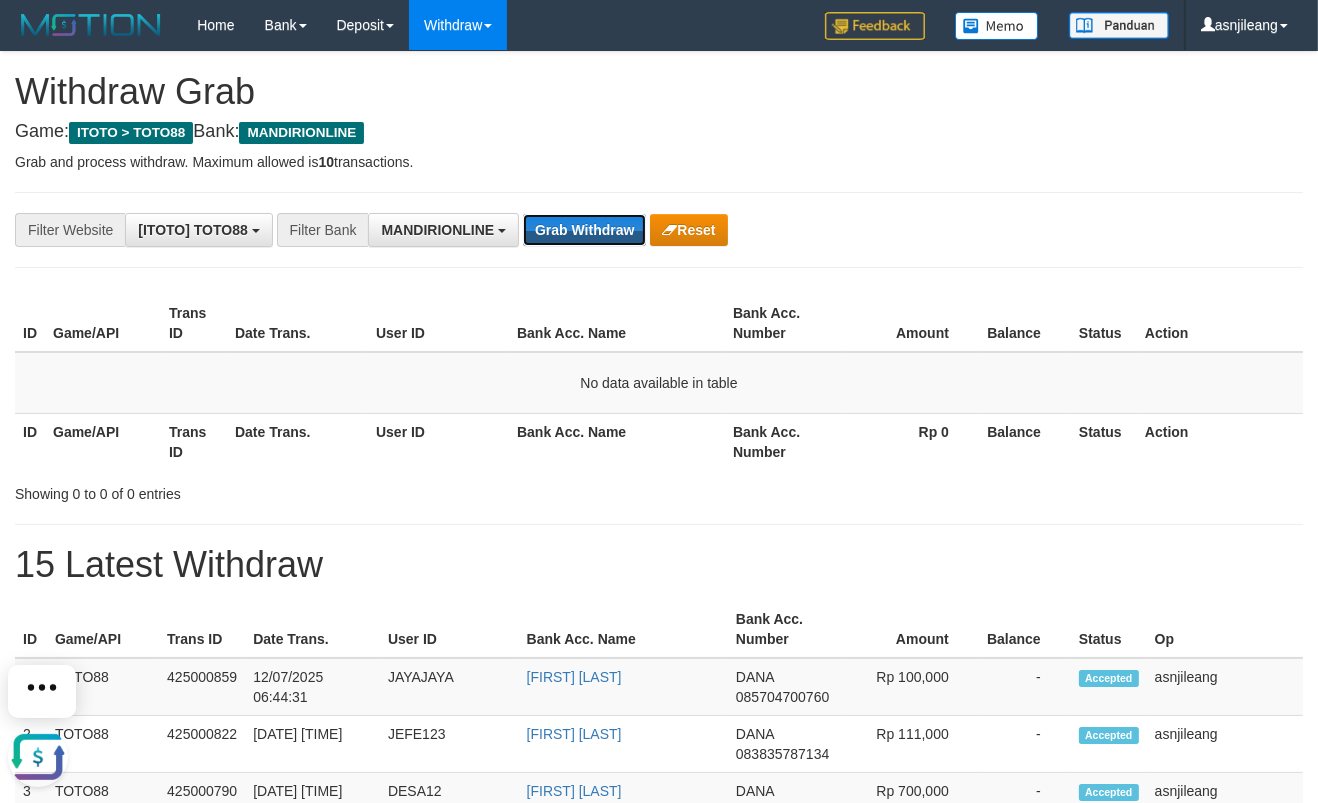 click on "Grab Withdraw" at bounding box center [584, 230] 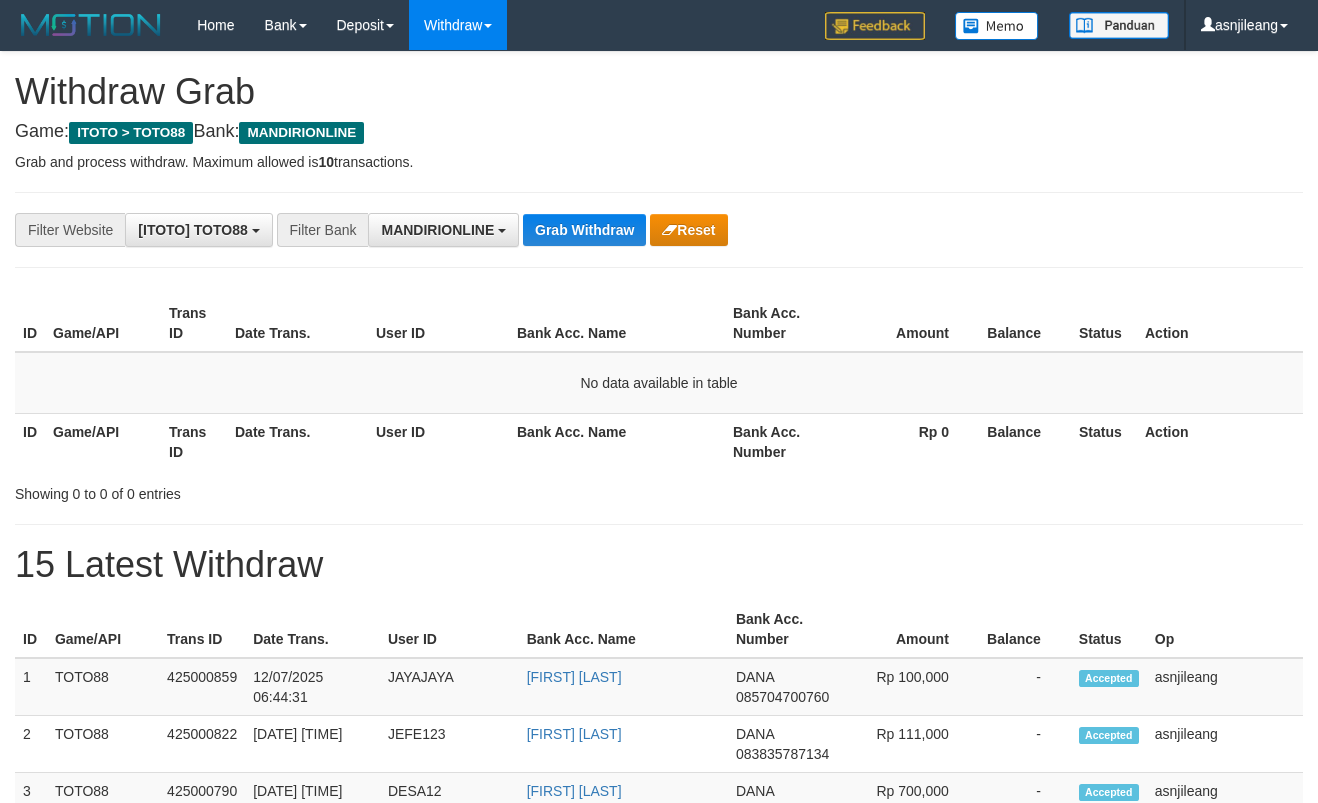 scroll, scrollTop: 0, scrollLeft: 0, axis: both 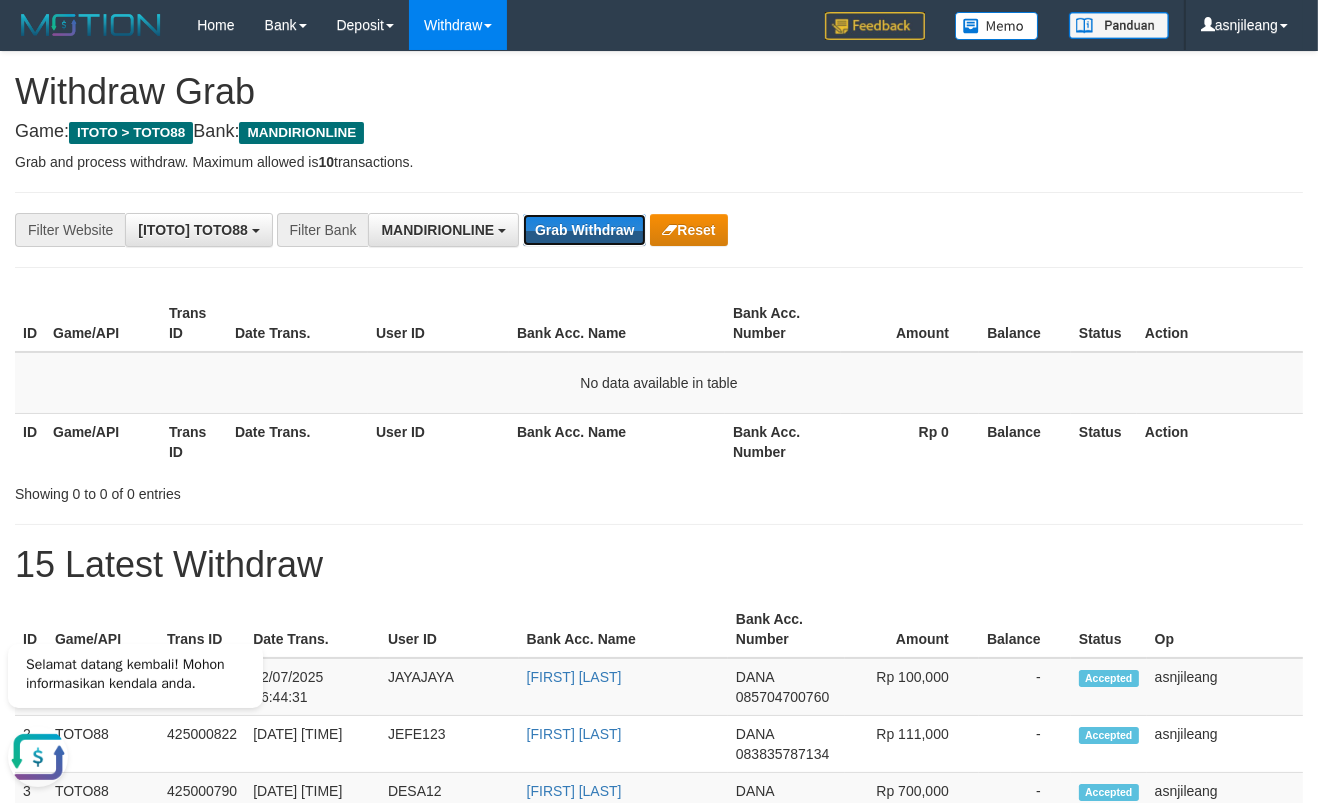click on "Grab Withdraw" at bounding box center [584, 230] 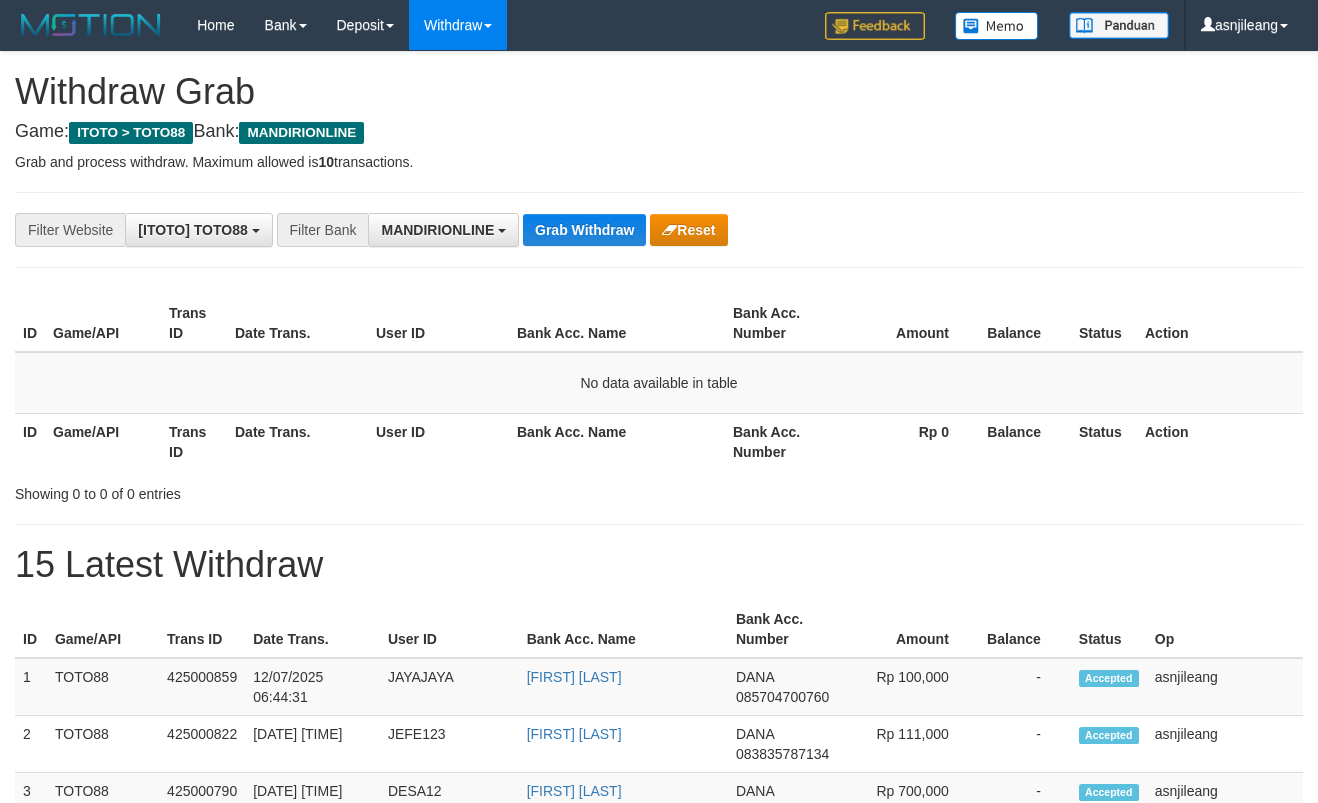 scroll, scrollTop: 0, scrollLeft: 0, axis: both 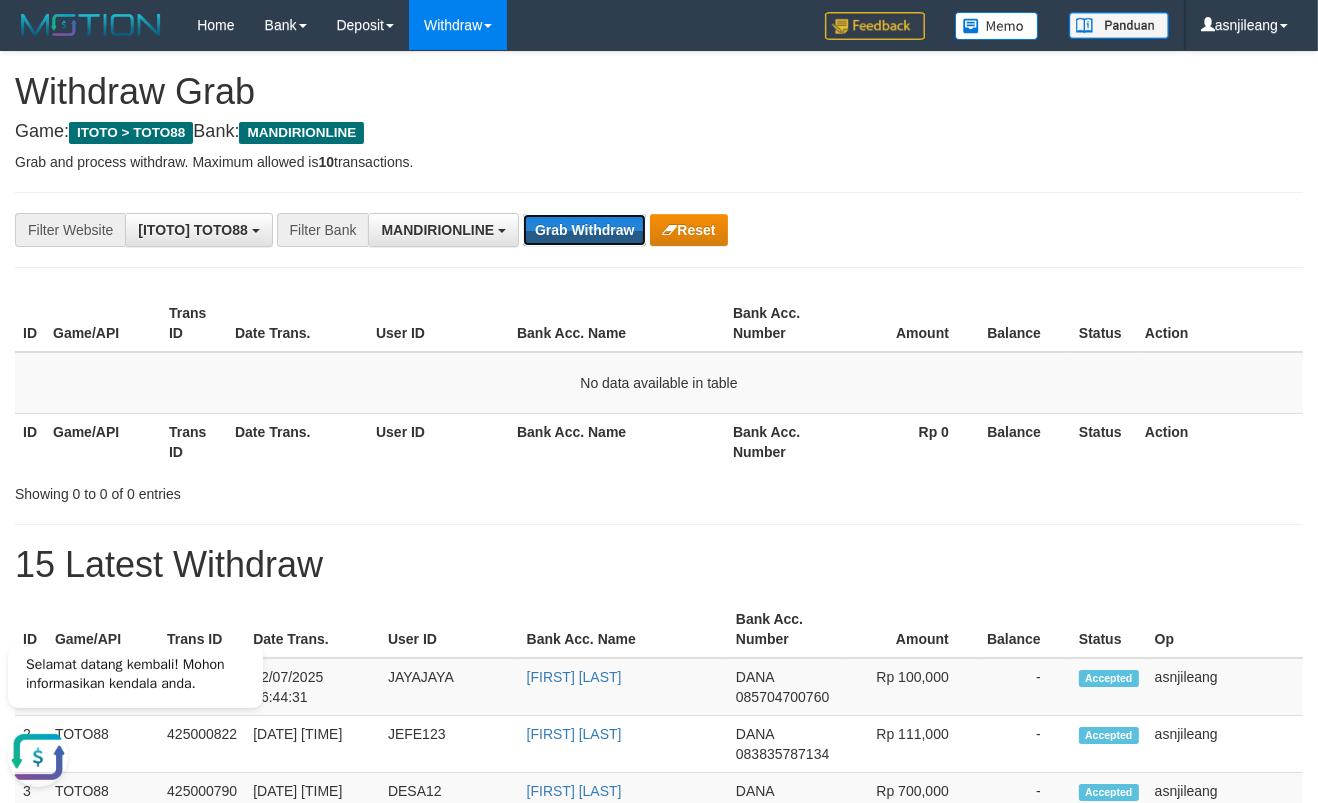 click on "Grab Withdraw" at bounding box center [584, 230] 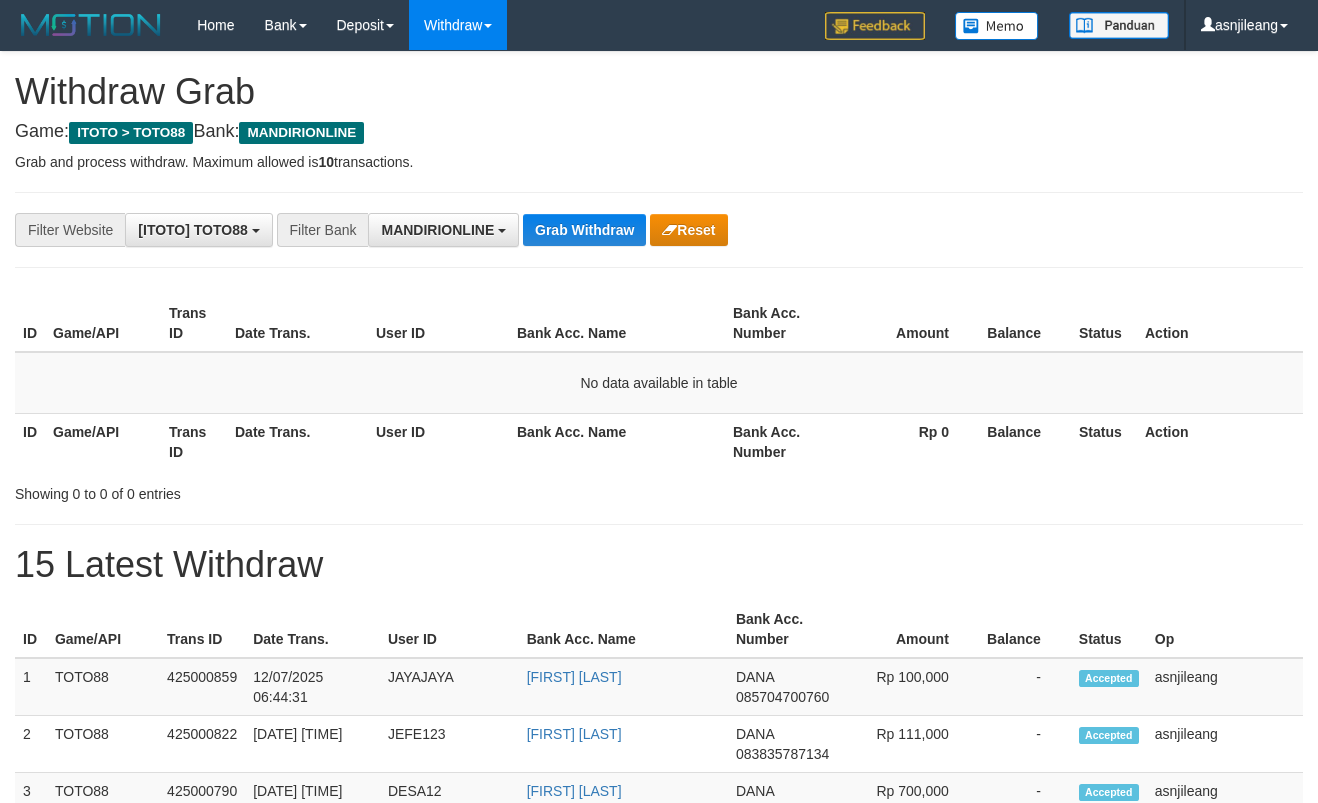 scroll, scrollTop: 0, scrollLeft: 0, axis: both 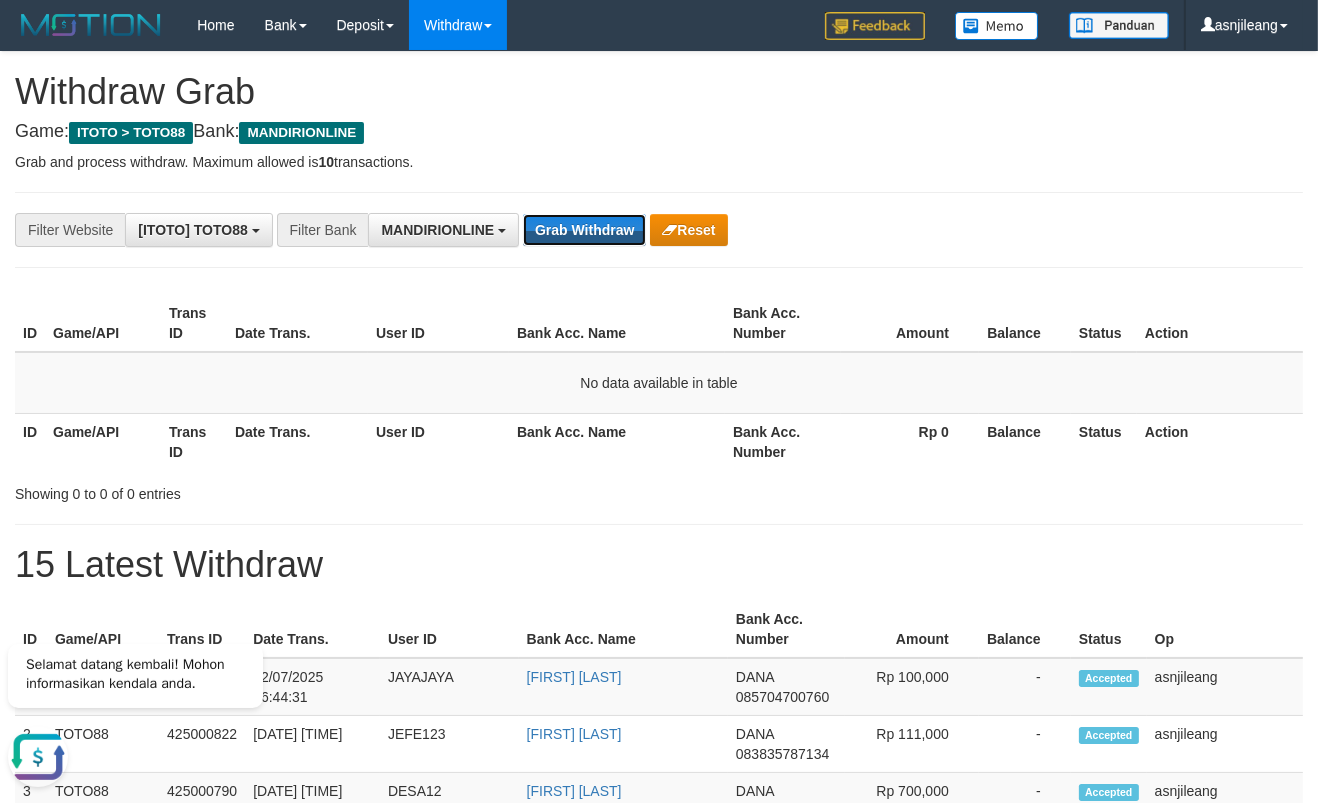 click on "Grab Withdraw" at bounding box center (584, 230) 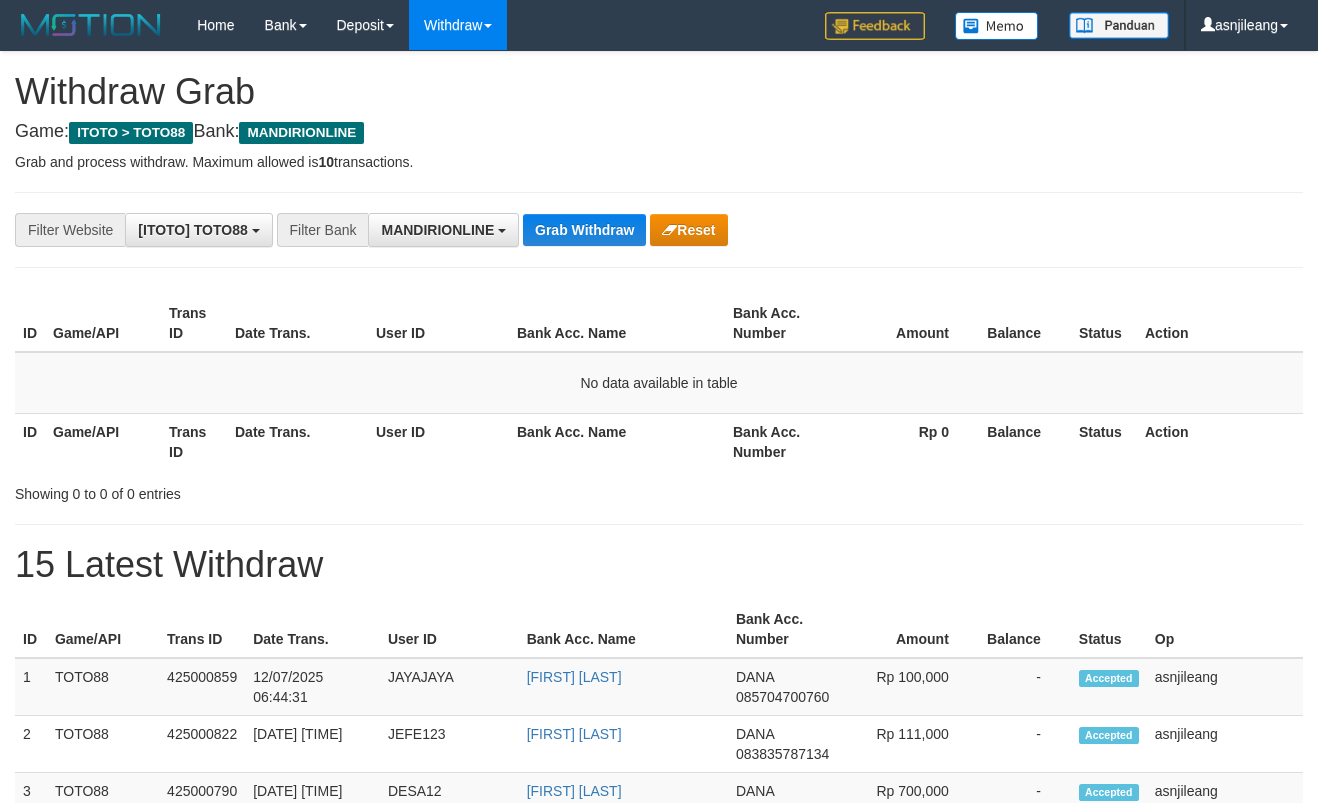 scroll, scrollTop: 0, scrollLeft: 0, axis: both 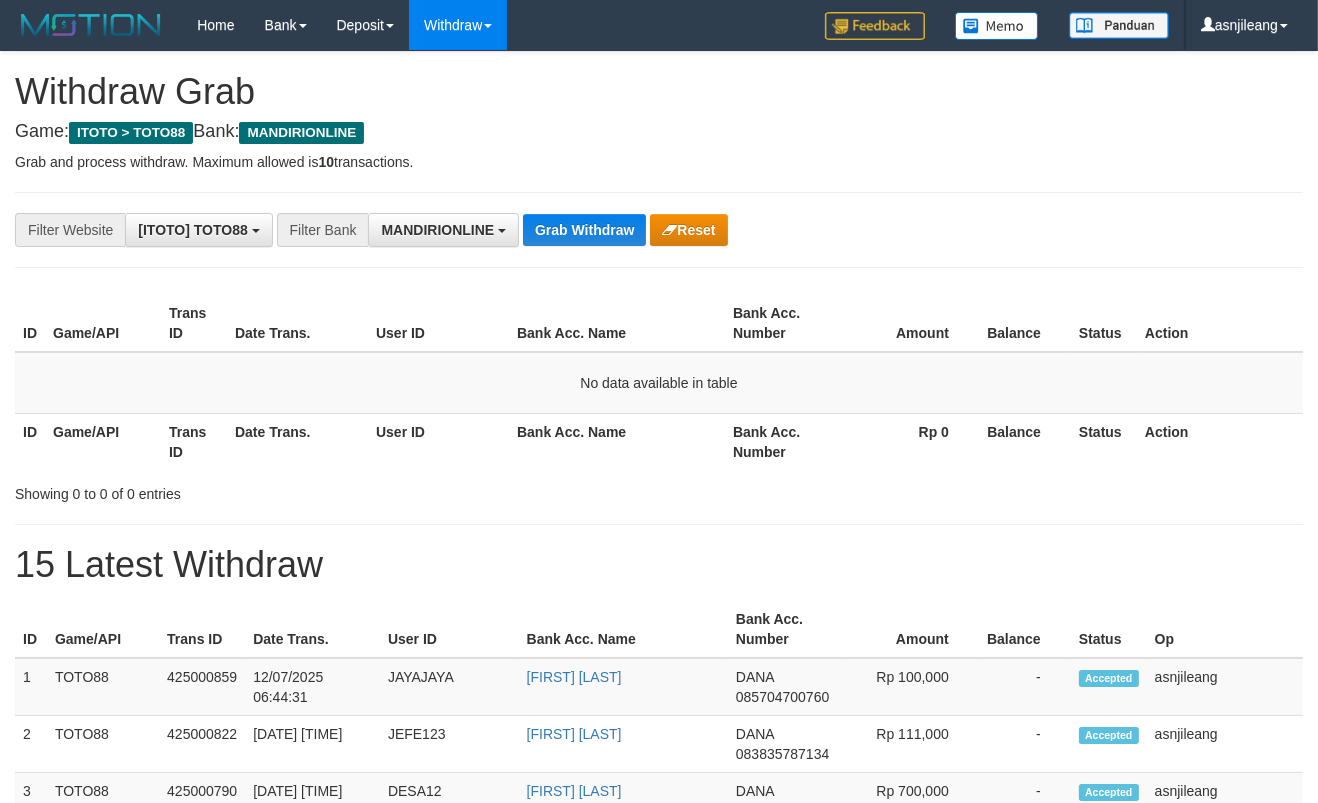 click on "Grab Withdraw" at bounding box center (584, 230) 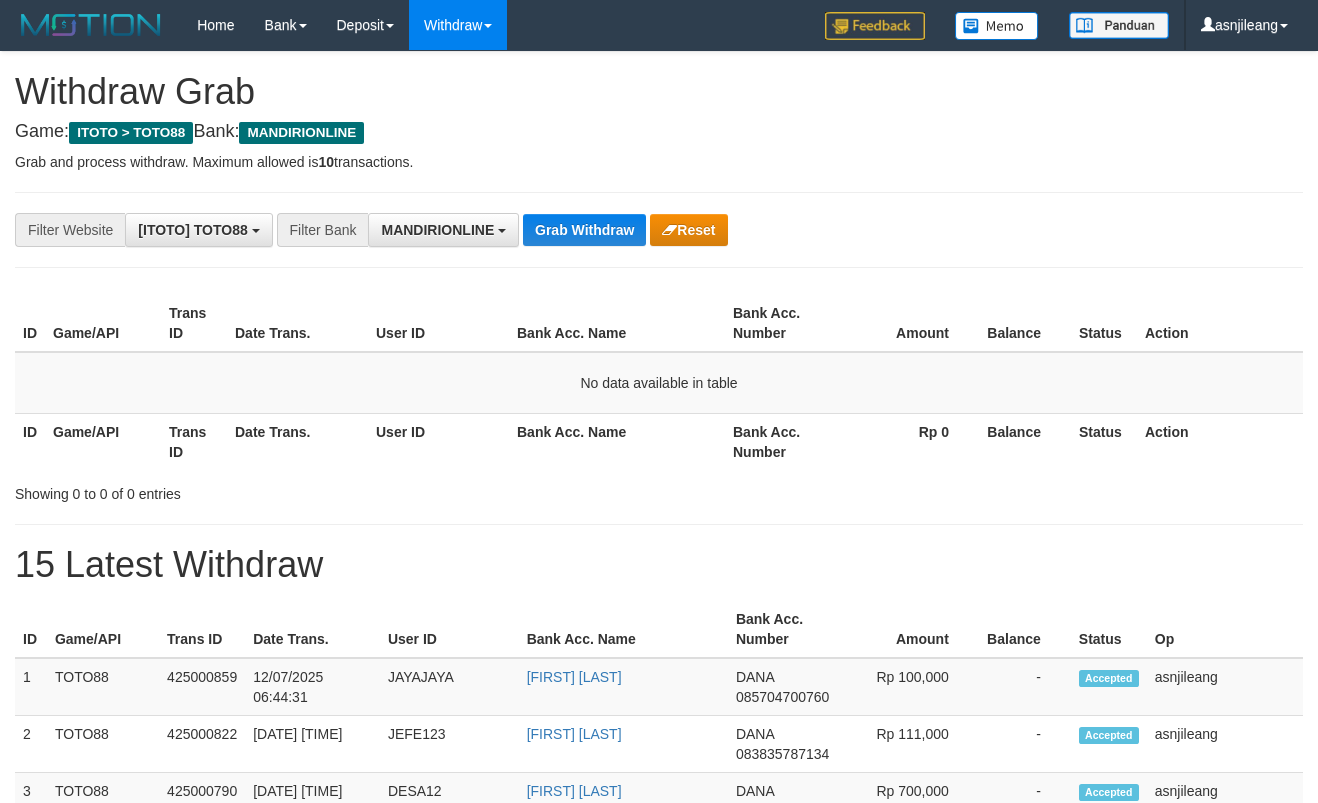 scroll, scrollTop: 0, scrollLeft: 0, axis: both 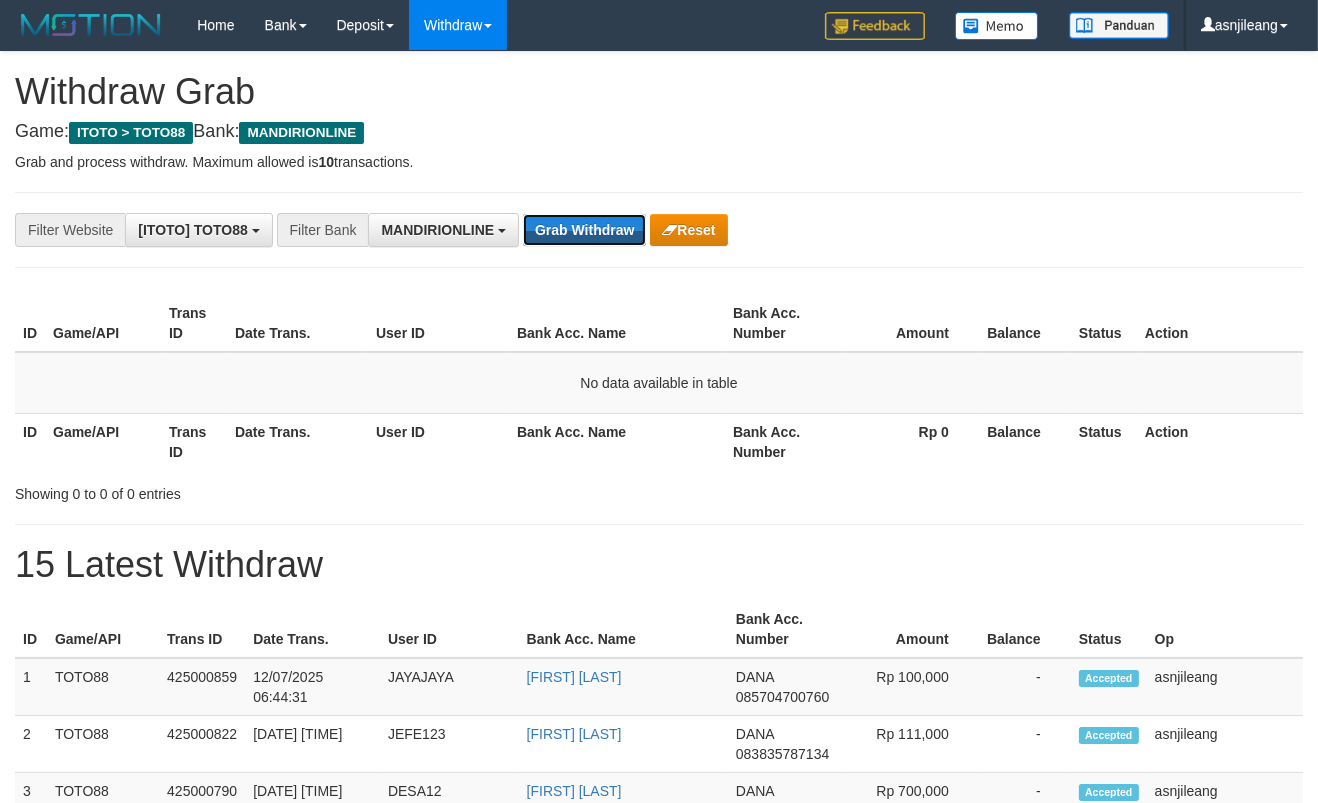 click on "Grab Withdraw" at bounding box center (584, 230) 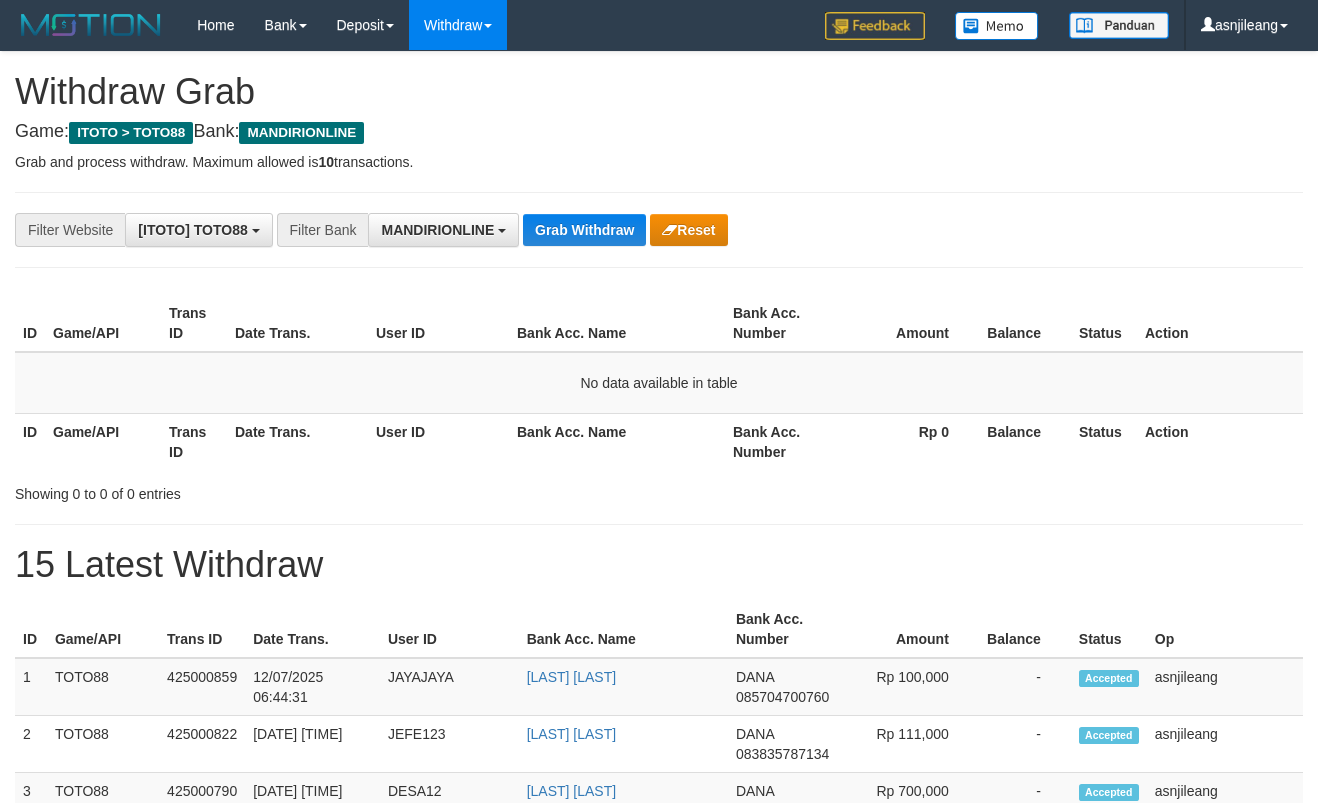 scroll, scrollTop: 0, scrollLeft: 0, axis: both 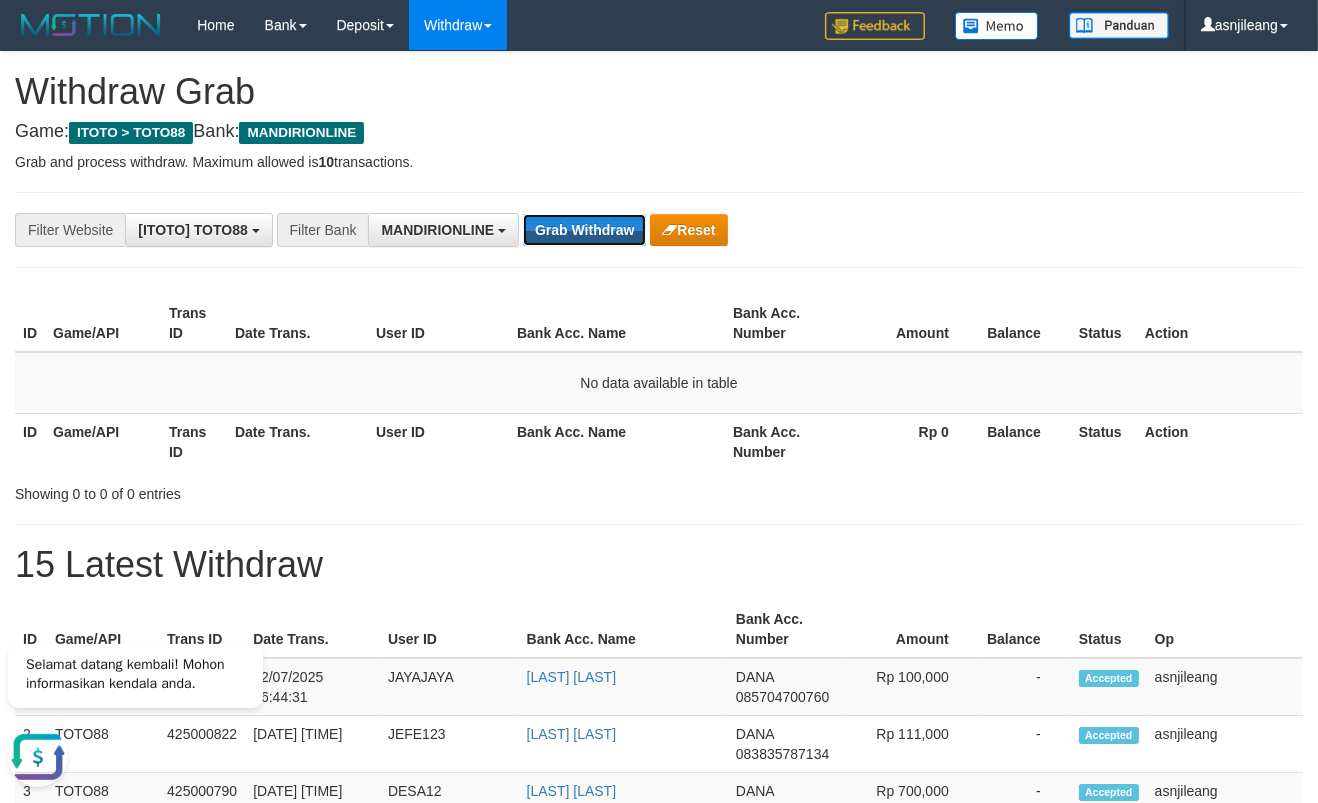 click on "Grab Withdraw" at bounding box center (584, 230) 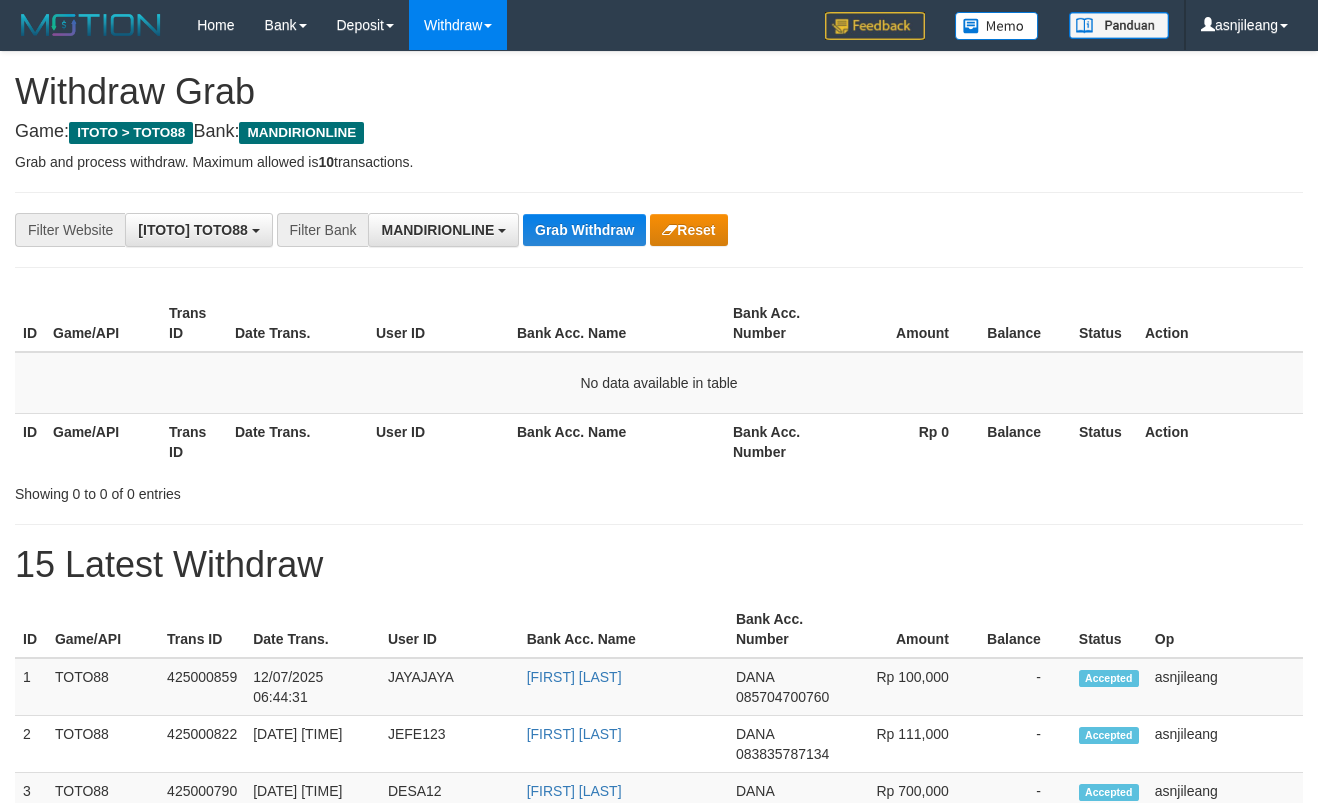 scroll, scrollTop: 0, scrollLeft: 0, axis: both 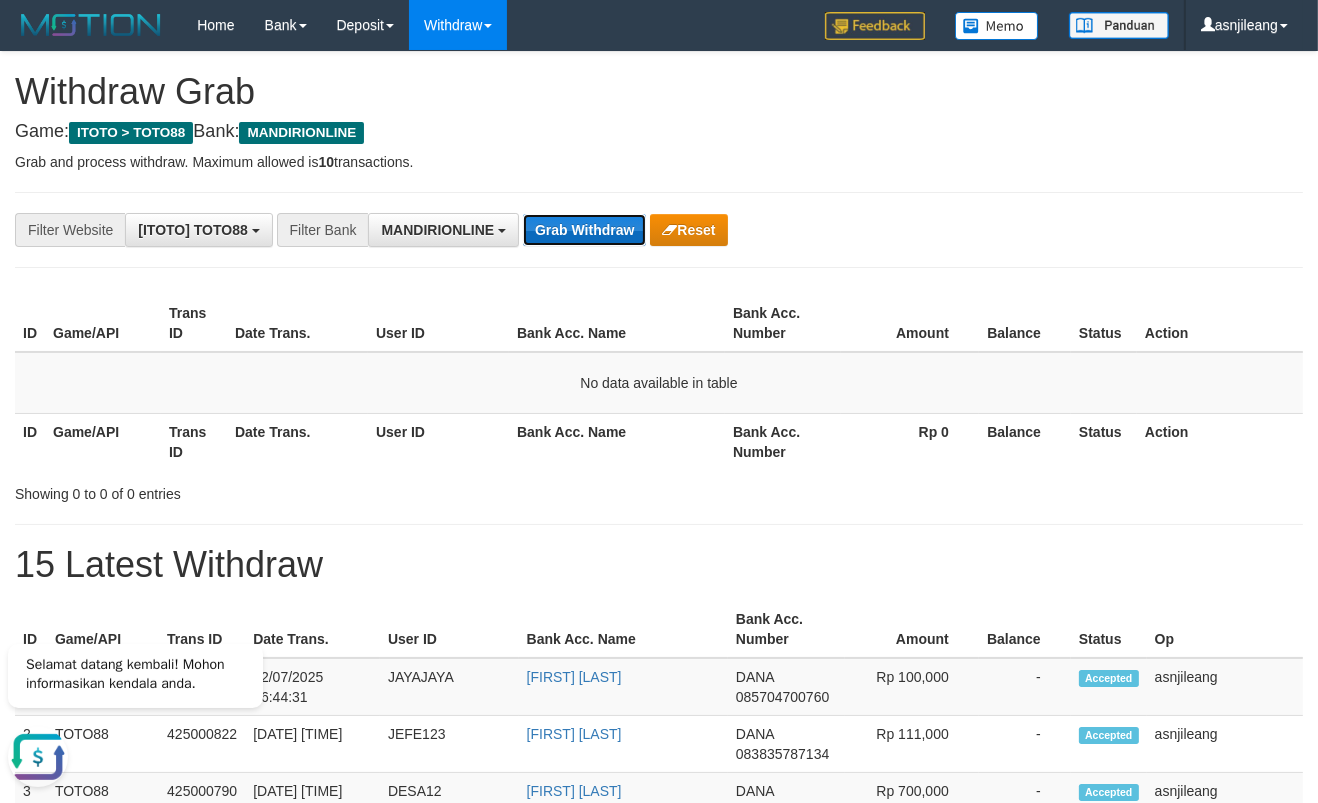 click on "Grab Withdraw" at bounding box center (584, 230) 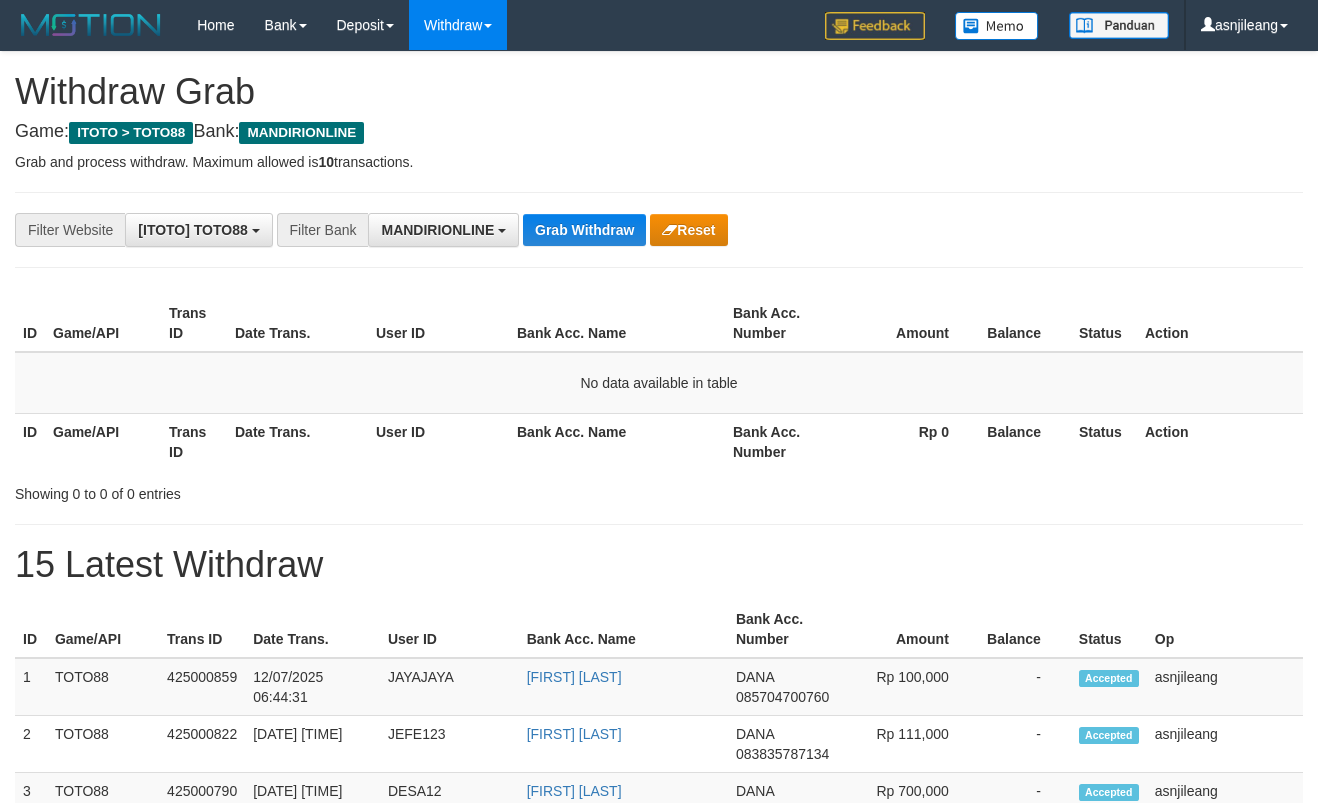 scroll, scrollTop: 0, scrollLeft: 0, axis: both 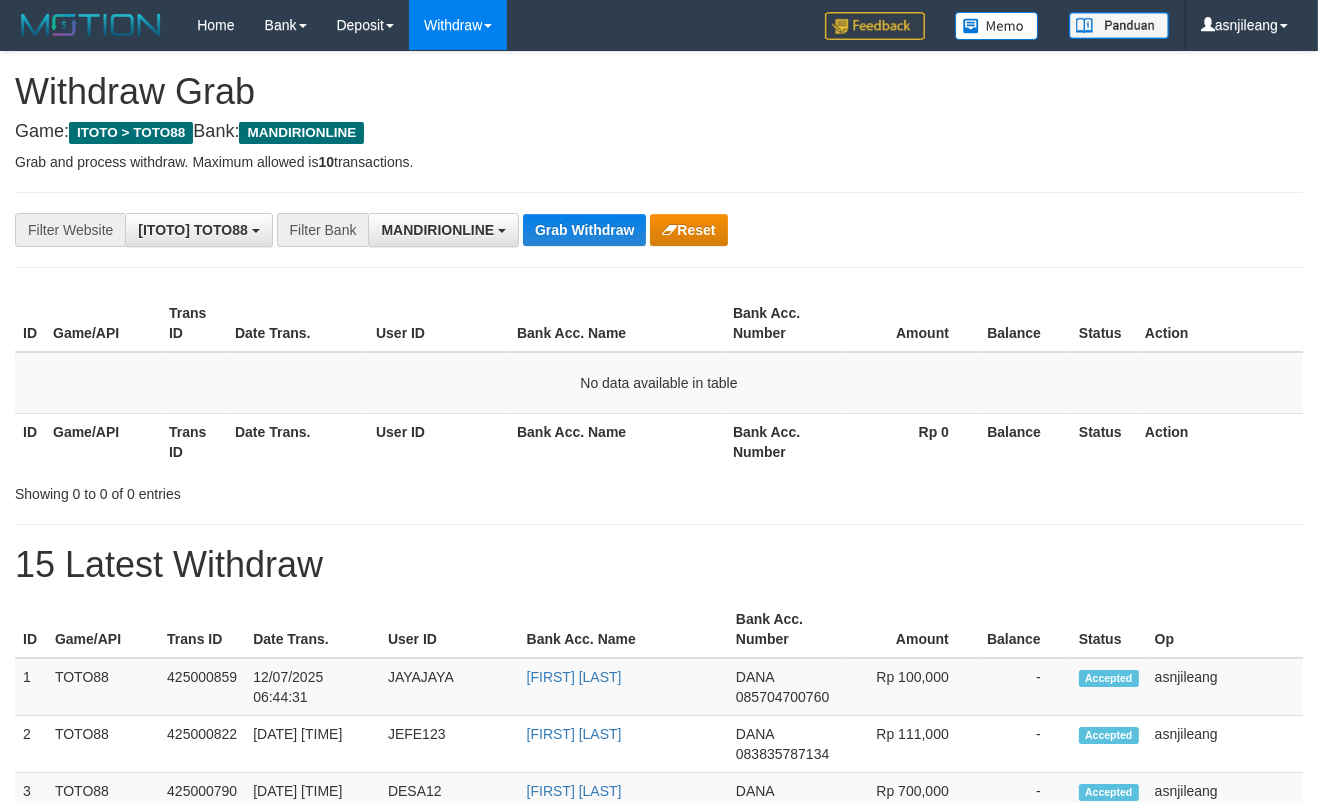 click on "Grab Withdraw" at bounding box center [584, 230] 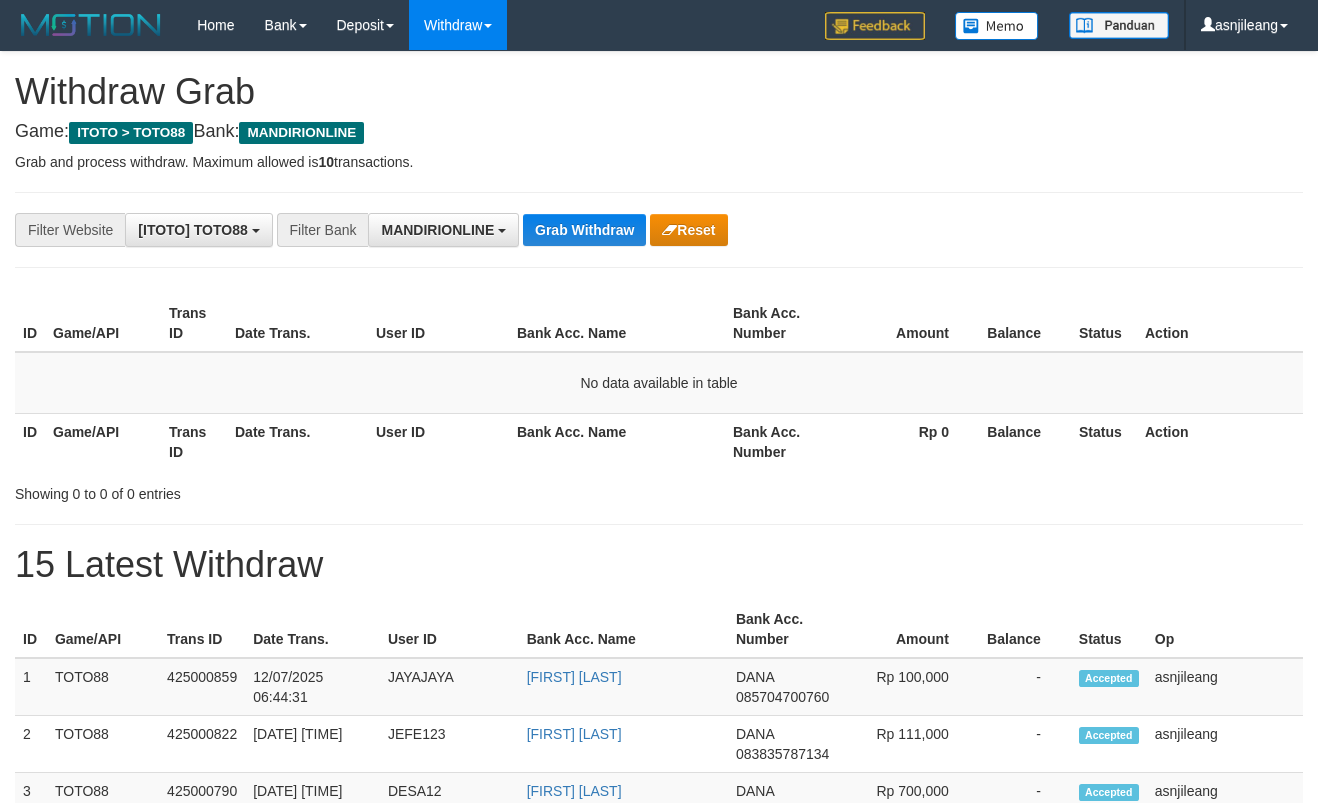 scroll, scrollTop: 0, scrollLeft: 0, axis: both 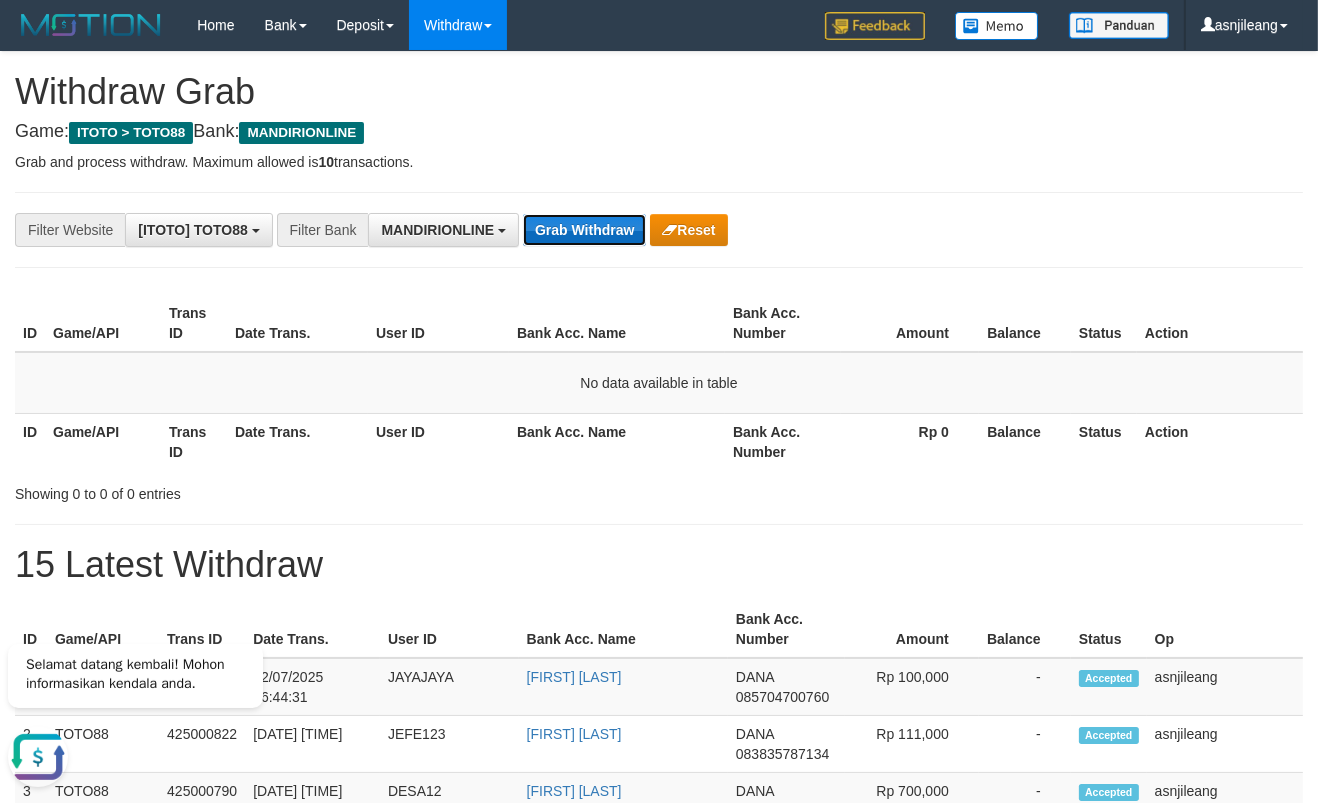 click on "Grab Withdraw" at bounding box center (584, 230) 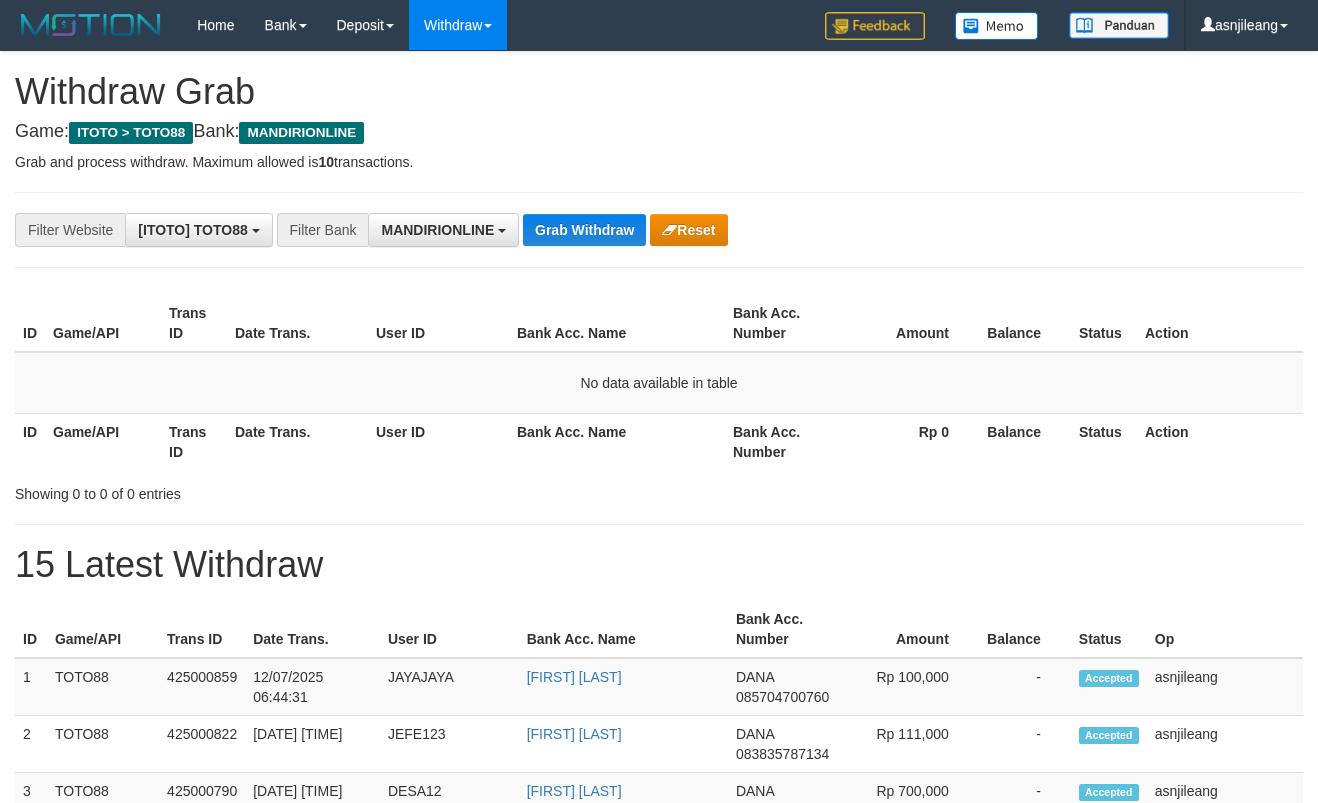 scroll, scrollTop: 0, scrollLeft: 0, axis: both 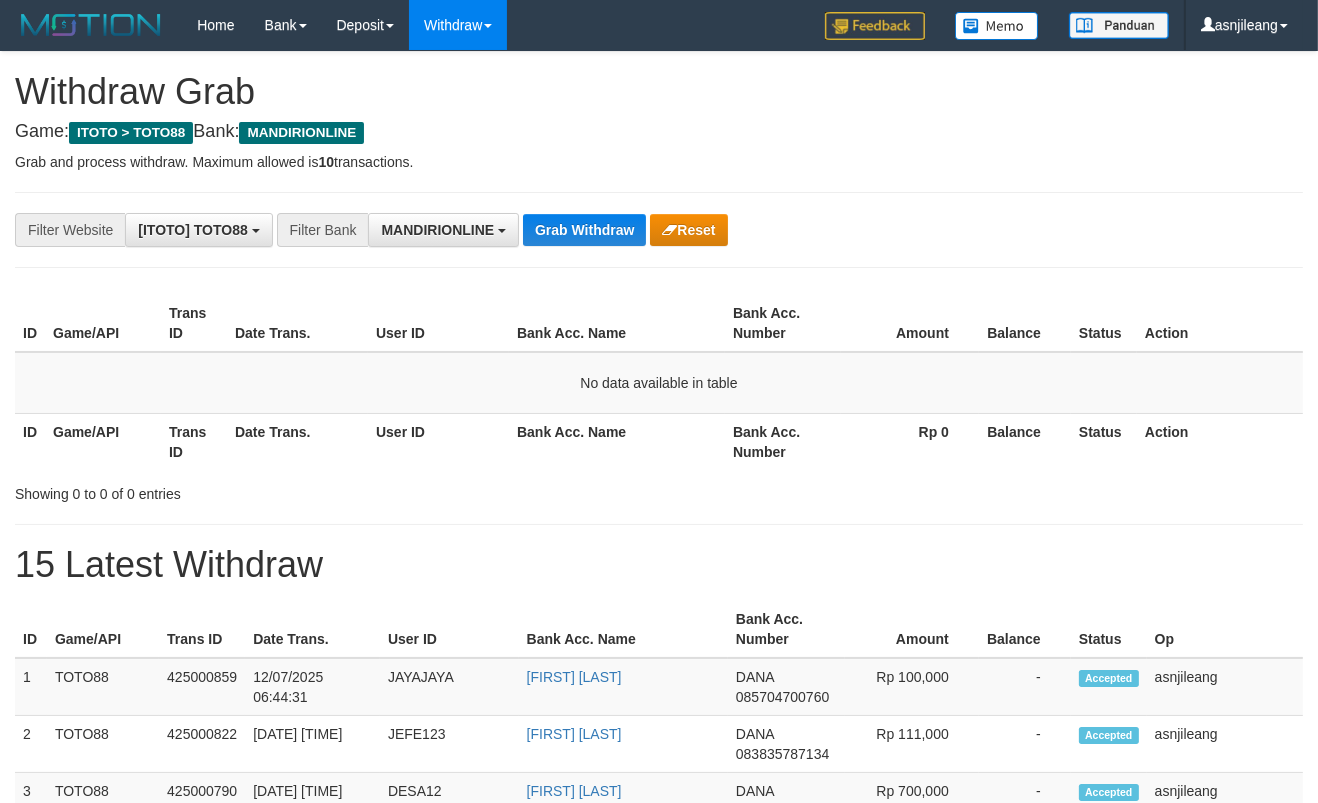 click on "Grab Withdraw" at bounding box center (584, 230) 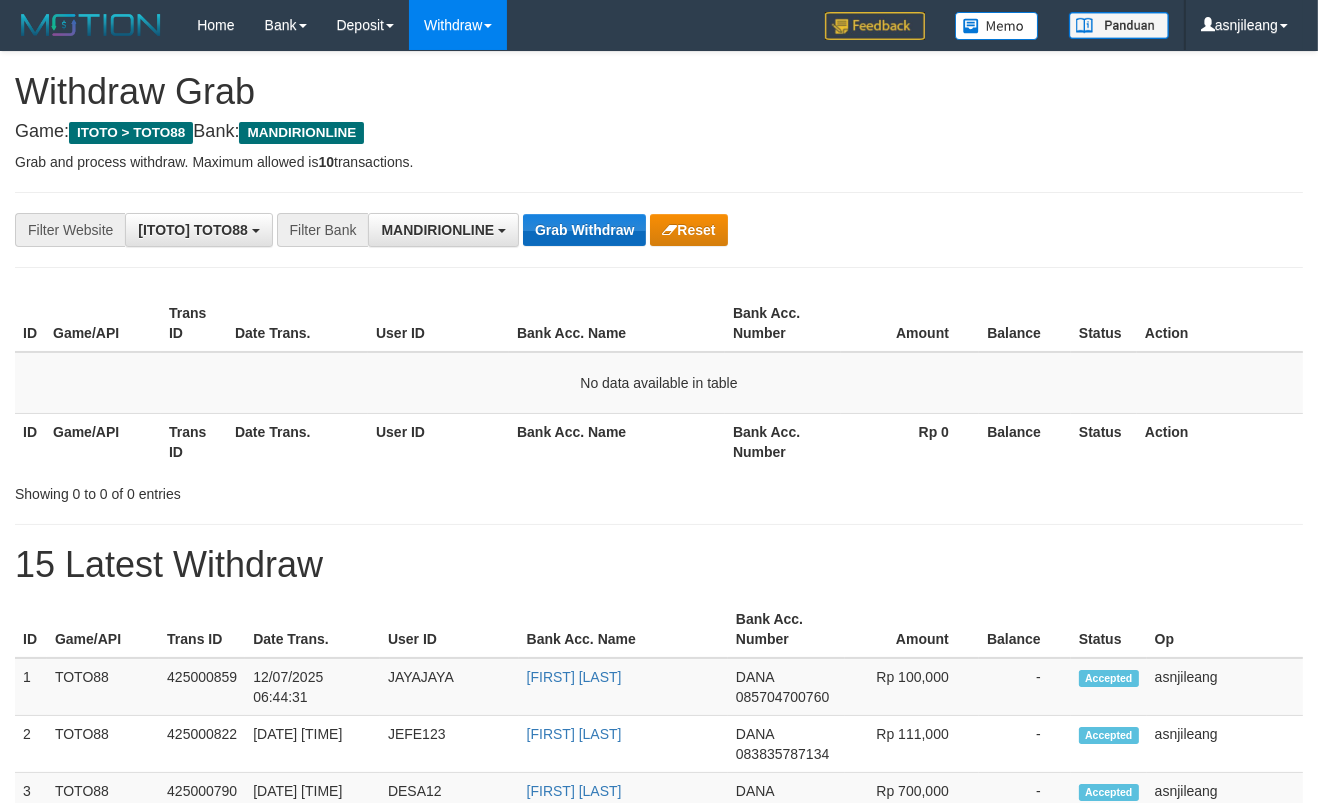 drag, startPoint x: 0, startPoint y: 0, endPoint x: 590, endPoint y: 237, distance: 635.82153 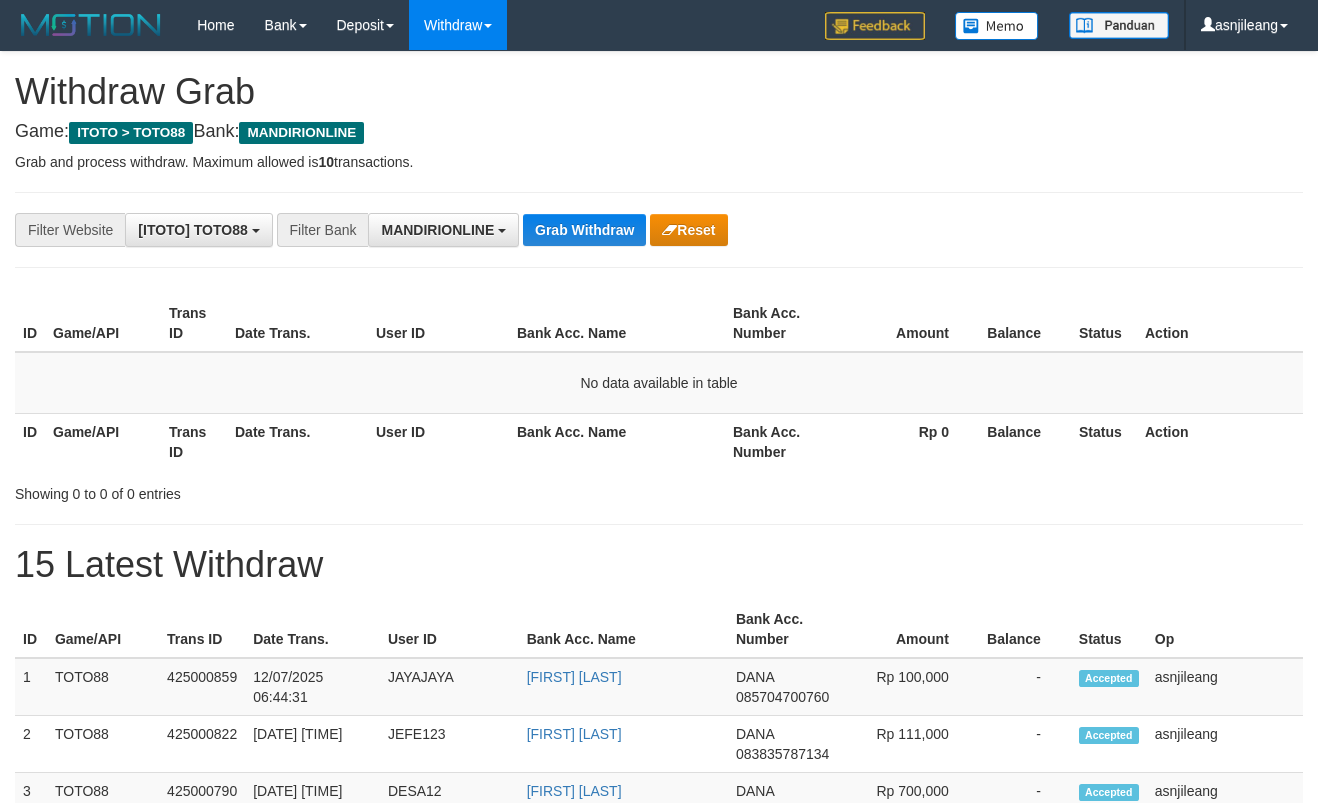 scroll, scrollTop: 0, scrollLeft: 0, axis: both 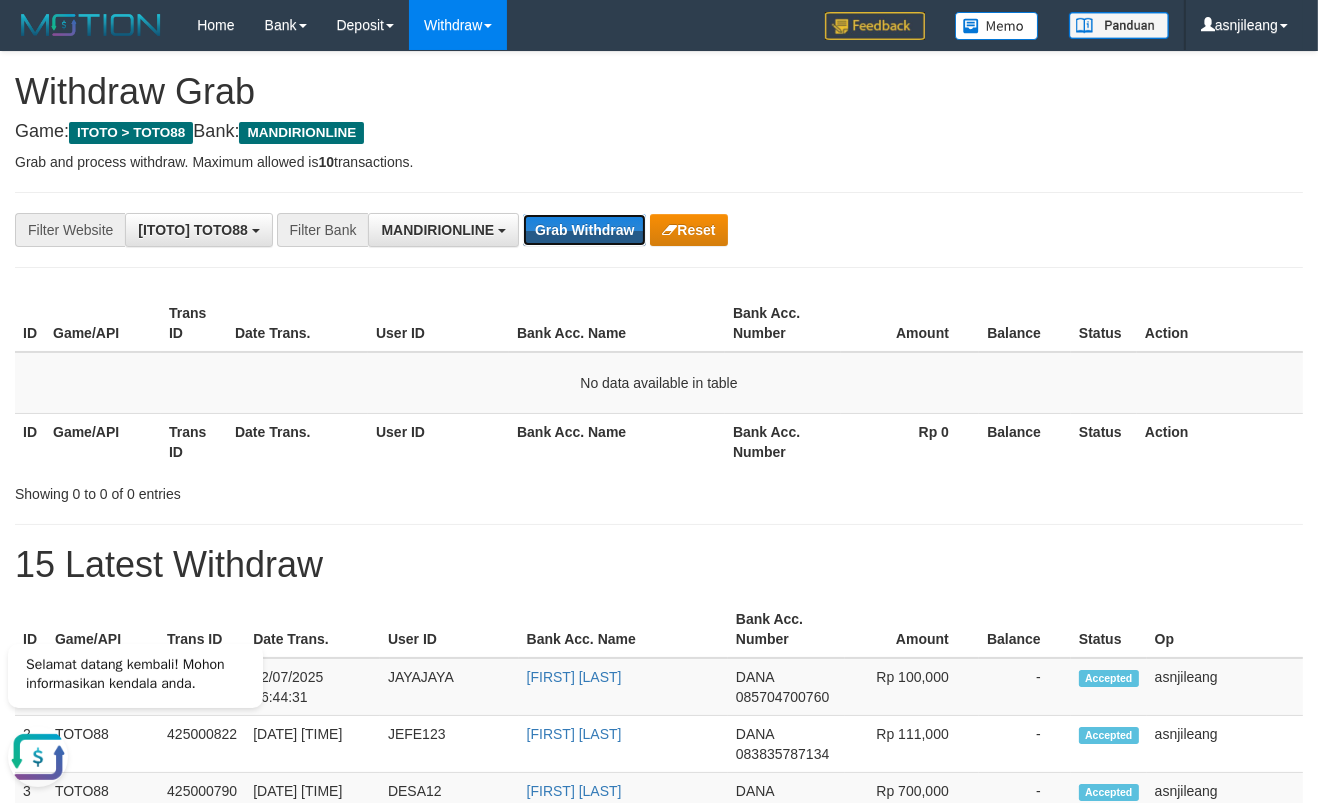 click on "Grab Withdraw" at bounding box center [584, 230] 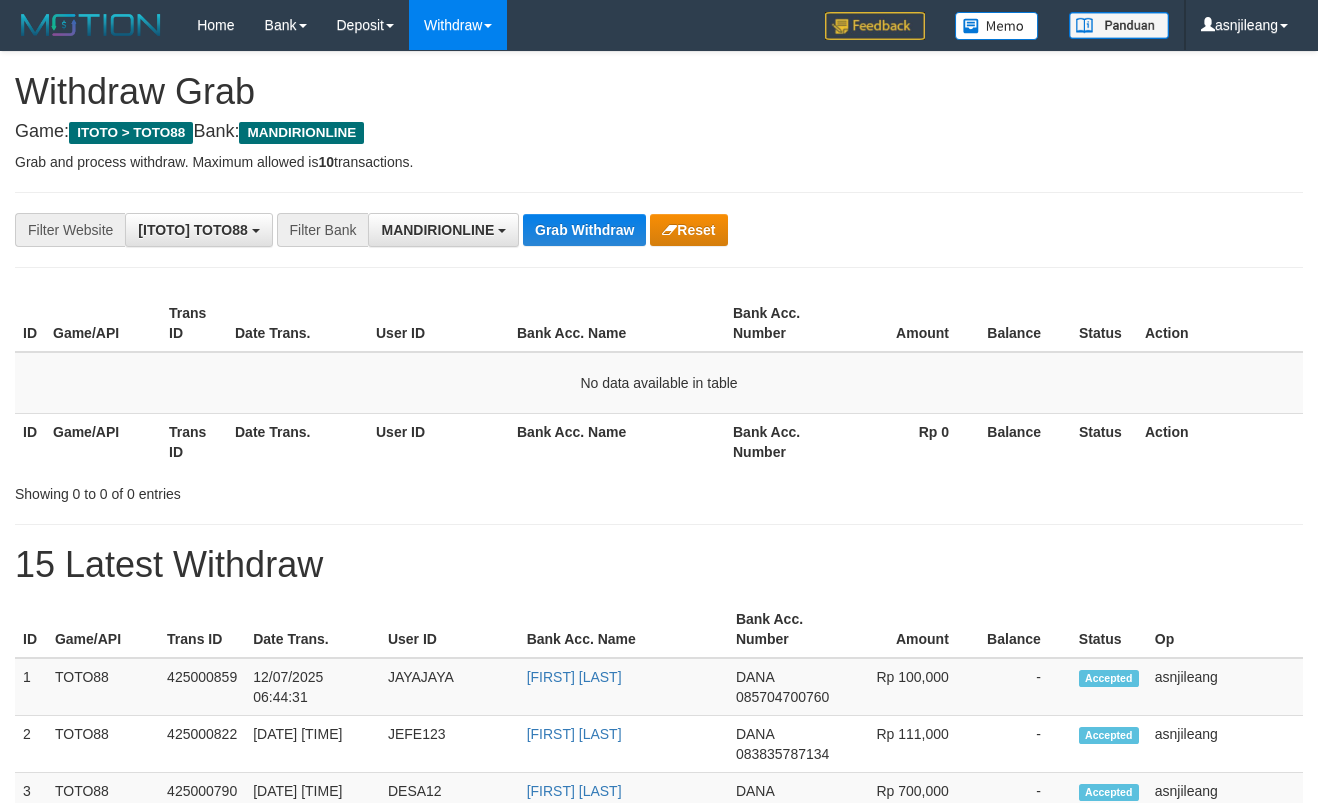 scroll, scrollTop: 0, scrollLeft: 0, axis: both 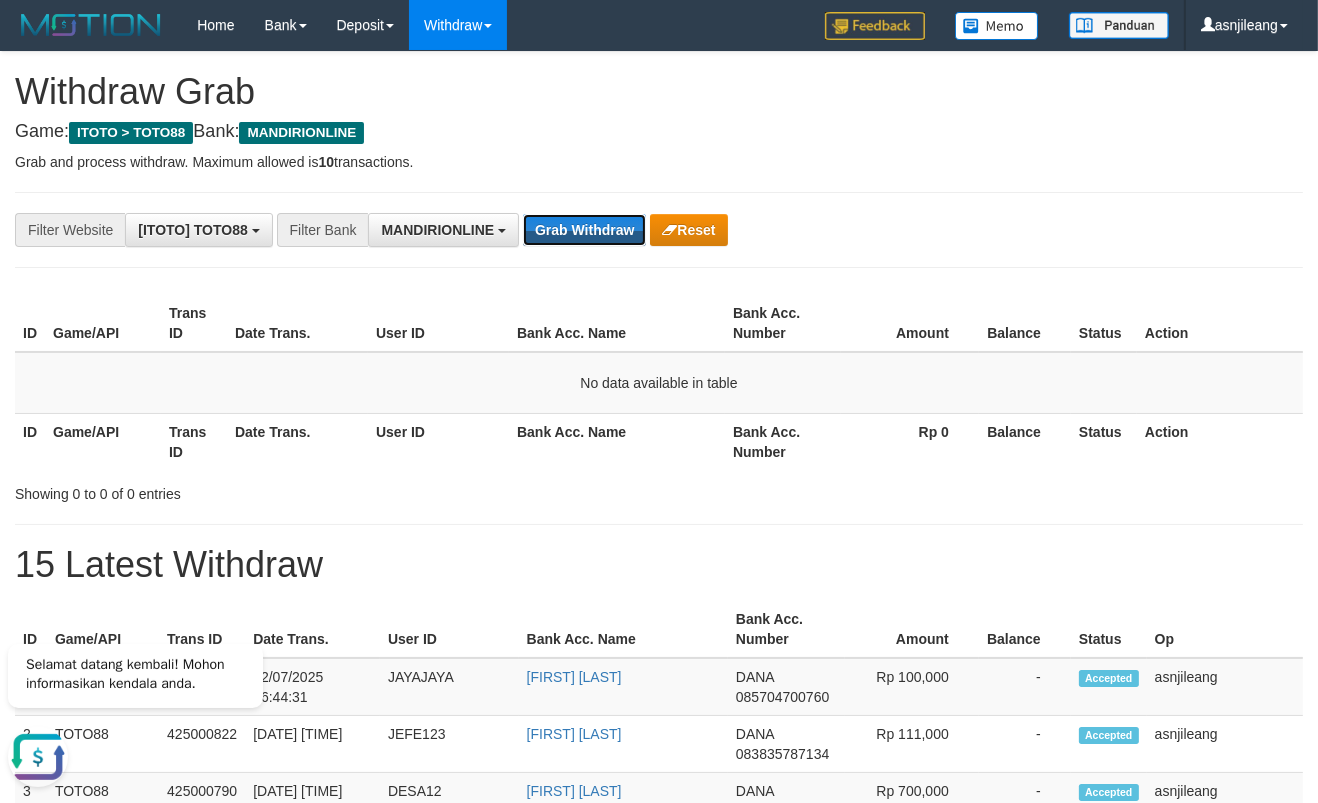 click on "Grab Withdraw" at bounding box center (584, 230) 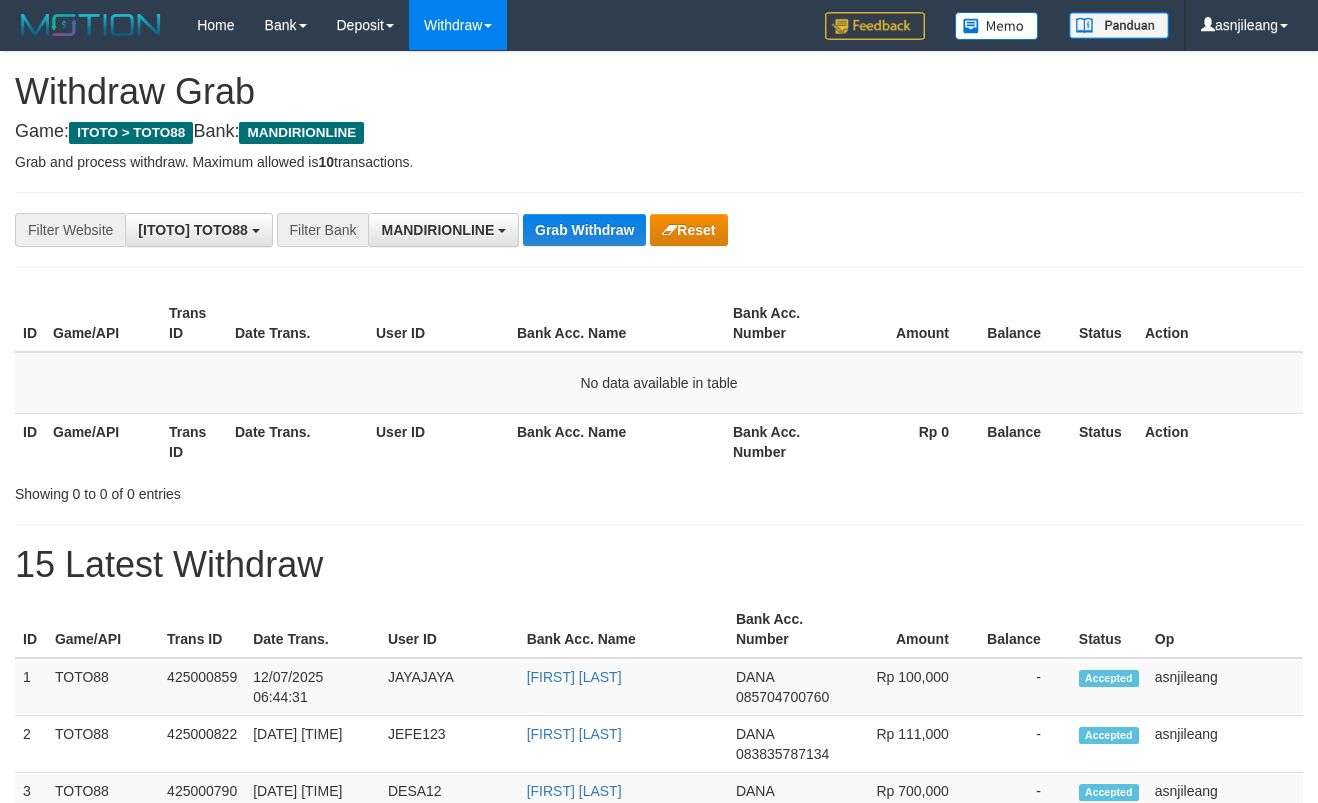 scroll, scrollTop: 0, scrollLeft: 0, axis: both 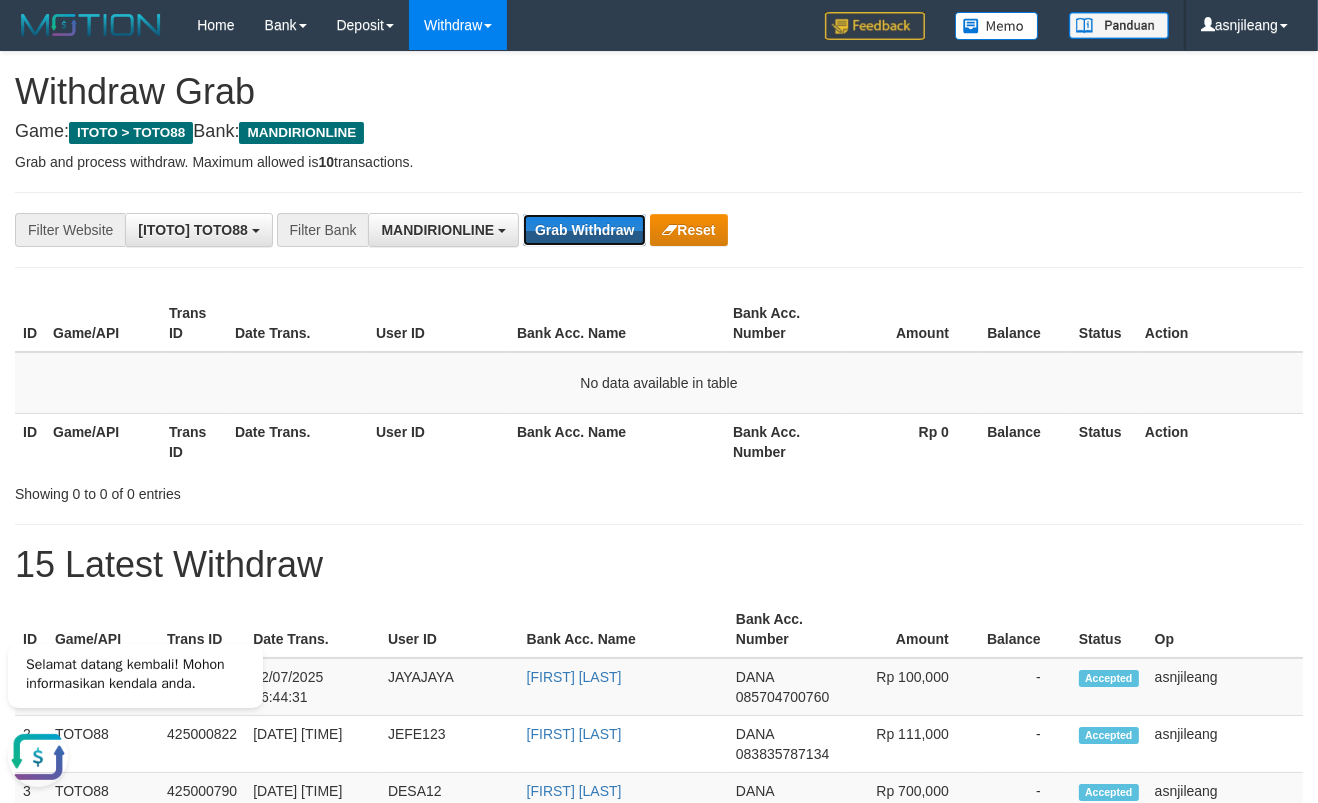 click on "Grab Withdraw" at bounding box center (584, 230) 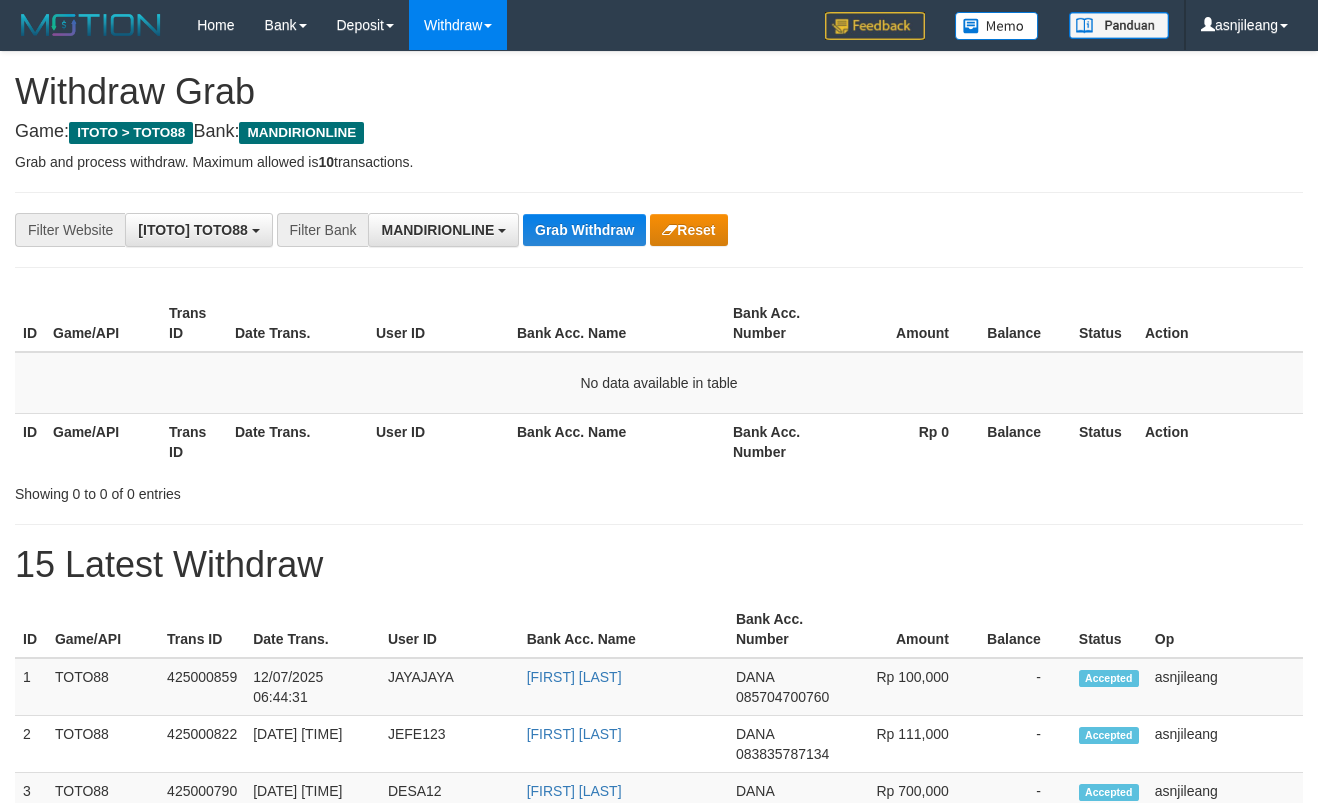 scroll, scrollTop: 0, scrollLeft: 0, axis: both 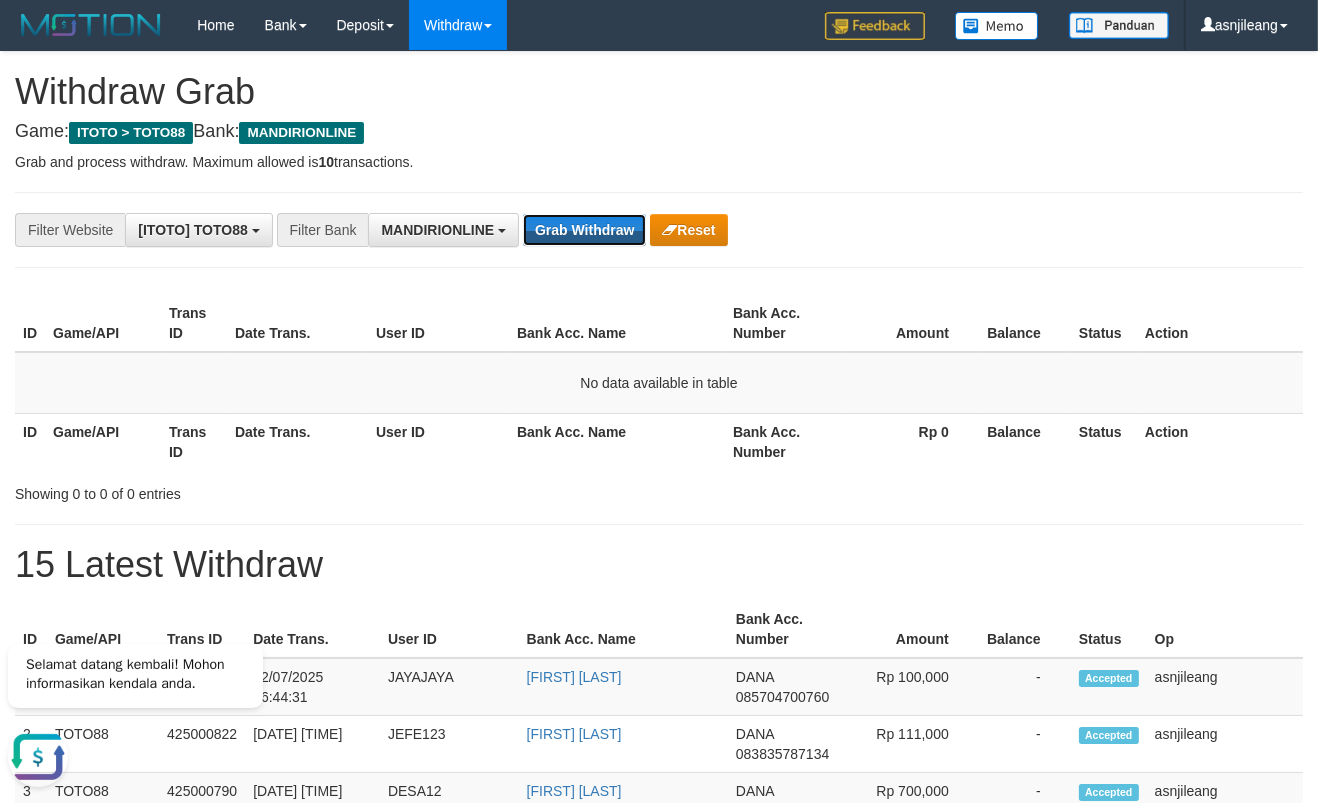 click on "Grab Withdraw" at bounding box center (584, 230) 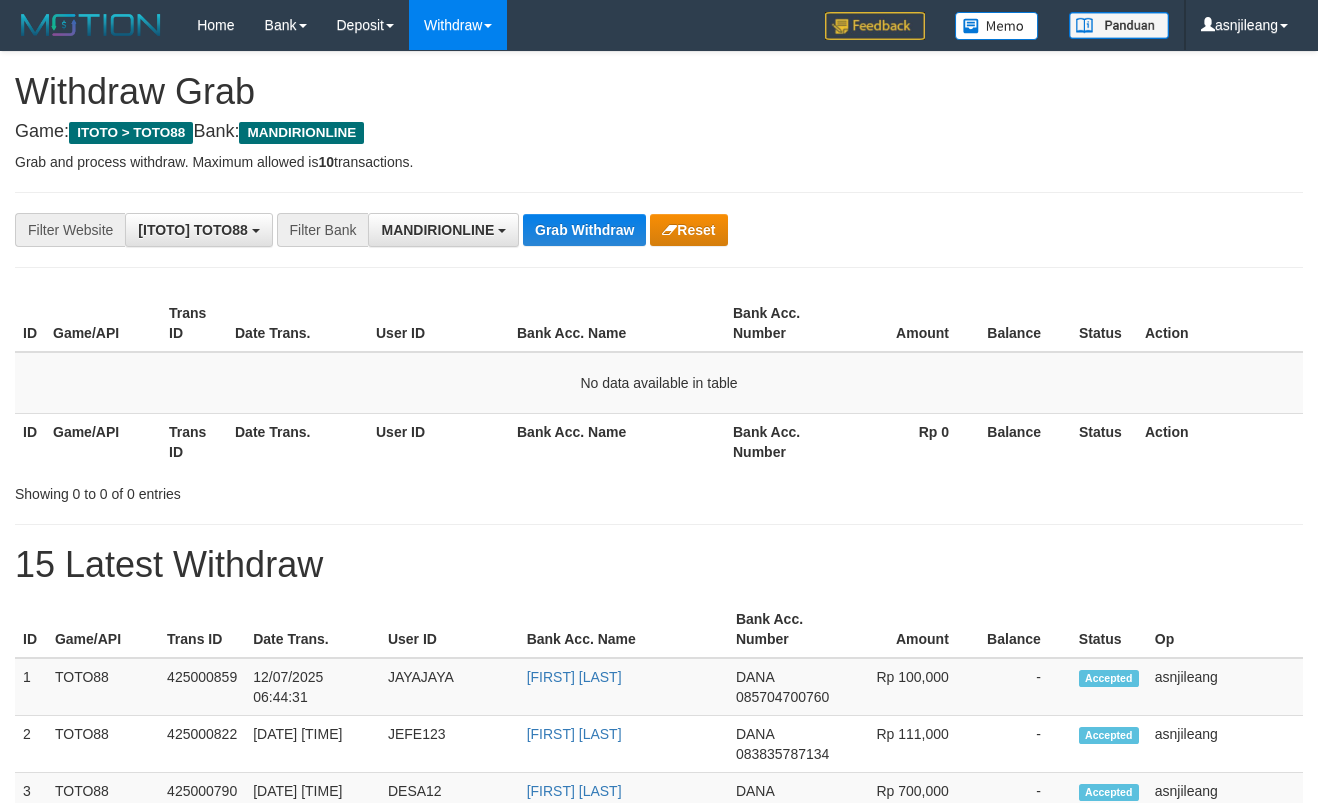 scroll, scrollTop: 0, scrollLeft: 0, axis: both 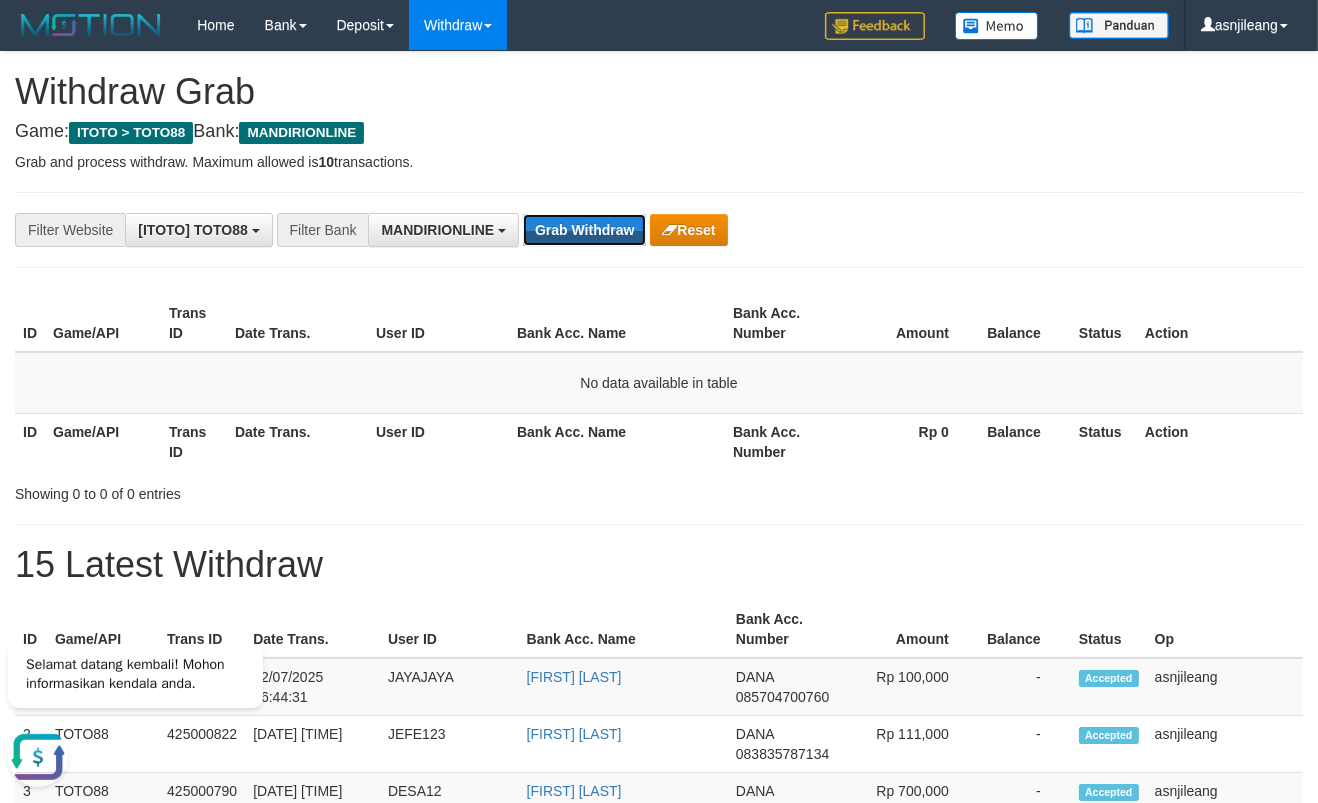 click on "Grab Withdraw" at bounding box center (584, 230) 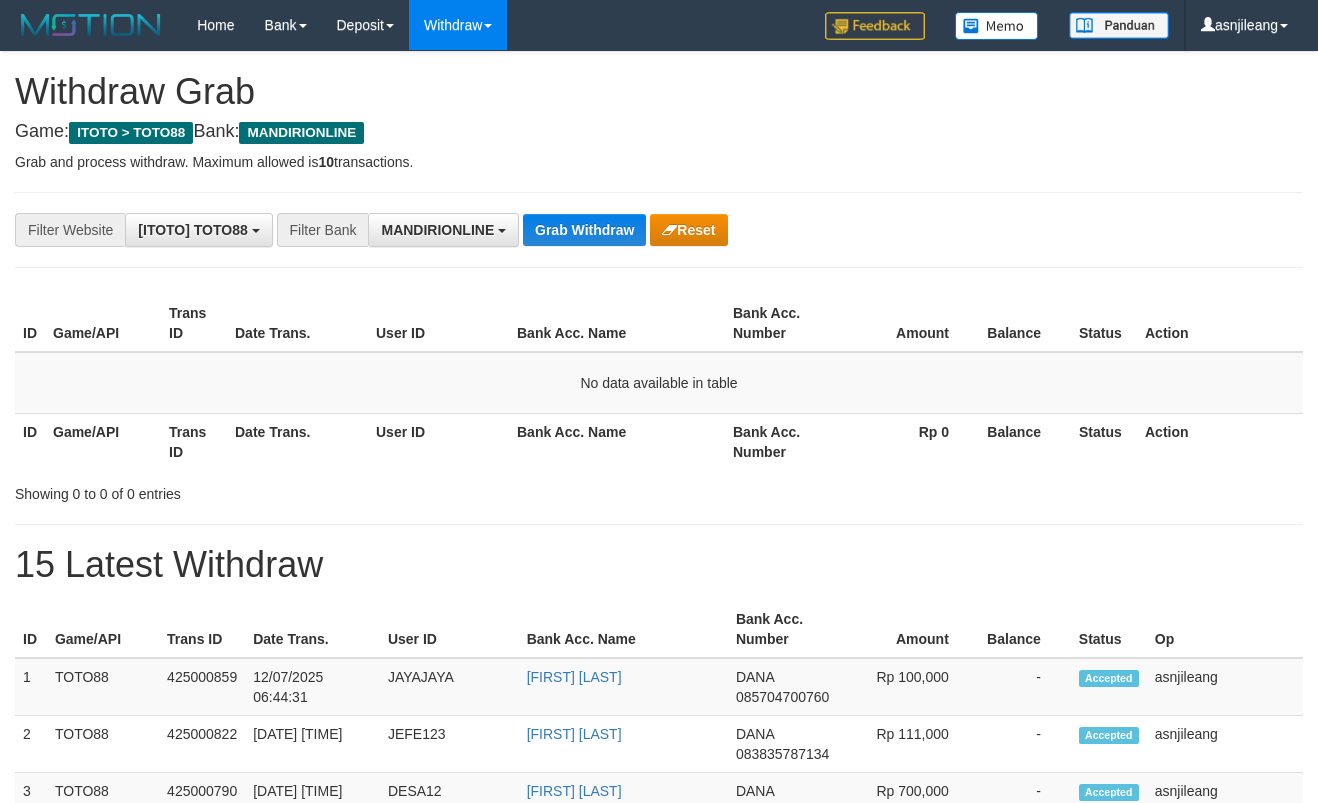 scroll, scrollTop: 0, scrollLeft: 0, axis: both 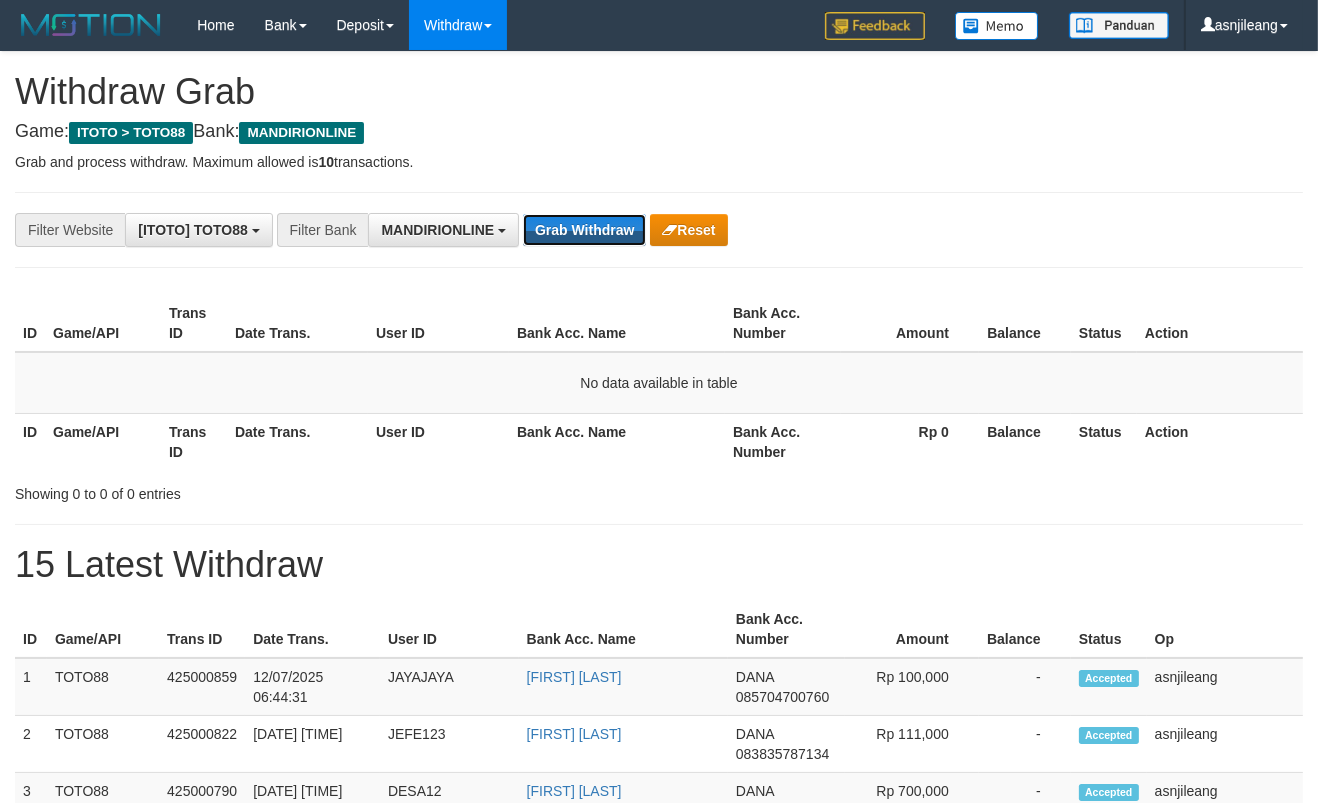 click on "Grab Withdraw" at bounding box center (584, 230) 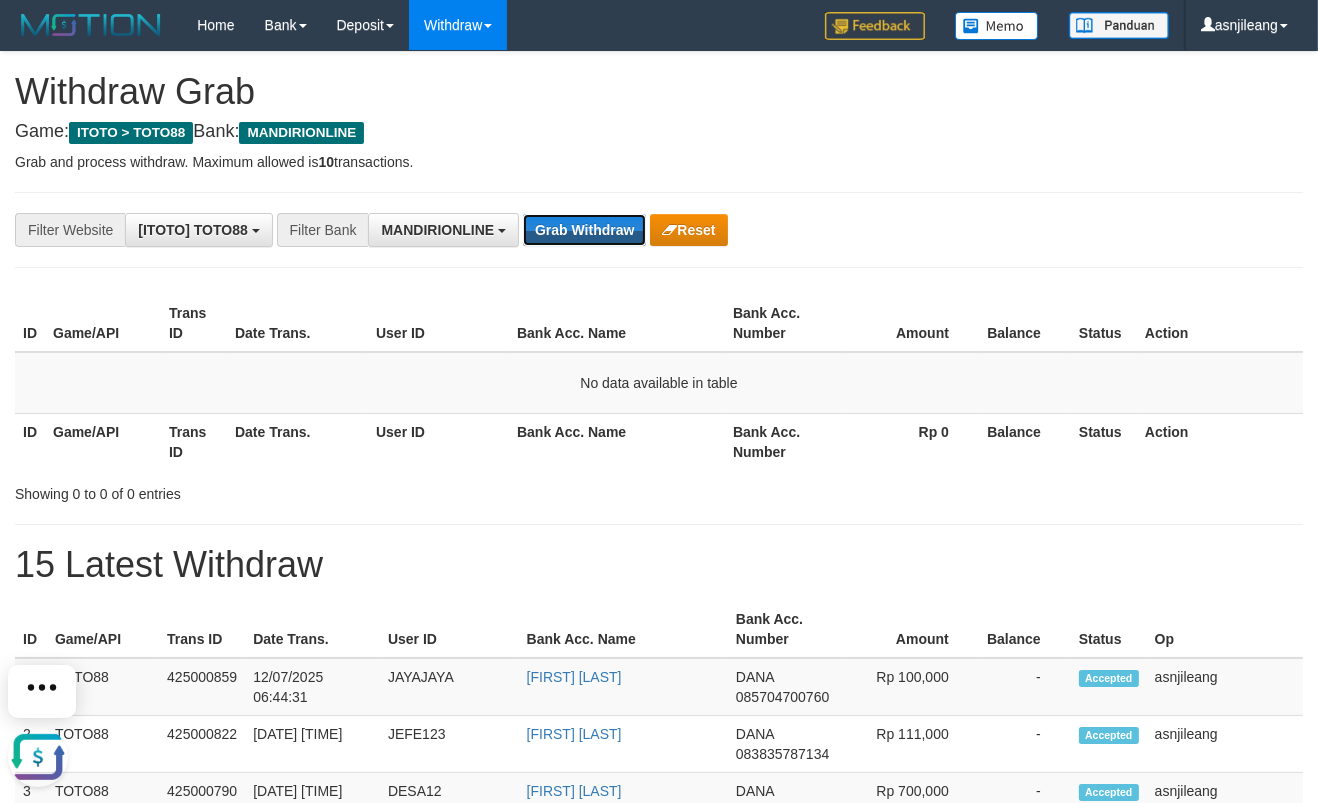 scroll, scrollTop: 0, scrollLeft: 0, axis: both 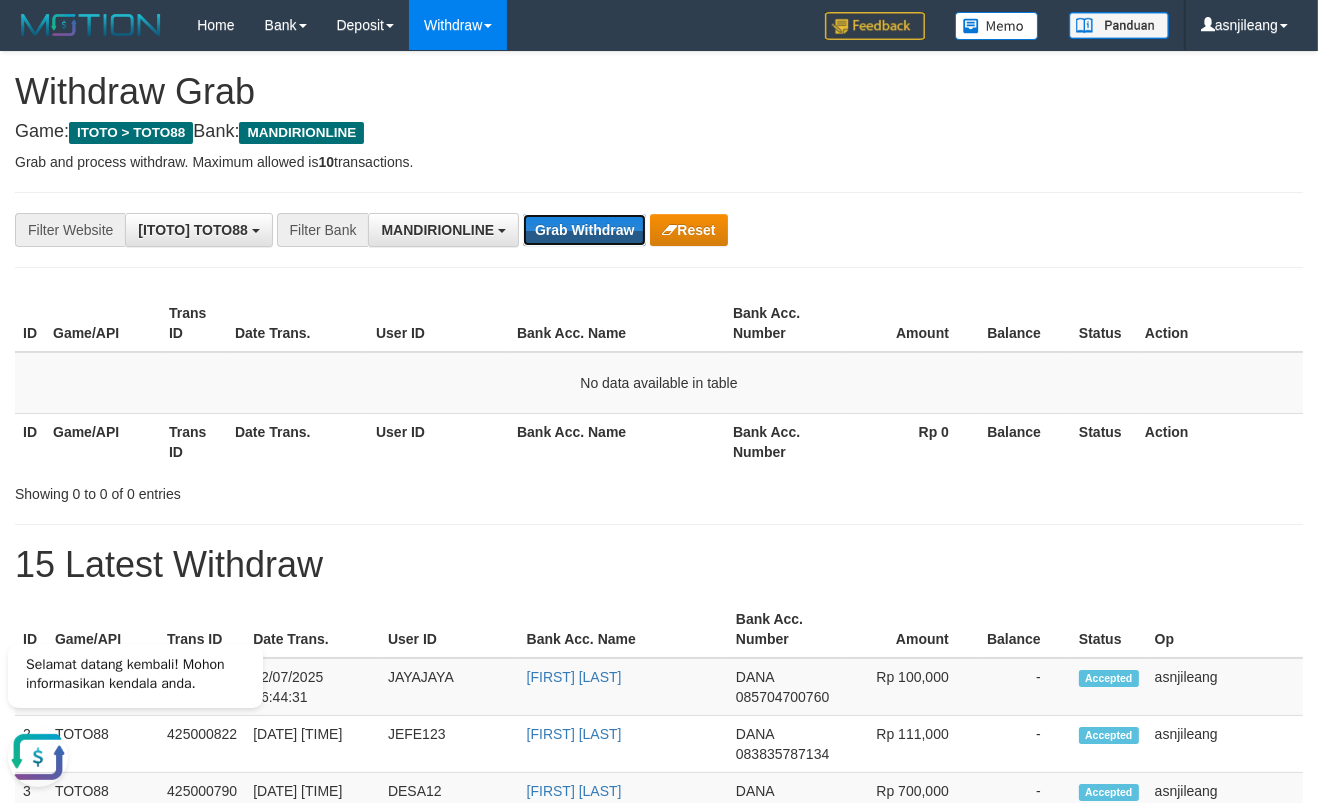 click on "Grab Withdraw" at bounding box center (584, 230) 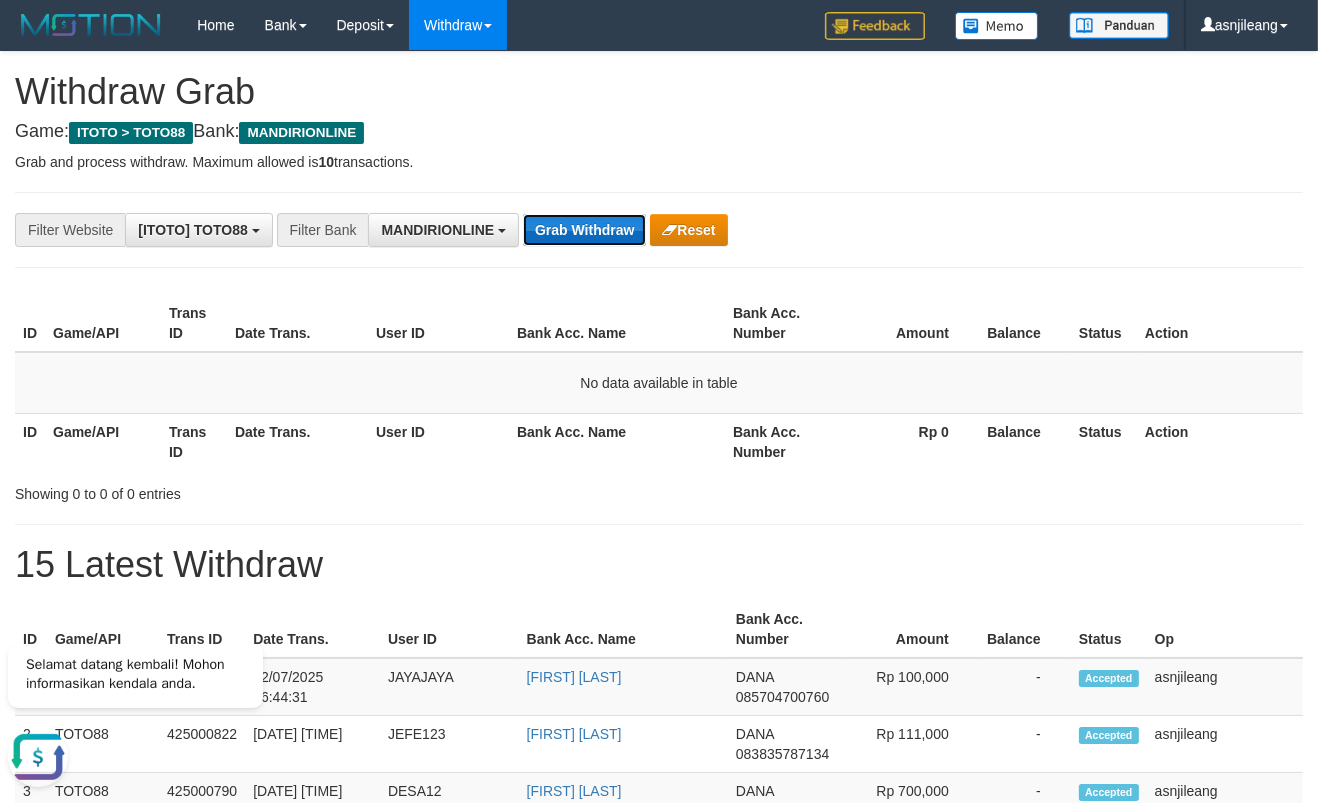 click on "Grab Withdraw" at bounding box center (584, 230) 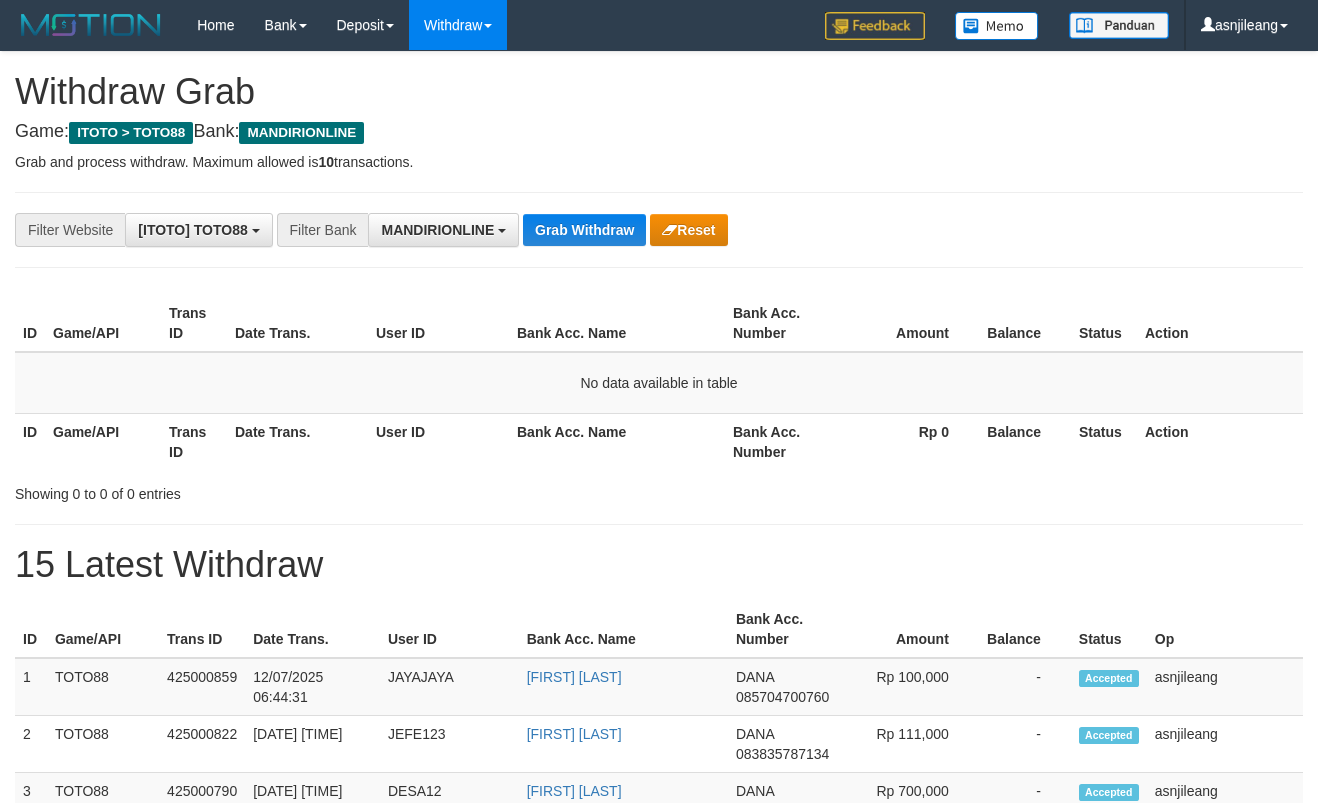 scroll, scrollTop: 0, scrollLeft: 0, axis: both 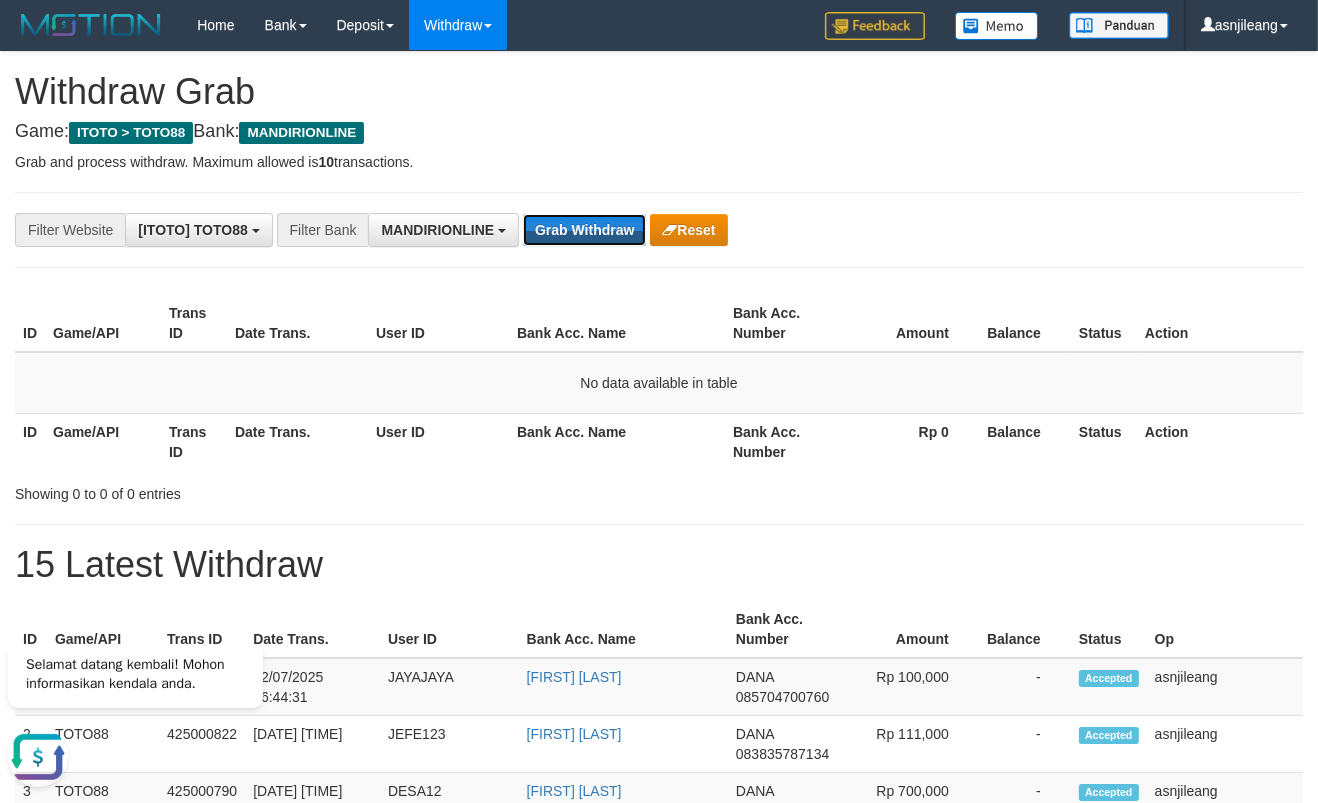 click on "Grab Withdraw" at bounding box center [584, 230] 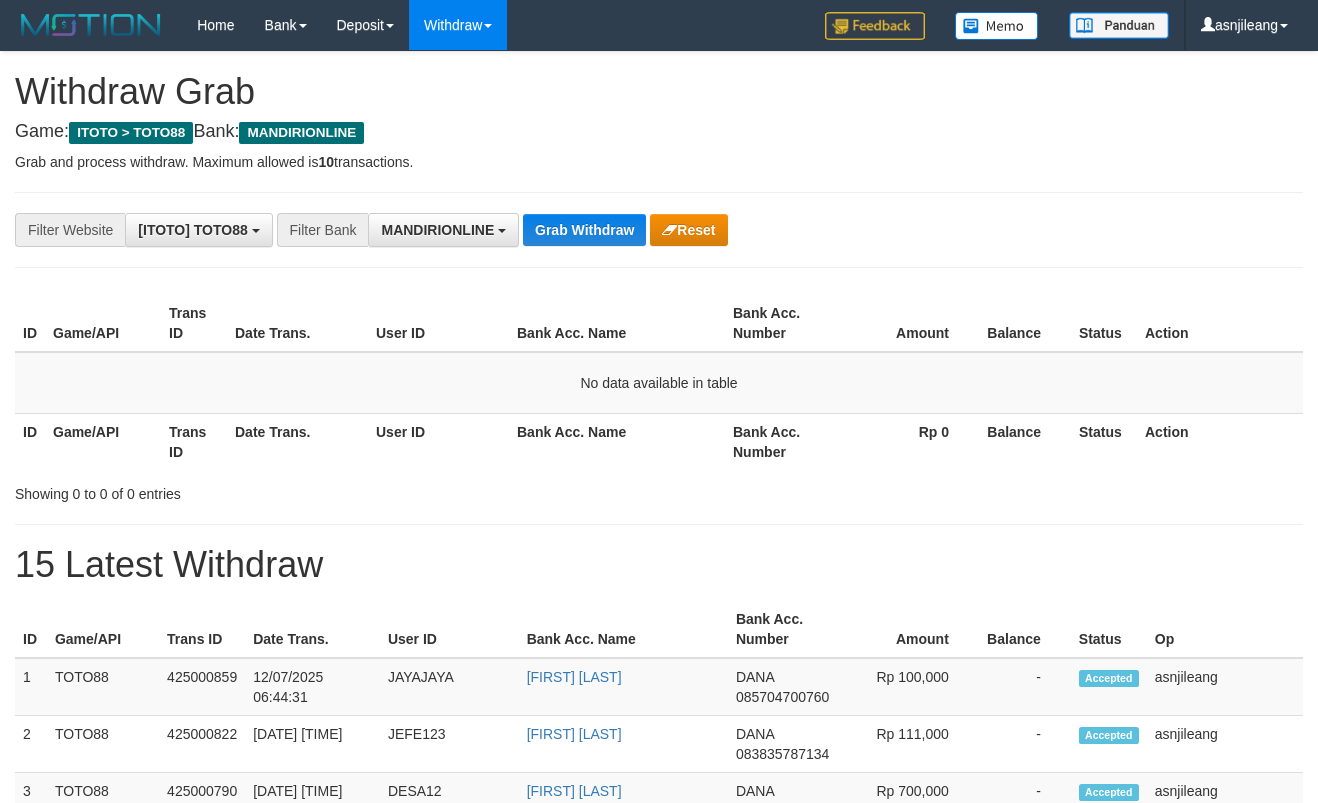 scroll, scrollTop: 0, scrollLeft: 0, axis: both 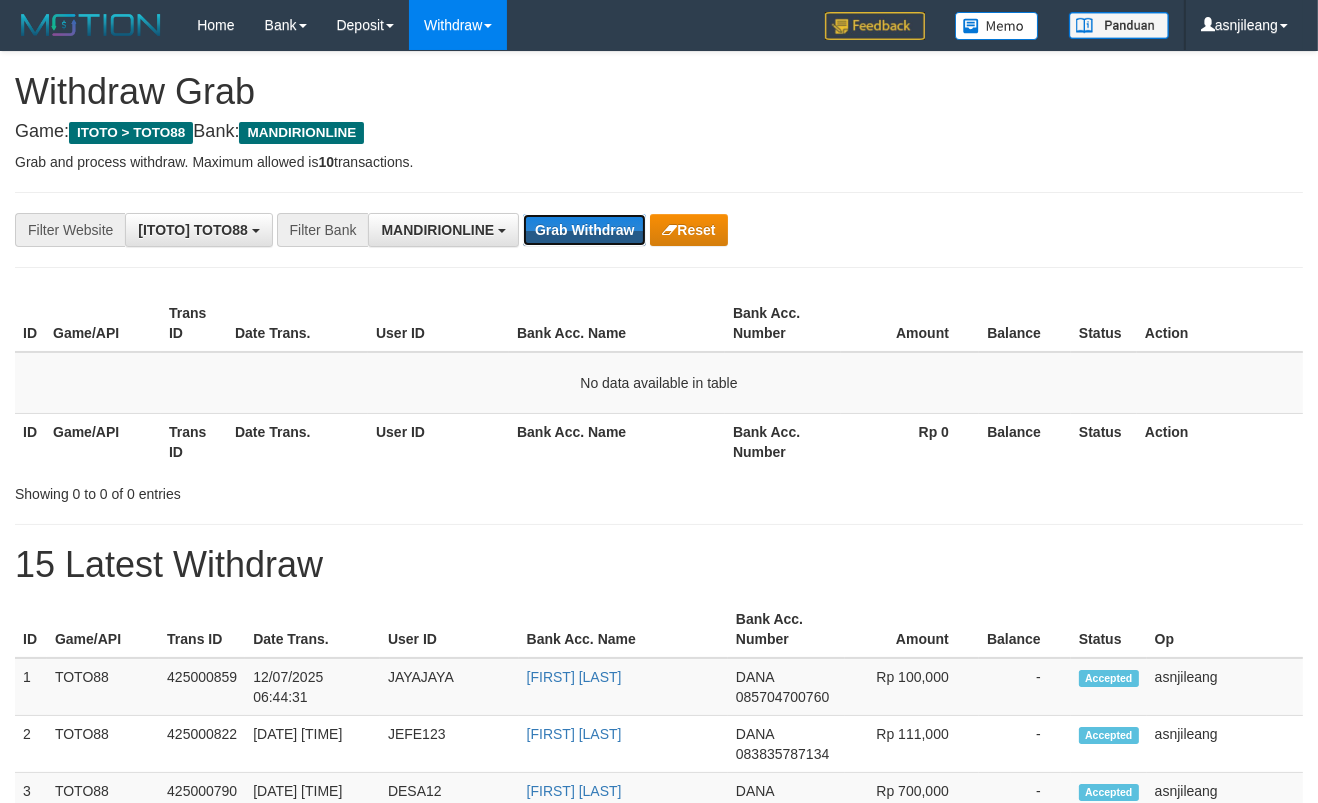 click on "Grab Withdraw" at bounding box center (584, 230) 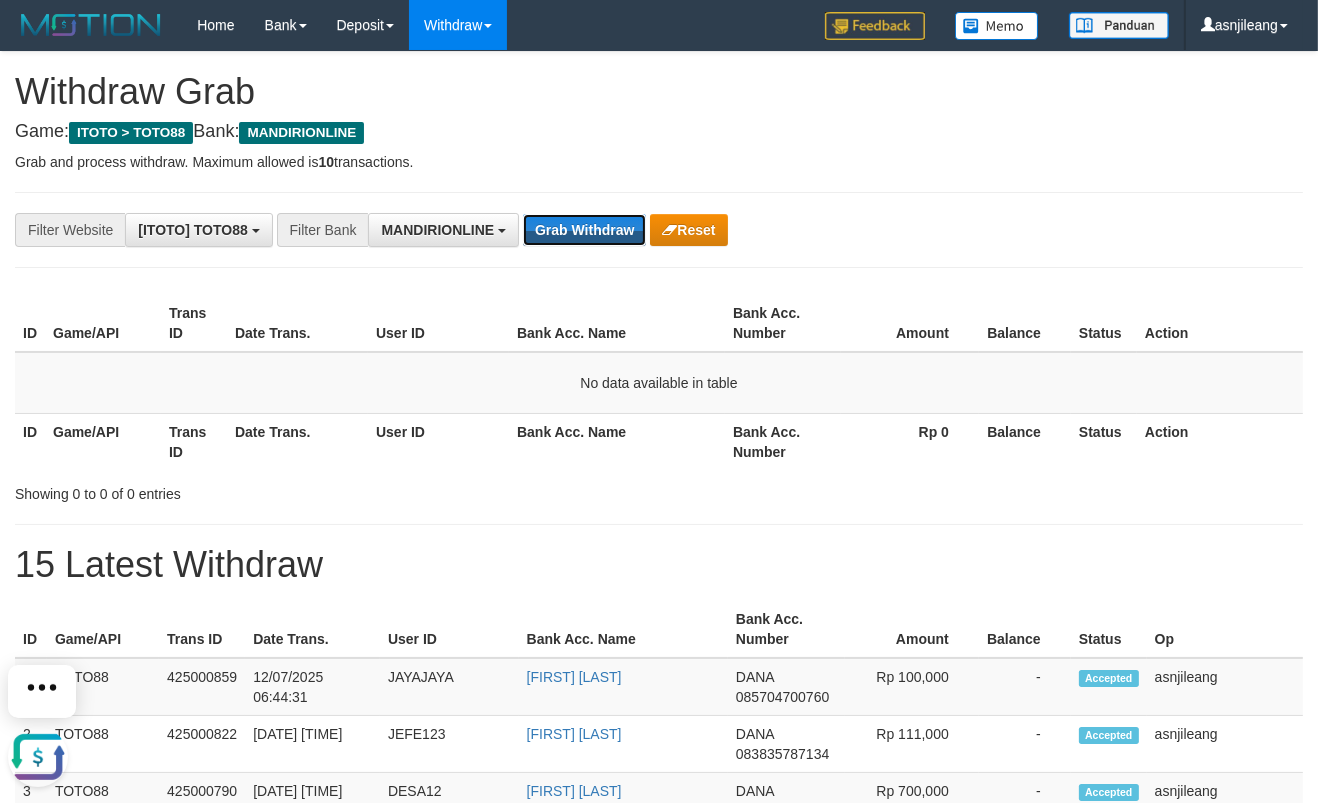 scroll, scrollTop: 0, scrollLeft: 0, axis: both 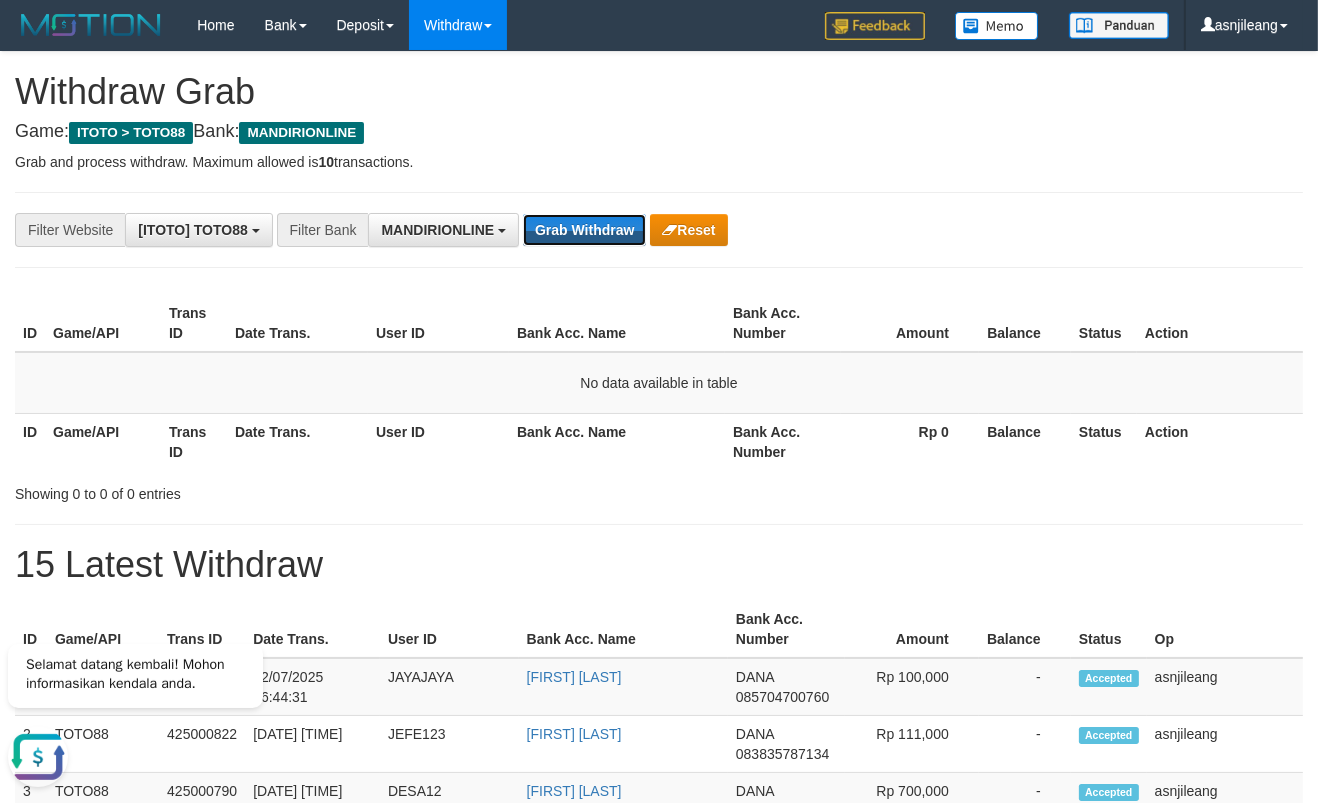 click on "Grab Withdraw" at bounding box center [584, 230] 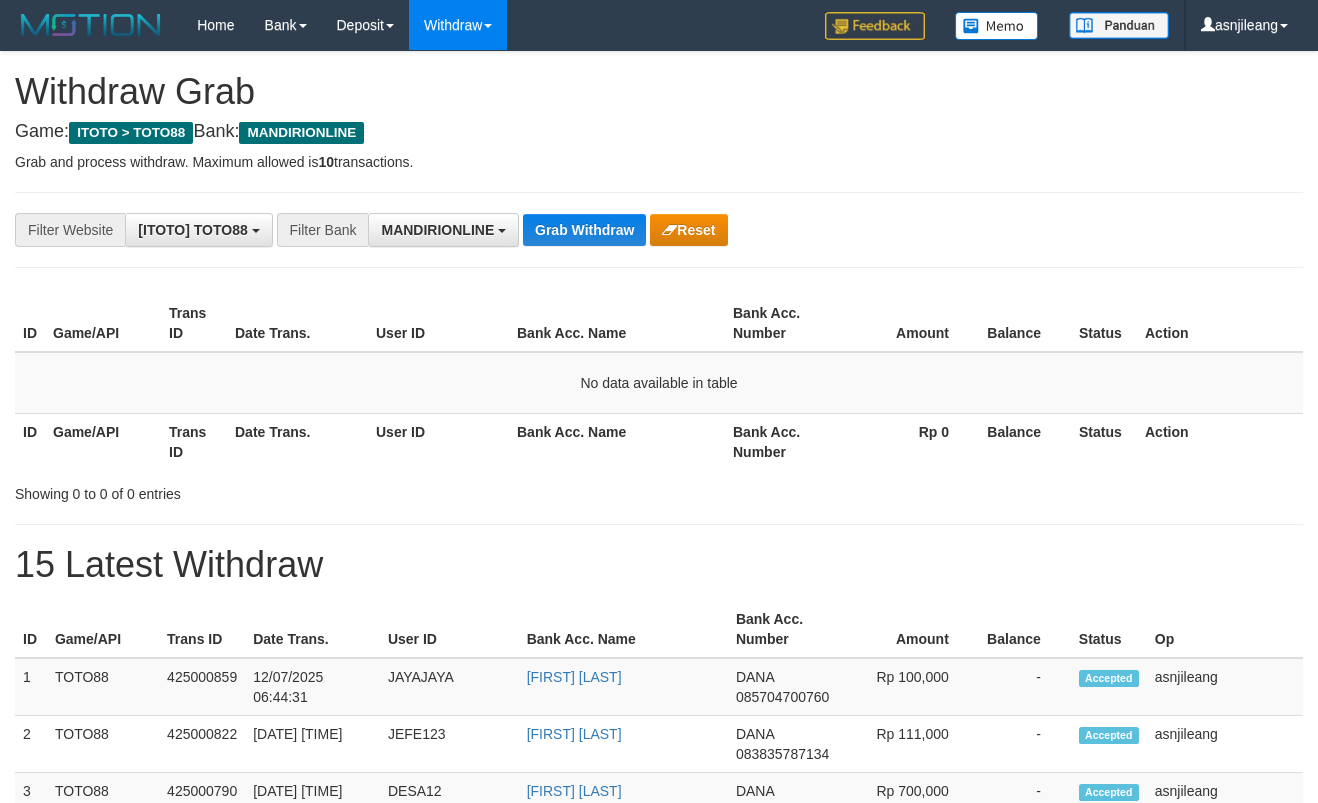 scroll, scrollTop: 0, scrollLeft: 0, axis: both 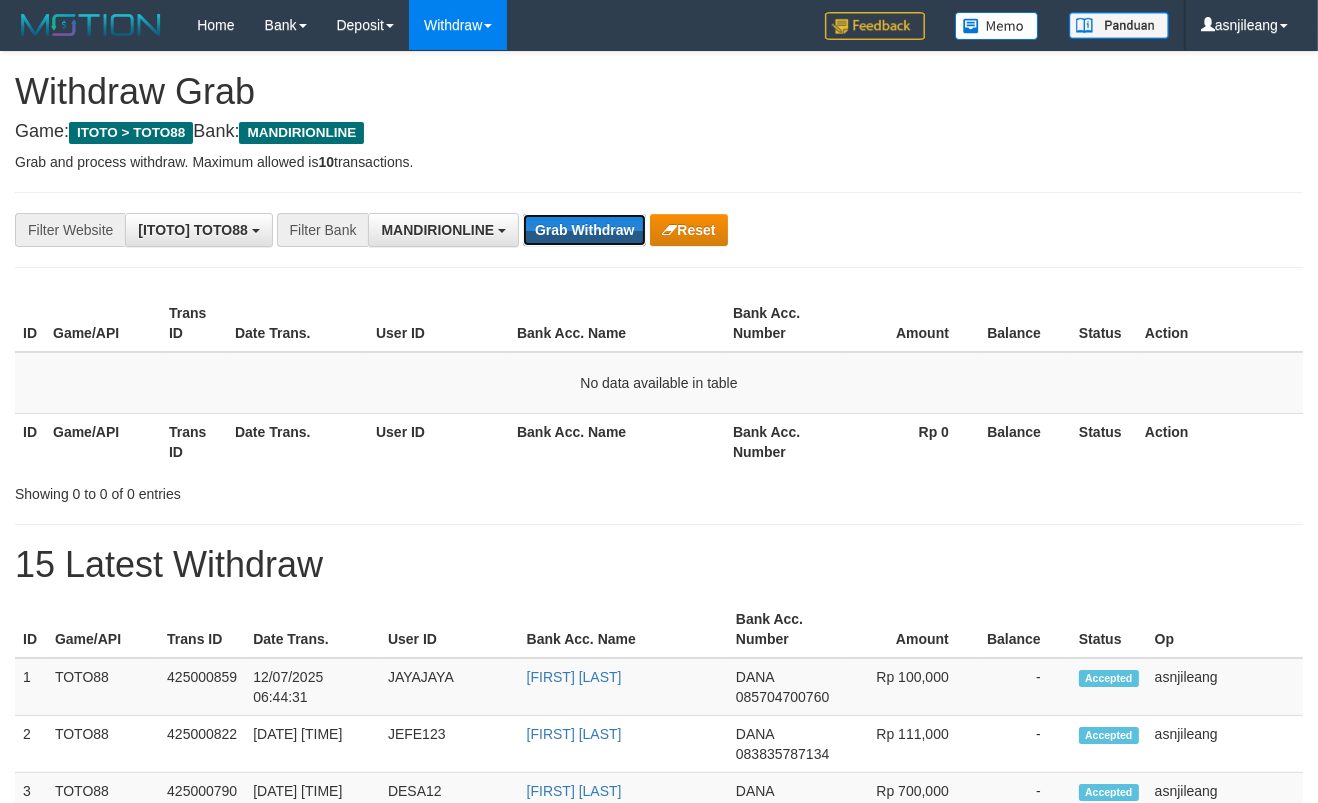 click on "Grab Withdraw" at bounding box center [584, 230] 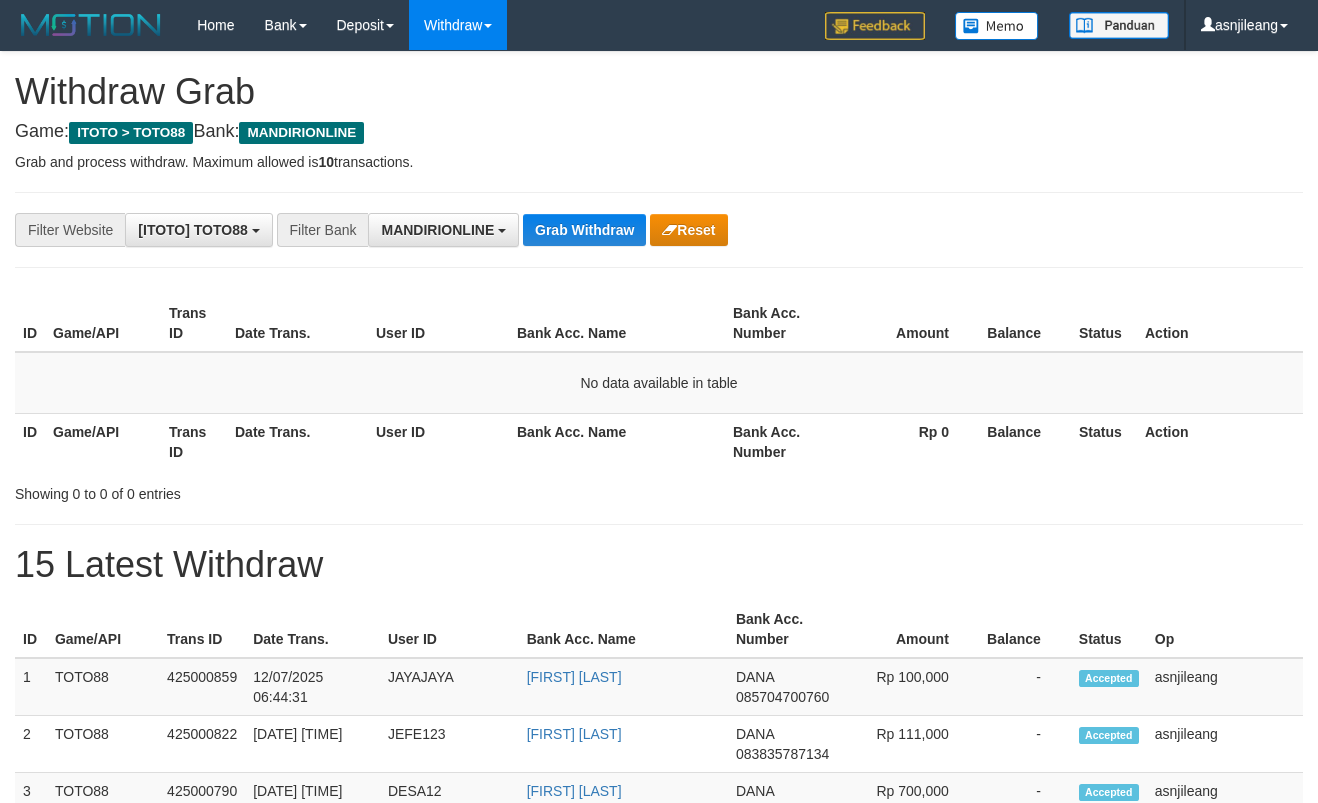 scroll, scrollTop: 0, scrollLeft: 0, axis: both 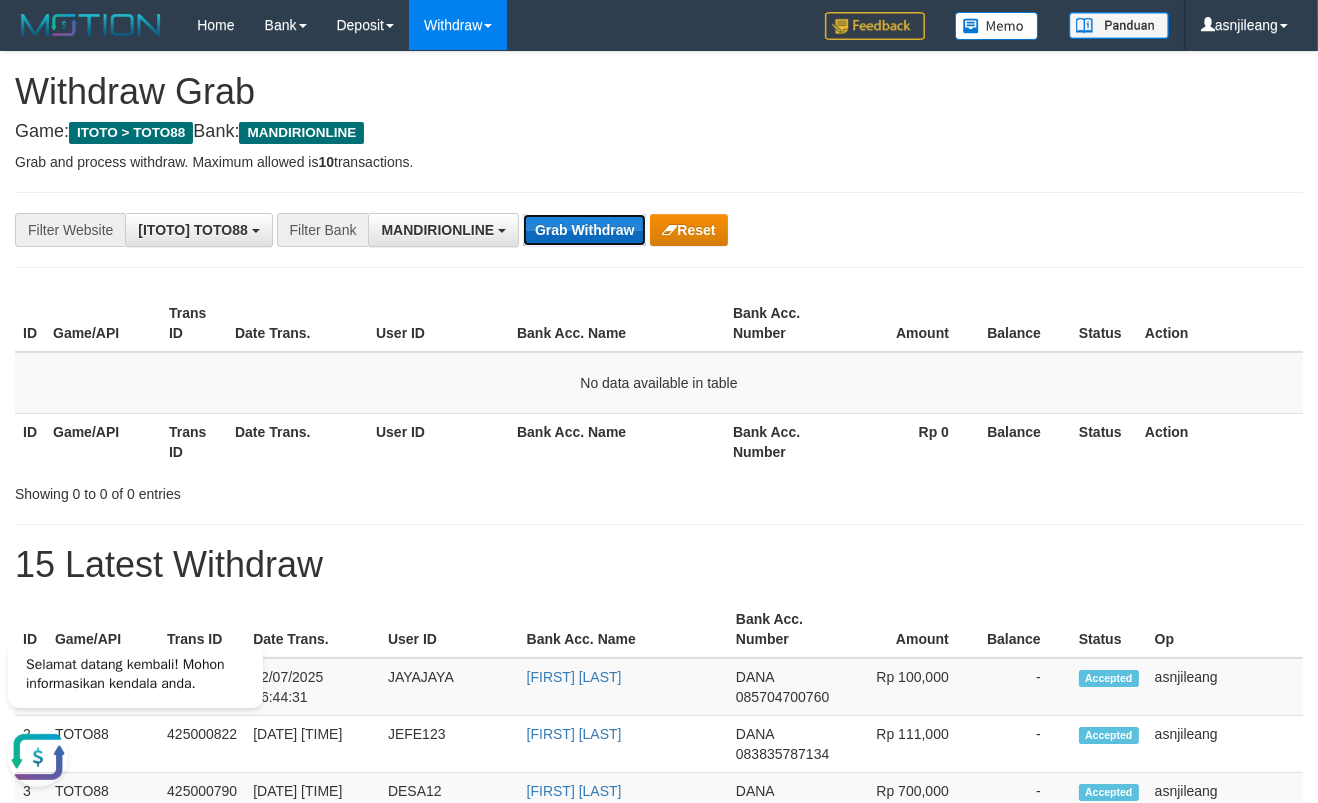 click on "Grab Withdraw" at bounding box center [584, 230] 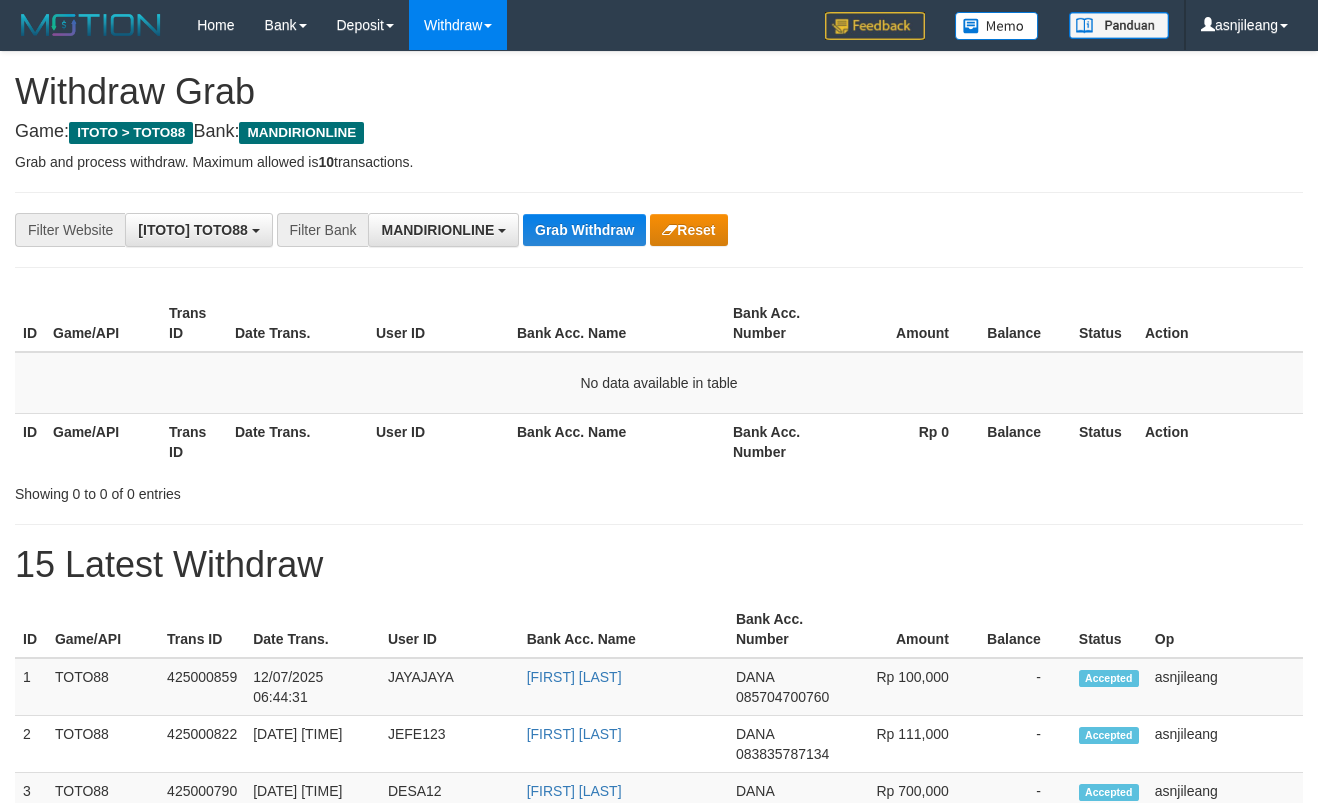 click on "Grab Withdraw" at bounding box center (584, 230) 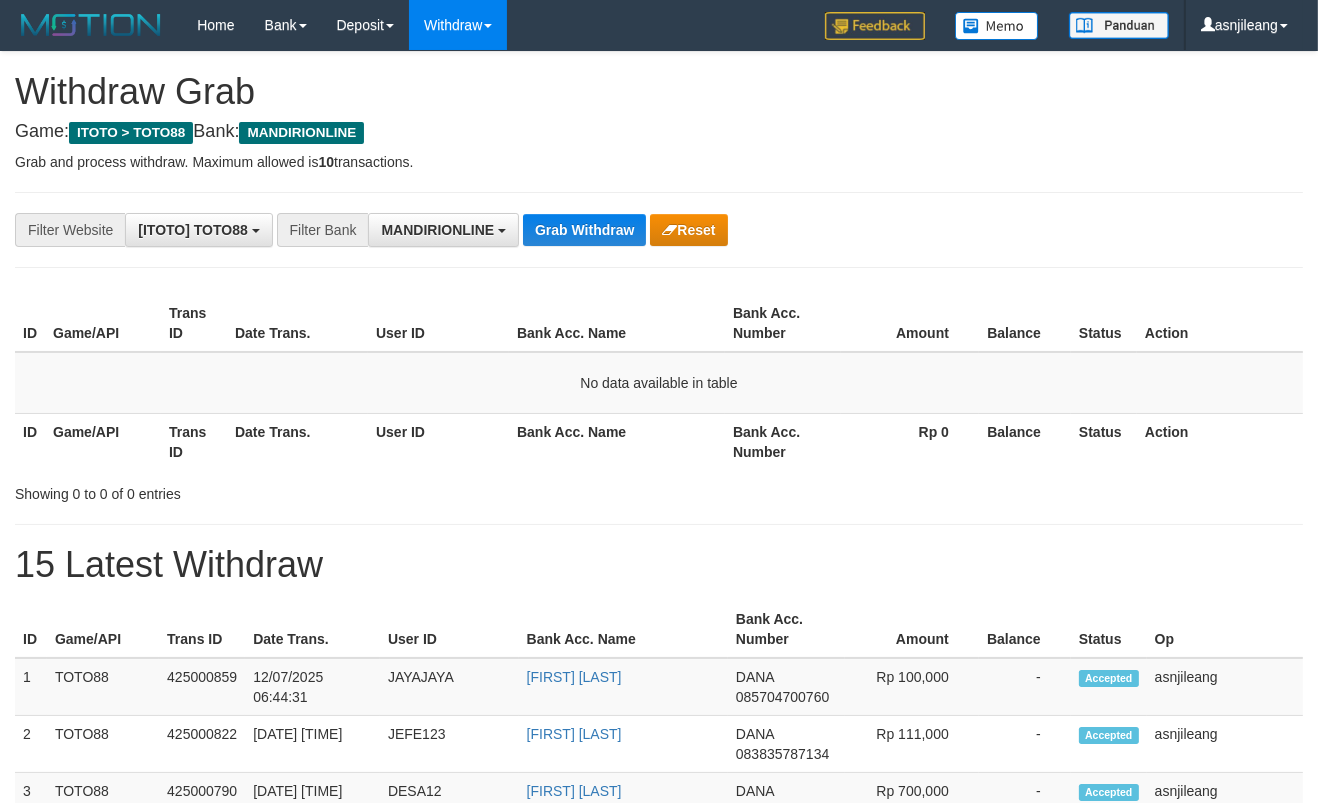 scroll, scrollTop: 17, scrollLeft: 0, axis: vertical 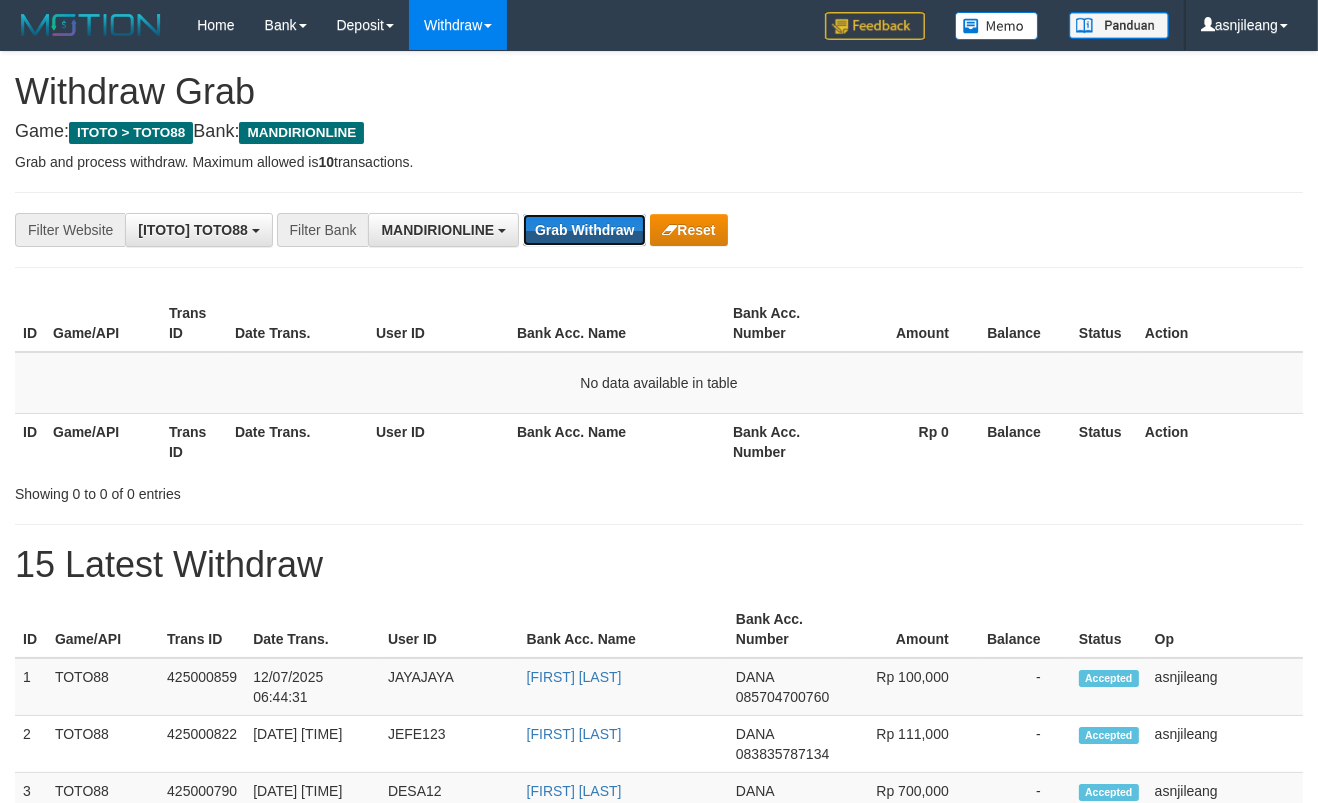 click on "Grab Withdraw" at bounding box center (584, 230) 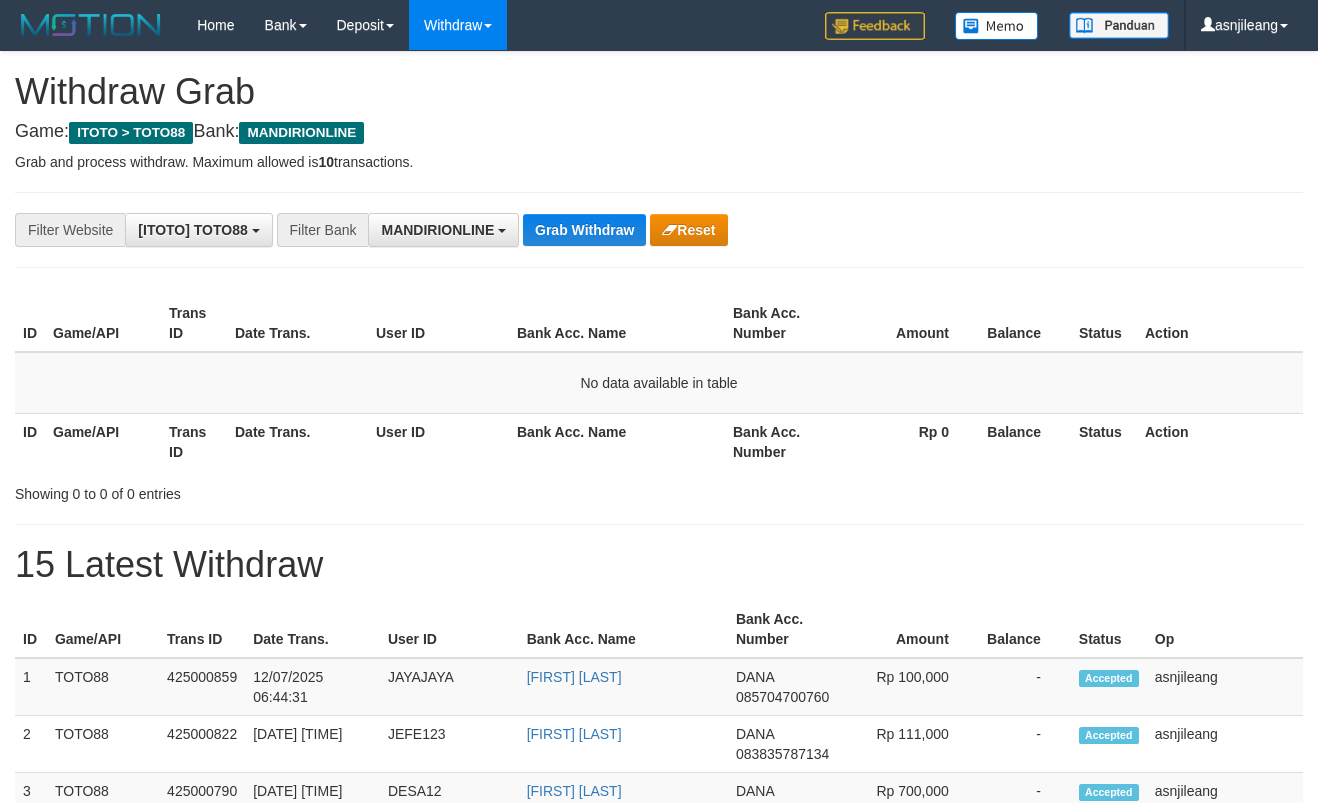 scroll, scrollTop: 0, scrollLeft: 0, axis: both 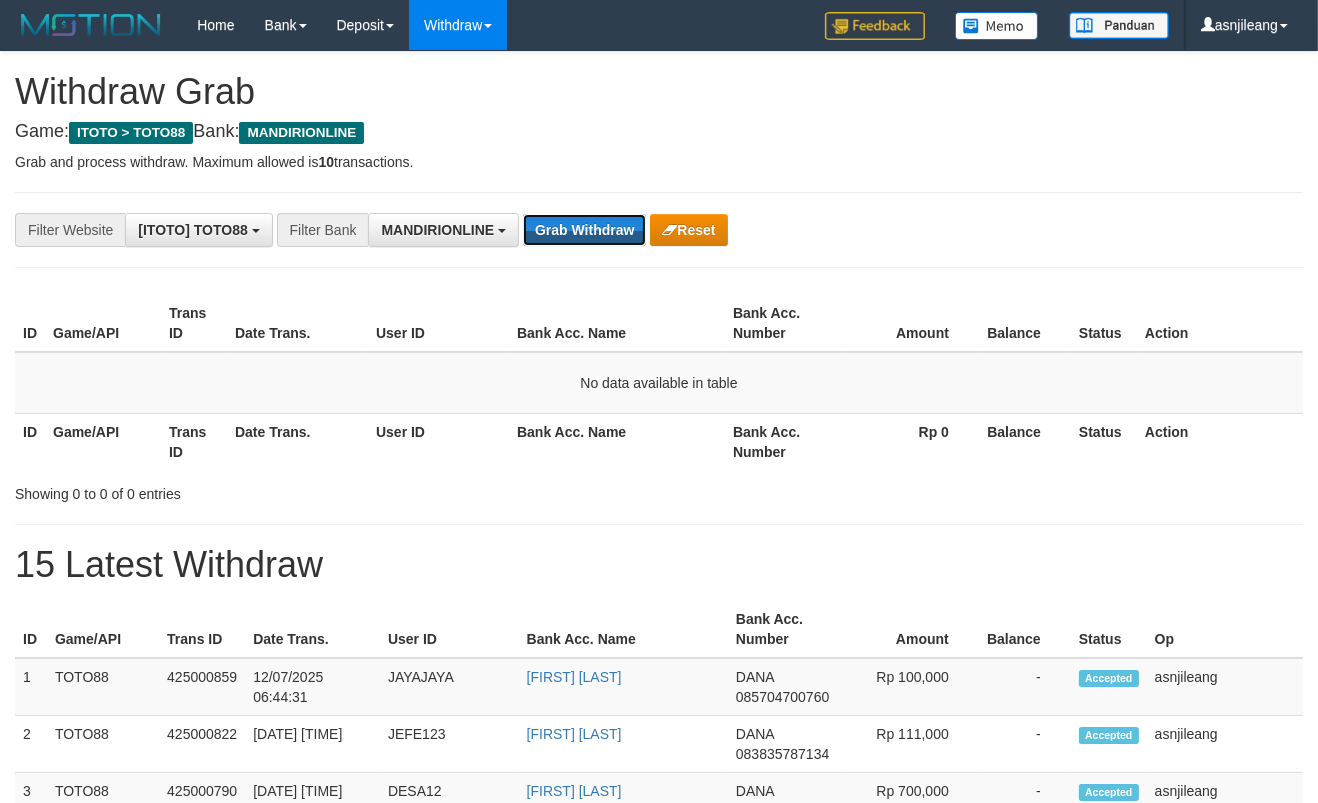 click on "Grab Withdraw" at bounding box center (584, 230) 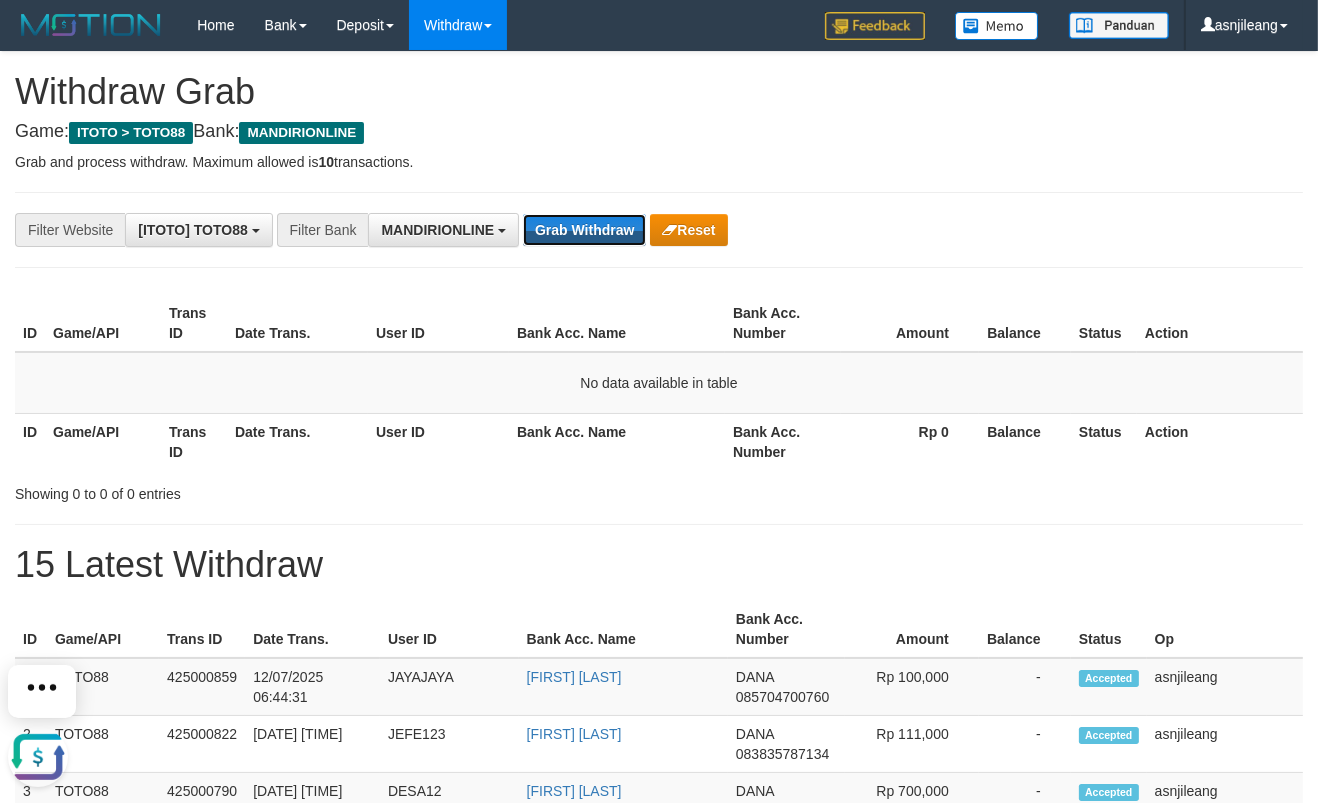 click on "Grab Withdraw" at bounding box center (584, 230) 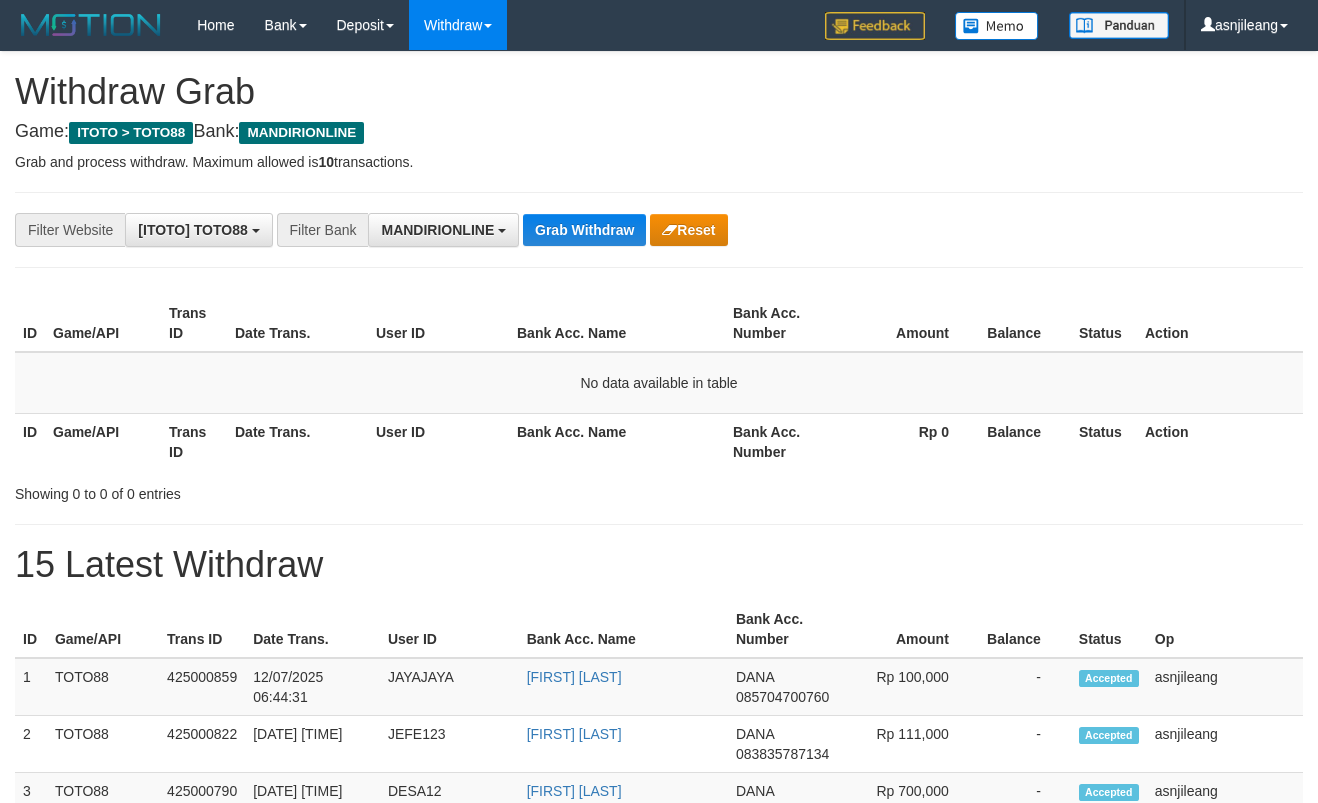 scroll, scrollTop: 0, scrollLeft: 0, axis: both 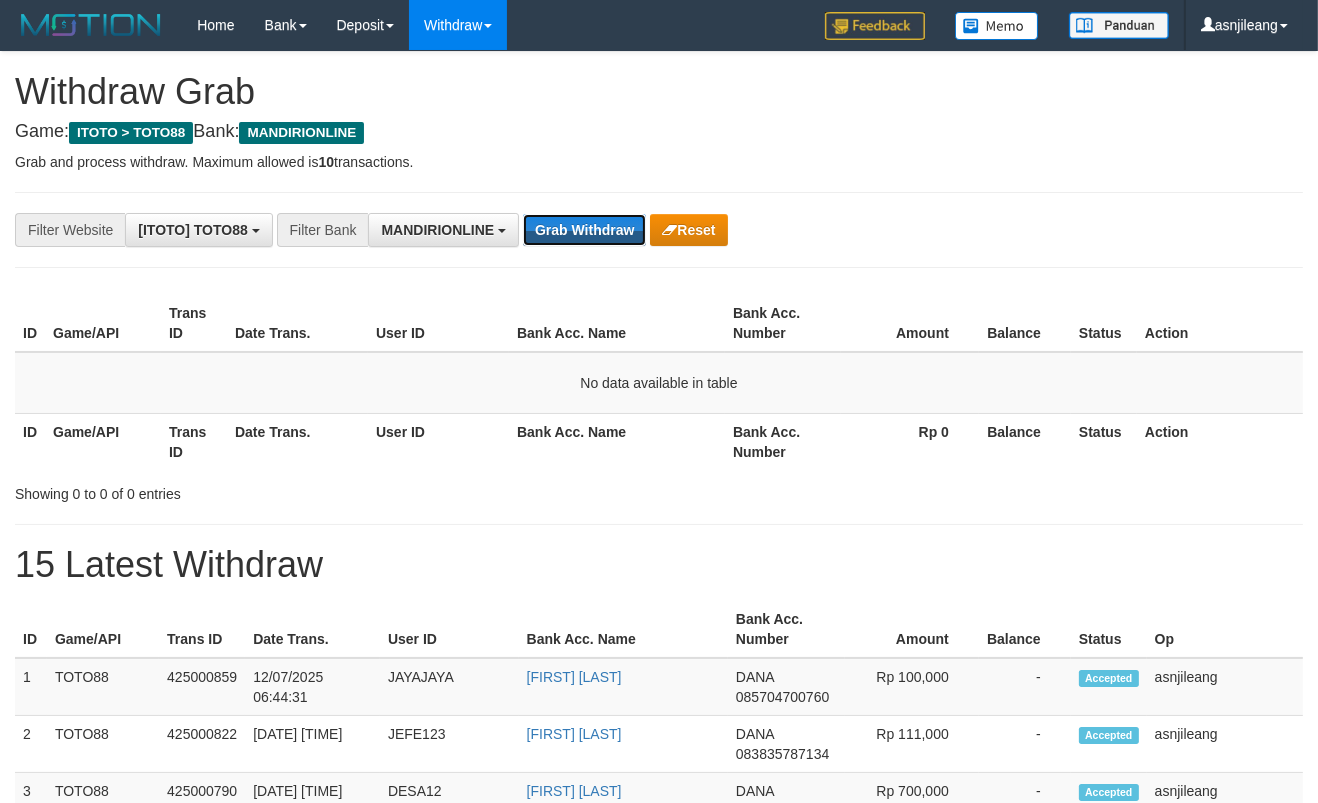 click on "Grab Withdraw" at bounding box center [584, 230] 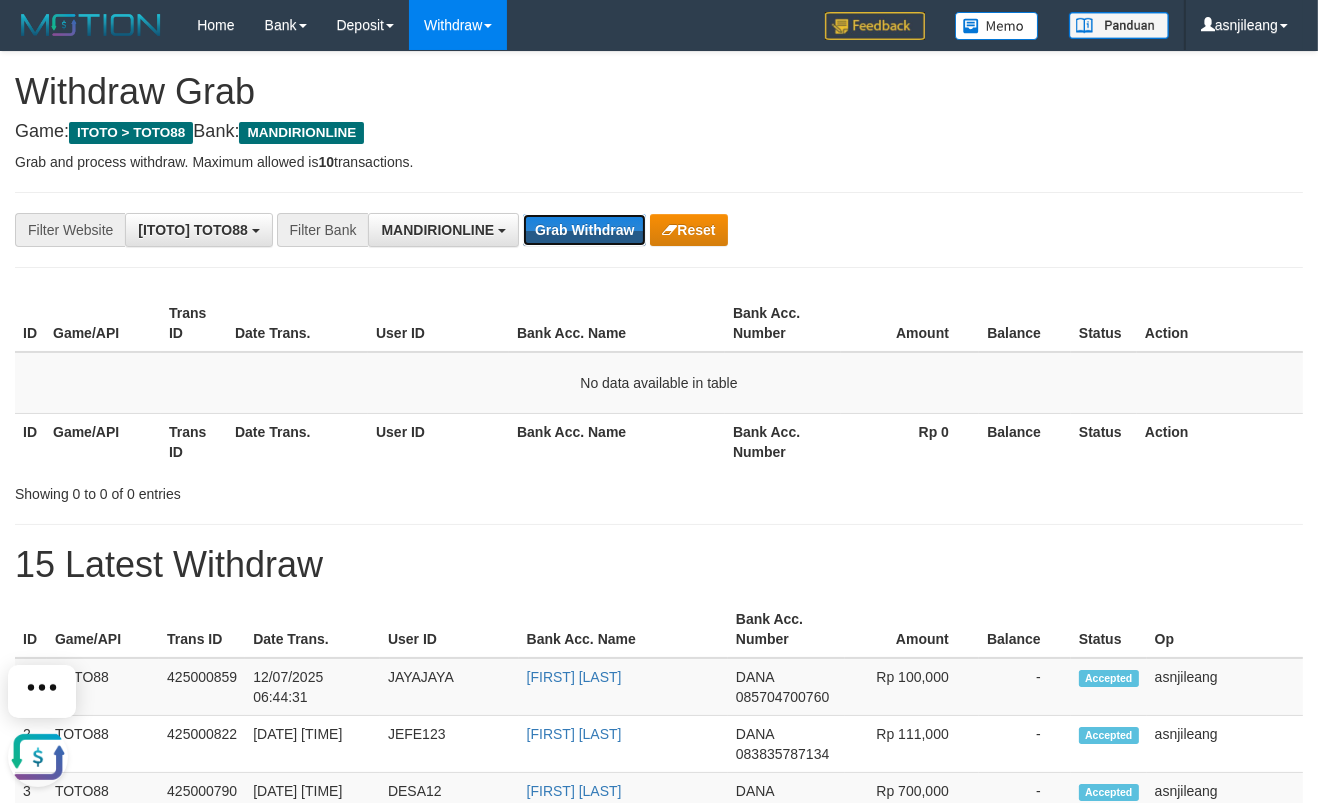 scroll, scrollTop: 0, scrollLeft: 0, axis: both 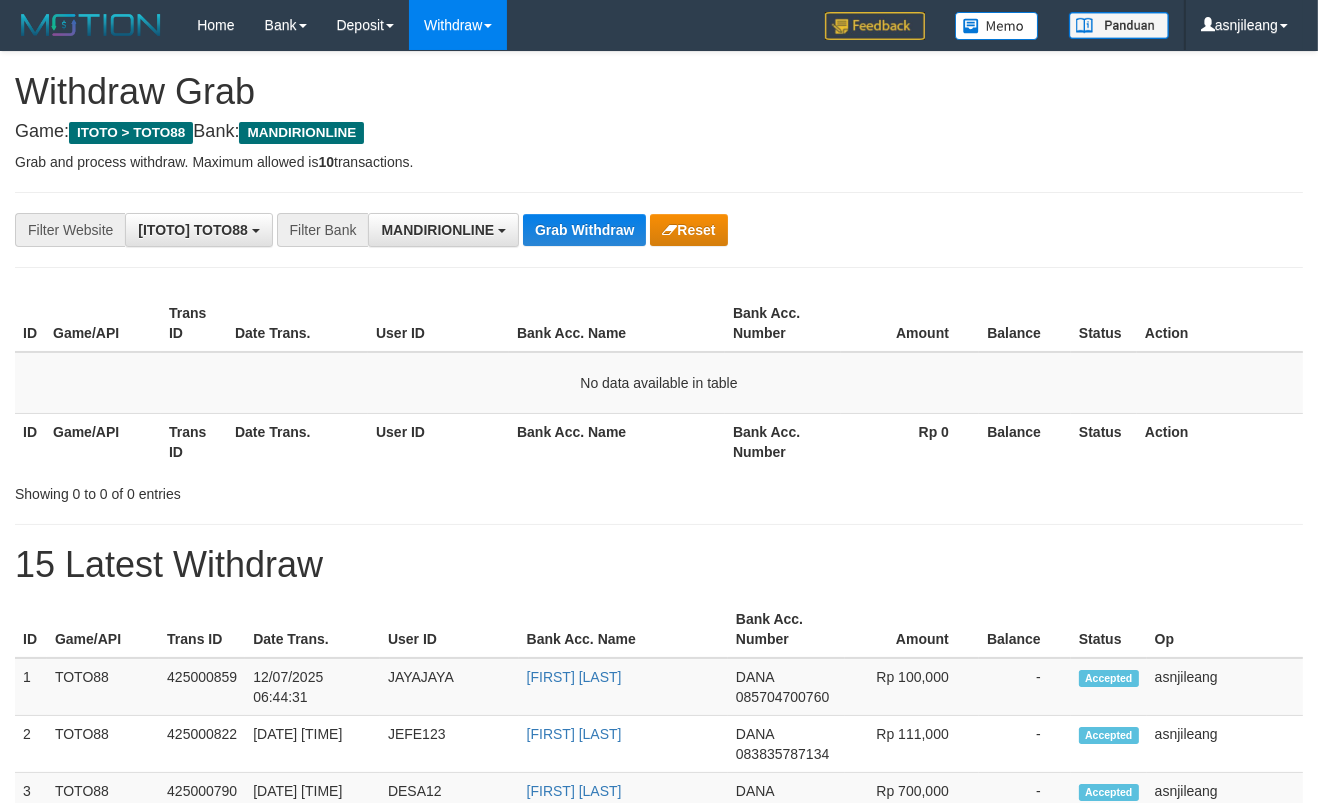 click on "Grab Withdraw" at bounding box center [584, 230] 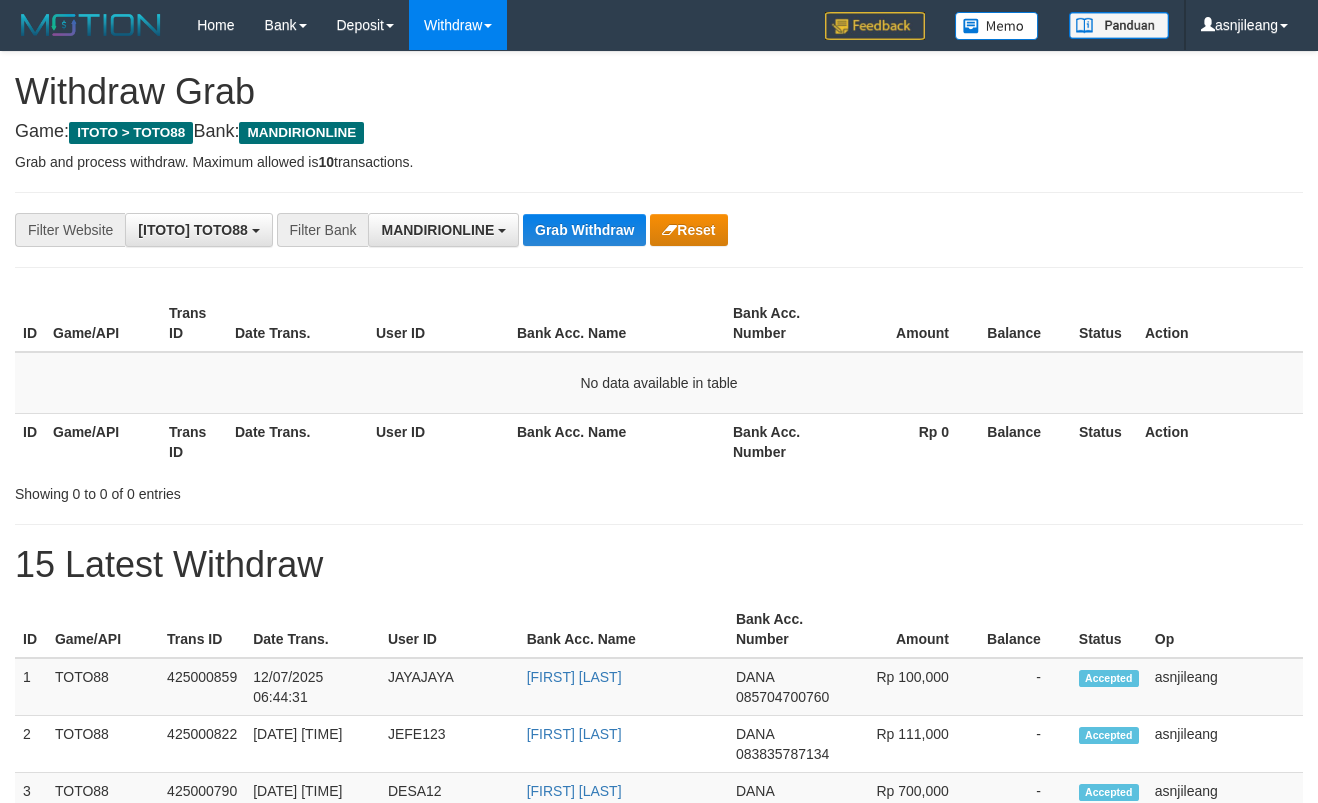 scroll, scrollTop: 0, scrollLeft: 0, axis: both 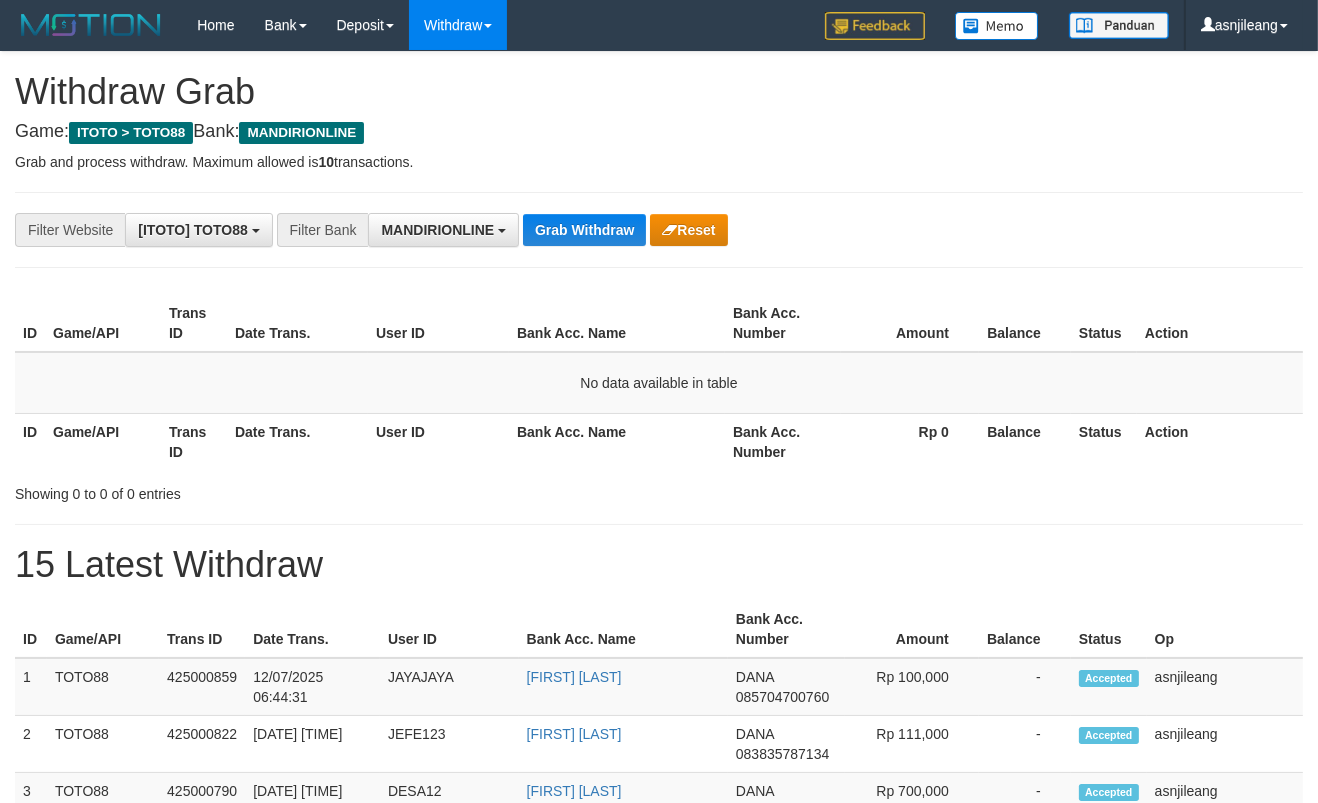 click on "Grab Withdraw" at bounding box center [584, 230] 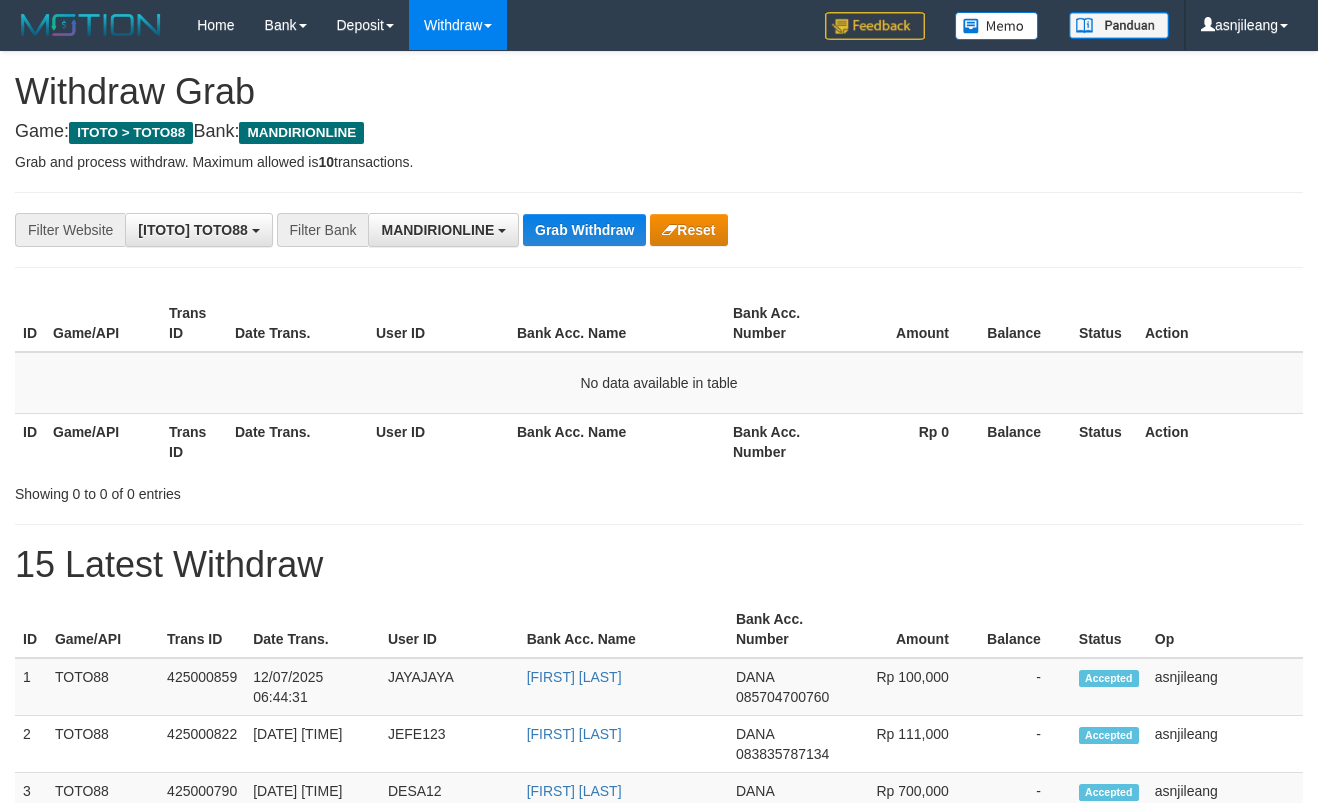 scroll, scrollTop: 0, scrollLeft: 0, axis: both 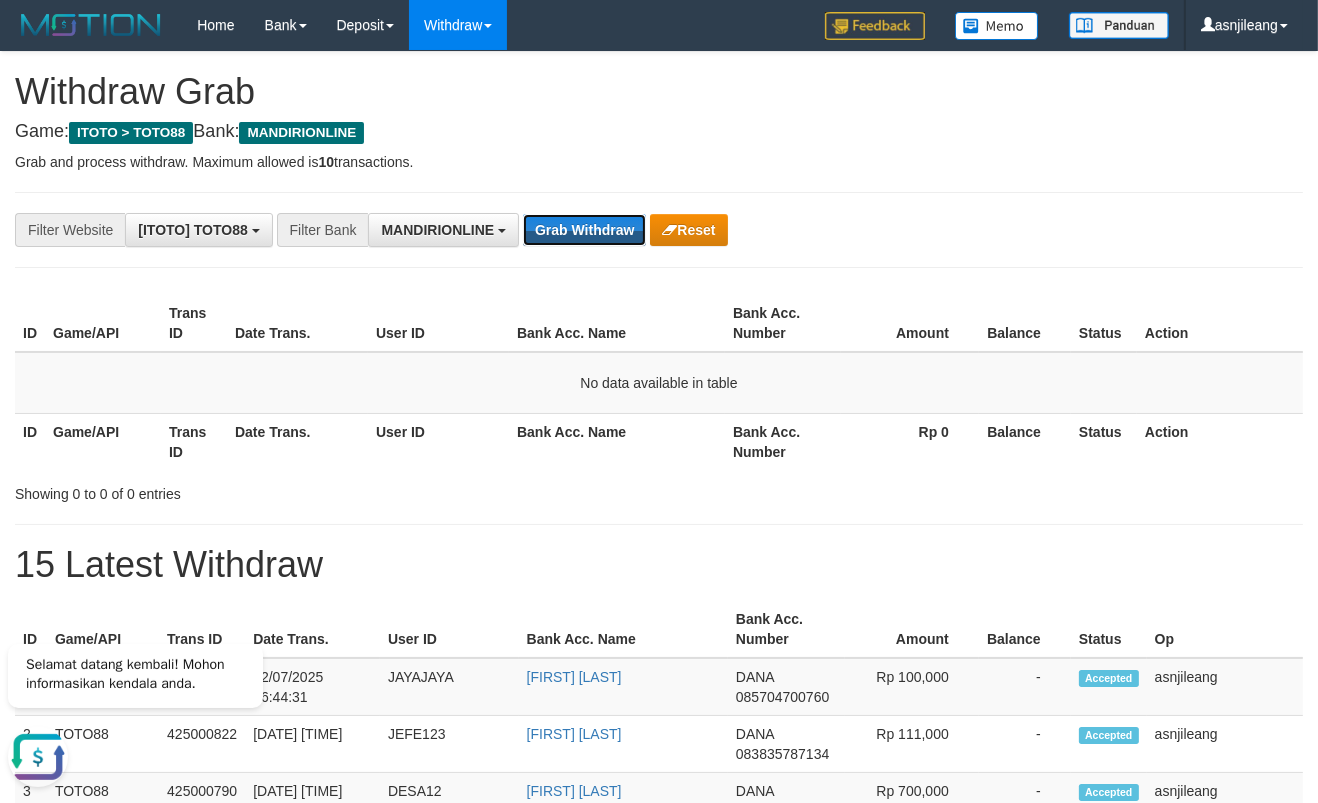 click on "Grab Withdraw" at bounding box center [584, 230] 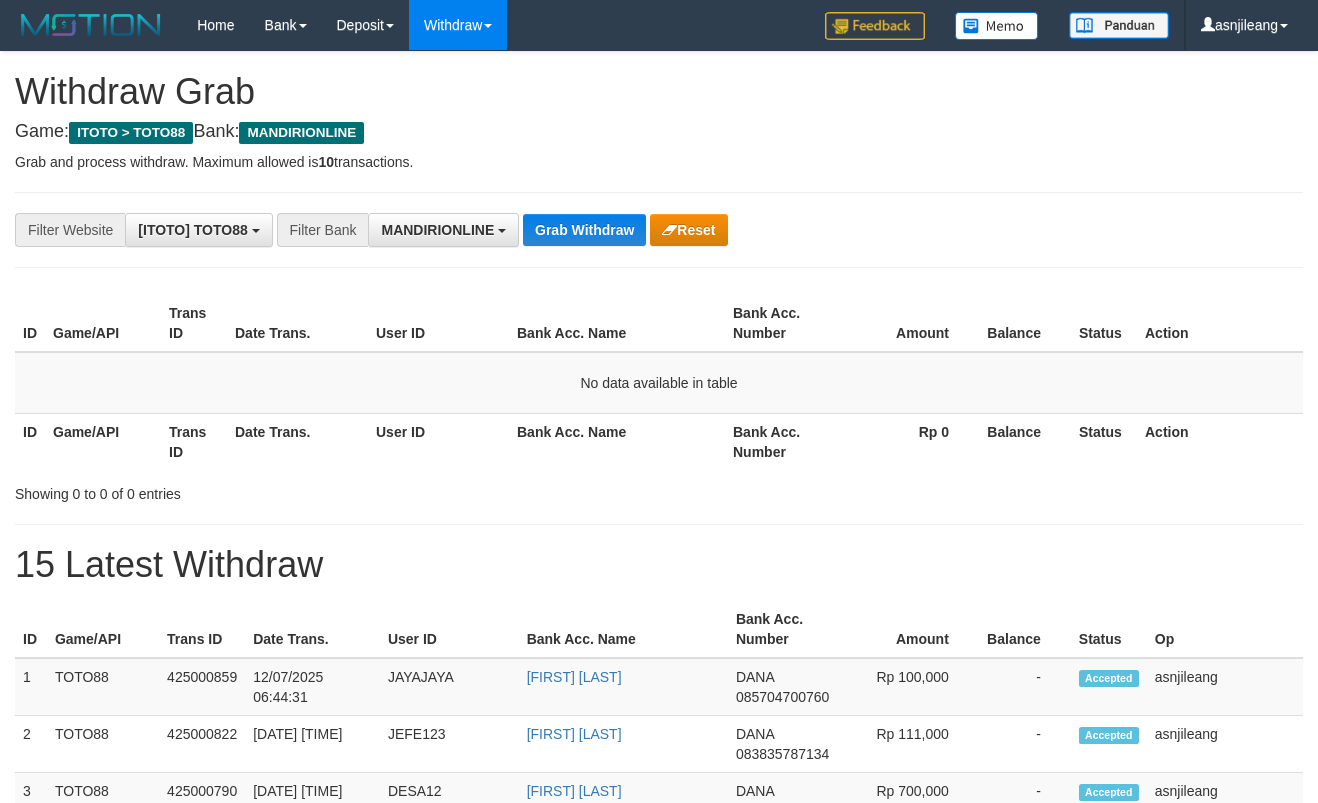 scroll, scrollTop: 0, scrollLeft: 0, axis: both 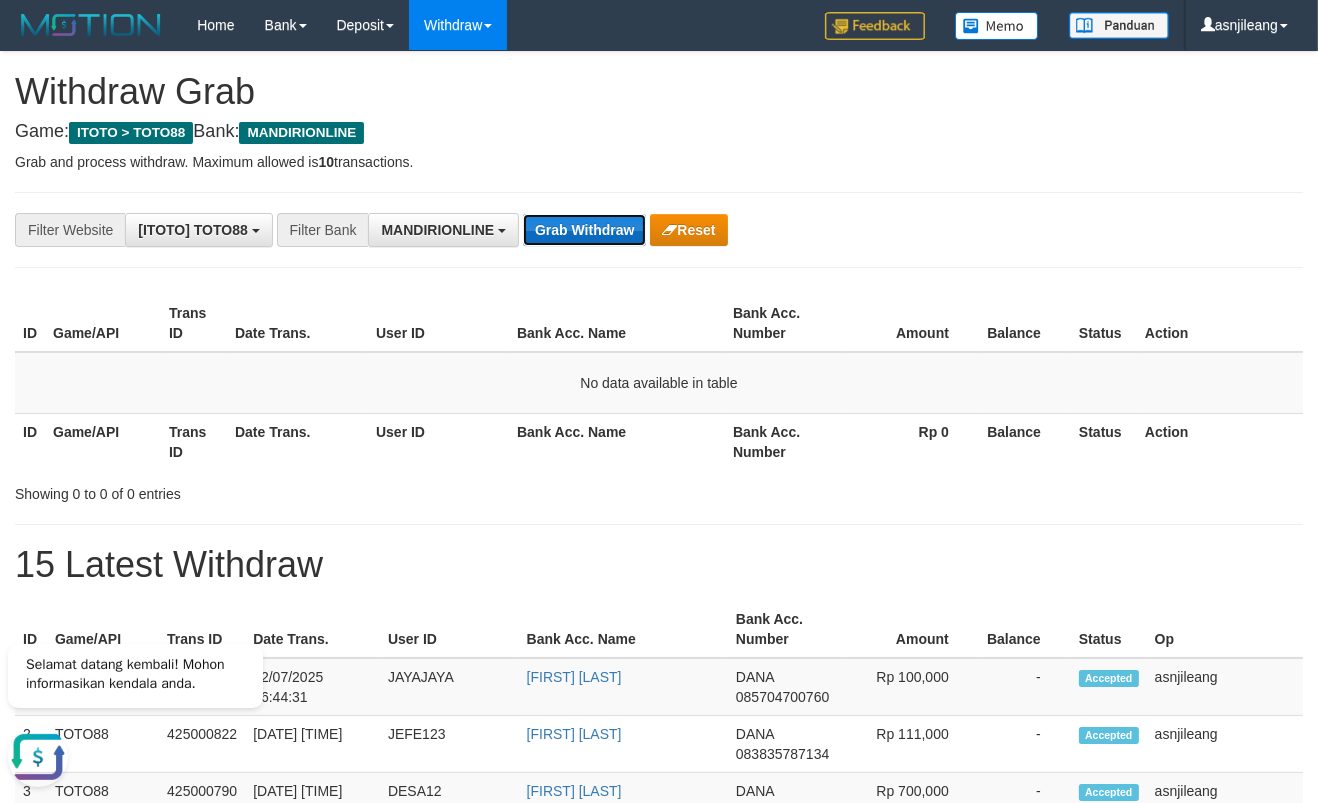 click on "Grab Withdraw" at bounding box center (584, 230) 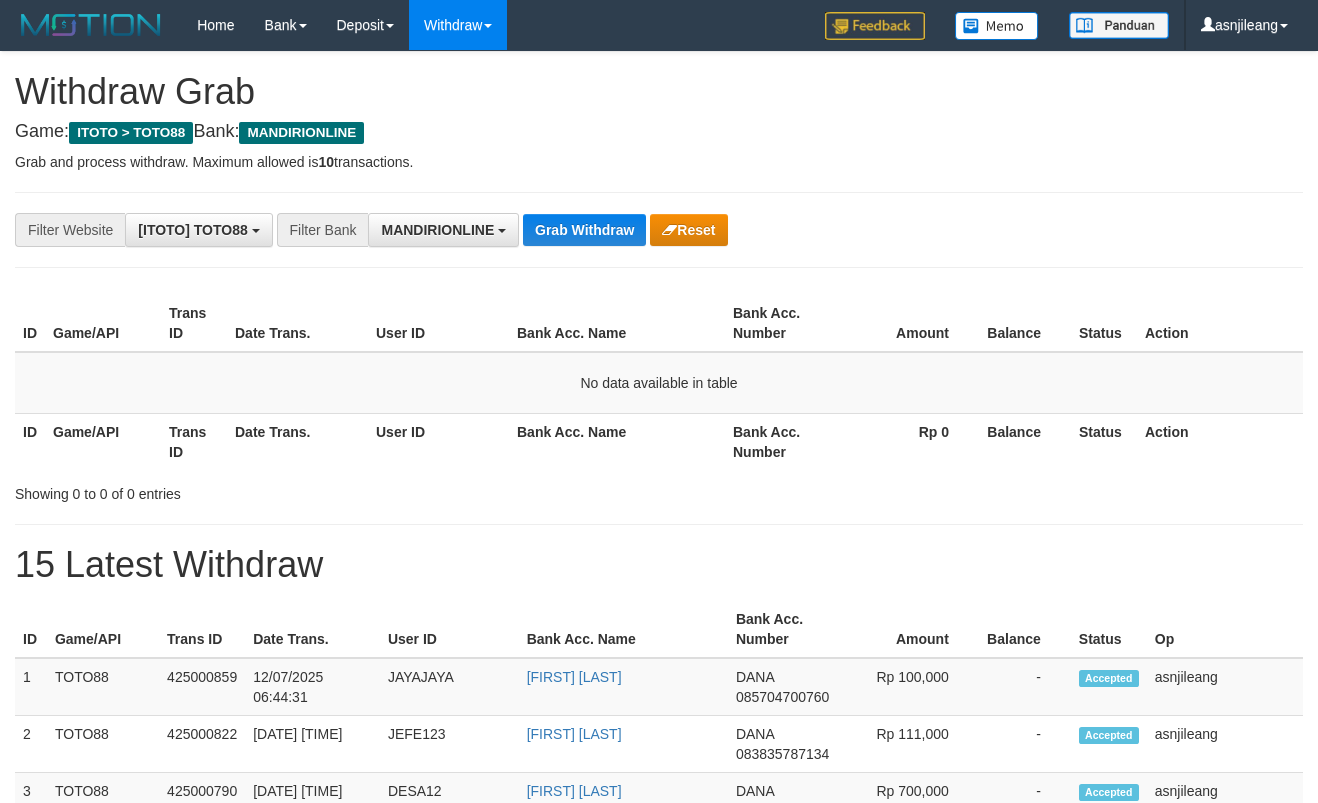 scroll, scrollTop: 0, scrollLeft: 0, axis: both 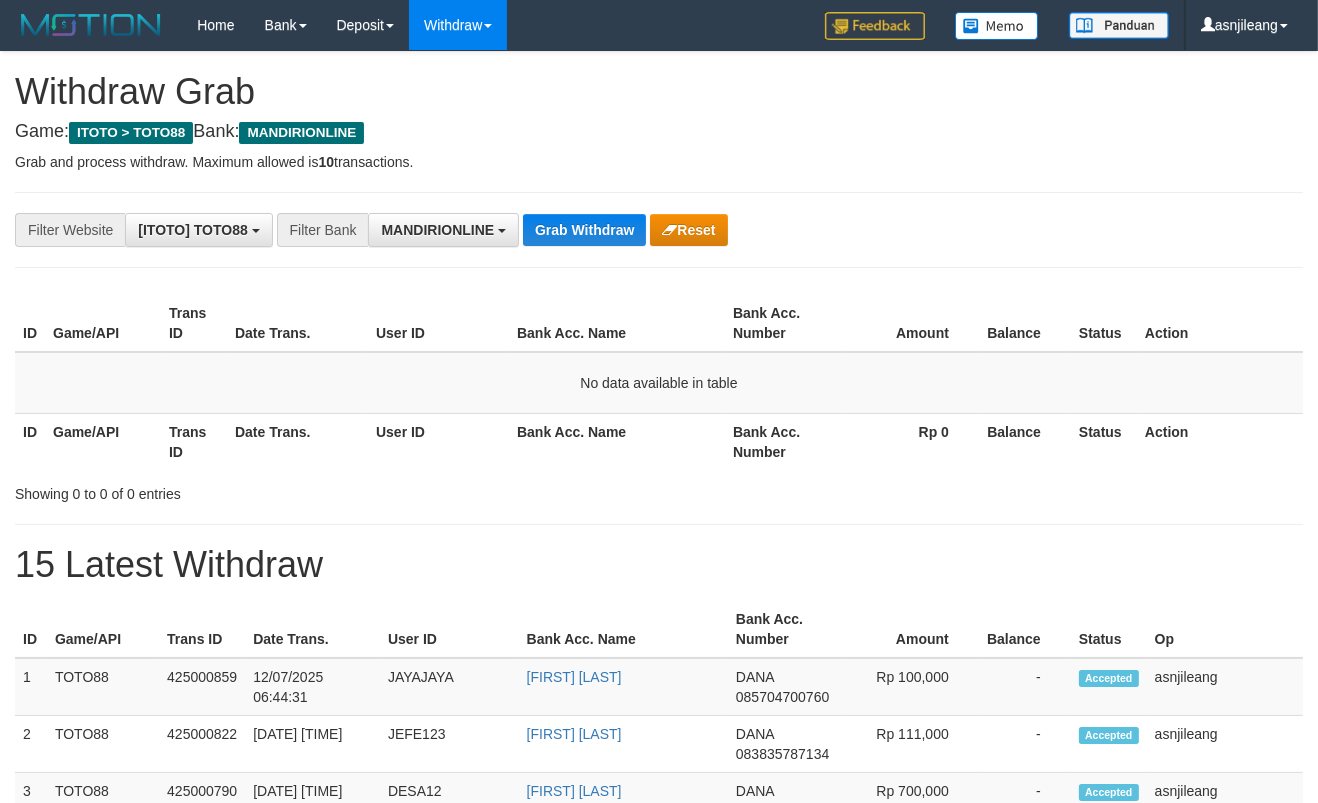 click on "Grab Withdraw" at bounding box center [584, 230] 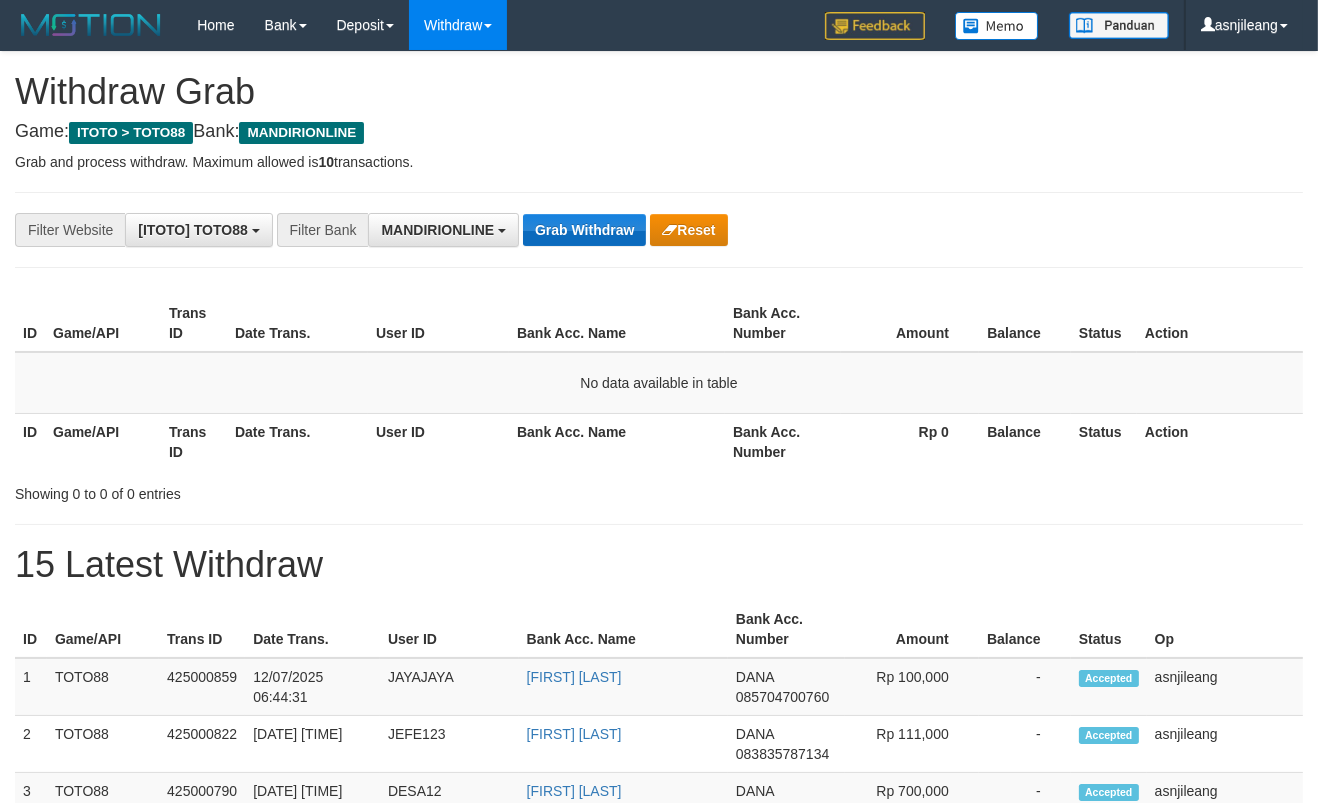click on "Grab Withdraw" at bounding box center [584, 230] 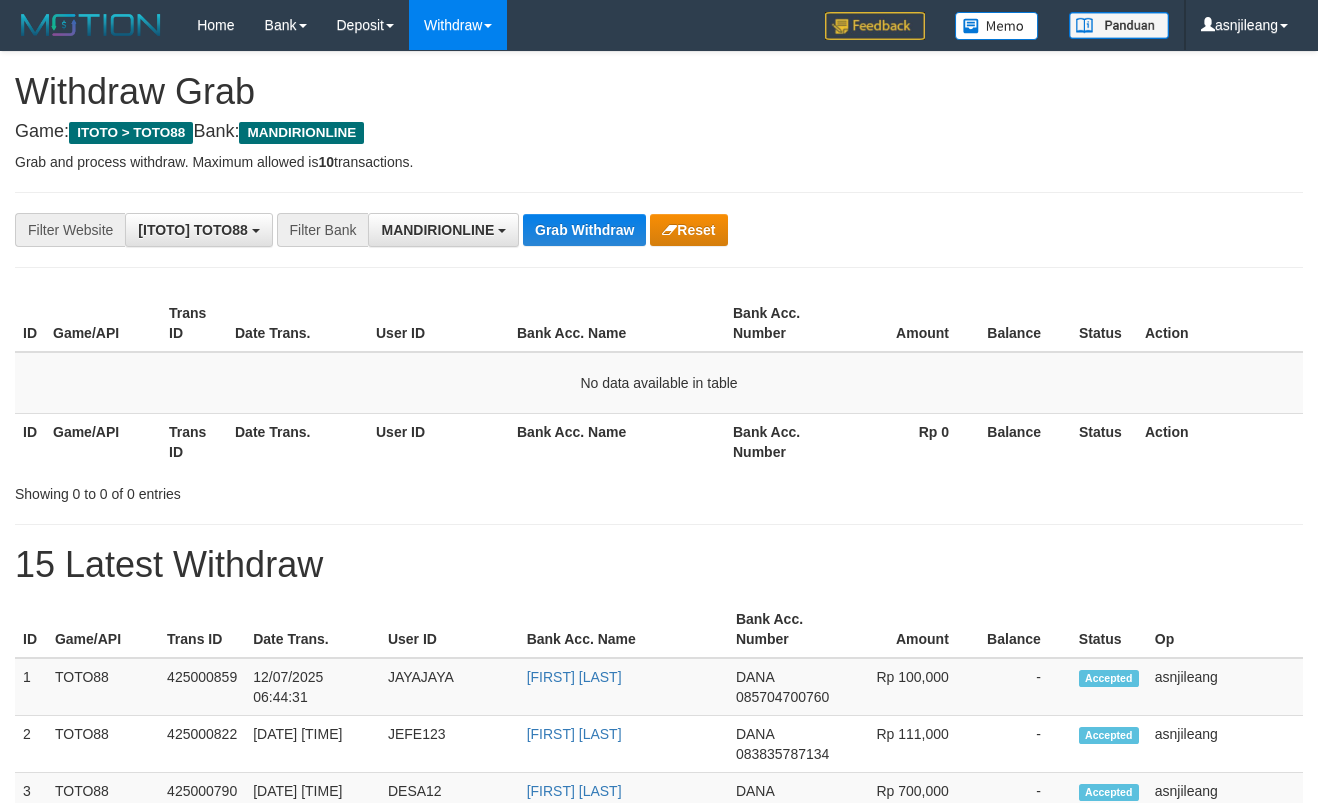 scroll, scrollTop: 0, scrollLeft: 0, axis: both 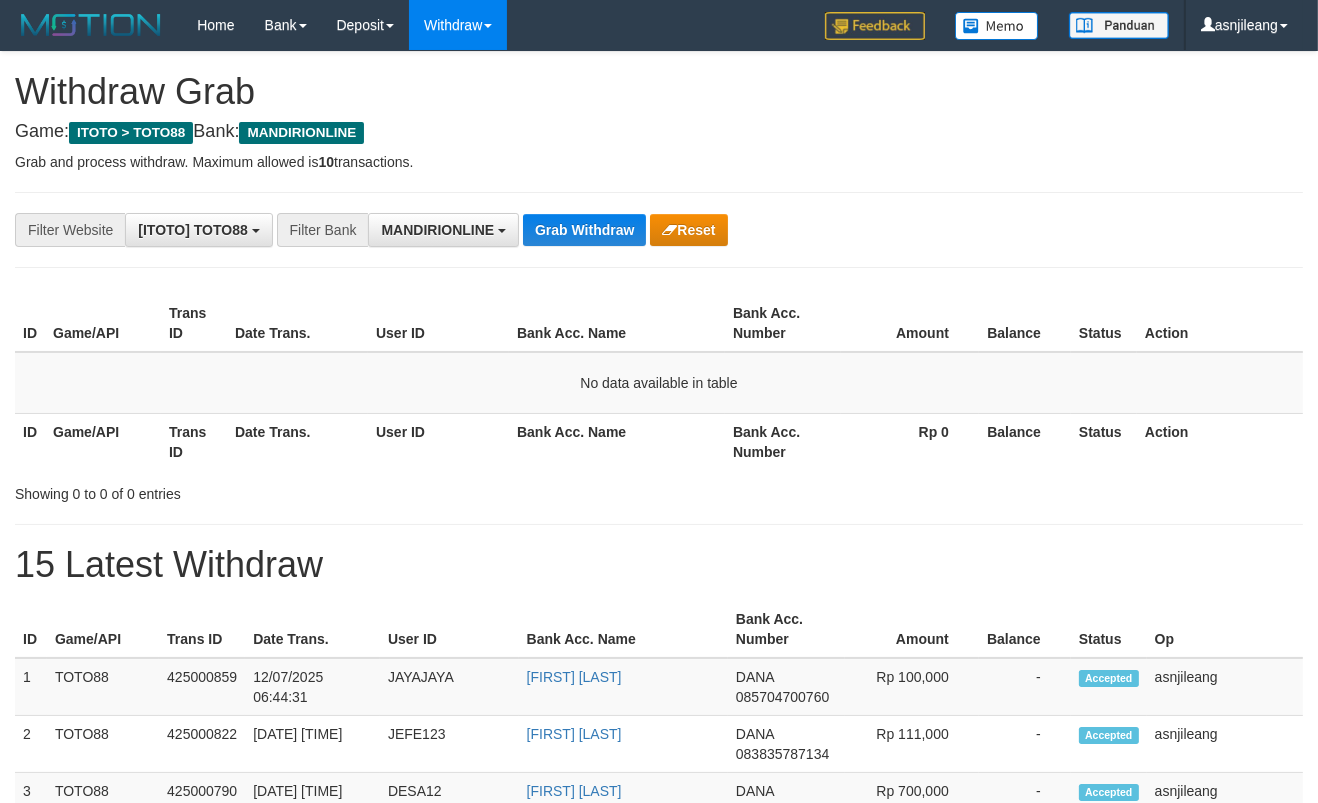 click on "Grab Withdraw" at bounding box center [584, 230] 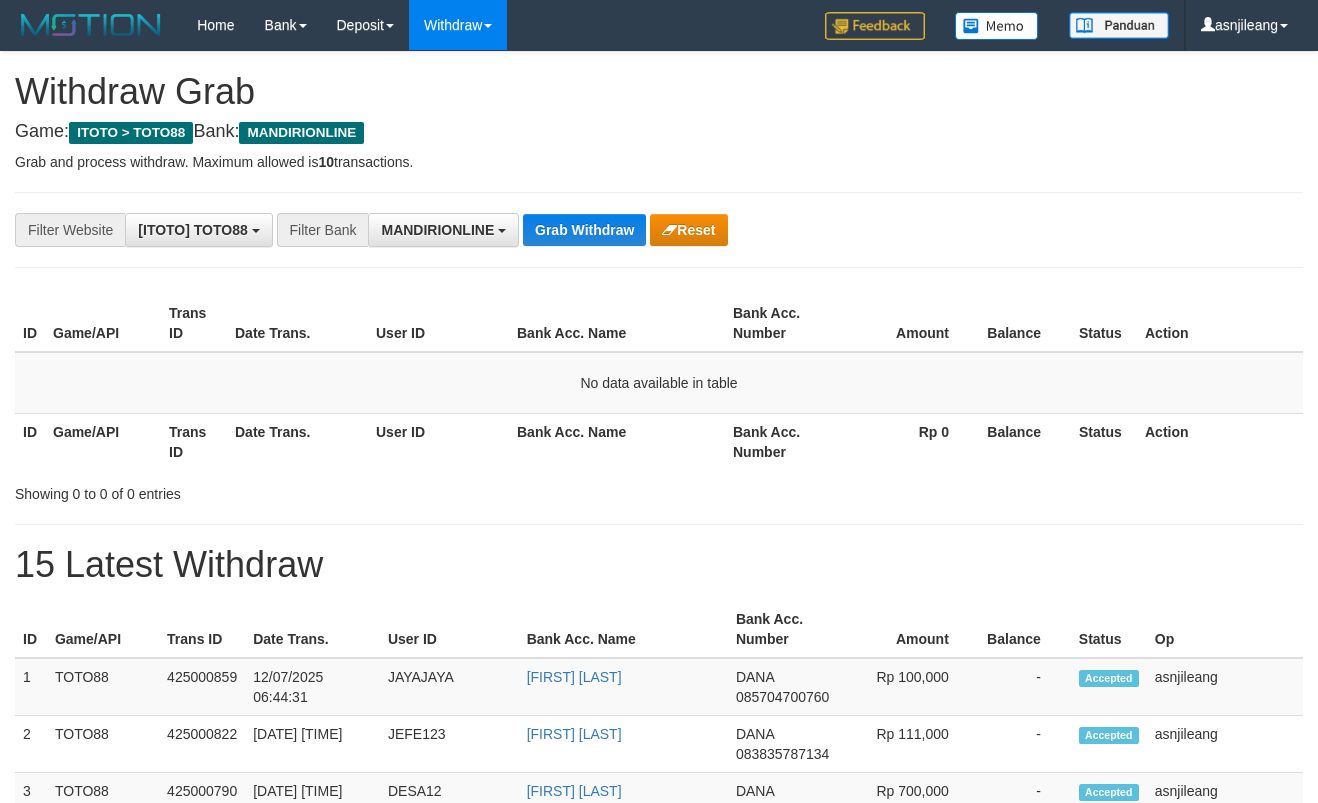 scroll, scrollTop: 0, scrollLeft: 0, axis: both 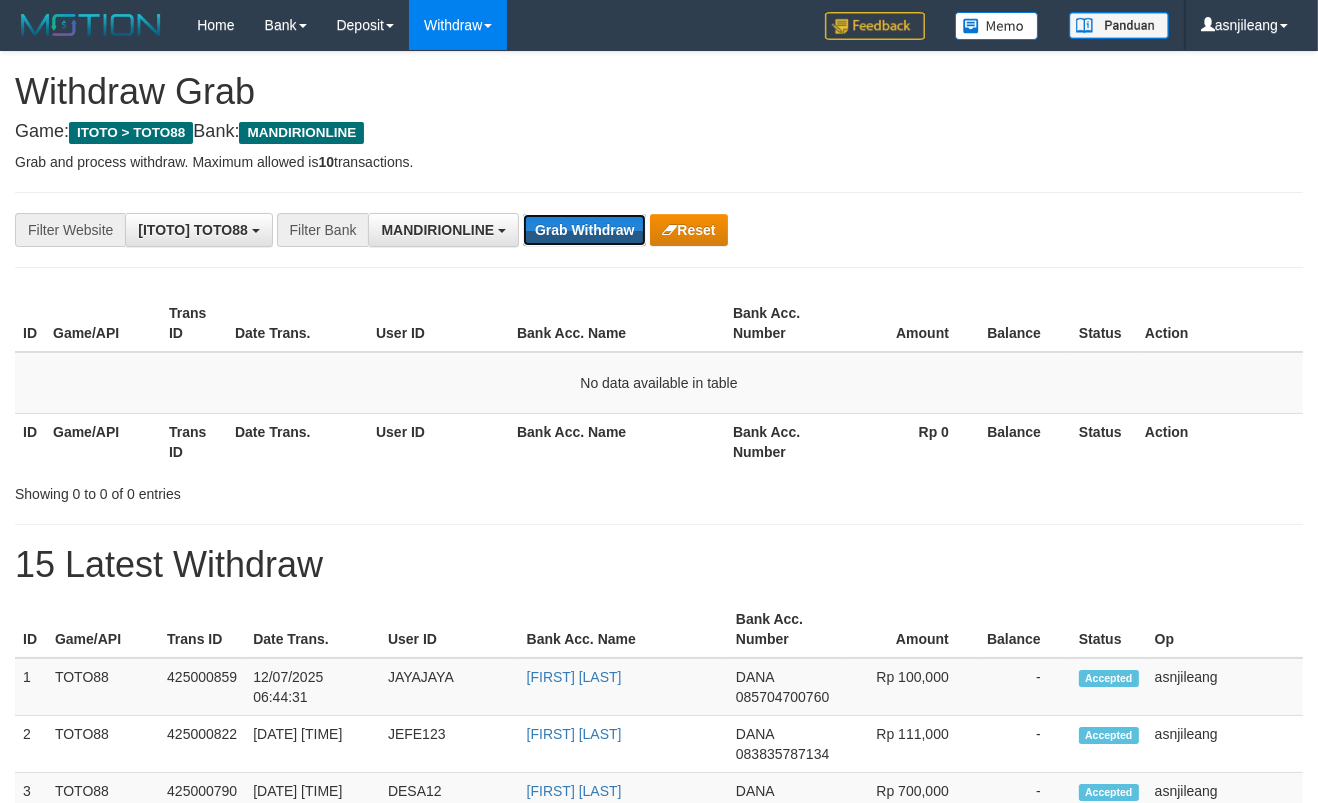 click on "Grab Withdraw" at bounding box center (584, 230) 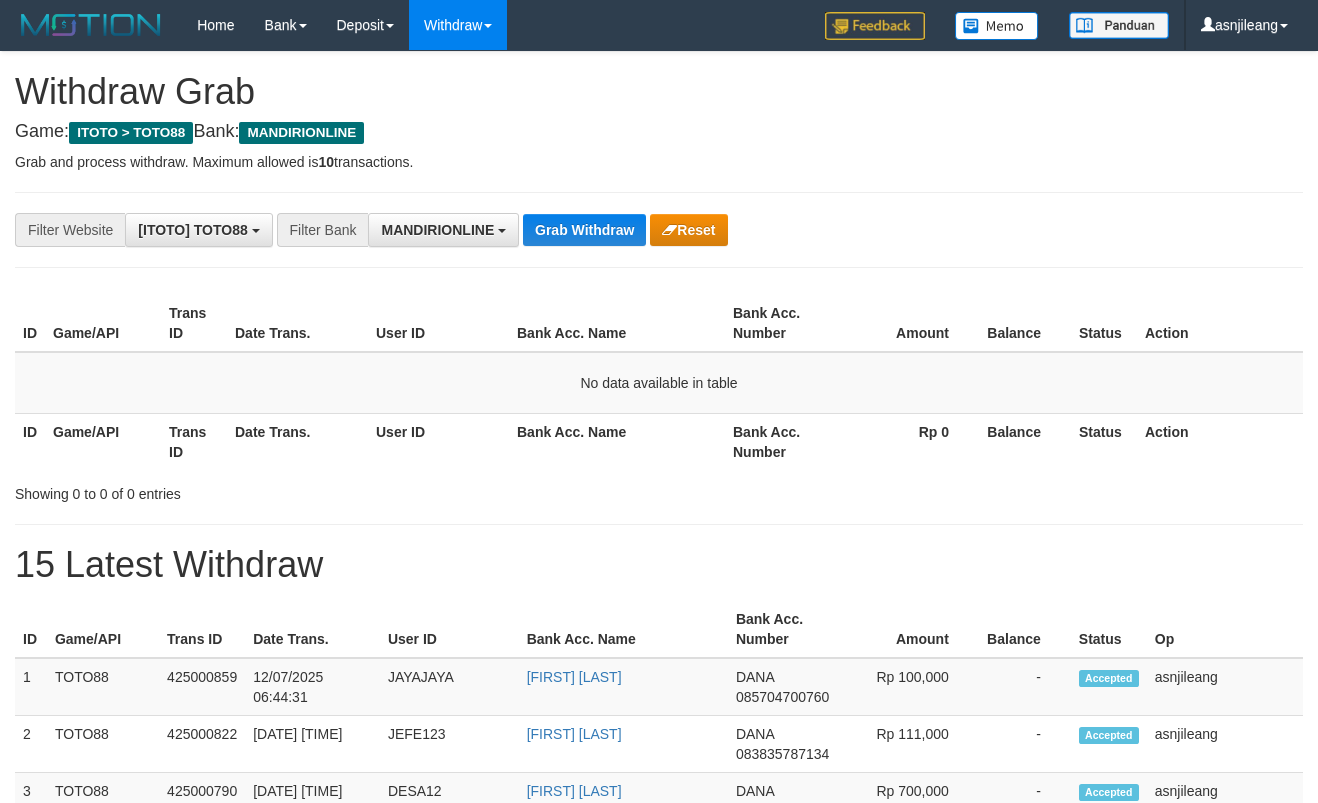 scroll, scrollTop: 0, scrollLeft: 0, axis: both 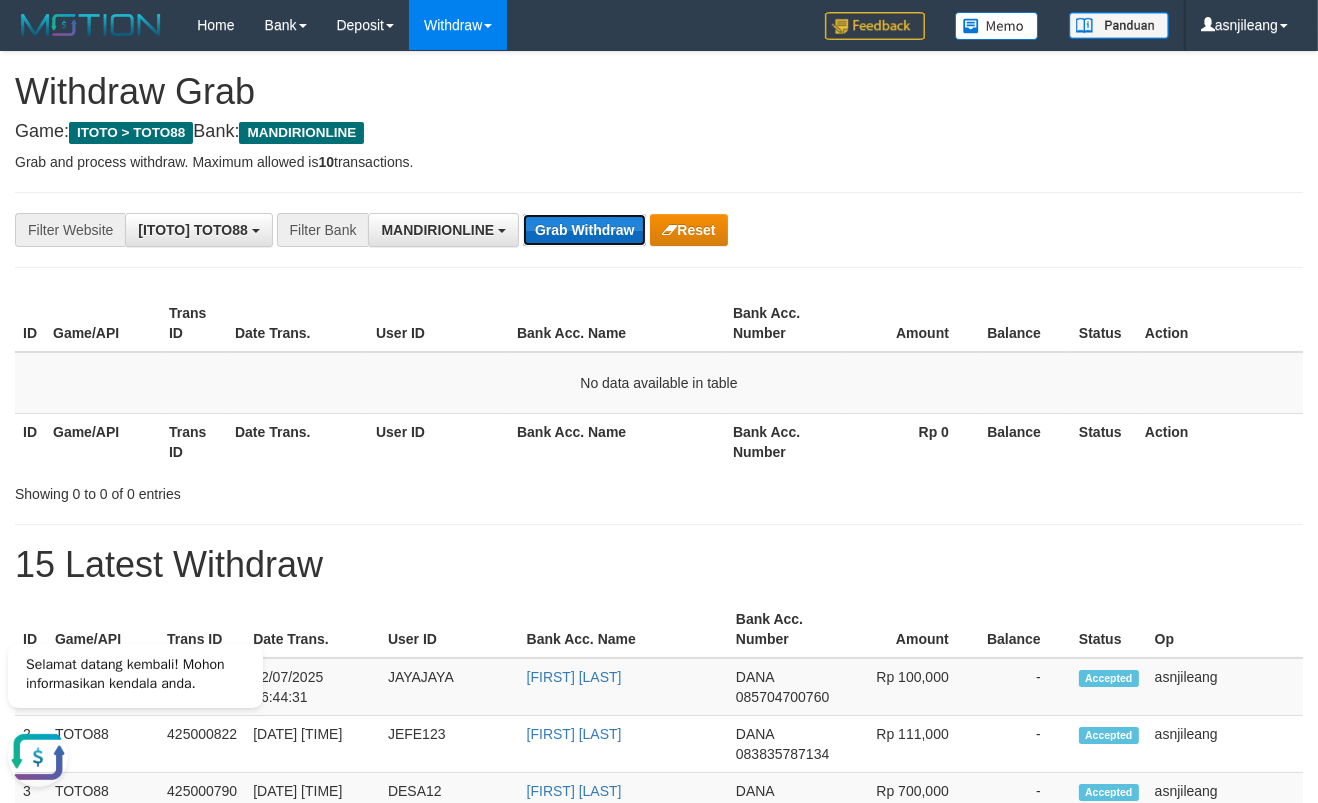 click on "Grab Withdraw" at bounding box center [584, 230] 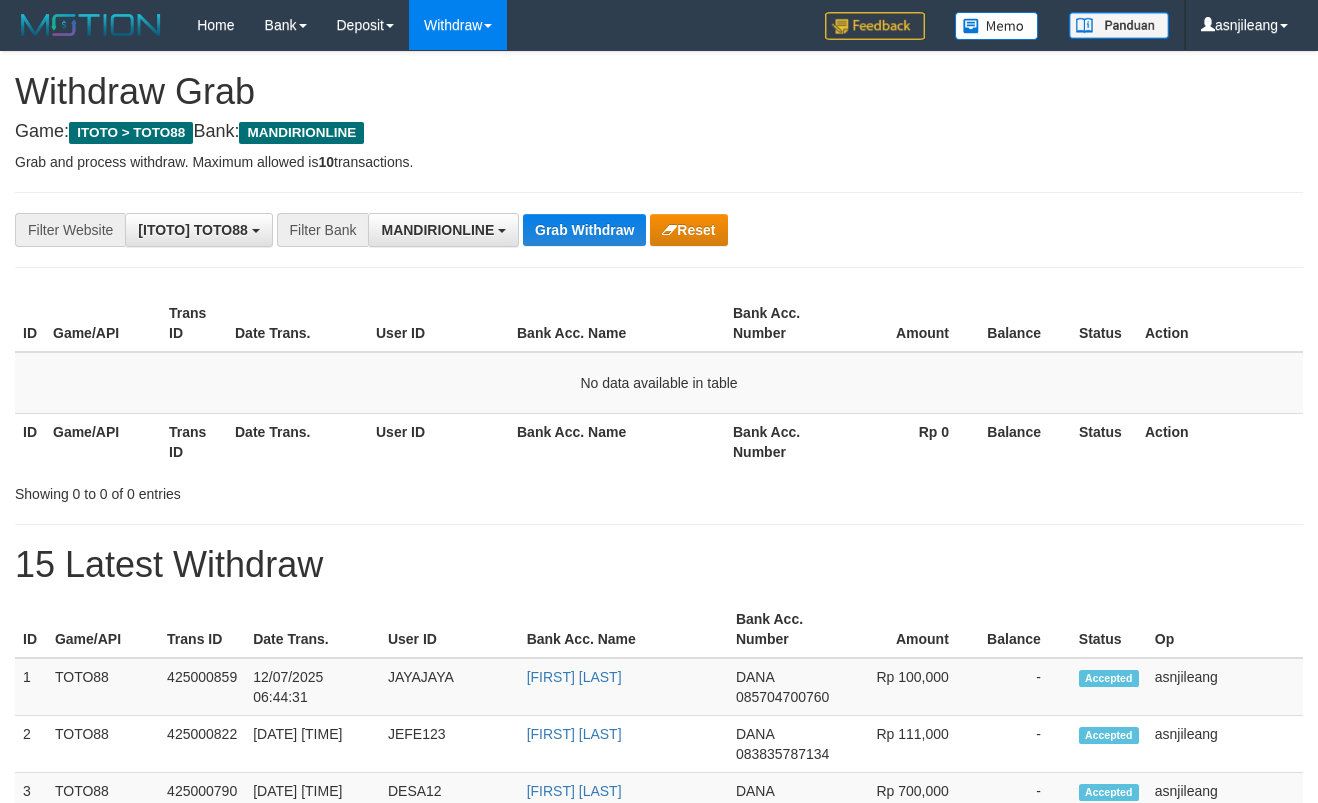 scroll, scrollTop: 0, scrollLeft: 0, axis: both 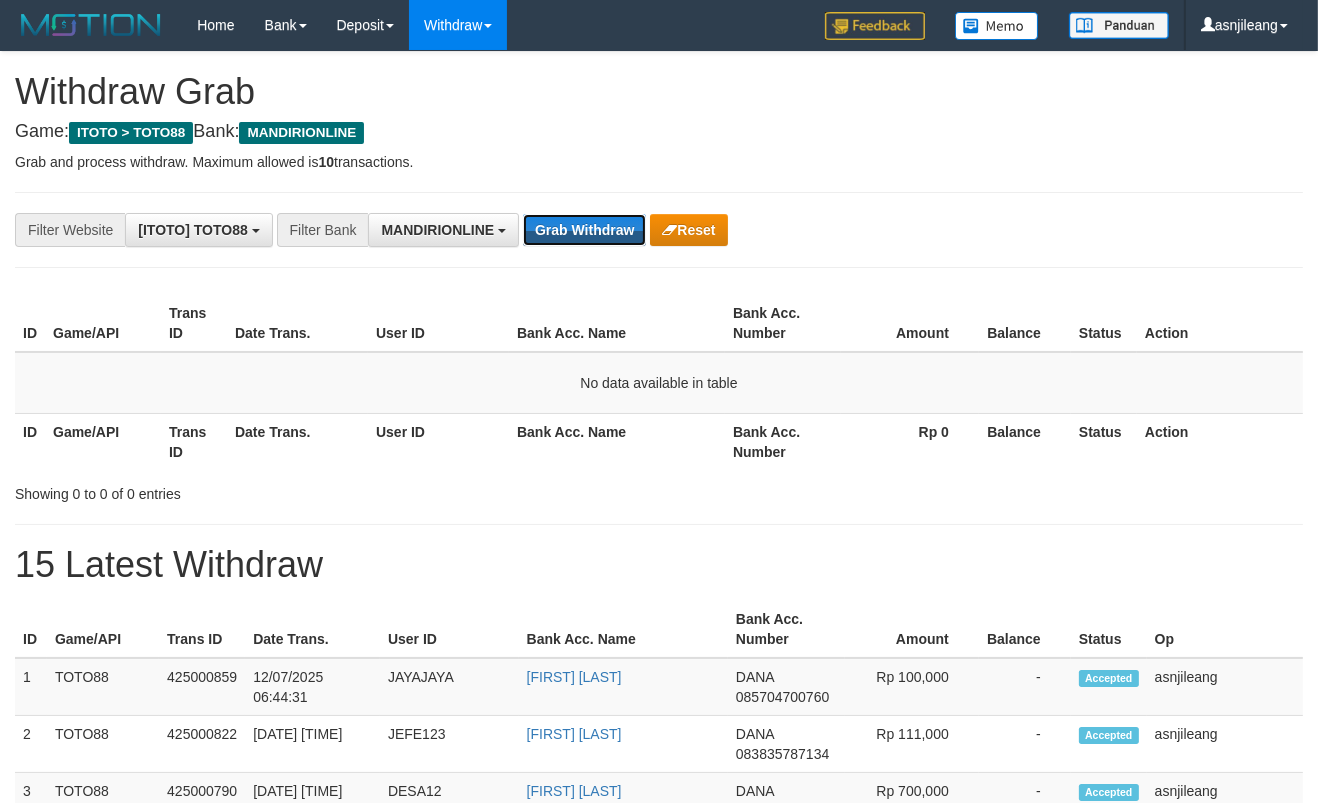 click on "Grab Withdraw" at bounding box center [584, 230] 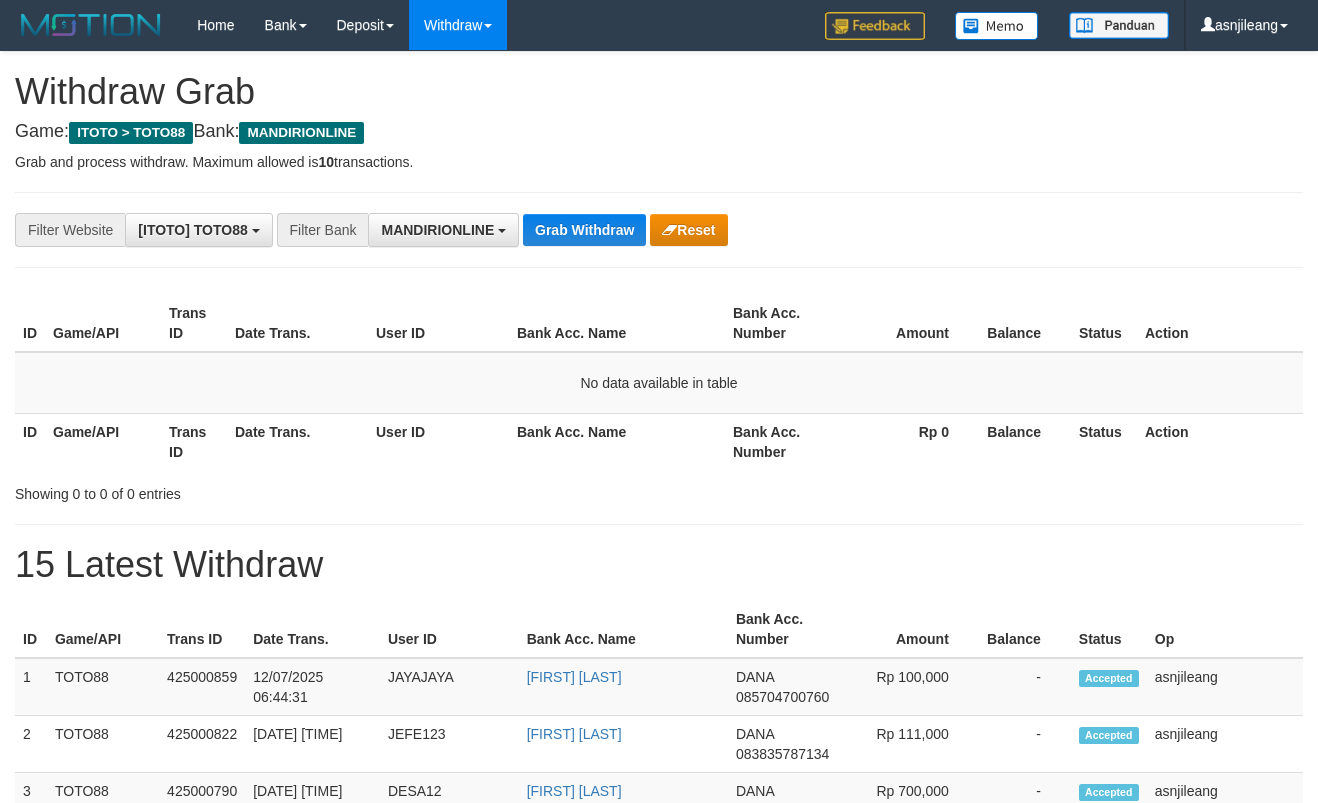 scroll, scrollTop: 0, scrollLeft: 0, axis: both 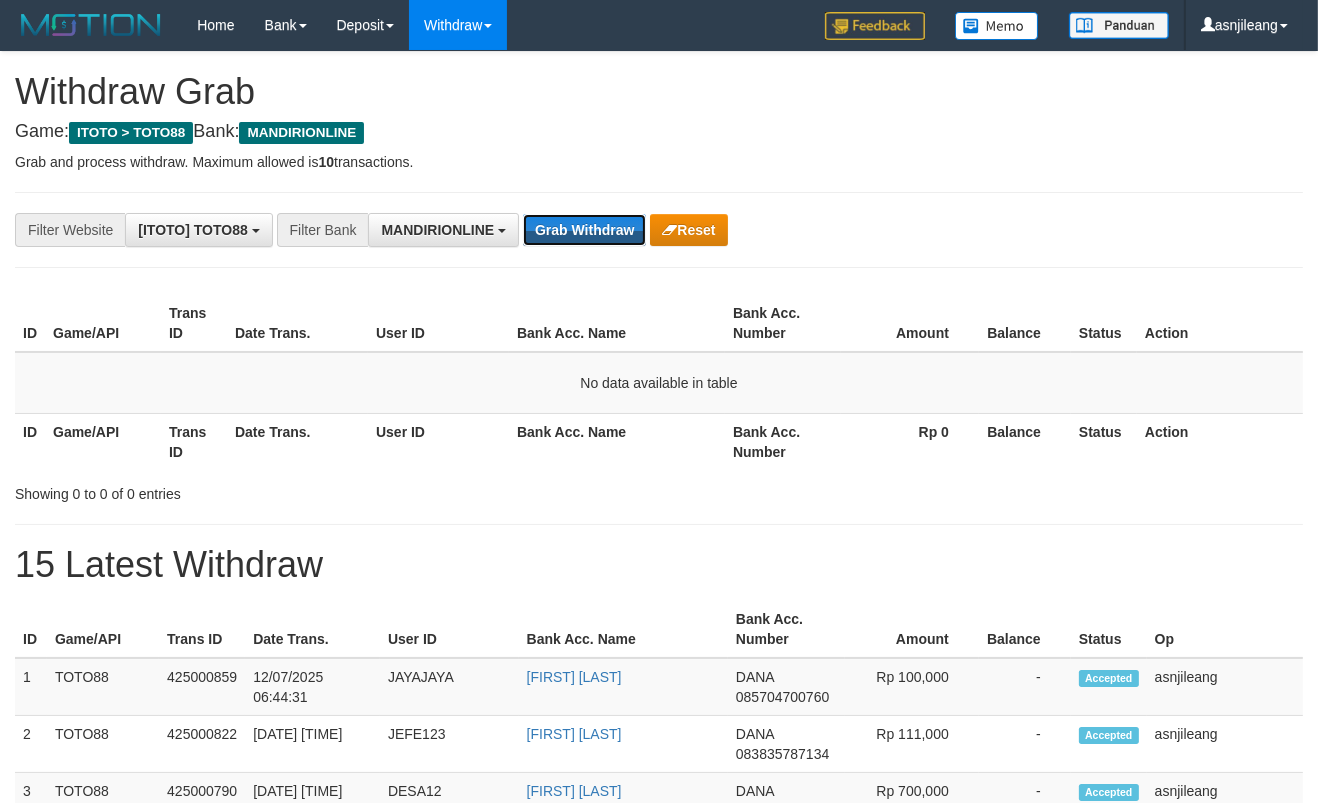 click on "Grab Withdraw" at bounding box center (584, 230) 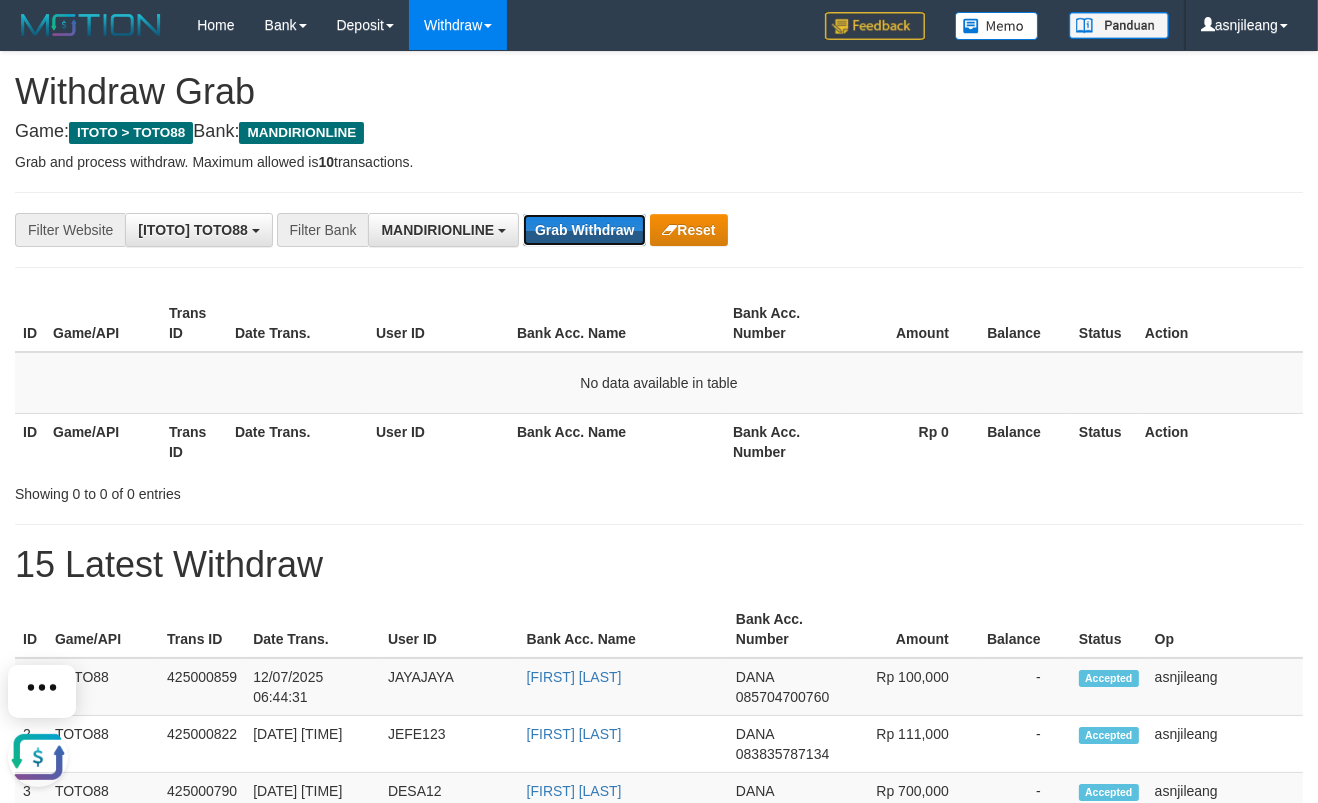 scroll, scrollTop: 0, scrollLeft: 0, axis: both 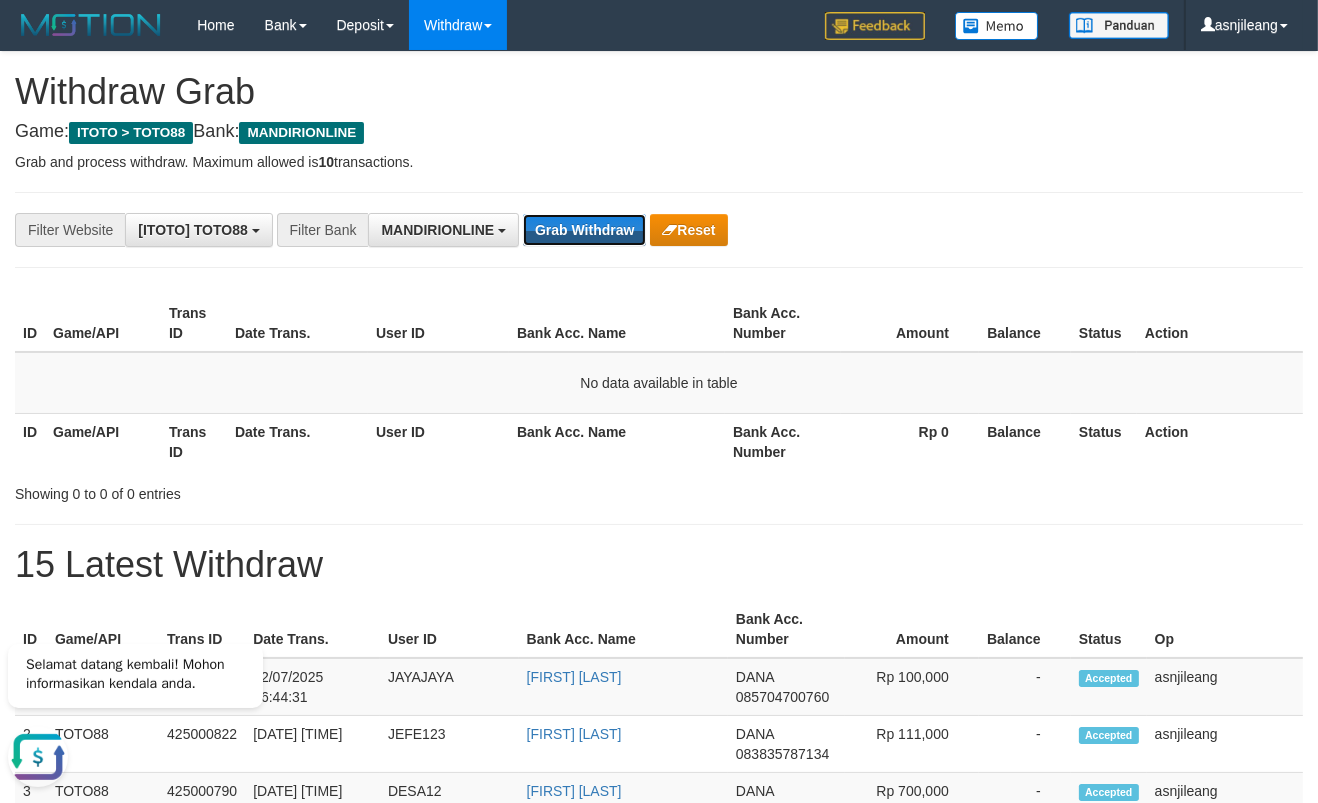 click on "Grab Withdraw" at bounding box center (584, 230) 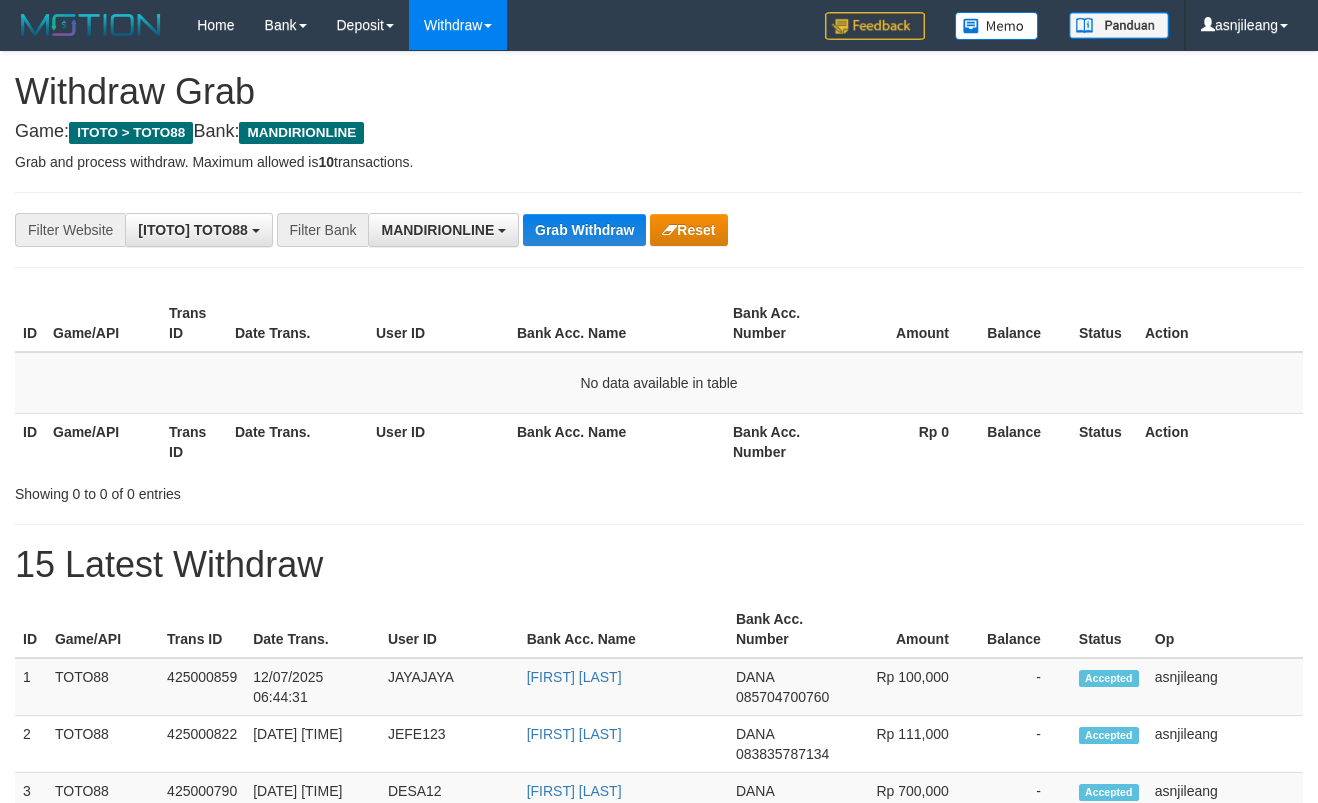 scroll, scrollTop: 0, scrollLeft: 0, axis: both 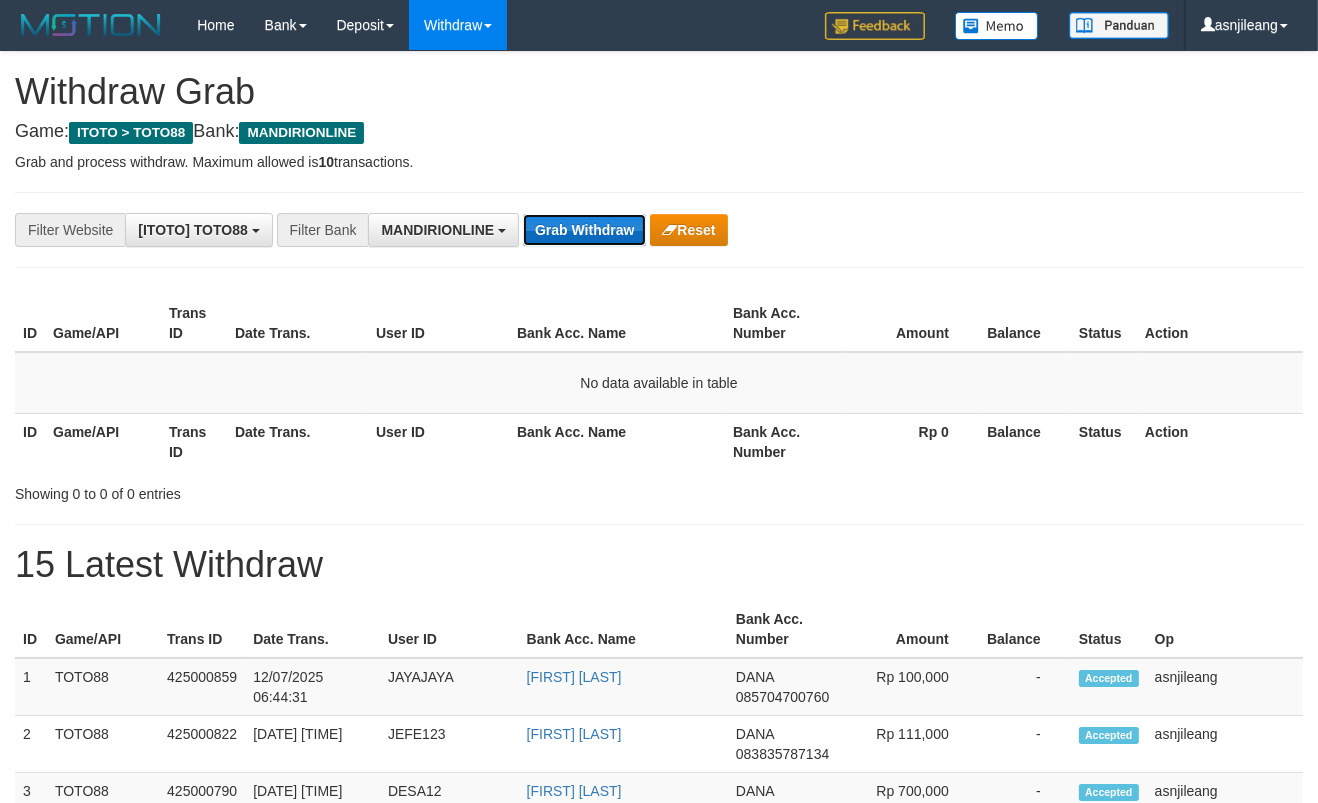 click on "Grab Withdraw" at bounding box center (584, 230) 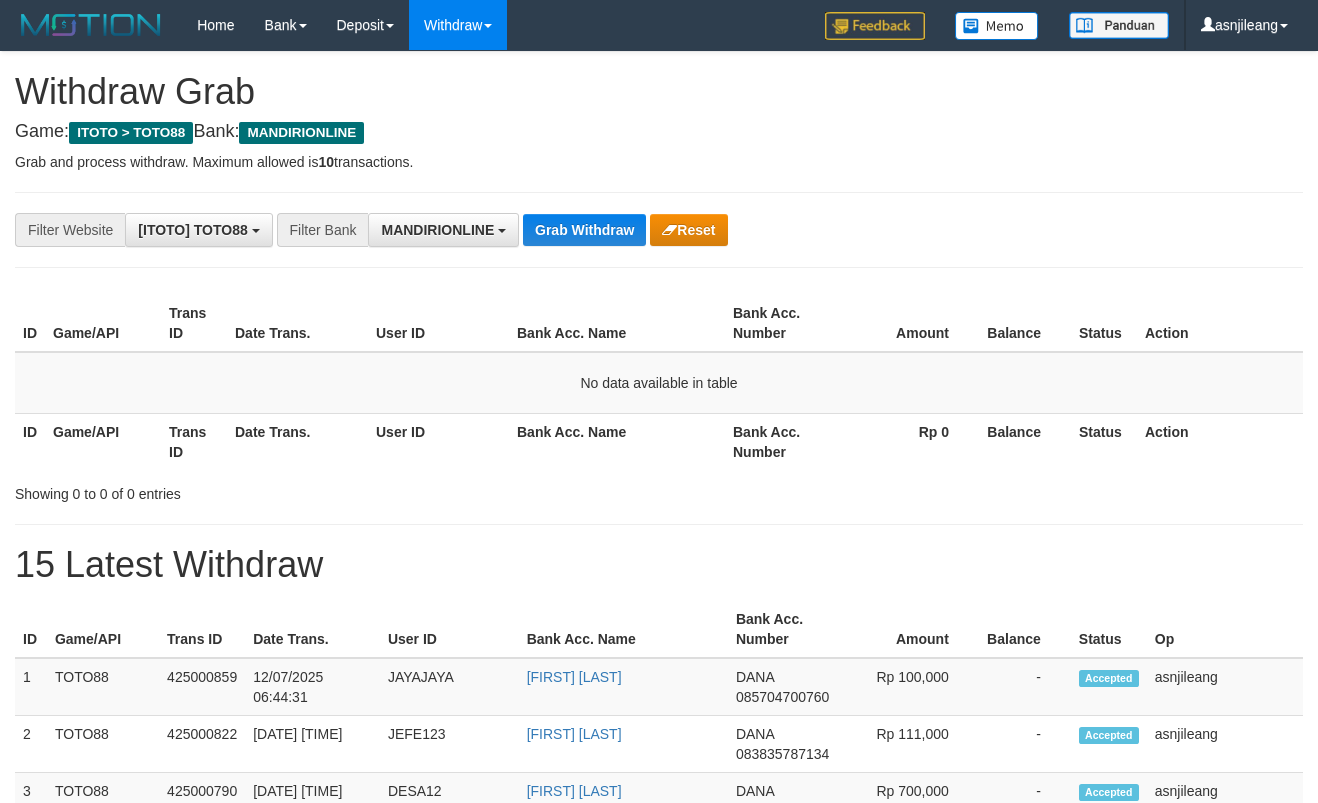 scroll, scrollTop: 0, scrollLeft: 0, axis: both 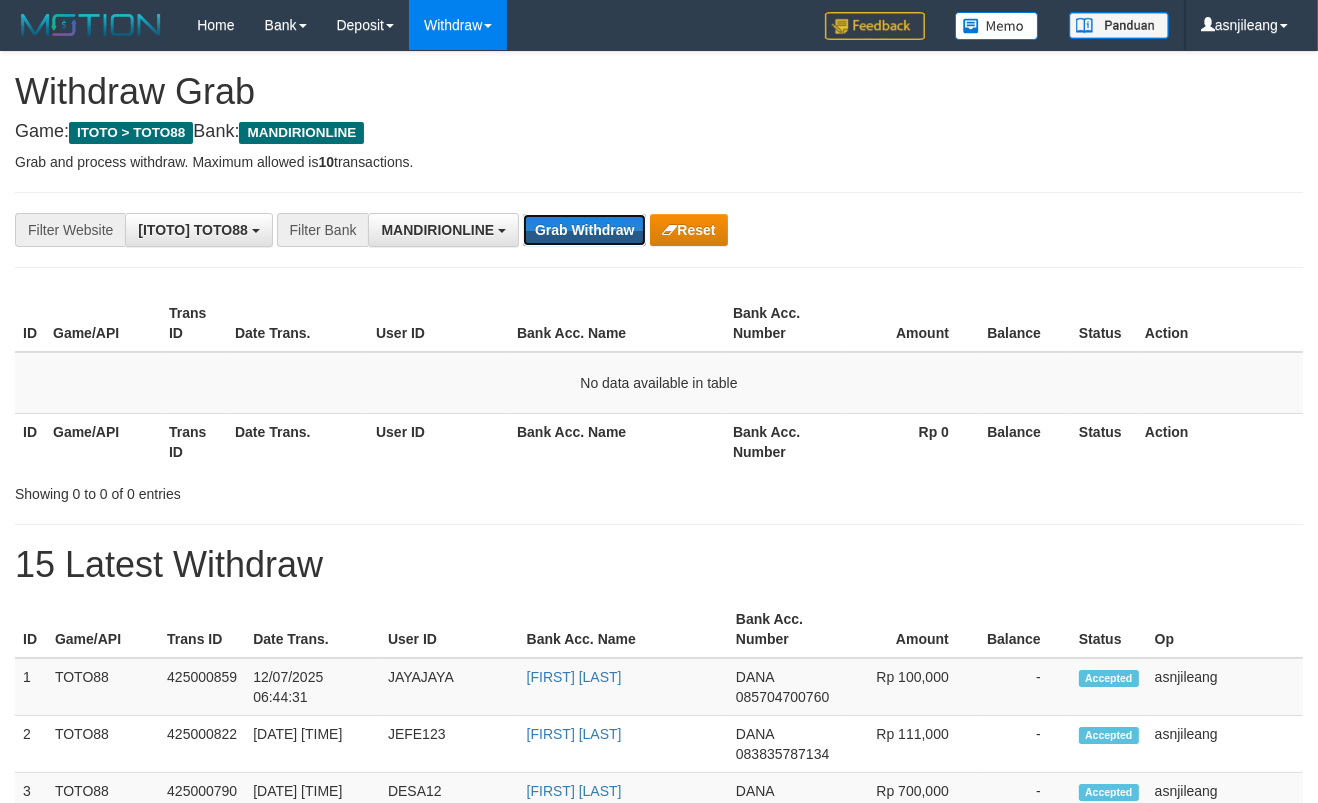 click on "Grab Withdraw" at bounding box center [584, 230] 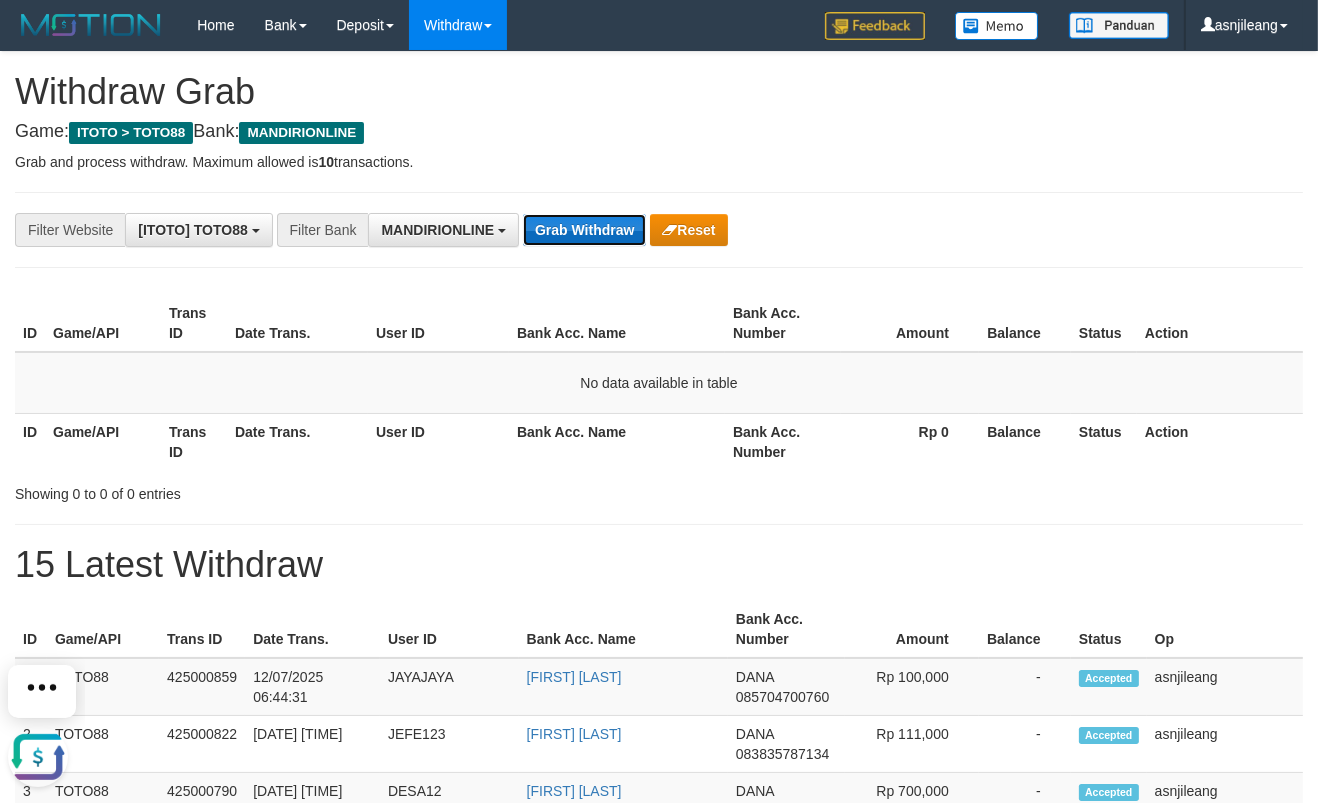 scroll, scrollTop: 0, scrollLeft: 0, axis: both 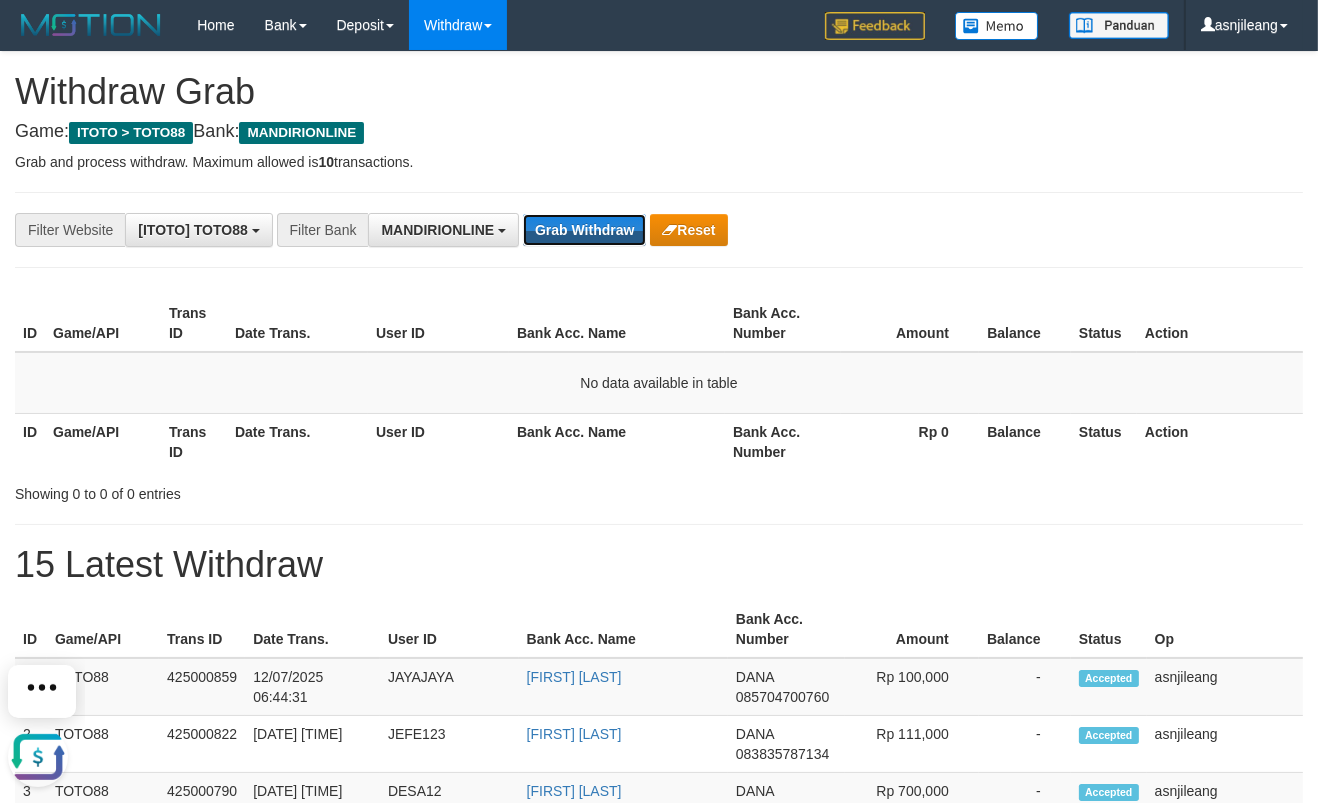 click on "Grab Withdraw" at bounding box center (584, 230) 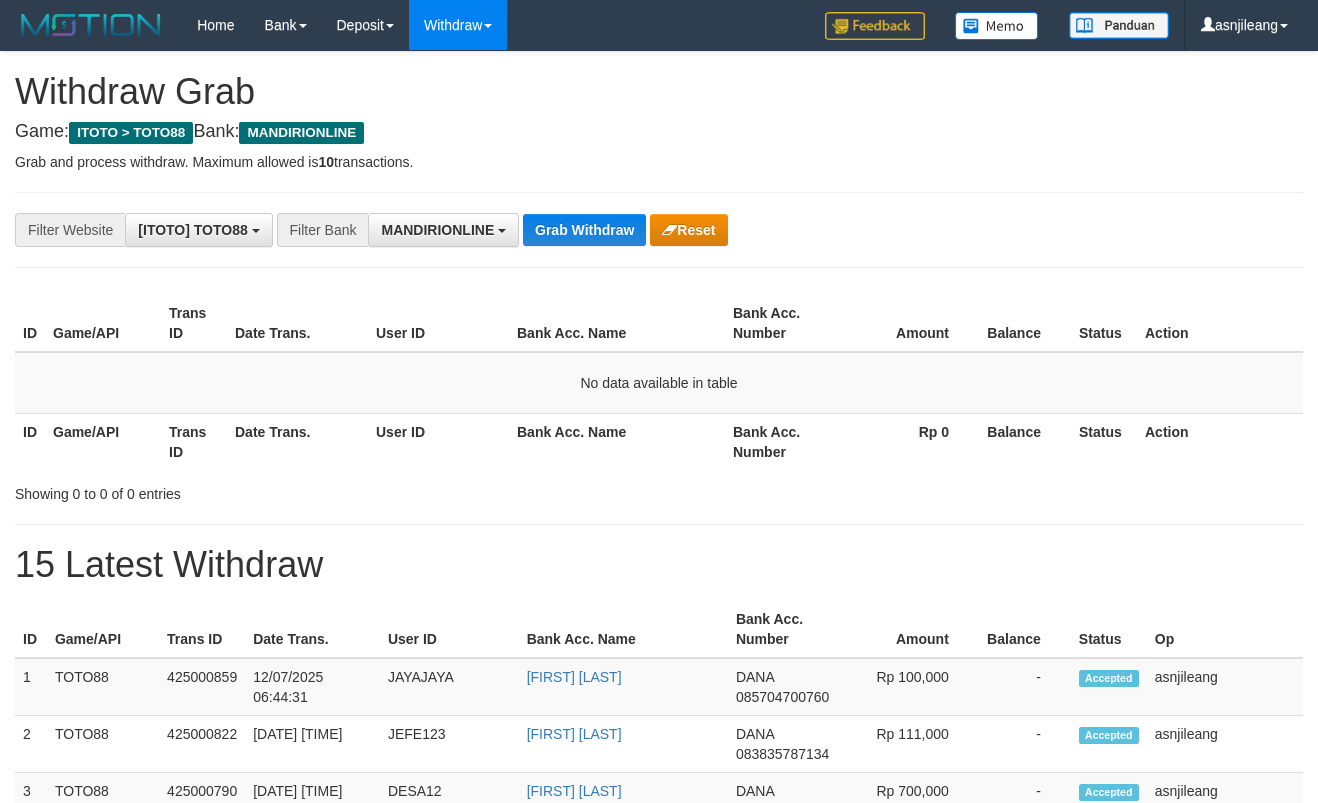 scroll, scrollTop: 0, scrollLeft: 0, axis: both 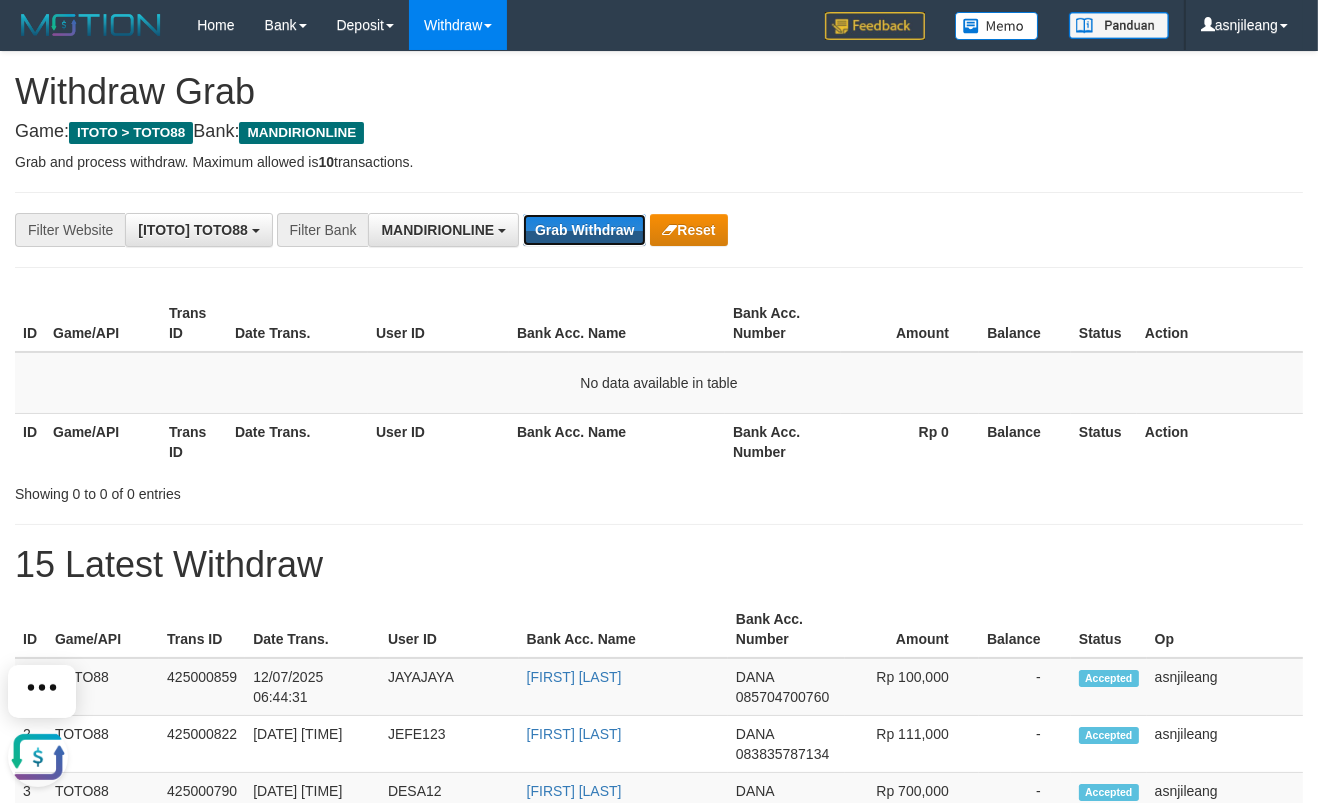 click on "Grab Withdraw" at bounding box center [584, 230] 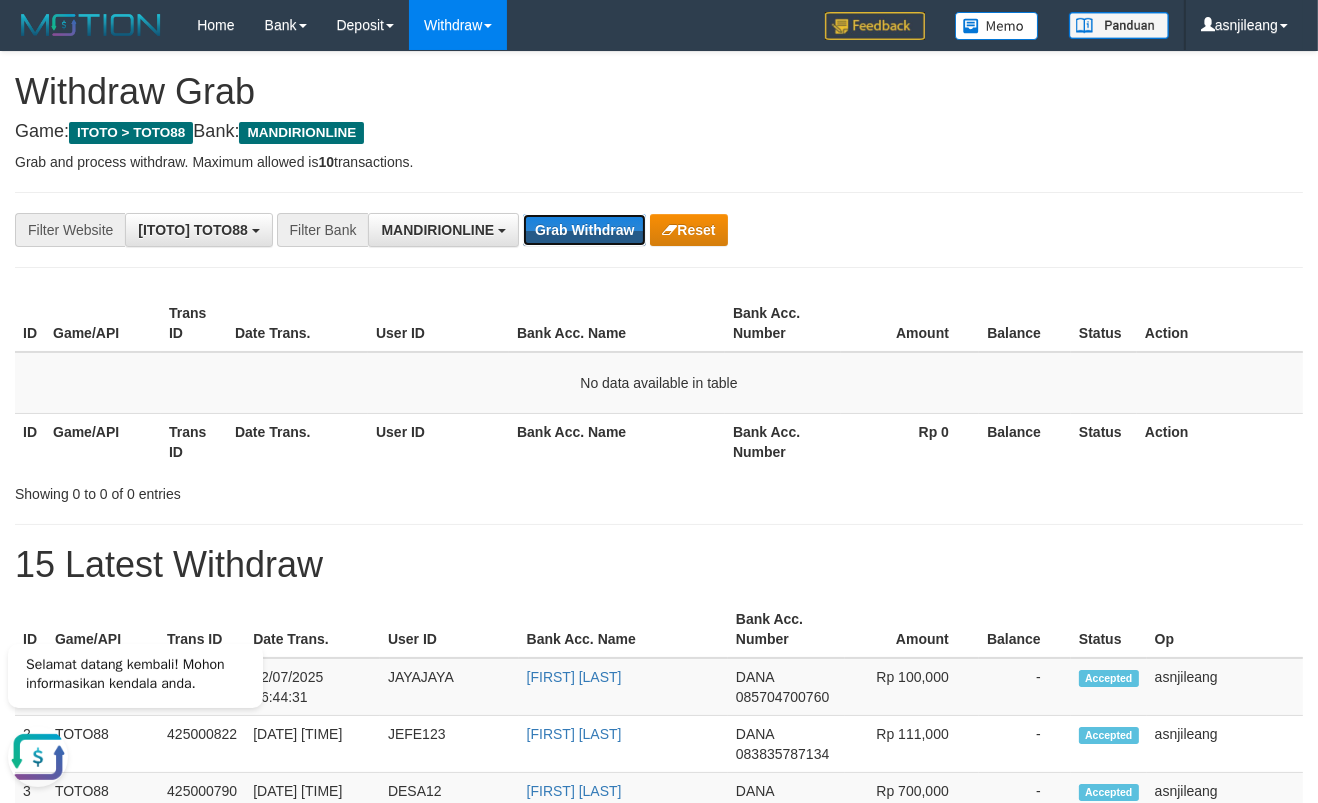 click on "Grab Withdraw" at bounding box center (584, 230) 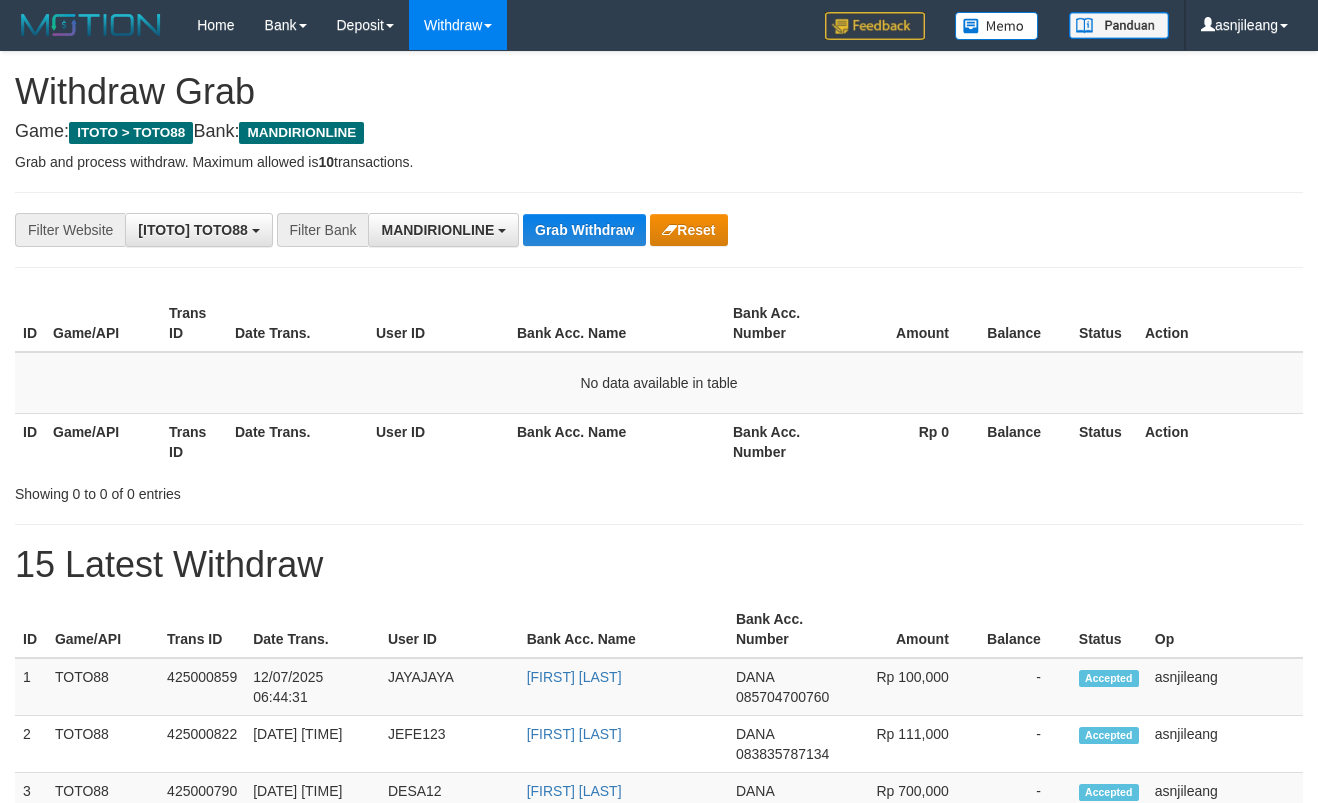 scroll, scrollTop: 0, scrollLeft: 0, axis: both 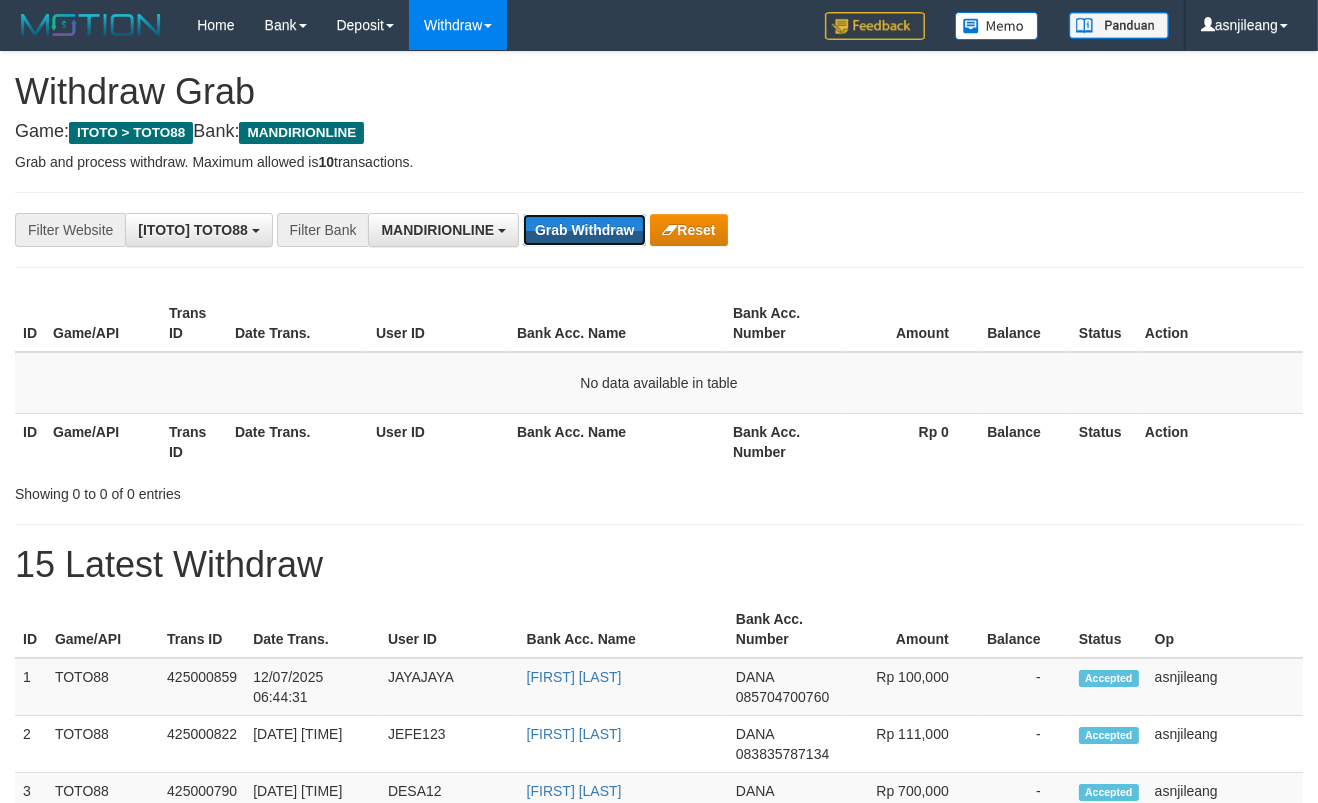click on "Grab Withdraw" at bounding box center [584, 230] 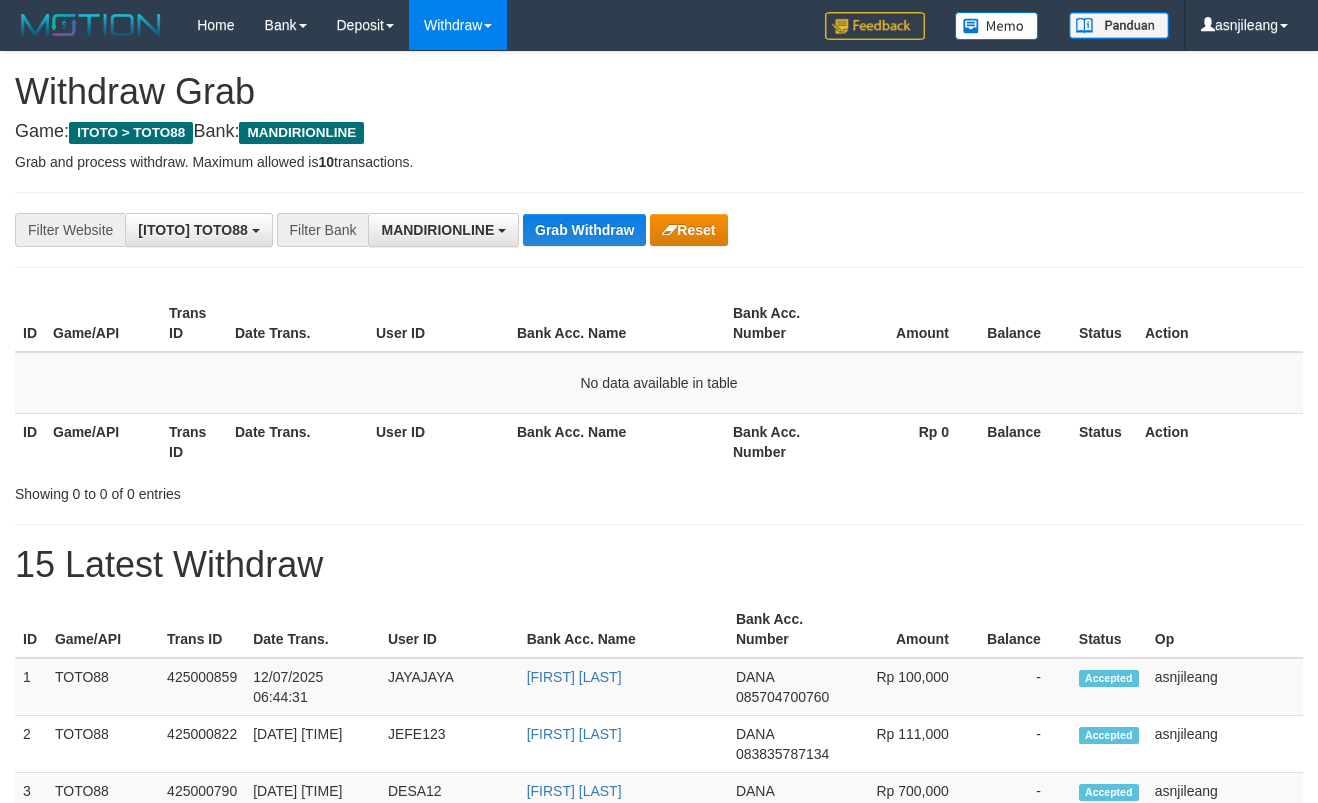scroll, scrollTop: 0, scrollLeft: 0, axis: both 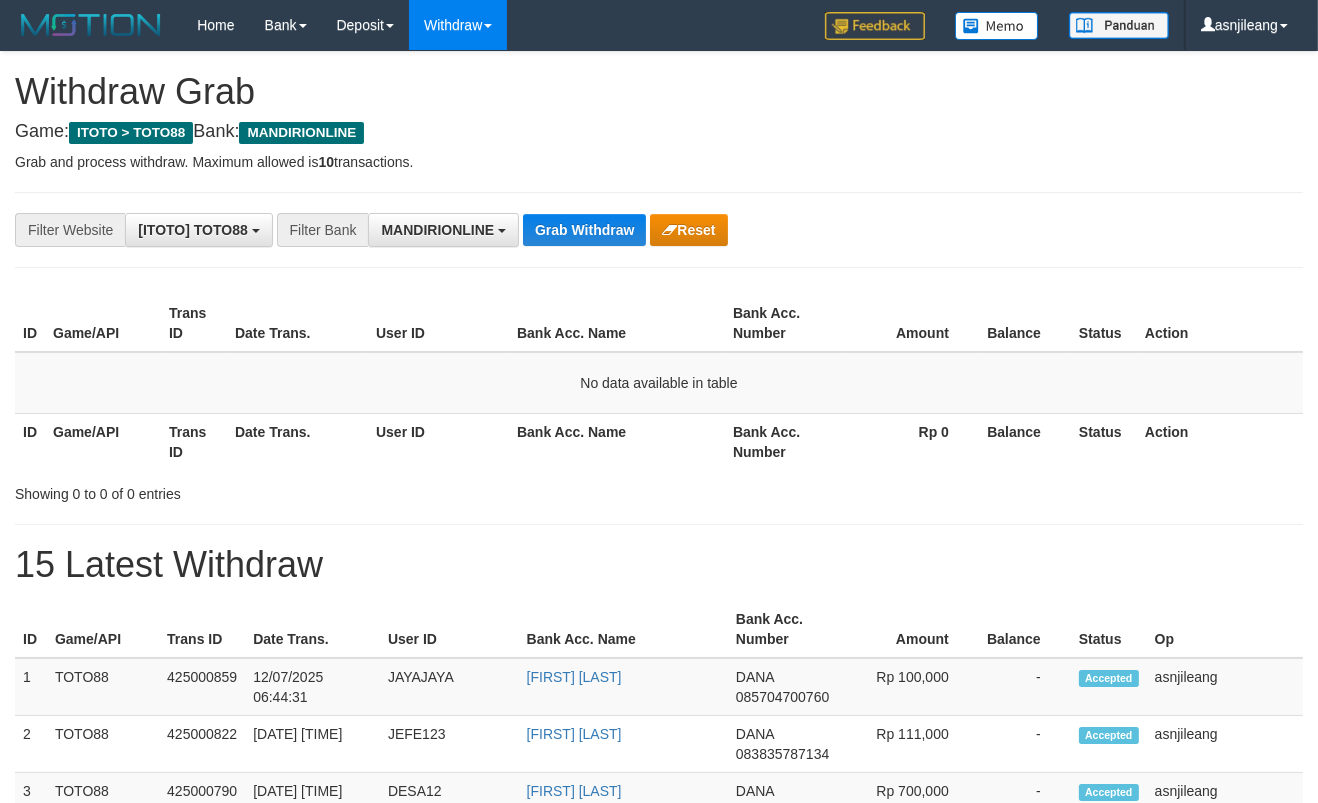 click on "Grab Withdraw" at bounding box center [584, 230] 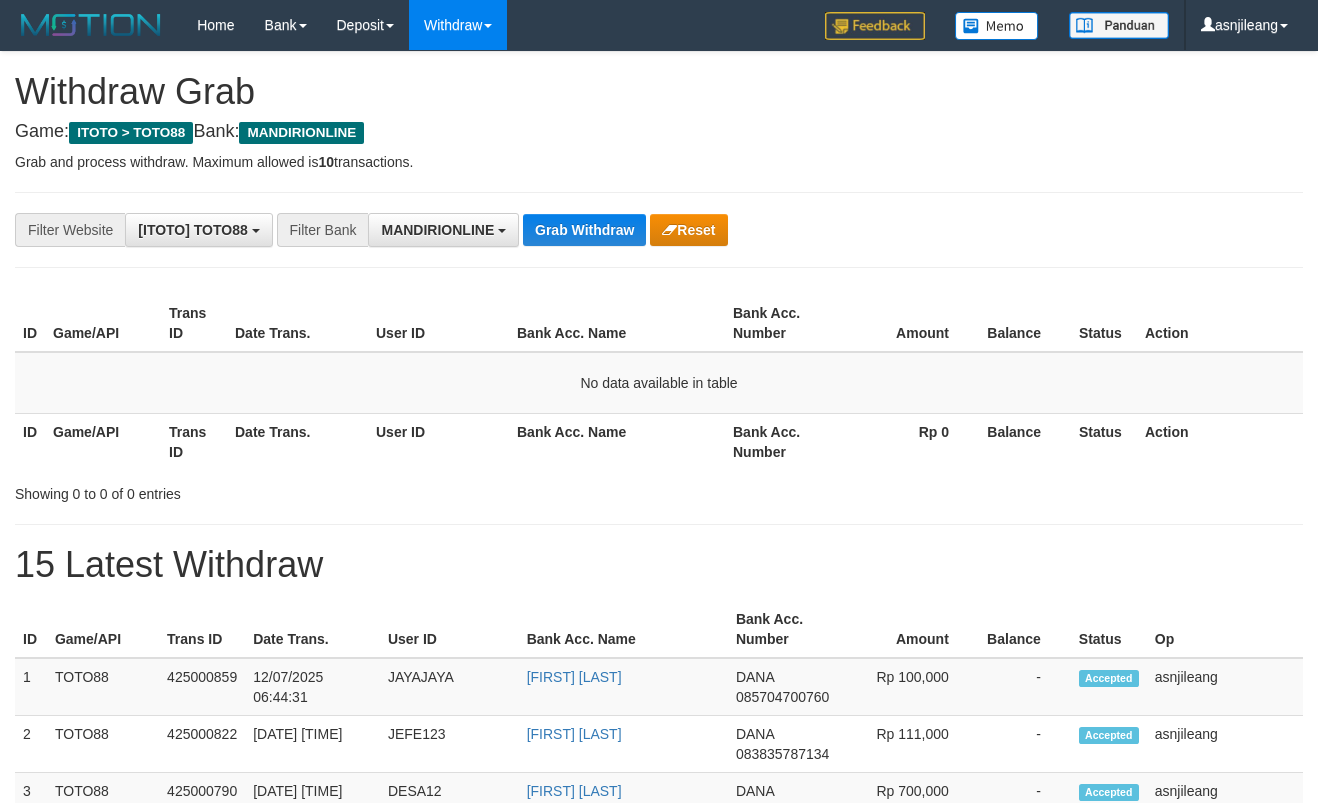 scroll, scrollTop: 0, scrollLeft: 0, axis: both 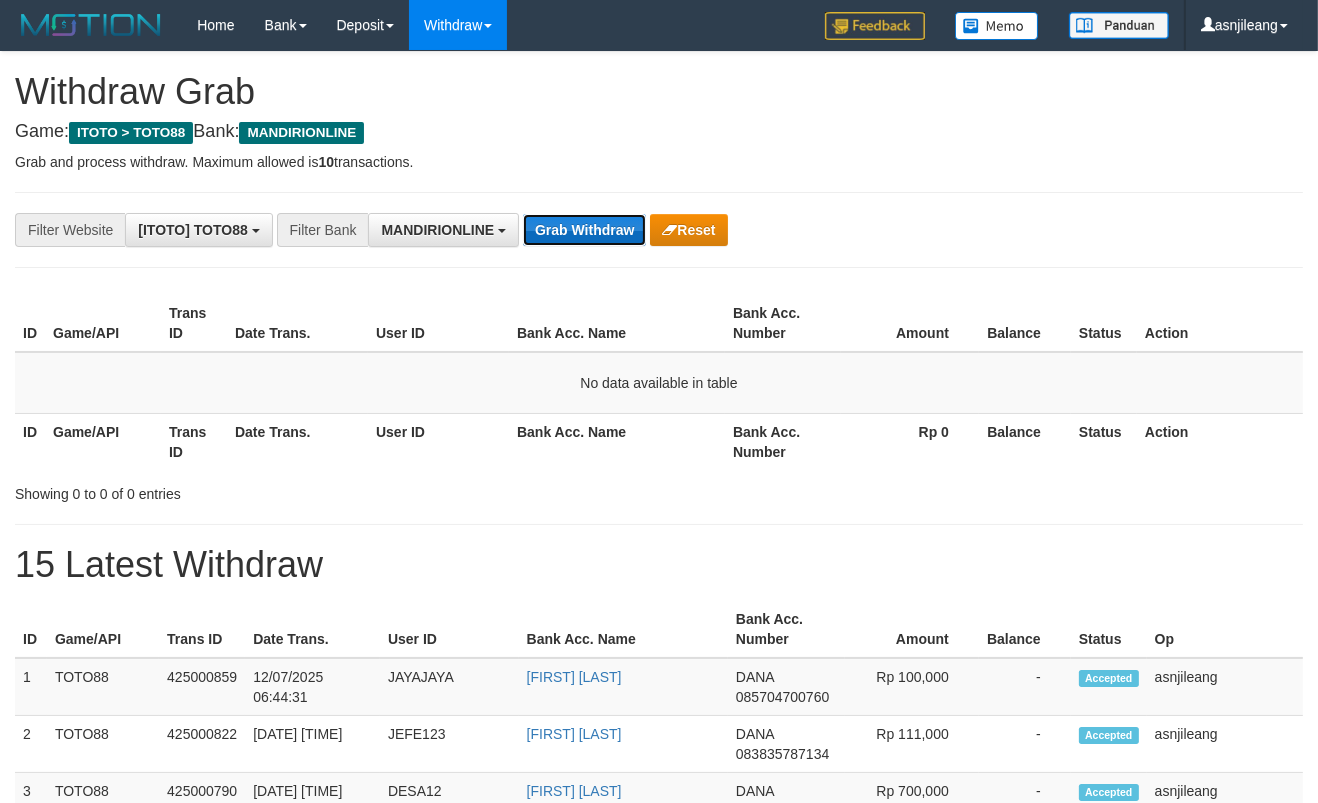 click on "Grab Withdraw" at bounding box center [584, 230] 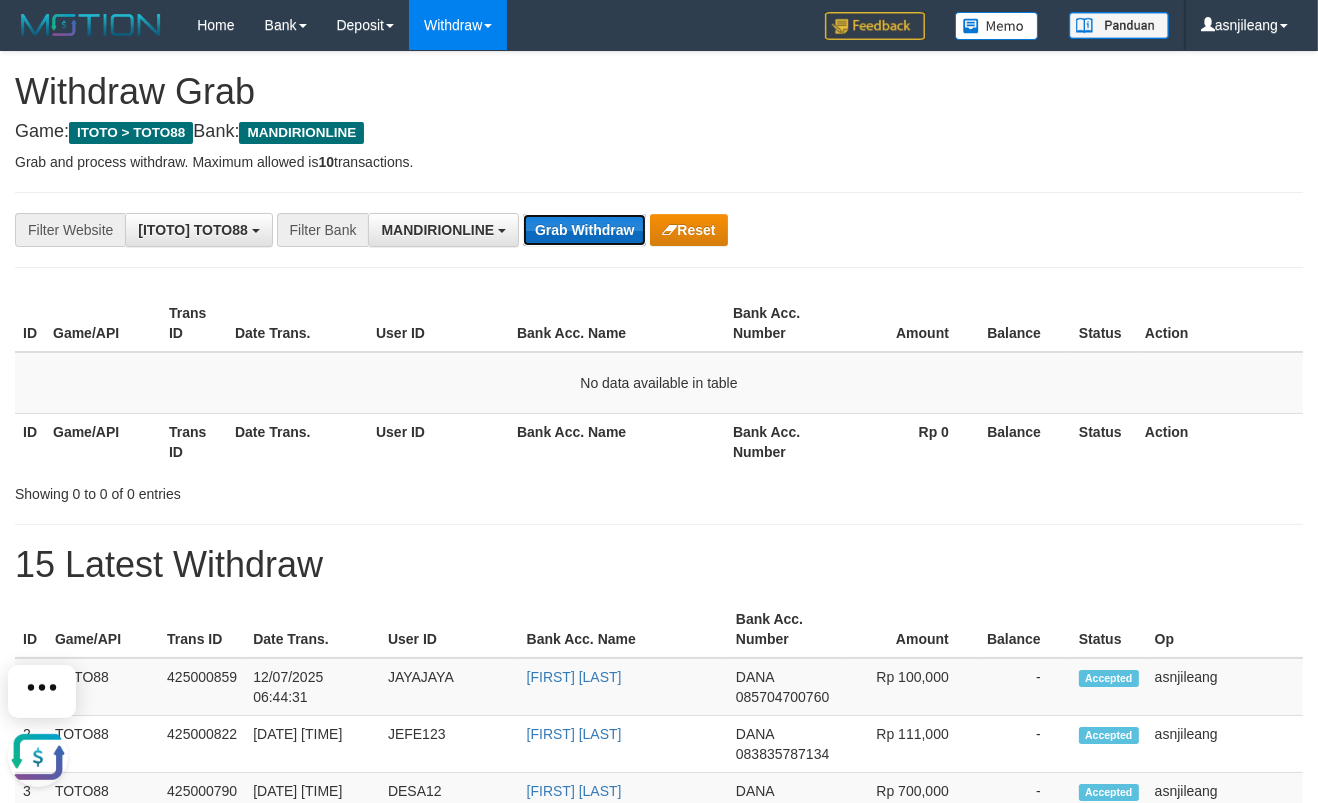 scroll, scrollTop: 0, scrollLeft: 0, axis: both 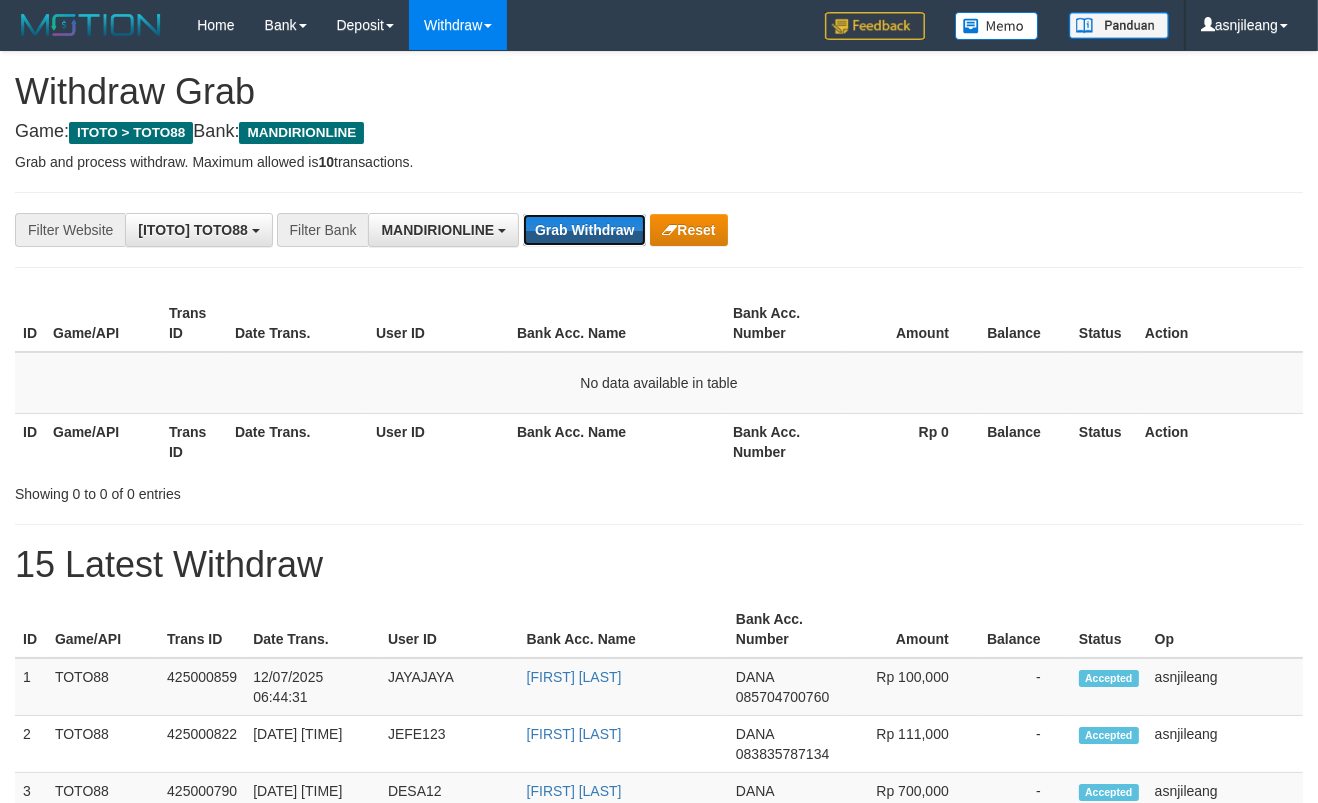 click on "Grab Withdraw" at bounding box center (584, 230) 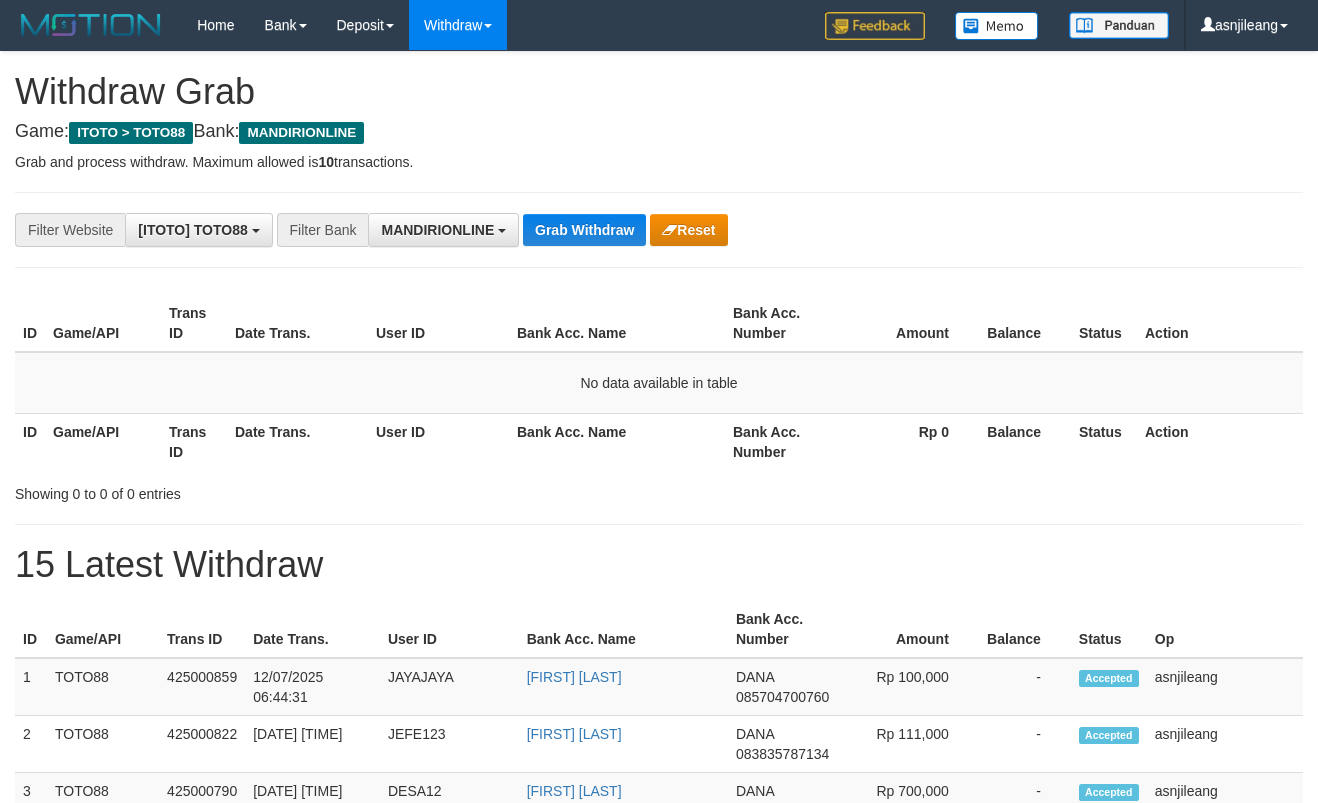 scroll, scrollTop: 0, scrollLeft: 0, axis: both 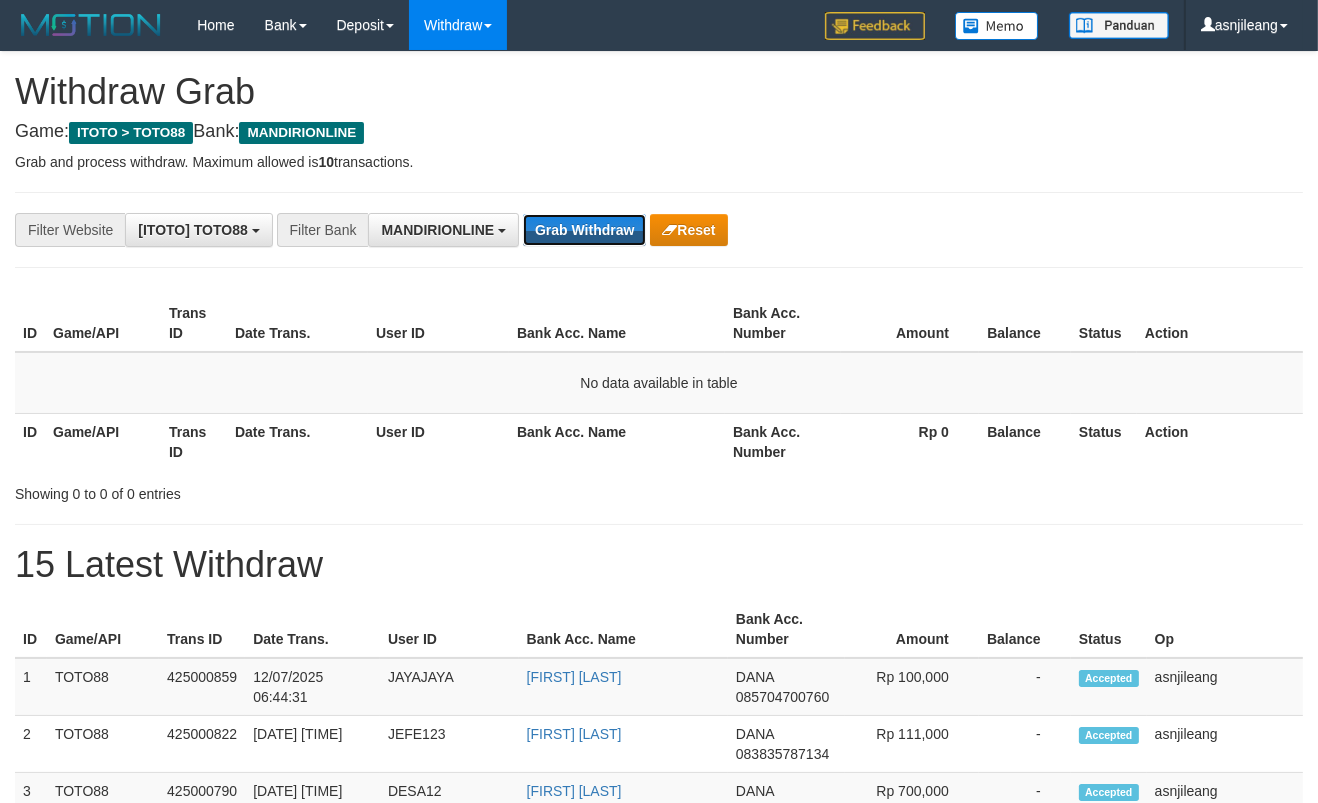 click on "Grab Withdraw" at bounding box center [584, 230] 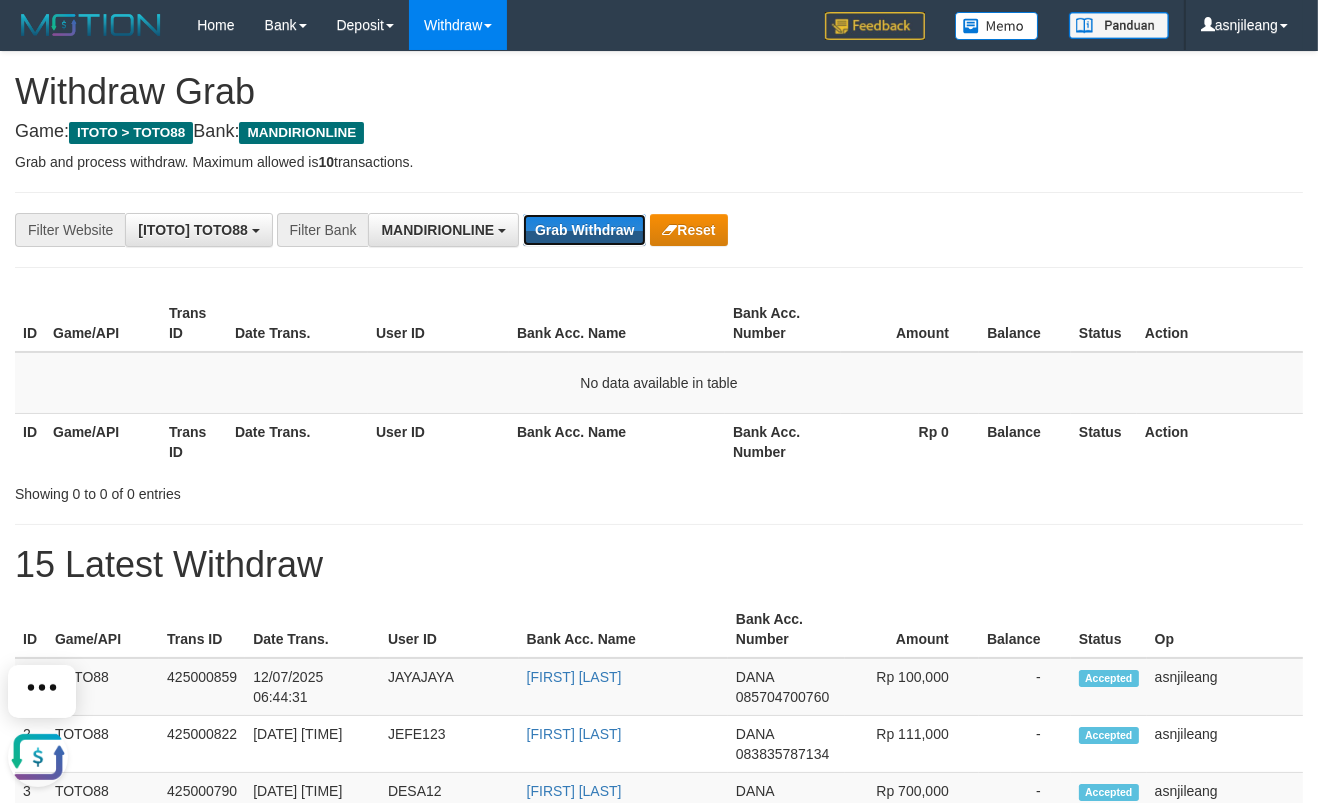 scroll, scrollTop: 0, scrollLeft: 0, axis: both 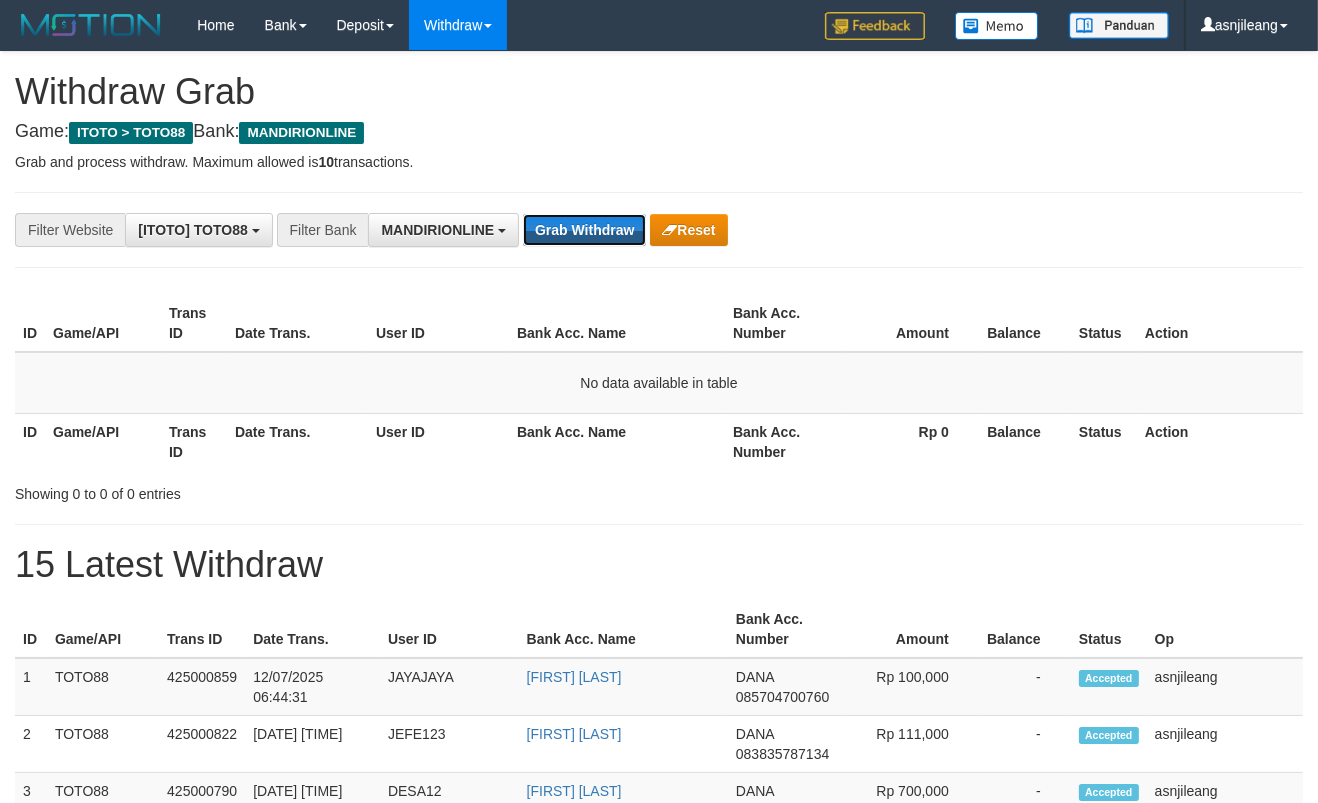 click on "Grab Withdraw" at bounding box center [584, 230] 